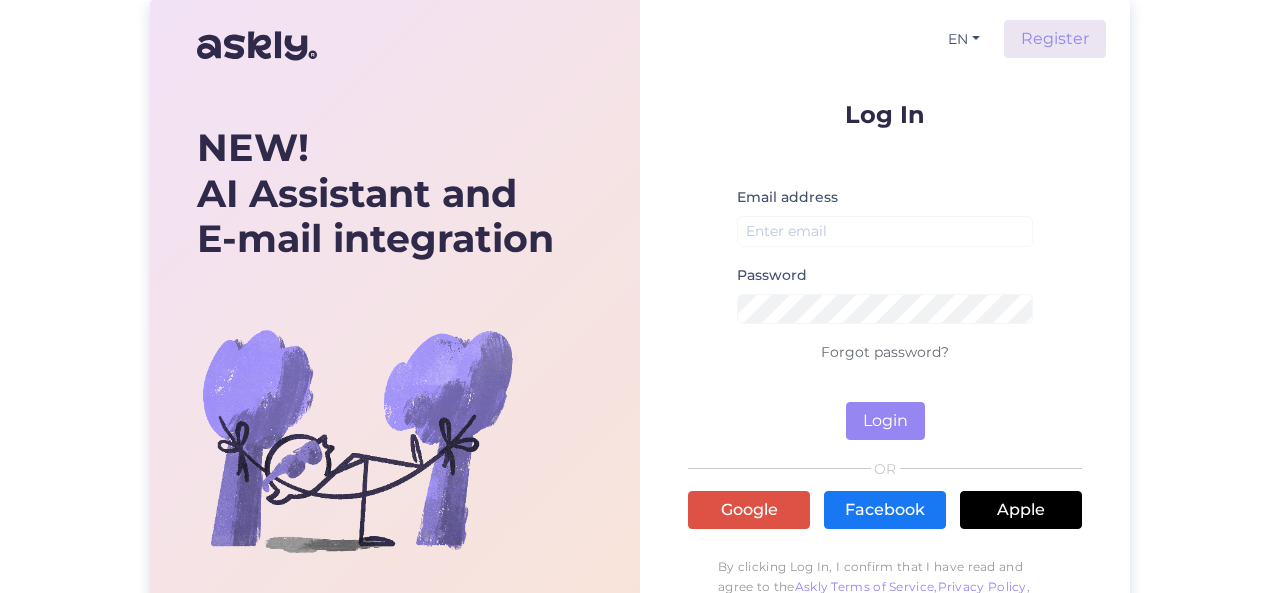 scroll, scrollTop: 0, scrollLeft: 0, axis: both 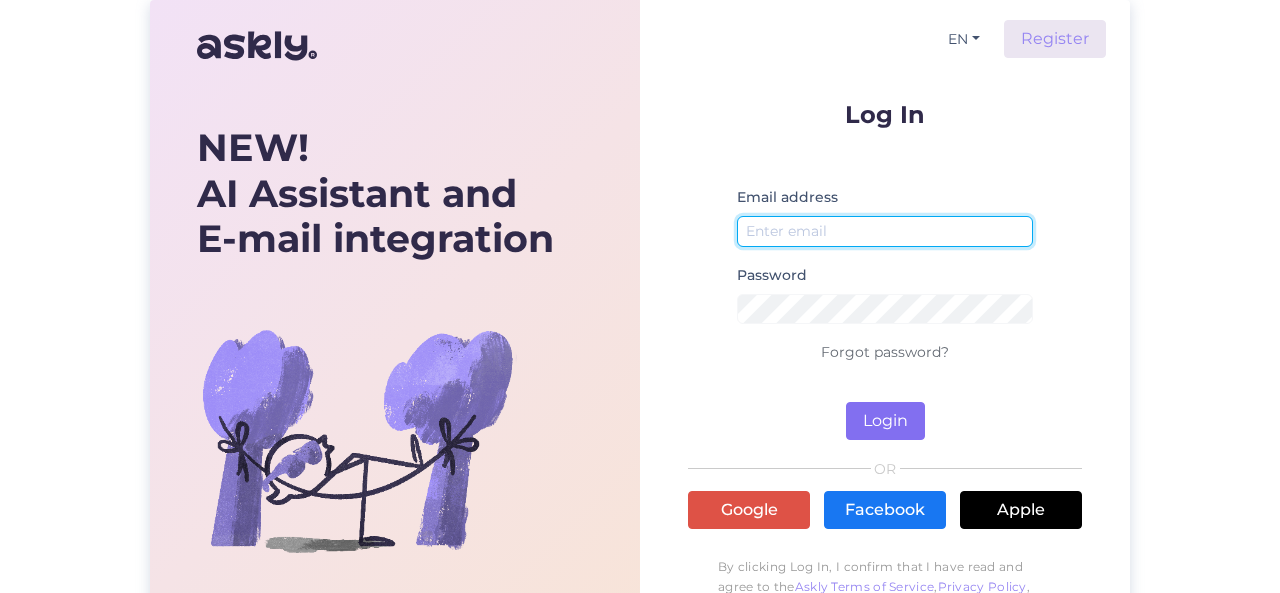 type on "aptarnavimas@[DOMAIN].com" 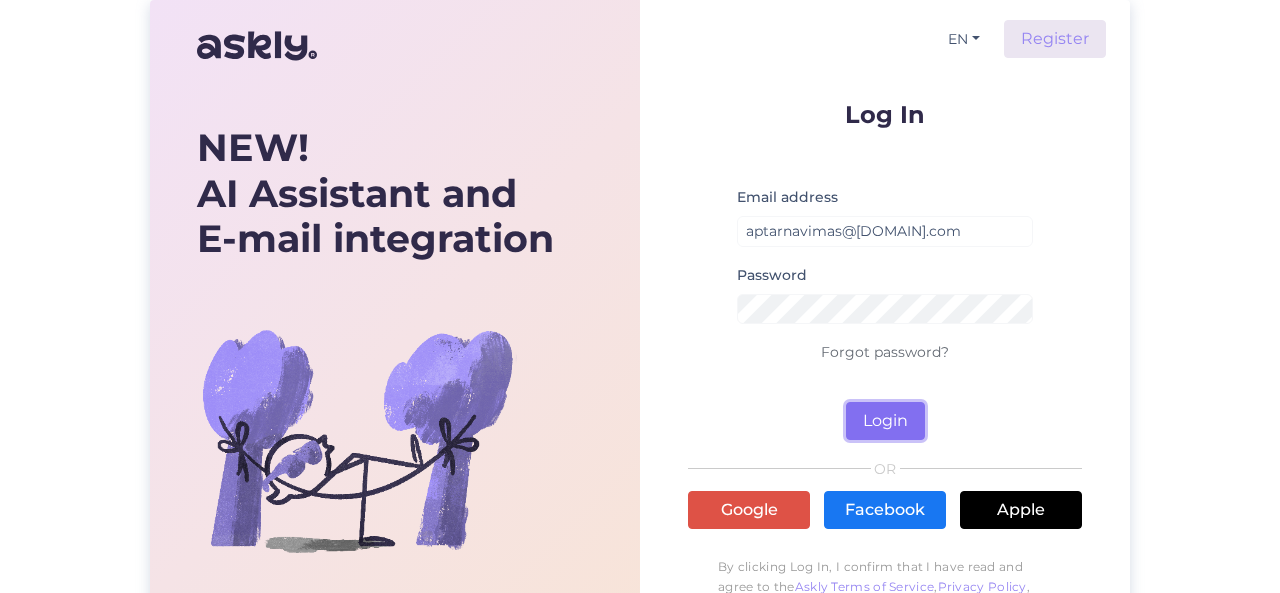 click on "Login" at bounding box center (885, 421) 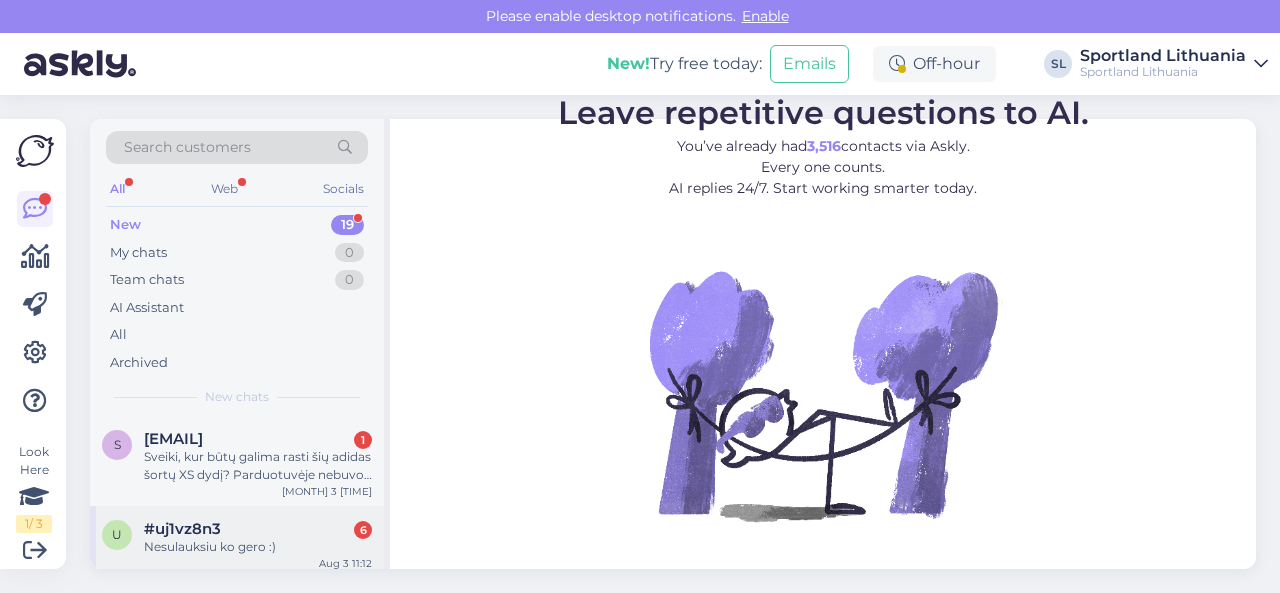 scroll, scrollTop: 1413, scrollLeft: 0, axis: vertical 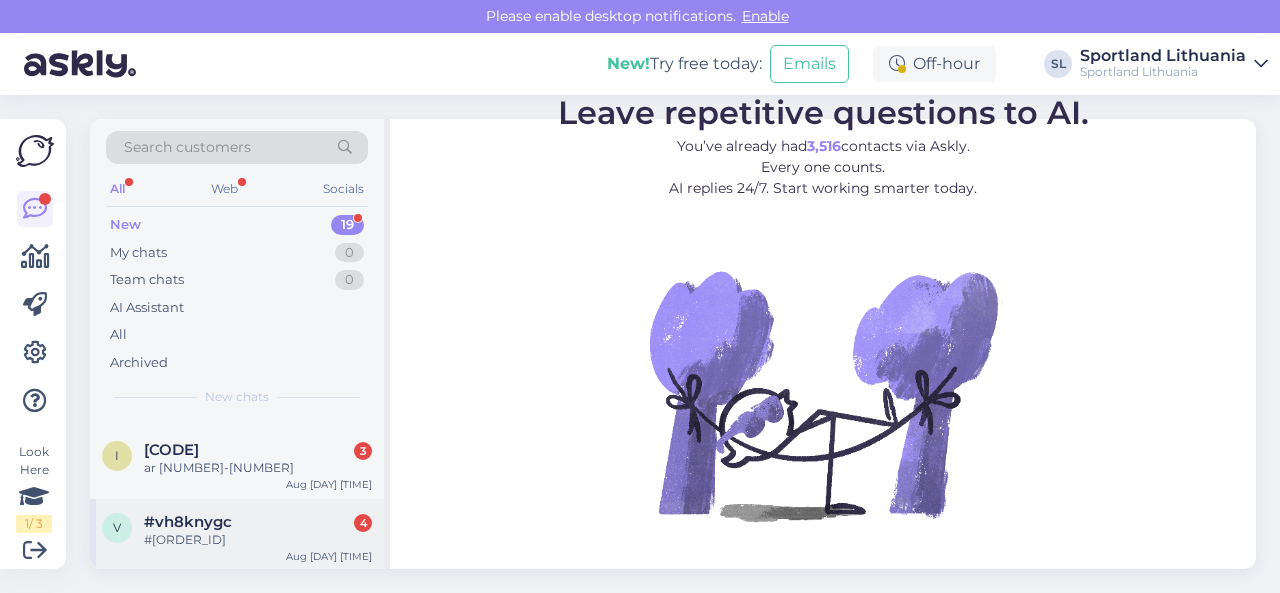 click on "#[ORDER_ID]" at bounding box center [258, 540] 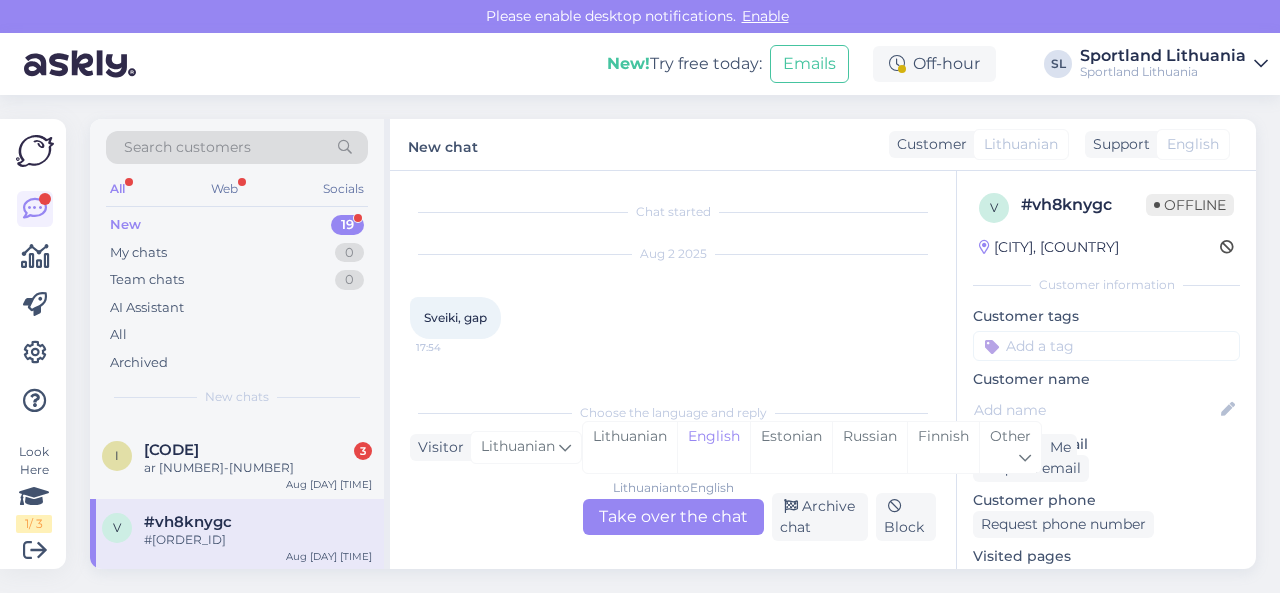 scroll, scrollTop: 244, scrollLeft: 0, axis: vertical 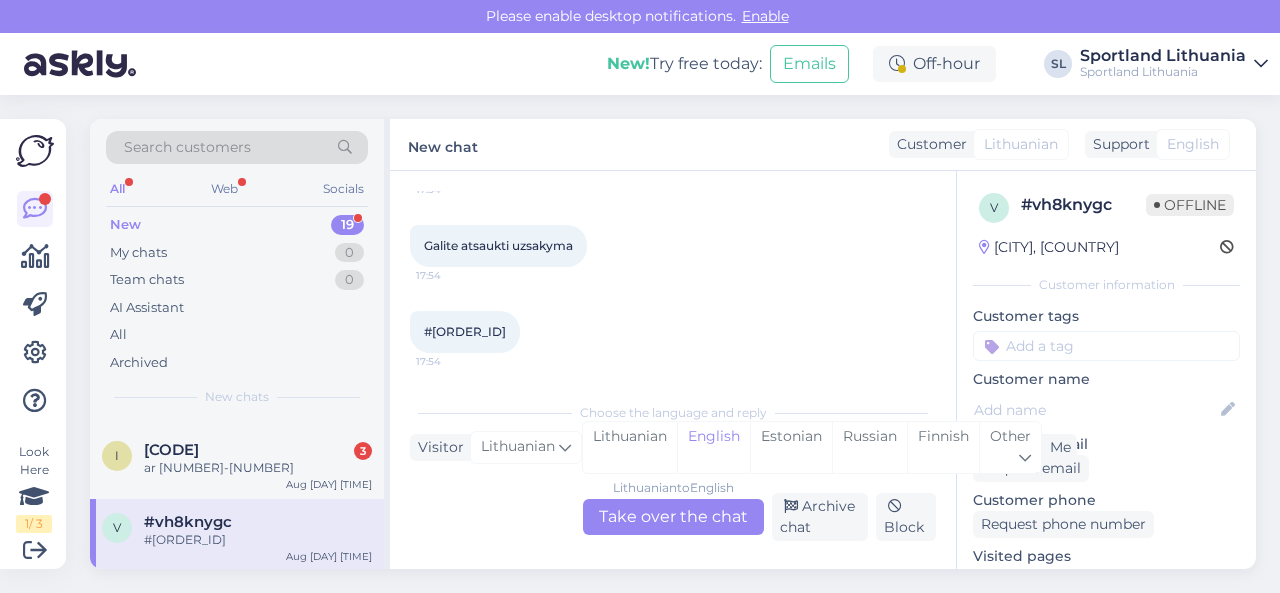 click on "#[ORDER_ID]" at bounding box center (465, 331) 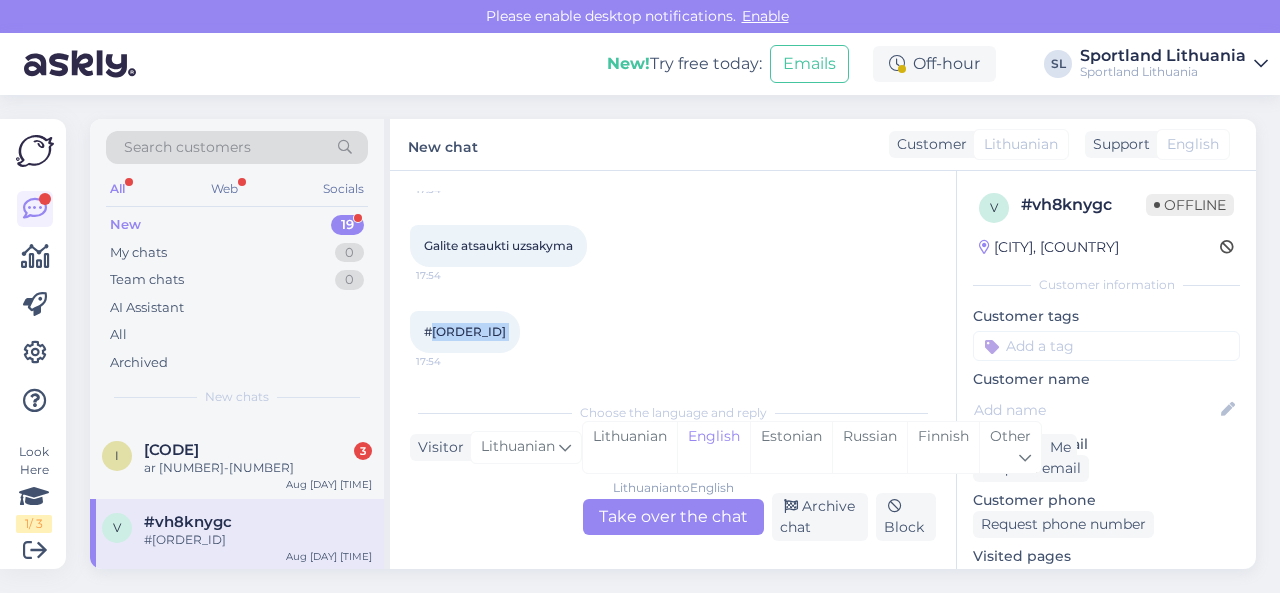 click on "#[ORDER_ID]" at bounding box center (465, 331) 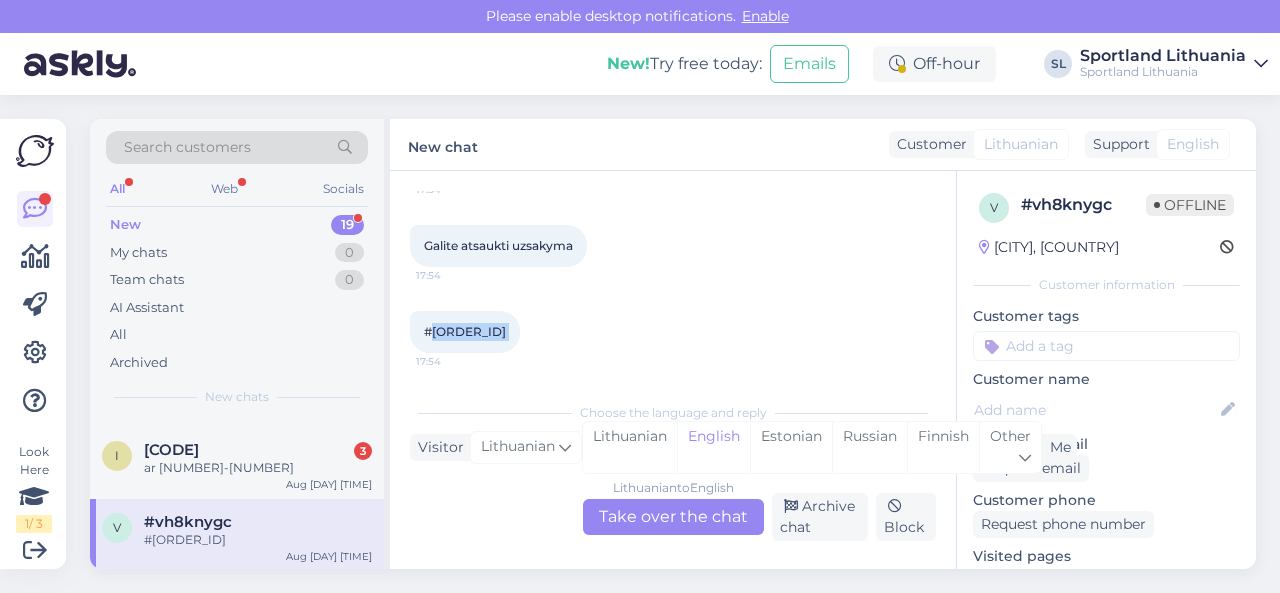 copy on "3000427587 17:54" 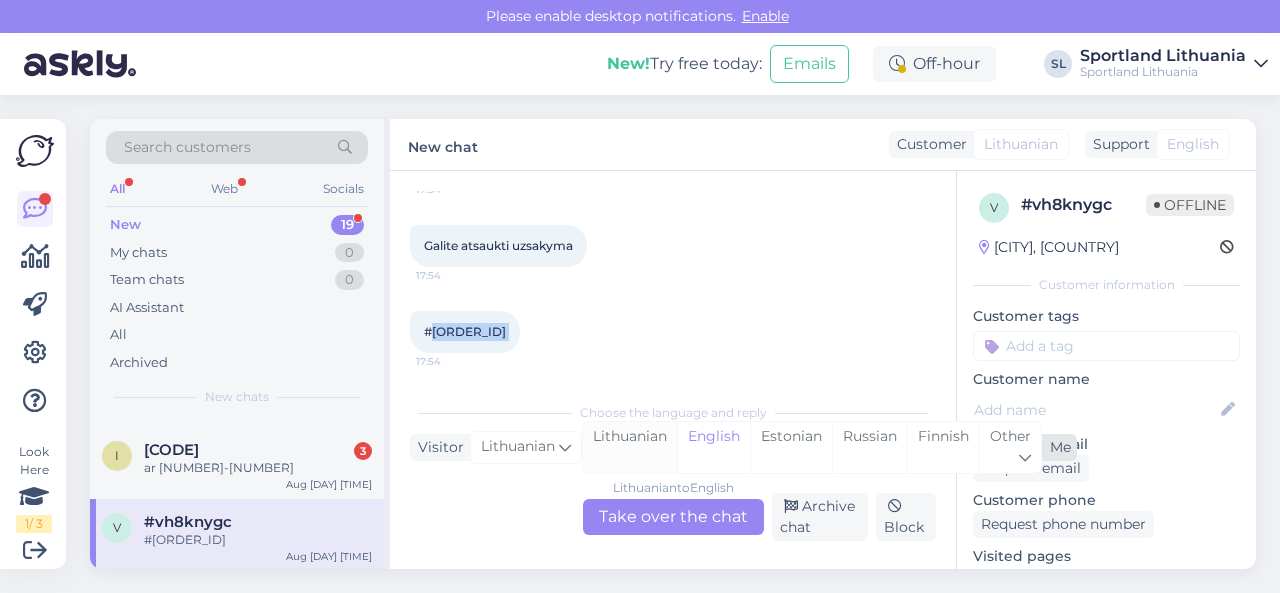 click on "Lithuanian" at bounding box center [630, 447] 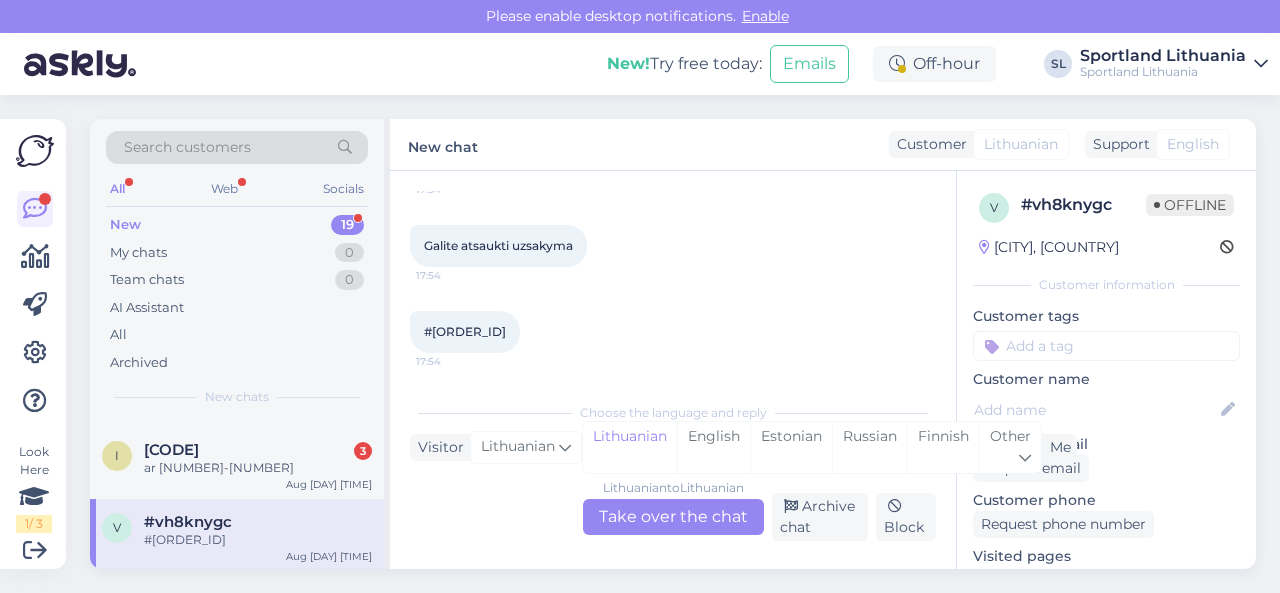 click on "Lithuanian  to  Lithuanian Take over the chat" at bounding box center [673, 517] 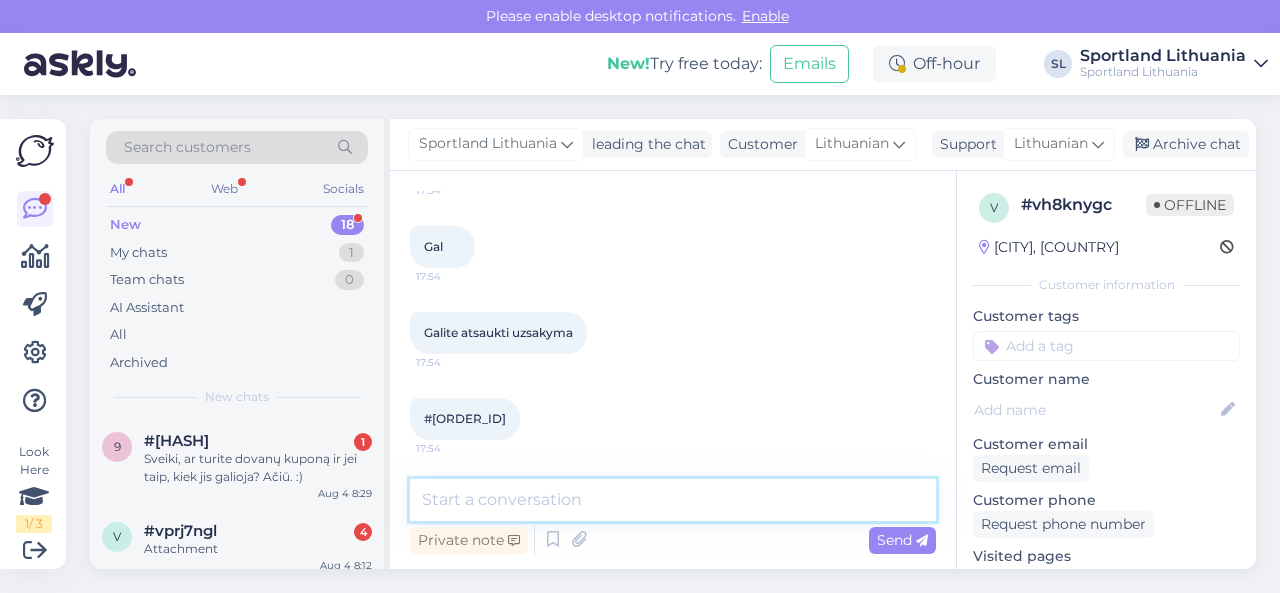 click at bounding box center [673, 500] 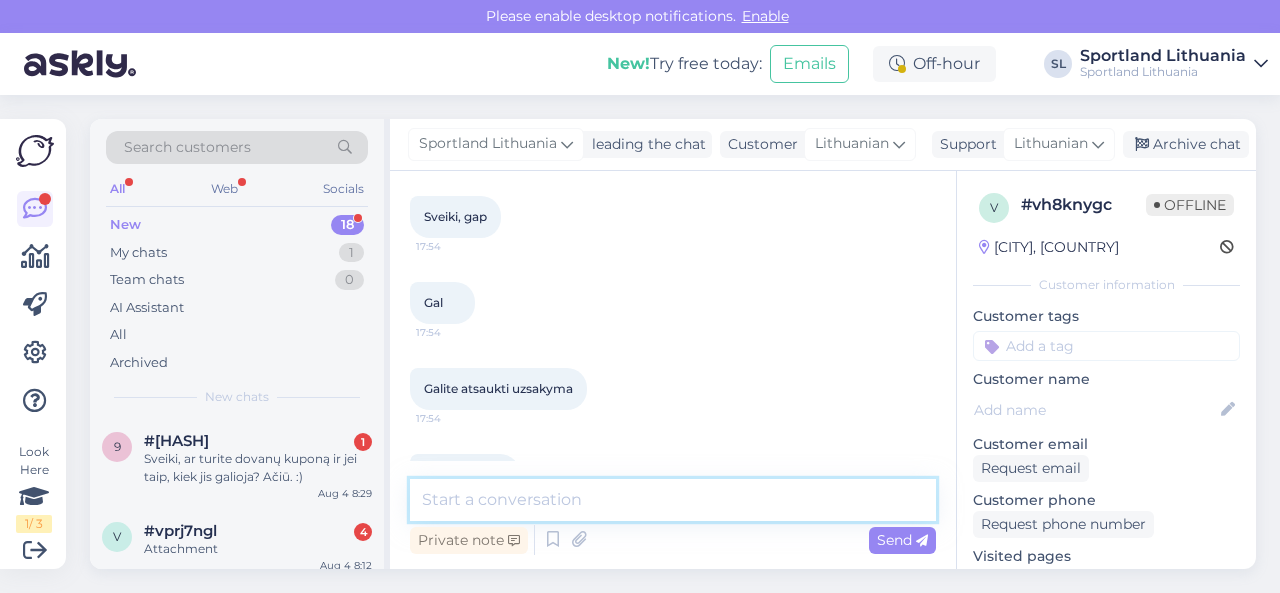 scroll, scrollTop: 157, scrollLeft: 0, axis: vertical 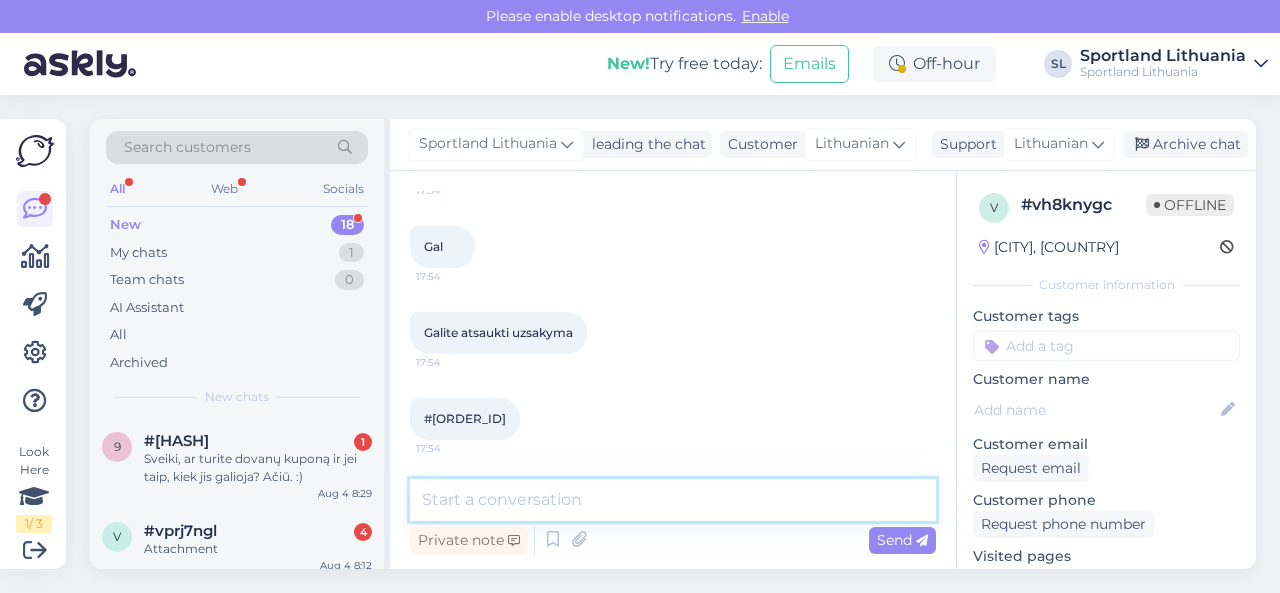 click at bounding box center (673, 500) 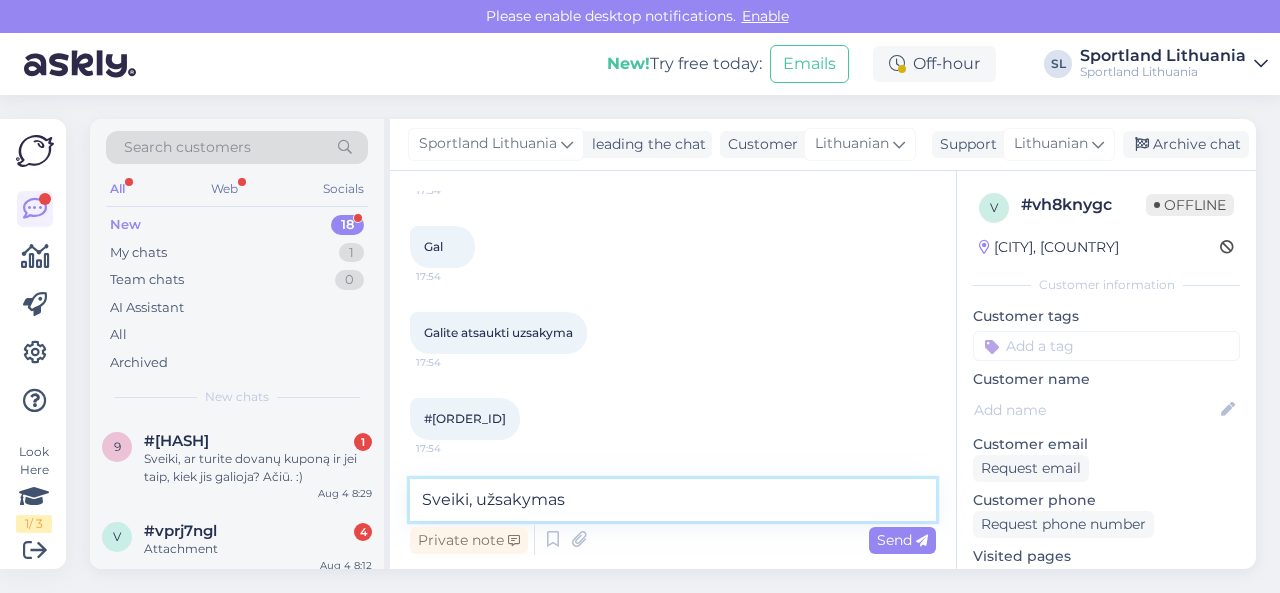 paste on "3000427587" 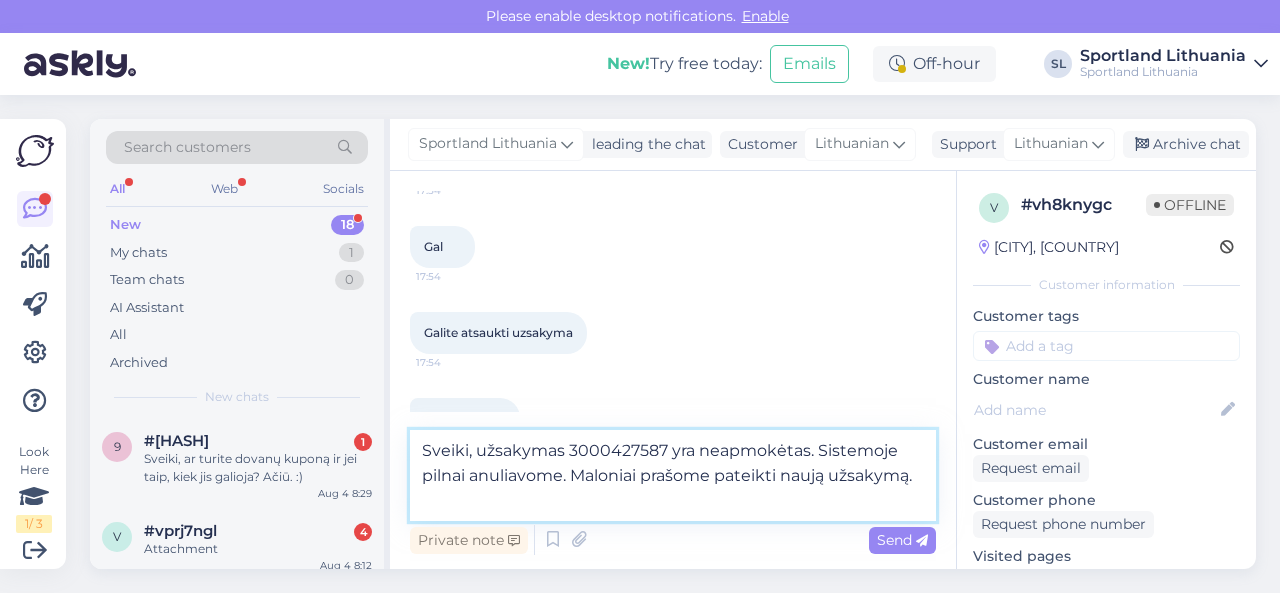 type on "Sveiki, užsakymas 3000427587 yra neapmokėtas. Sistemoje pilnai anuliavome. Maloniai prašome pateikti naują užsakymą." 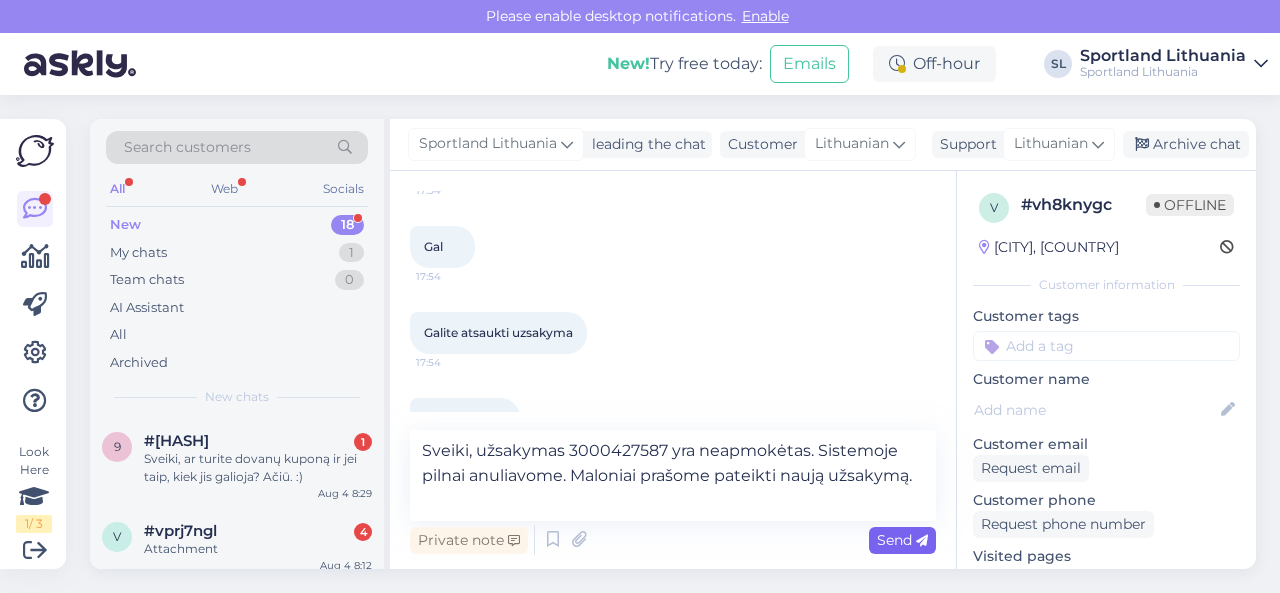 click on "Send" at bounding box center (902, 540) 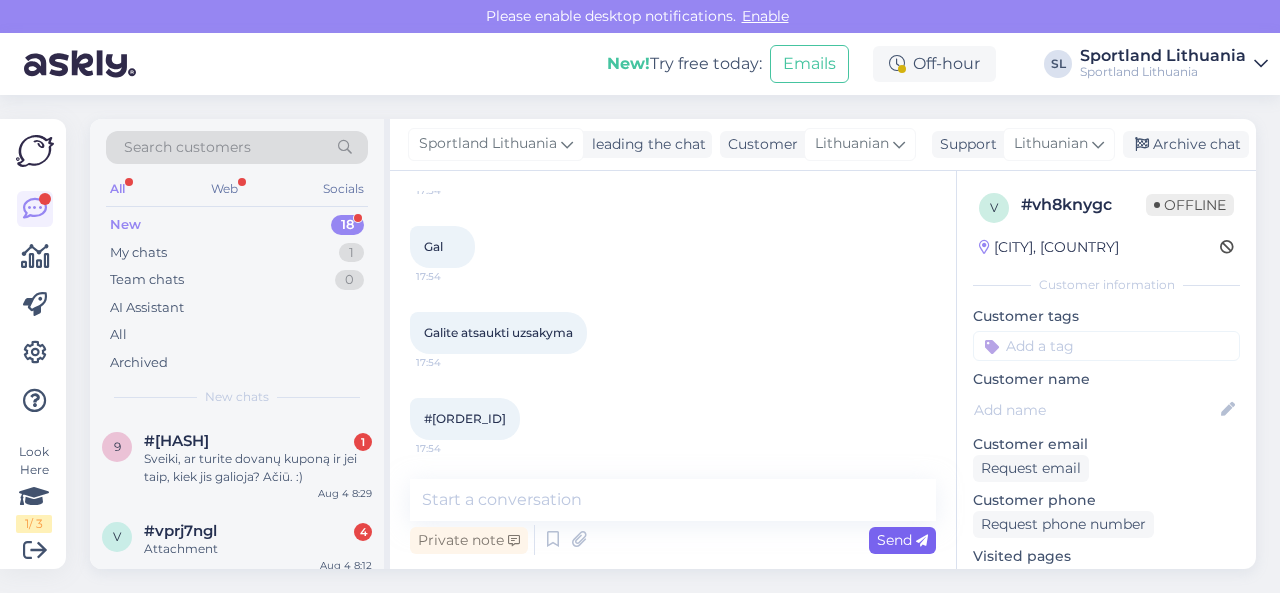 scroll, scrollTop: 321, scrollLeft: 0, axis: vertical 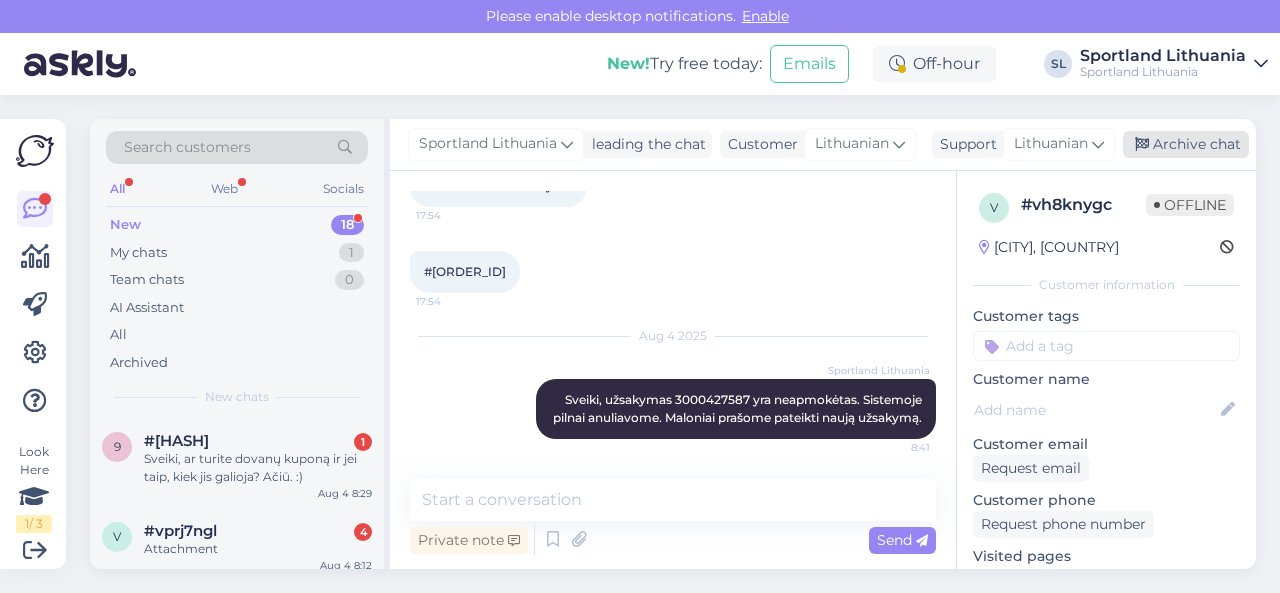 click on "Archive chat" at bounding box center [1186, 144] 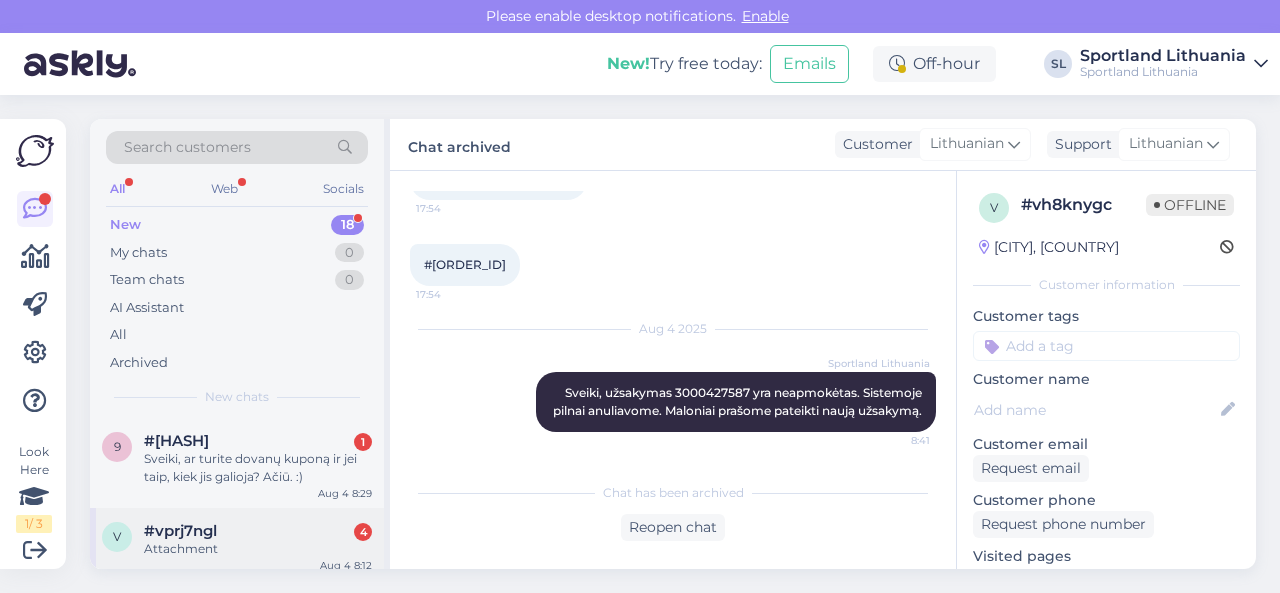 scroll, scrollTop: 100, scrollLeft: 0, axis: vertical 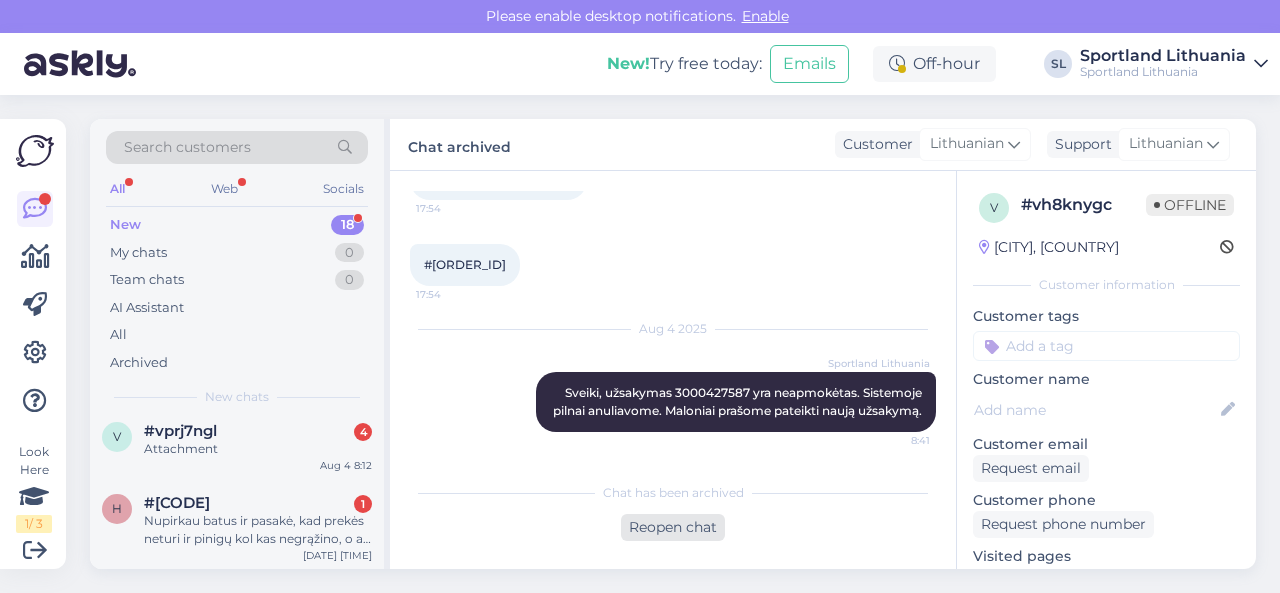 click on "Reopen chat" at bounding box center (673, 527) 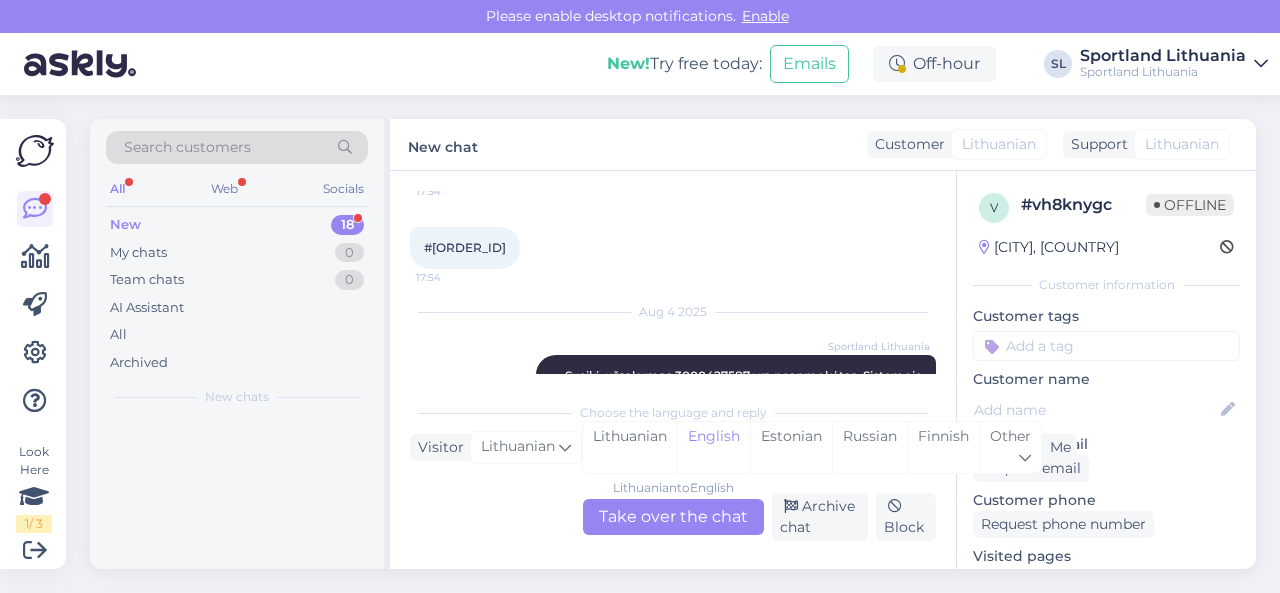 scroll, scrollTop: 0, scrollLeft: 0, axis: both 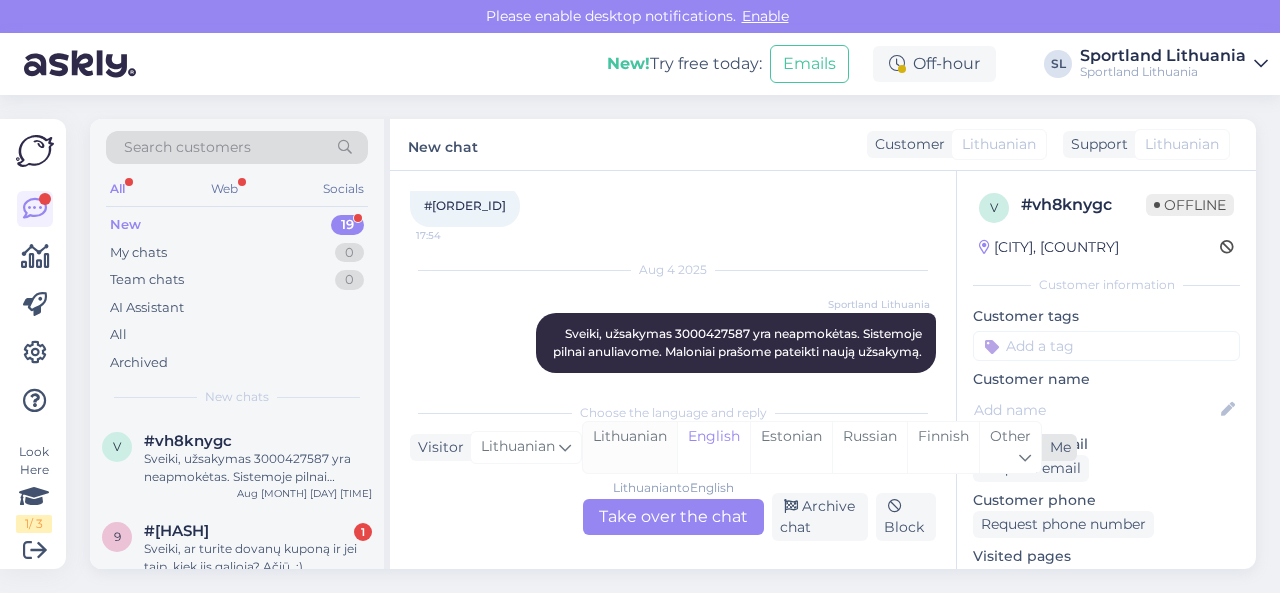 click on "Lithuanian" at bounding box center [630, 447] 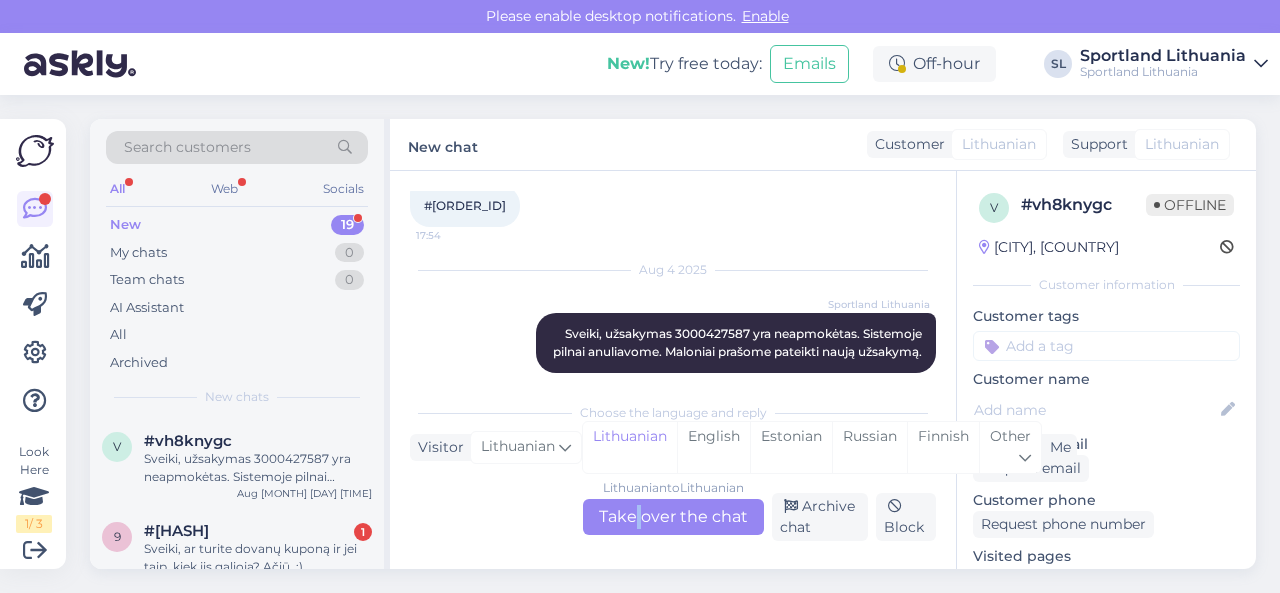 click on "Lithuanian  to  Lithuanian Take over the chat" at bounding box center (673, 517) 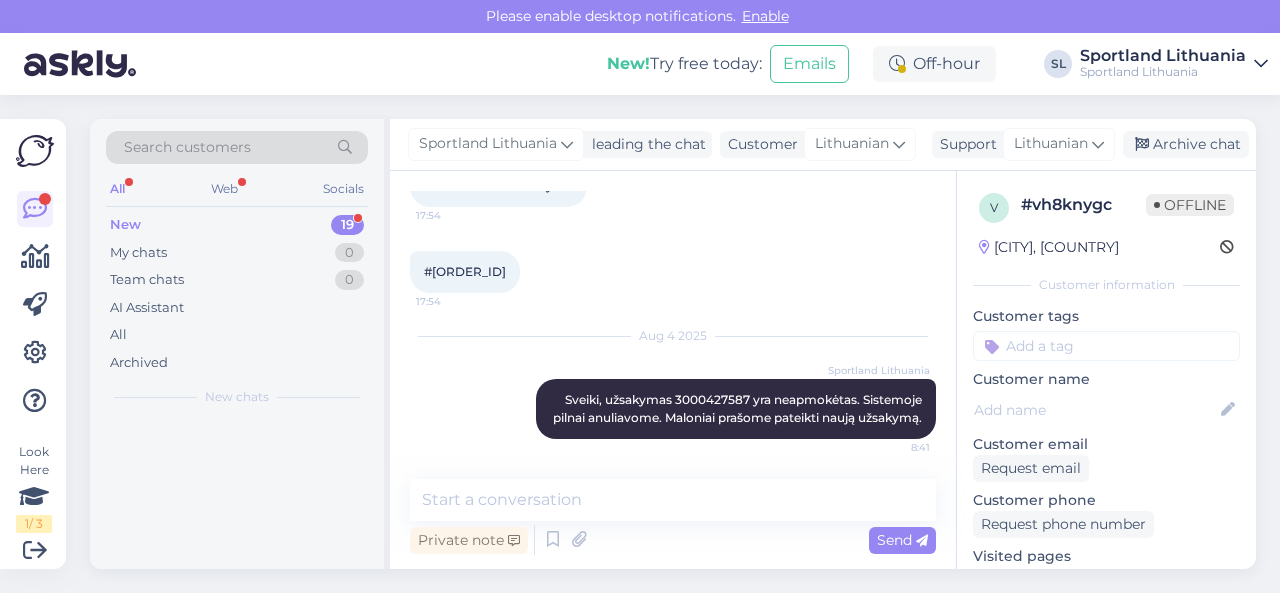 scroll, scrollTop: 321, scrollLeft: 0, axis: vertical 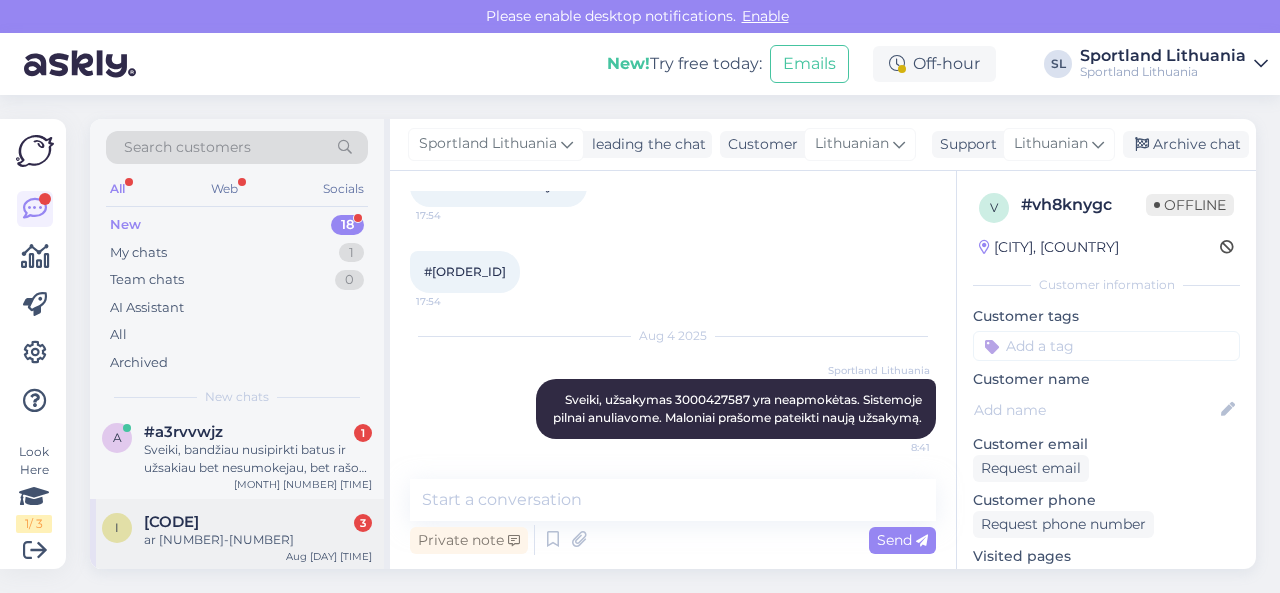 click on "ar [NUMBER]-[NUMBER]" at bounding box center (258, 540) 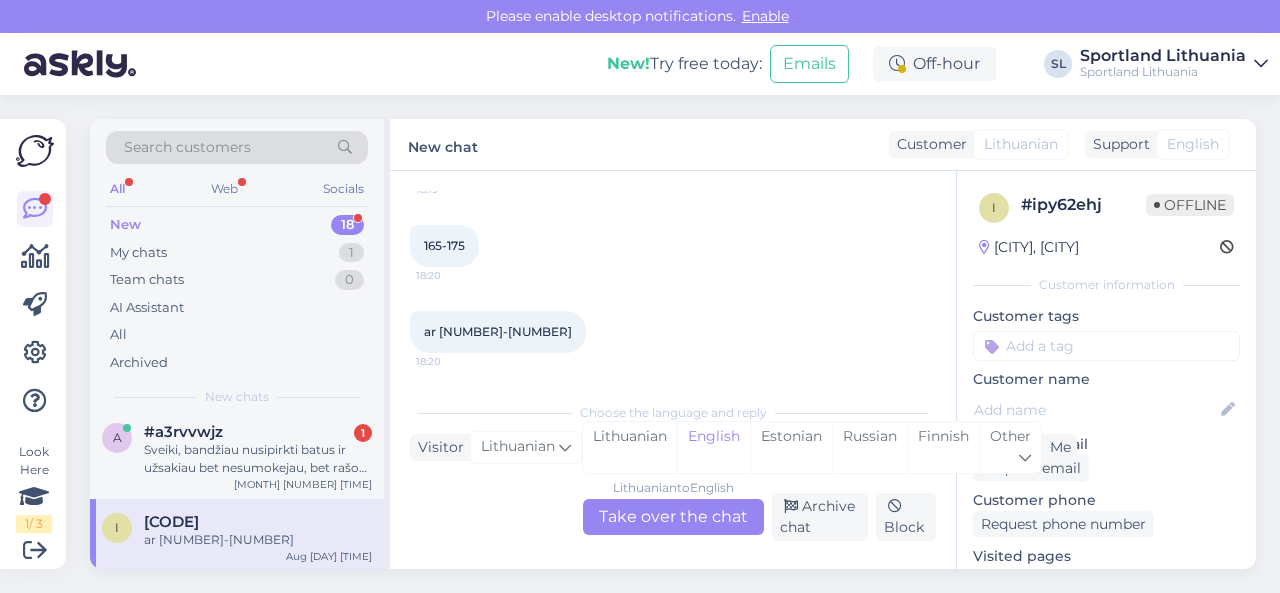scroll, scrollTop: 58, scrollLeft: 0, axis: vertical 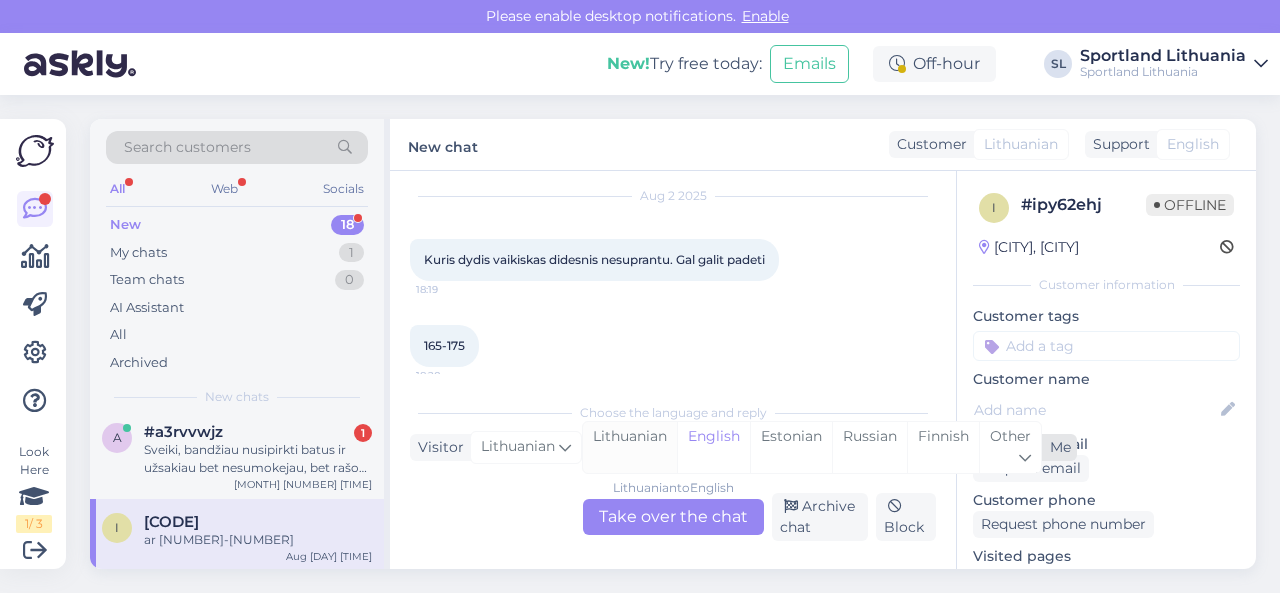 click on "Lithuanian" at bounding box center (630, 447) 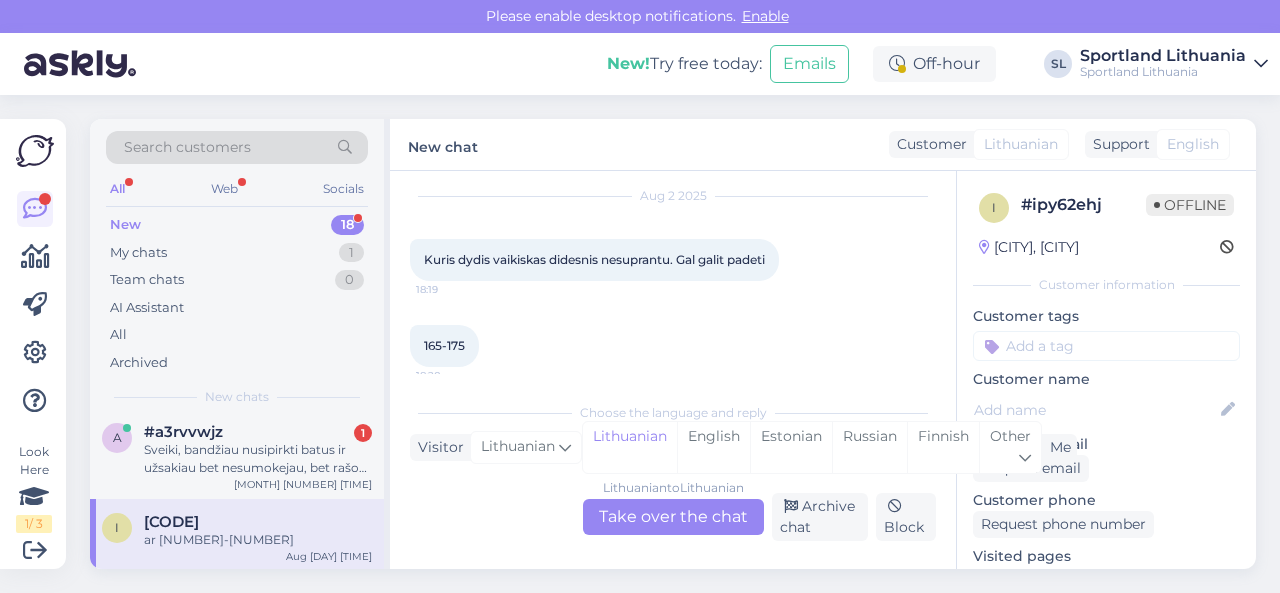 click on "Lithuanian  to  Lithuanian Take over the chat" at bounding box center (673, 517) 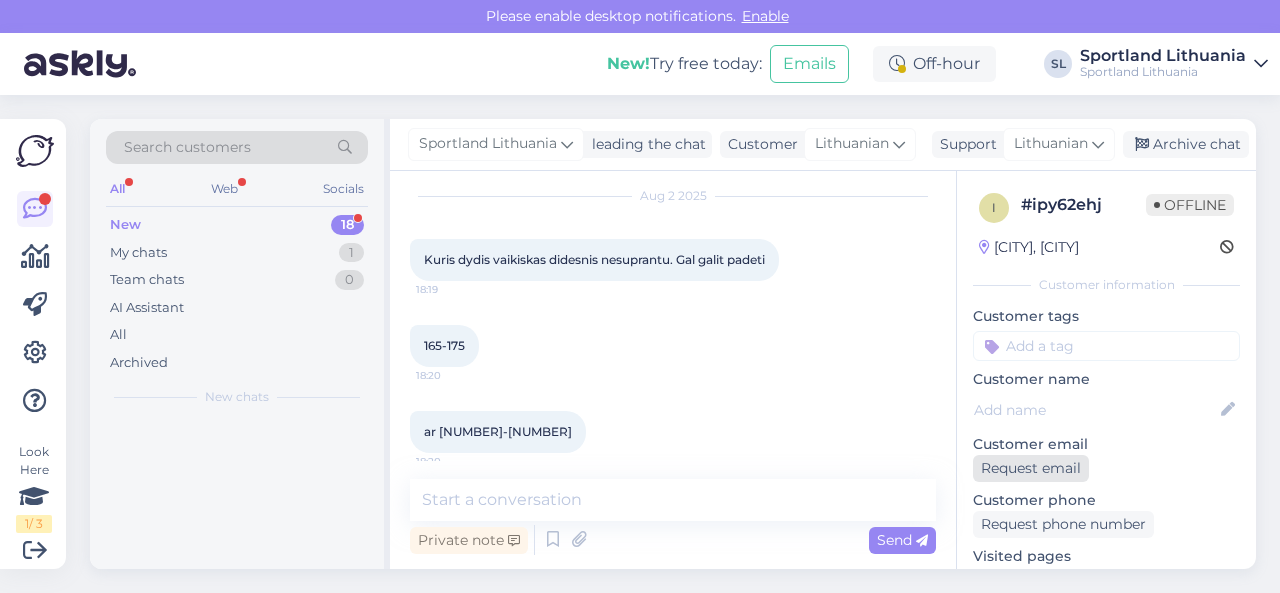 scroll, scrollTop: 0, scrollLeft: 0, axis: both 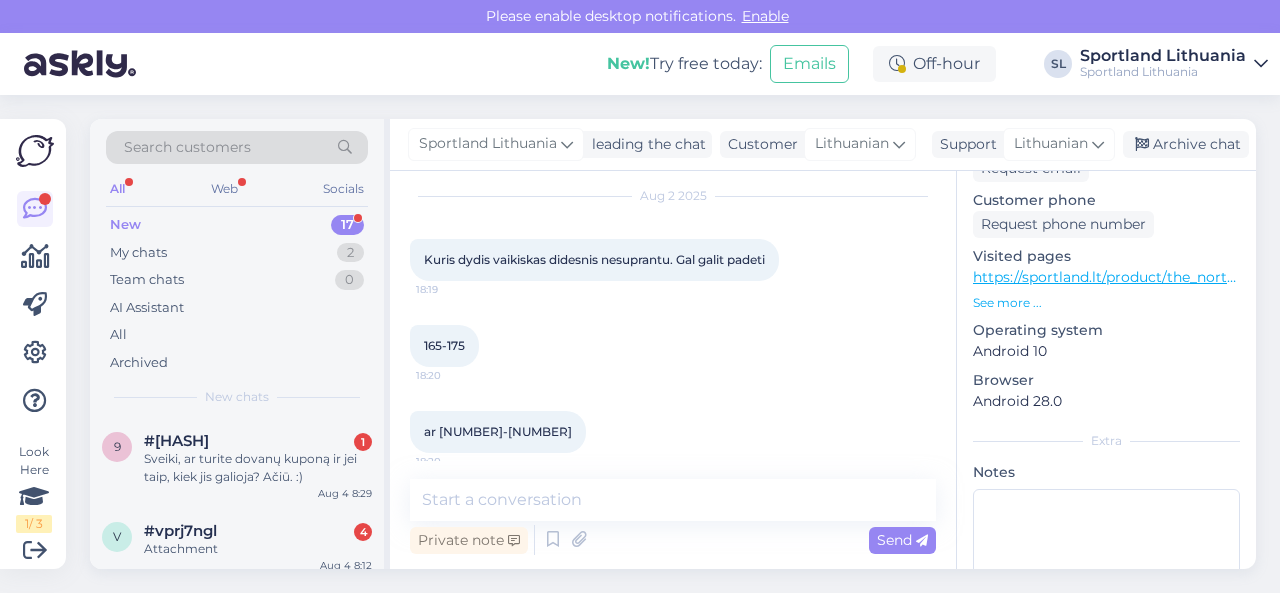 click on "https://sportland.lt/product/the_north_face_boys_antora_rain_jacket_nf0a8a48_kx7?clothing_size=9607" at bounding box center [1333, 277] 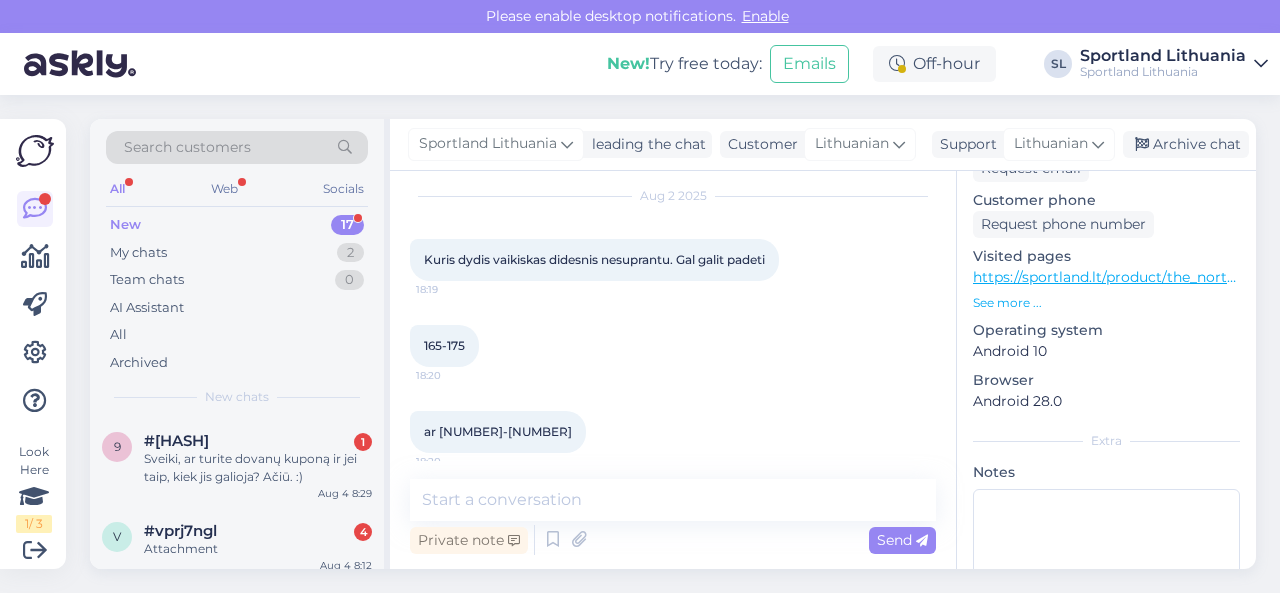 click on "See more ..." at bounding box center [1106, 303] 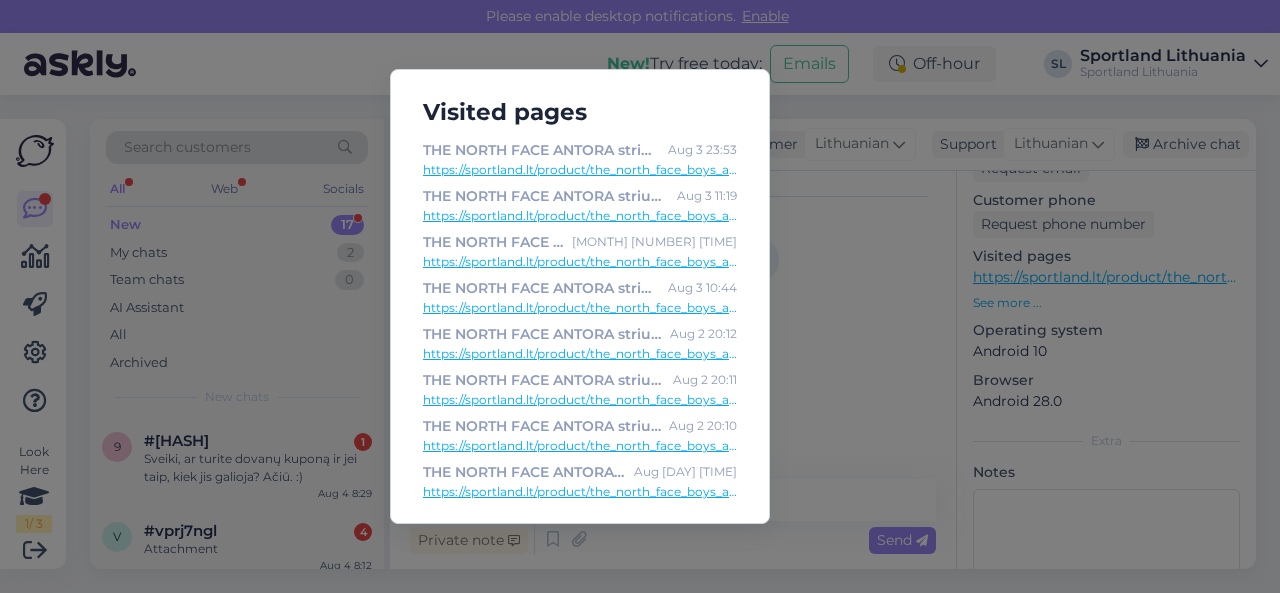 click on "https://sportland.lt/product/the_north_face_boys_antora_rain_jacket_nf0a8a48_kx7?clothing_size=9607" at bounding box center [580, 216] 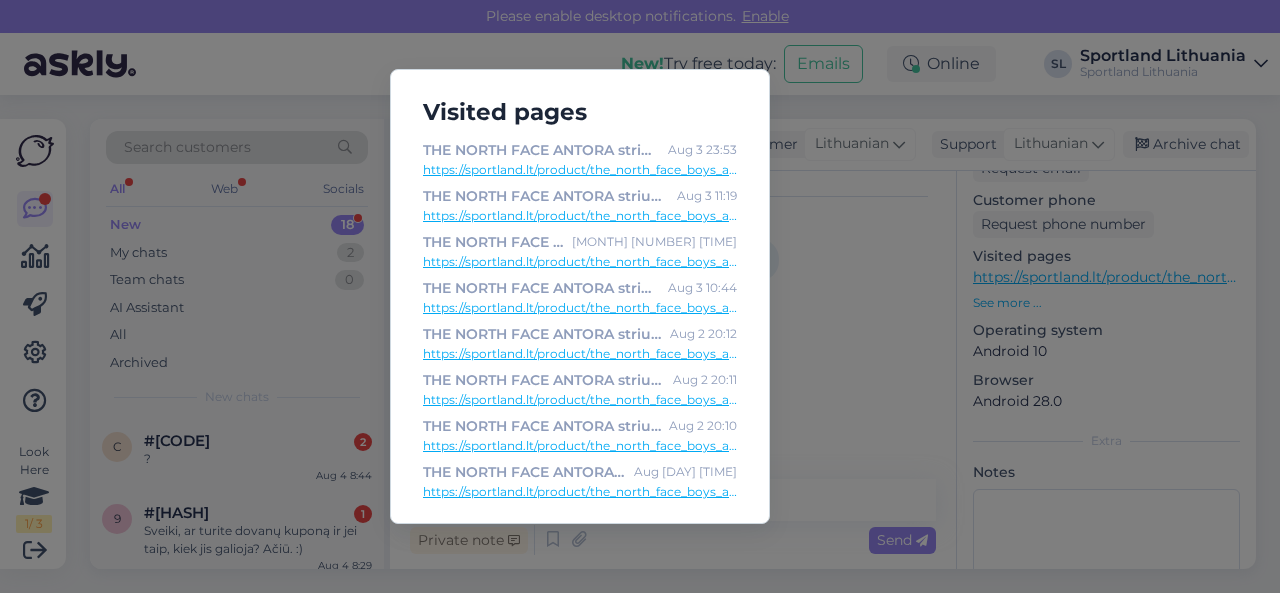 click on "Visited pages THE NORTH FACE ANTORA striukės ir parkos | Sportland [DATE] [TIME]  https://sportland.lt/product/the_north_face_boys_antora_rain_jacket_nf0a8a48_kx7?clothing_size=9607 THE NORTH FACE ANTORA striukės ir parkos | Sportland [DATE] [TIME]  https://sportland.lt/product/the_north_face_boys_antora_rain_jacket_nf0a8a48_kx7?clothing_size=9607 THE NORTH FACE ANTORA striukės ir parkos | Sportland [DATE] [TIME]  https://sportland.lt/product/the_north_face_boys_antora_rain_jacket_nf0a8a48_kx7?clothing_size=9607 THE NORTH FACE ANTORA striukės ir parkos | Sportland [DATE] [TIME]  https://sportland.lt/product/the_north_face_boys_antora_rain_jacket_nf0a8a48_kx7?clothing_size=9607 THE NORTH FACE ANTORA striukės ir parkos | Sportland [DATE] [TIME]  https://sportland.lt/product/the_north_face_boys_antora_rain_jacket_nf0a8a48_d1r?clothing_size=6342" at bounding box center (640, 296) 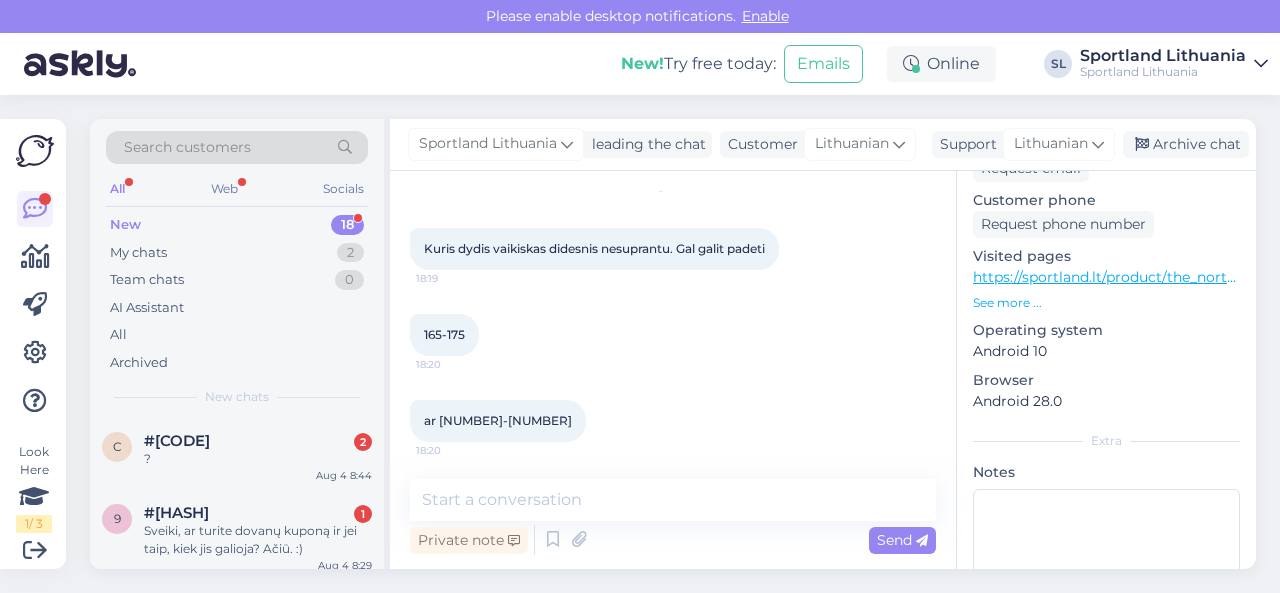 scroll, scrollTop: 71, scrollLeft: 0, axis: vertical 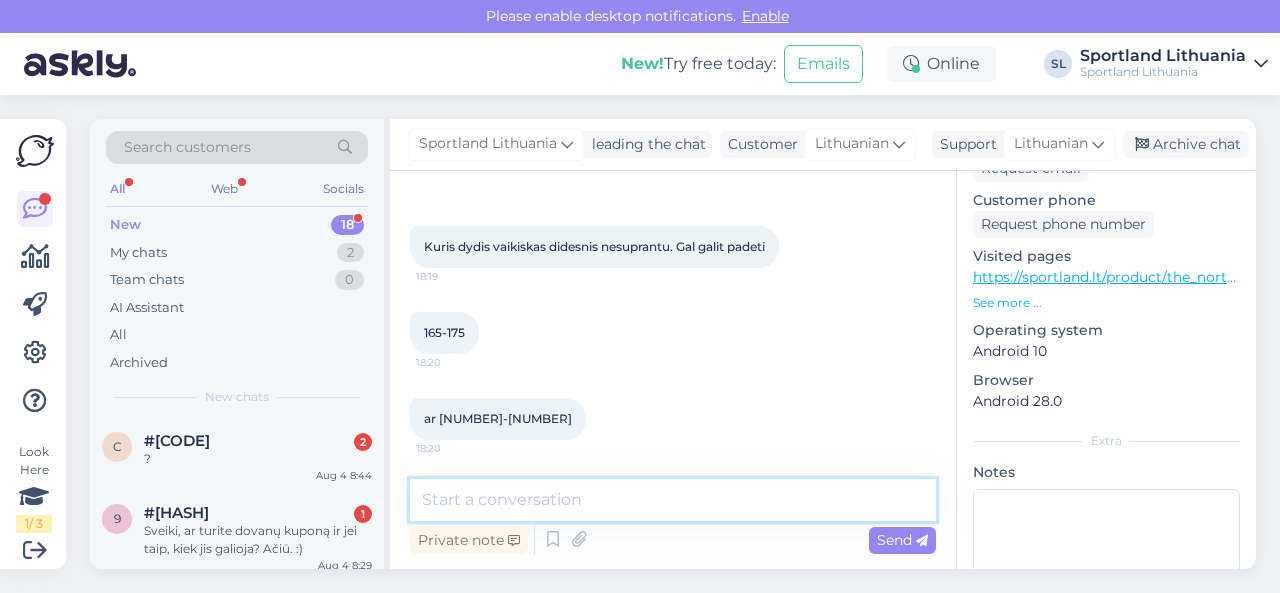 click at bounding box center (673, 500) 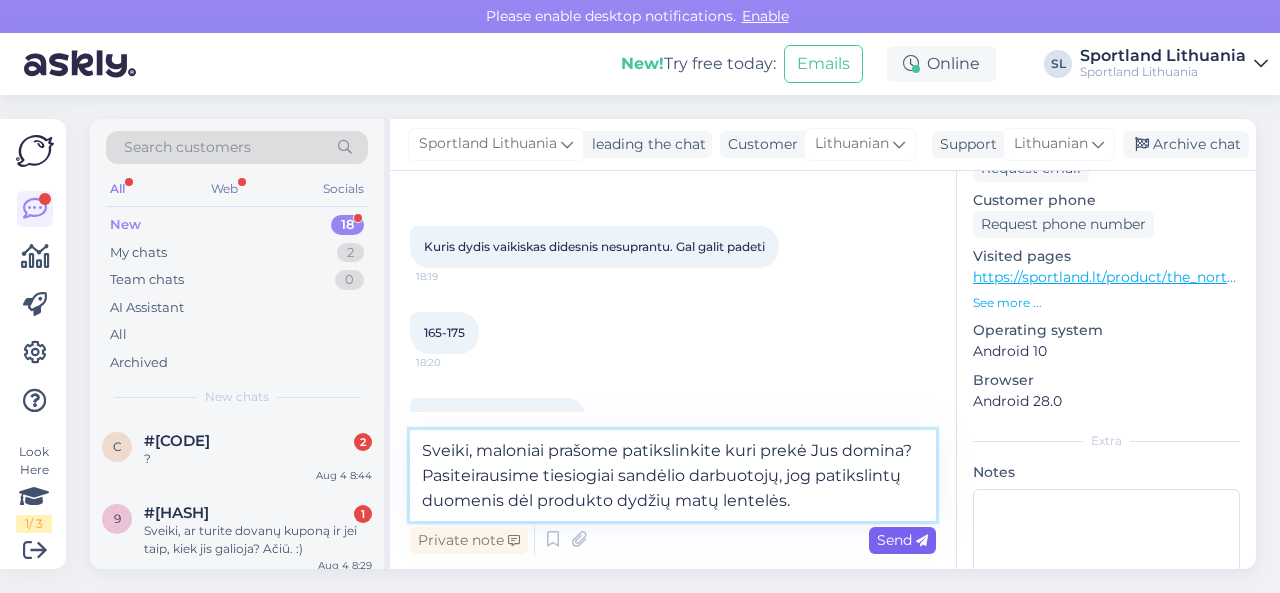 type on "Sveiki, maloniai prašome patikslinkite kuri prekė Jus domina? Pasiteirausime tiesiogiai sandėlio darbuotojų, jog patikslintų duomenis dėl produkto dydžių matų lentelės." 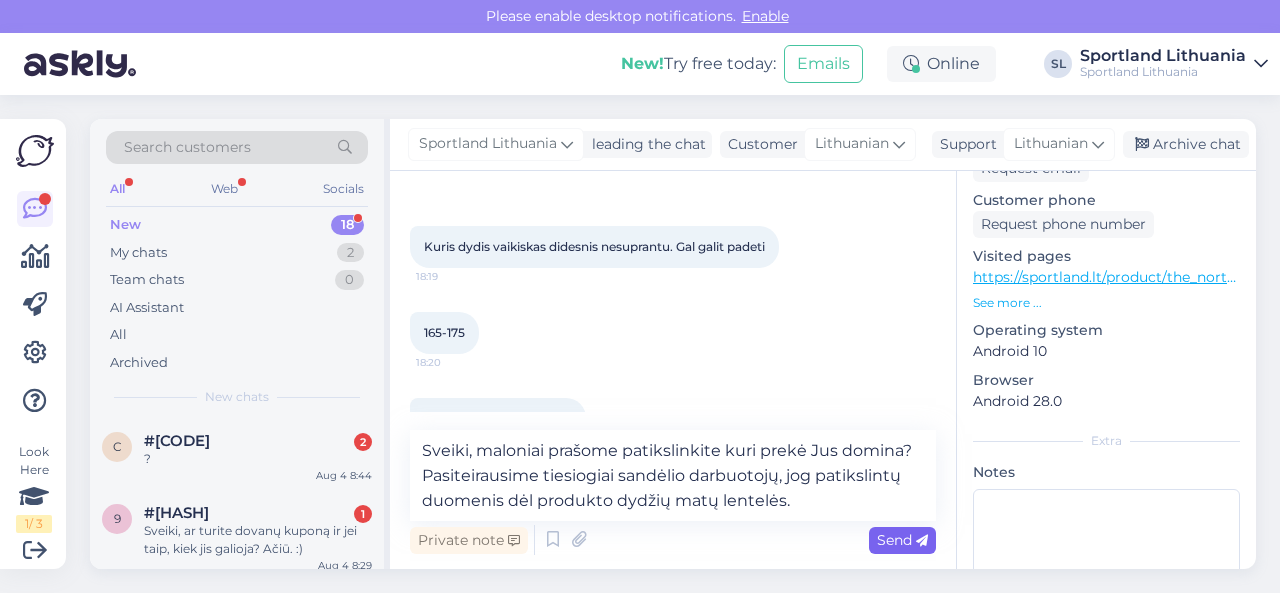 click on "Send" at bounding box center [902, 540] 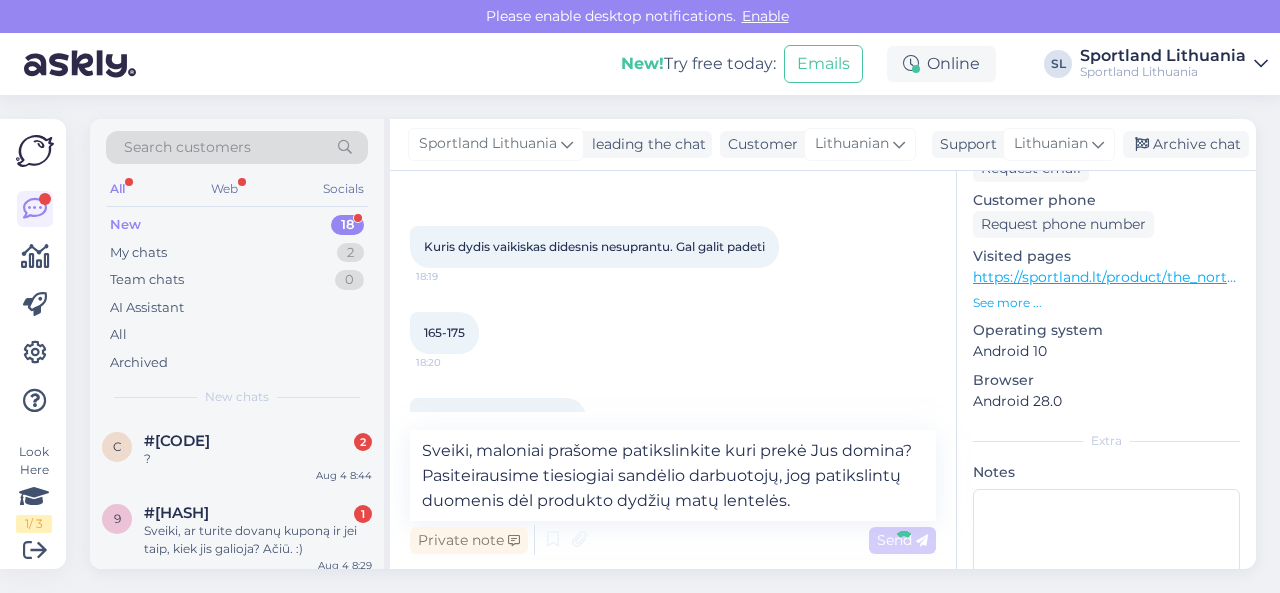type 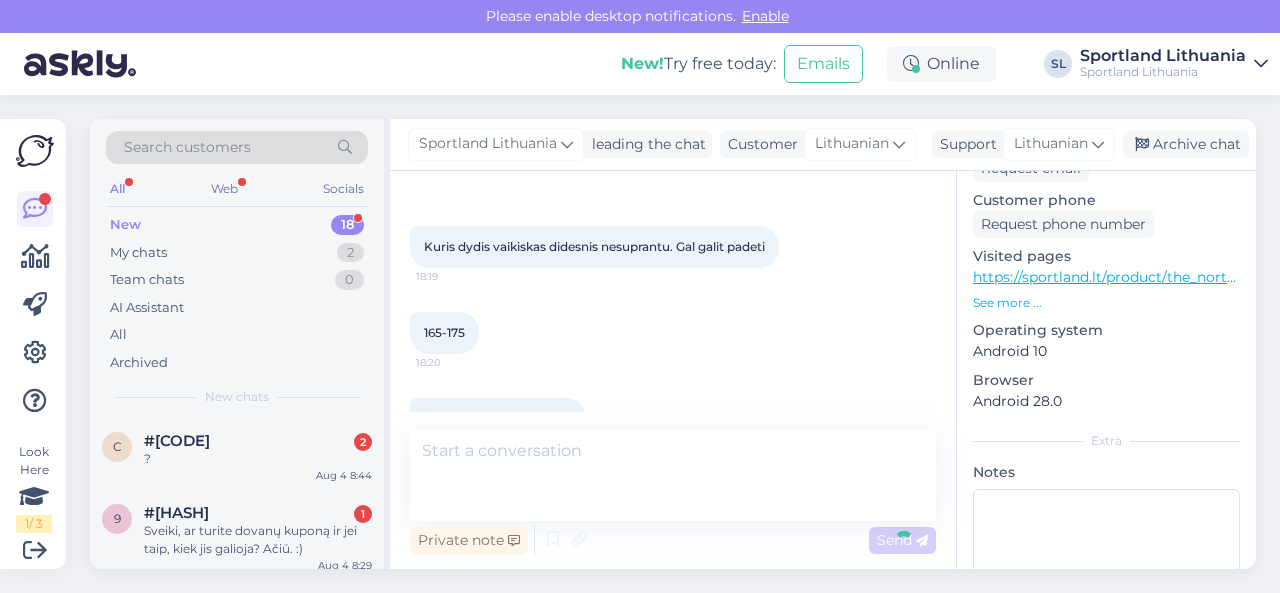 scroll, scrollTop: 235, scrollLeft: 0, axis: vertical 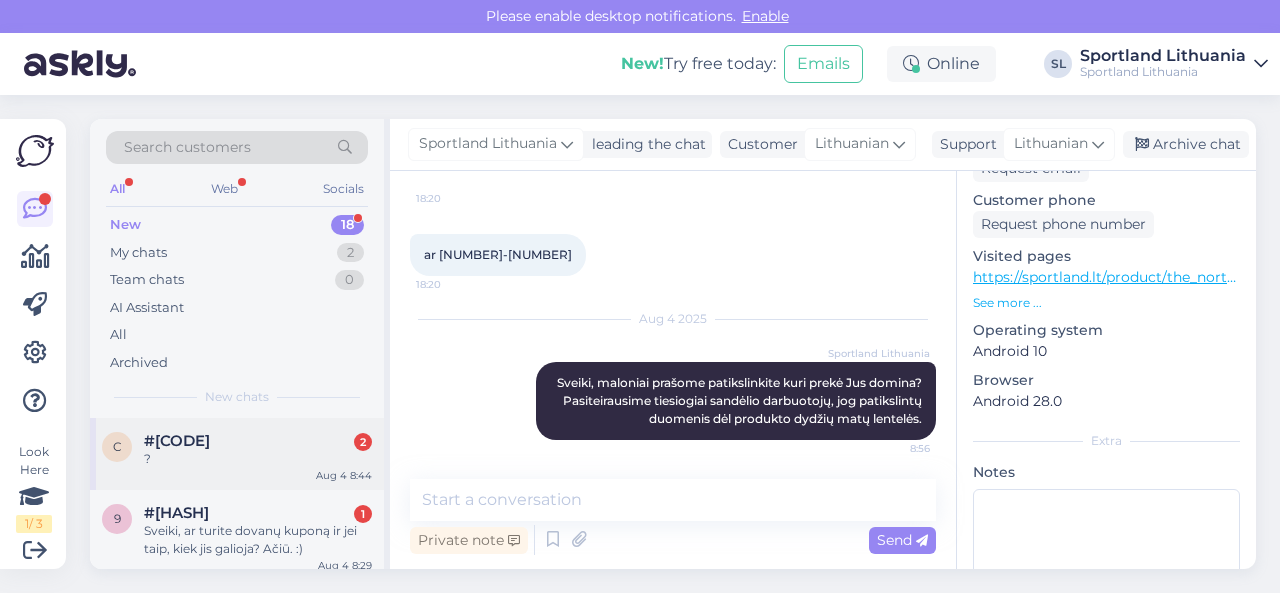 click on "c #cgcxae0b 2 ?  Aug 4 8:44" at bounding box center [237, 454] 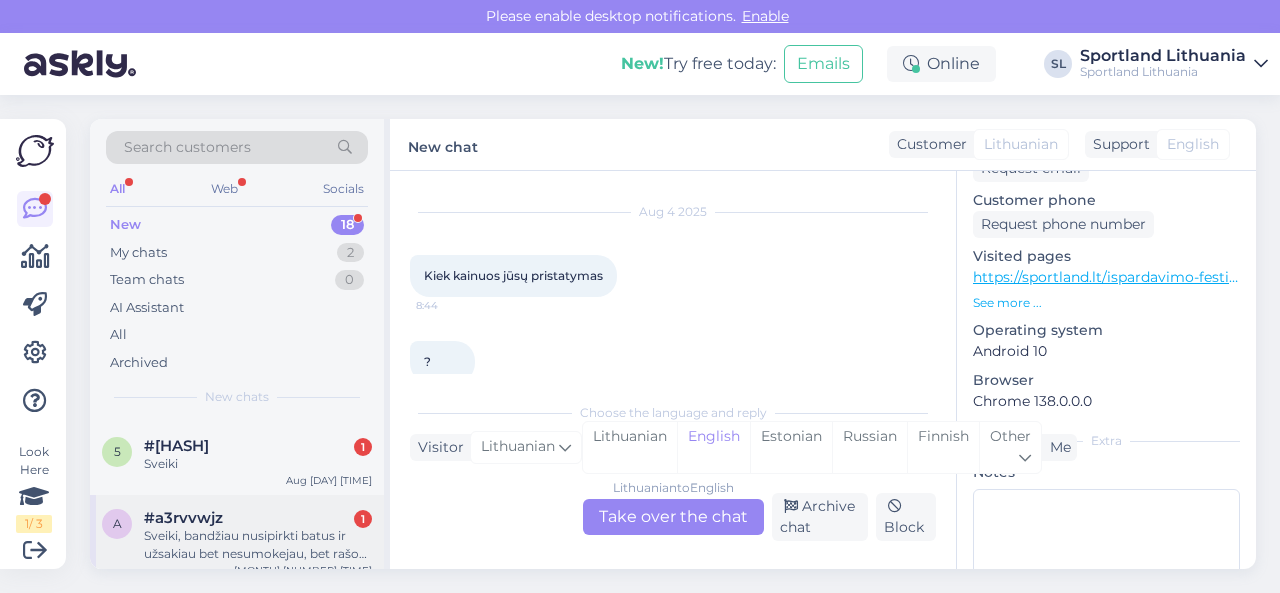 scroll, scrollTop: 1341, scrollLeft: 0, axis: vertical 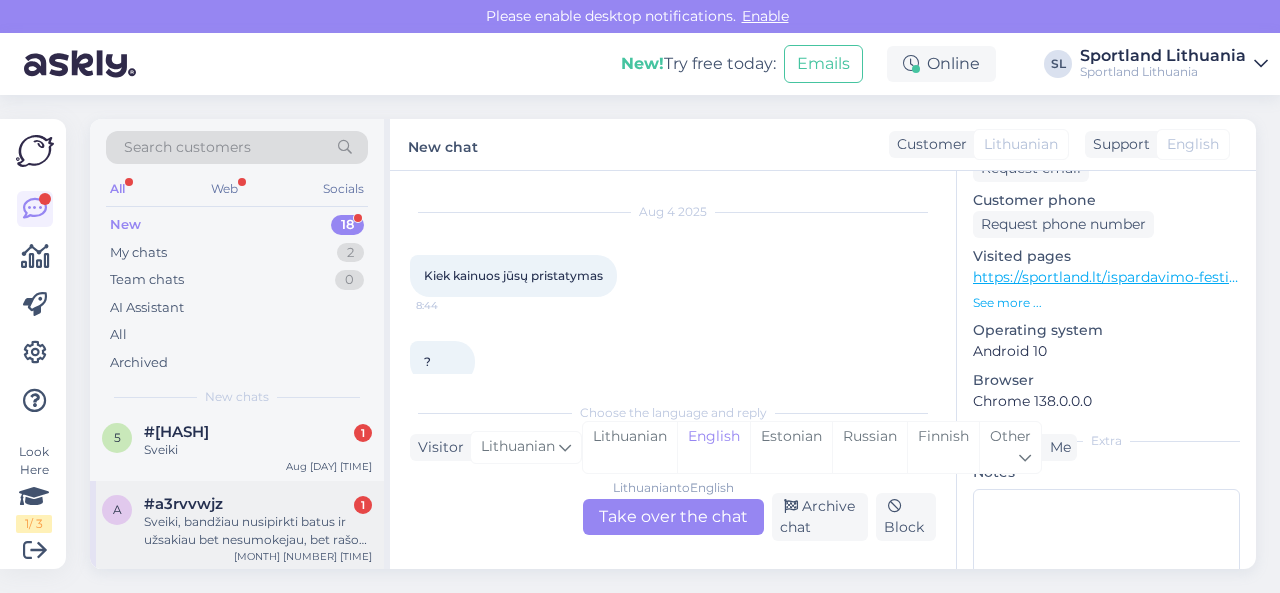 click on "Sveiki, bandžiau nusipirkti batus ir užsakiau bet nesumokejau, bet rašo kad užsakymas patvirtintas, ka tokiu atveju daryti?" at bounding box center [258, 531] 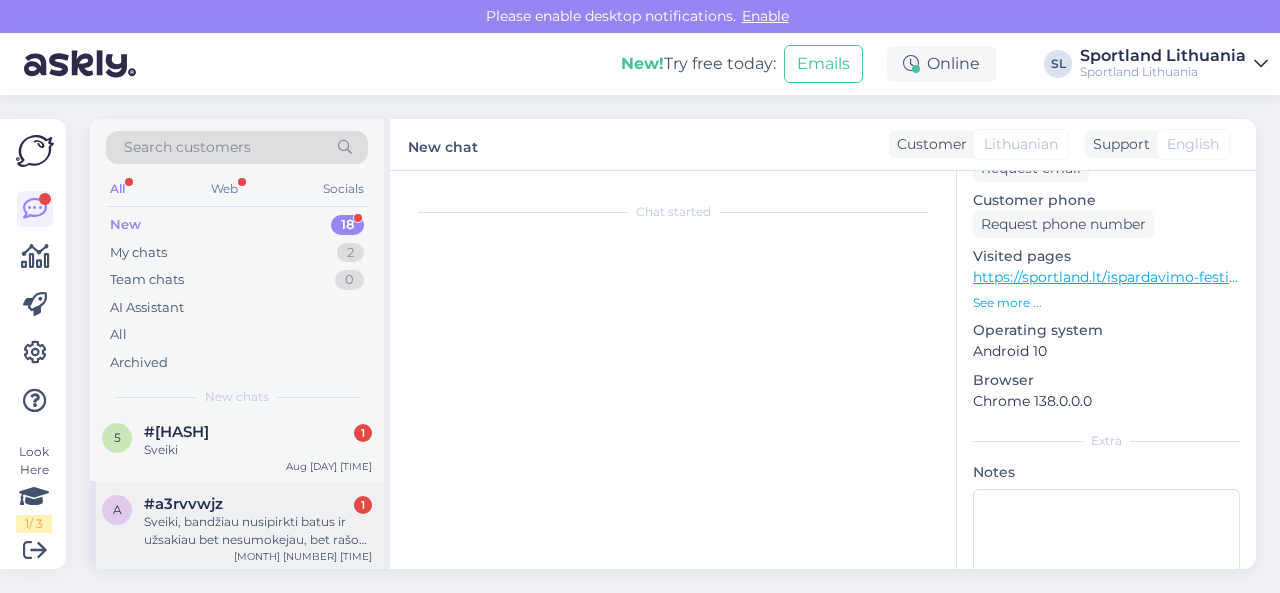 scroll, scrollTop: 22, scrollLeft: 0, axis: vertical 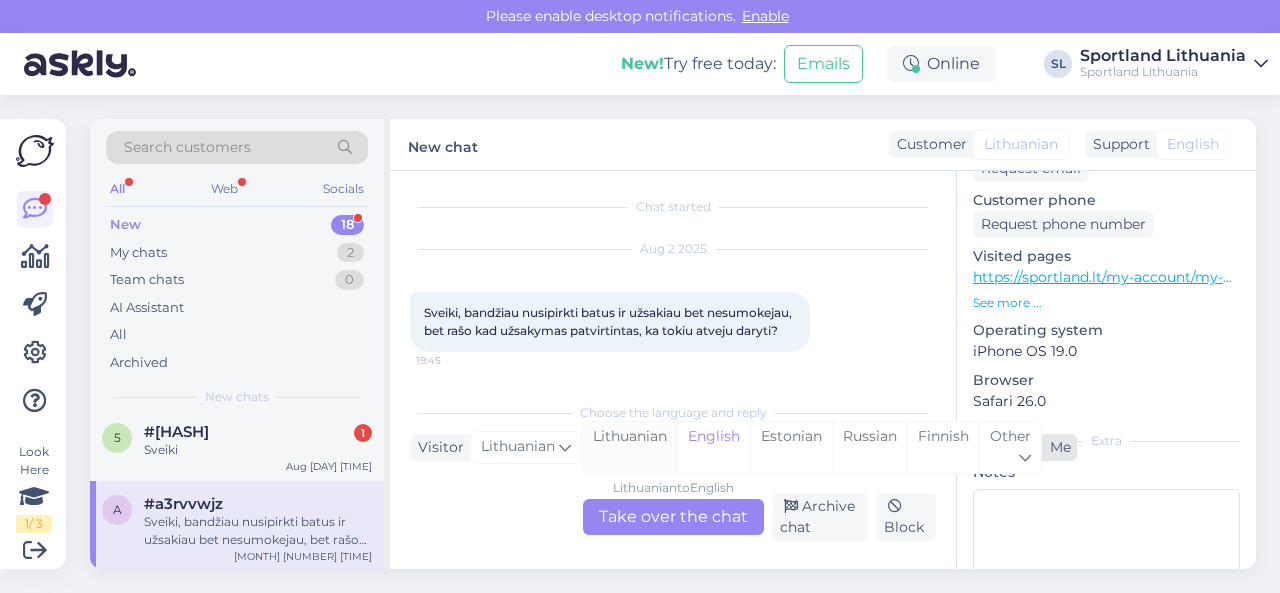 click on "Lithuanian" at bounding box center [630, 447] 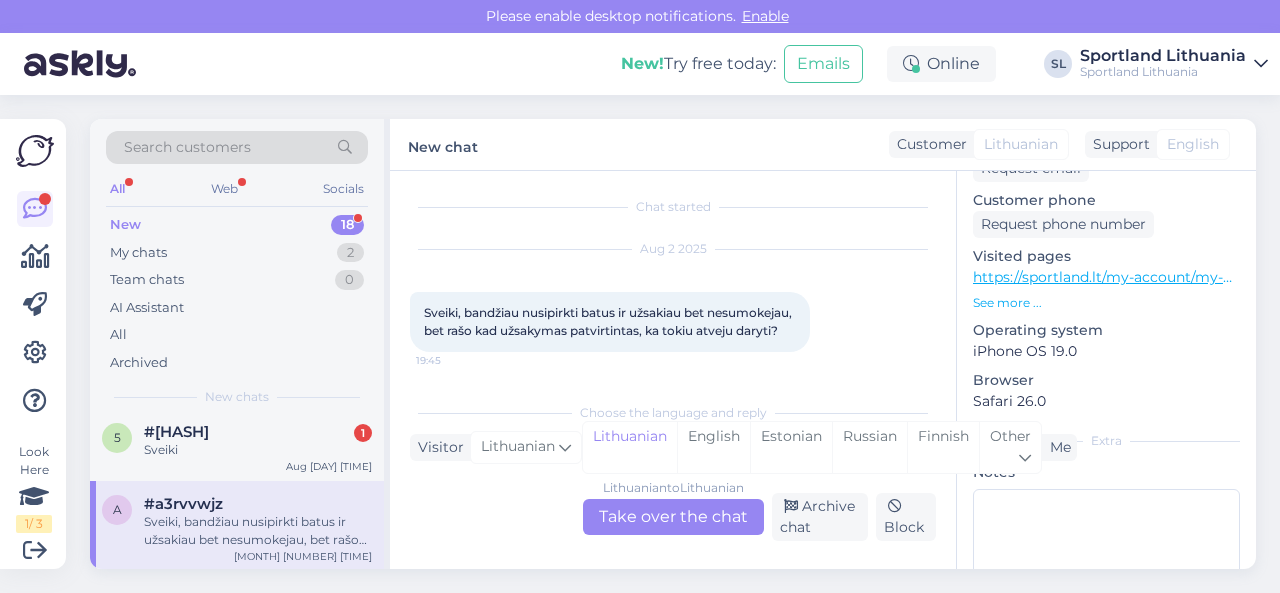 click on "Lithuanian  to  Lithuanian Take over the chat" at bounding box center (673, 517) 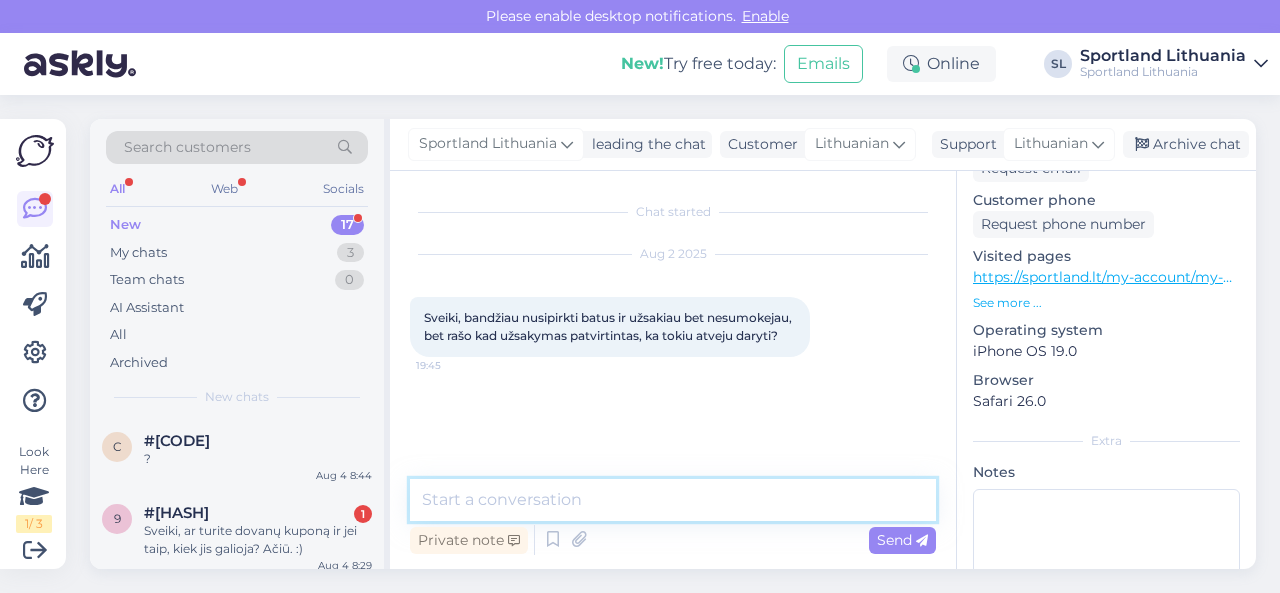 click at bounding box center (673, 500) 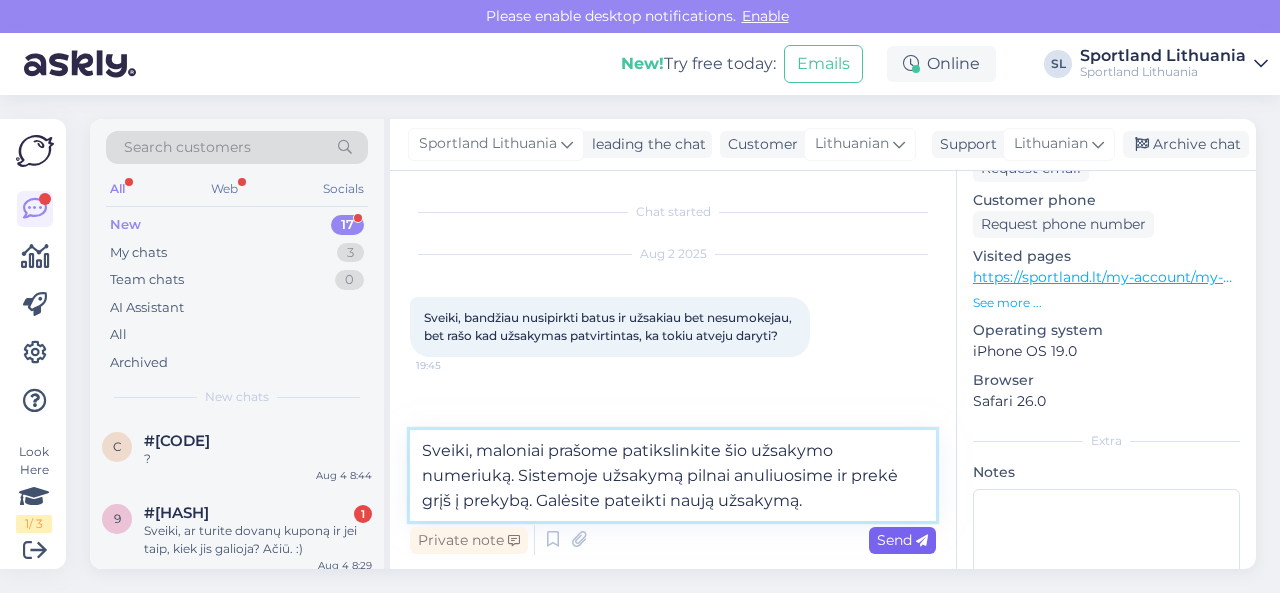 type on "Sveiki, maloniai prašome patikslinkite šio užsakymo numeriuką. Sistemoje užsakymą pilnai anuliuosime ir prekė grįš į prekybą. Galėsite pateikti naują užsakymą." 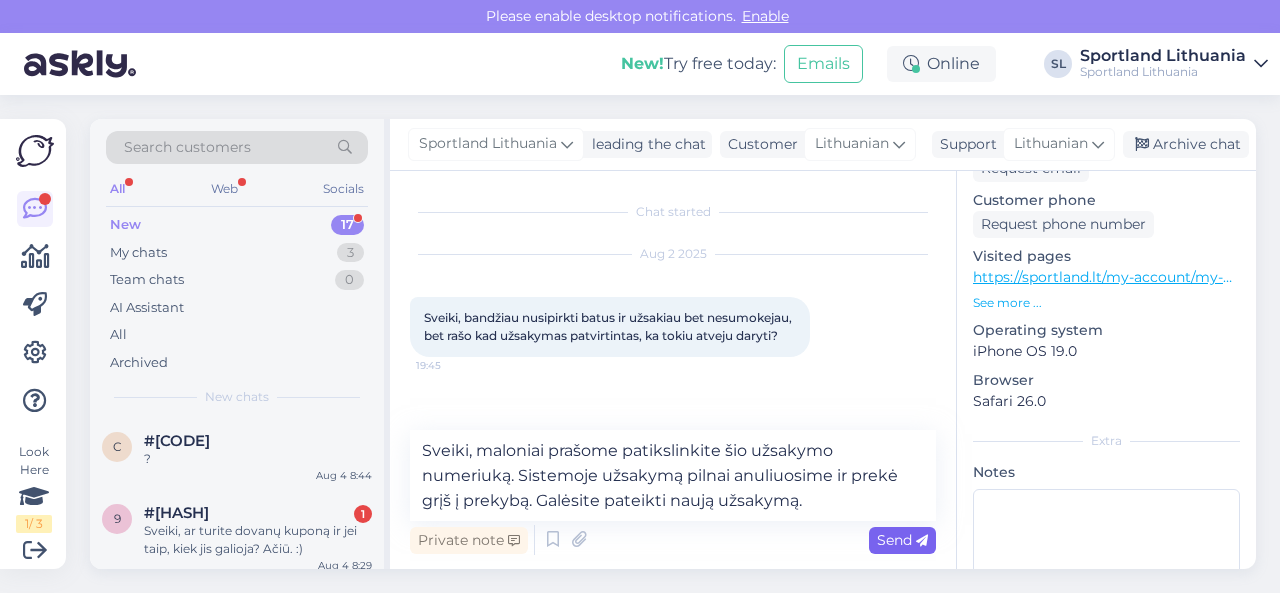 click on "Send" at bounding box center (902, 540) 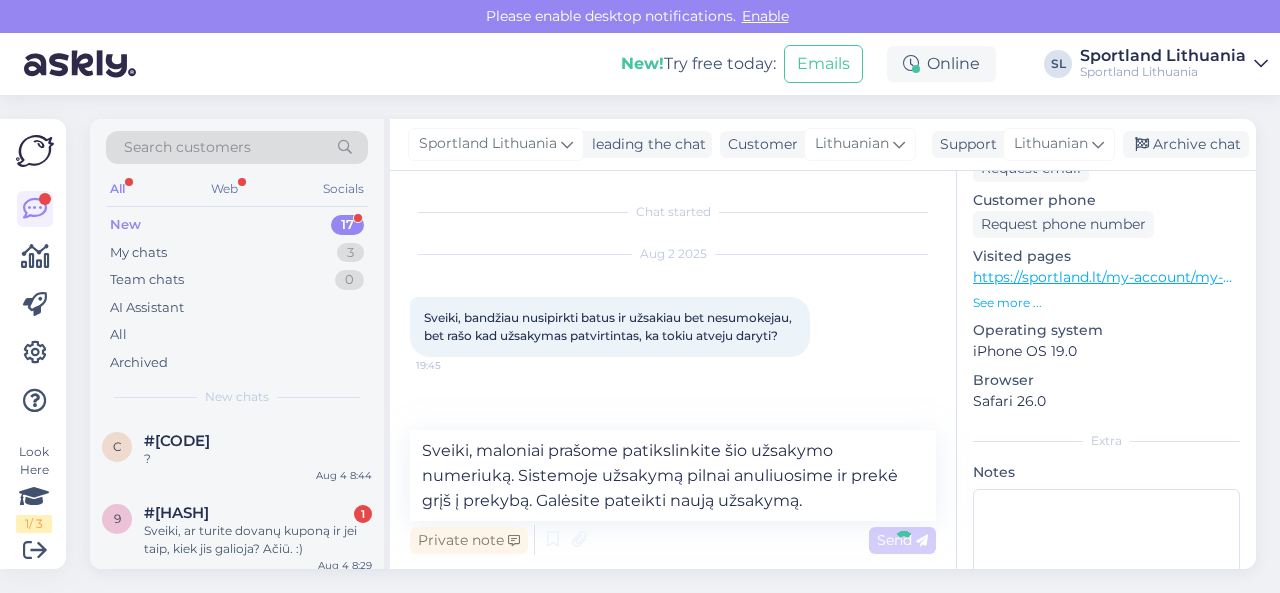 type 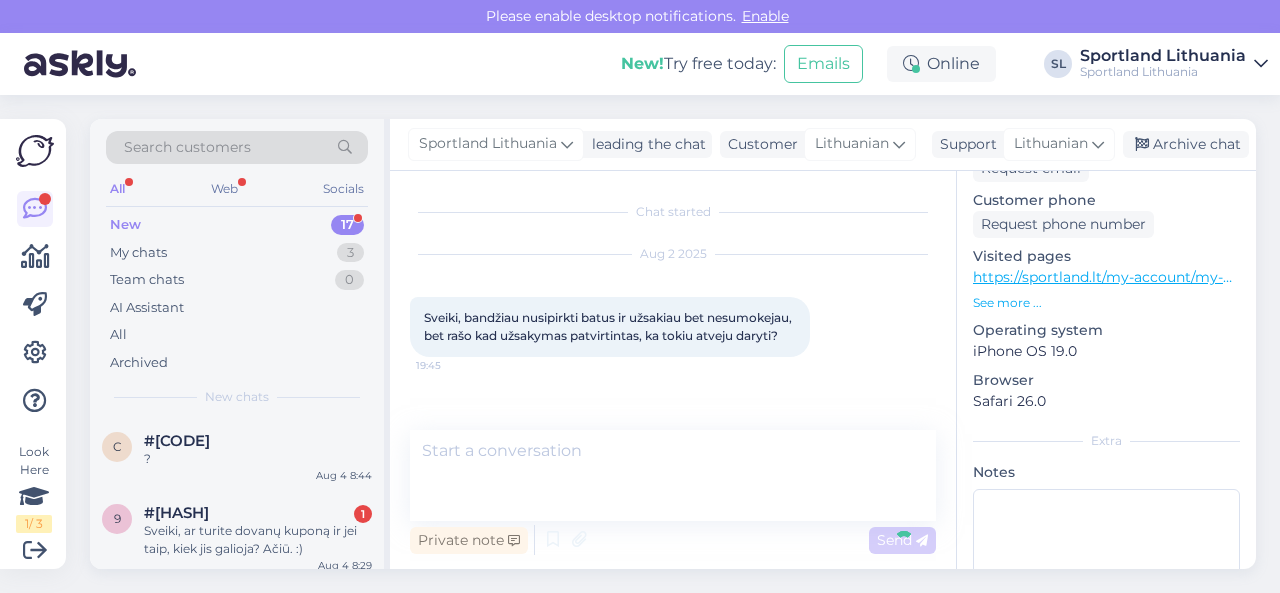scroll, scrollTop: 99, scrollLeft: 0, axis: vertical 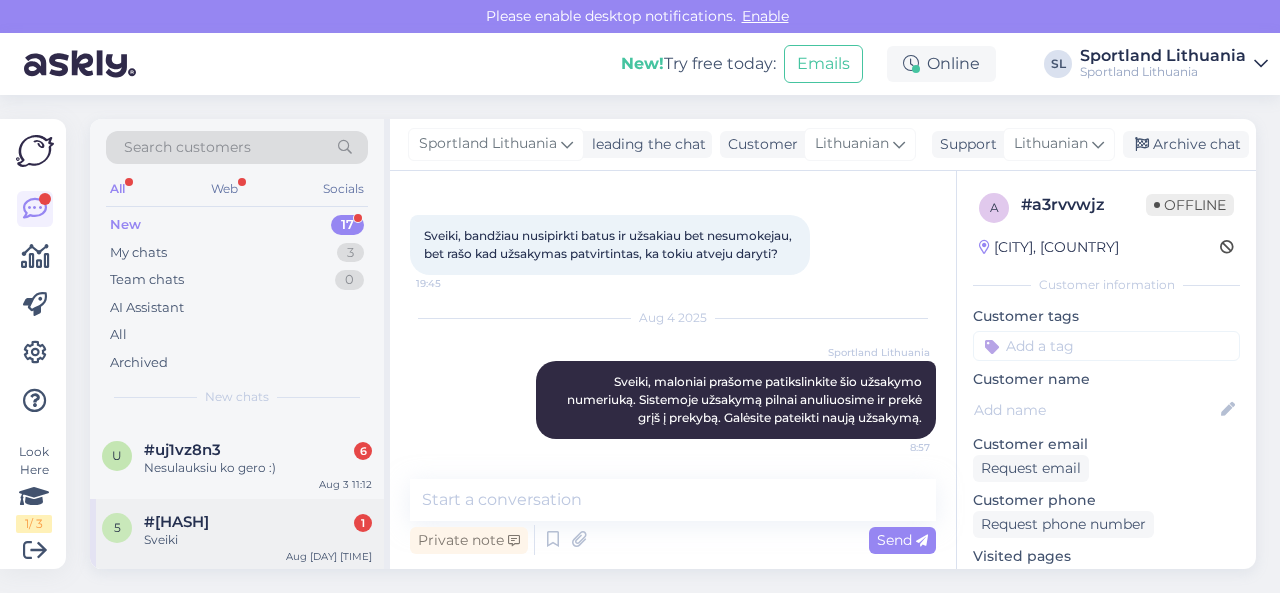 click on "#51nr6gxv 1" at bounding box center [258, 522] 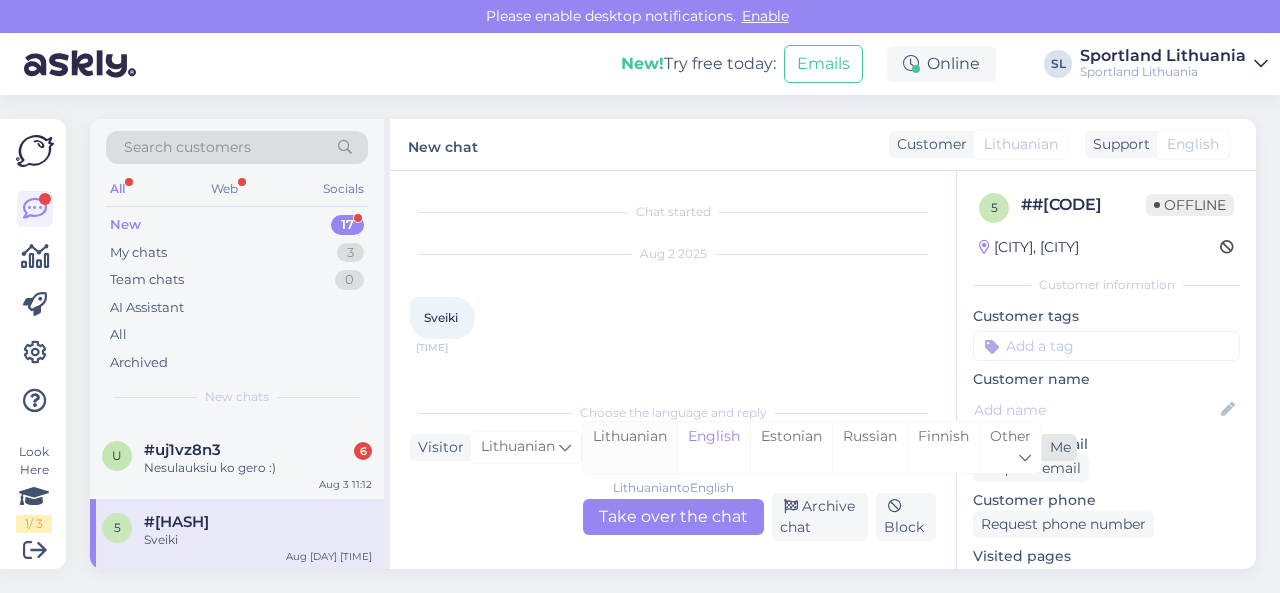 click on "Lithuanian" at bounding box center (630, 447) 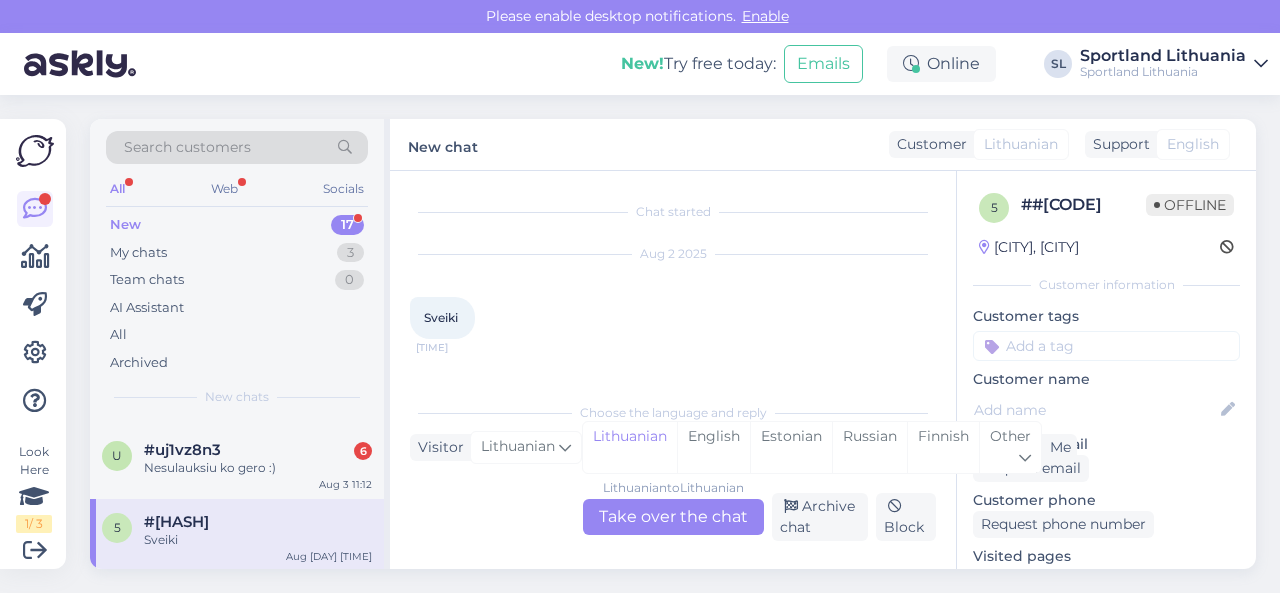 click on "Lithuanian  to  Lithuanian Take over the chat" at bounding box center (673, 517) 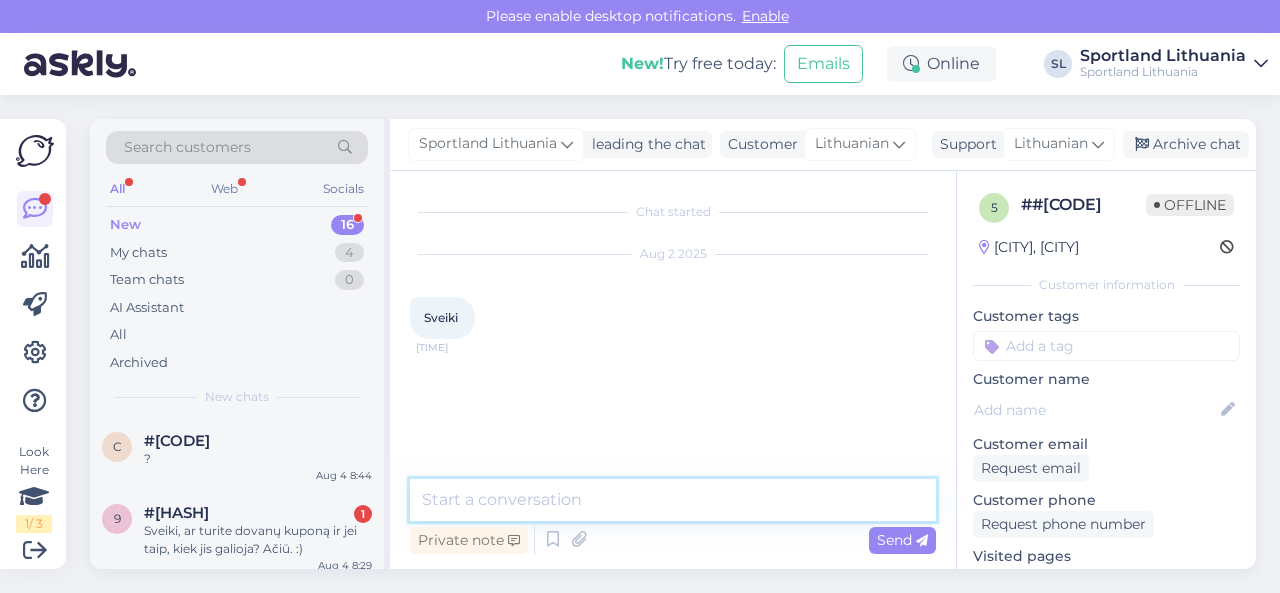 click at bounding box center (673, 500) 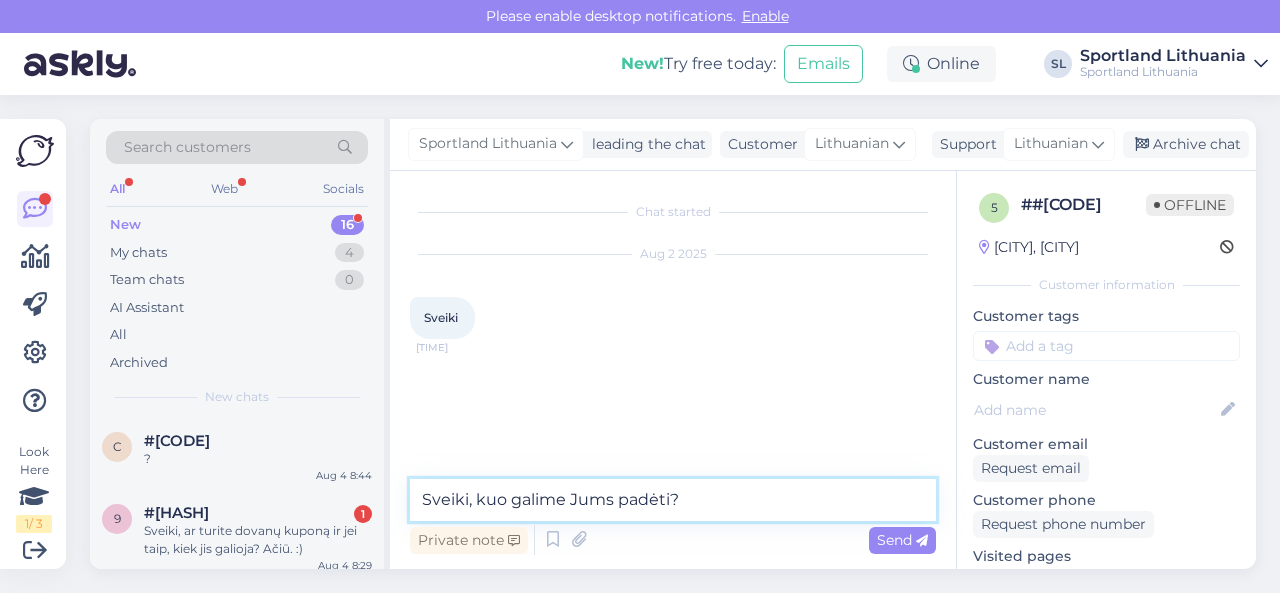 drag, startPoint x: 754, startPoint y: 502, endPoint x: 392, endPoint y: 503, distance: 362.00137 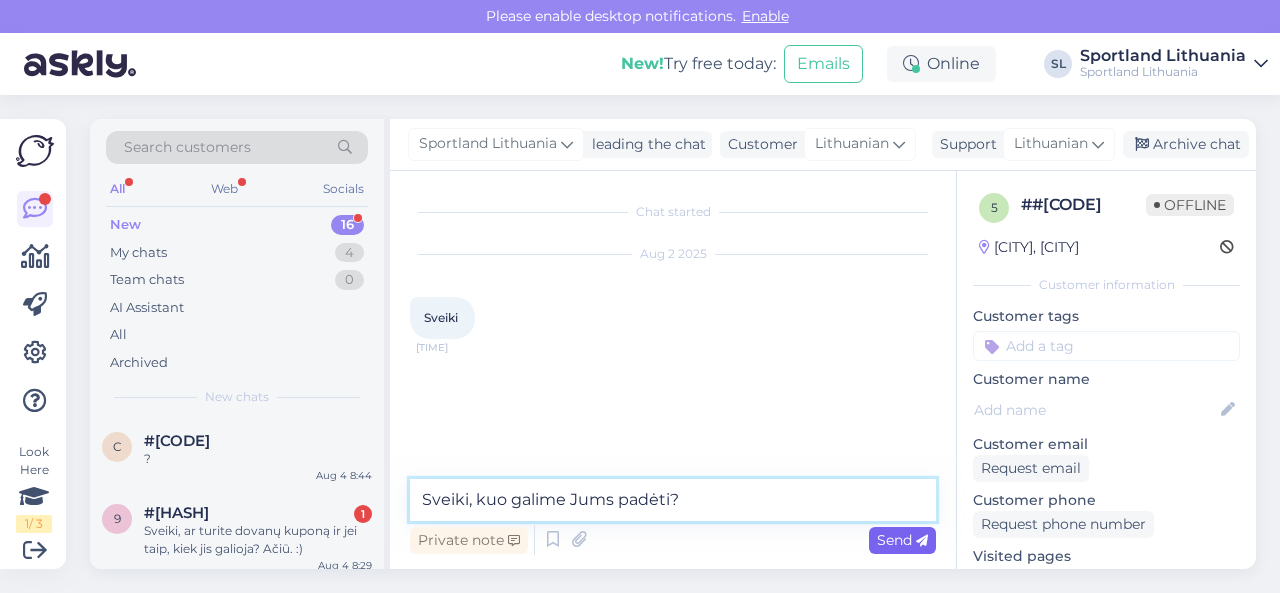 type on "Sveiki, kuo galime Jums padėti?" 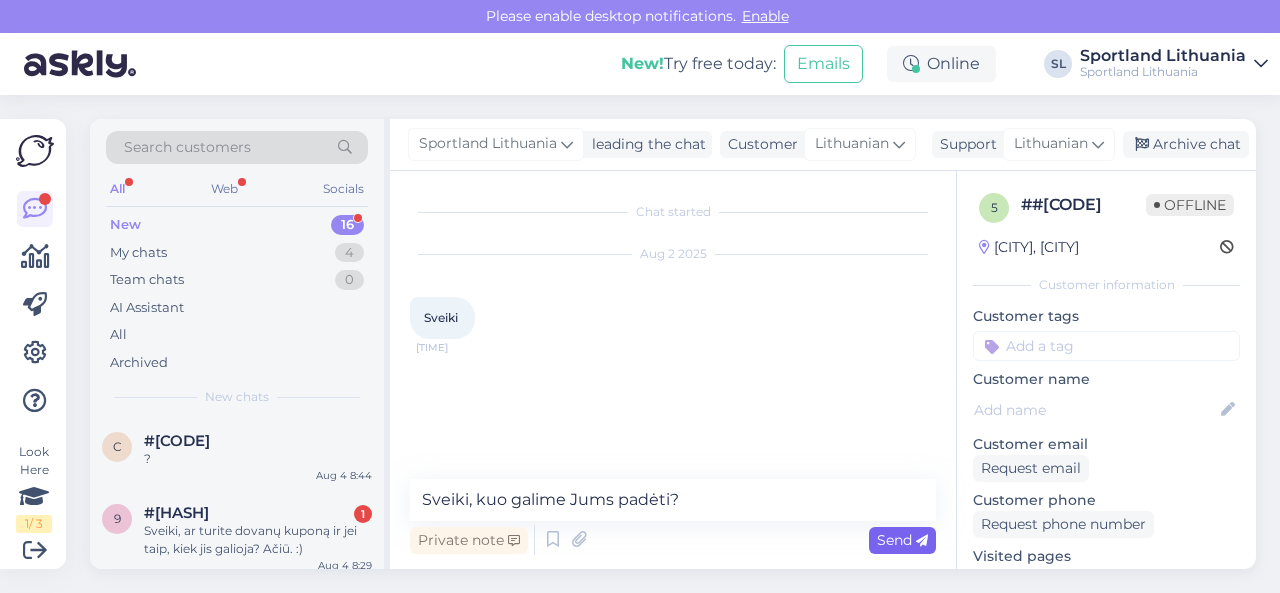 click on "Send" at bounding box center (902, 540) 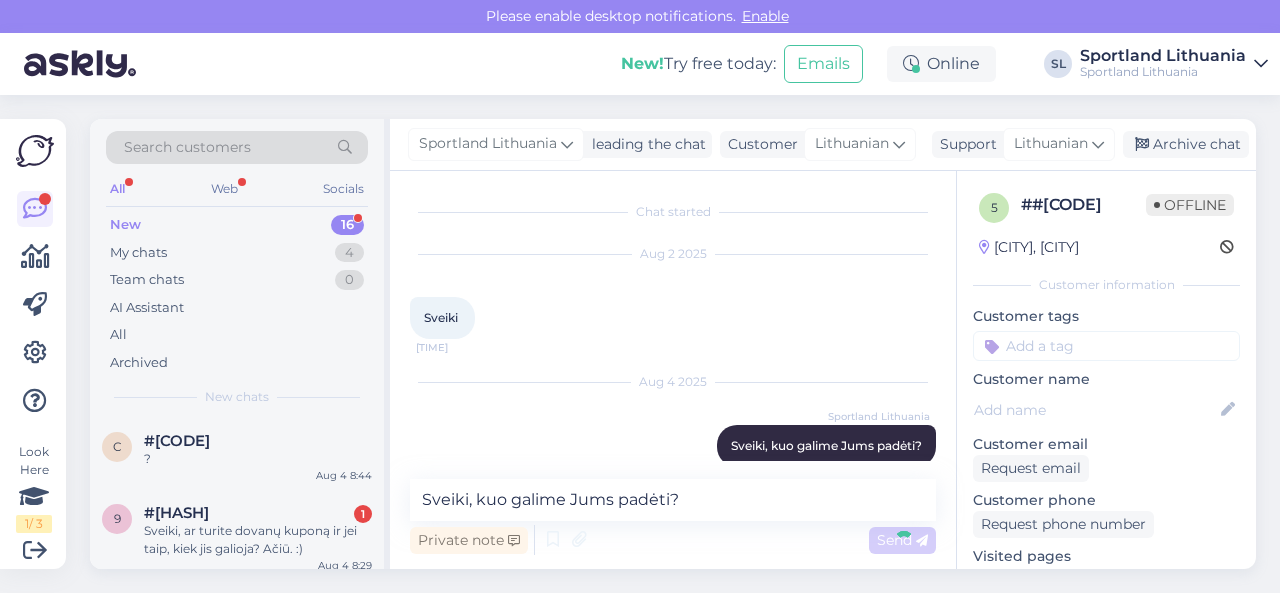 type 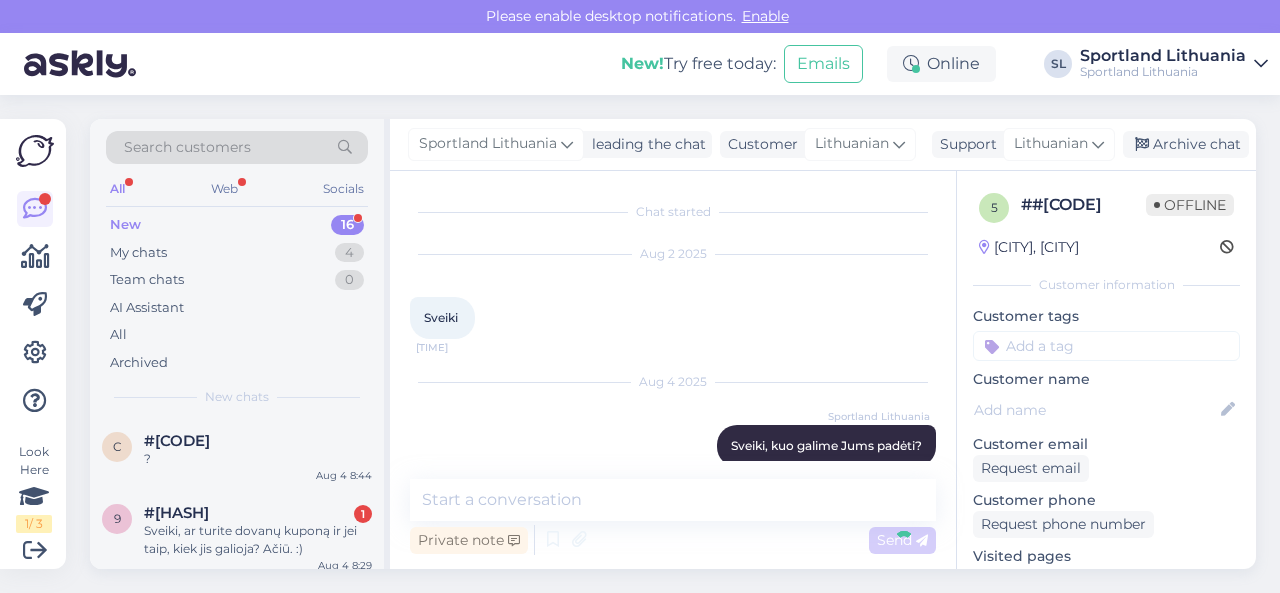 scroll, scrollTop: 27, scrollLeft: 0, axis: vertical 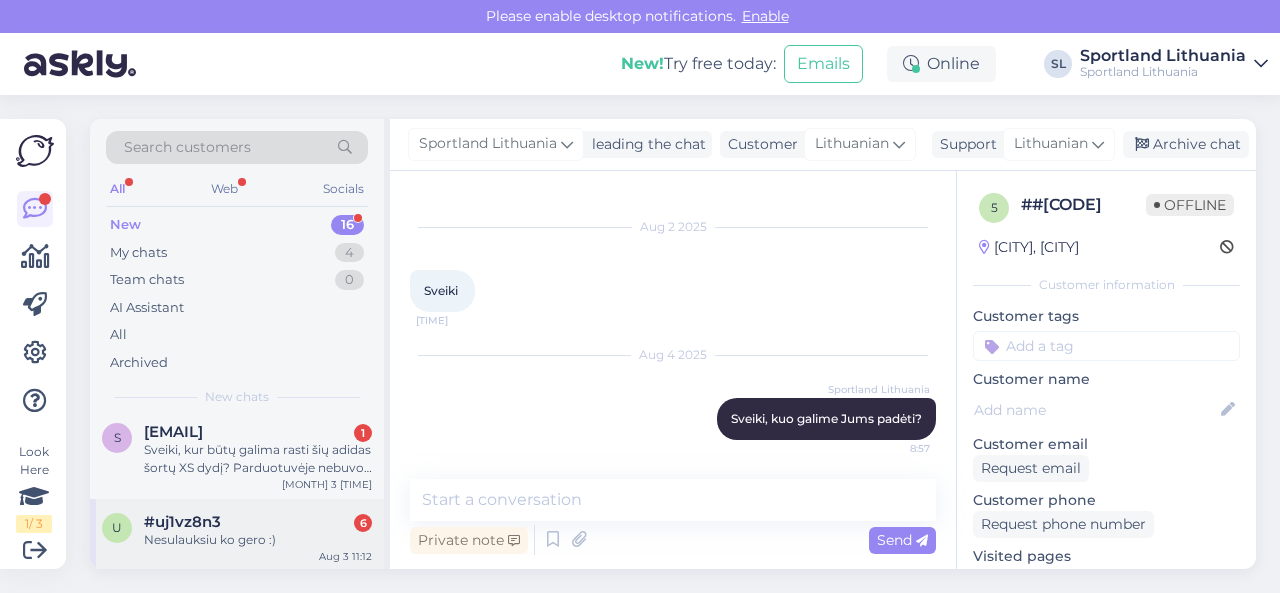 click on "#uj1vz8n3" at bounding box center [182, 522] 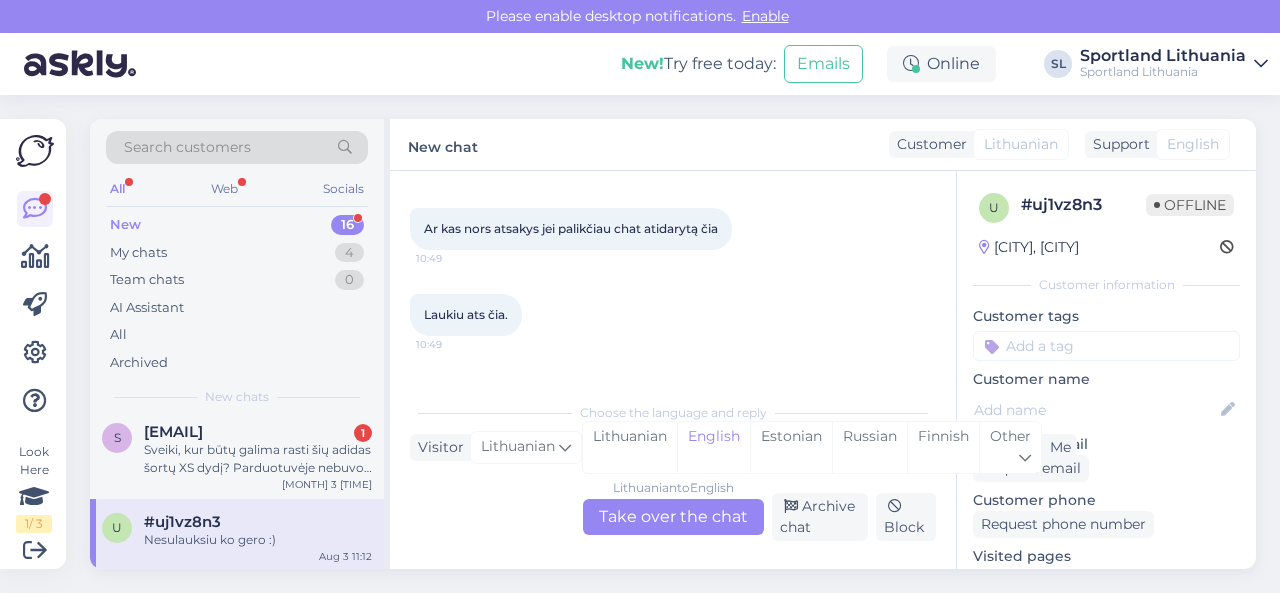 scroll, scrollTop: 388, scrollLeft: 0, axis: vertical 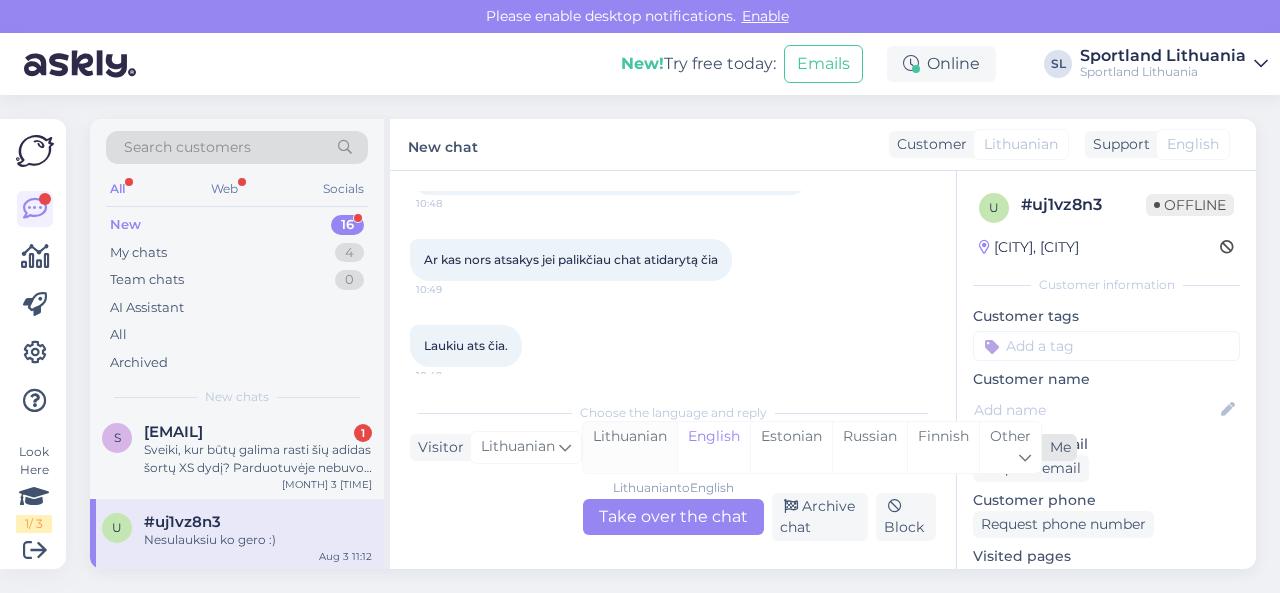 click on "Lithuanian" at bounding box center [630, 447] 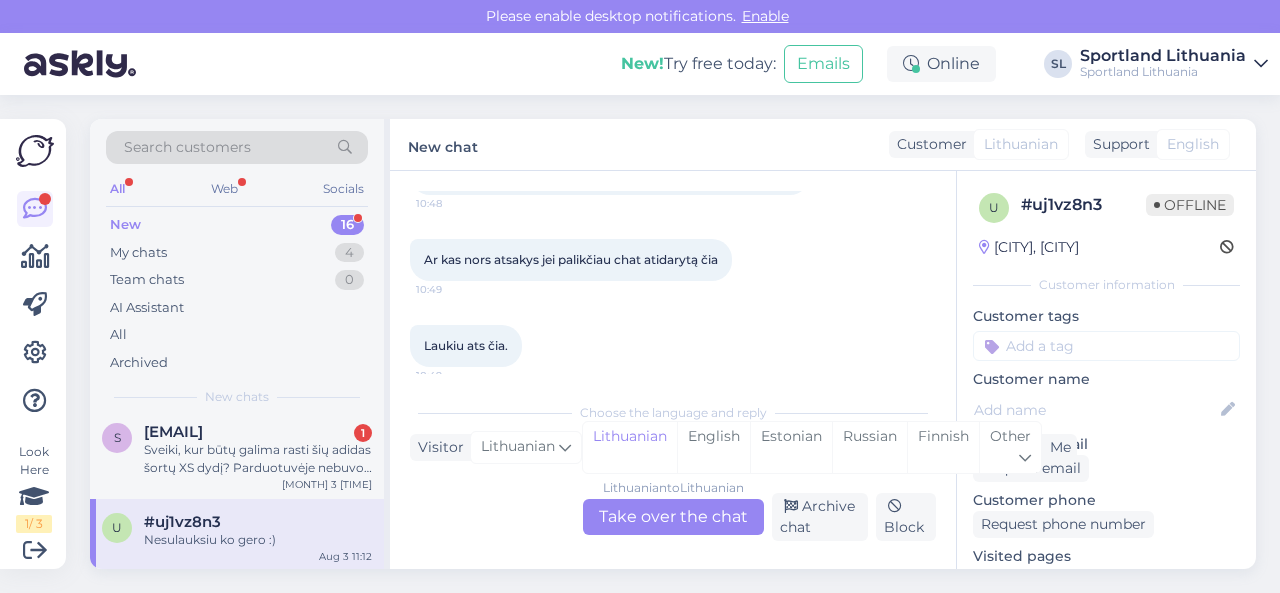 click on "Lithuanian  to  Lithuanian Take over the chat" at bounding box center [673, 517] 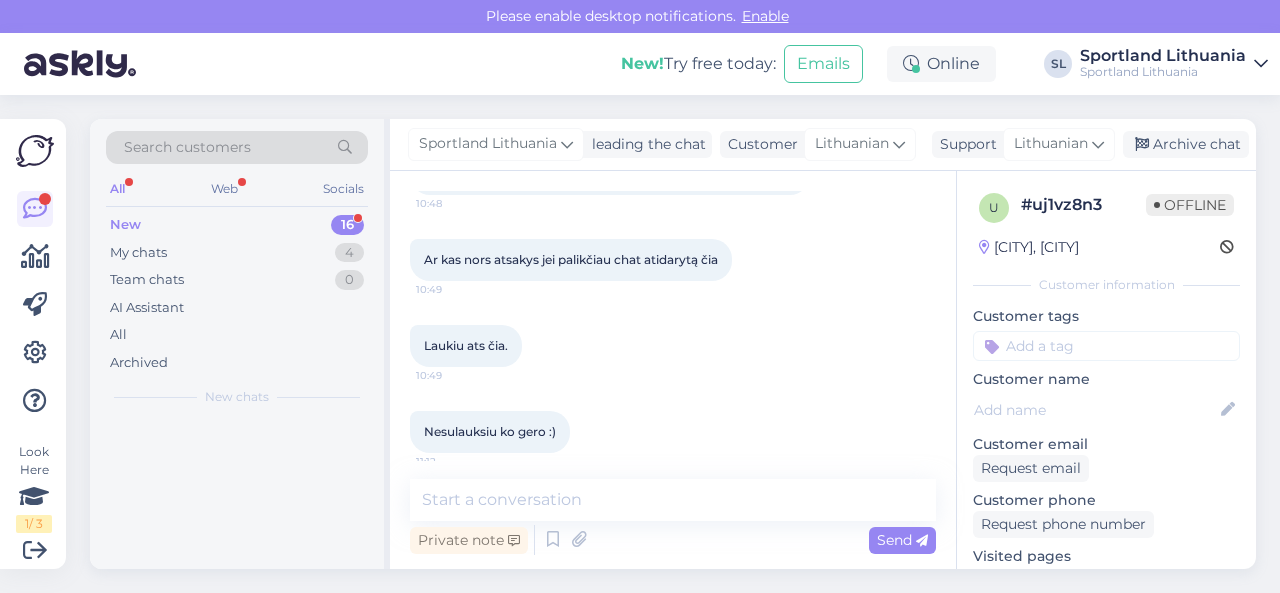 scroll, scrollTop: 0, scrollLeft: 0, axis: both 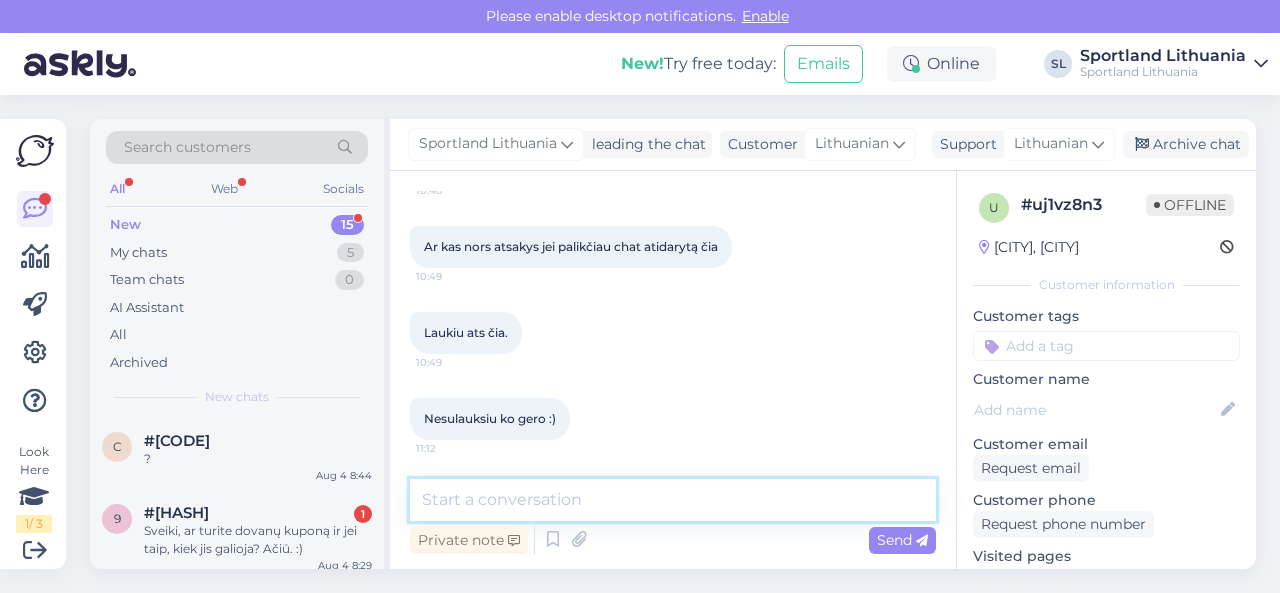 click at bounding box center (673, 500) 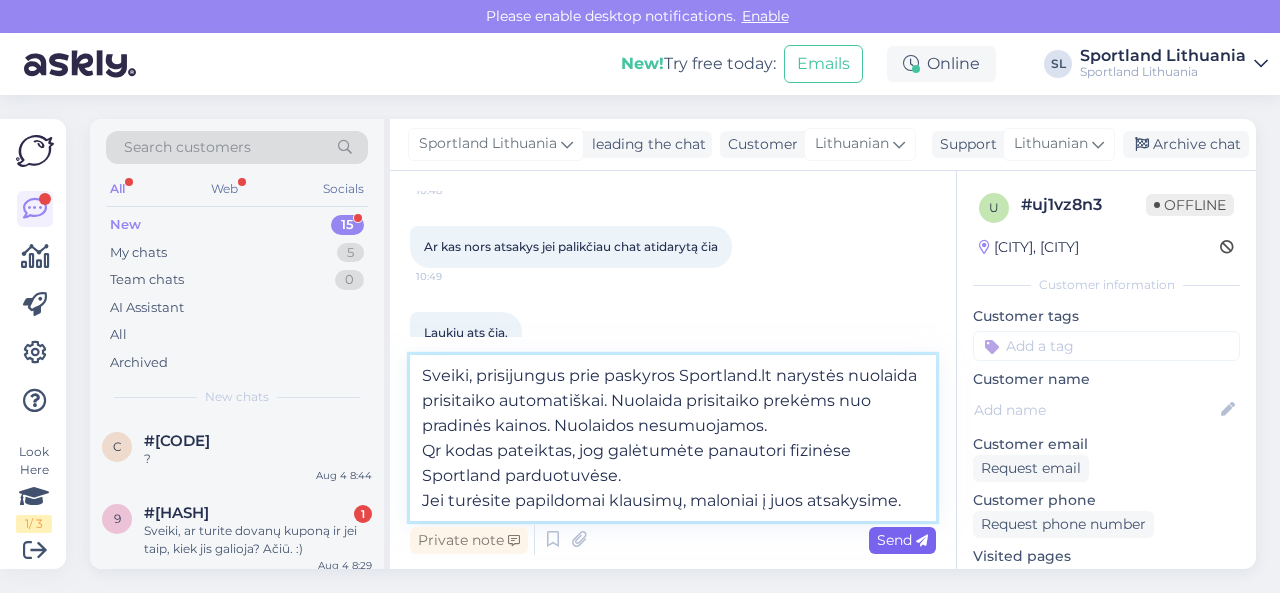 type on "Sveiki, prisijungus prie paskyros Sportland.lt narystės nuolaida prisitaiko automatiškai. Nuolaida prisitaiko prekėms nuo pradinės kainos. Nuolaidos nesumuojamos.
Qr kodas pateiktas, jog galėtumėte panautori fizinėse Sportland parduotuvėse.
Jei turėsite papildomai klausimų, maloniai į juos atsakysime." 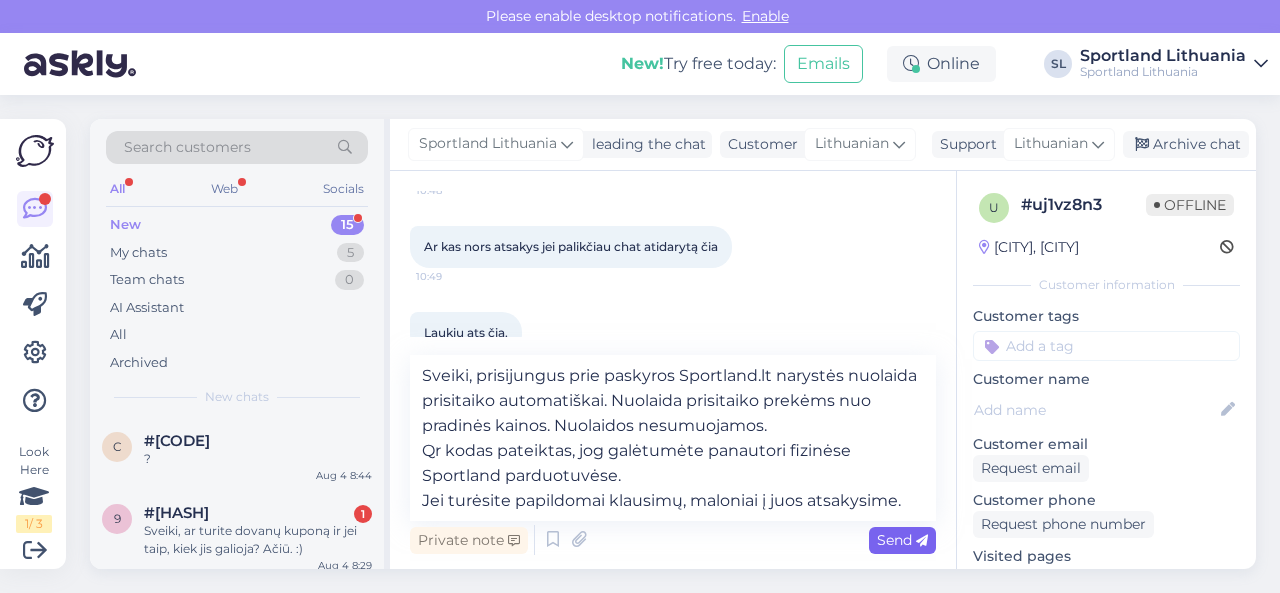click on "Send" at bounding box center [902, 540] 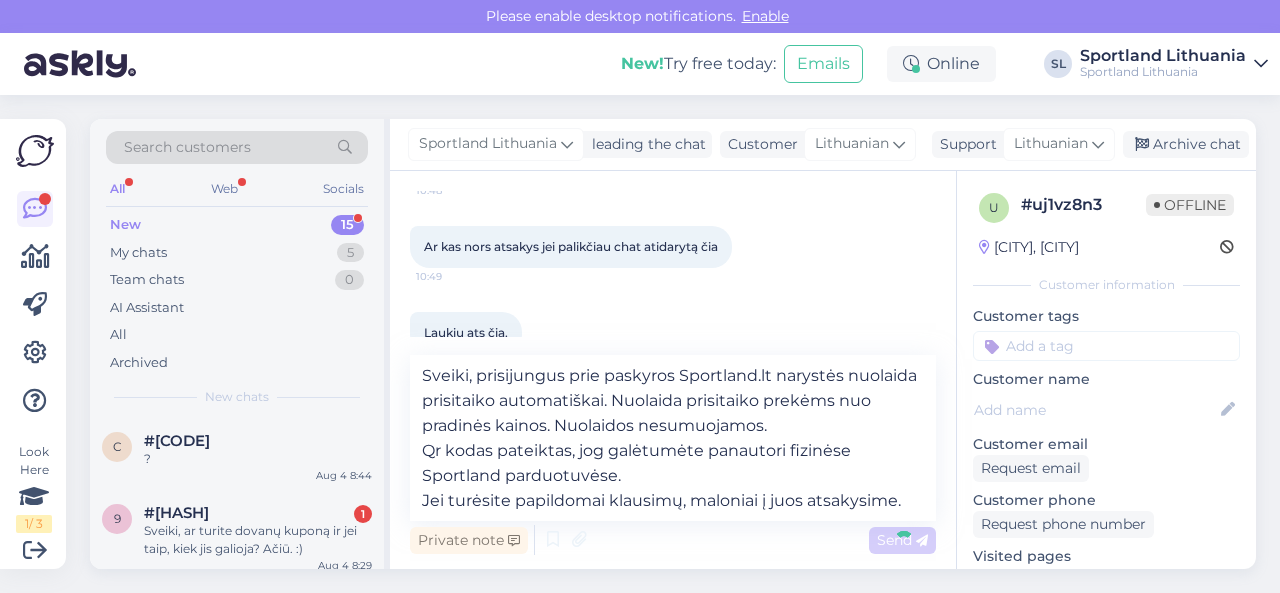 type 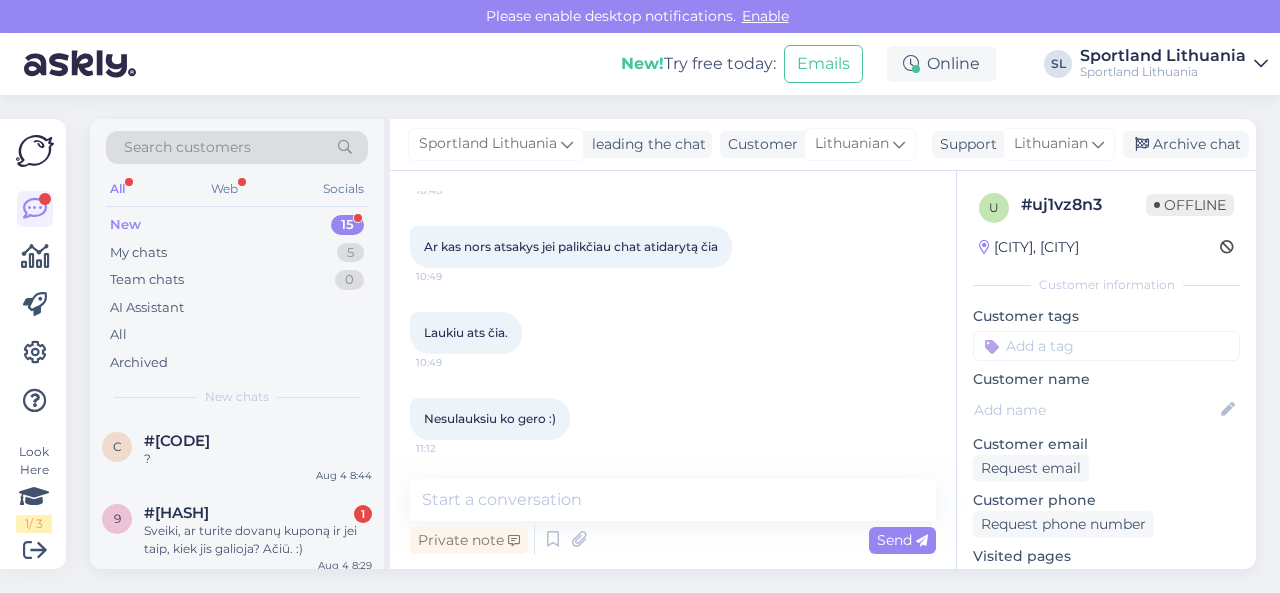 scroll, scrollTop: 619, scrollLeft: 0, axis: vertical 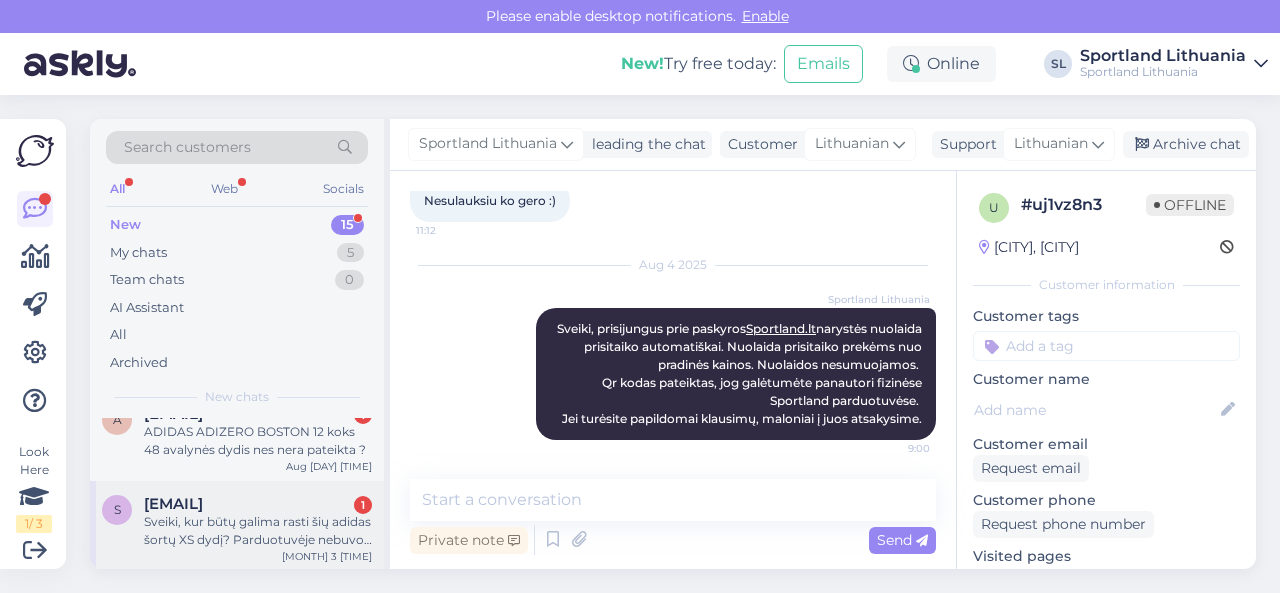 click on "Sveiki, kur būtų galima rasti šių adidas šortų XS dydį? Parduotuvėje nebuvo, o svetainėje foto panašūs, tačiau vyriški." at bounding box center (258, 531) 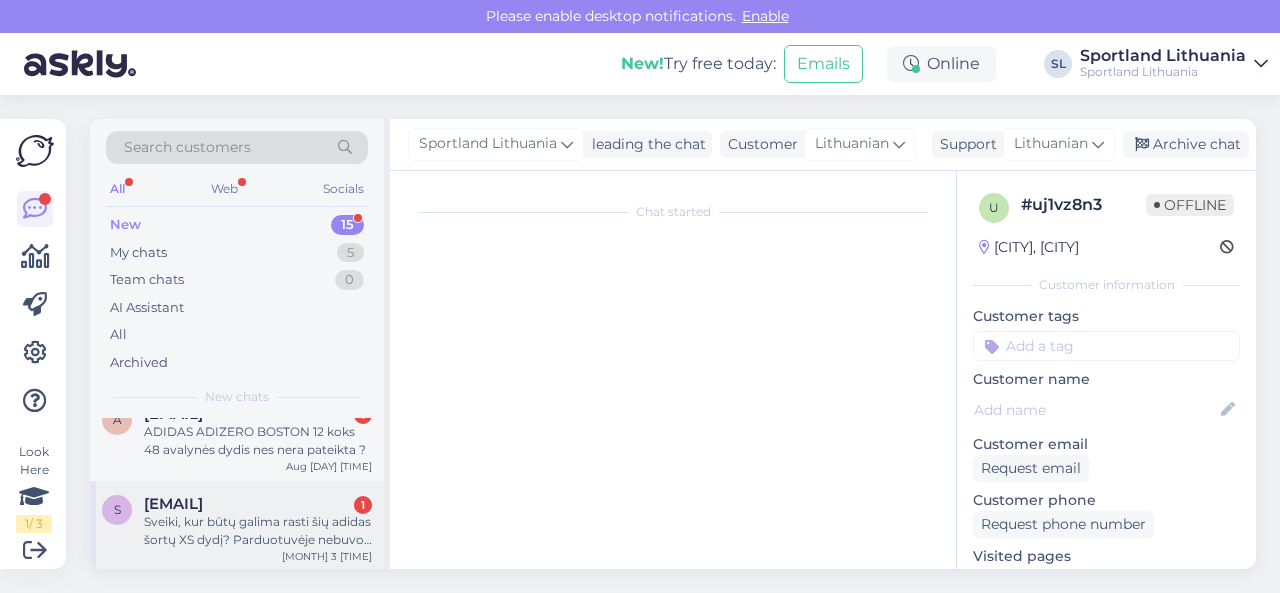 scroll, scrollTop: 42, scrollLeft: 0, axis: vertical 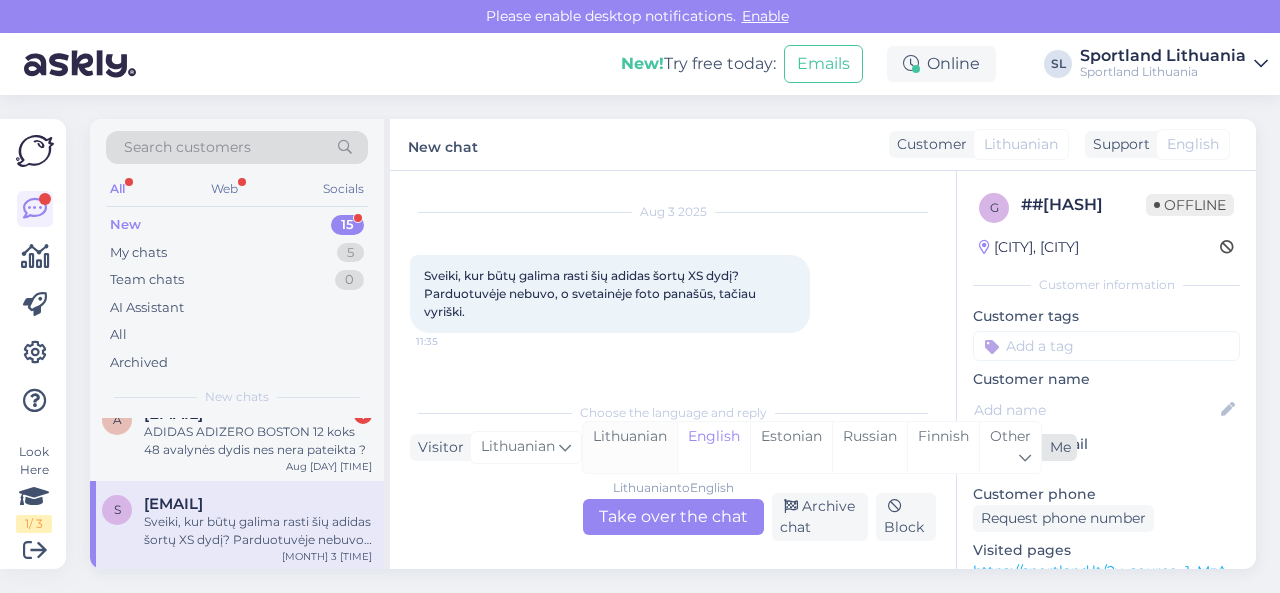 click on "Lithuanian" at bounding box center [630, 447] 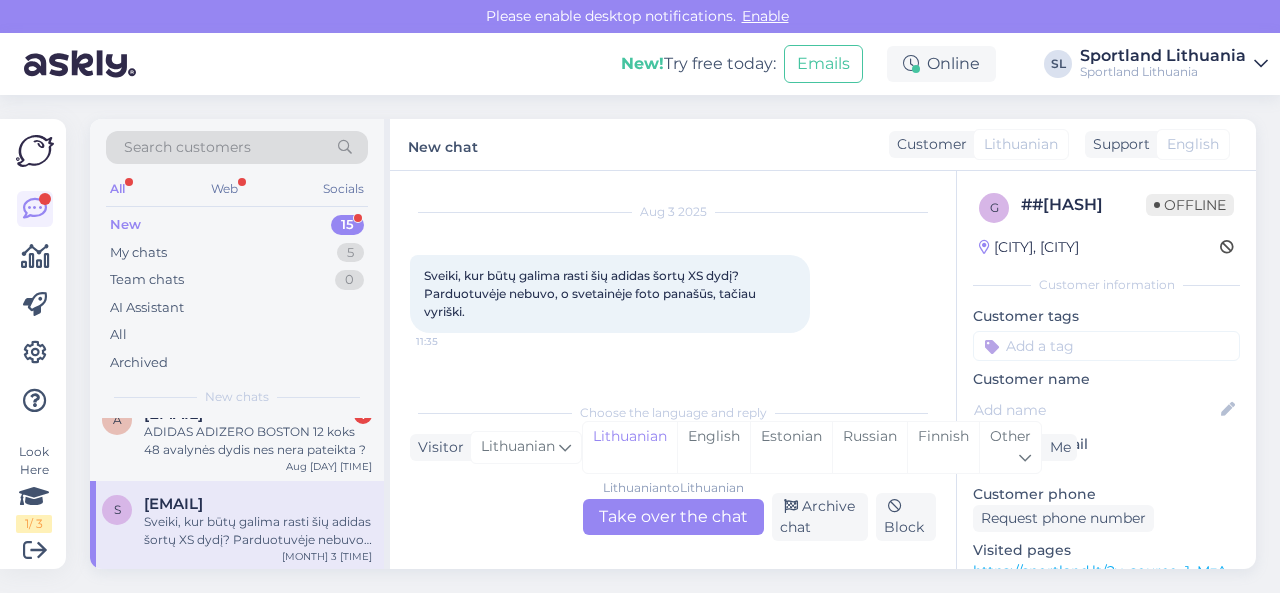 click on "Lithuanian  to  Lithuanian Take over the chat" at bounding box center [673, 517] 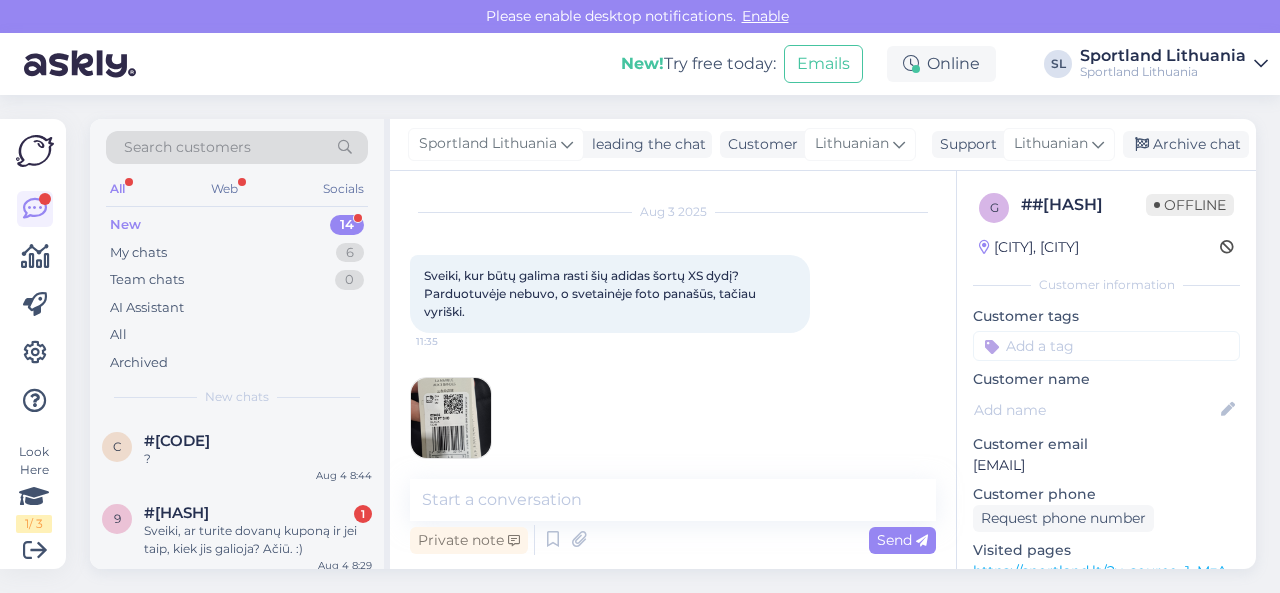 click at bounding box center [451, 418] 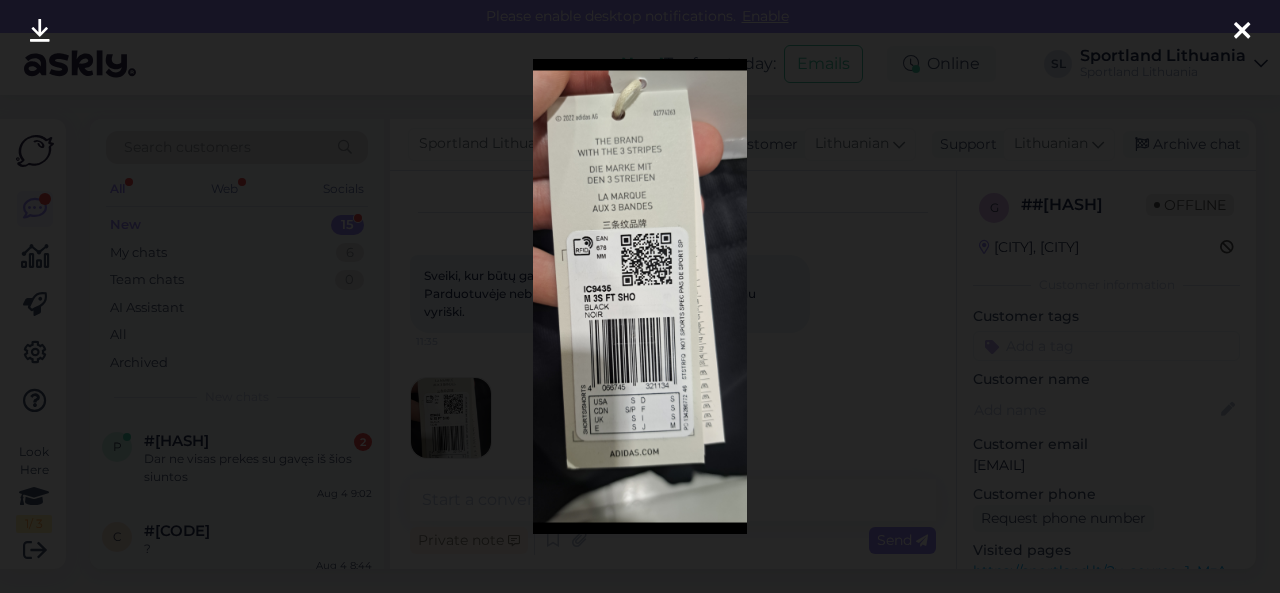 click at bounding box center (640, 296) 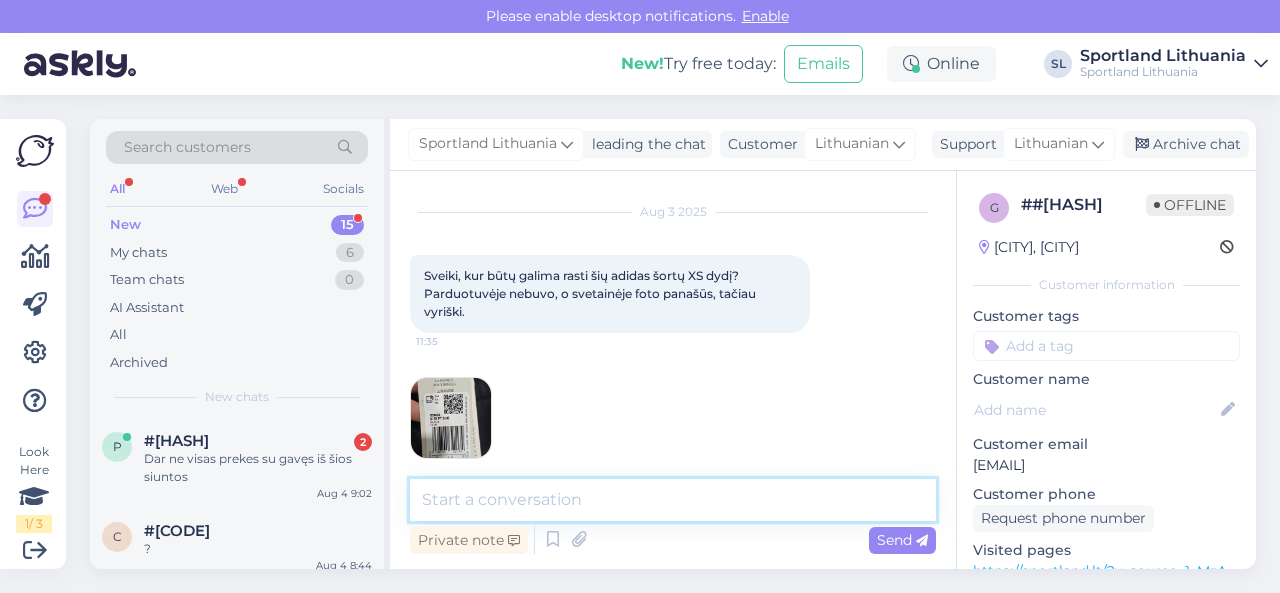 click at bounding box center [673, 500] 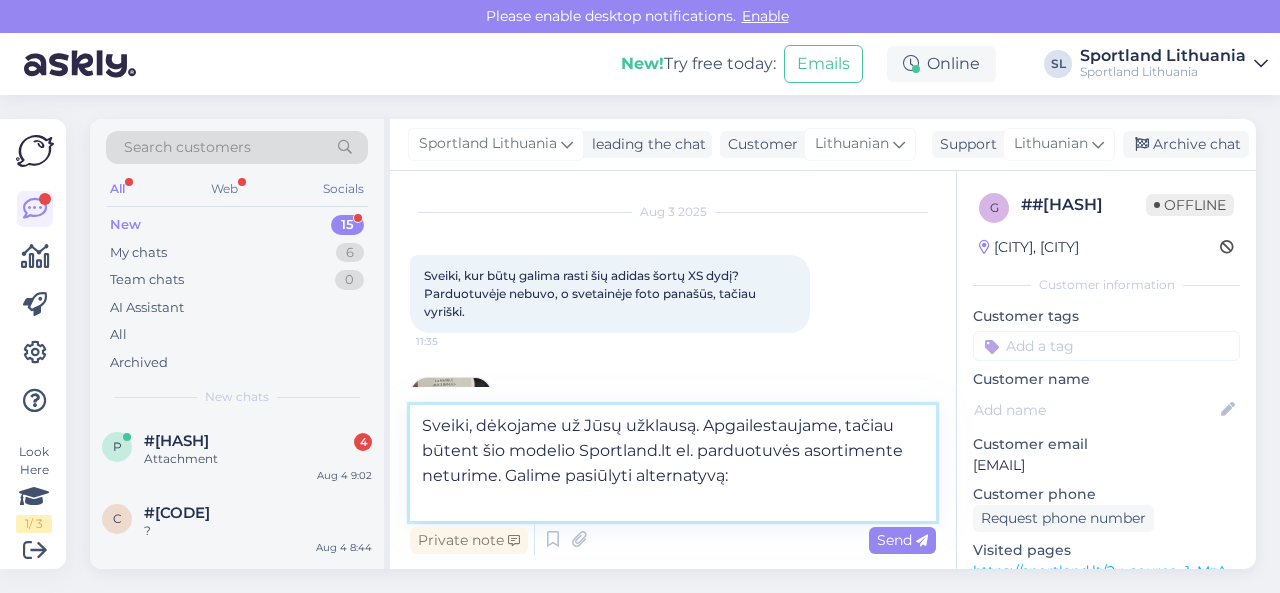 paste on "https://sportland.lt/product/adidas_womens_essentials_3_stripes_cotton_shorts_jd0908" 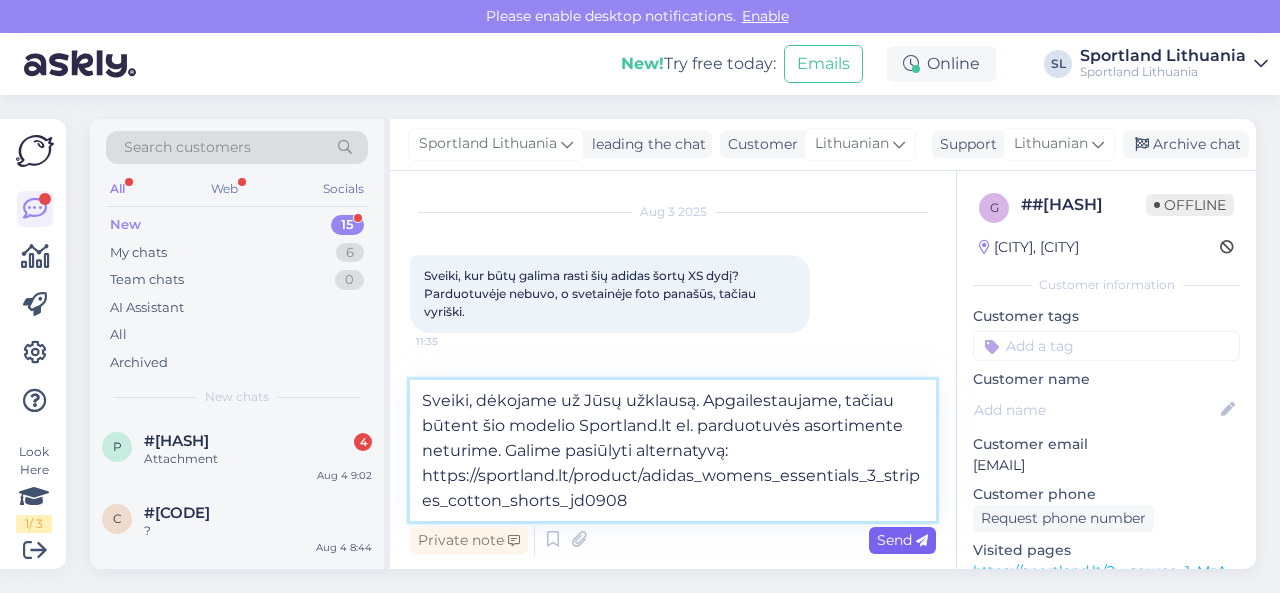type on "Sveiki, dėkojame už Jūsų užklausą. Apgailestaujame, tačiau būtent šio modelio Sportland.lt el. parduotuvės asortimente neturime. Galime pasiūlyti alternatyvą:
https://sportland.lt/product/adidas_womens_essentials_3_stripes_cotton_shorts_jd0908" 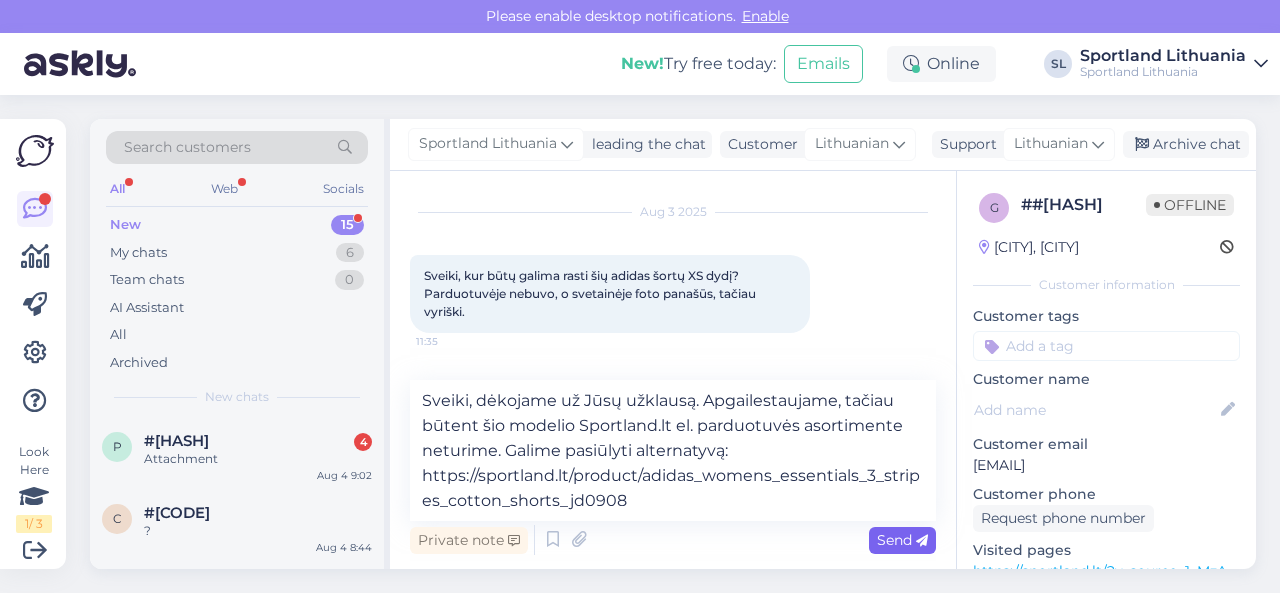 click on "Send" at bounding box center [902, 540] 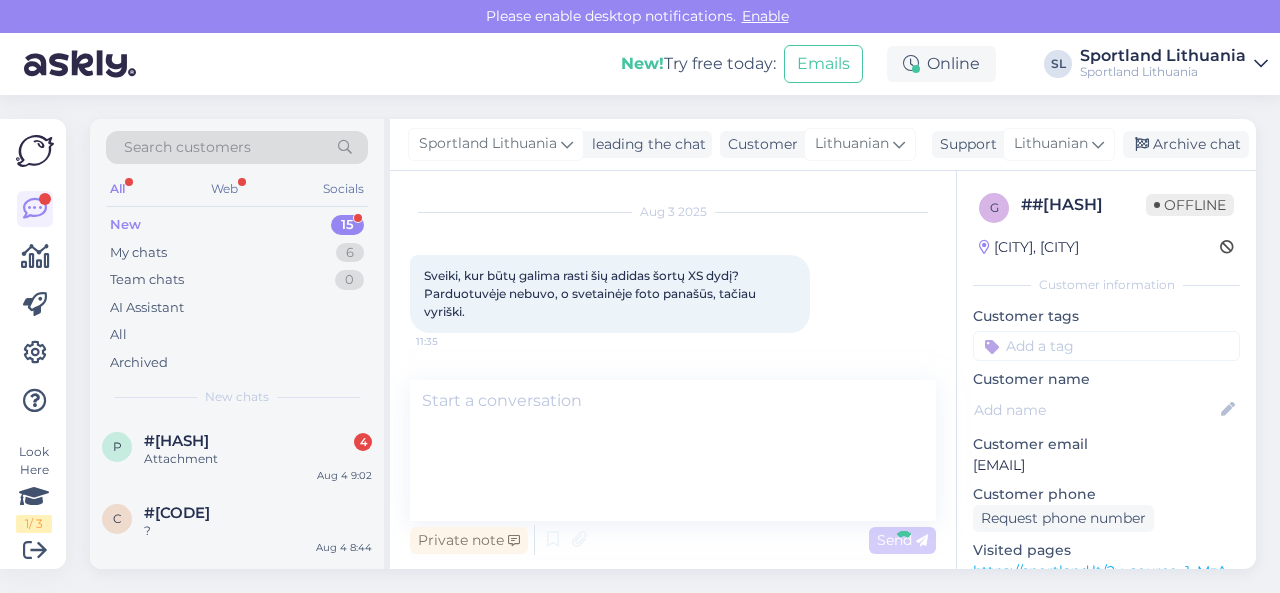 scroll, scrollTop: 260, scrollLeft: 0, axis: vertical 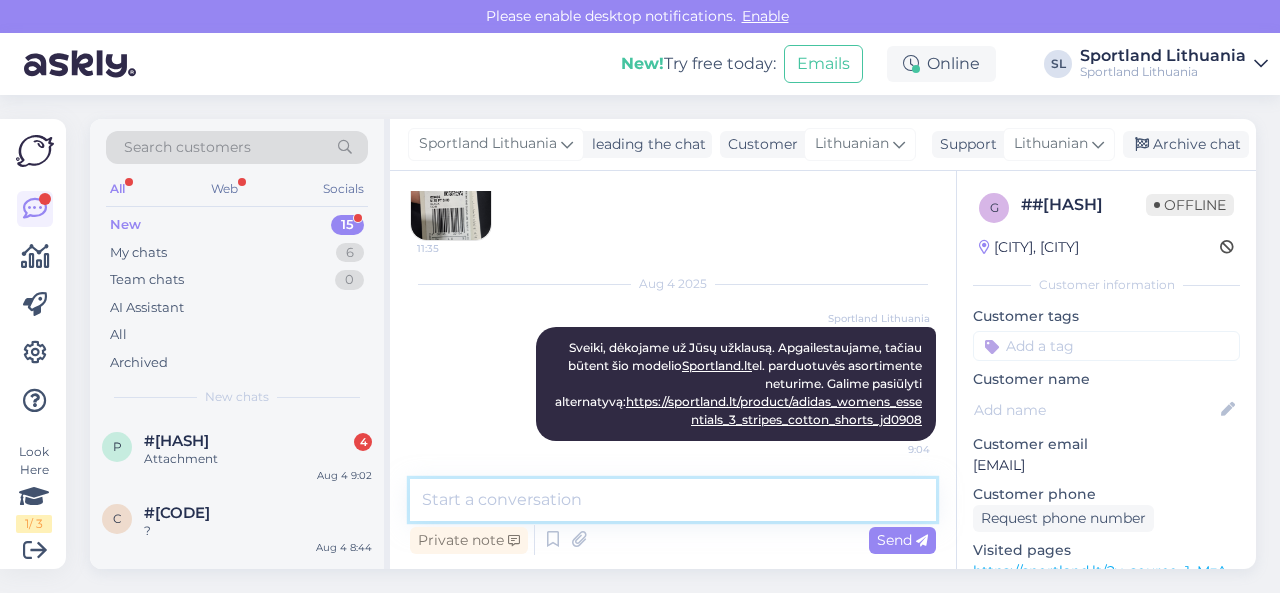 click at bounding box center (673, 500) 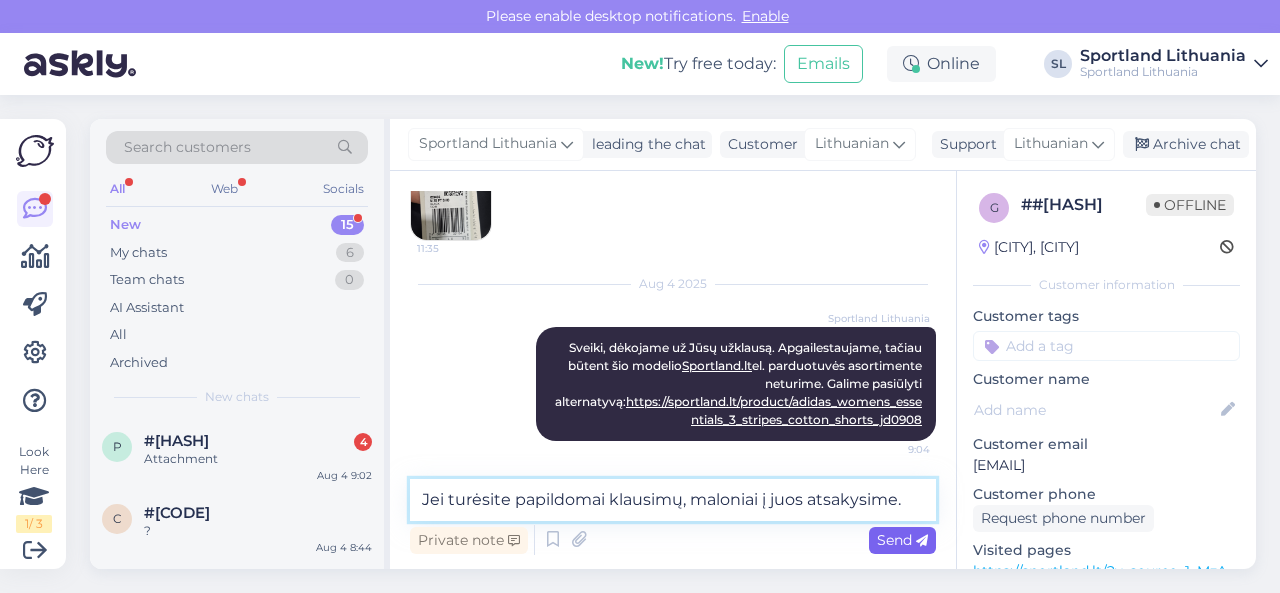 type on "Jei turėsite papildomai klausimų, maloniai į juos atsakysime." 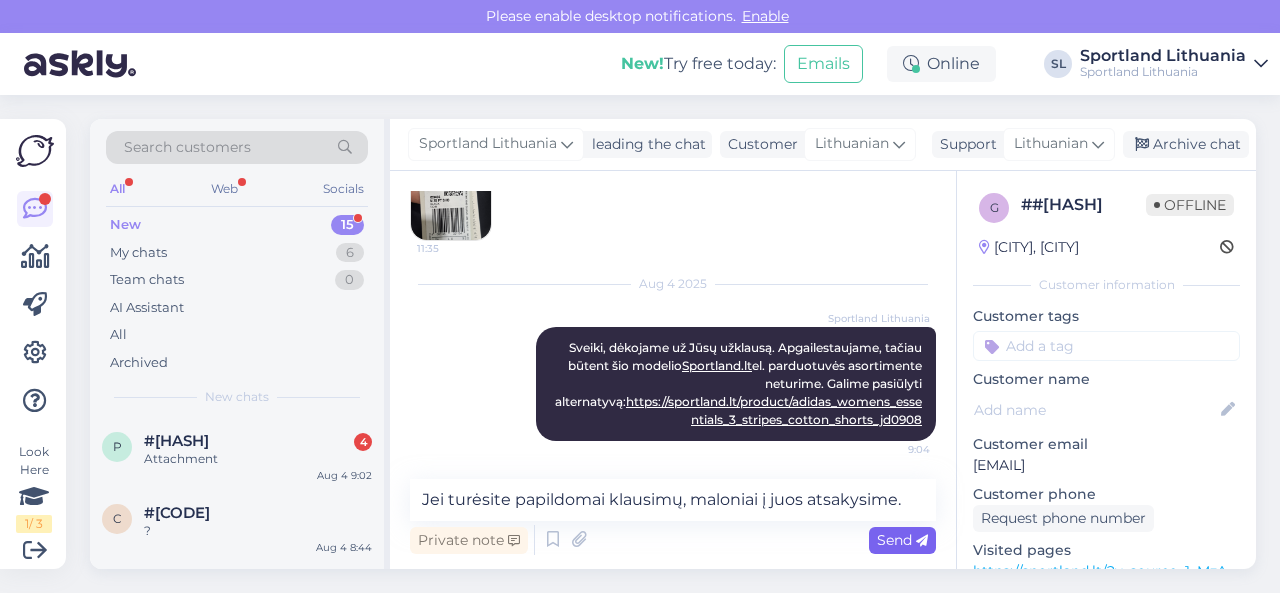 click on "Send" at bounding box center [902, 540] 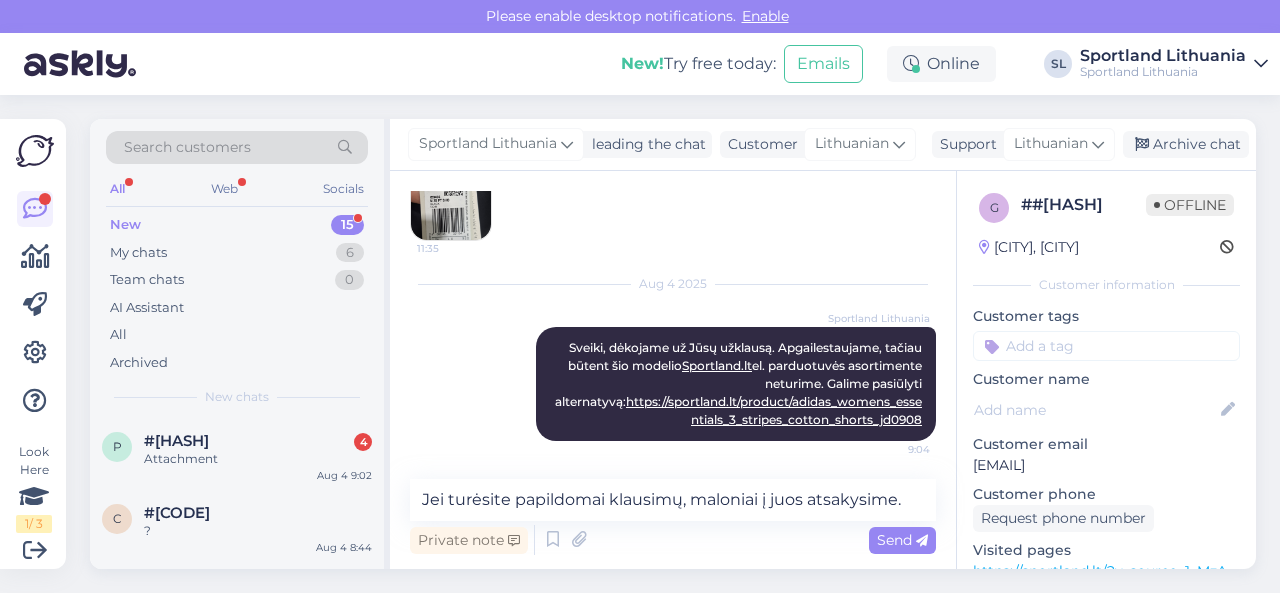 type 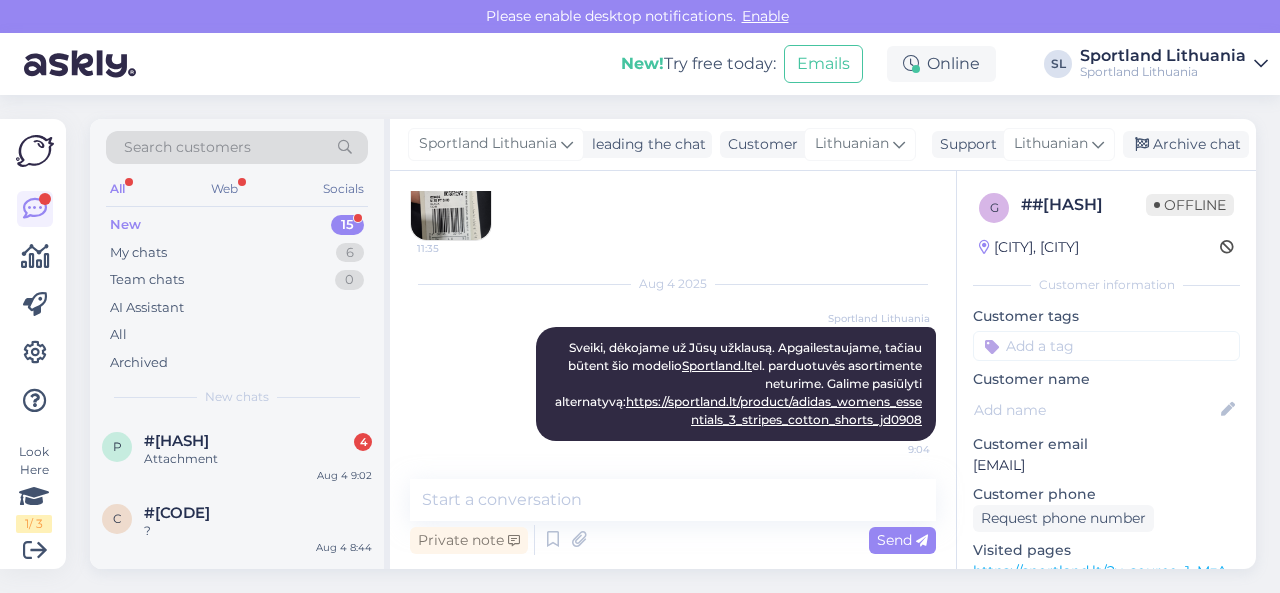 scroll, scrollTop: 346, scrollLeft: 0, axis: vertical 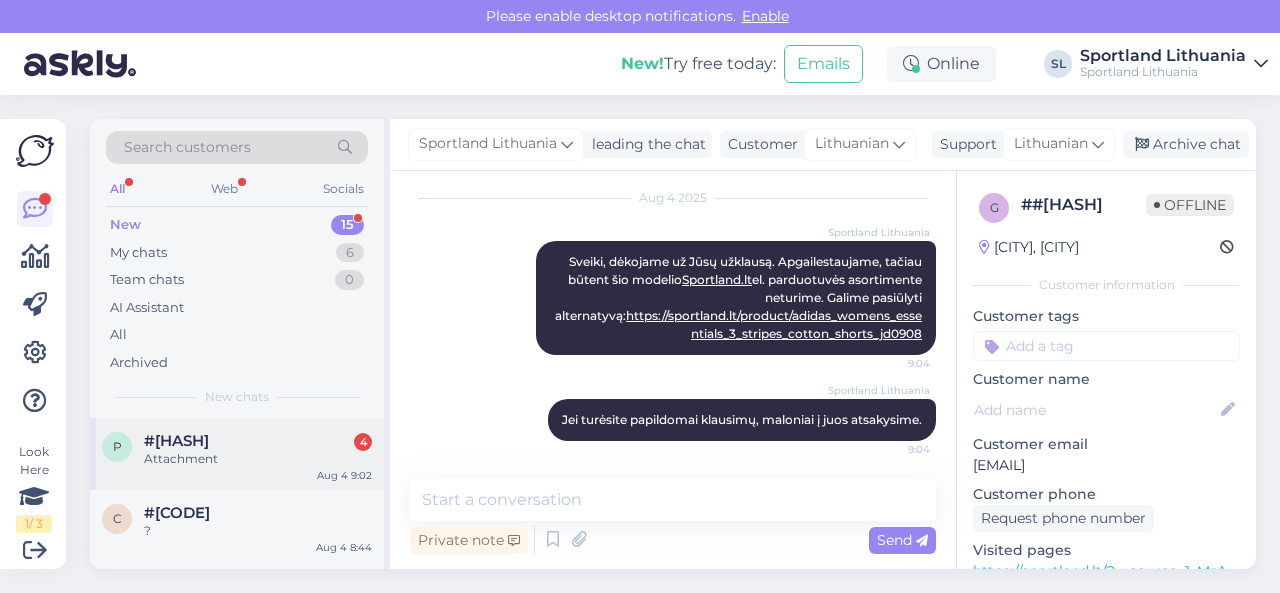 click on "Attachment" at bounding box center (258, 459) 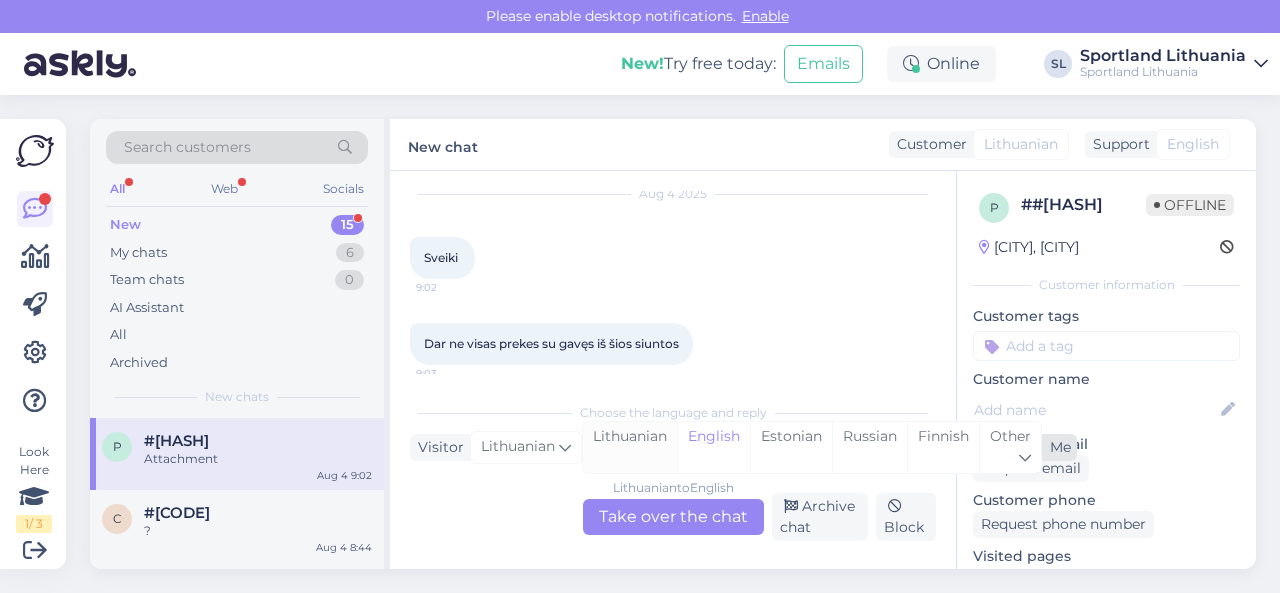 click on "Lithuanian" at bounding box center (630, 447) 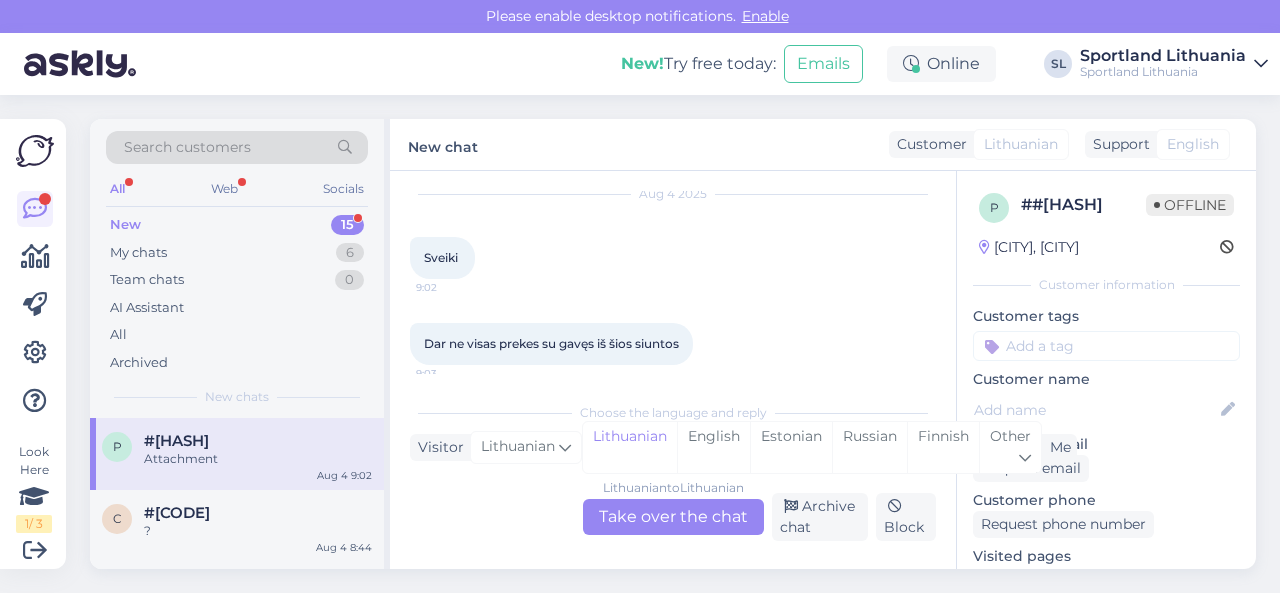 click on "Lithuanian  to  Lithuanian Take over the chat" at bounding box center (673, 517) 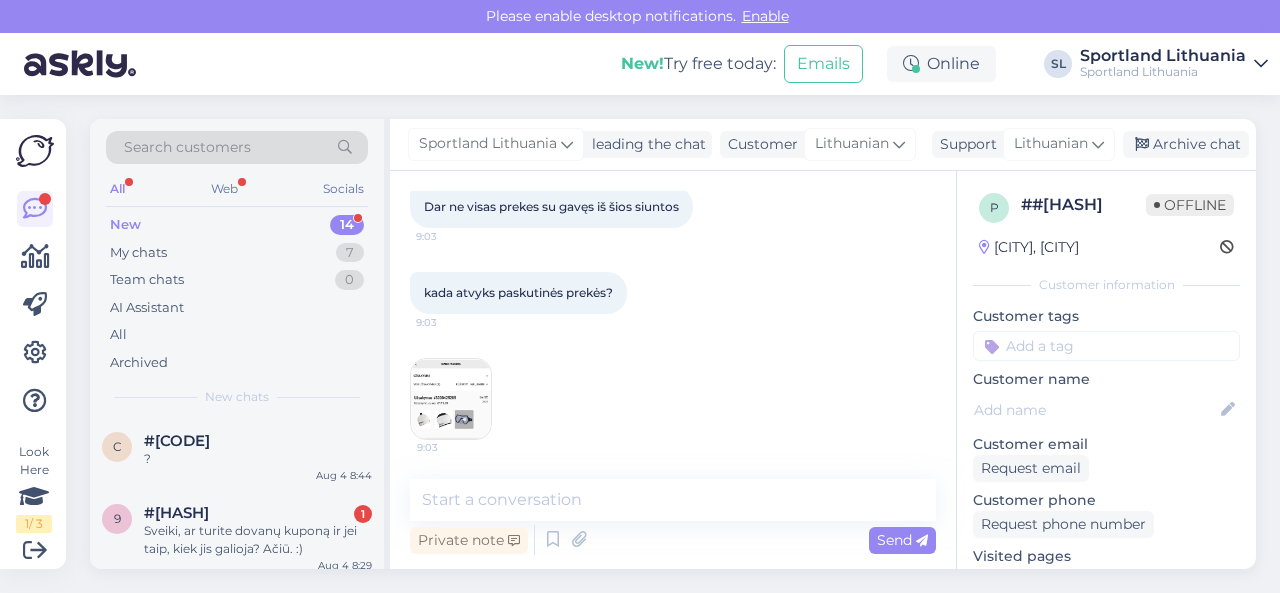 scroll, scrollTop: 1034, scrollLeft: 0, axis: vertical 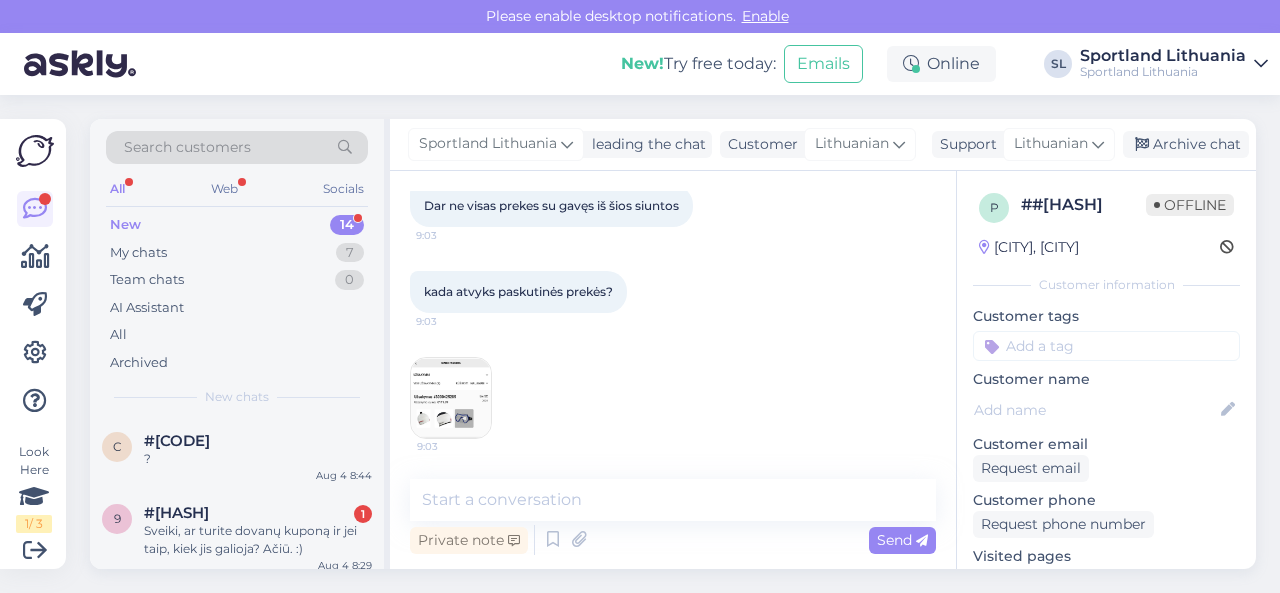 click at bounding box center (451, 398) 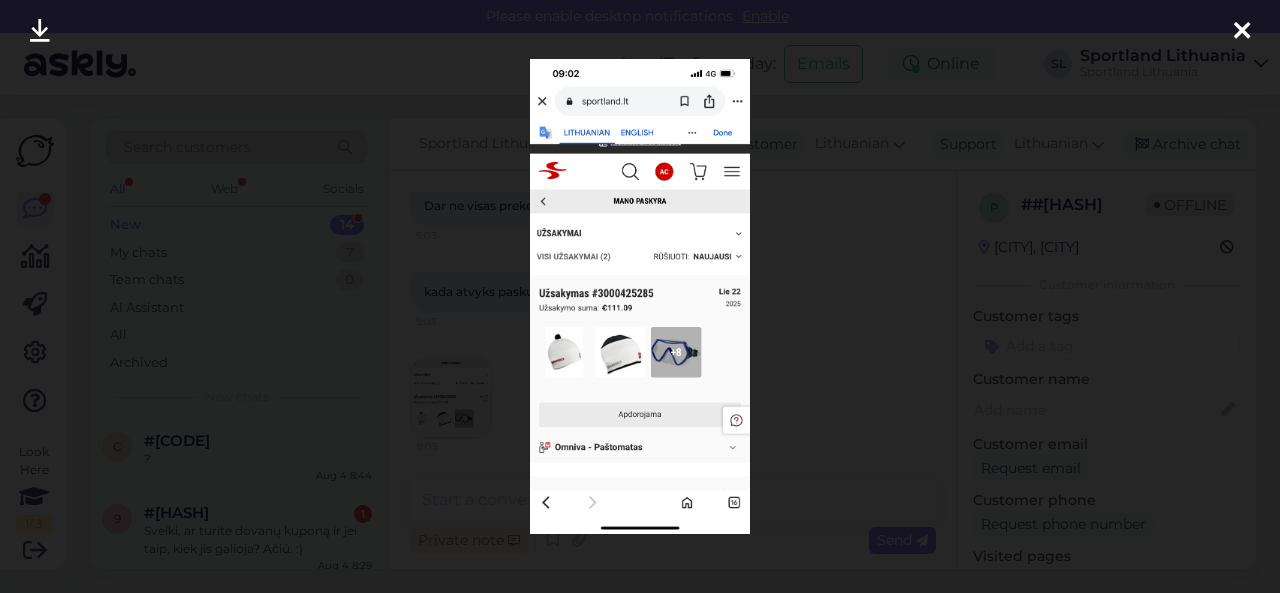 click at bounding box center (640, 296) 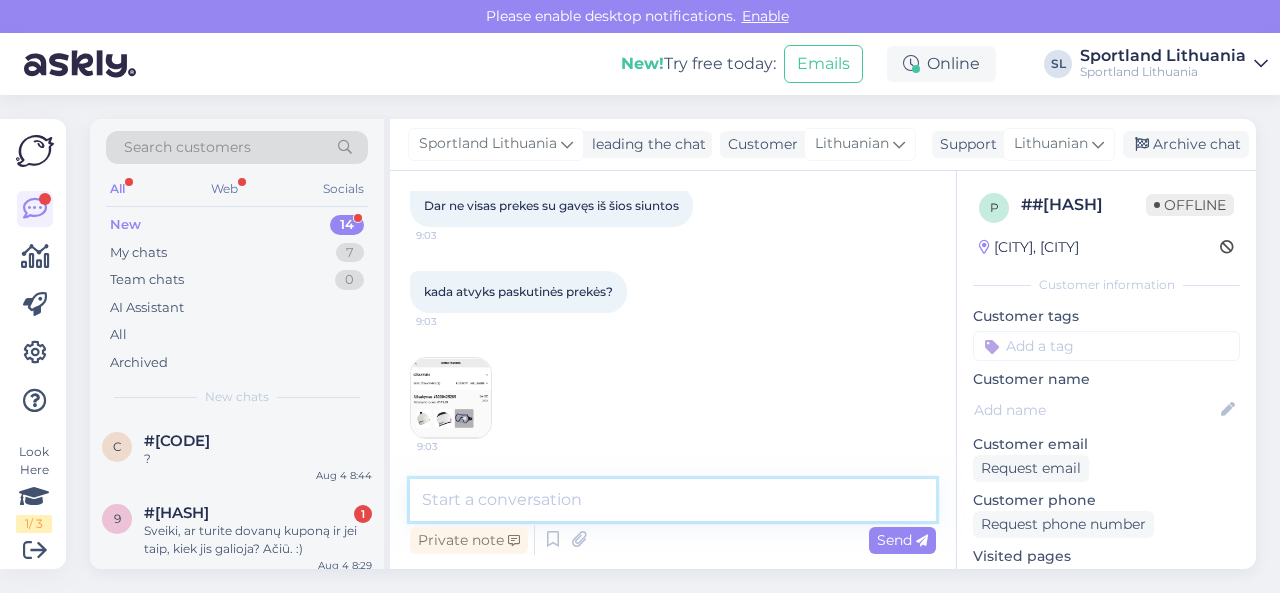 click at bounding box center (673, 500) 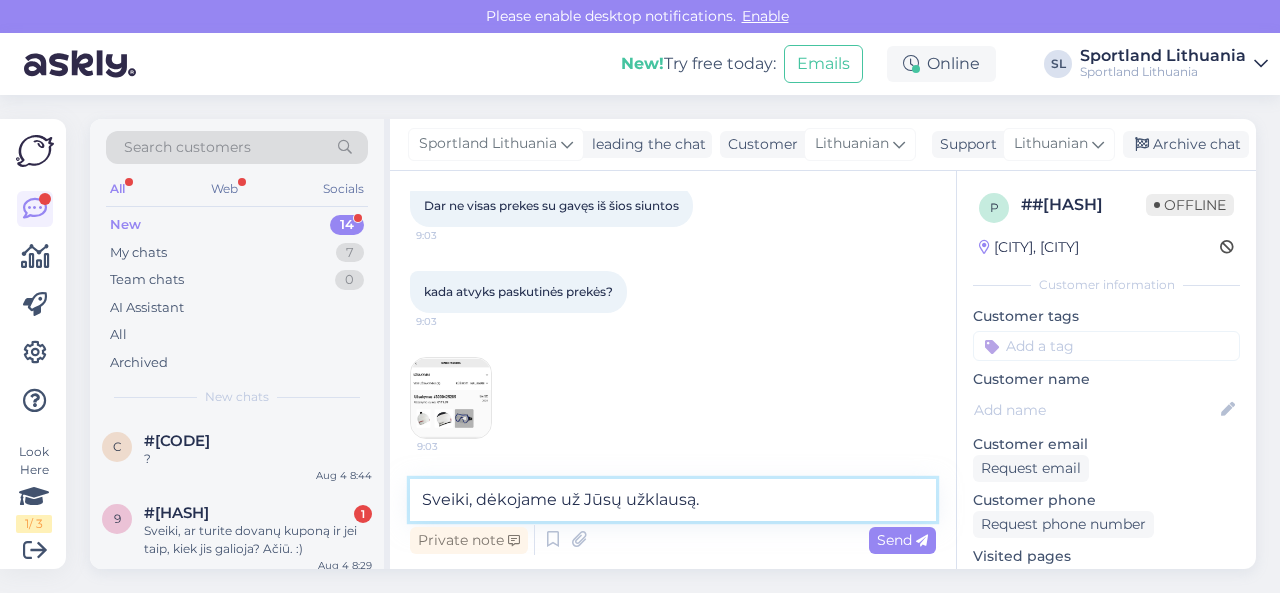 type on "Sveiki, dėkojame už Jūsų užklausą." 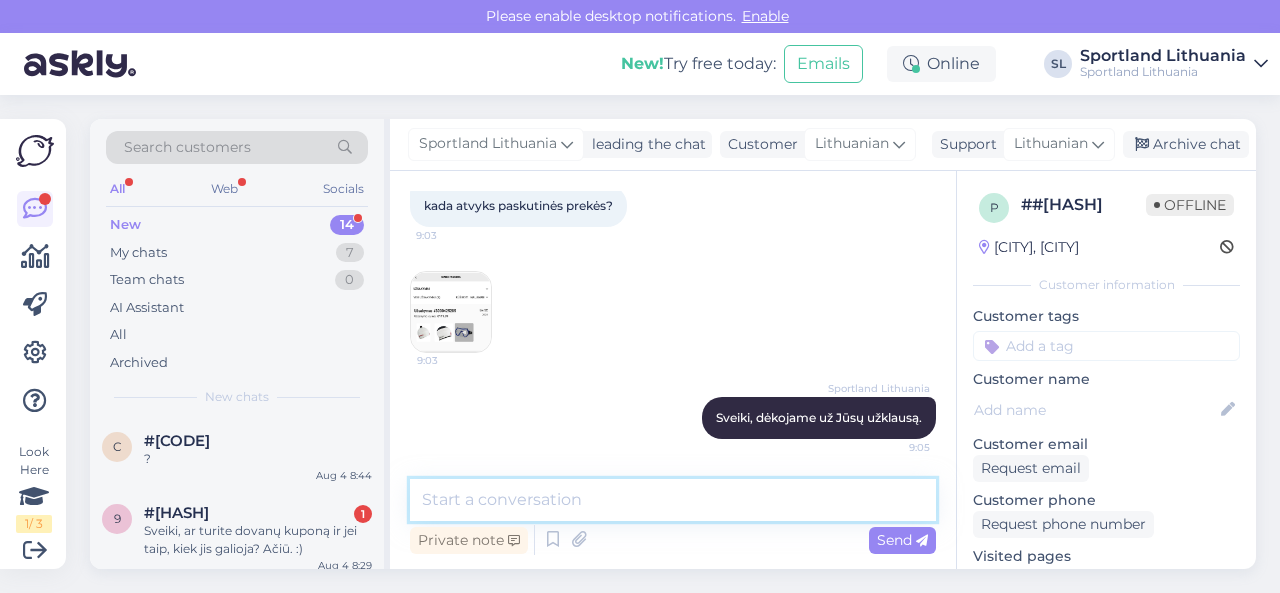 scroll, scrollTop: 1120, scrollLeft: 0, axis: vertical 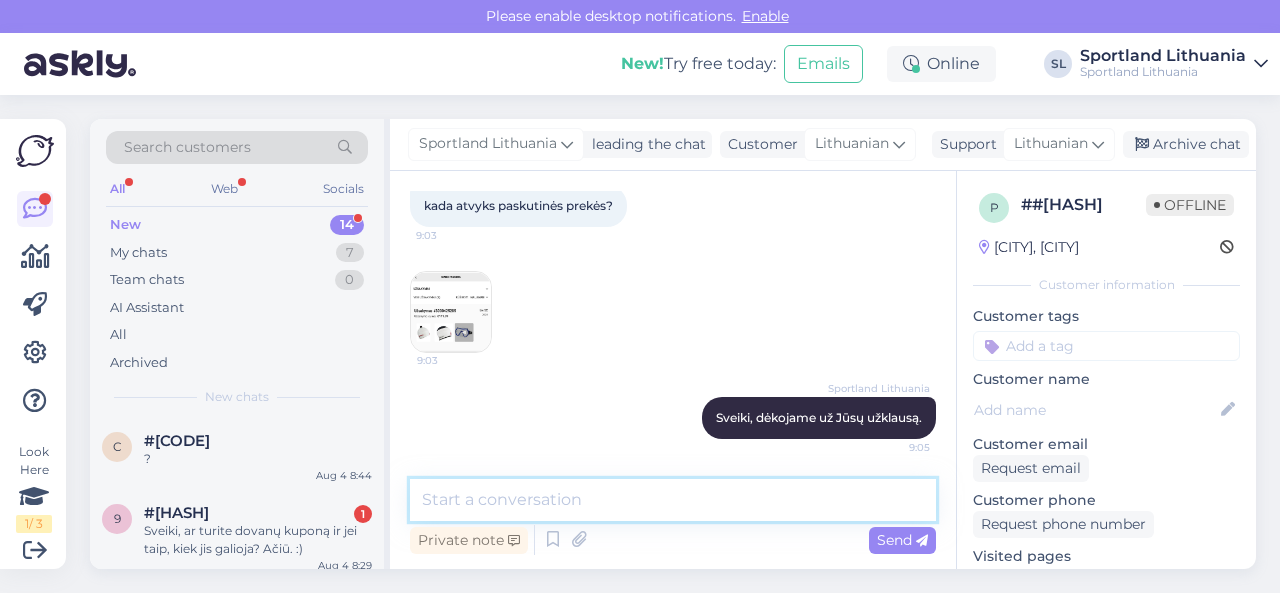 click at bounding box center (673, 500) 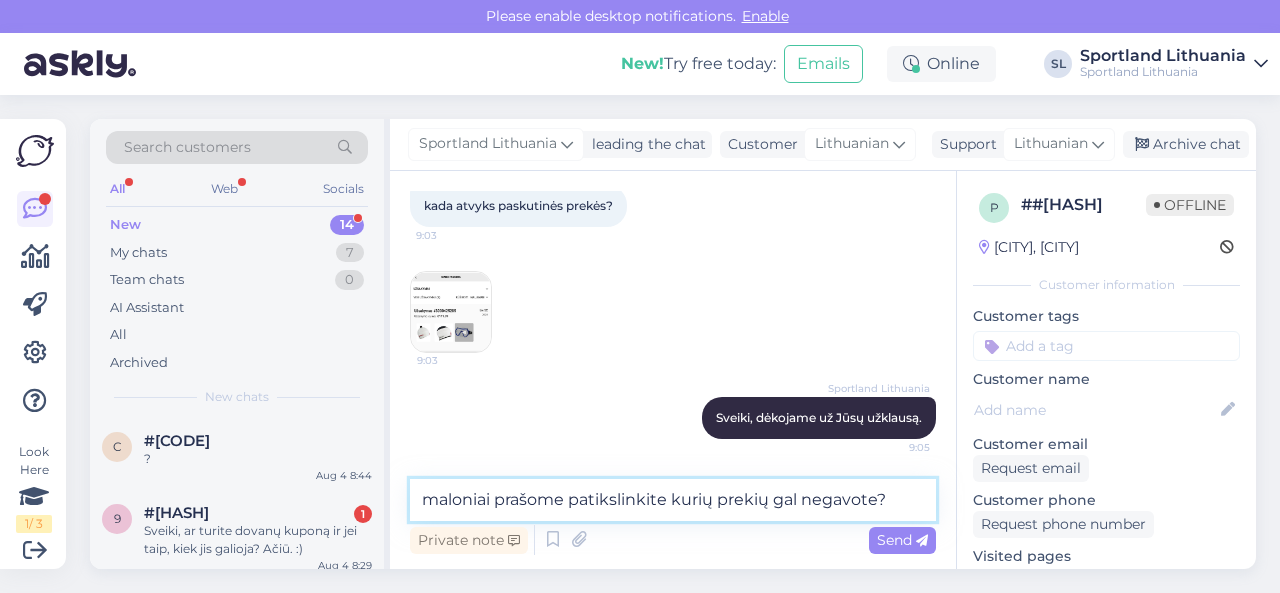 type on "maloniai prašome patikslinkite kurių prekių gal negavote?" 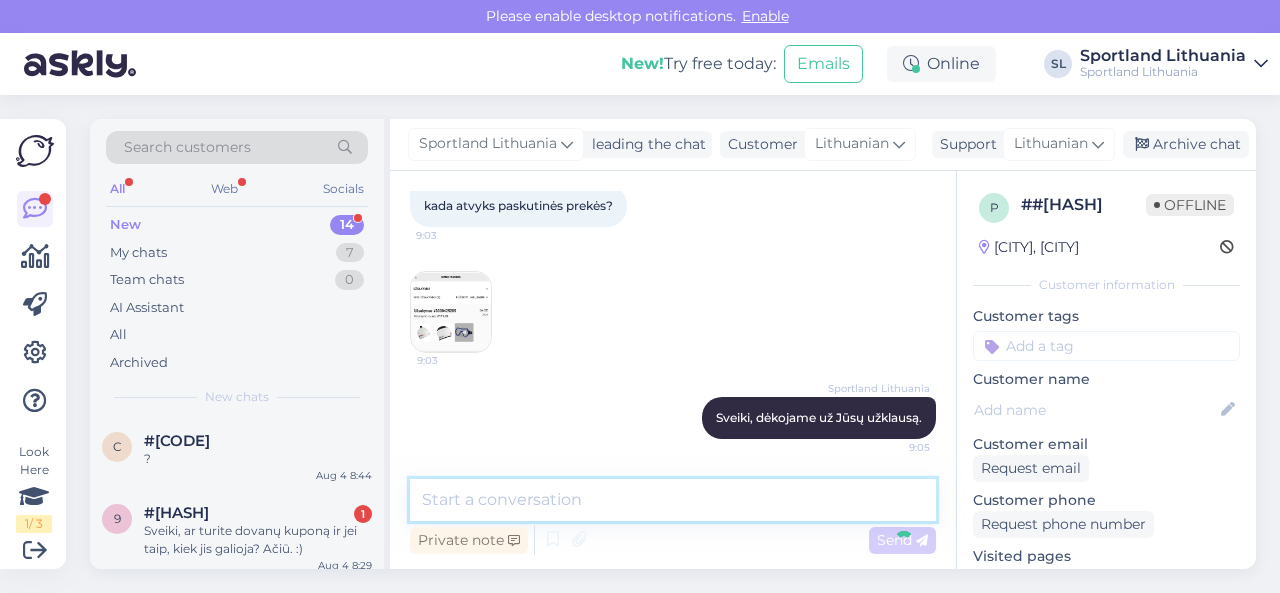 scroll, scrollTop: 1206, scrollLeft: 0, axis: vertical 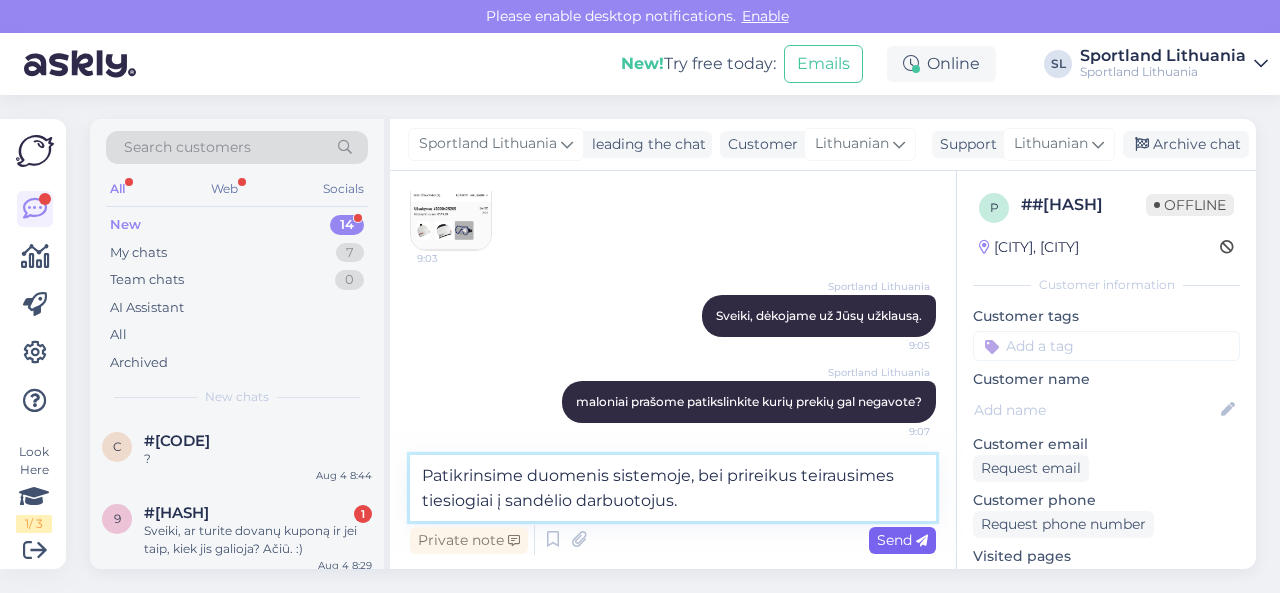 type on "Patikrinsime duomenis sistemoje, bei prireikus teirausimes tiesiogiai į sandėlio darbuotojus." 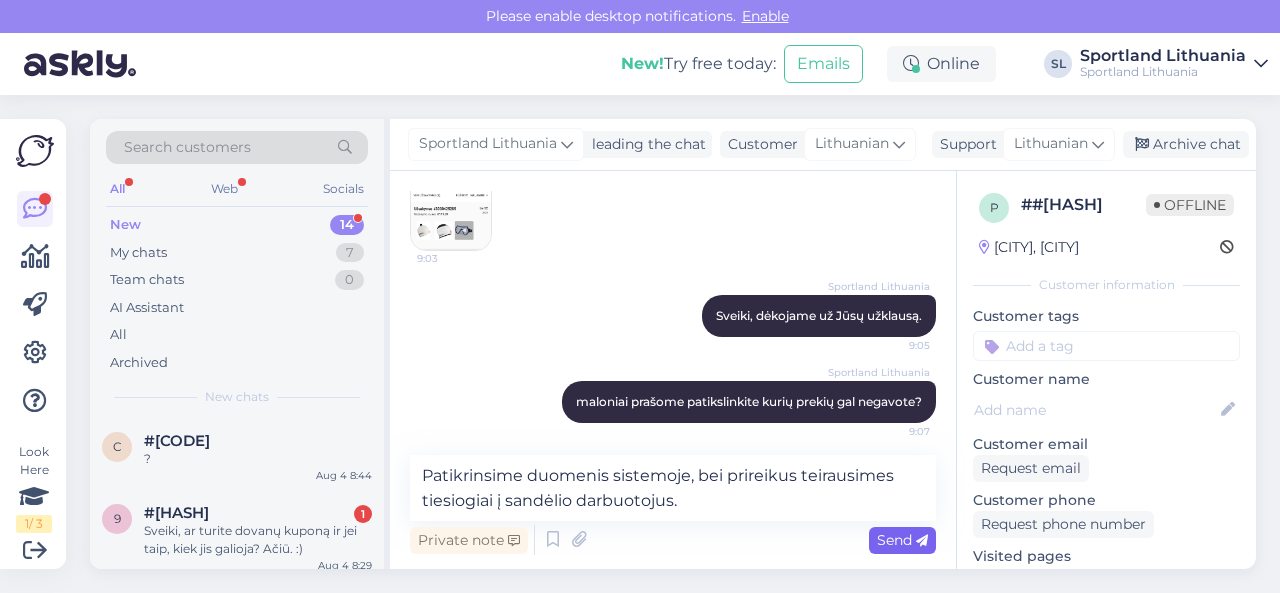 click on "Send" at bounding box center (902, 540) 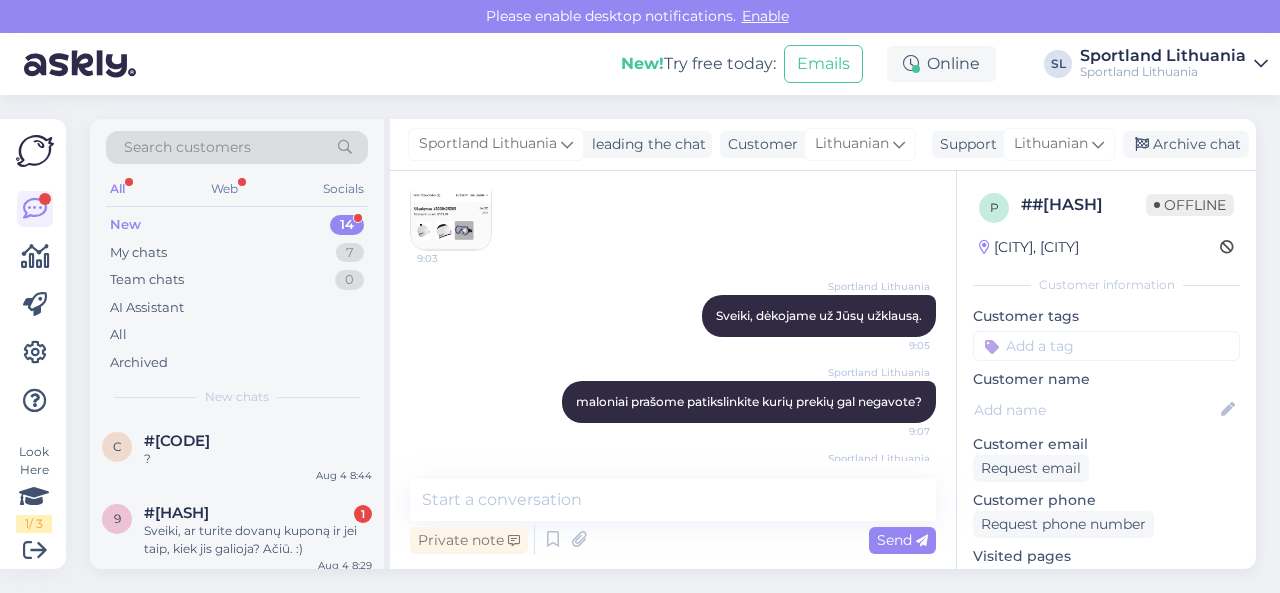 scroll, scrollTop: 1310, scrollLeft: 0, axis: vertical 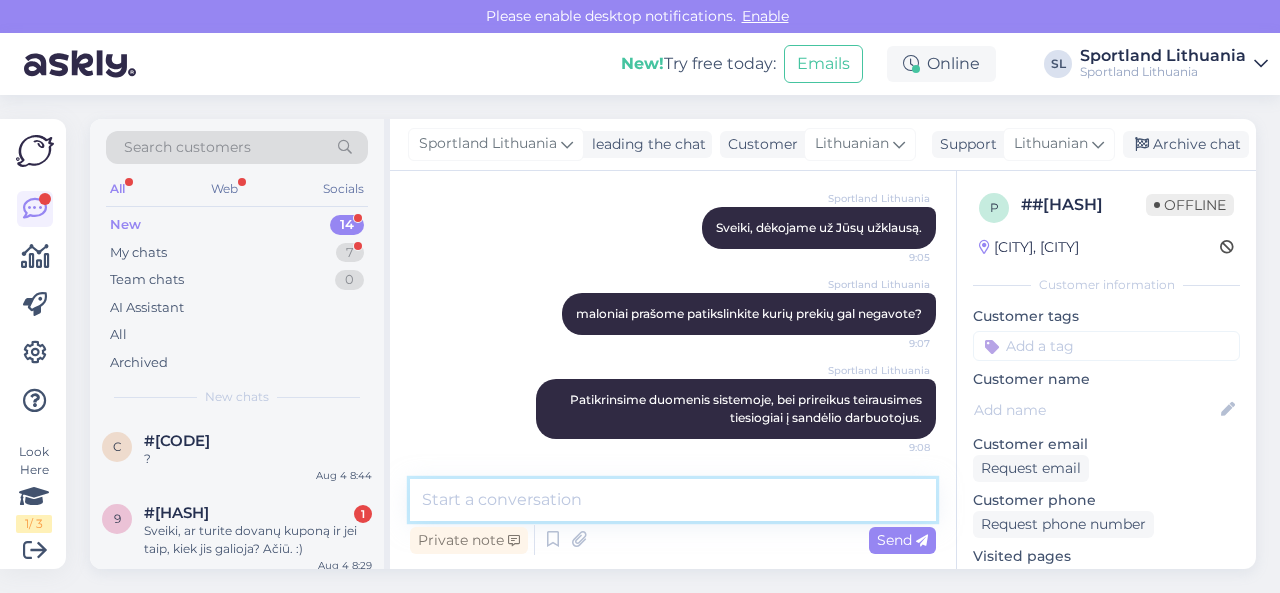 click at bounding box center (673, 500) 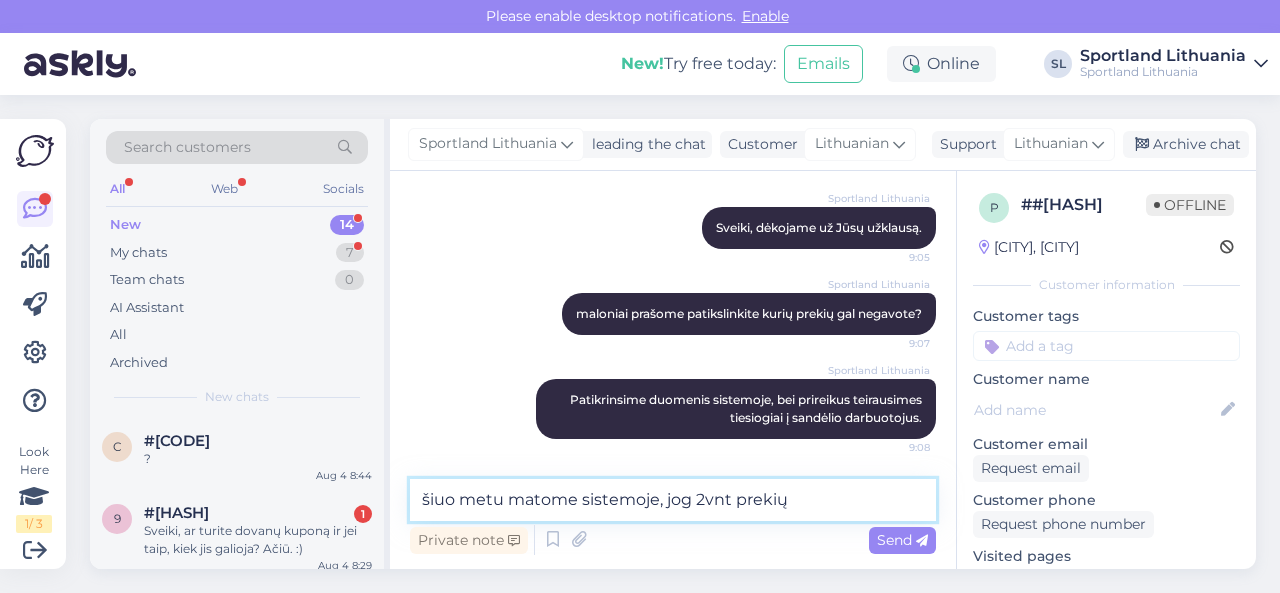 paste on "JOSS U SNORKELING MASK
SKU: 88083518000" 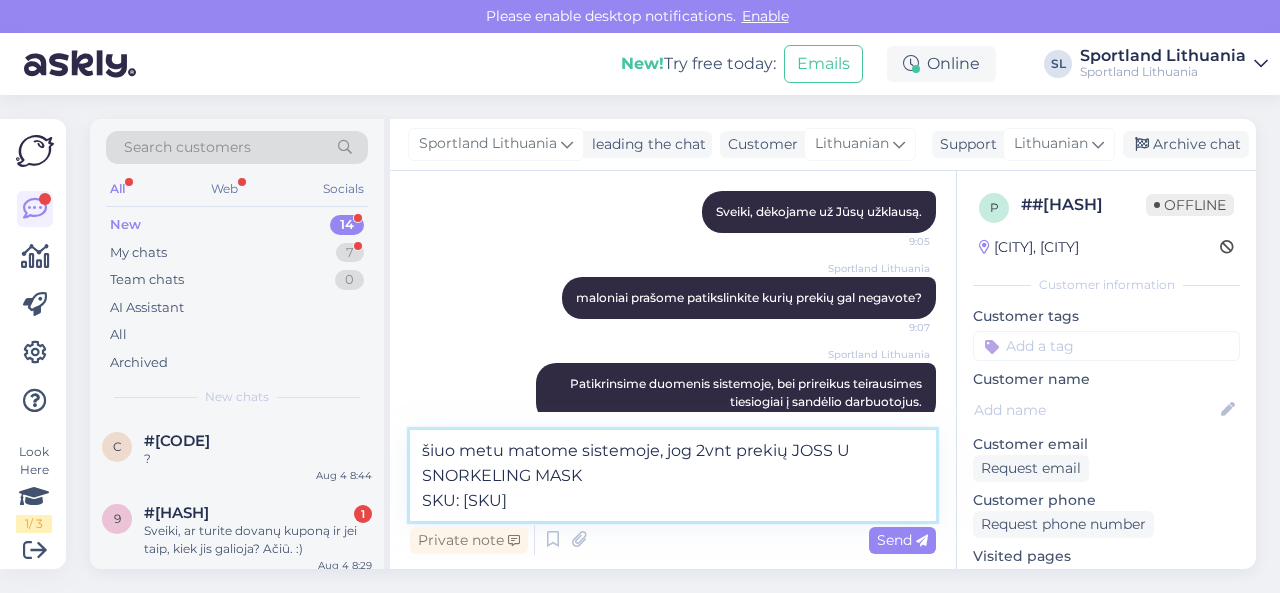 click on "šiuo metu matome sistemoje, jog 2vnt prekių JOSS U SNORKELING MASK
SKU: 88083518000" at bounding box center (673, 475) 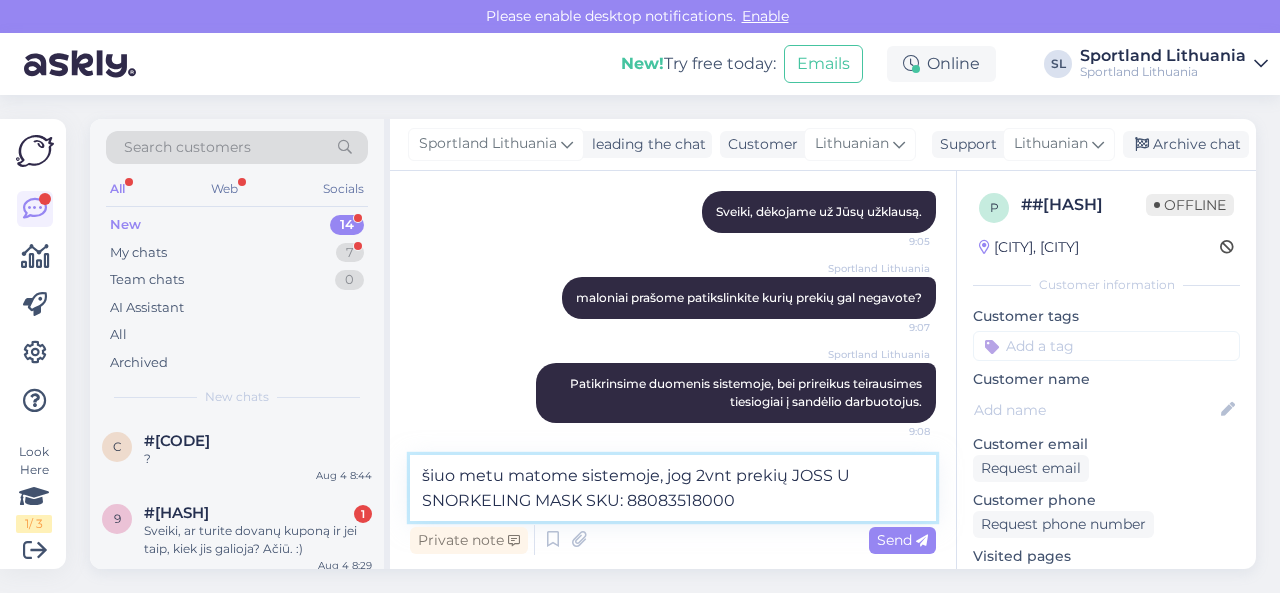 click on "šiuo metu matome sistemoje, jog 2vnt prekių JOSS U SNORKELING MASK SKU: 88083518000" at bounding box center [673, 488] 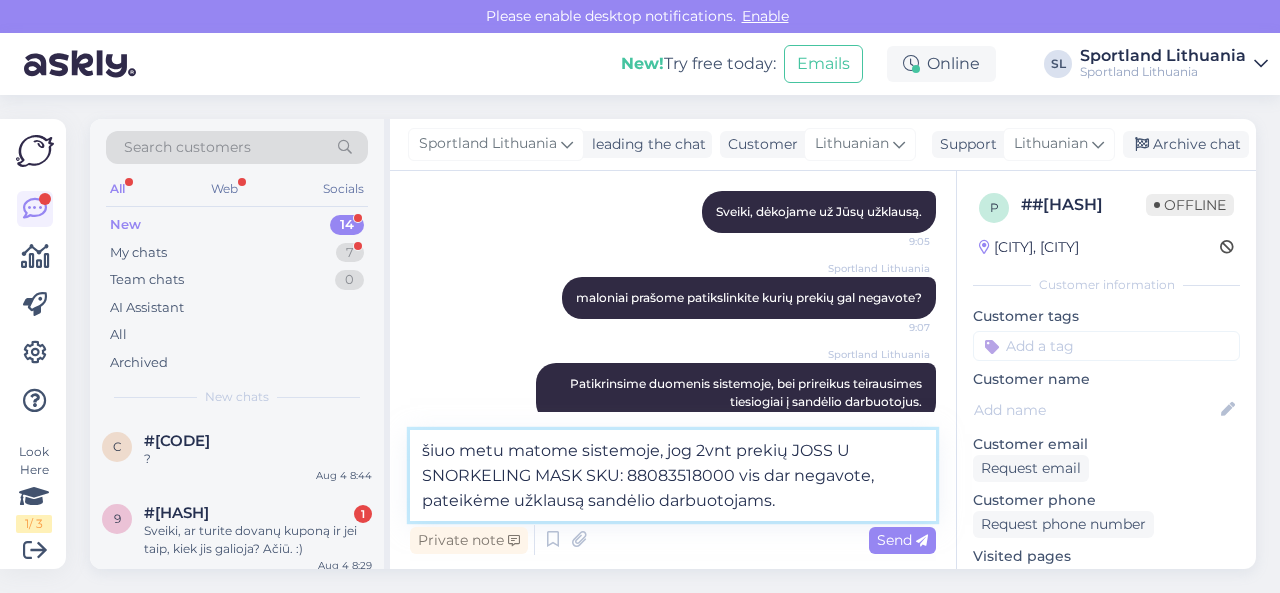 type on "šiuo metu matome sistemoje, jog 2vnt prekių JOSS U SNORKELING MASK SKU: [SKU] vis dar negavote, pateikėme užklausą sandėlio darbuotojams." 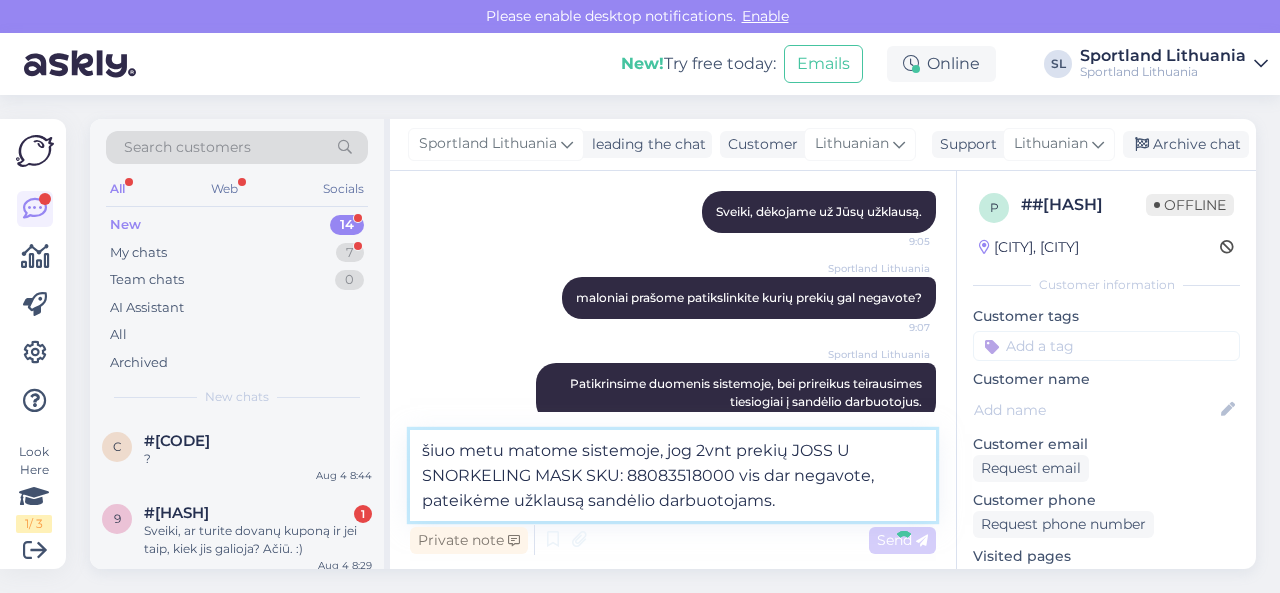 type 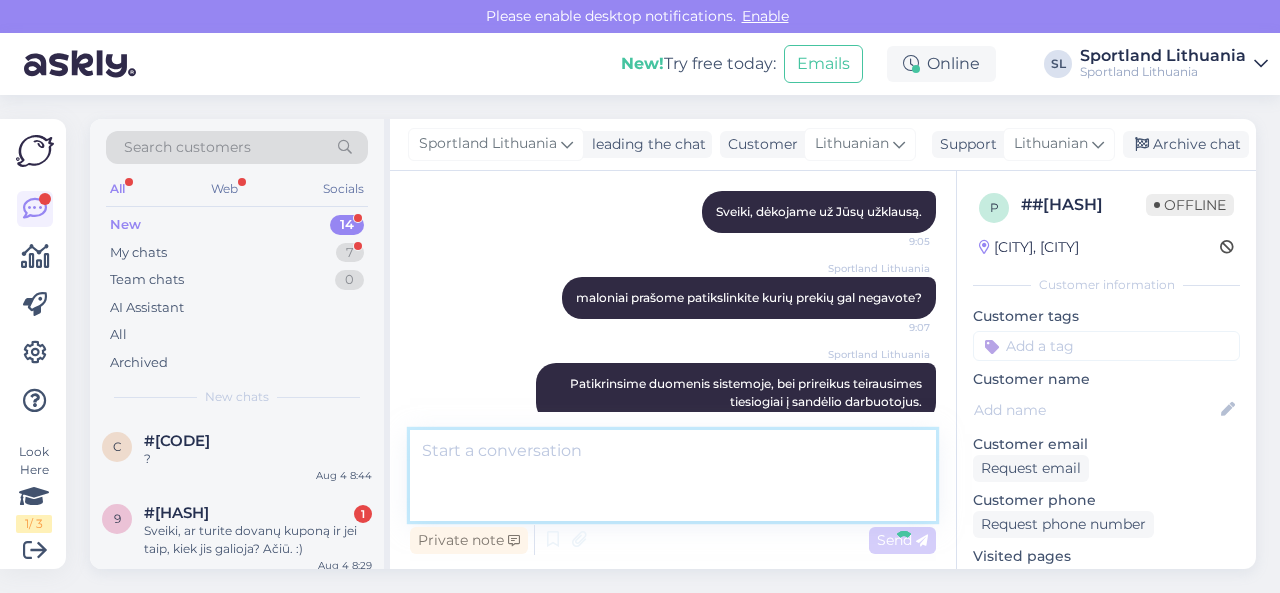 scroll, scrollTop: 1432, scrollLeft: 0, axis: vertical 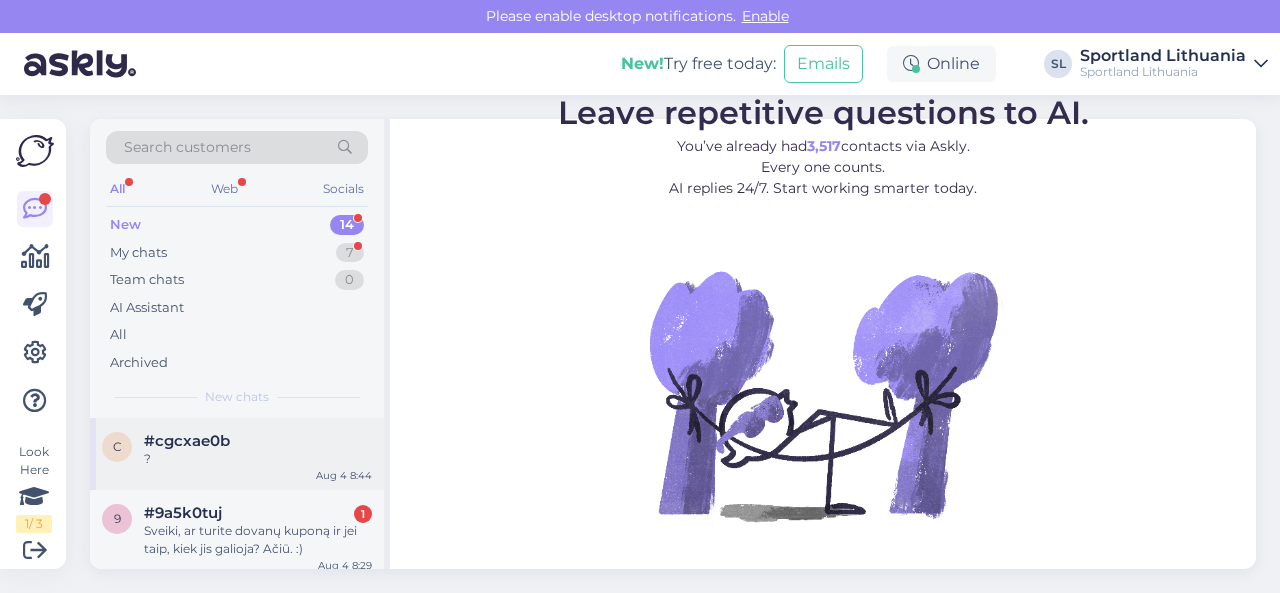 click on "c #cgcxae0b ?  Aug 4 8:44" at bounding box center [237, 454] 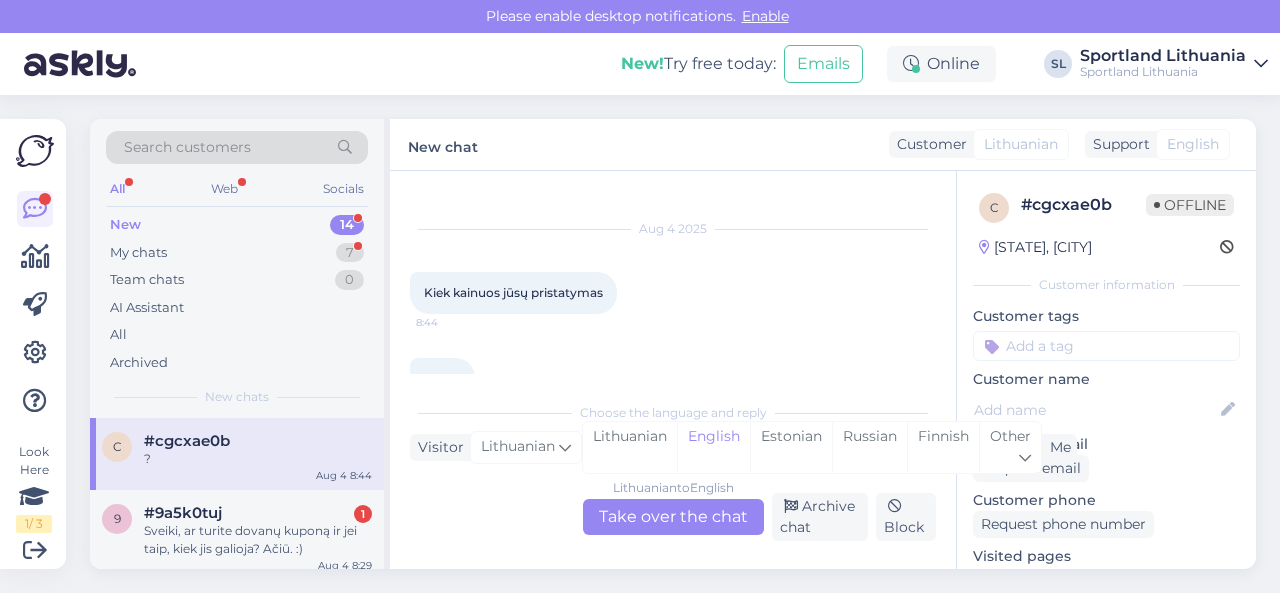 scroll, scrollTop: 0, scrollLeft: 0, axis: both 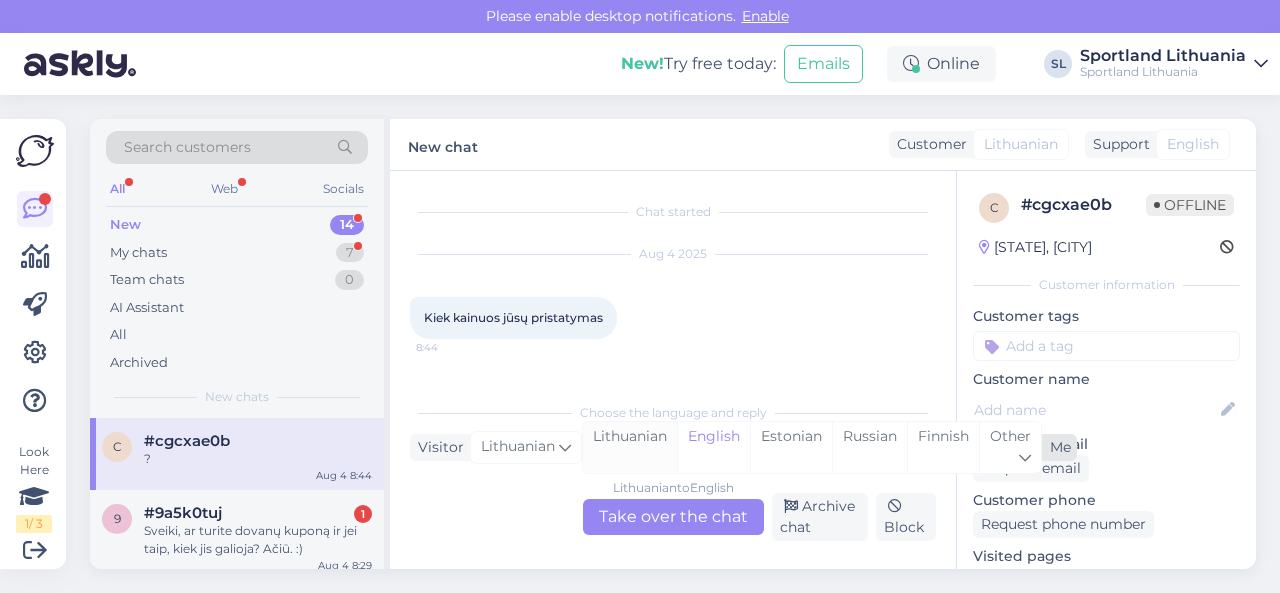 click on "Lithuanian" at bounding box center (630, 447) 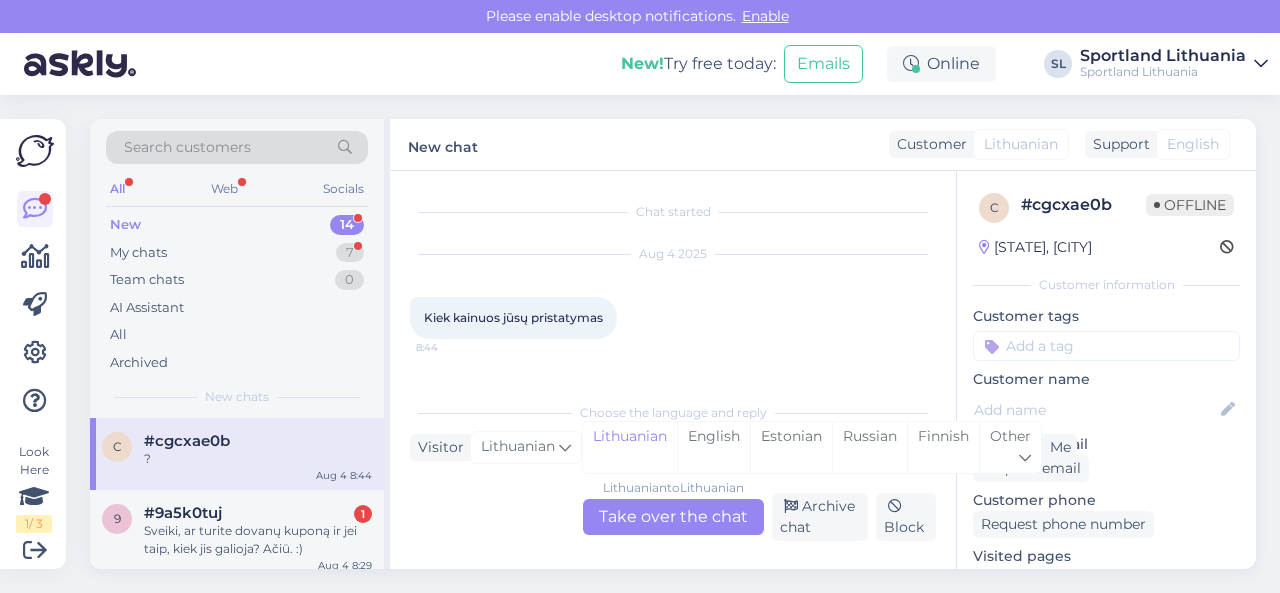 click on "Lithuanian  to  Lithuanian Take over the chat" at bounding box center (673, 517) 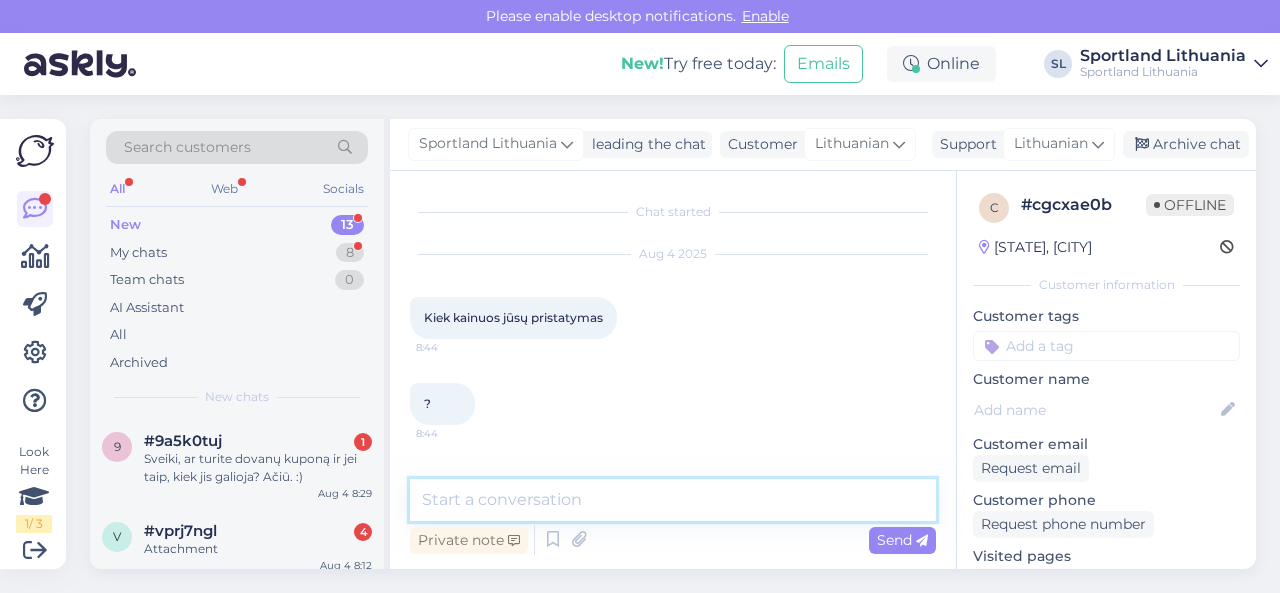 click at bounding box center (673, 500) 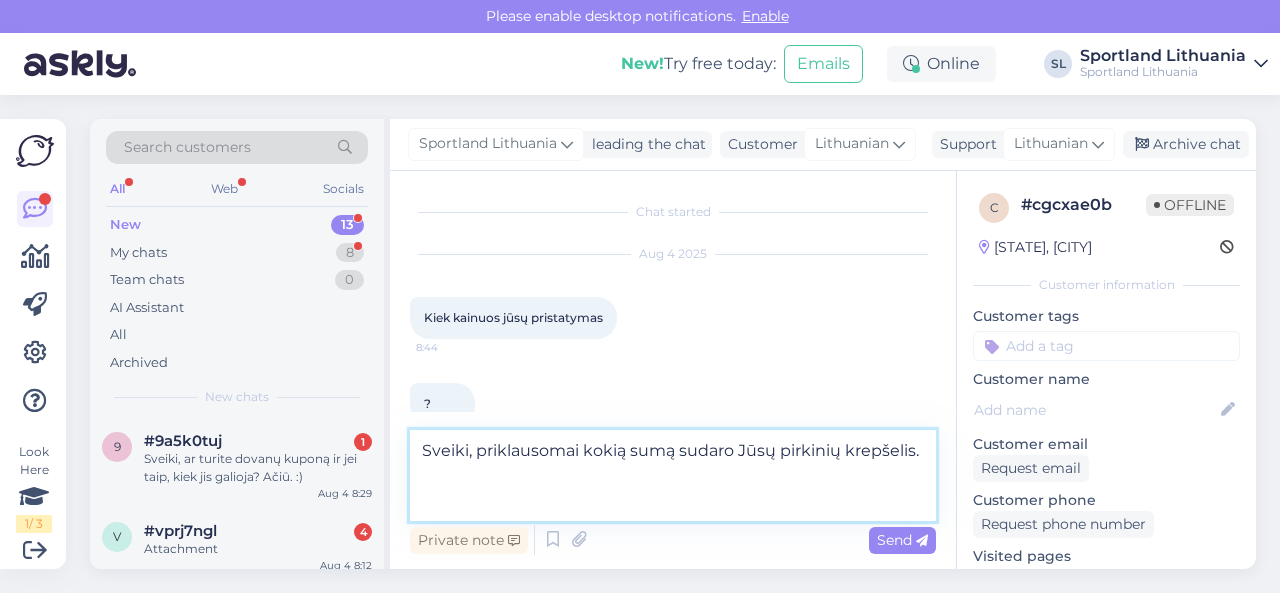 paste on "Pristatymas DPD arba Omniva paštomatu kainuoja 2,95 EUR (kaina su PVM), jei užsakymo suma/vertė mažesnė nei 59 EUR. Jei užsakymo suma/vertė yra 59 EUR ir daugiau, pristatymas DPD arba Omniva paštomatu yra nemokamas. Pristatymas DPD kurjeriu kainuoja 5,95 EUR." 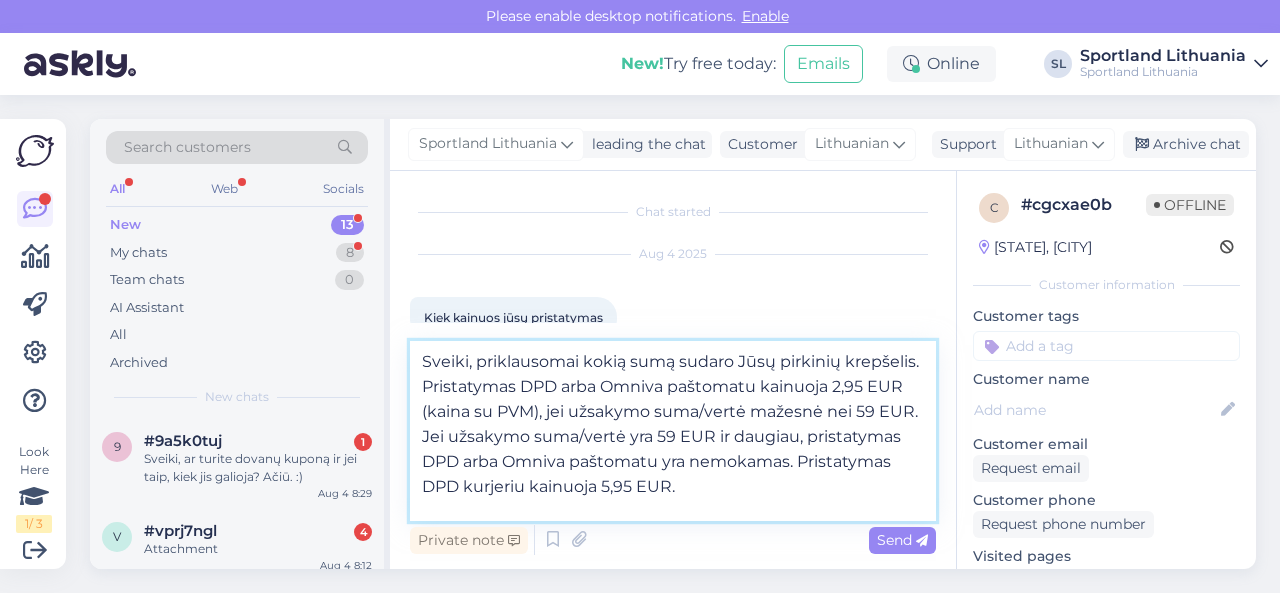 scroll, scrollTop: 25, scrollLeft: 0, axis: vertical 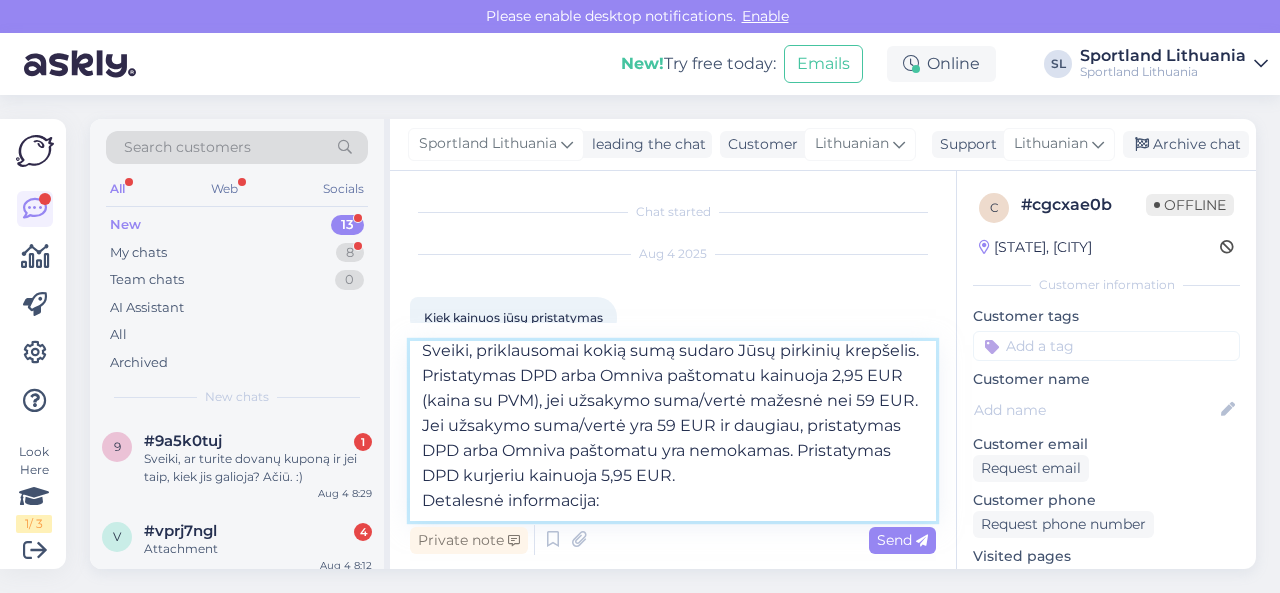 paste on "https://sportland.lt/elektronines-prekybos-taisykles-ir-salygos" 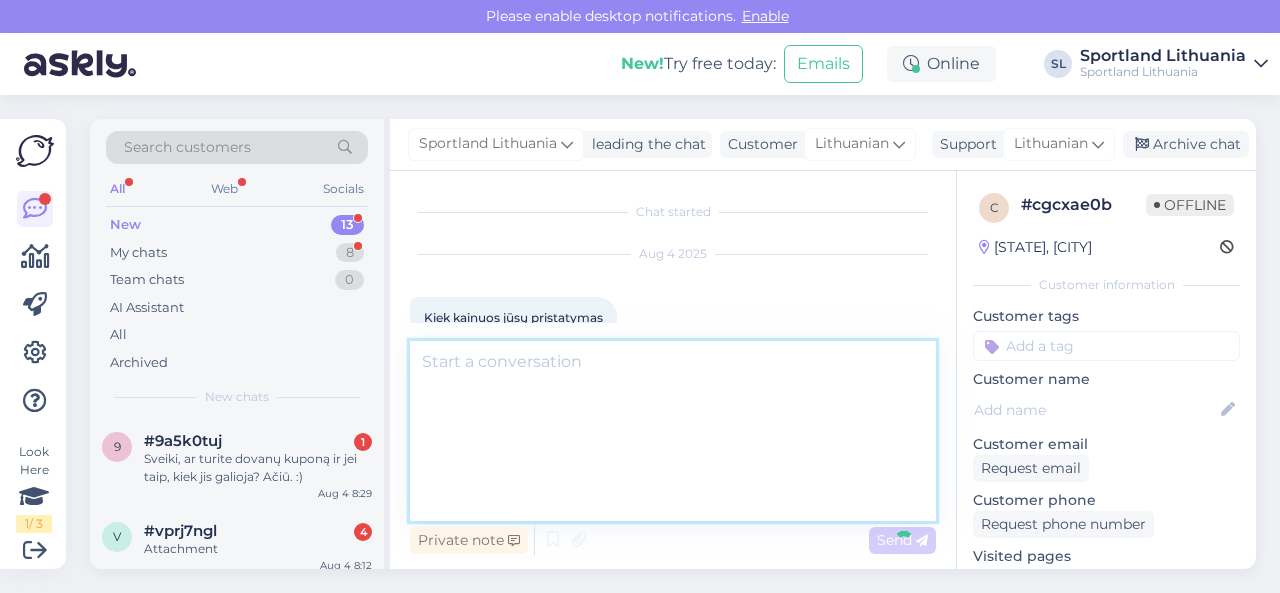 scroll, scrollTop: 215, scrollLeft: 0, axis: vertical 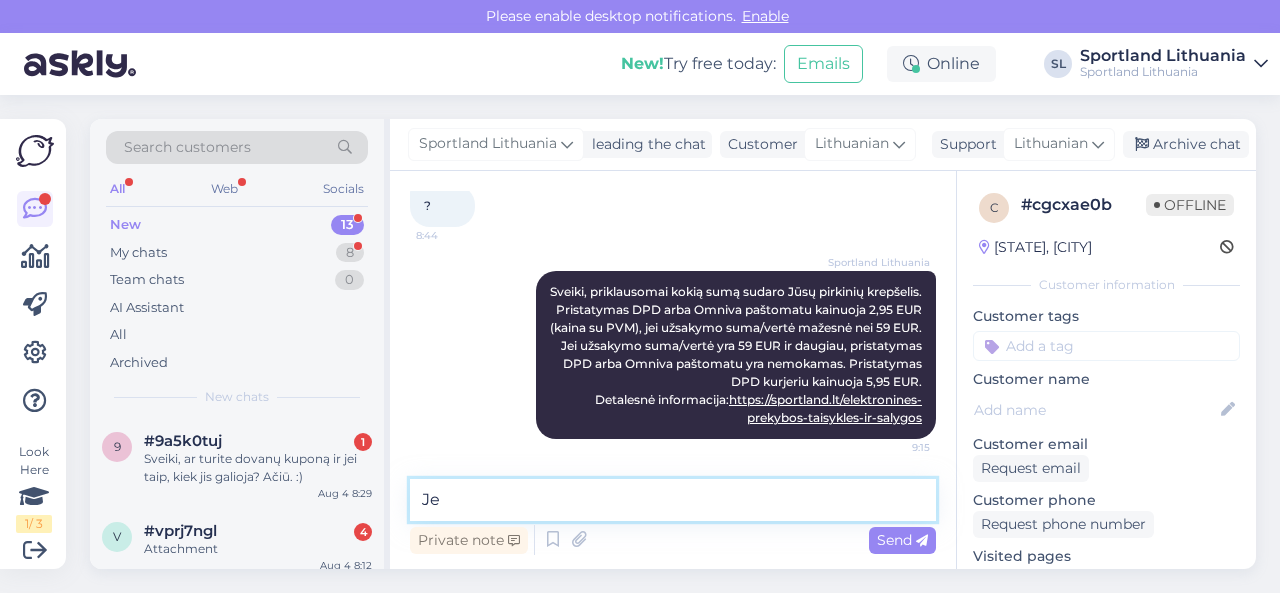 type on "J" 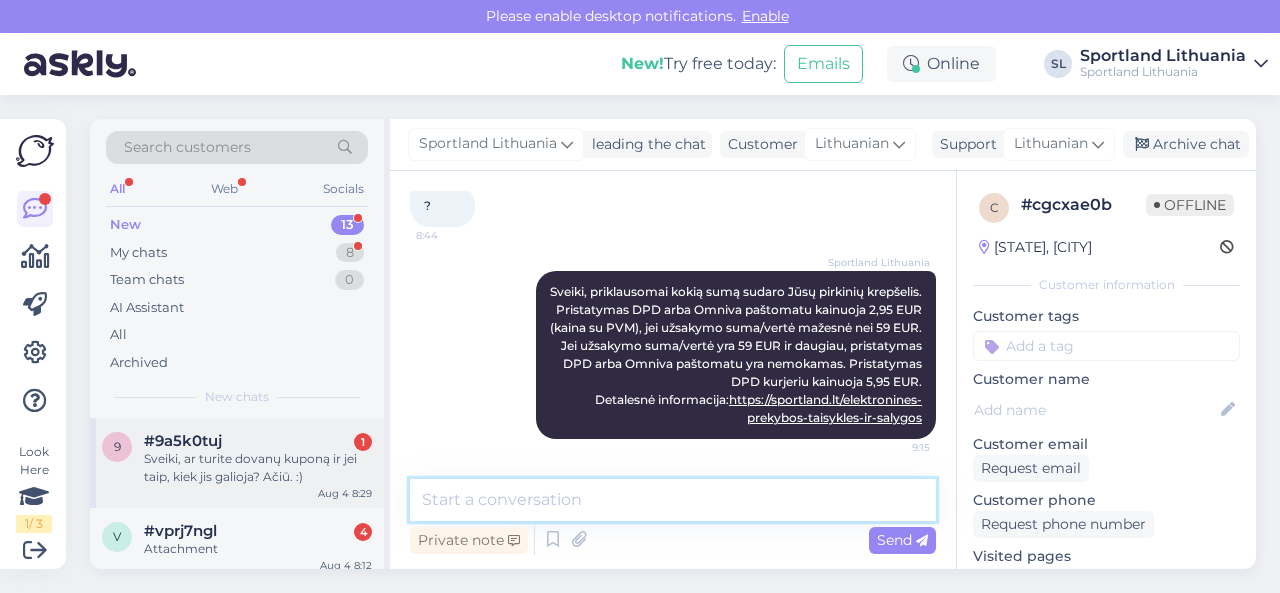 type 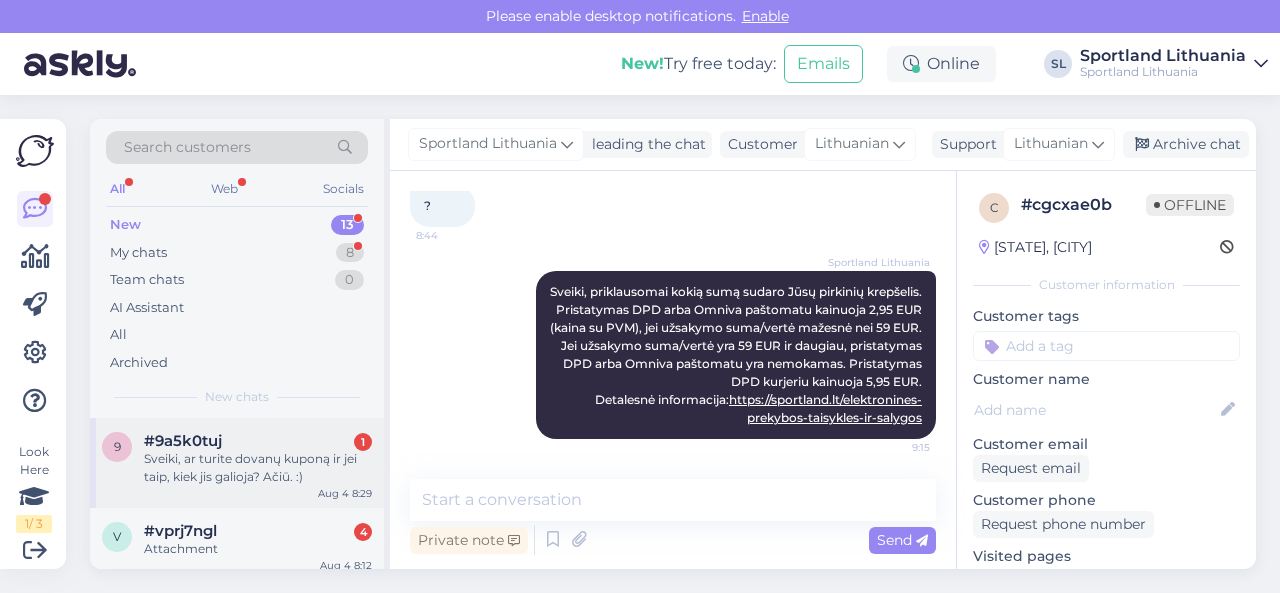 click on "Sveiki, ar turite dovanų kuponą ir jei taip, kiek jis galioja? Ačiū. :)" at bounding box center [258, 468] 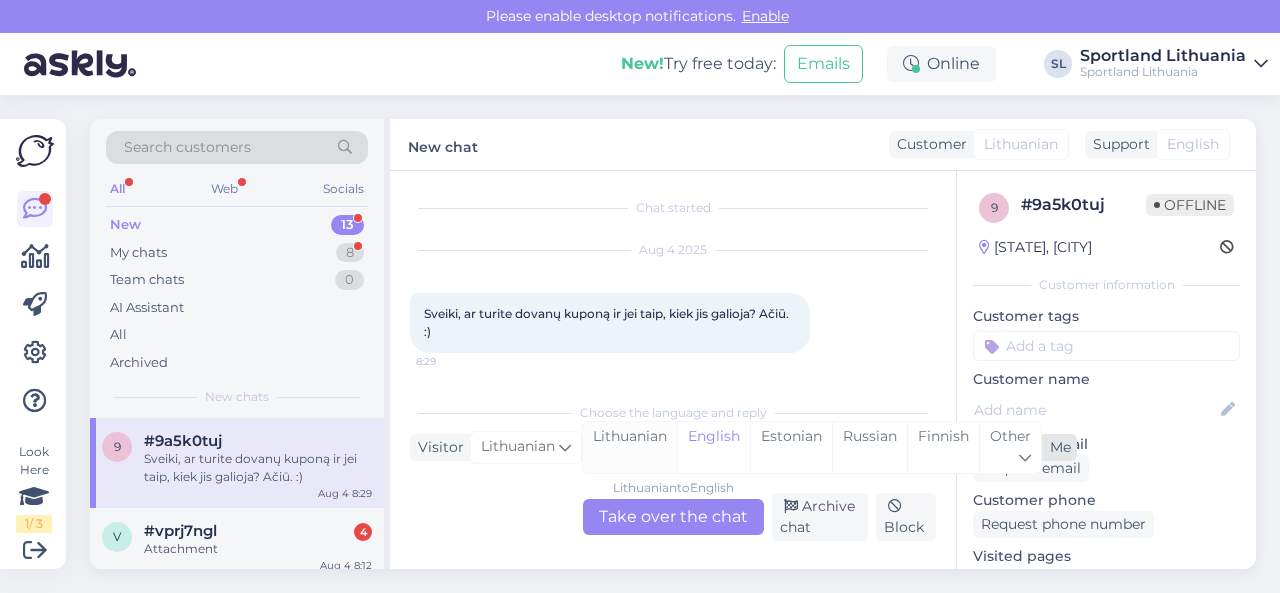 click on "Lithuanian" at bounding box center (630, 447) 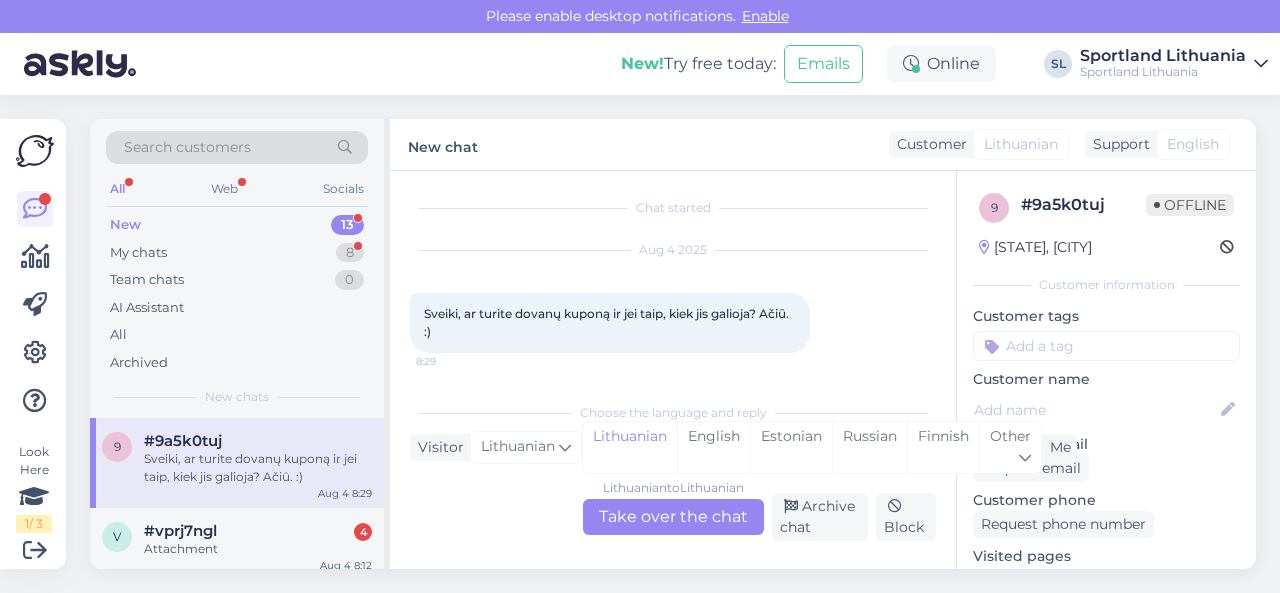 click on "Lithuanian  to  Lithuanian Take over the chat" at bounding box center (673, 517) 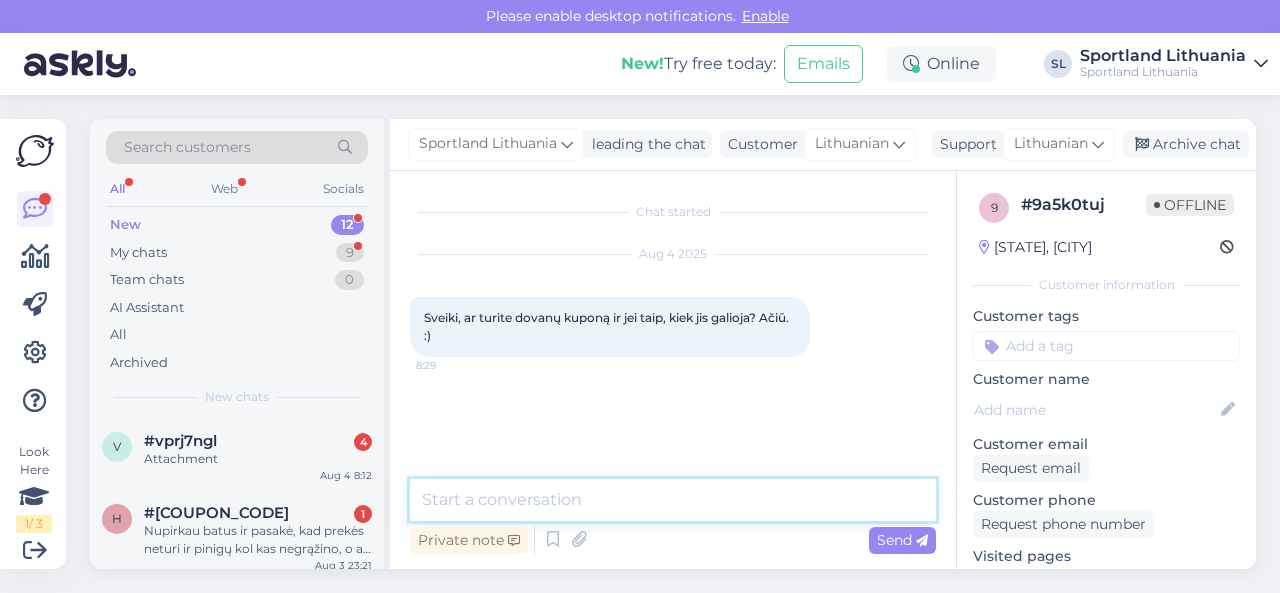 click at bounding box center (673, 500) 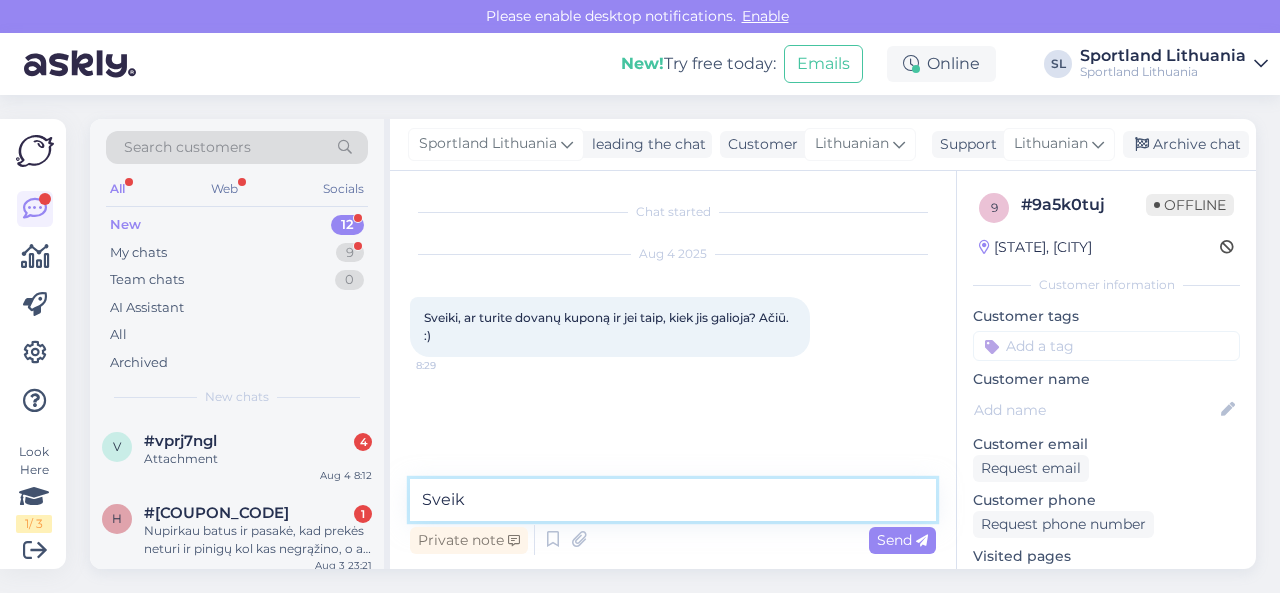 type on "Sveiki" 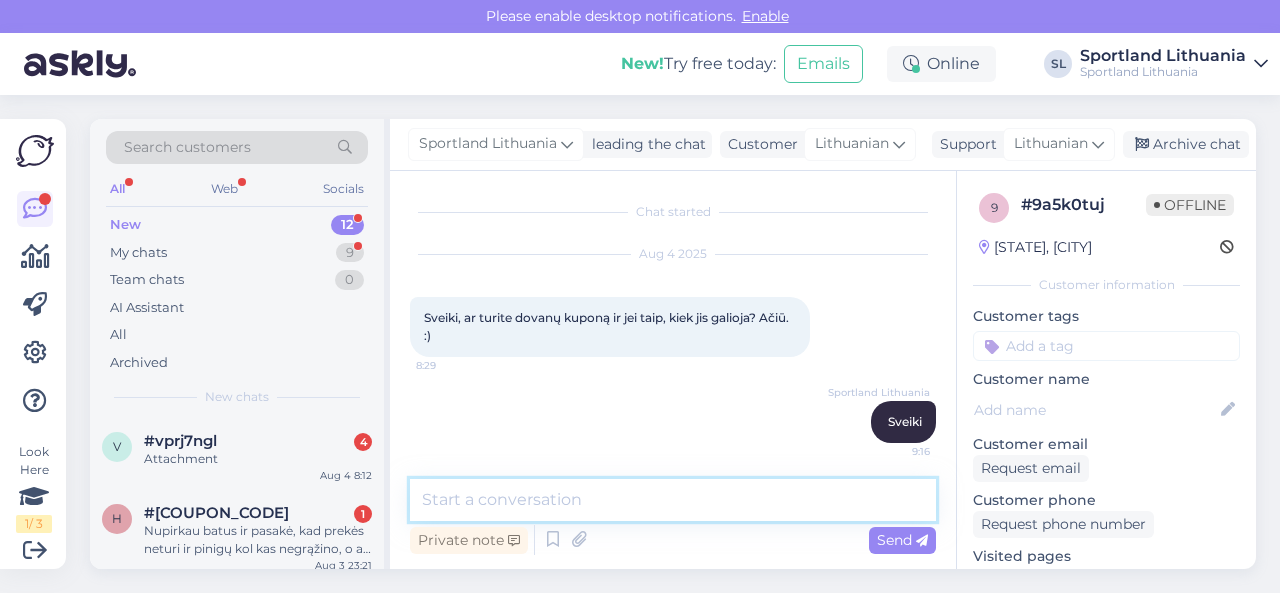 scroll, scrollTop: 3, scrollLeft: 0, axis: vertical 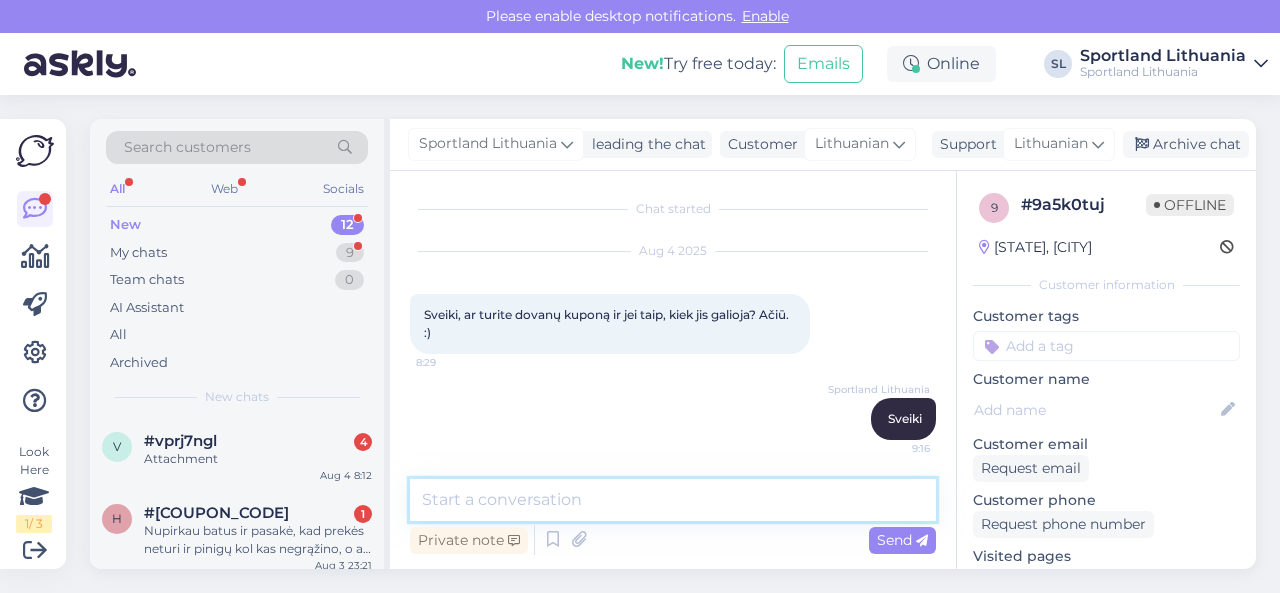 paste on "Dovanų korteles įsigyti ir panaudoti galima tik fizinėse parduotuvėse. Dovanų kortelė negalioja Timberland, Sportland Outlet, adidas ir SportsDirect parduotuvėse." 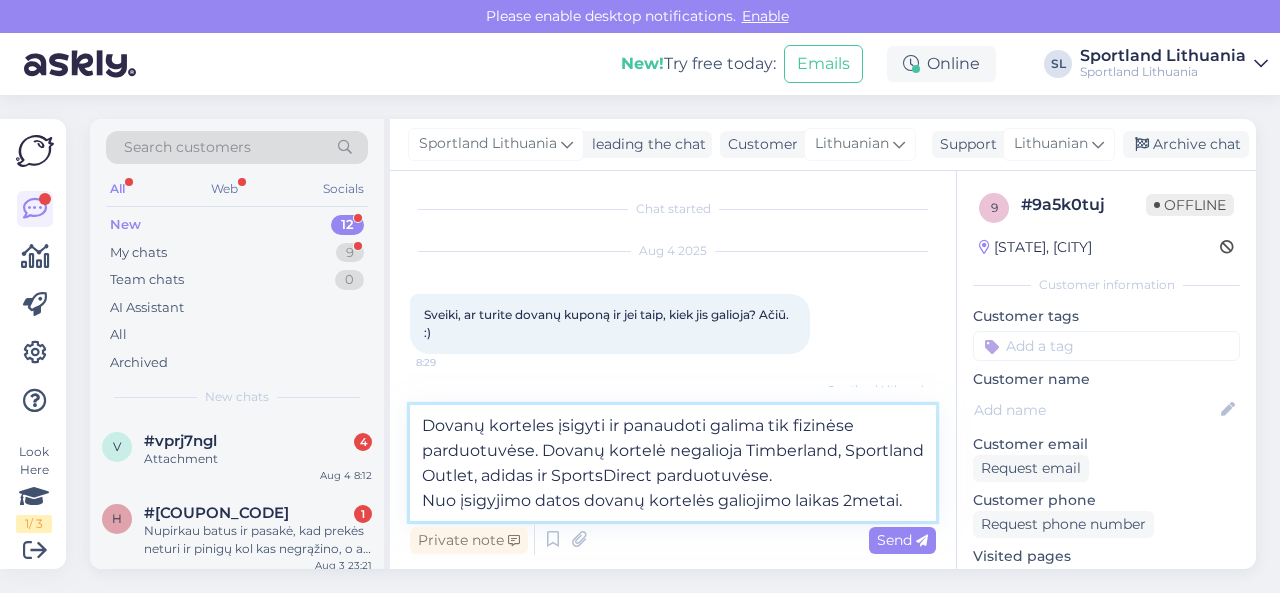 click on "Dovanų korteles įsigyti ir panaudoti galima tik fizinėse parduotuvėse. Dovanų kortelė negalioja Timberland, Sportland Outlet, adidas ir SportsDirect parduotuvėse.
Nuo įsigyjimo datos dovanų kortelės galiojimo laikas 2metai." at bounding box center (673, 463) 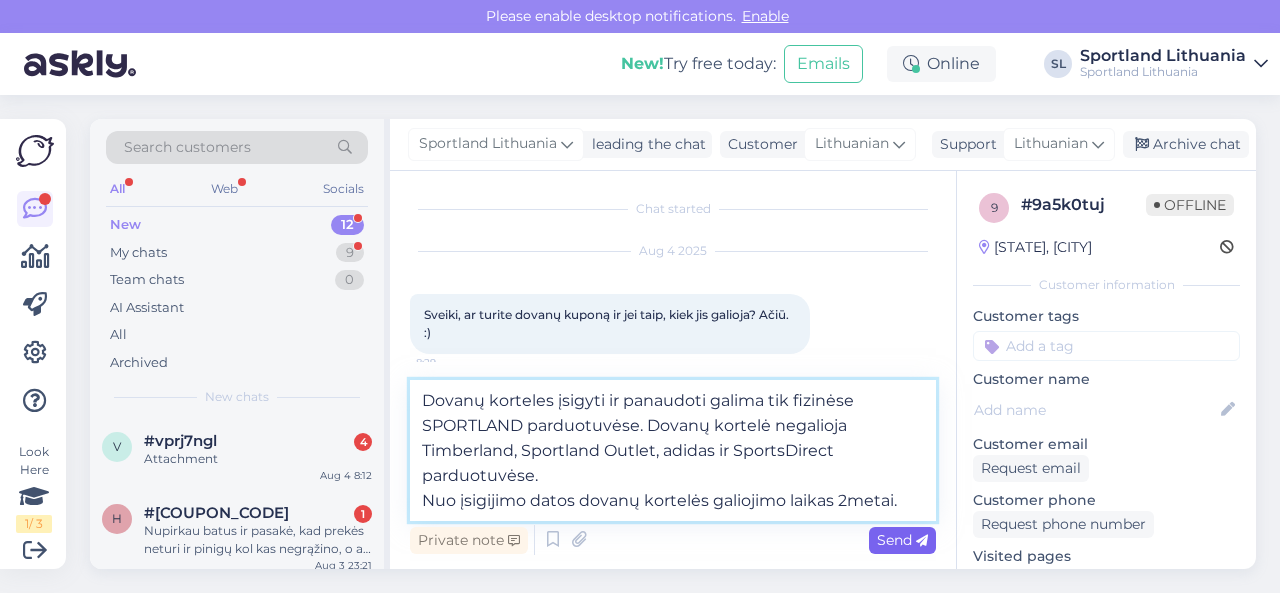 type on "Dovanų korteles įsigyti ir panaudoti galima tik fizinėse SPORTLAND parduotuvėse. Dovanų kortelė negalioja Timberland, Sportland Outlet, adidas ir SportsDirect parduotuvėse.
Nuo įsigijimo datos dovanų kortelės galiojimo laikas 2metai." 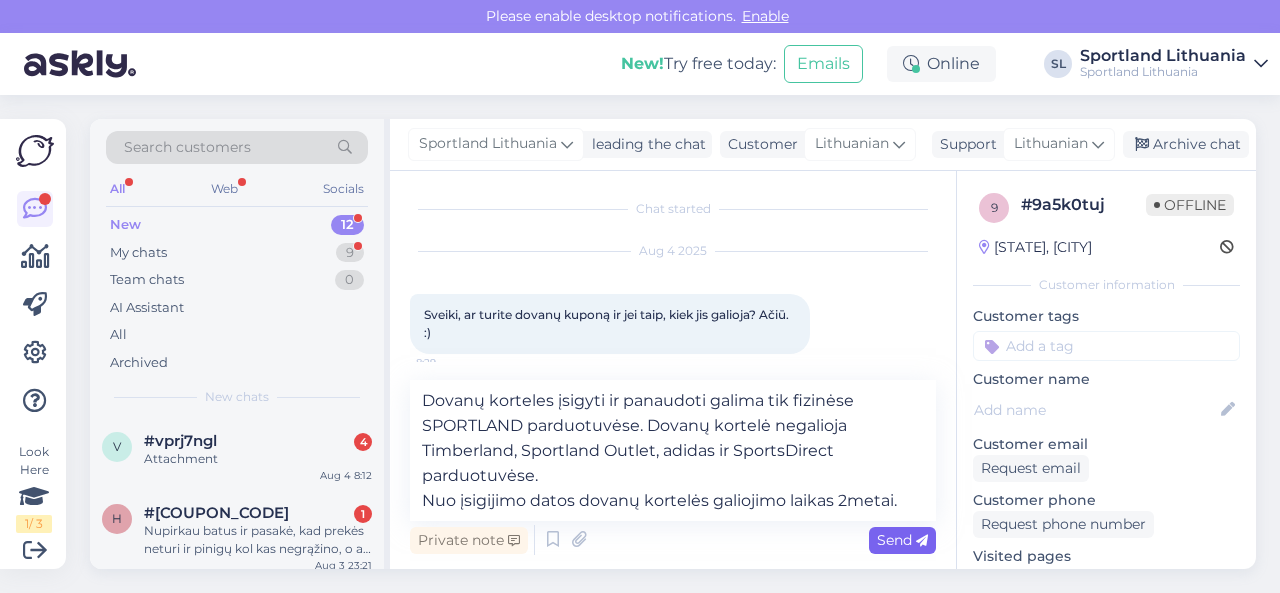 click on "Send" at bounding box center (902, 540) 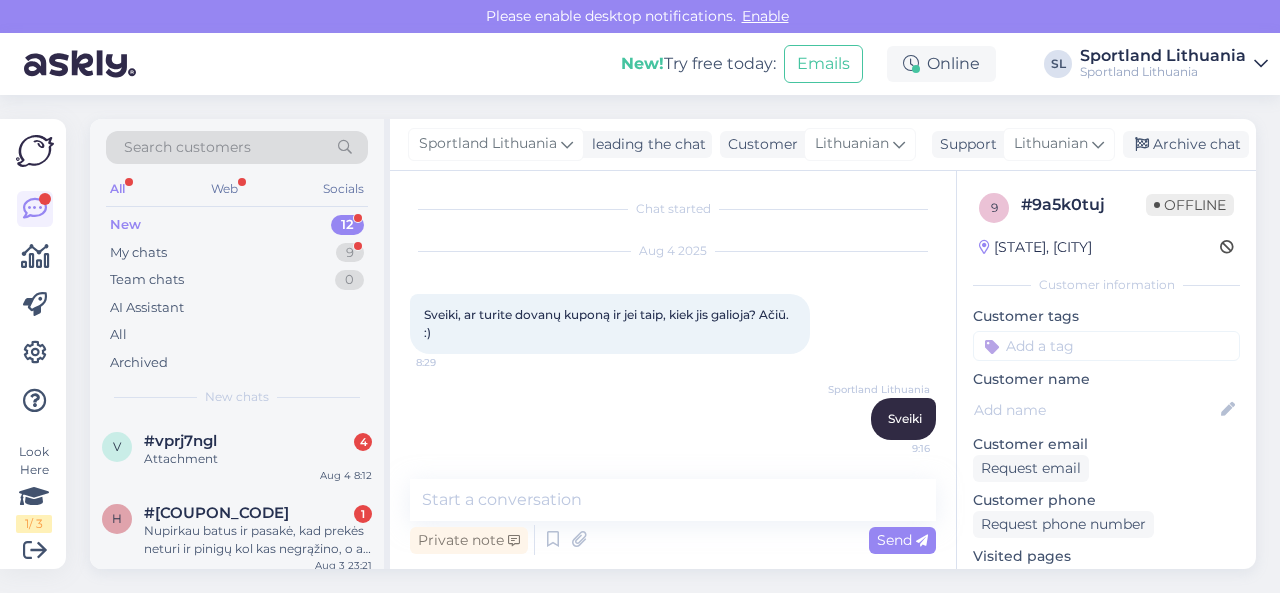 scroll, scrollTop: 161, scrollLeft: 0, axis: vertical 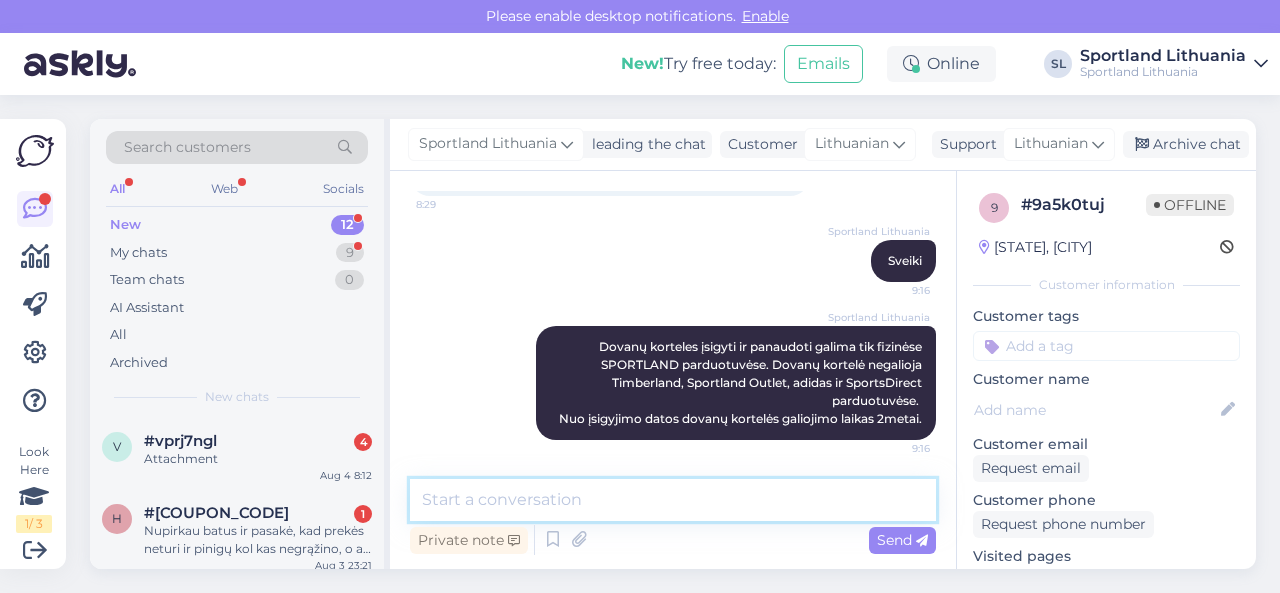 click at bounding box center [673, 500] 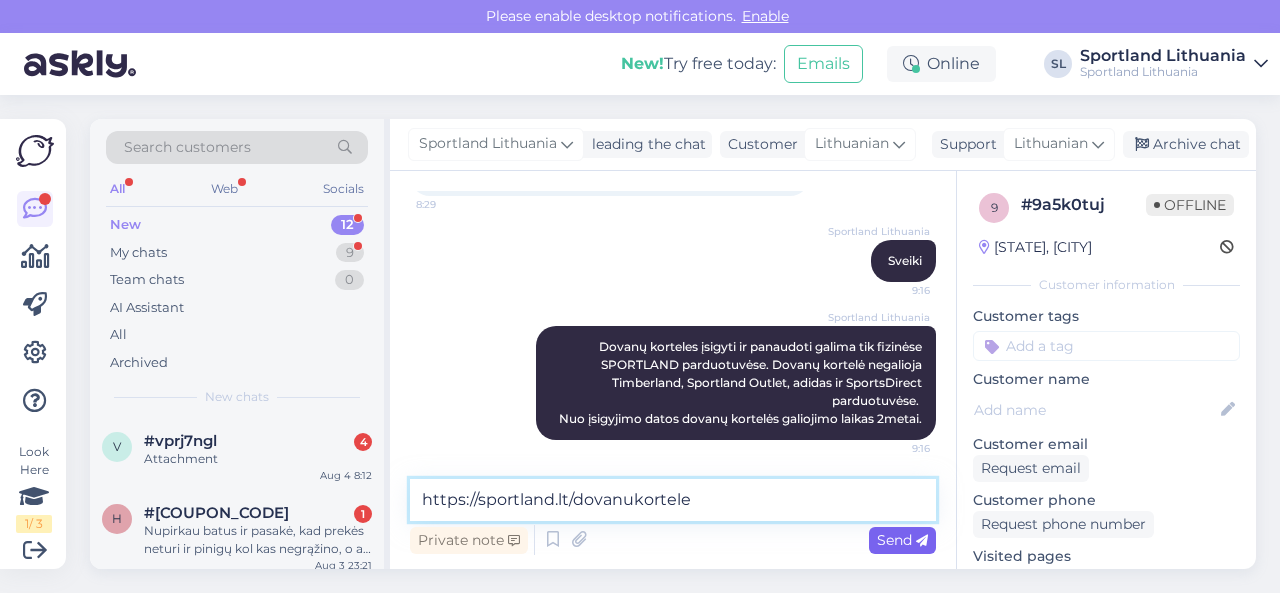 type on "https://sportland.lt/dovanukortele" 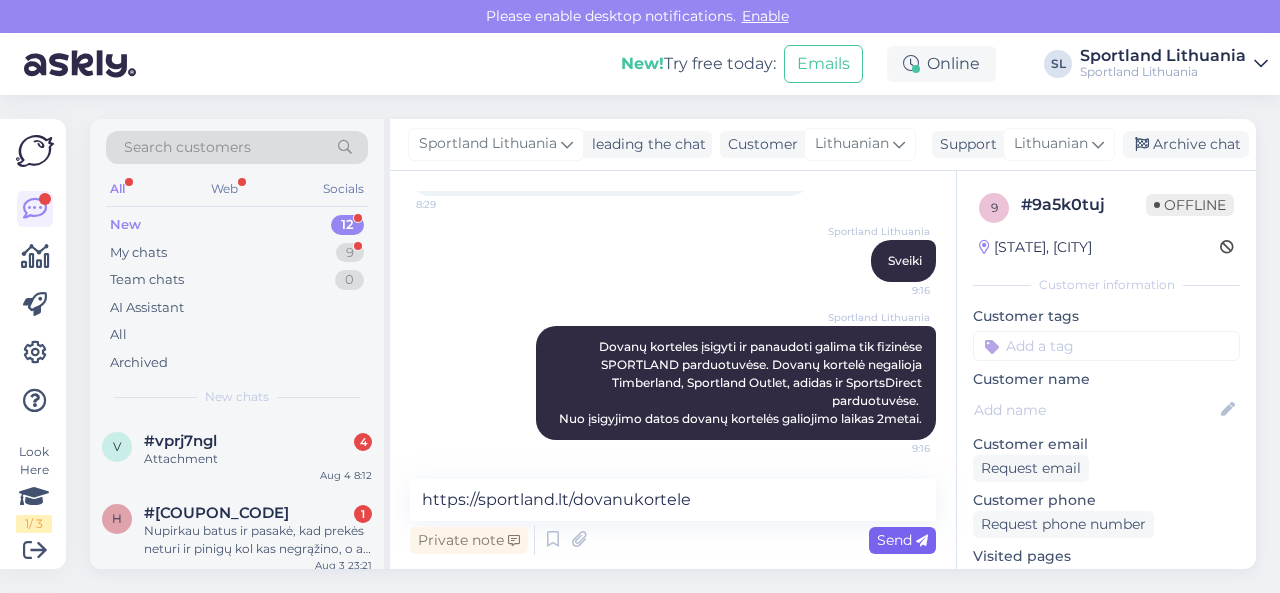 click on "Send" at bounding box center [902, 540] 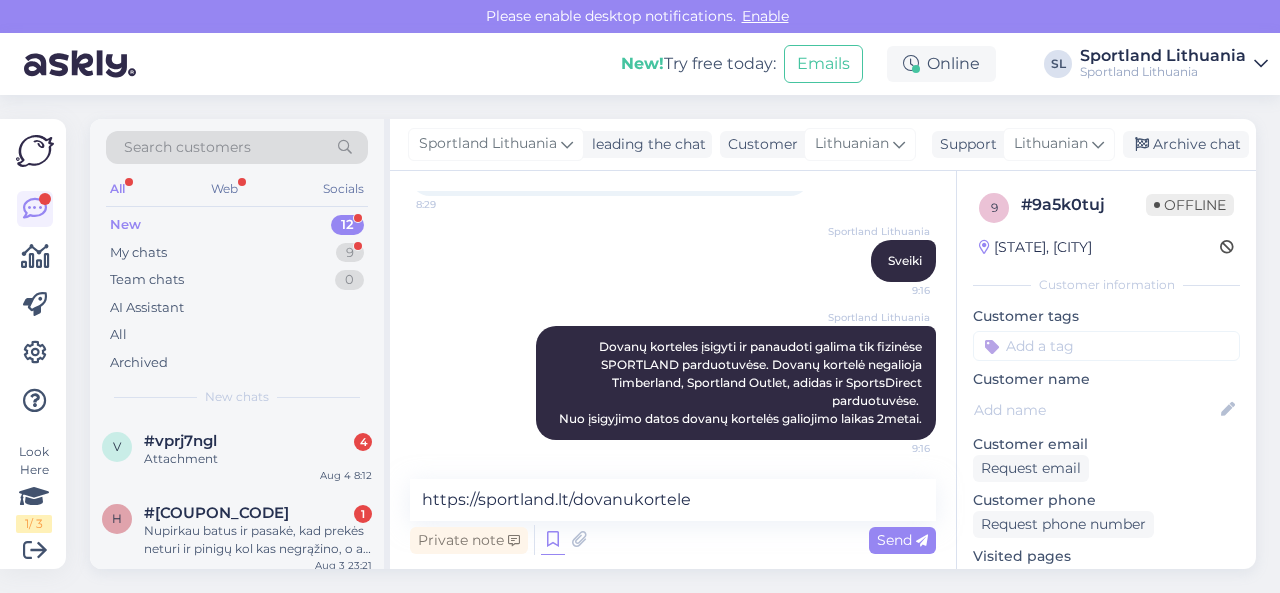 type 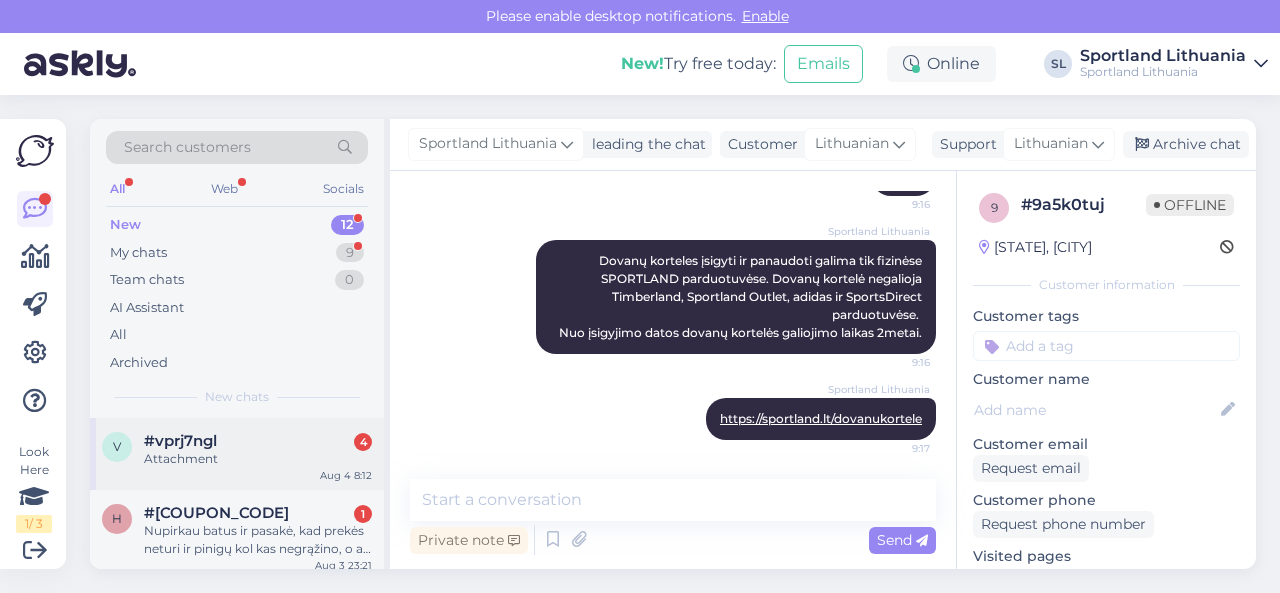 click on "v #vprj7ngl 4 Attachment Aug 4 8:12" at bounding box center (237, 454) 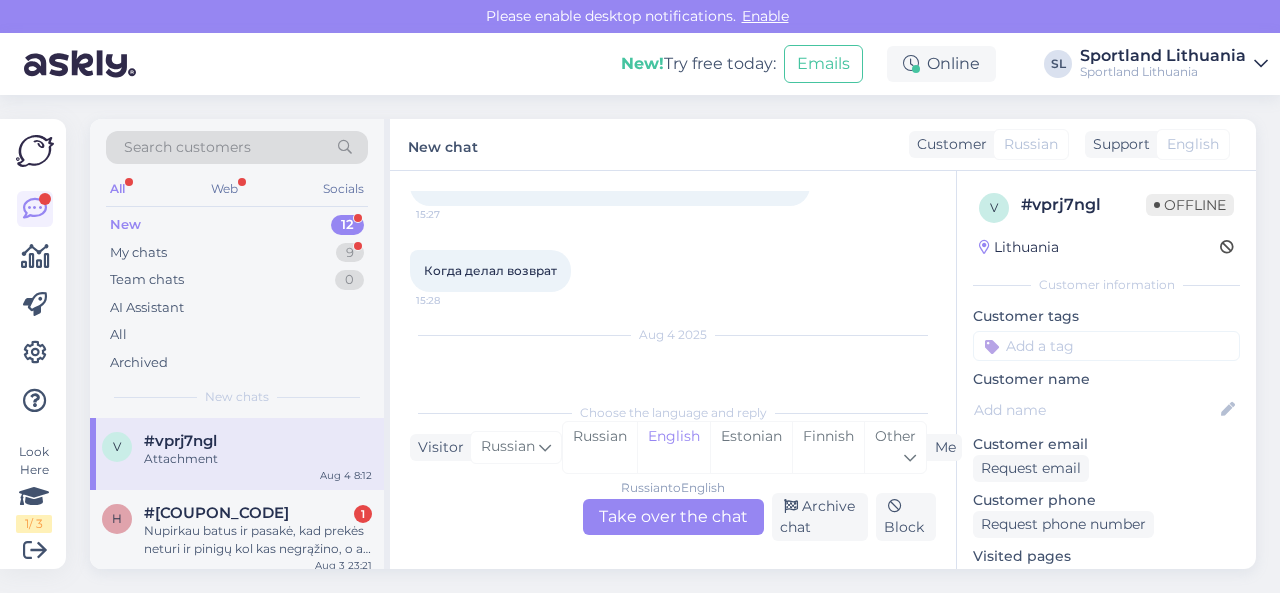 scroll, scrollTop: 6434, scrollLeft: 0, axis: vertical 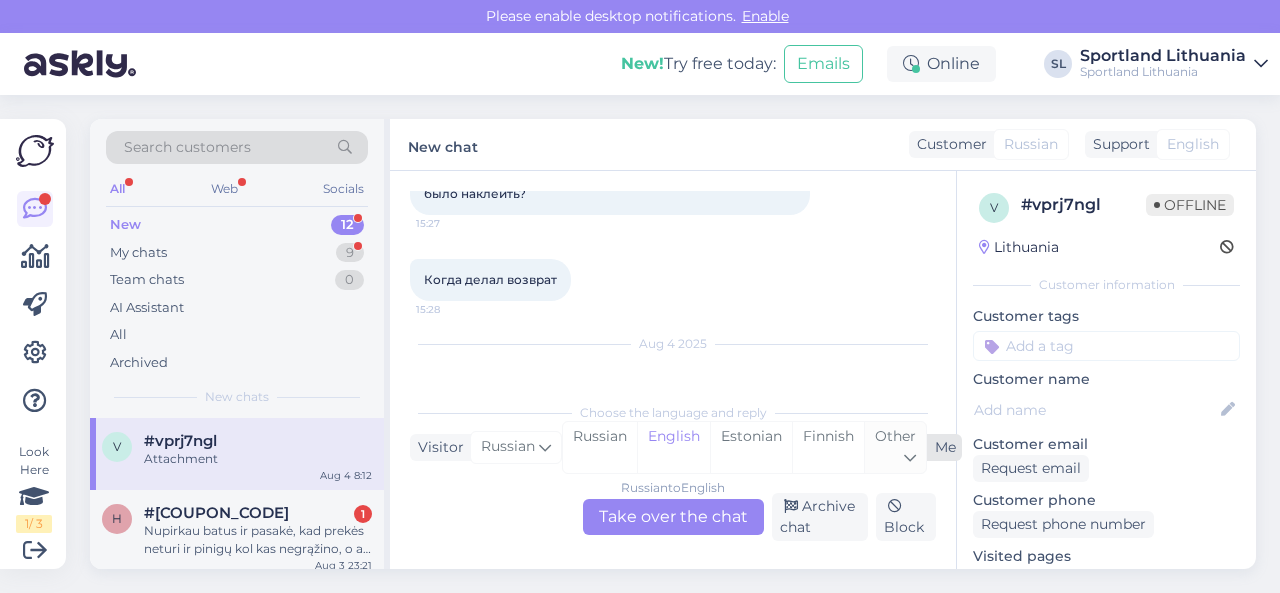 click on "Other" at bounding box center [895, 436] 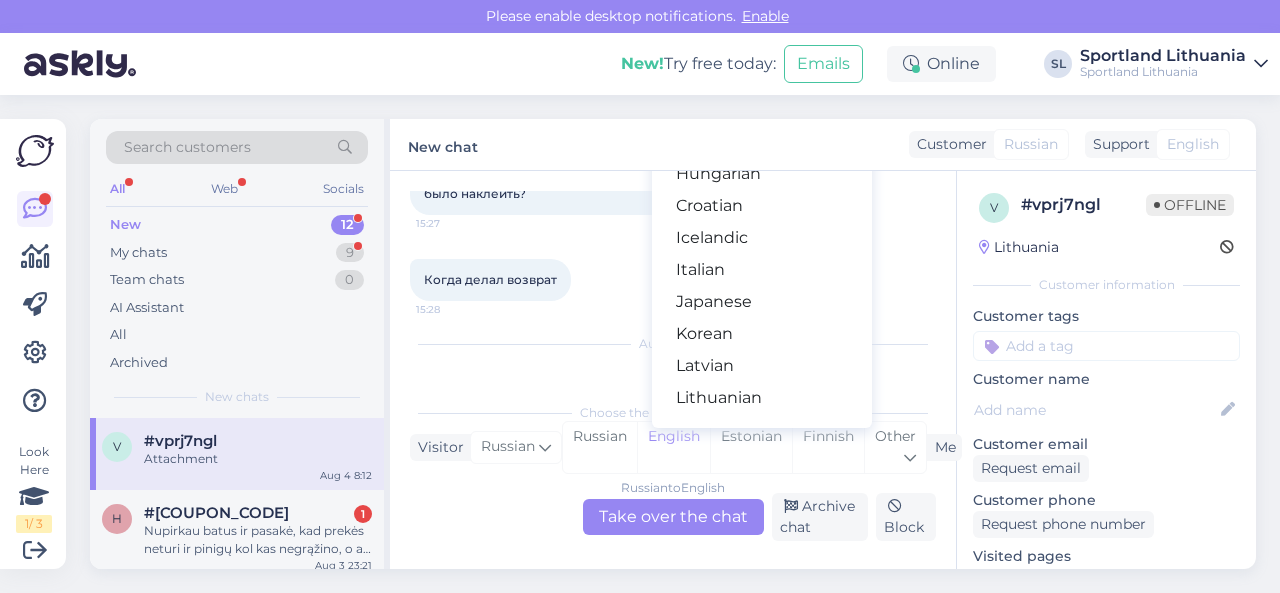 scroll, scrollTop: 500, scrollLeft: 0, axis: vertical 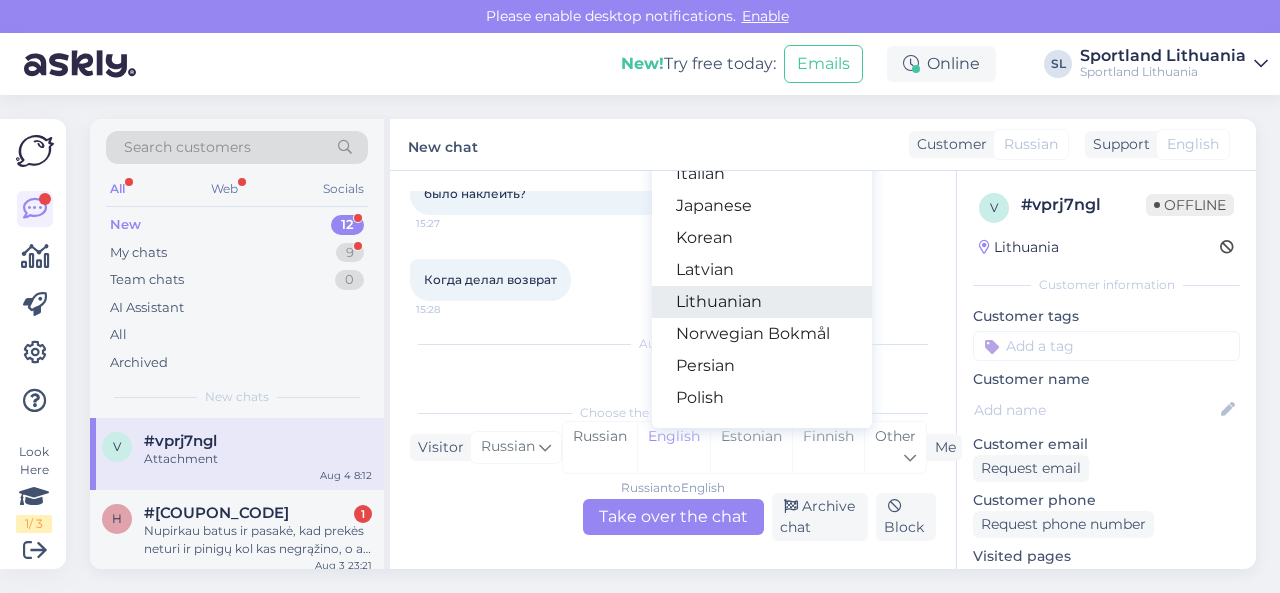 click on "Lithuanian" at bounding box center (762, 302) 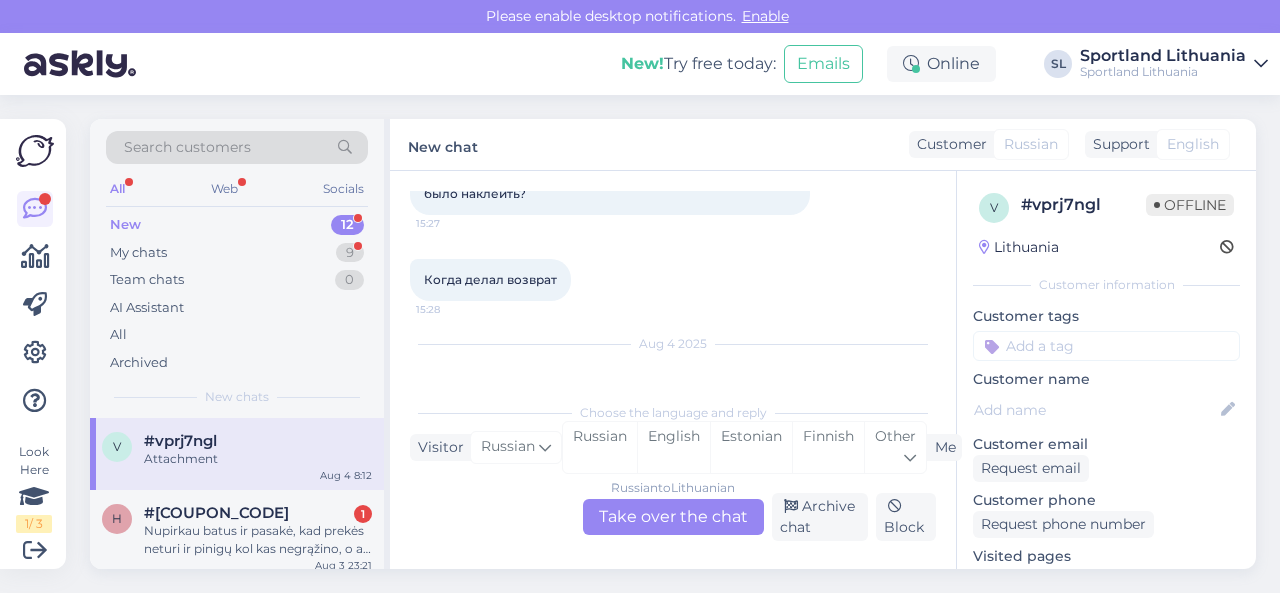 click on "Russian  to  Lithuanian Take over the chat" at bounding box center [673, 517] 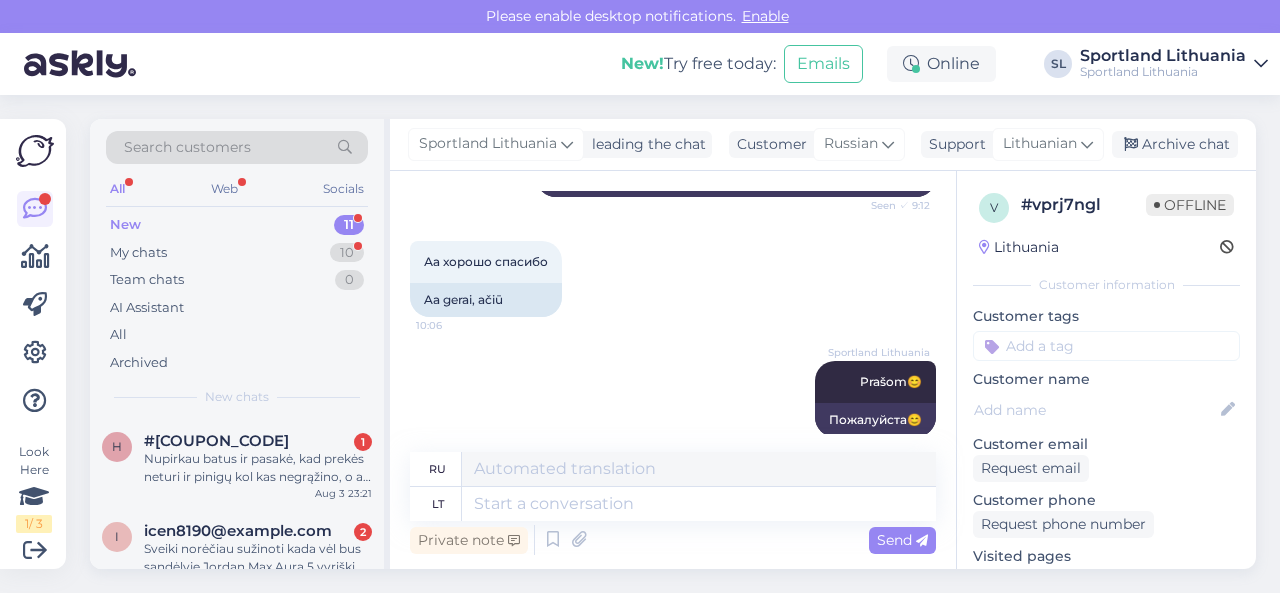 scroll, scrollTop: 6034, scrollLeft: 0, axis: vertical 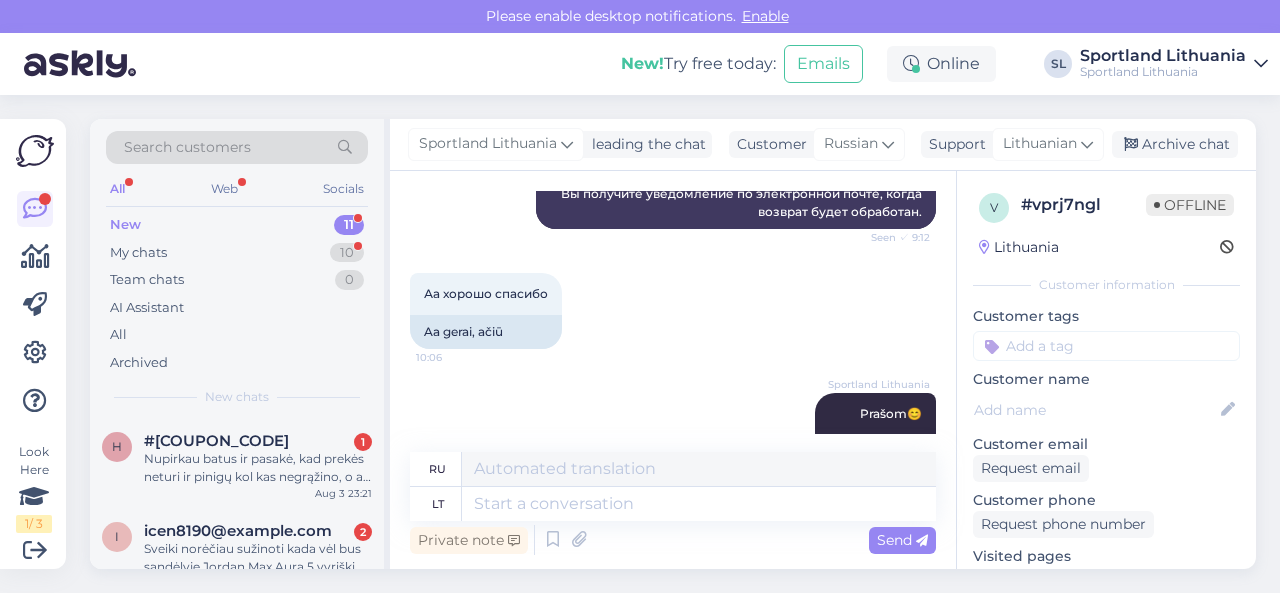 click on "Аа хорошо спасибо  10:06  Aa gerai, ačiū" at bounding box center (673, 311) 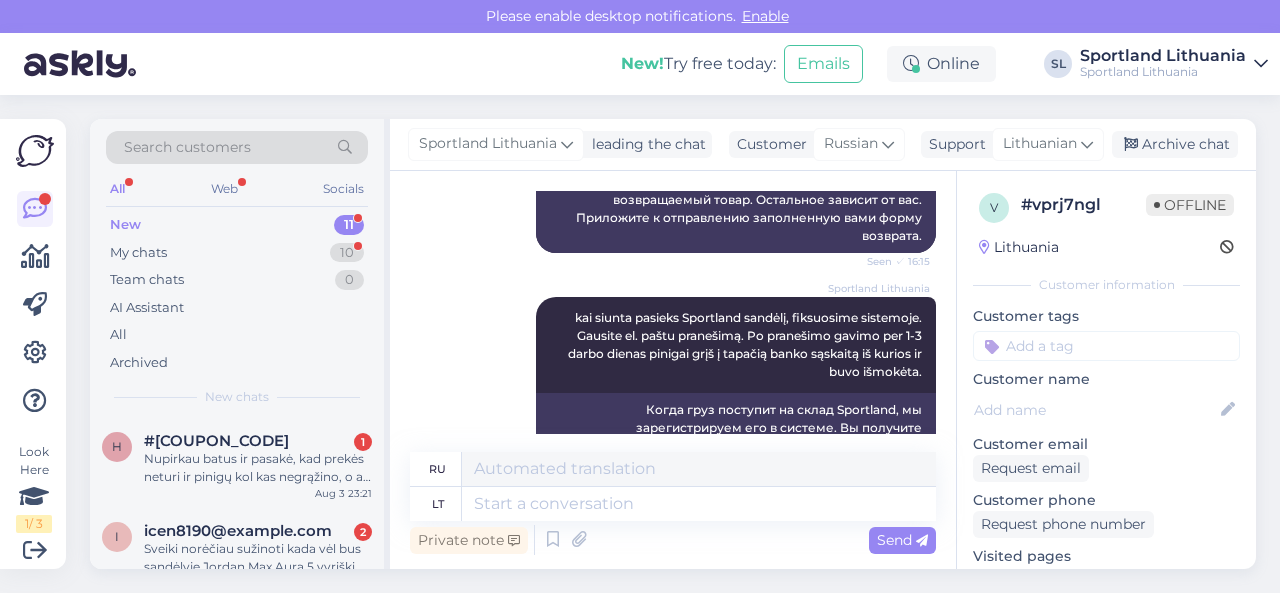 scroll, scrollTop: 3634, scrollLeft: 0, axis: vertical 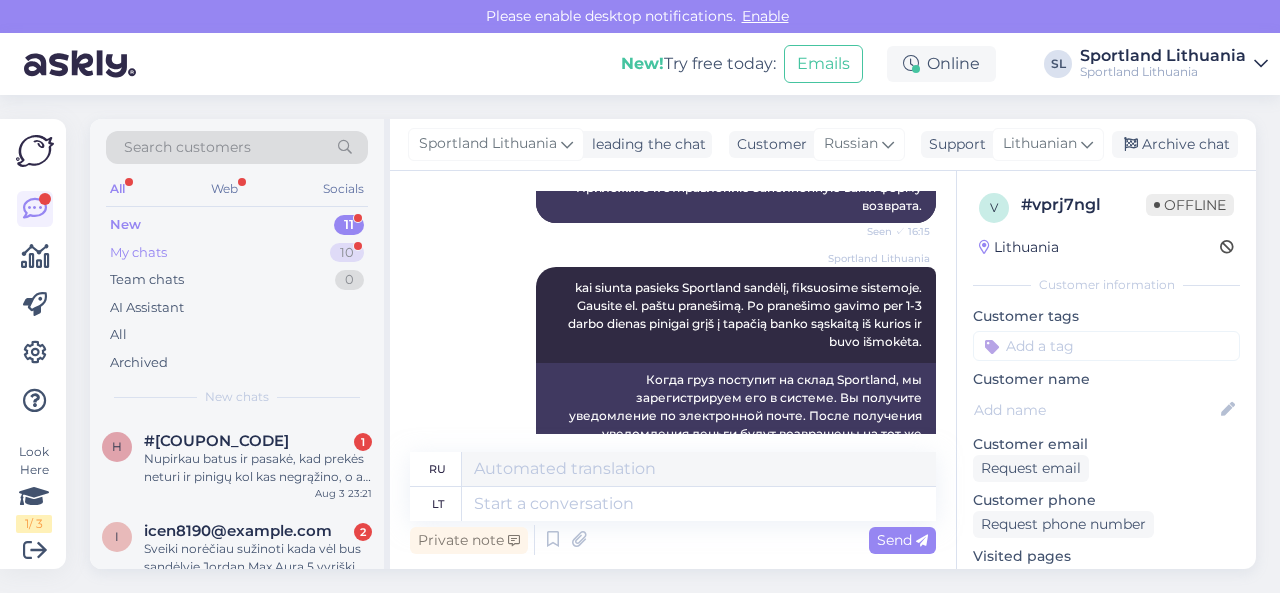 click on "My chats 10" at bounding box center (237, 253) 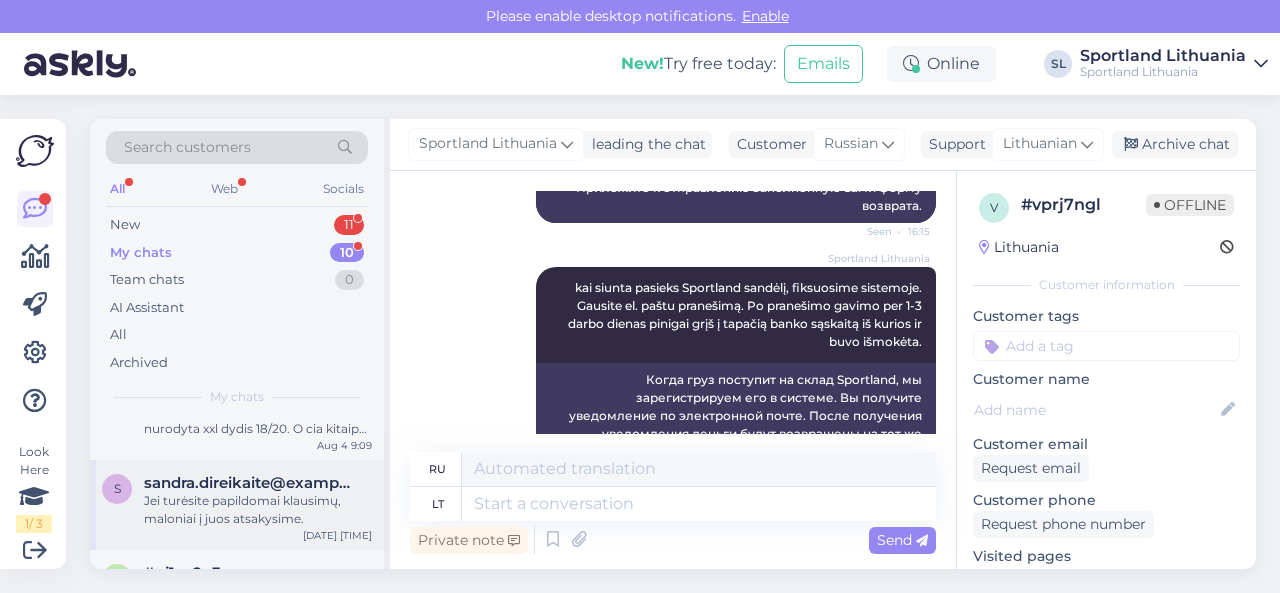 scroll, scrollTop: 200, scrollLeft: 0, axis: vertical 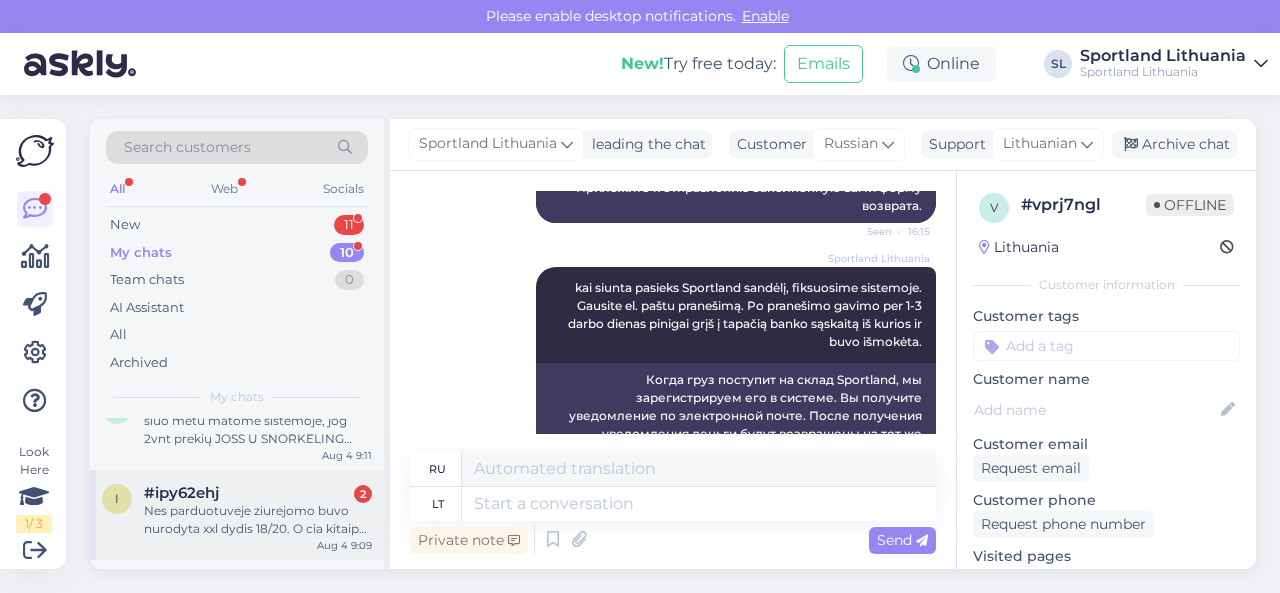 click on "Nes parduotuveje ziurejomo buvo nurodyta xxl dydis 18/20. O cia kitaip dydziai ivardinti" at bounding box center [258, 520] 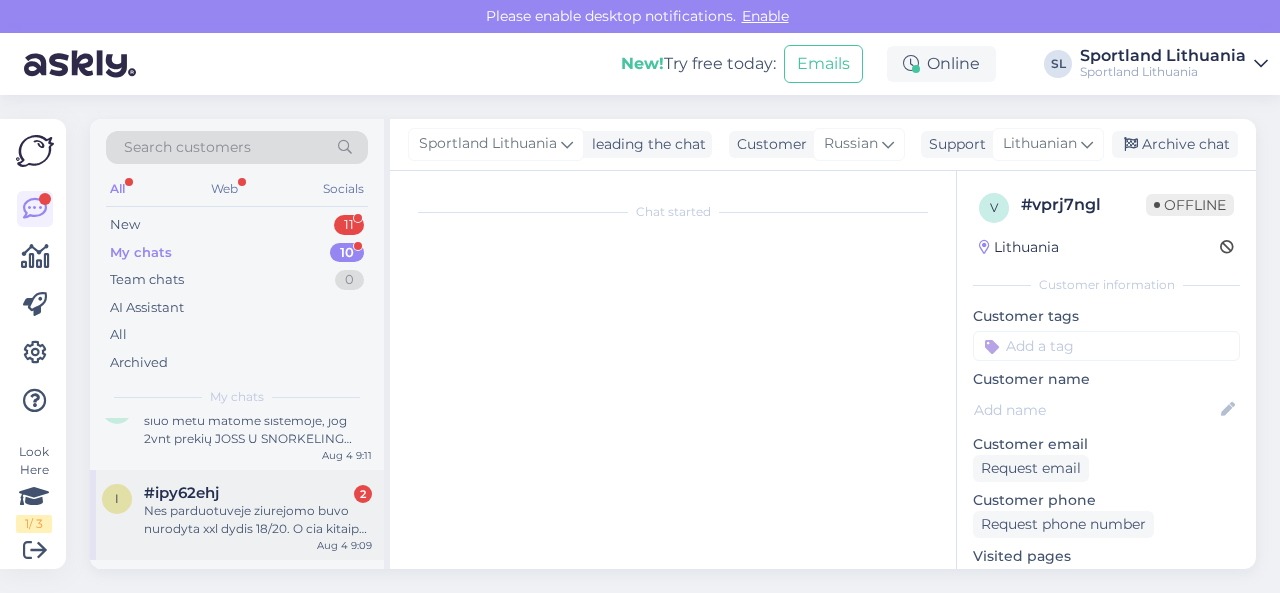 scroll, scrollTop: 425, scrollLeft: 0, axis: vertical 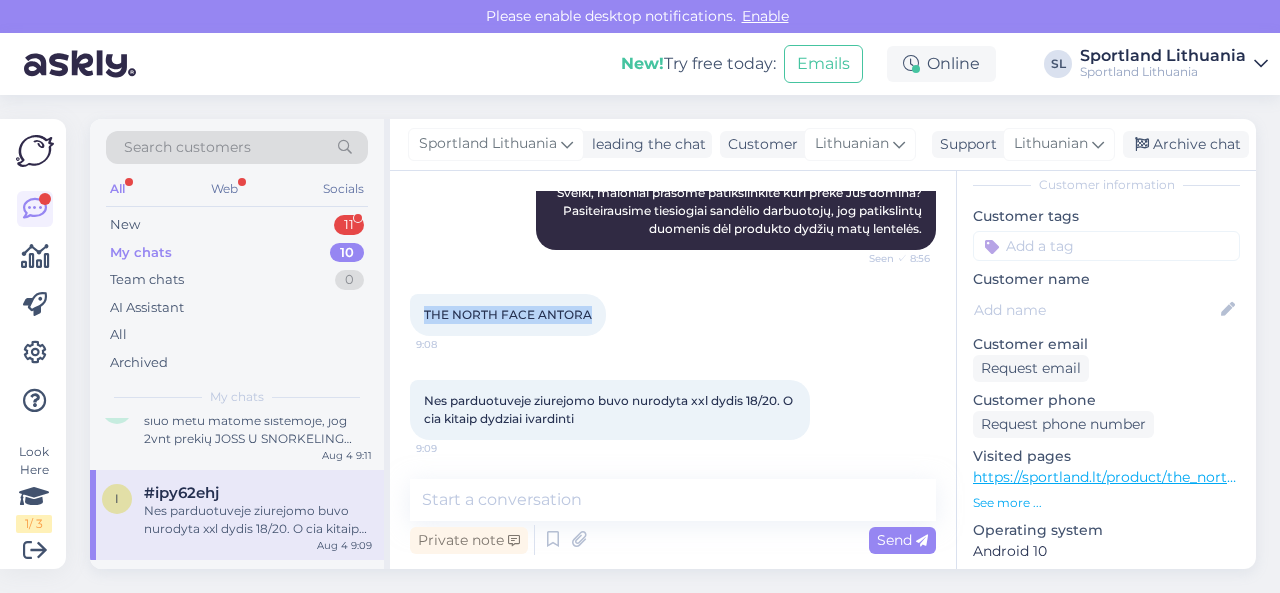 drag, startPoint x: 586, startPoint y: 314, endPoint x: 394, endPoint y: 317, distance: 192.02344 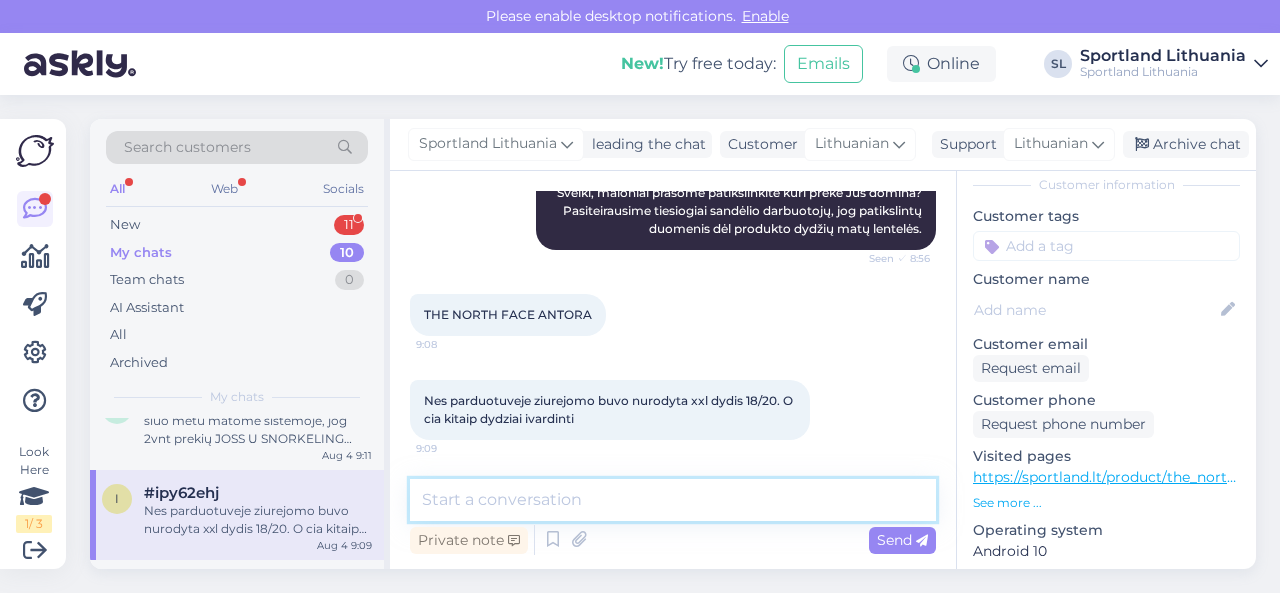 click at bounding box center (673, 500) 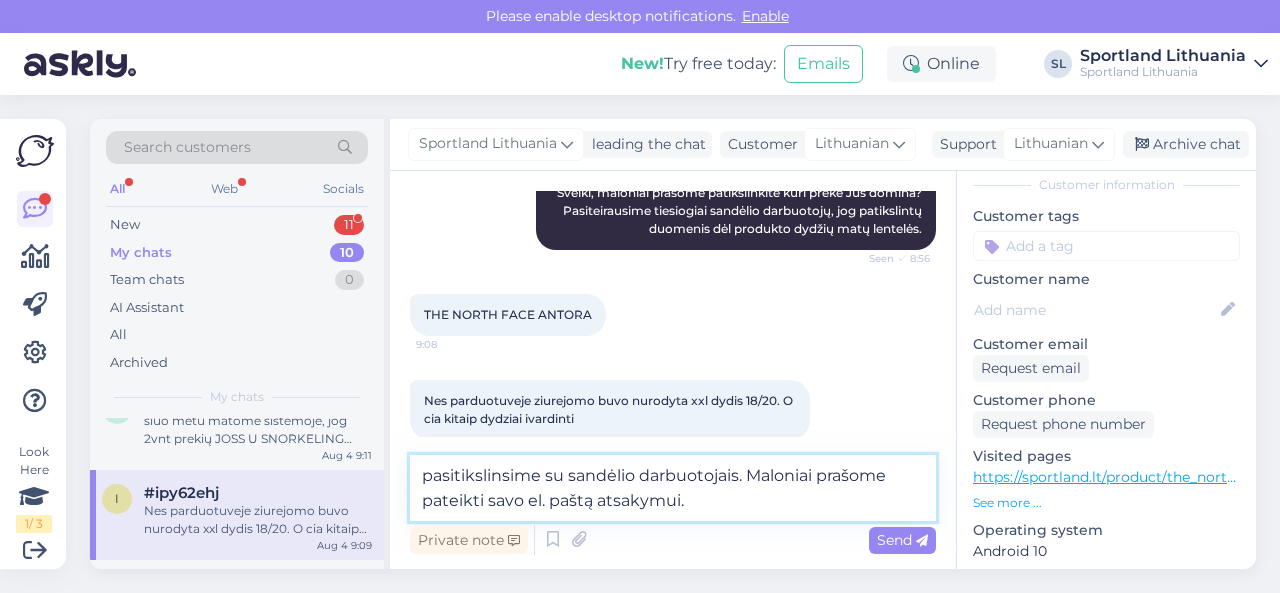 click on "pasitikslinsime su sandėlio darbuotojais. Maloniai prašome pateikti savo el. paštą atsakymui." at bounding box center (673, 488) 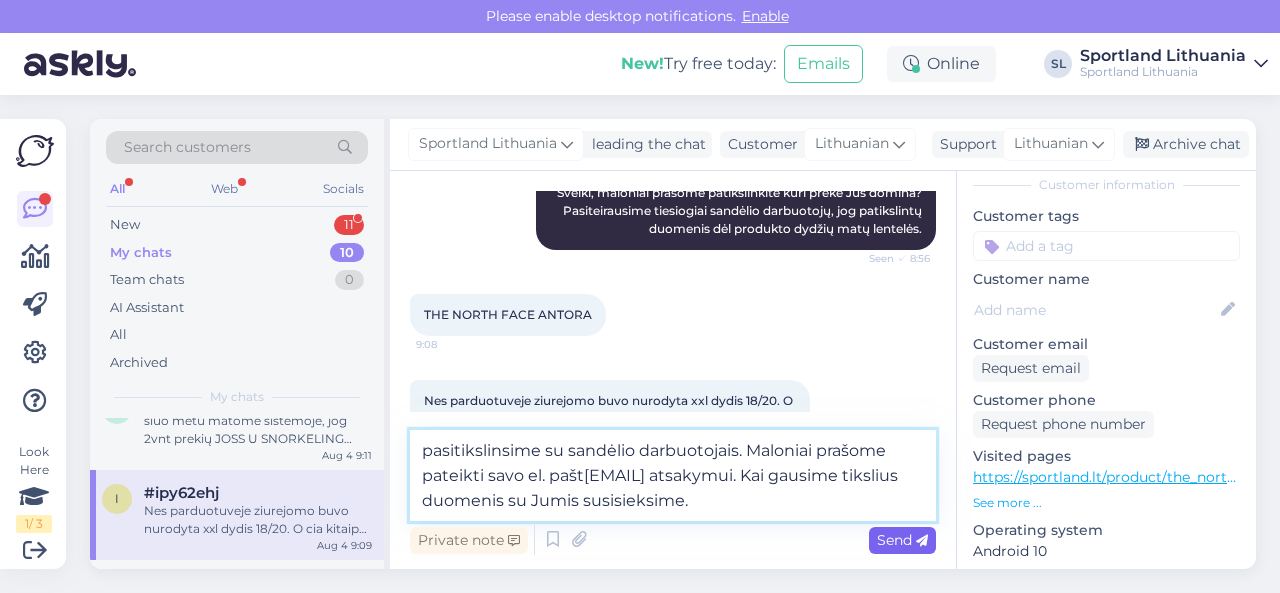 type on "pasitikslinsime su sandėlio darbuotojais. Maloniai prašome pateikti savo el. pašt[EMAIL] atsakymui. Kai gausime tikslius duomenis su Jumis susisieksime." 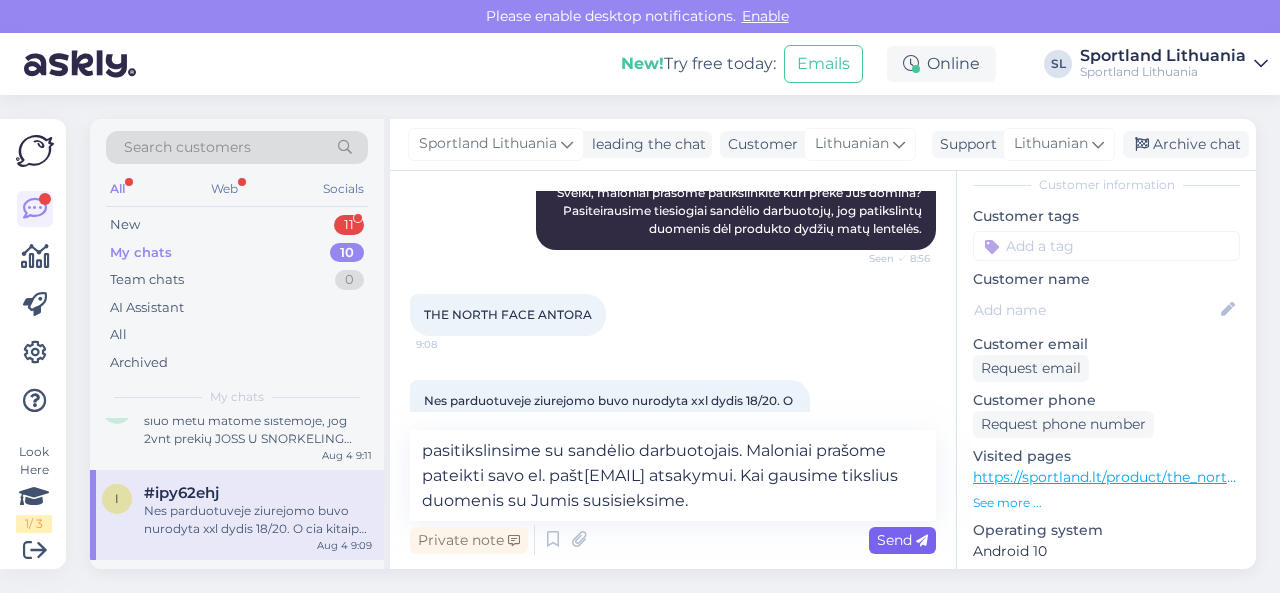 click on "Send" at bounding box center (902, 540) 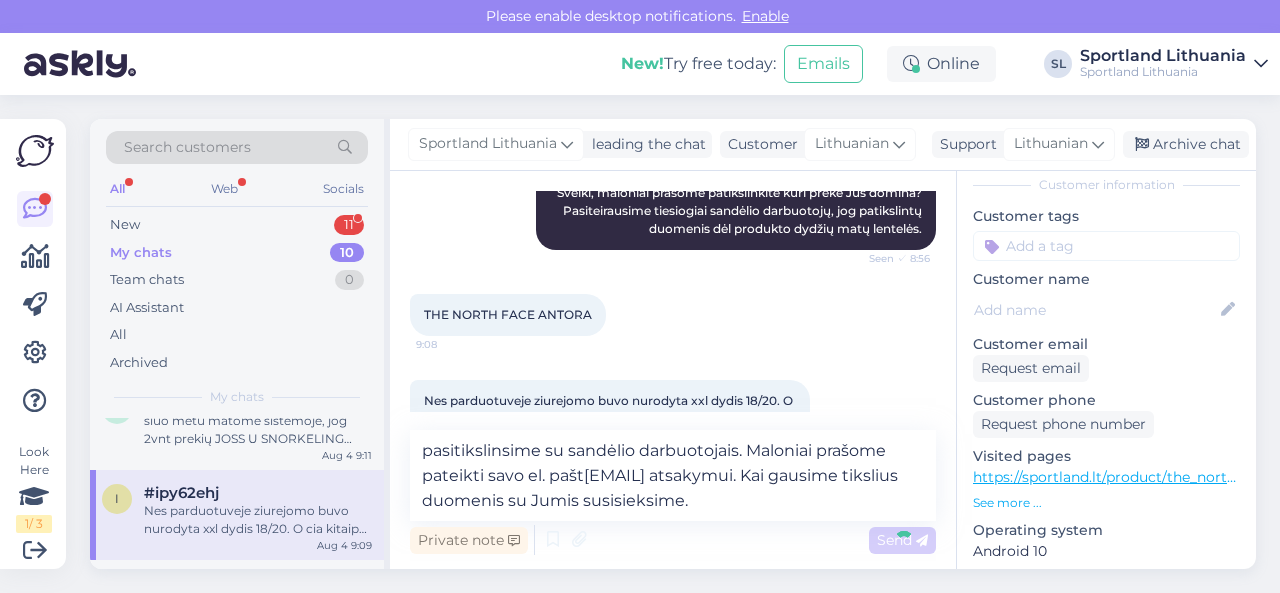 type 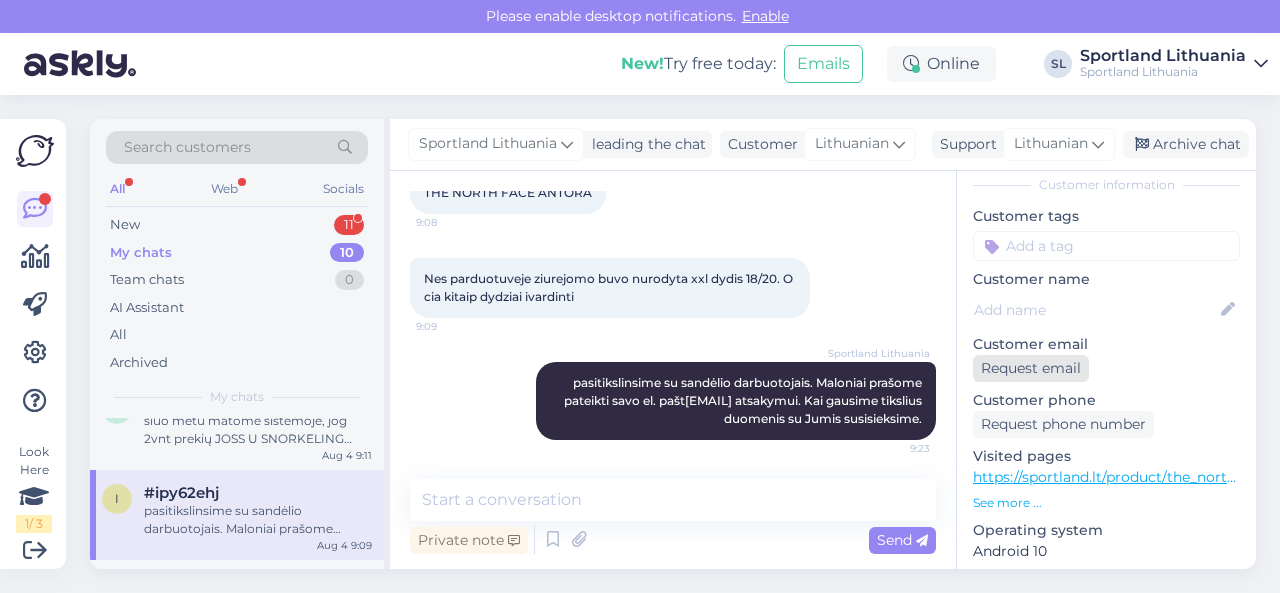 click on "Request email" at bounding box center (1031, 368) 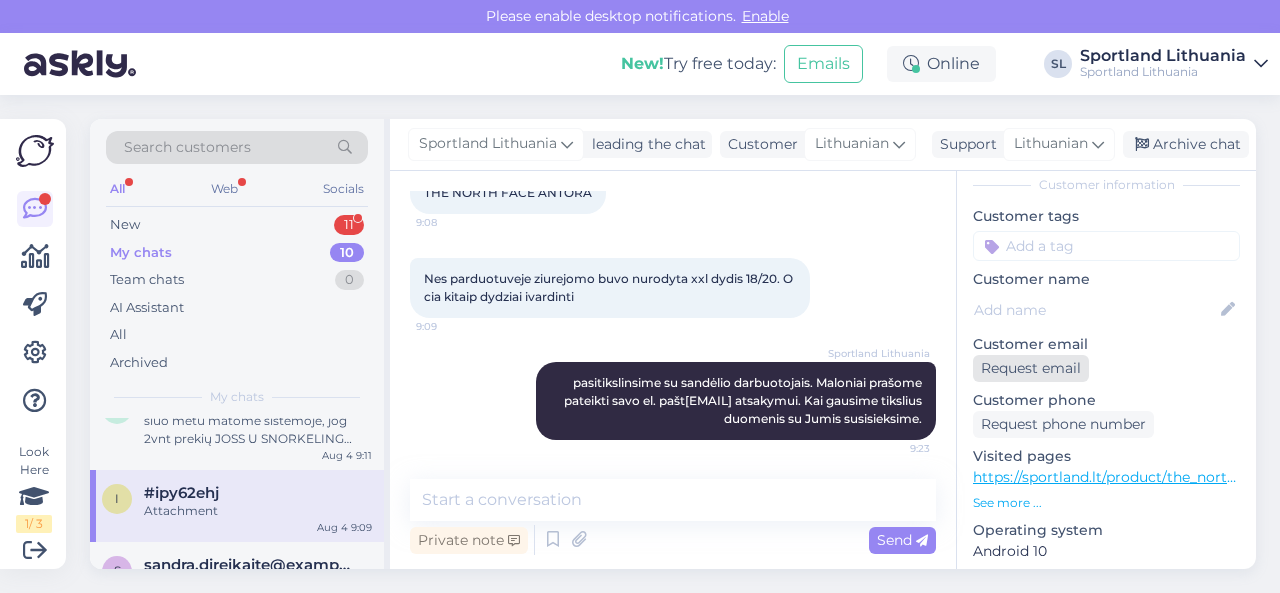 scroll, scrollTop: 651, scrollLeft: 0, axis: vertical 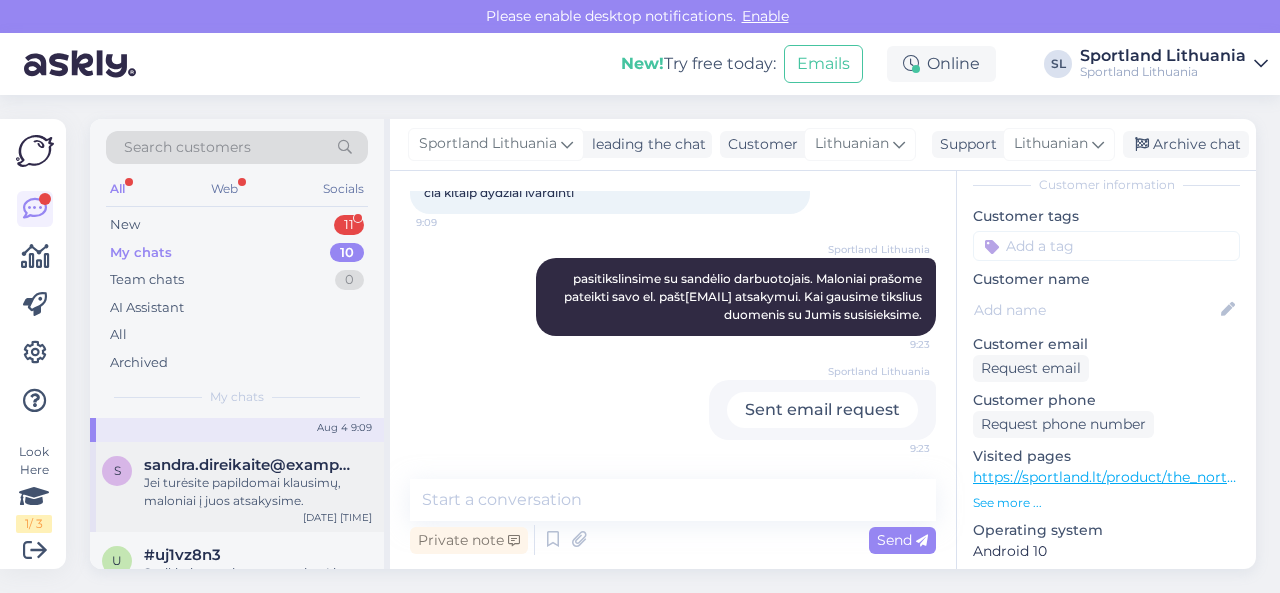 click on "Jei turėsite papildomai klausimų, maloniai į juos atsakysime." at bounding box center [258, 492] 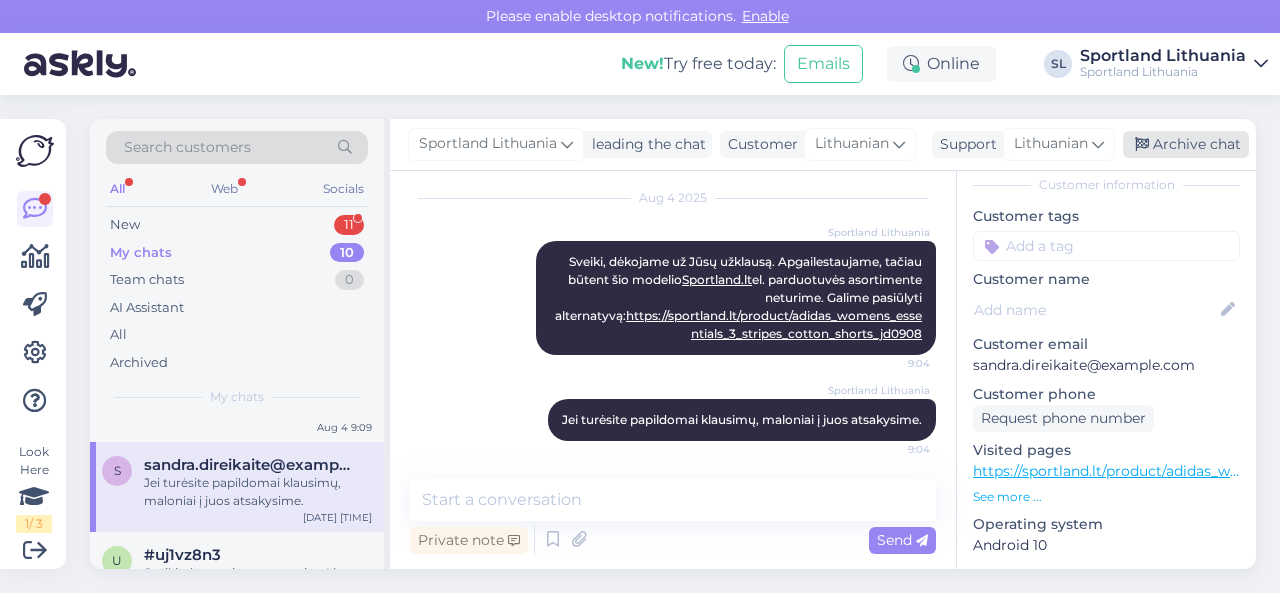 click on "Archive chat" at bounding box center (1186, 144) 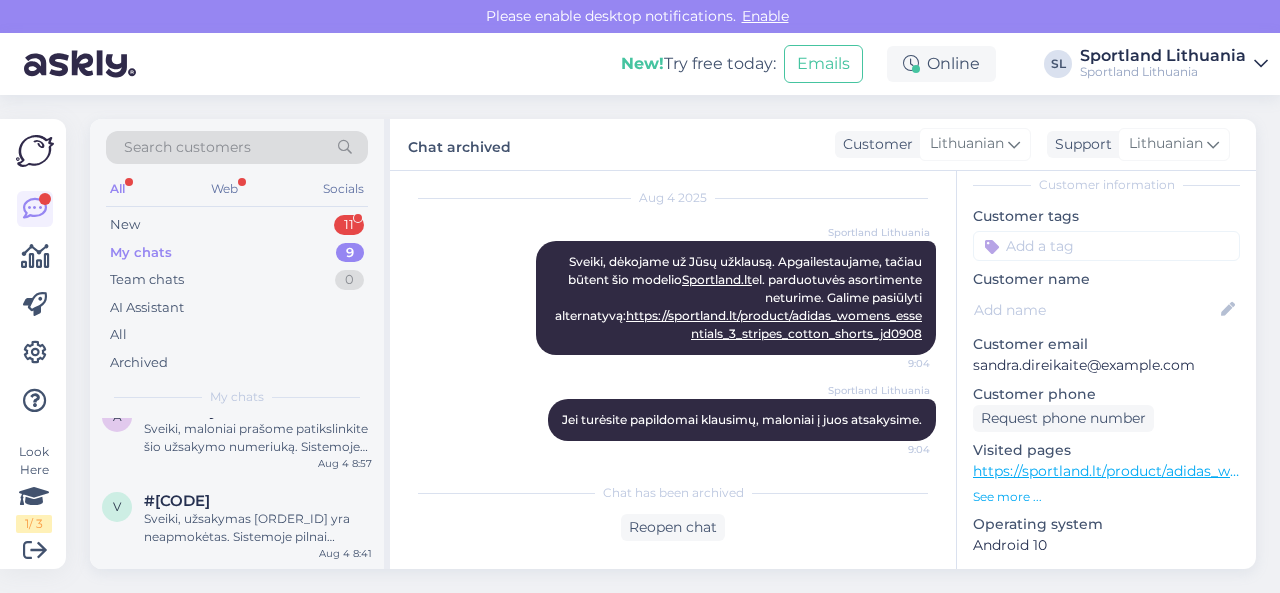 scroll, scrollTop: 585, scrollLeft: 0, axis: vertical 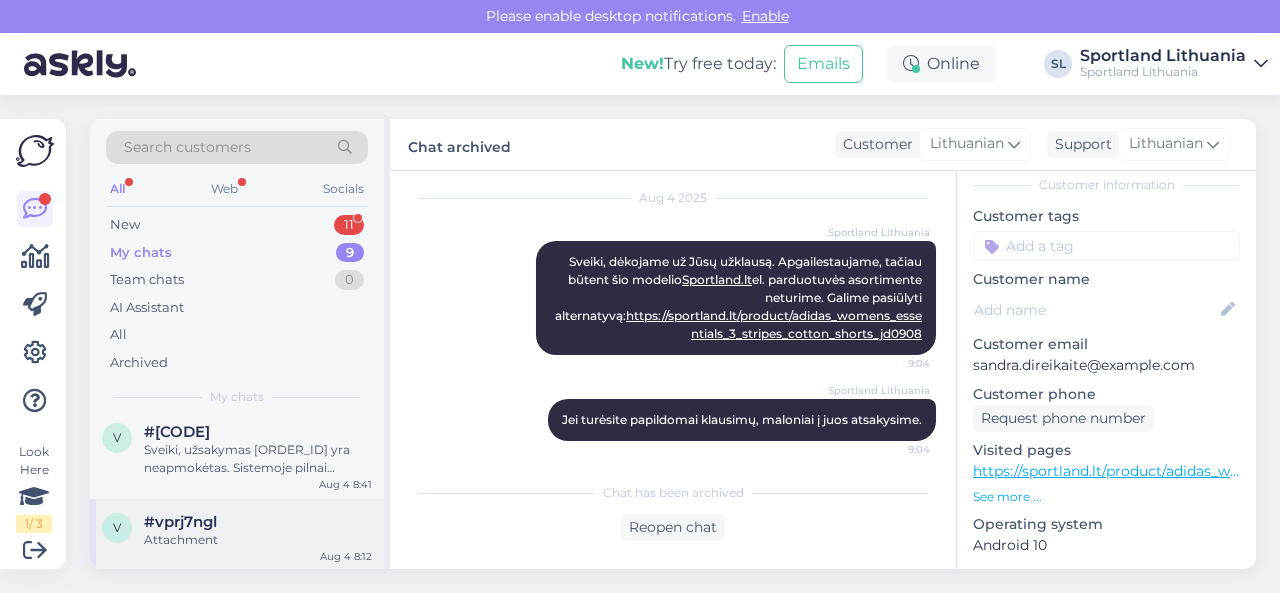 click on "v #vprj7ngl Attachment Aug 4 8:12" at bounding box center [237, 535] 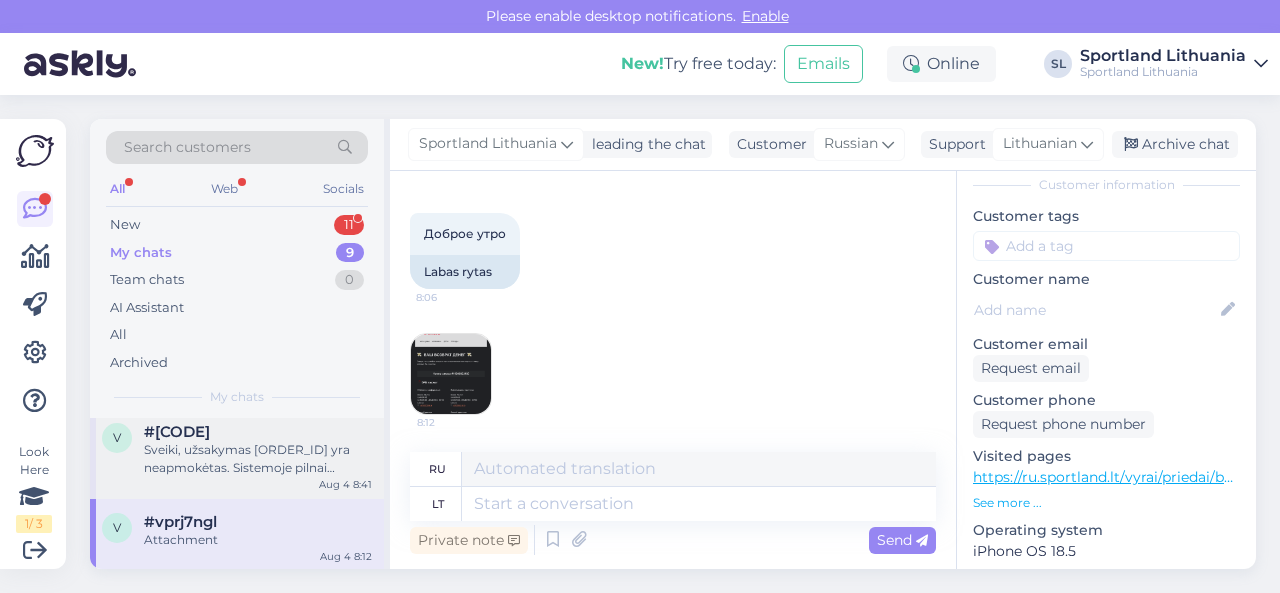 click on "Sveiki, užsakymas [ORDER_ID] yra neapmokėtas. Sistemoje pilnai anuliavome. Maloniai prašome pateikti naują užsakymą." at bounding box center (258, 459) 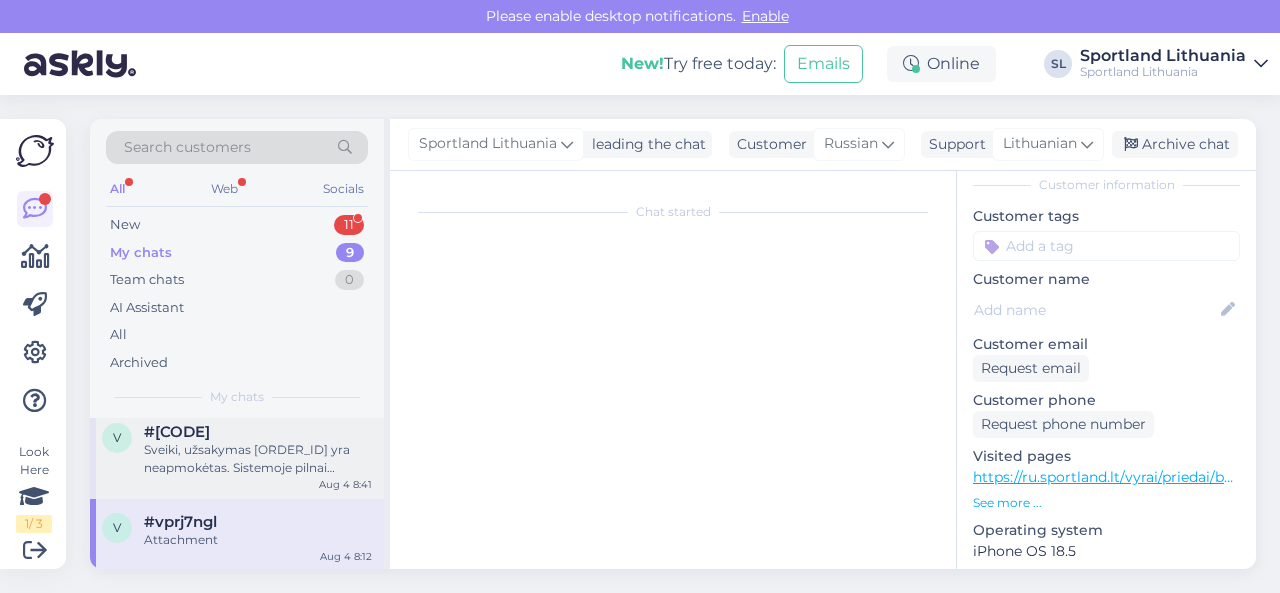 scroll, scrollTop: 321, scrollLeft: 0, axis: vertical 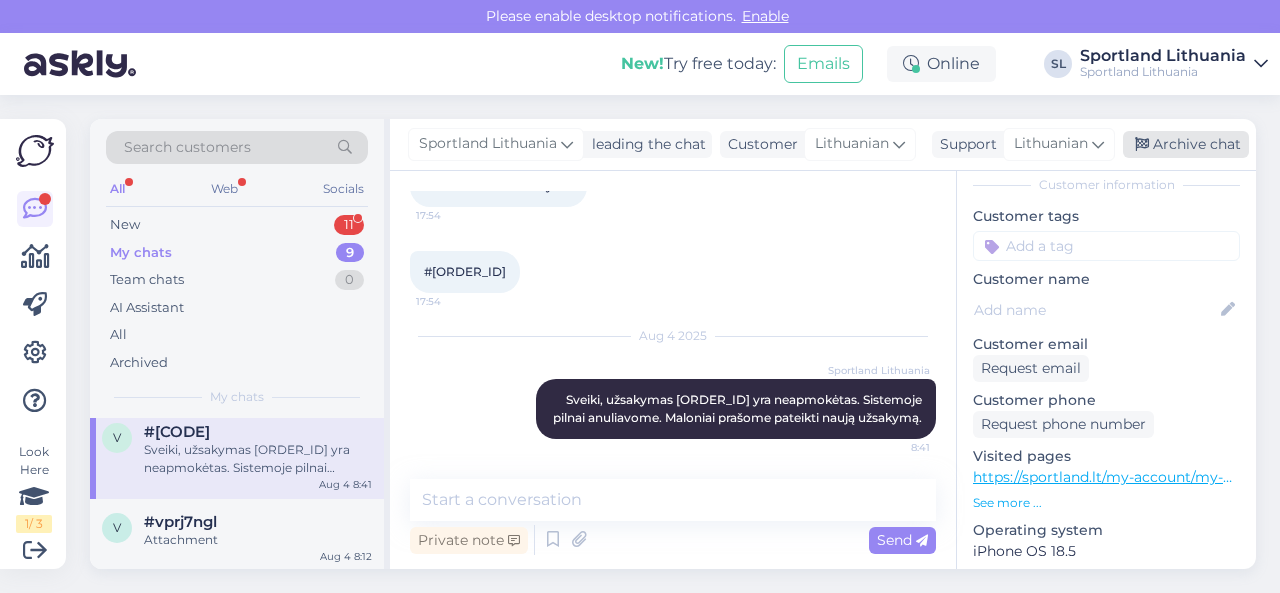 click on "Archive chat" at bounding box center (1186, 144) 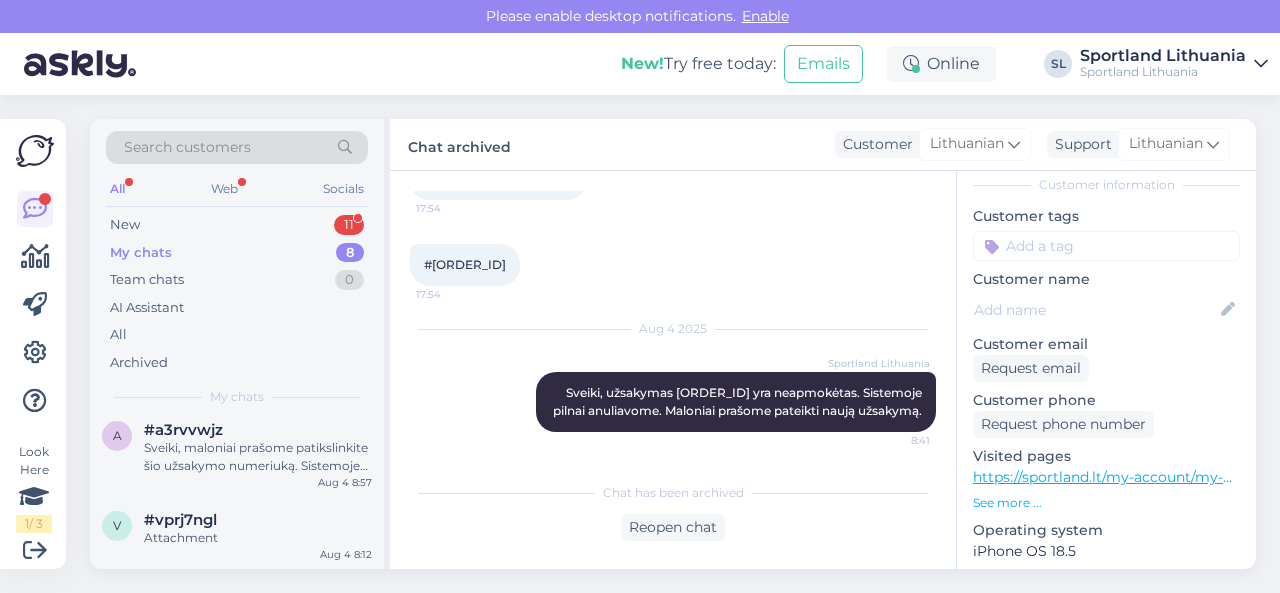 scroll, scrollTop: 0, scrollLeft: 0, axis: both 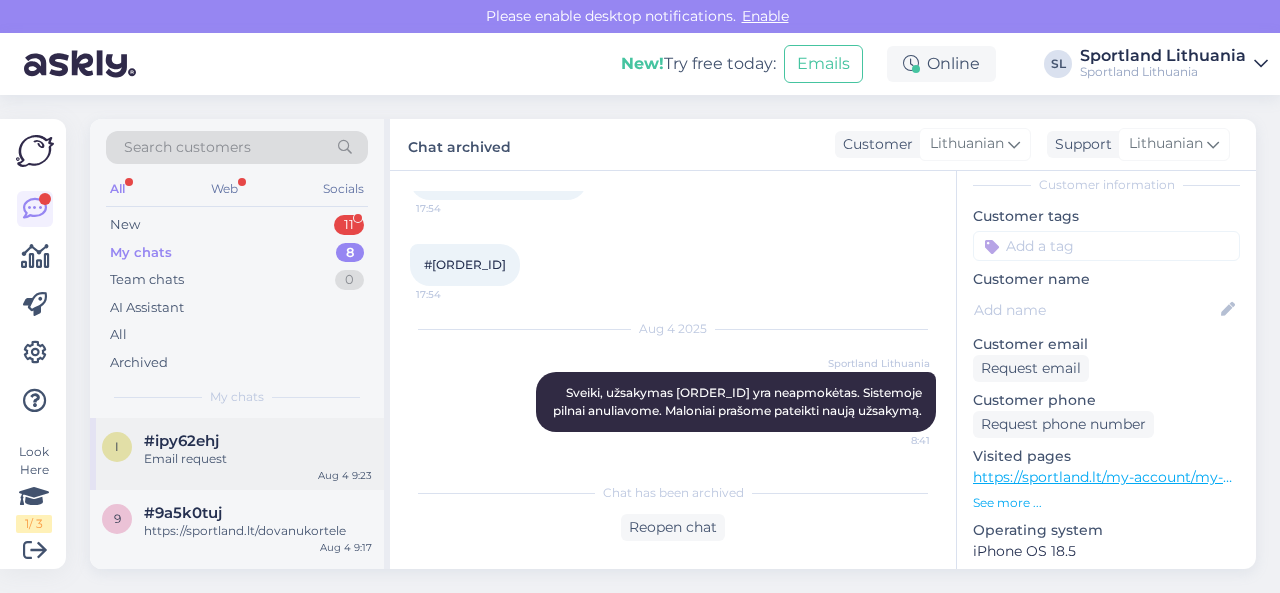 click on "Email request" at bounding box center [258, 459] 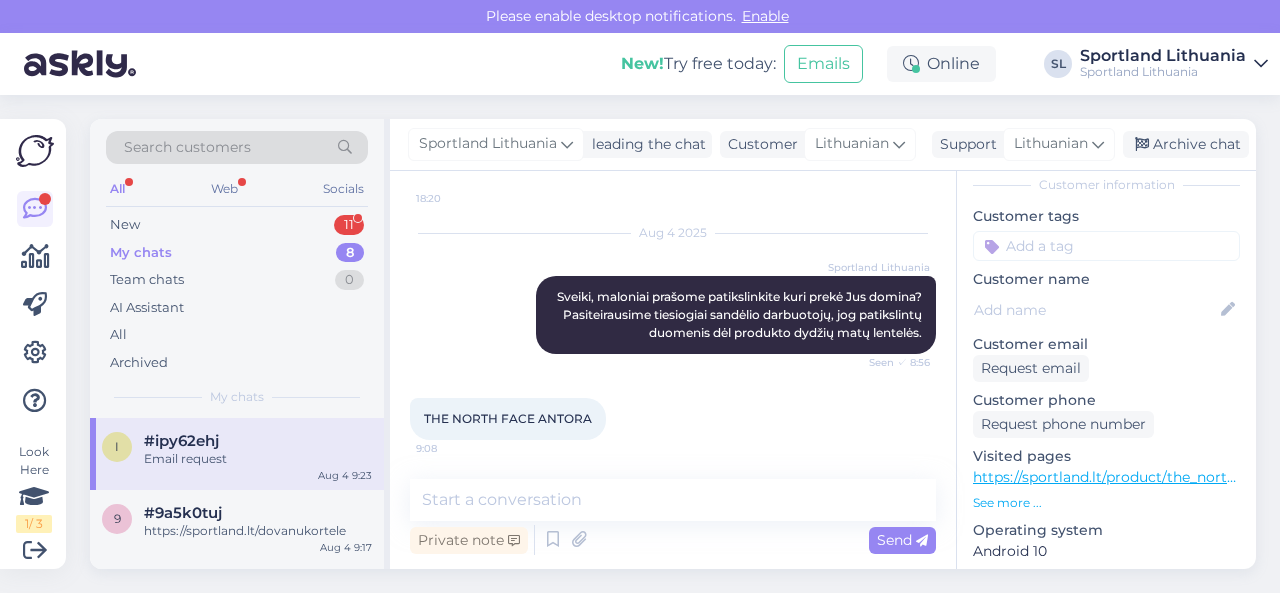 scroll, scrollTop: 651, scrollLeft: 0, axis: vertical 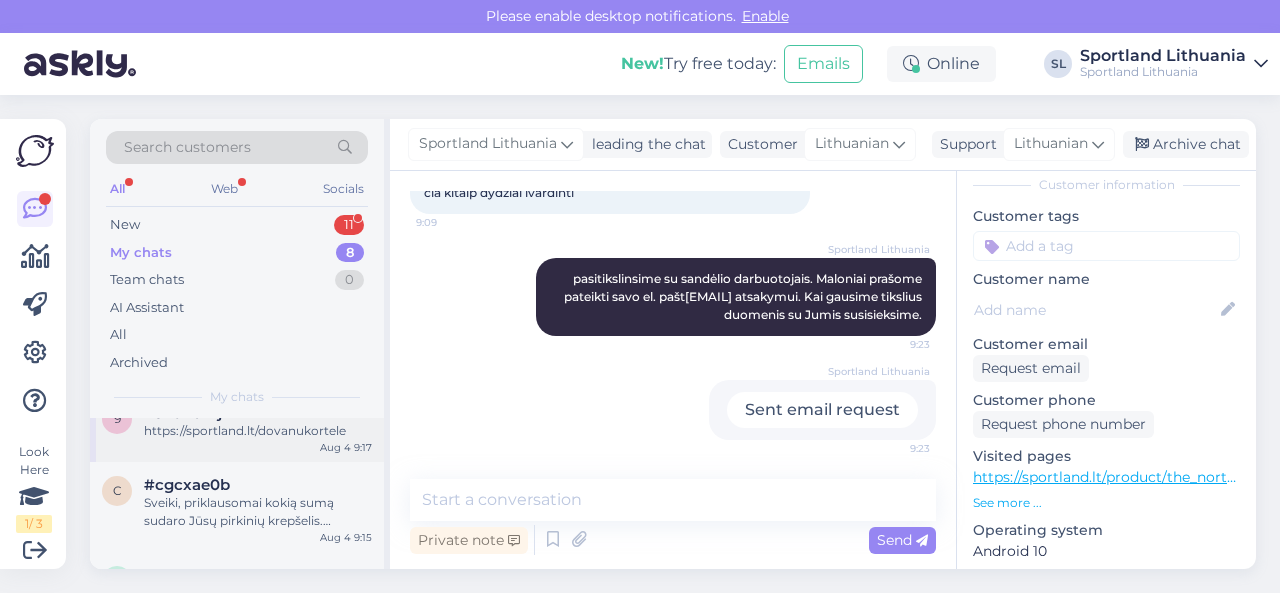 click on "[SKU] #[CODE] [URL] [DATE] [TIME]" at bounding box center (237, 426) 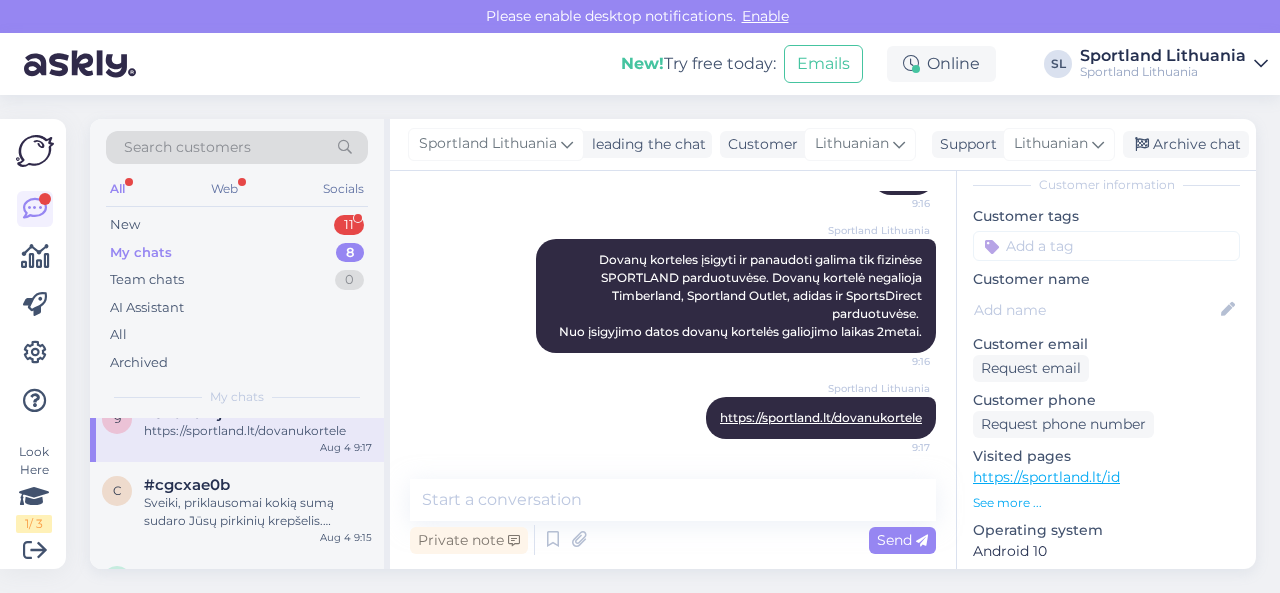 scroll, scrollTop: 247, scrollLeft: 0, axis: vertical 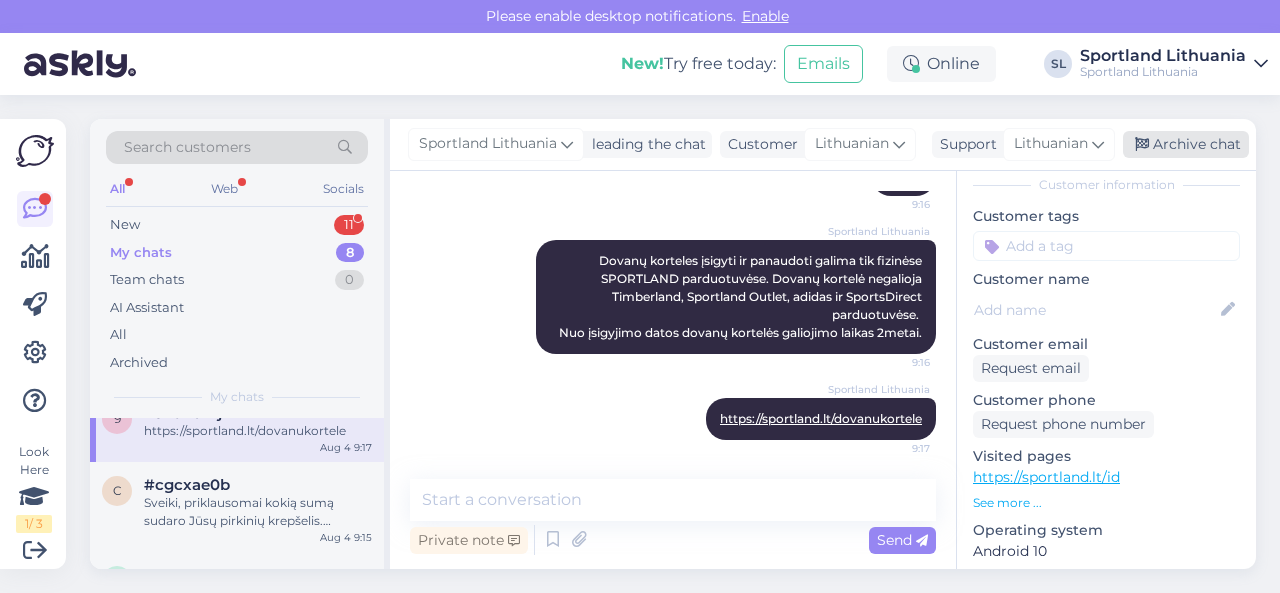 click on "Archive chat" at bounding box center [1186, 144] 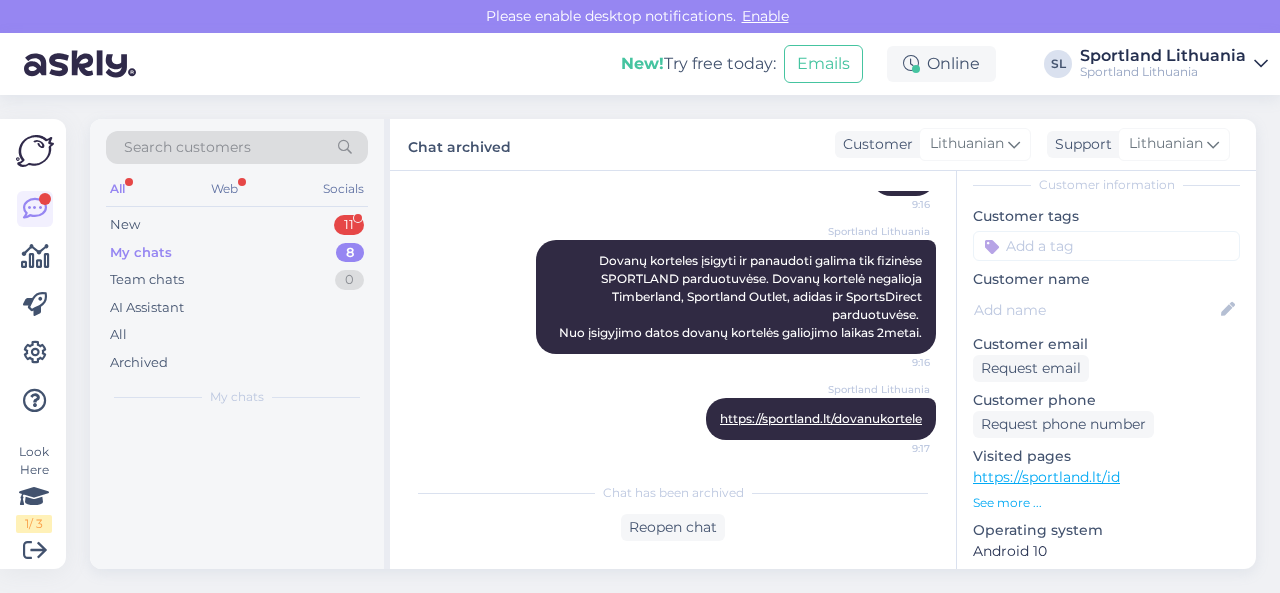 scroll, scrollTop: 0, scrollLeft: 0, axis: both 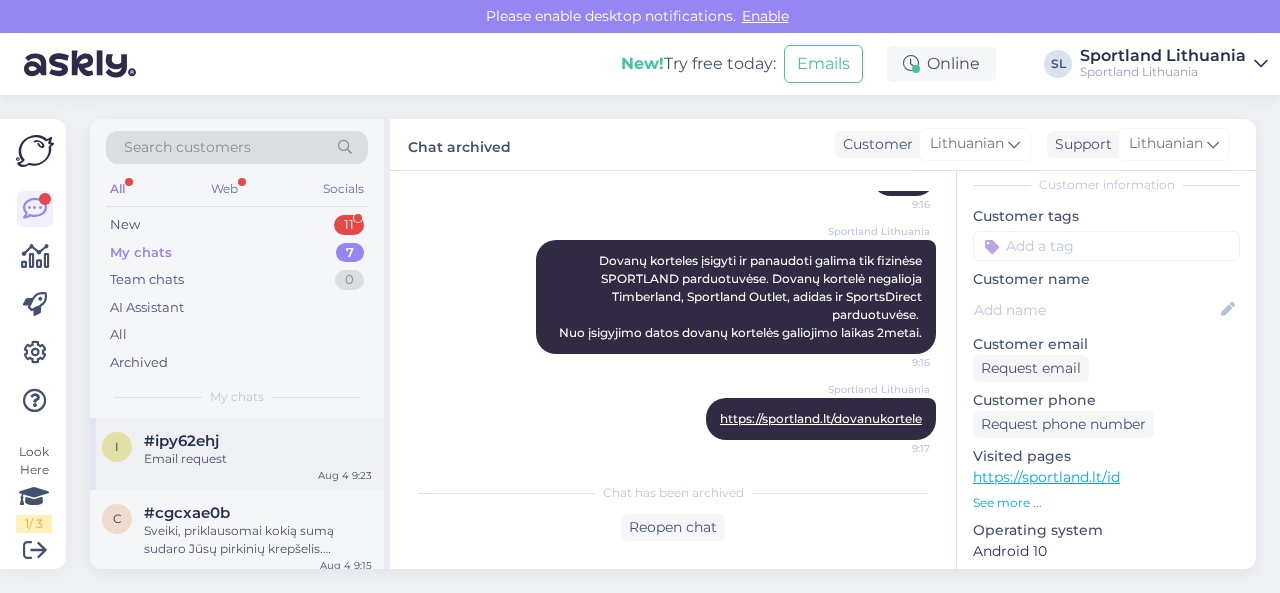 click on "i #ipy62ehj Email request Aug 4 9:23" at bounding box center [237, 454] 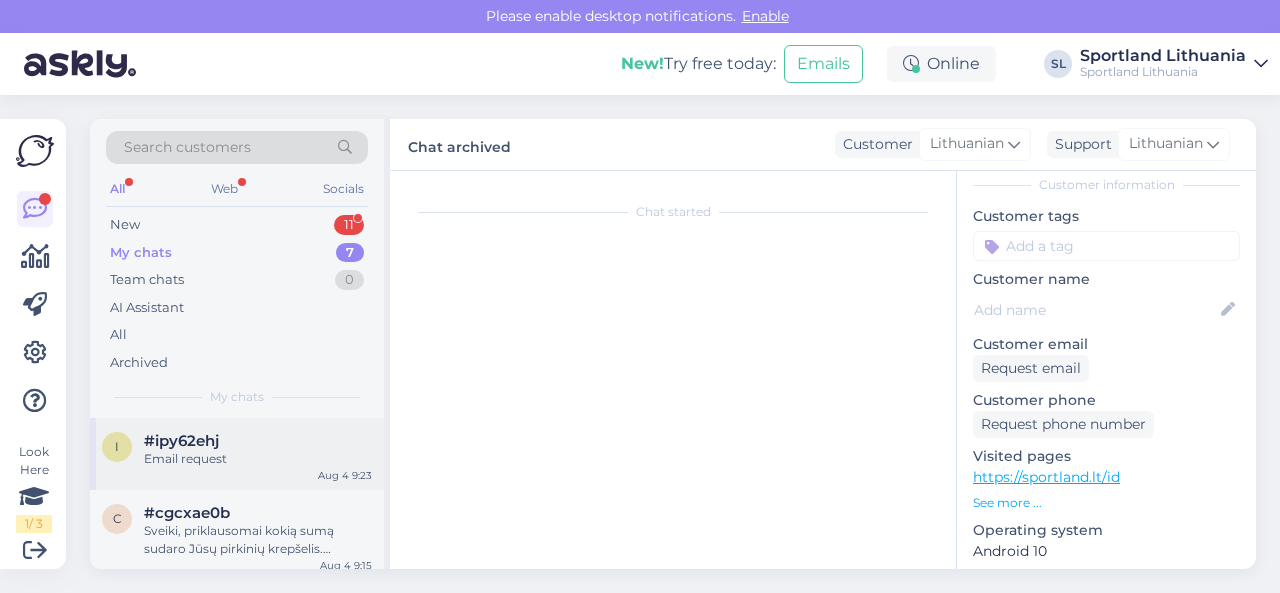 scroll, scrollTop: 651, scrollLeft: 0, axis: vertical 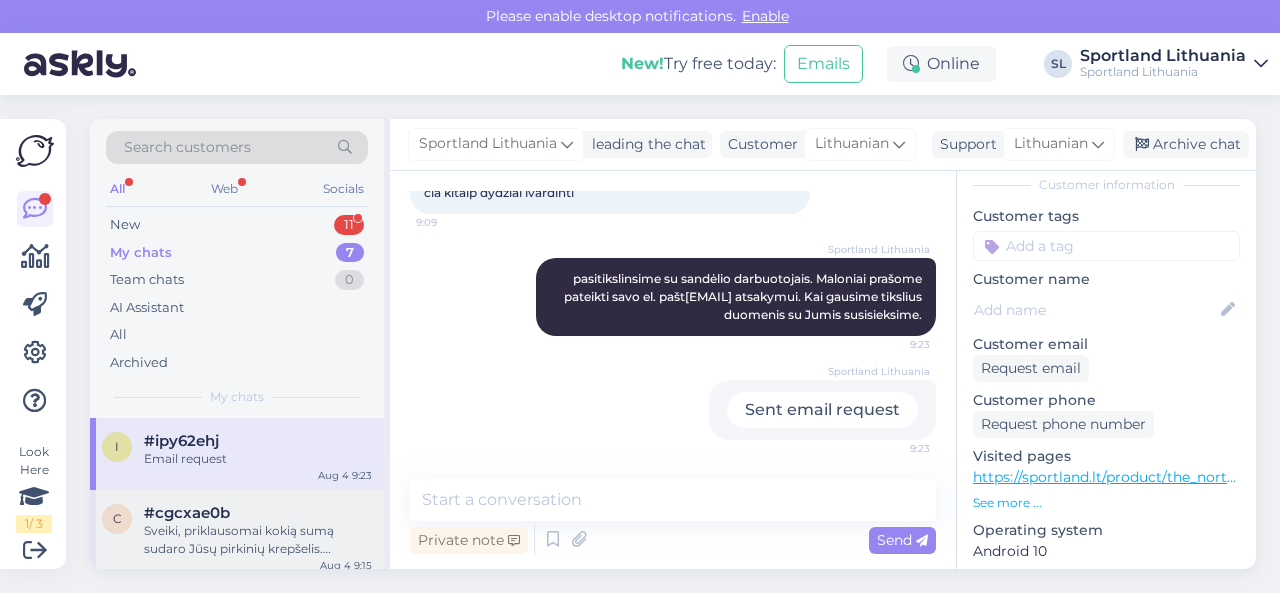 click on "Sveiki, priklausomai kokią sumą sudaro Jūsų pirkinių krepšelis.
Pristatymas DPD arba Omniva paštomatu kainuoja 2,95 EUR (kaina su PVM), jei užsakymo suma/vertė mažesnė nei 59 EUR. Jei užsakymo suma/vertė yra 59 EUR ir daugiau, pristatymas DPD arba Omniva paštomatu yra nemokamas. Pristatymas DPD kurjeriu kainuoja 5,95 EUR.
Detalesnė informacija:
https://sportland.lt/elektronines-prekybos-taisykles-ir-salygos" at bounding box center (258, 540) 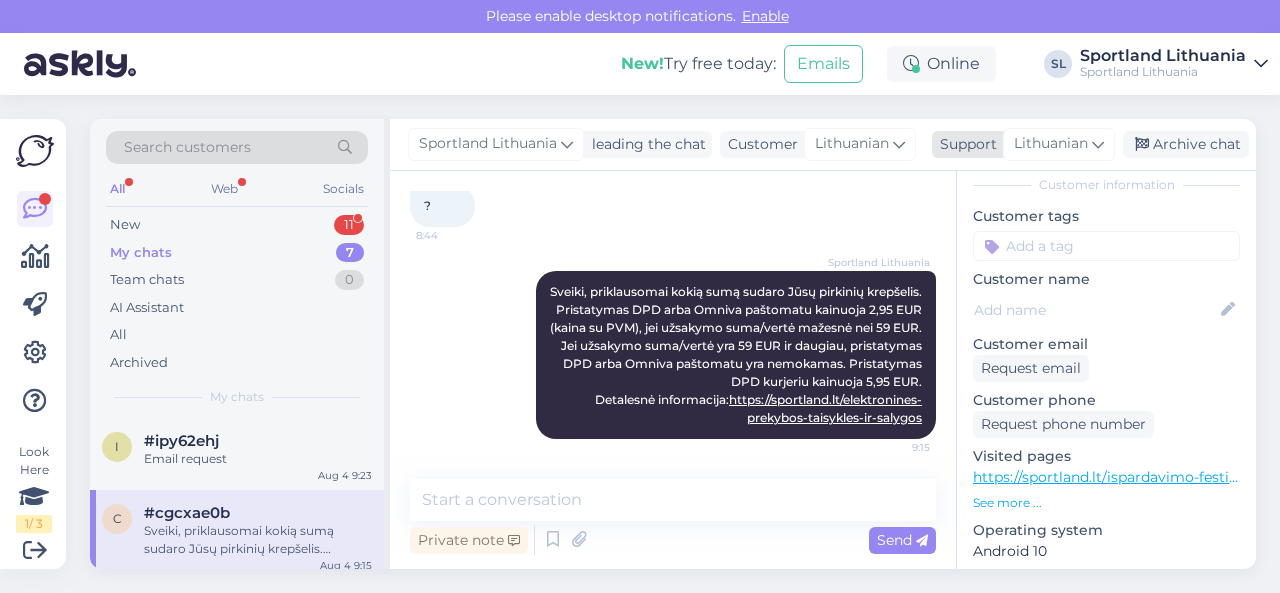 click on "Archive chat" at bounding box center (1186, 144) 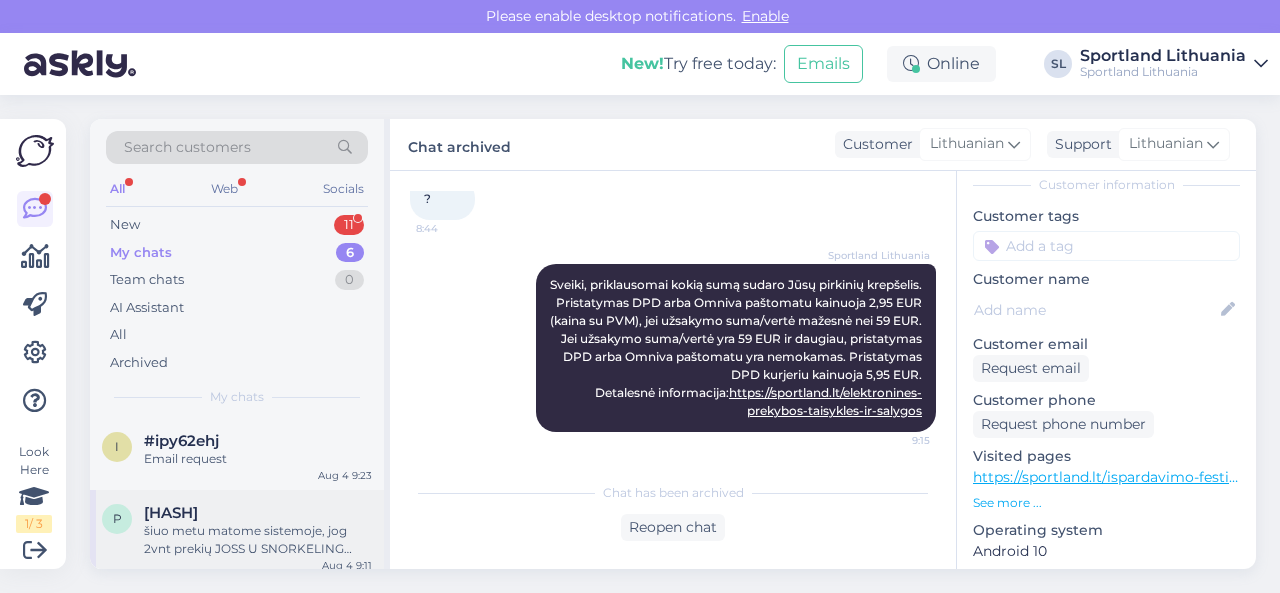 click on "šiuo metu matome sistemoje, jog 2vnt prekių JOSS U SNORKELING MASK SKU: [SKU] vis dar negavote, pateikėme užklausą sandėlio darbuotojams." at bounding box center (258, 540) 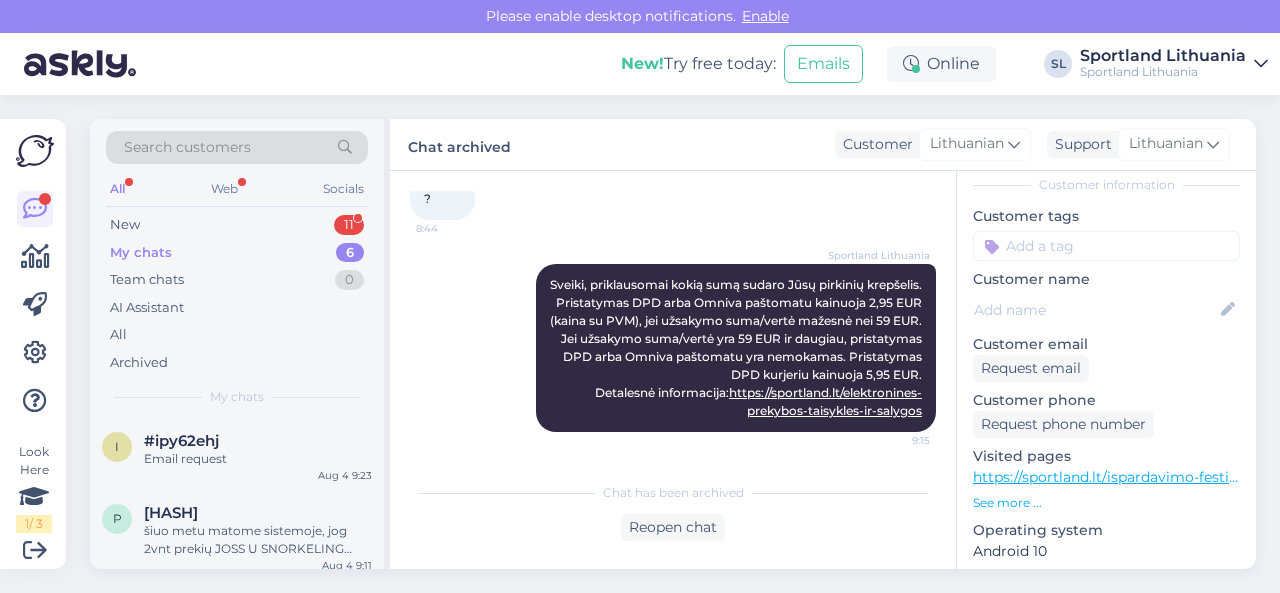 scroll, scrollTop: 1432, scrollLeft: 0, axis: vertical 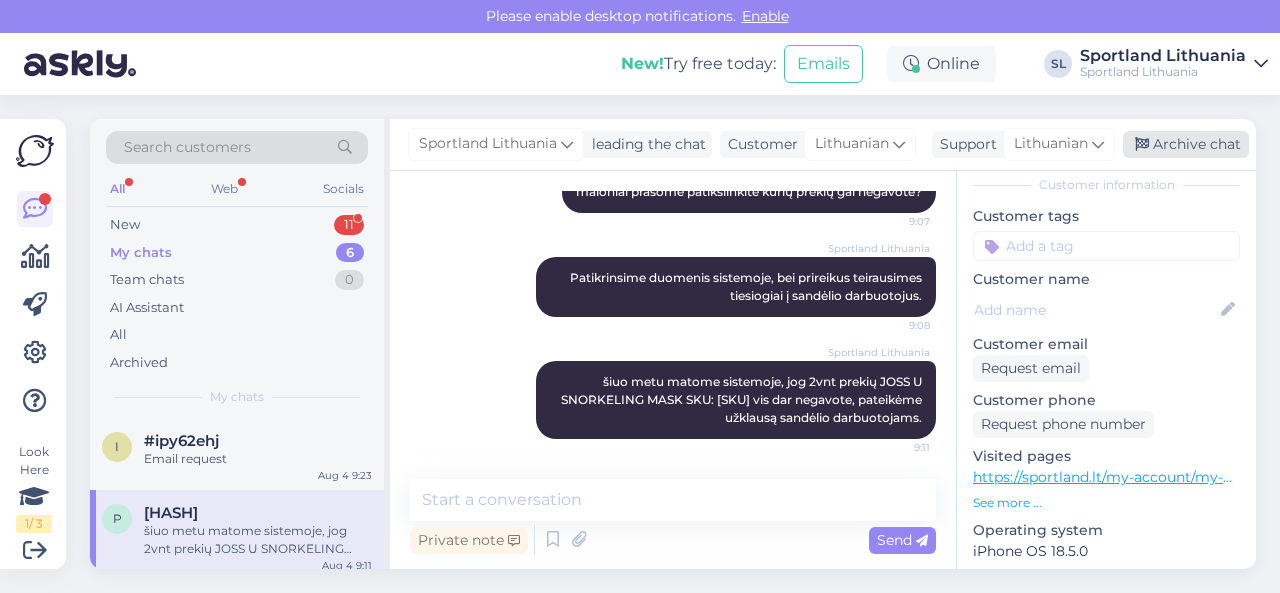 click on "Archive chat" at bounding box center [1186, 144] 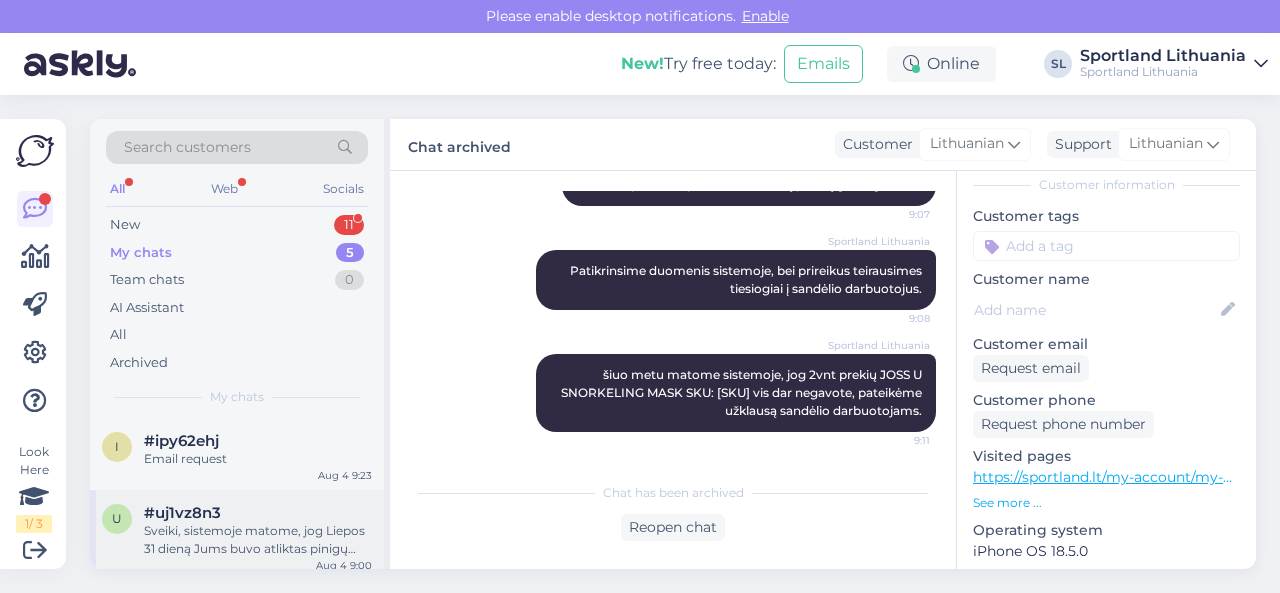 click on "#uj1vz8n3" at bounding box center [258, 513] 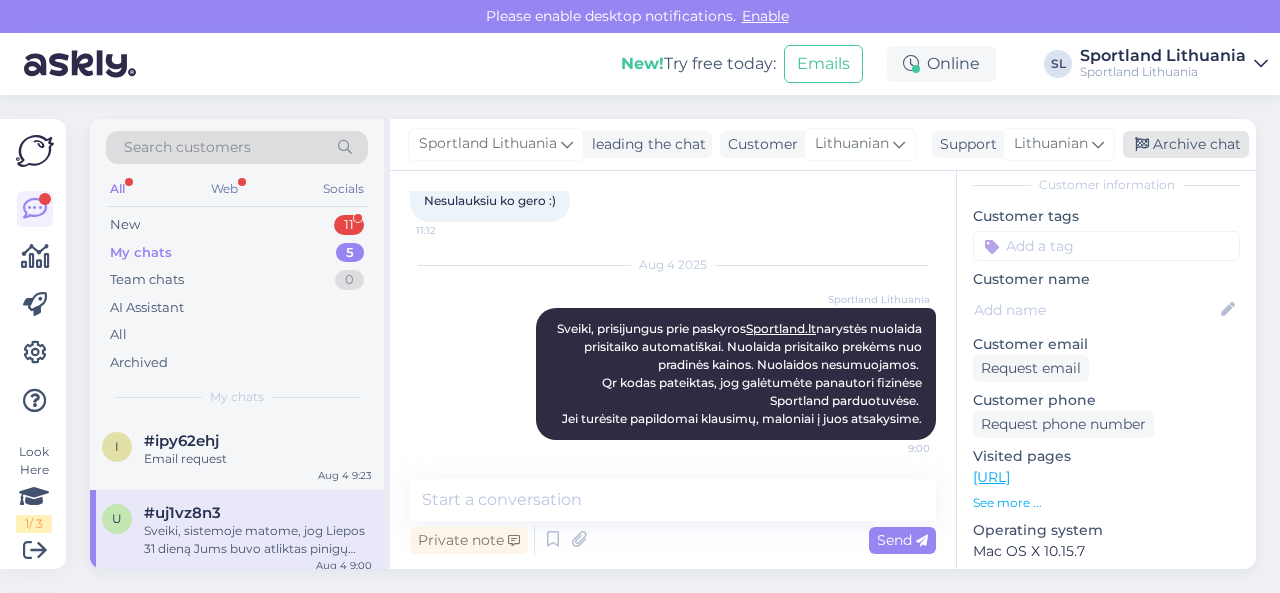 click on "Archive chat" at bounding box center (1186, 144) 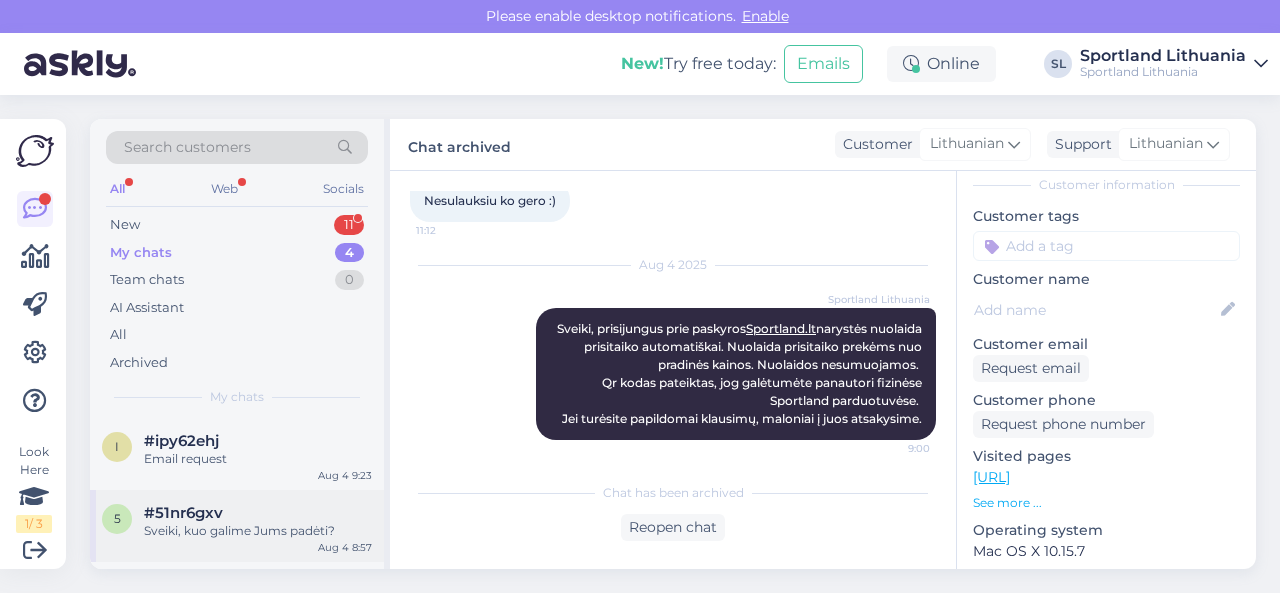 click on "Sveiki, kuo galime Jums padėti?" at bounding box center (258, 531) 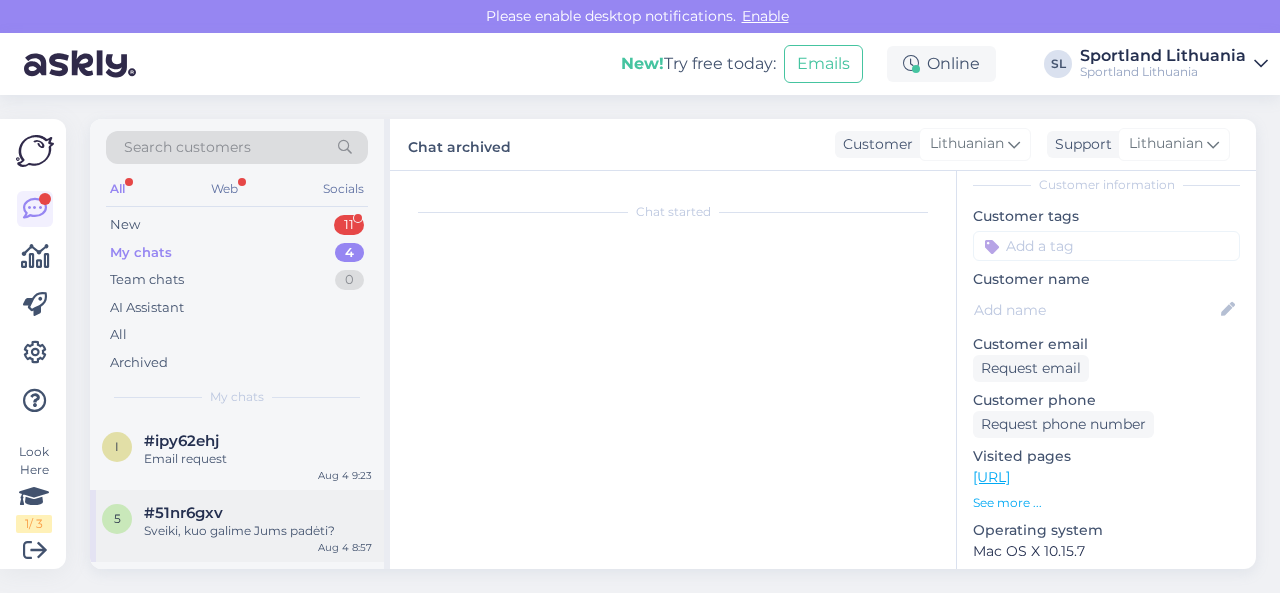 scroll, scrollTop: 27, scrollLeft: 0, axis: vertical 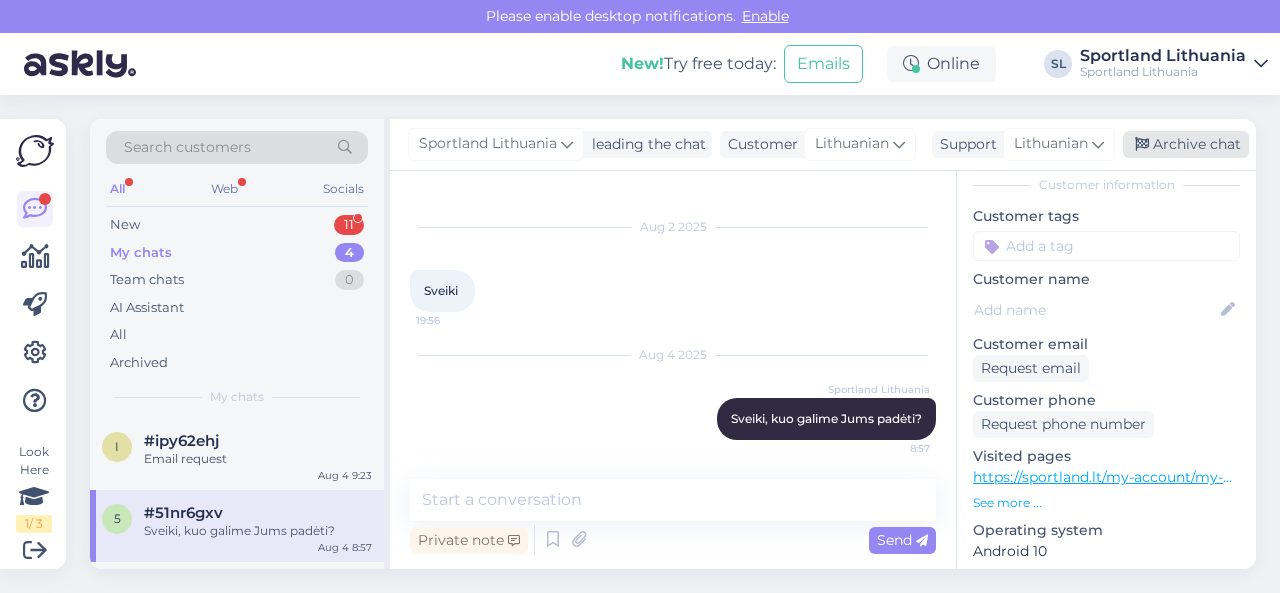 click on "Archive chat" at bounding box center [1186, 144] 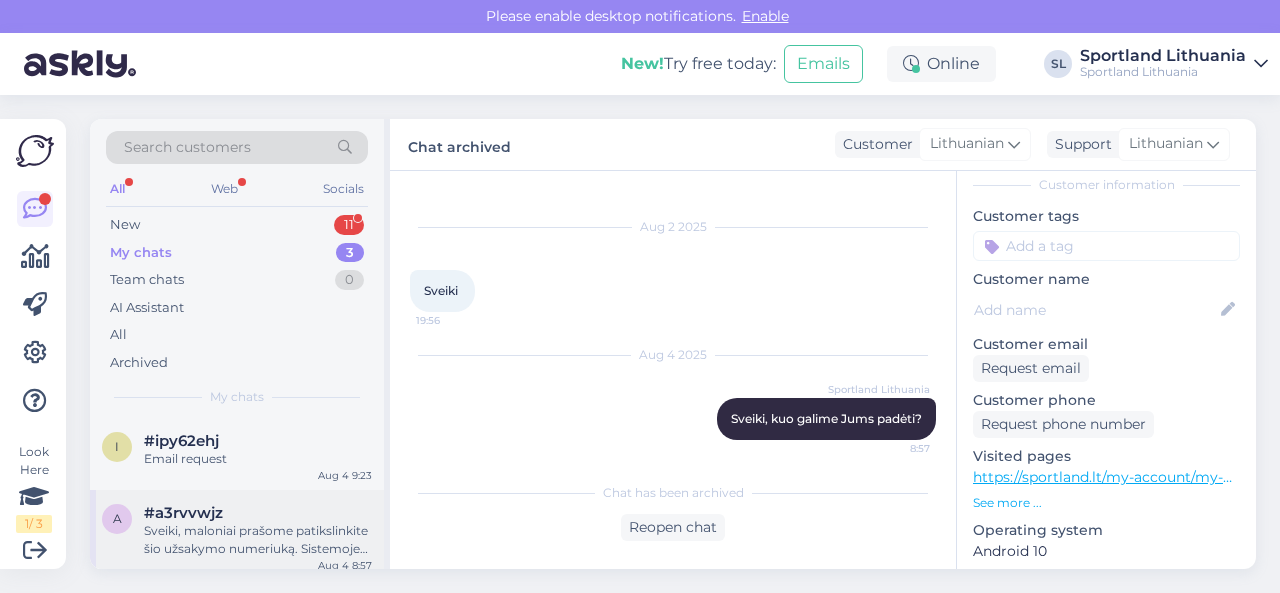 click on "Sveiki, maloniai prašome patikslinkite šio užsakymo numeriuką. Sistemoje užsakymą pilnai anuliuosime ir prekė grįš į prekybą. Galėsite pateikti naują užsakymą." at bounding box center (258, 540) 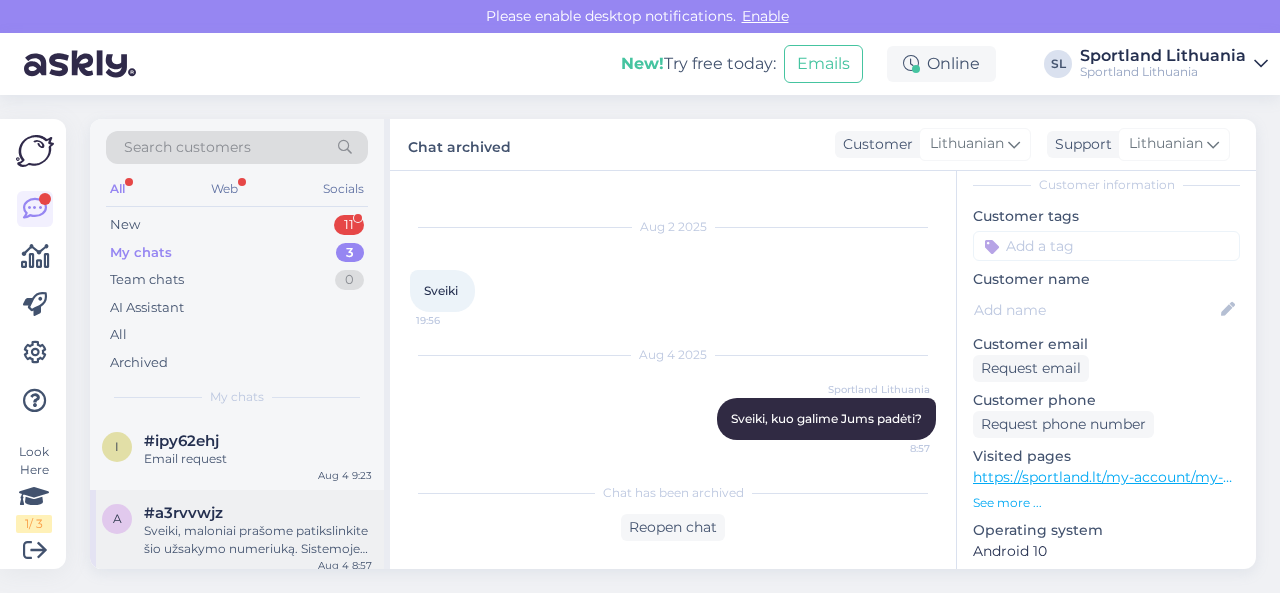 scroll, scrollTop: 99, scrollLeft: 0, axis: vertical 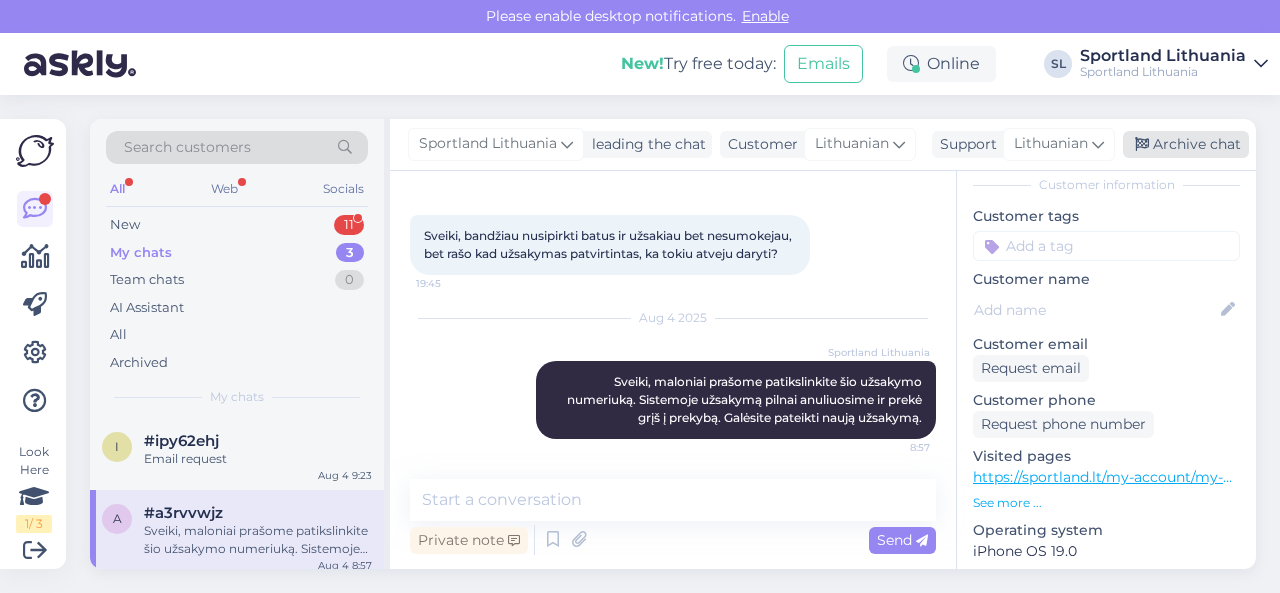 click on "Archive chat" at bounding box center (1186, 144) 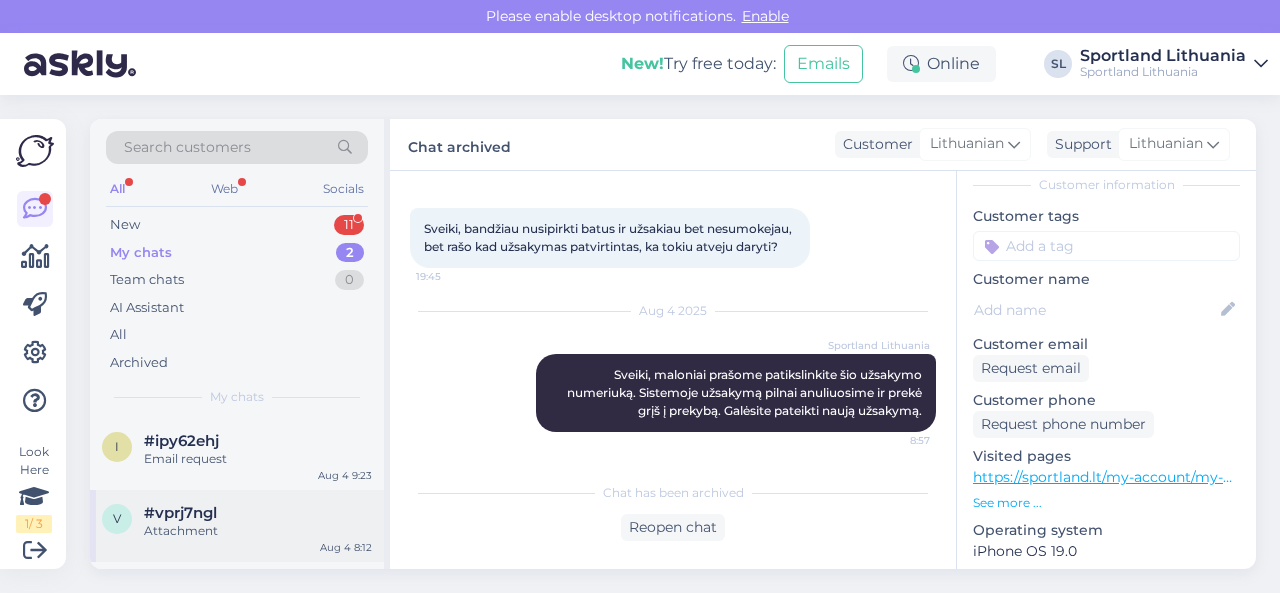 click on "Attachment" at bounding box center (258, 531) 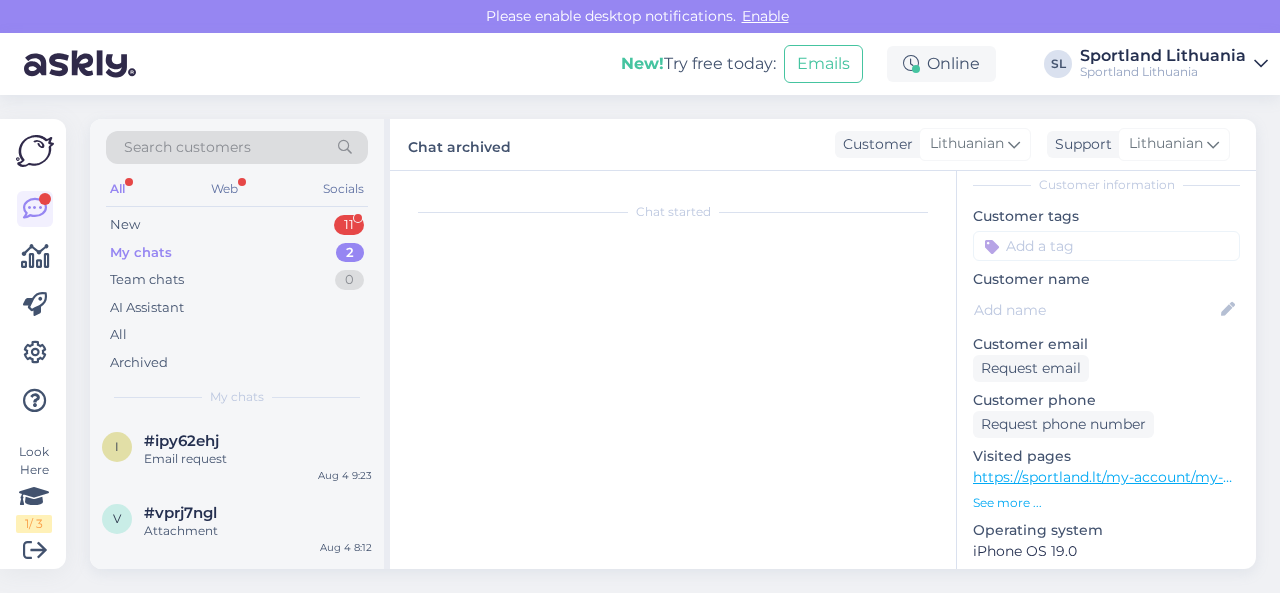 scroll, scrollTop: 6694, scrollLeft: 0, axis: vertical 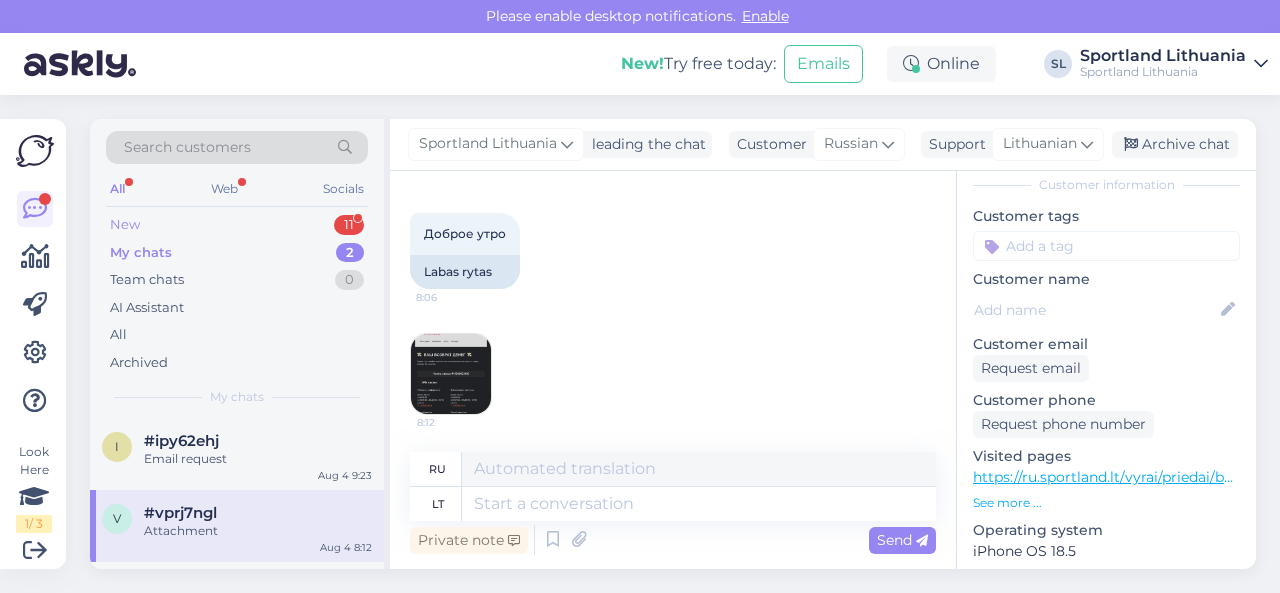 click on "New 11" at bounding box center [237, 225] 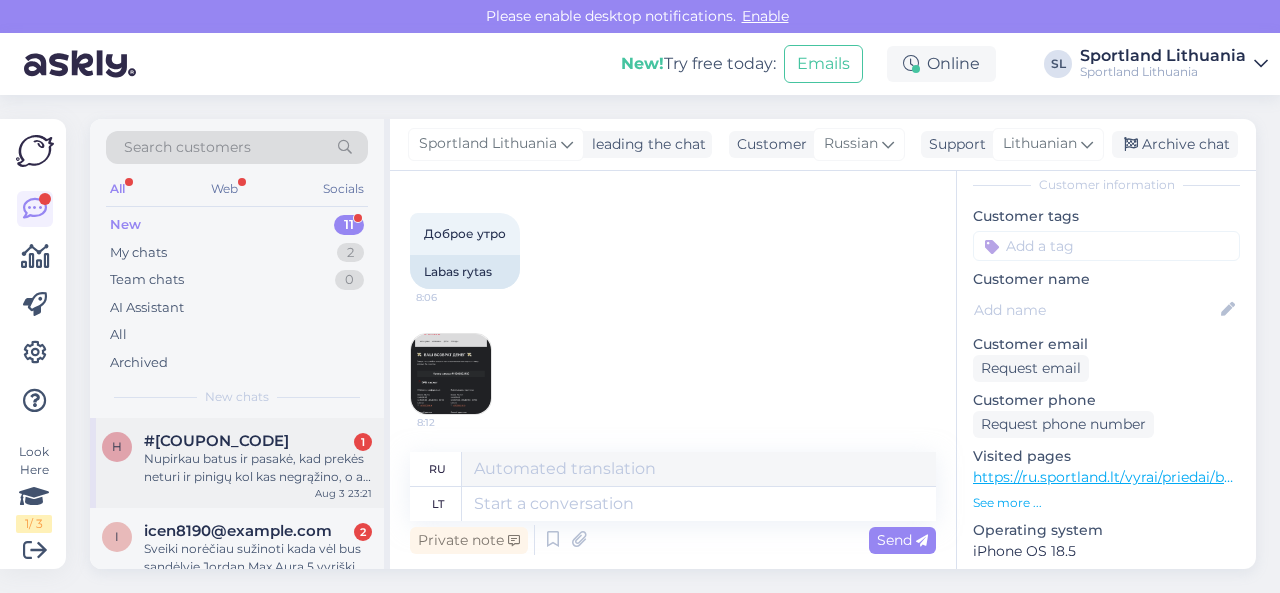 click on "Nupirkau batus ir pasakė, kad prekės neturi ir pinigų kol kas negrąžino, o aš neturiu pinigų, kad dabar vėl nusipirkčiau, ir bijau, kad mano didį išpirks." at bounding box center (258, 468) 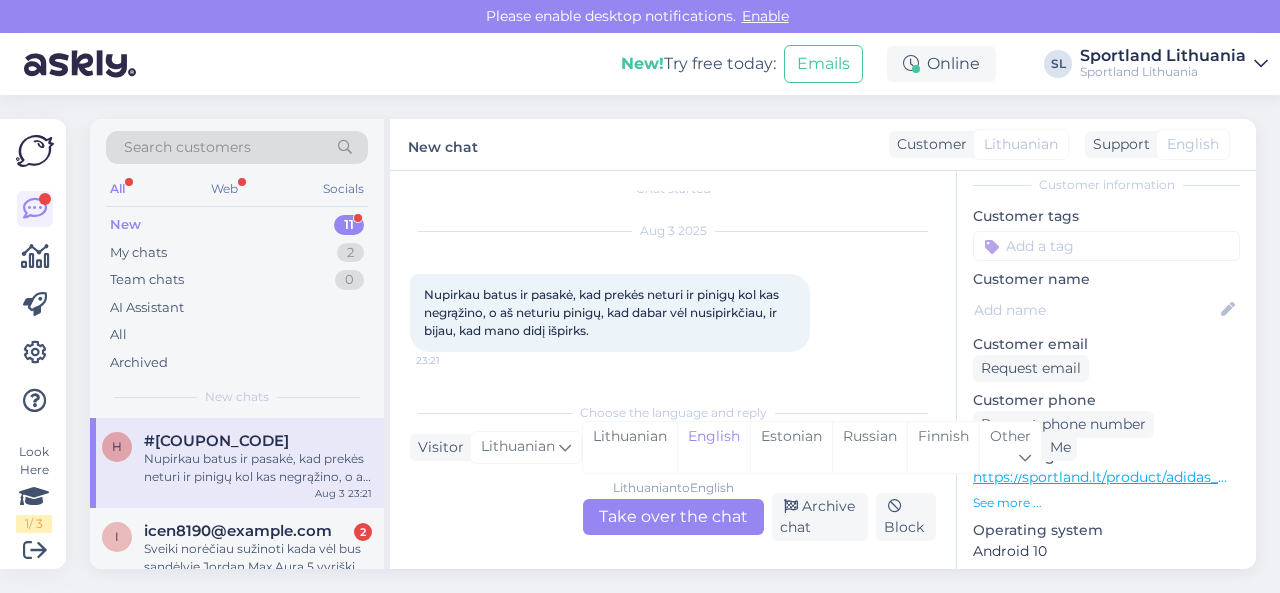 scroll, scrollTop: 22, scrollLeft: 0, axis: vertical 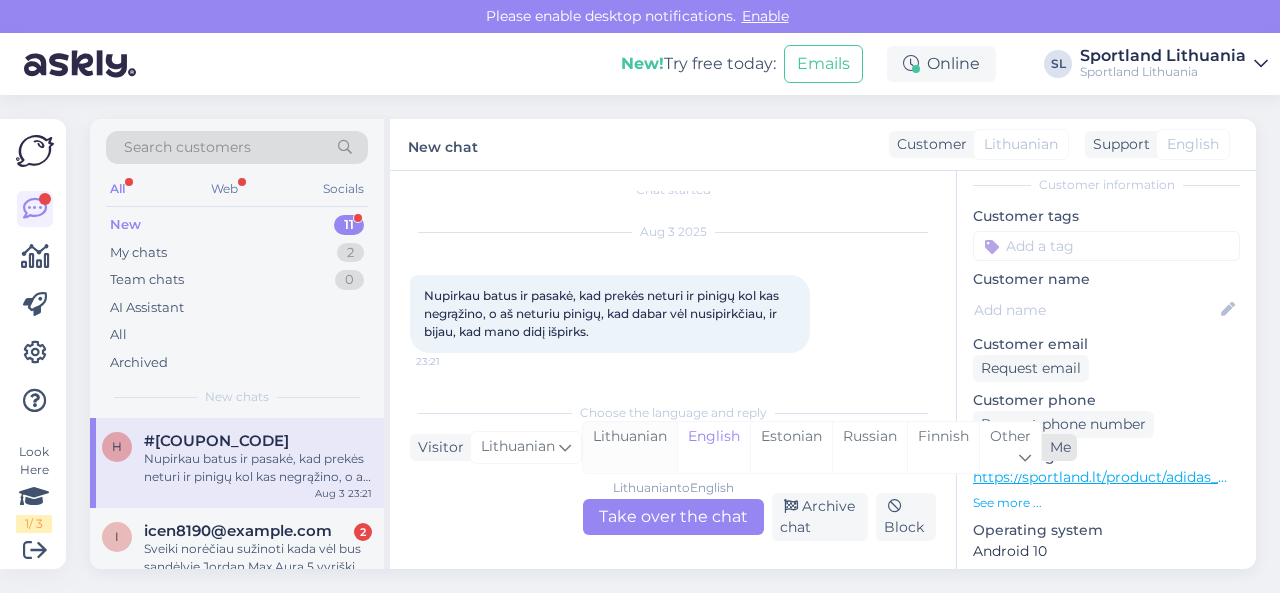 click on "Lithuanian" at bounding box center [630, 447] 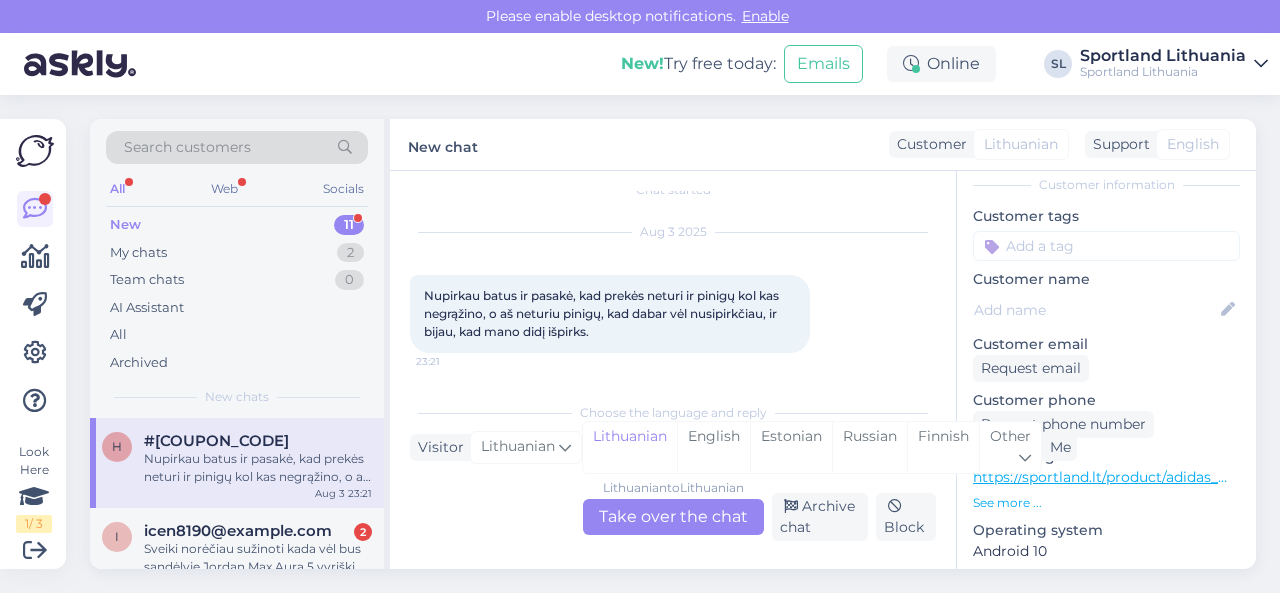 click on "Lithuanian  to  Lithuanian Take over the chat" at bounding box center [673, 517] 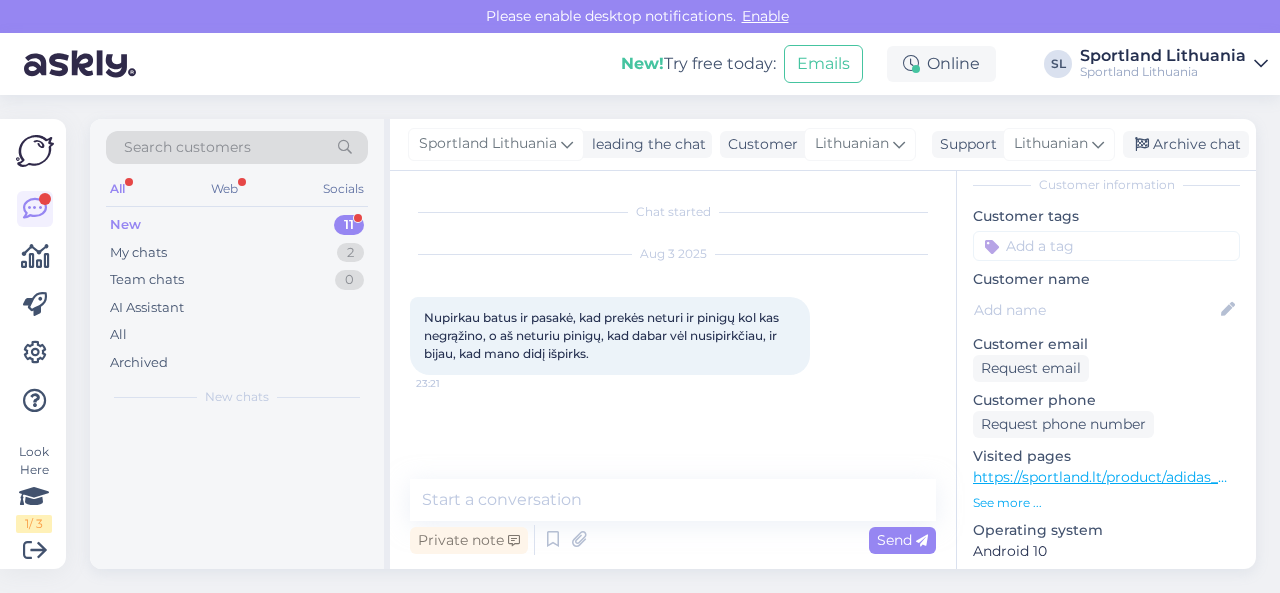 scroll, scrollTop: 0, scrollLeft: 0, axis: both 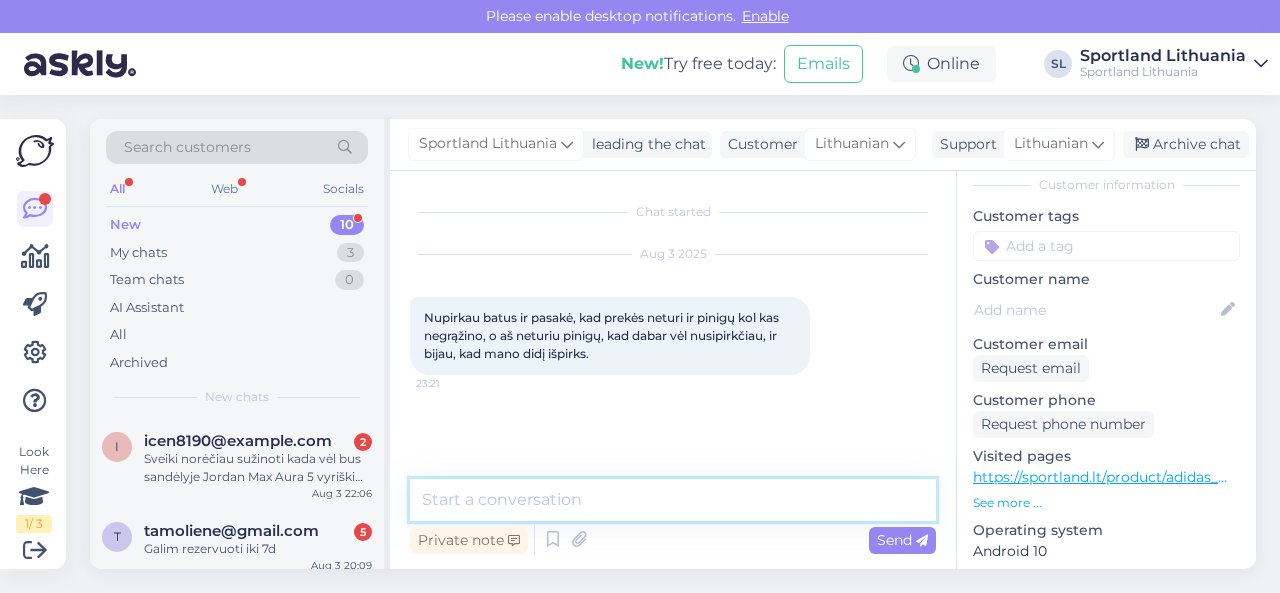 click at bounding box center (673, 500) 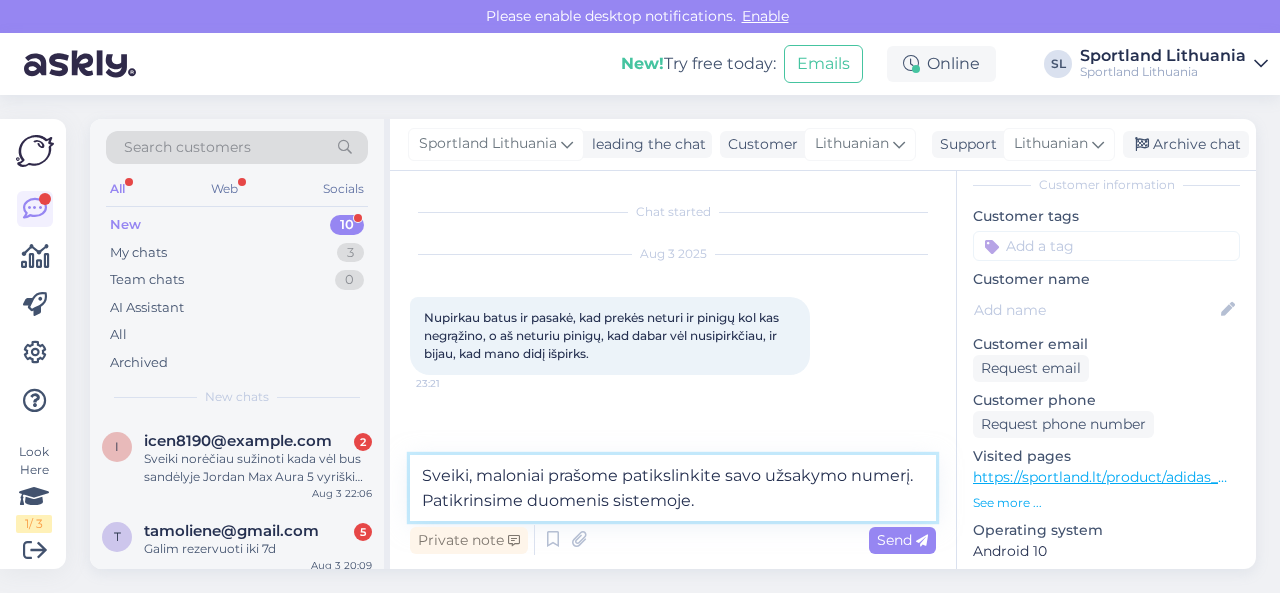 type on "Sveiki, maloniai prašome patikslinkite savo užsakymo numerį. Patikrinsime duomenis sistemoje." 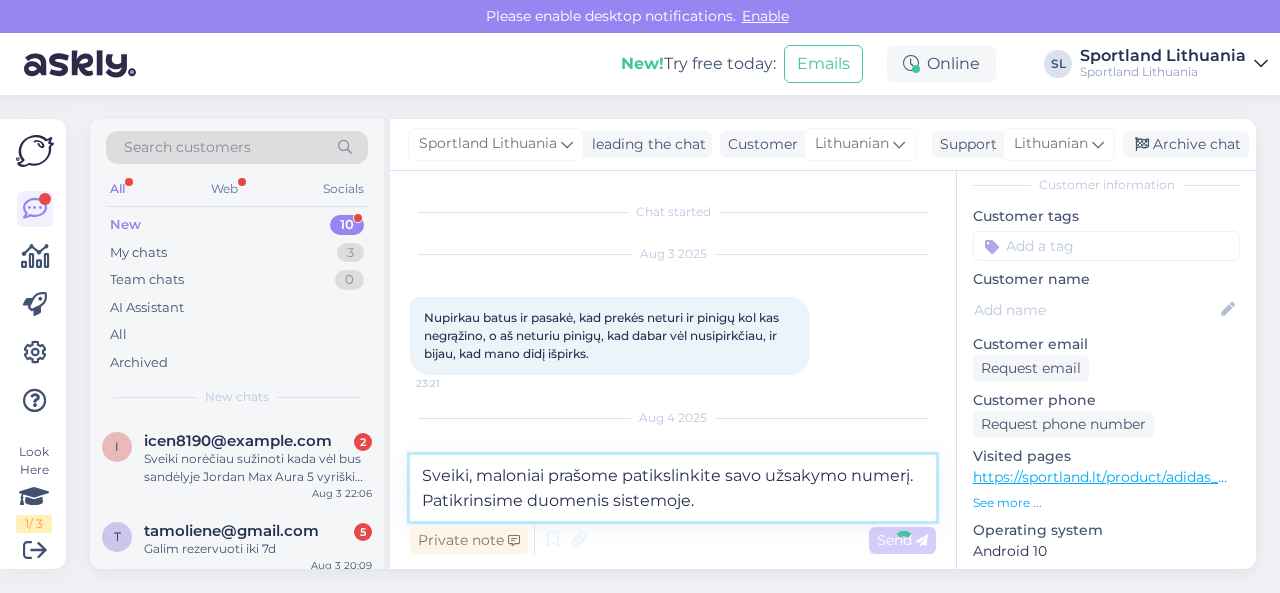 type 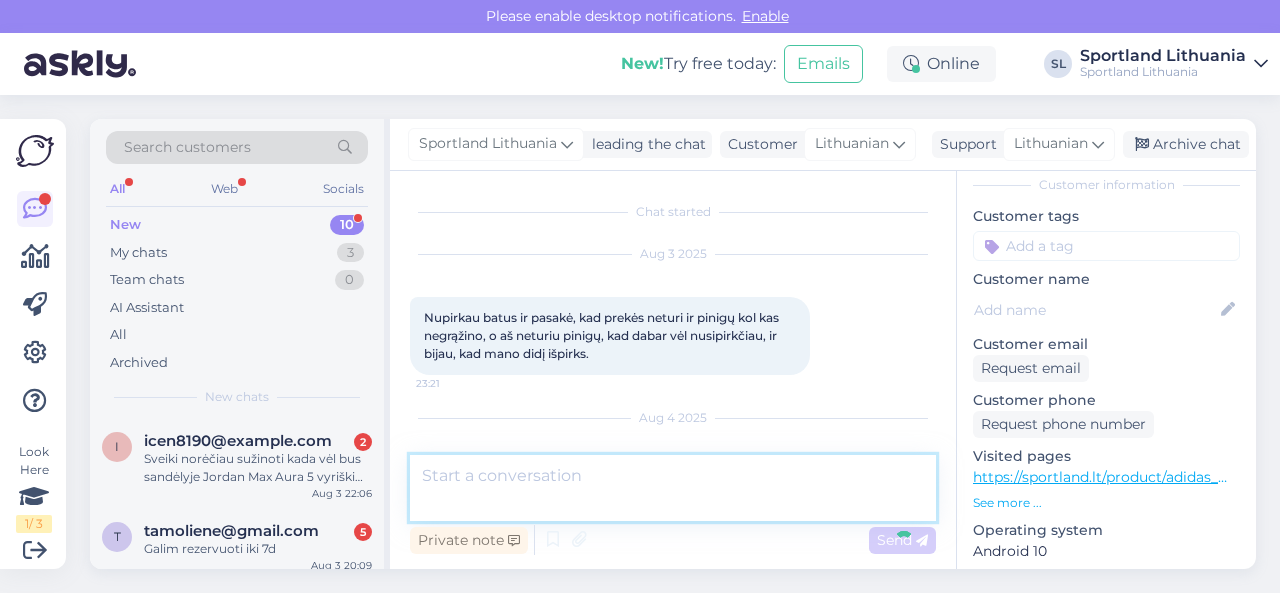 scroll, scrollTop: 81, scrollLeft: 0, axis: vertical 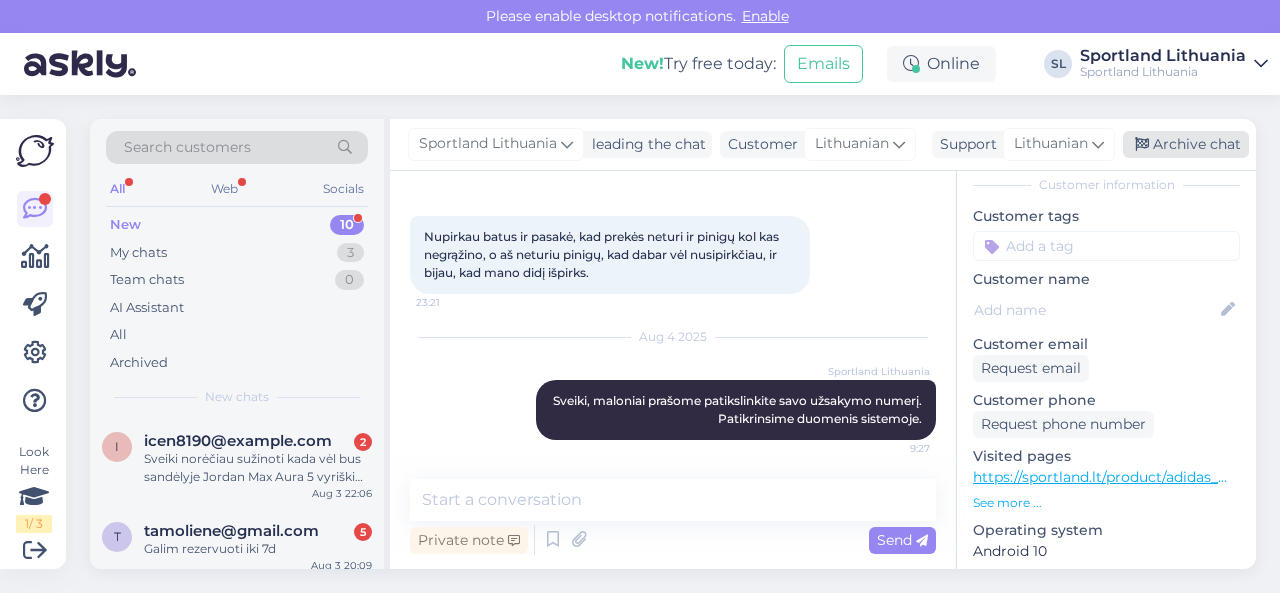 click on "Archive chat" at bounding box center [1186, 144] 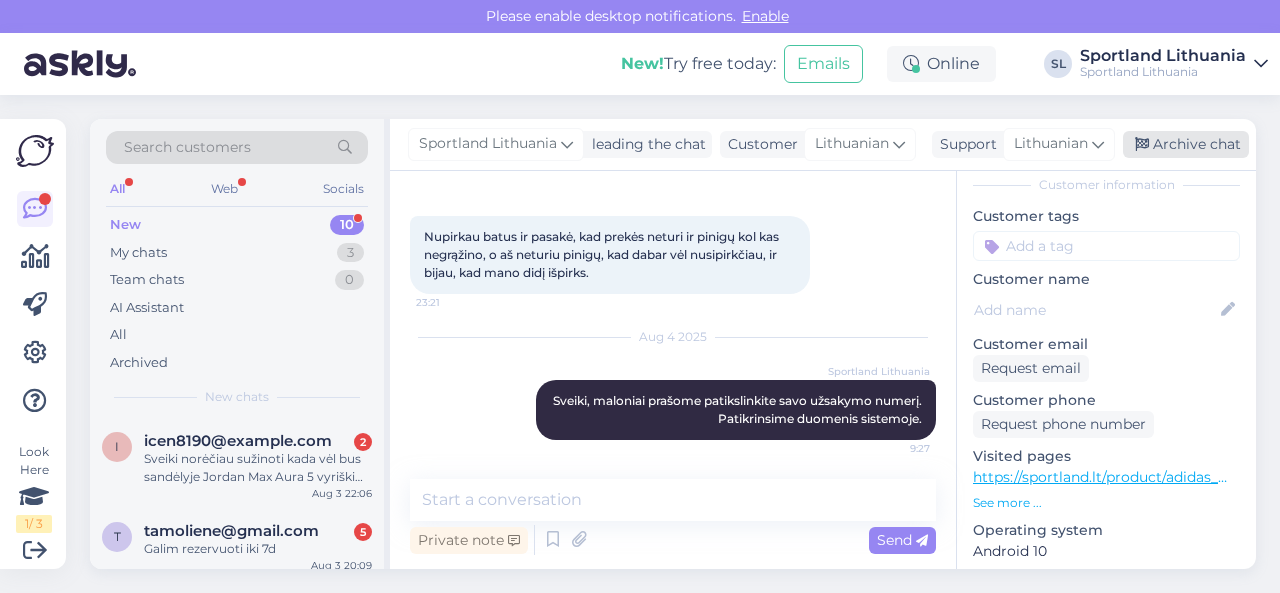 scroll, scrollTop: 88, scrollLeft: 0, axis: vertical 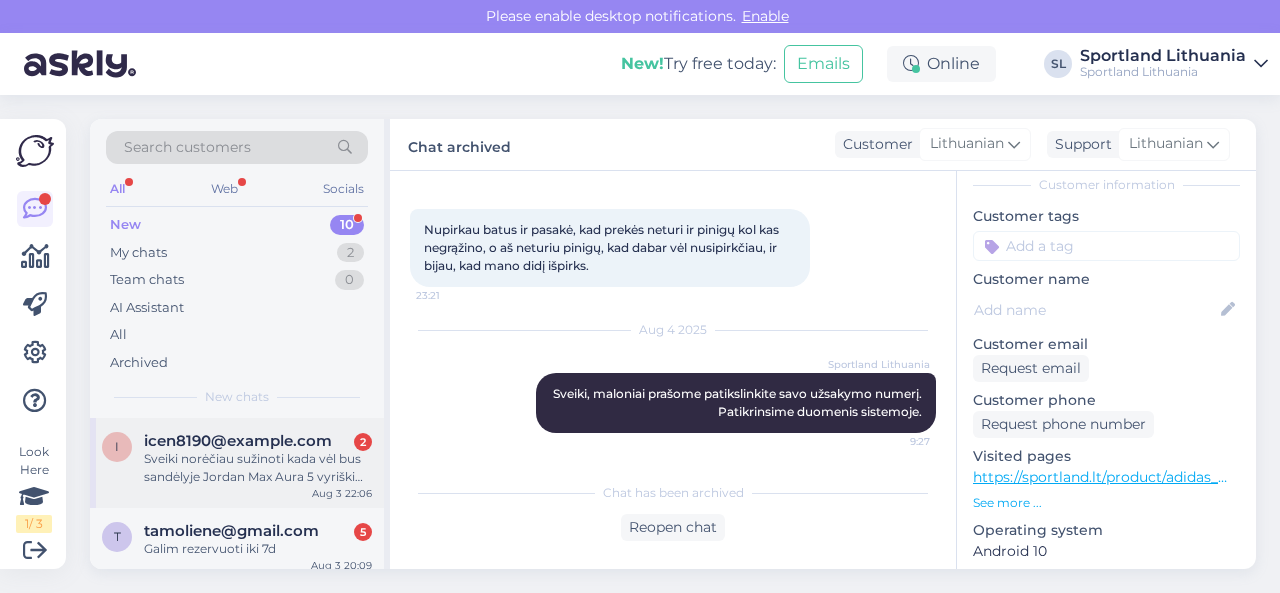 click on "Sveiki
norėčiau sužinoti kada vėl bus sandėlyje Jordan Max Aura 5 vyriški batai,  dydis 45.5 šiuo metu svetainėje parašyta kad jų nėra ačiū už info" at bounding box center [258, 468] 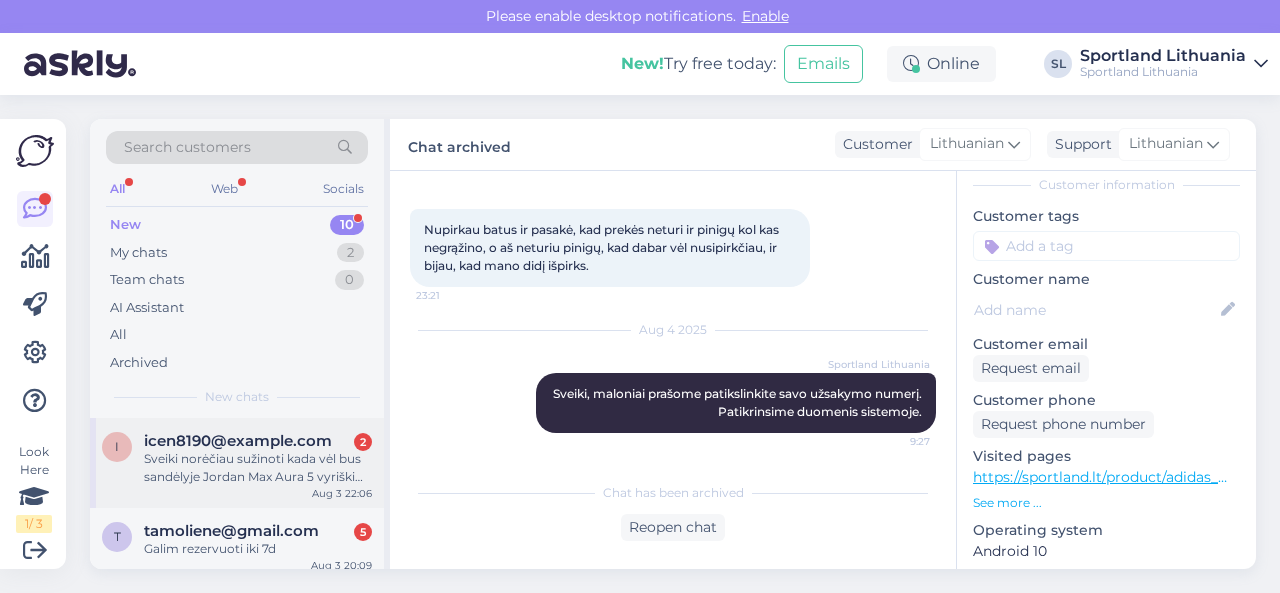 scroll, scrollTop: 126, scrollLeft: 0, axis: vertical 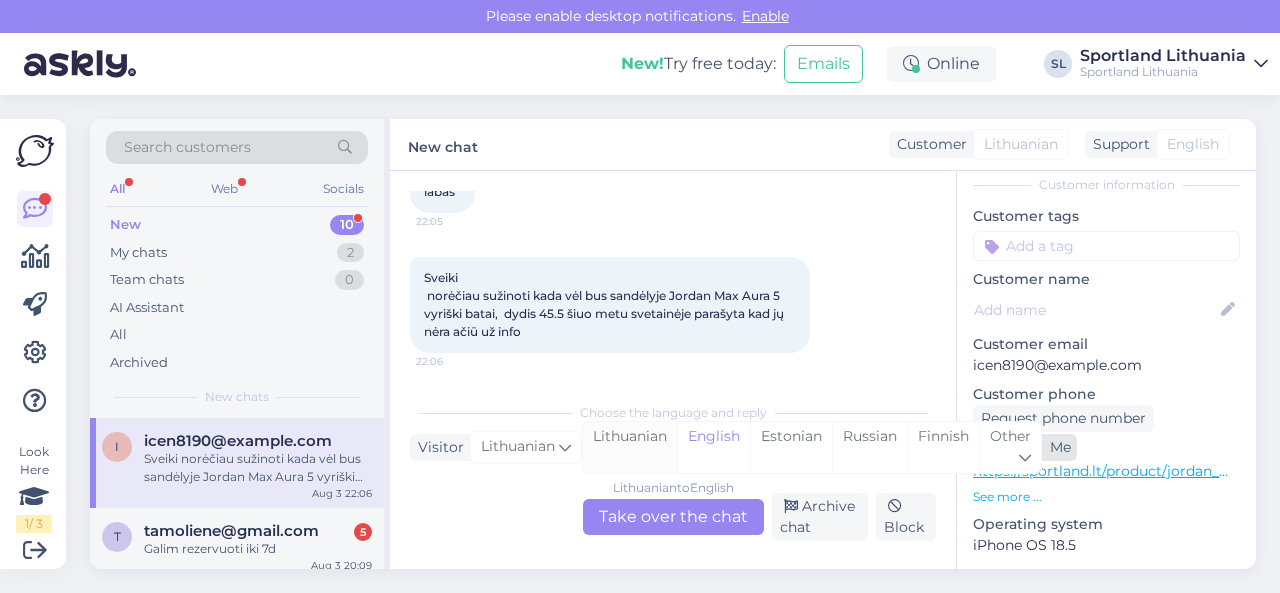 drag, startPoint x: 644, startPoint y: 445, endPoint x: 645, endPoint y: 464, distance: 19.026299 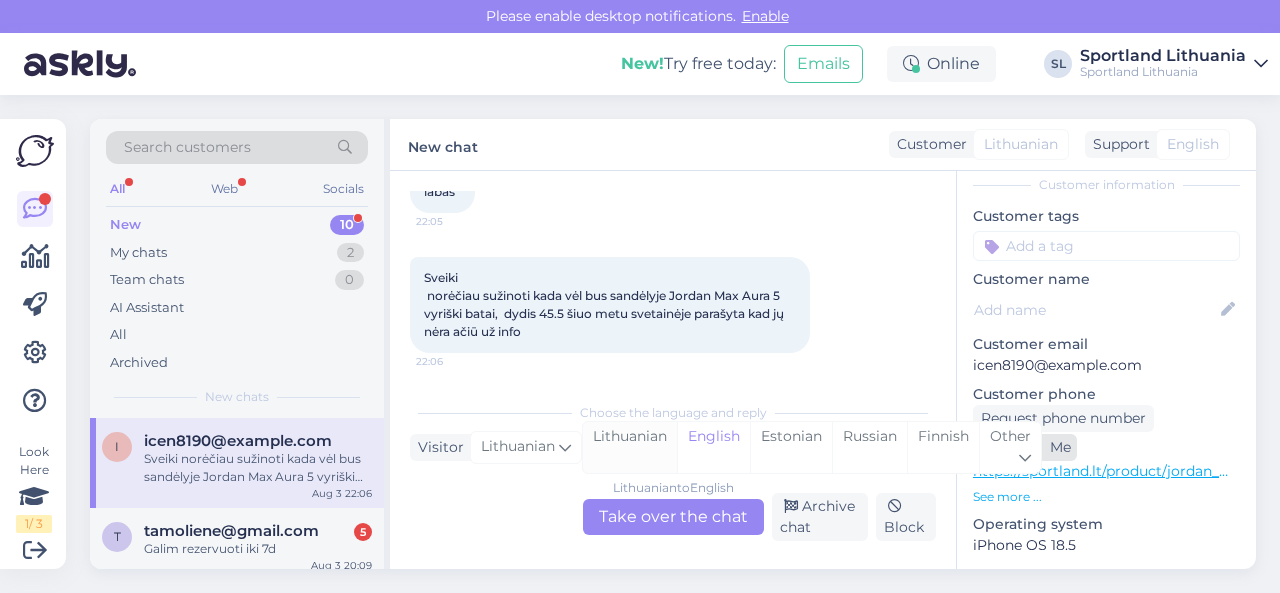 click on "Lithuanian" at bounding box center (630, 447) 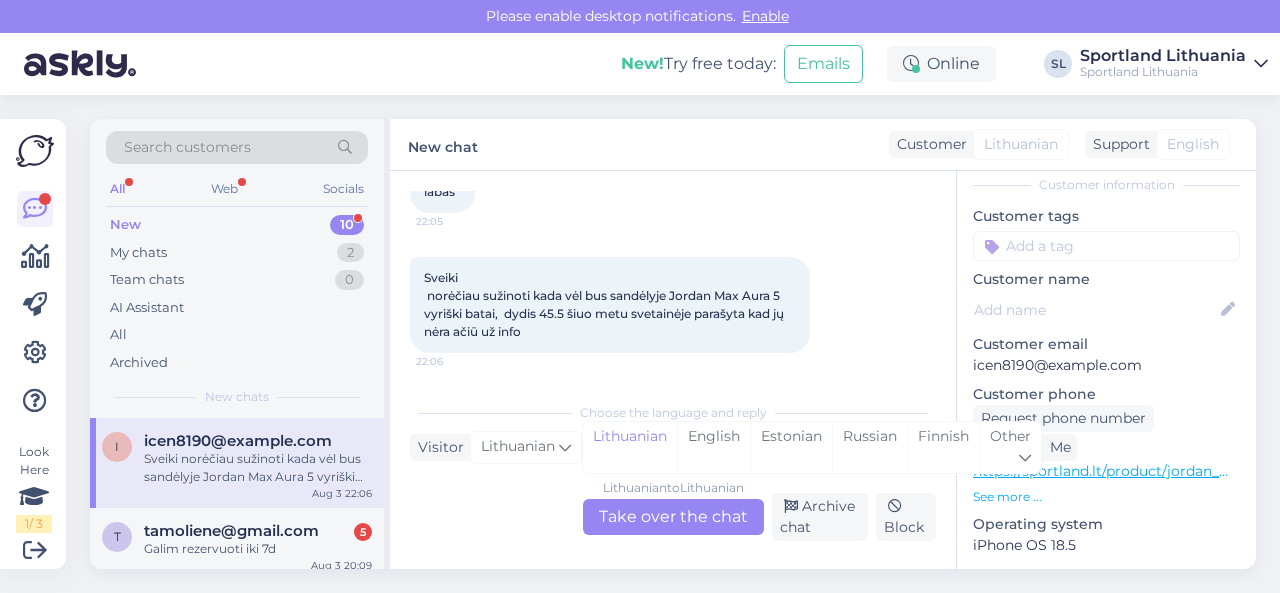 click on "Lithuanian  to  Lithuanian Take over the chat" at bounding box center [673, 517] 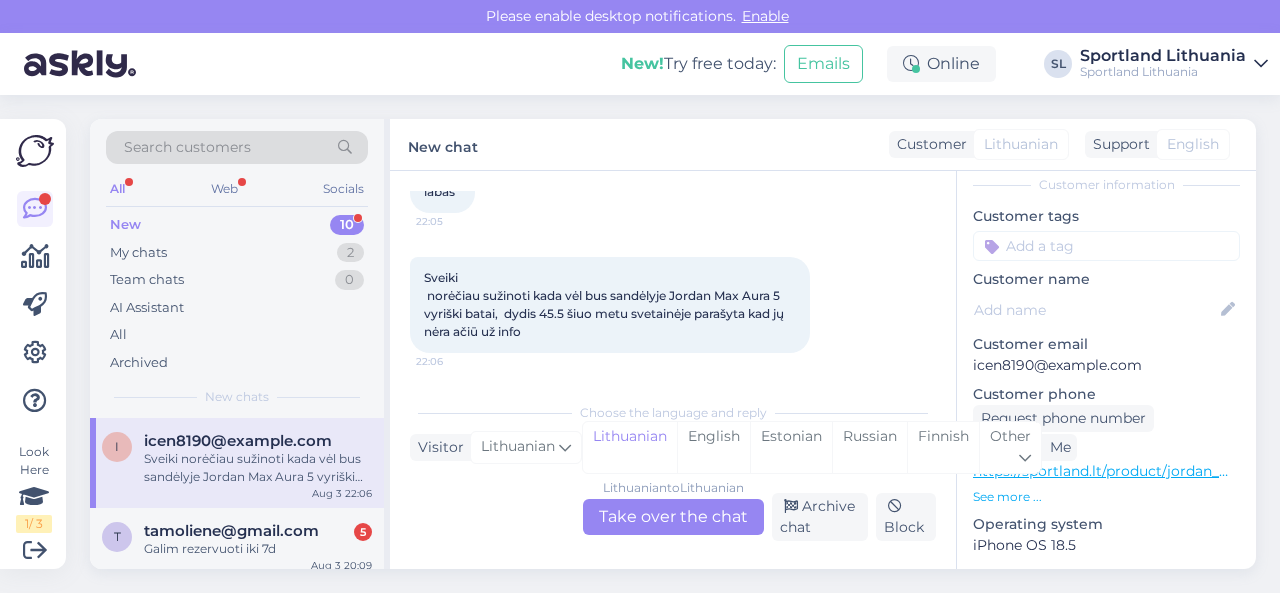 scroll, scrollTop: 39, scrollLeft: 0, axis: vertical 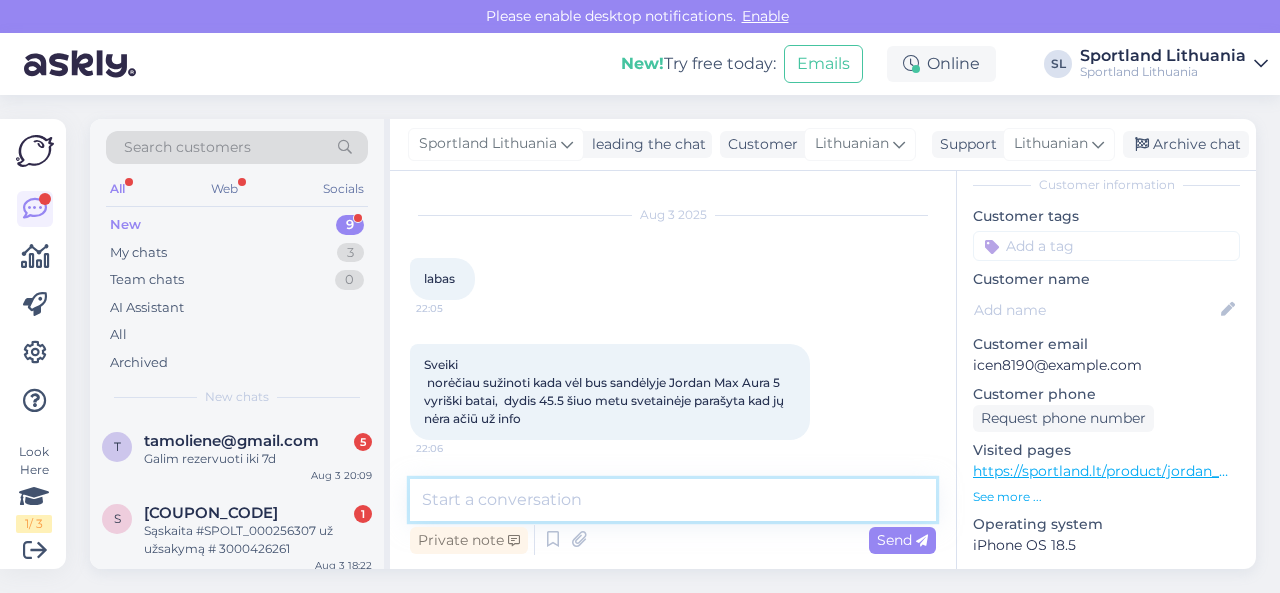 click at bounding box center [673, 500] 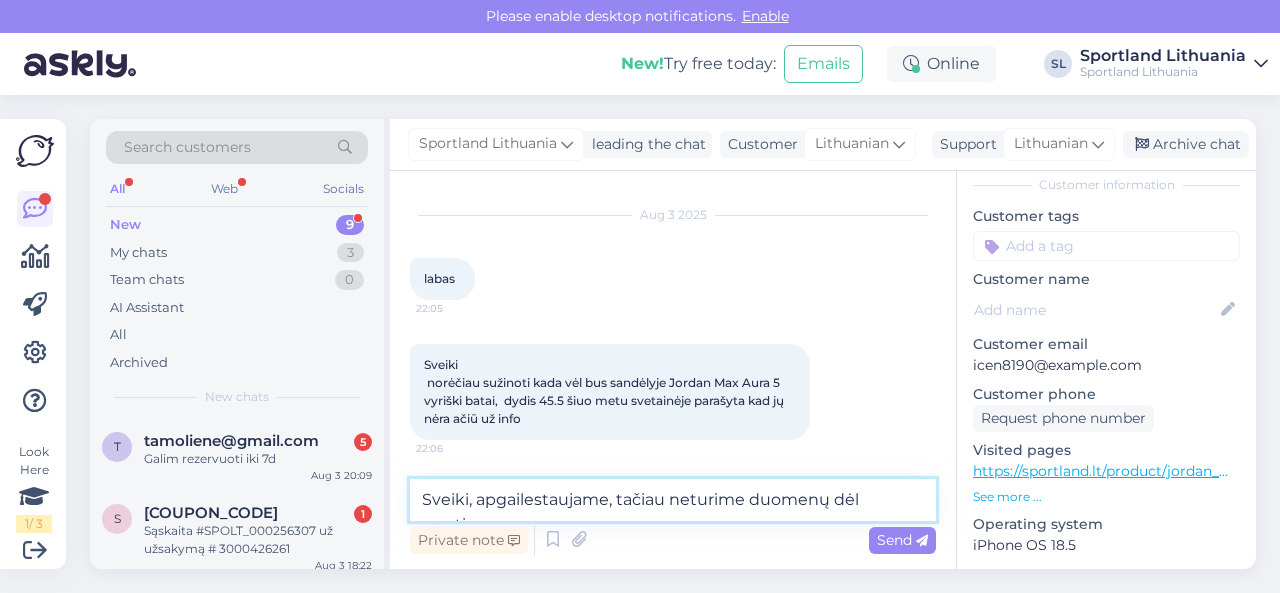 scroll, scrollTop: 63, scrollLeft: 0, axis: vertical 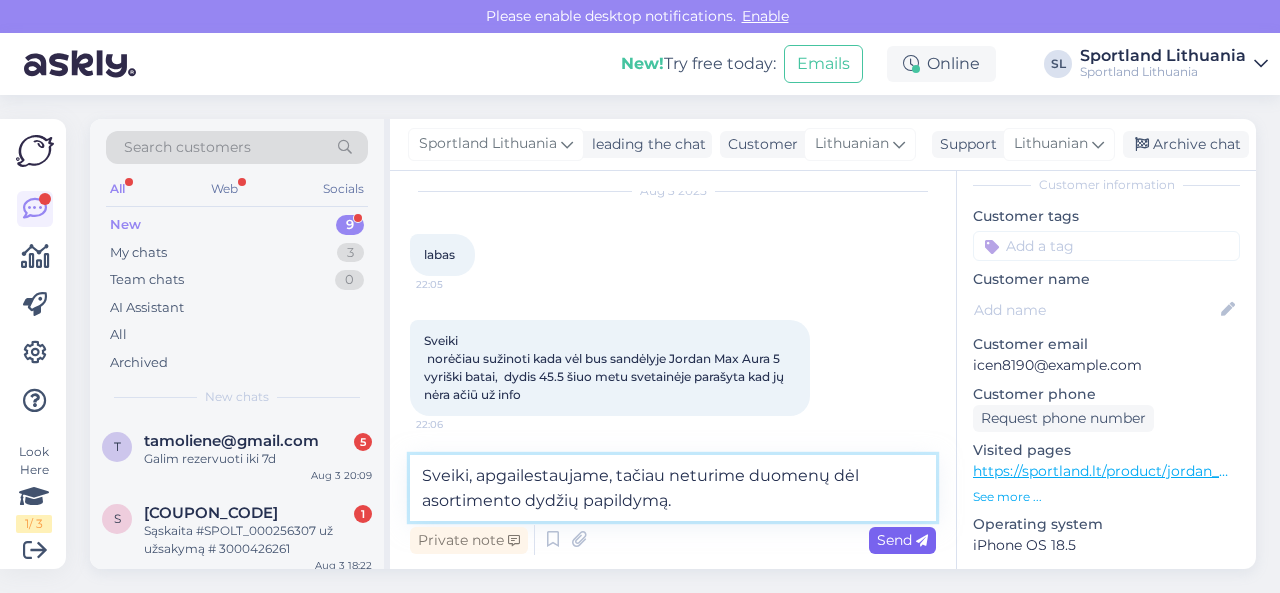 type on "Sveiki, apgailestaujame, tačiau neturime duomenų dėl asortimento dydžių papildymą." 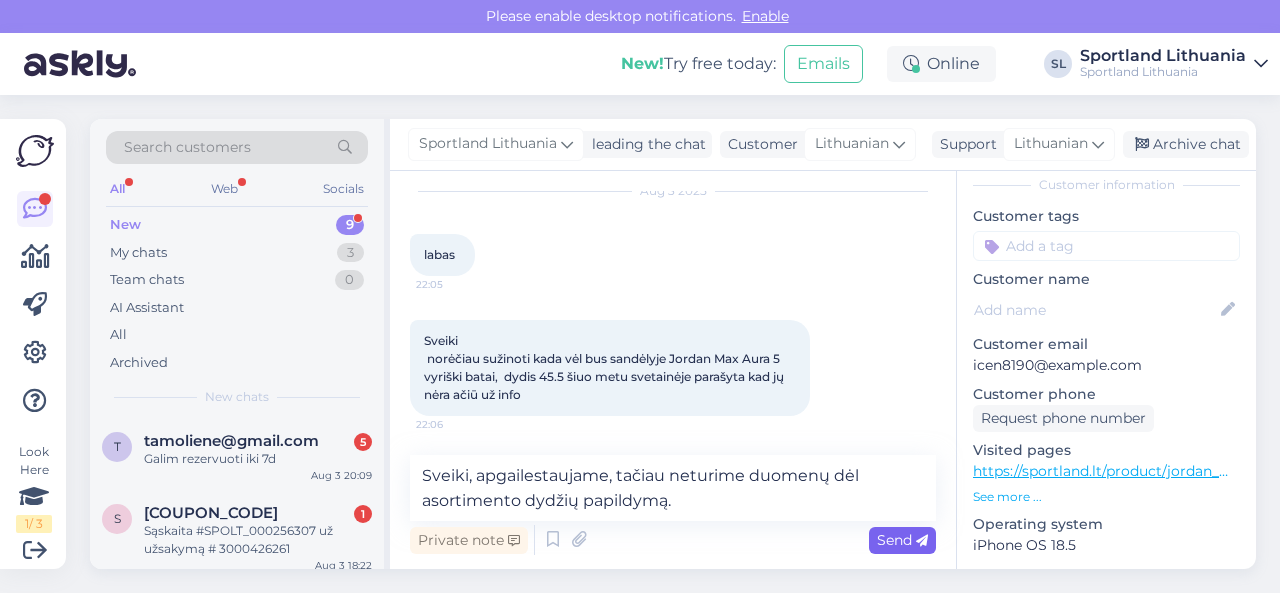 click on "Send" at bounding box center (902, 540) 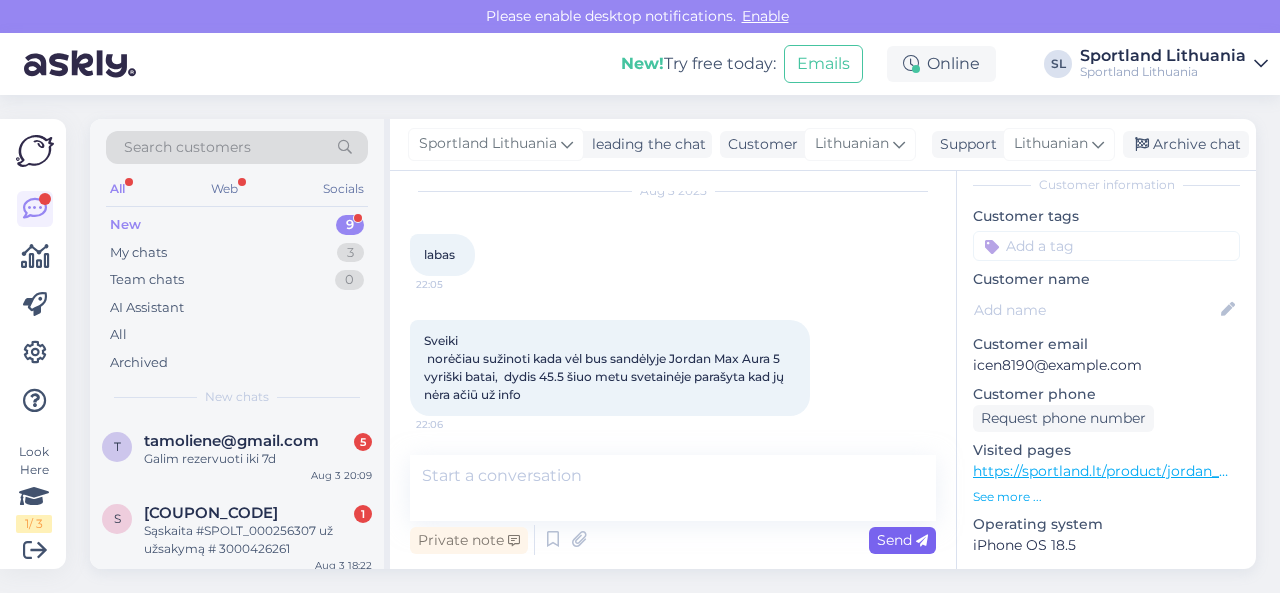 scroll, scrollTop: 185, scrollLeft: 0, axis: vertical 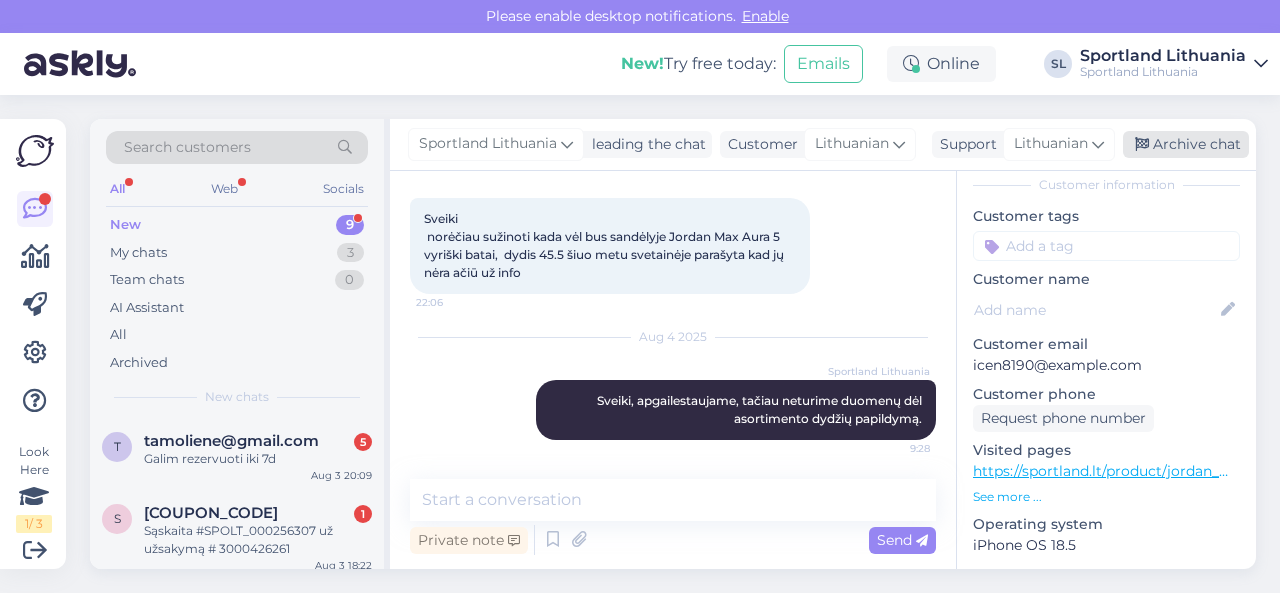 click on "Archive chat" at bounding box center [1186, 144] 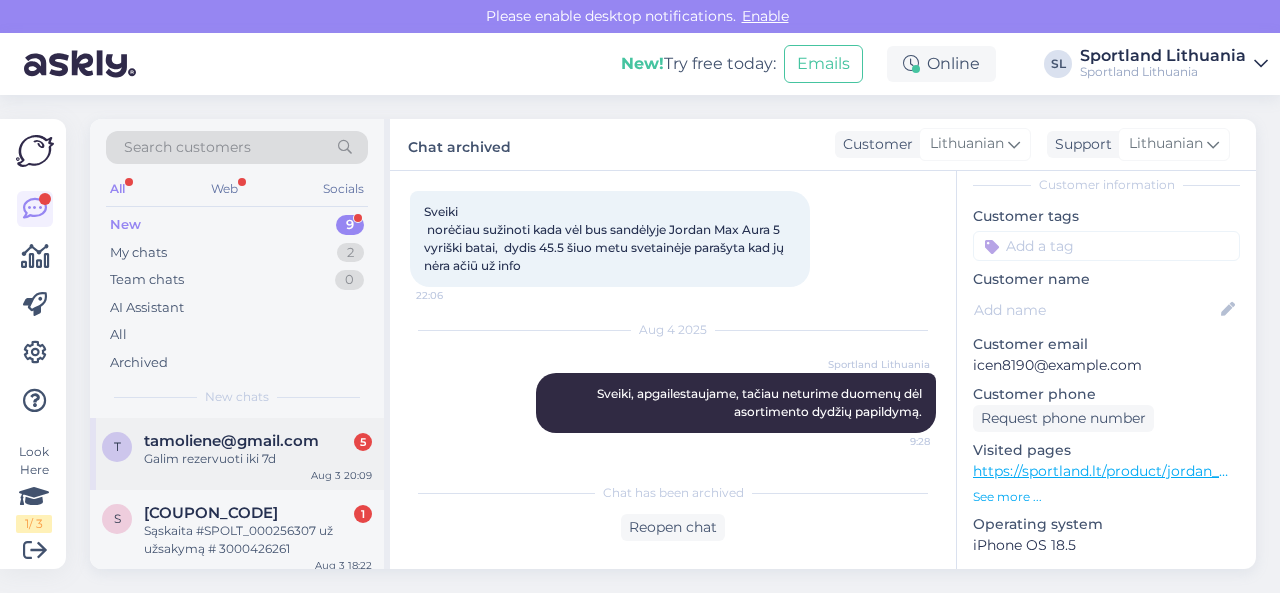 click on "t [EMAIL] 5 Galim rezervuoti iki 7d Aug 3 20:09" at bounding box center [237, 454] 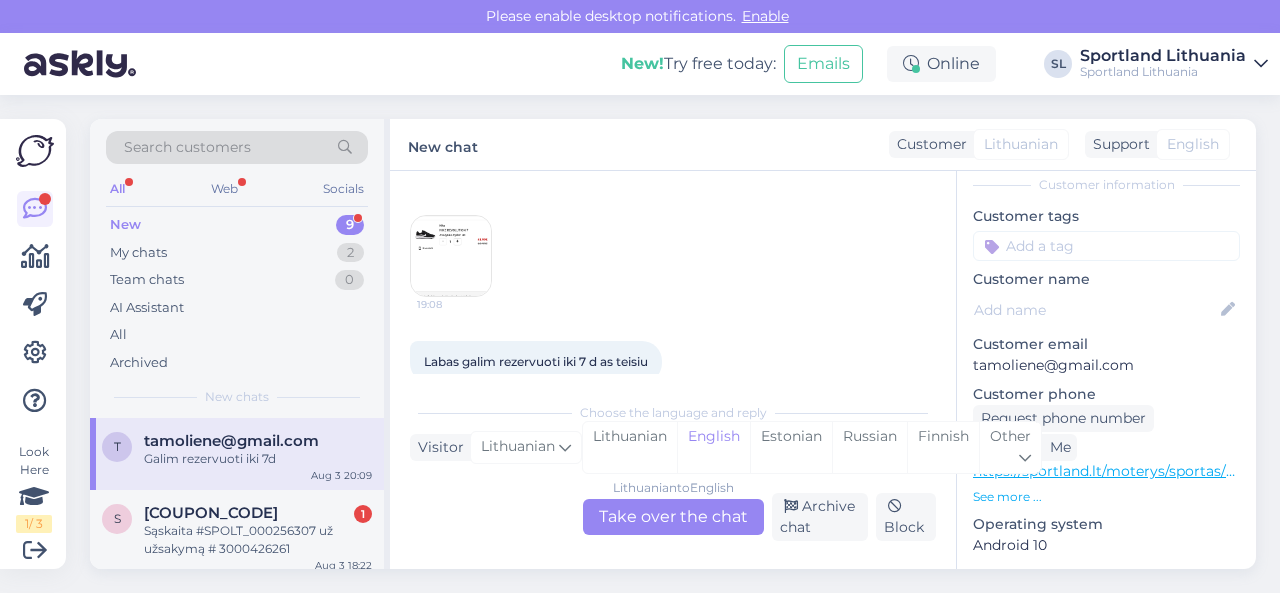 scroll, scrollTop: 400, scrollLeft: 0, axis: vertical 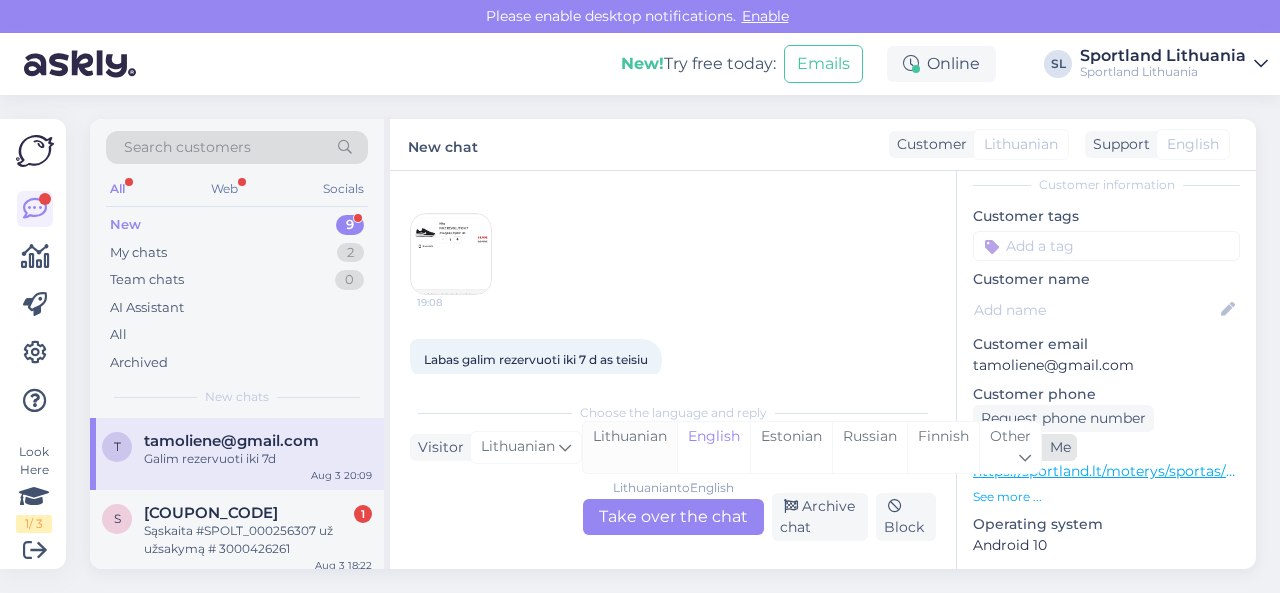 click on "Lithuanian" at bounding box center (630, 447) 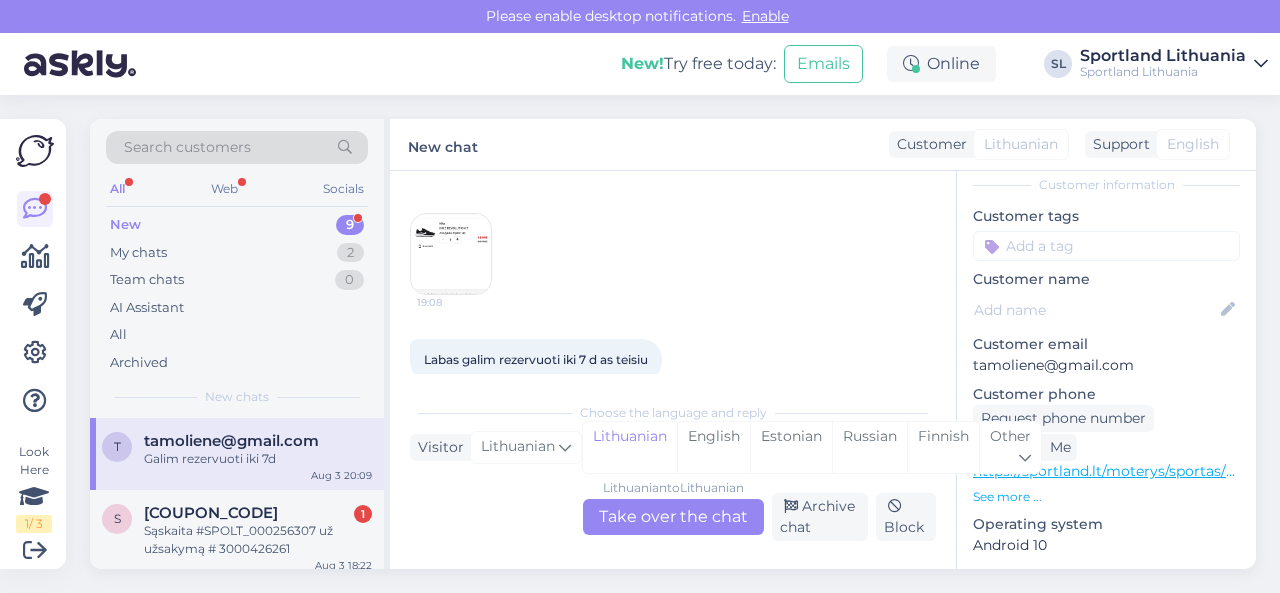 click on "Lithuanian  to  Lithuanian Take over the chat" at bounding box center [673, 517] 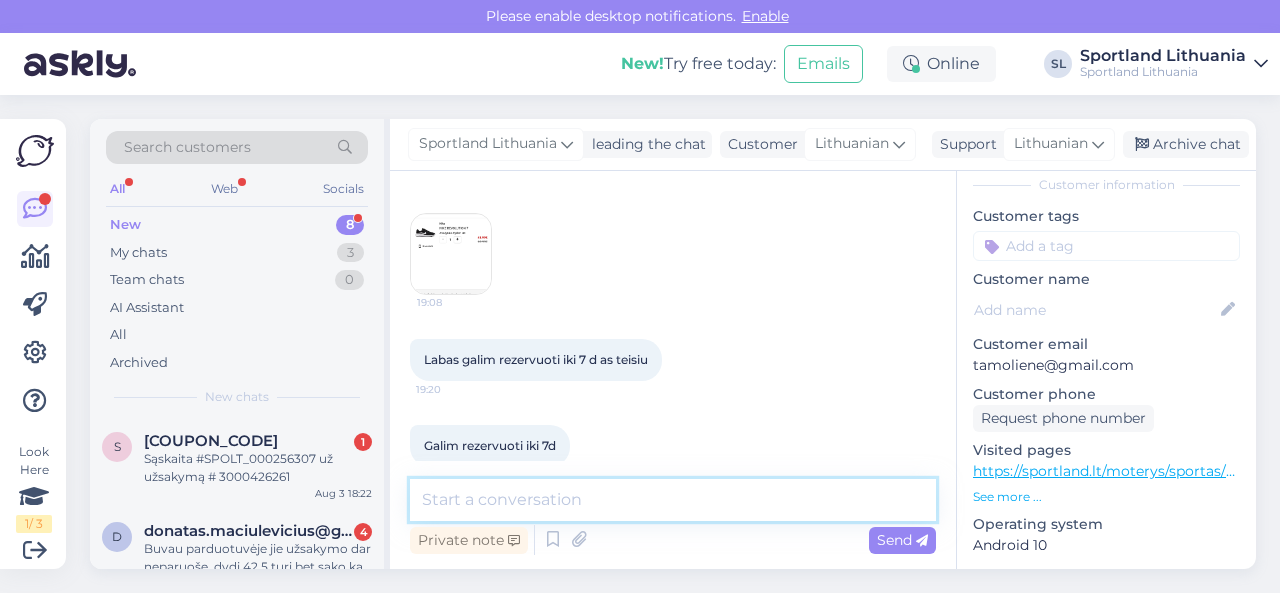 click at bounding box center [673, 500] 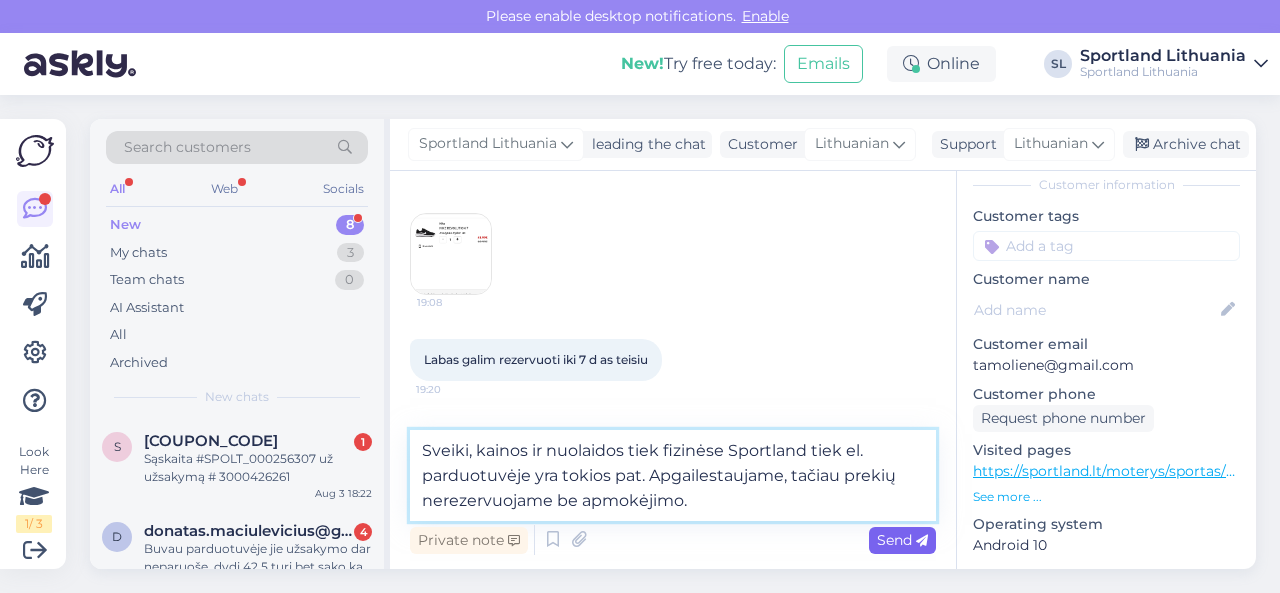 type on "Sveiki, kainos ir nuolaidos tiek fizinėse Sportland tiek el. parduotuvėje yra tokios pat. Apgailestaujame, tačiau prekių nerezervuojame be apmokėjimo." 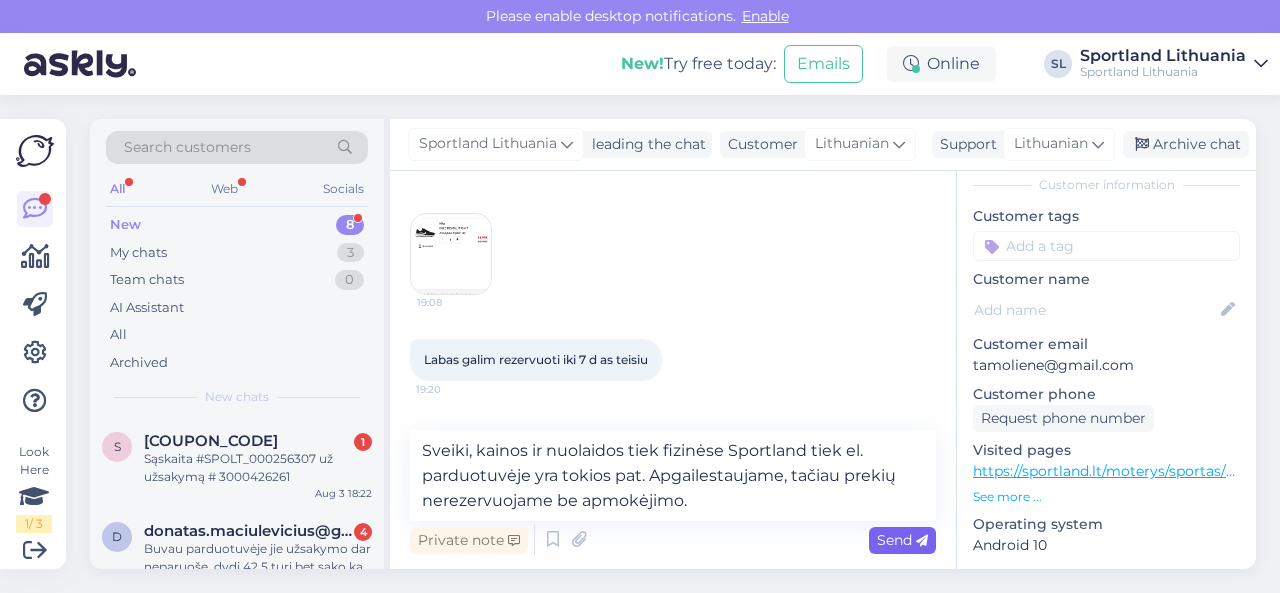 click on "Send" at bounding box center (902, 540) 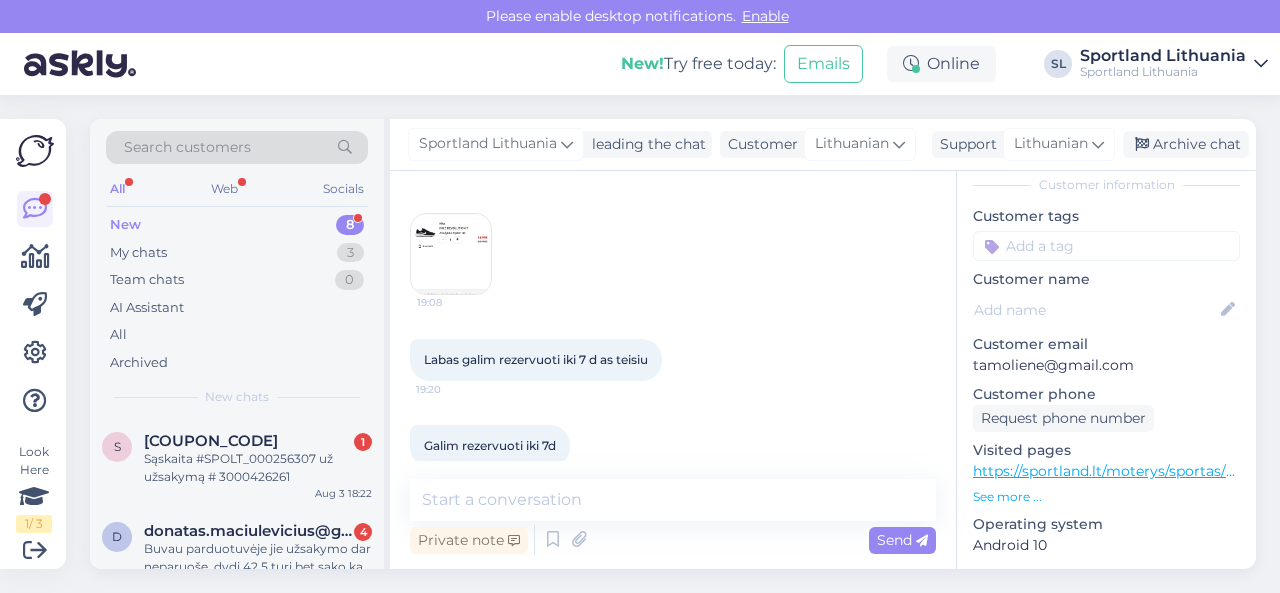 scroll, scrollTop: 715, scrollLeft: 0, axis: vertical 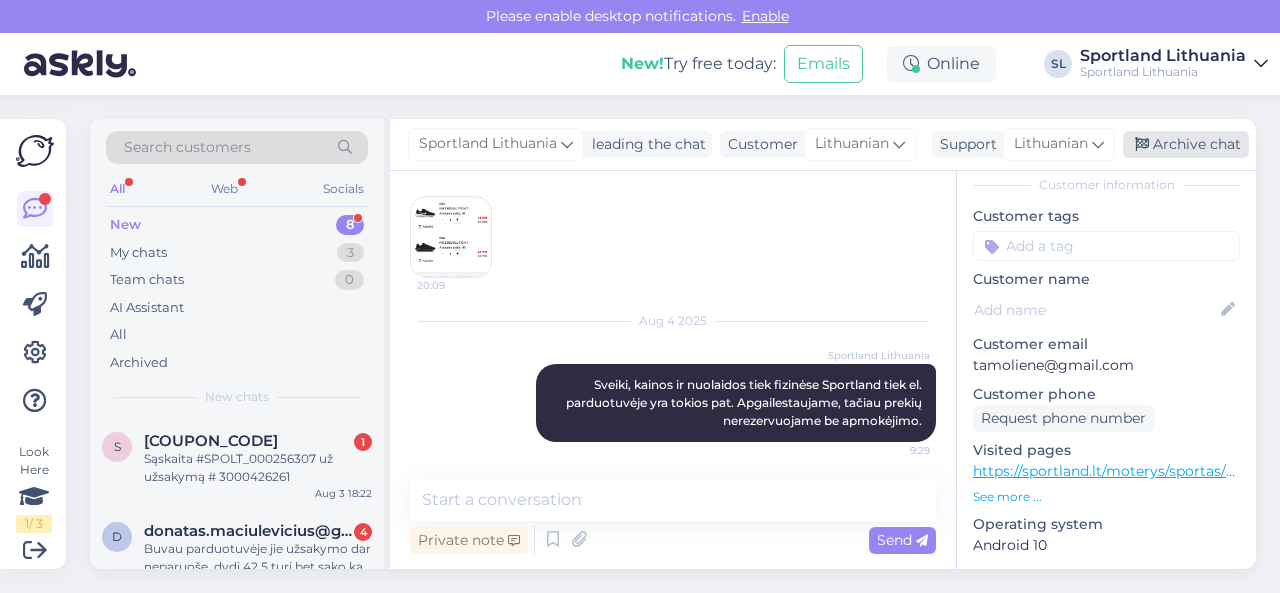 click on "Archive chat" at bounding box center [1186, 144] 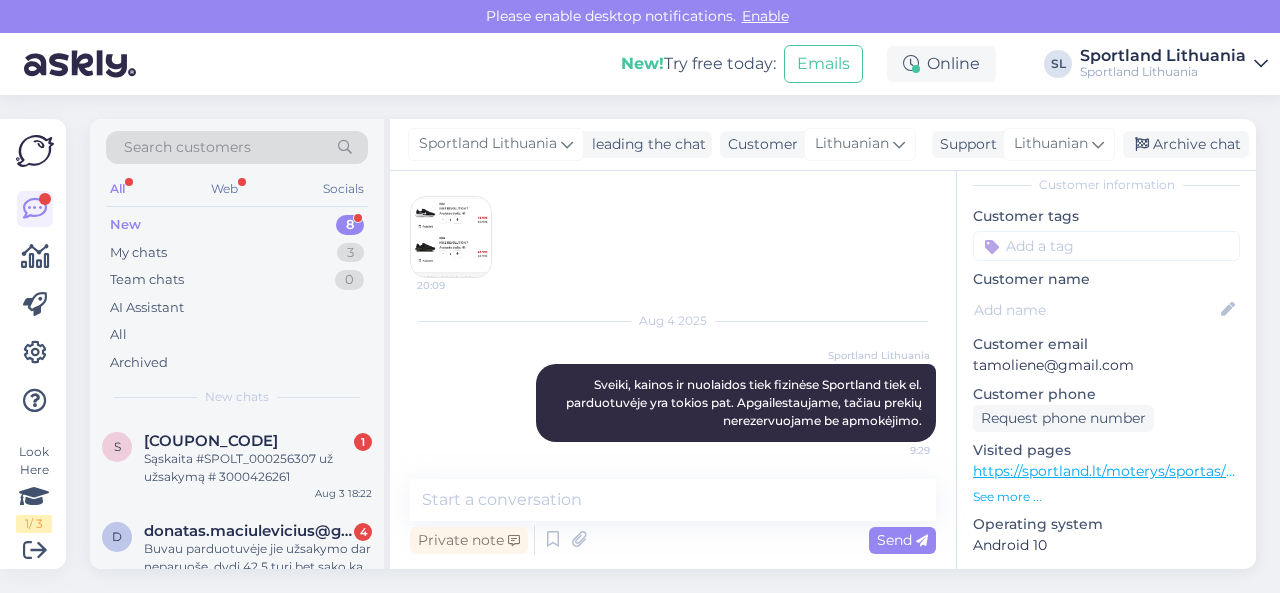 scroll, scrollTop: 722, scrollLeft: 0, axis: vertical 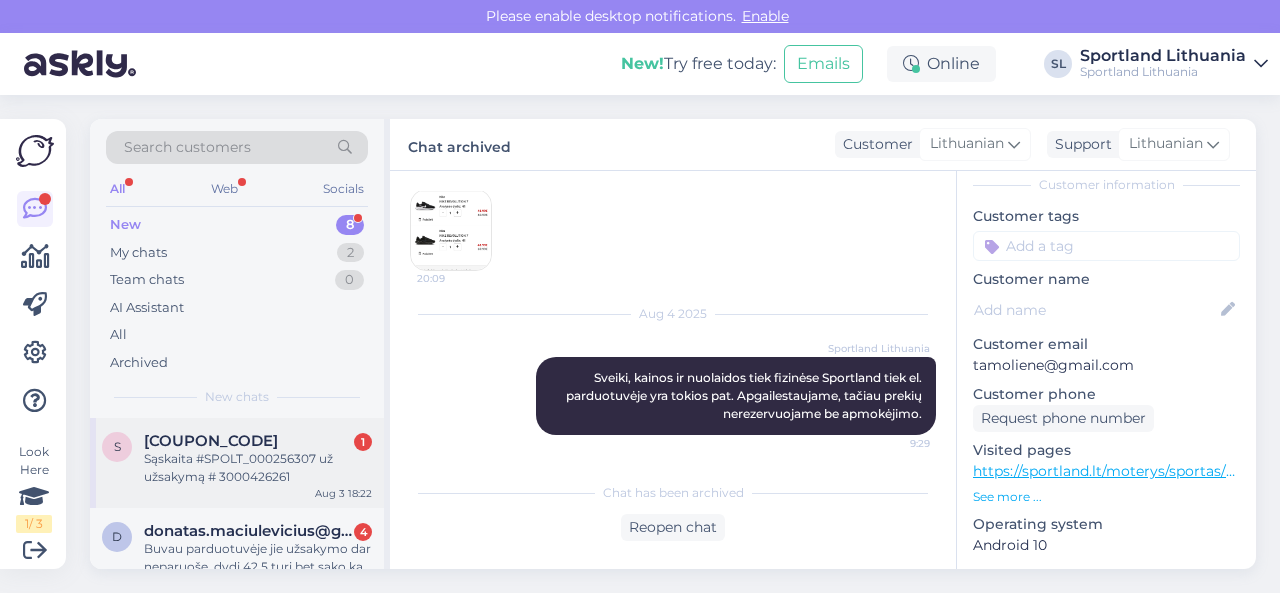 click on "Sąskaita #SPOLT_000256307 už užsakymą # 3000426261" at bounding box center (258, 468) 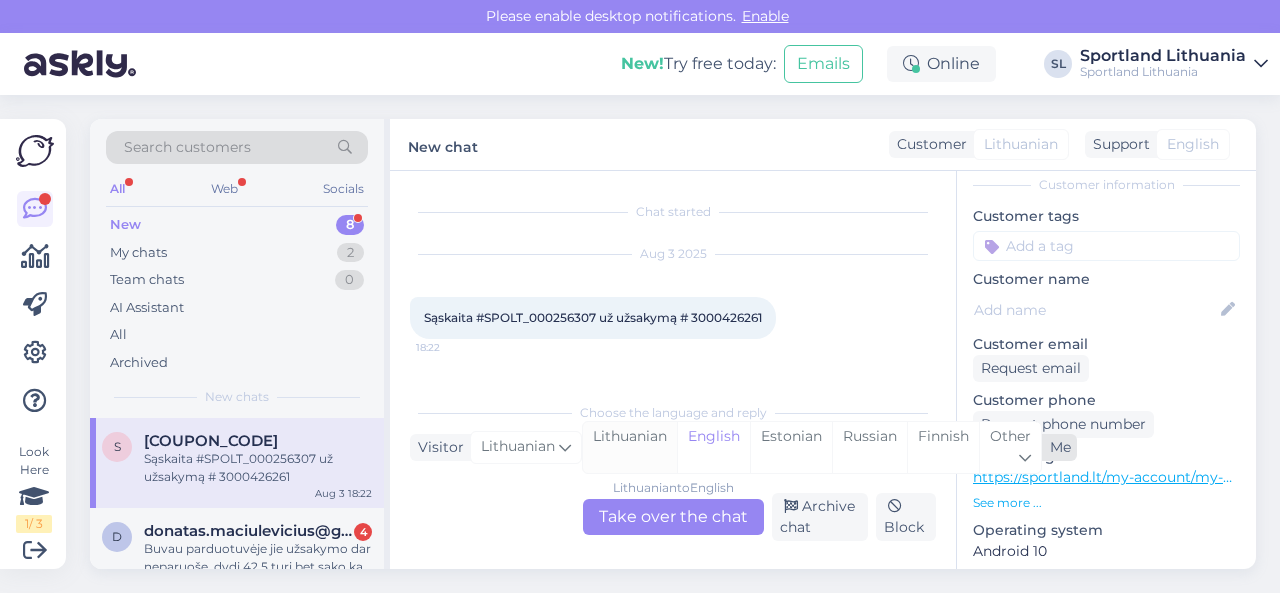 click on "Lithuanian" at bounding box center (630, 447) 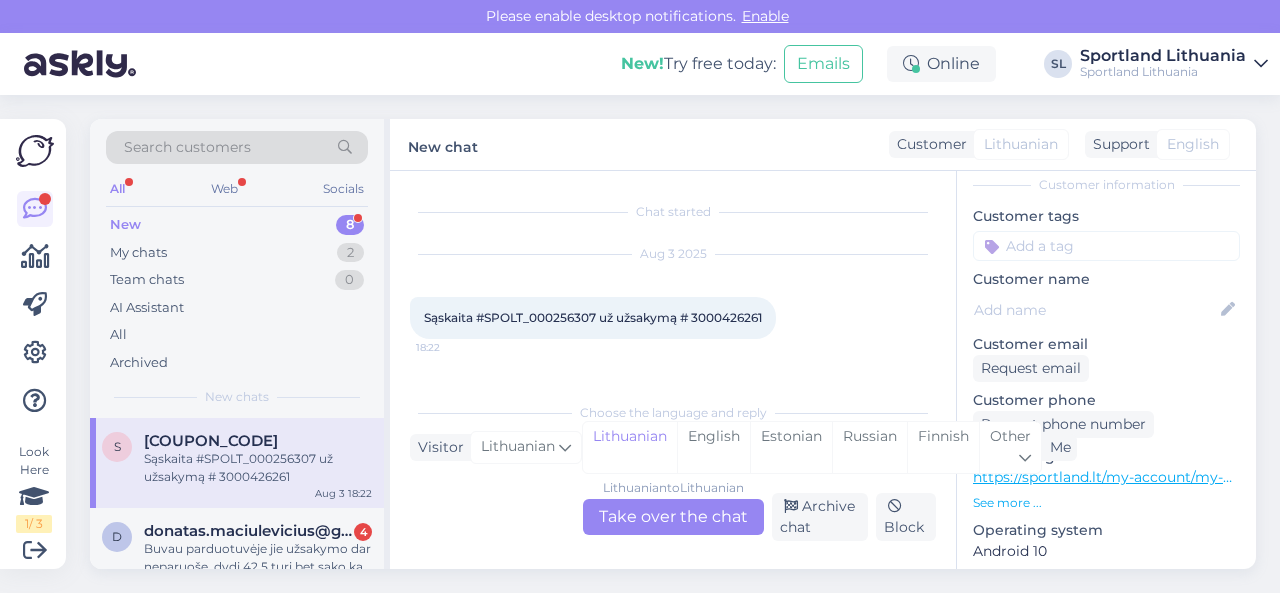 click on "Lithuanian  to  Lithuanian Take over the chat" at bounding box center (673, 517) 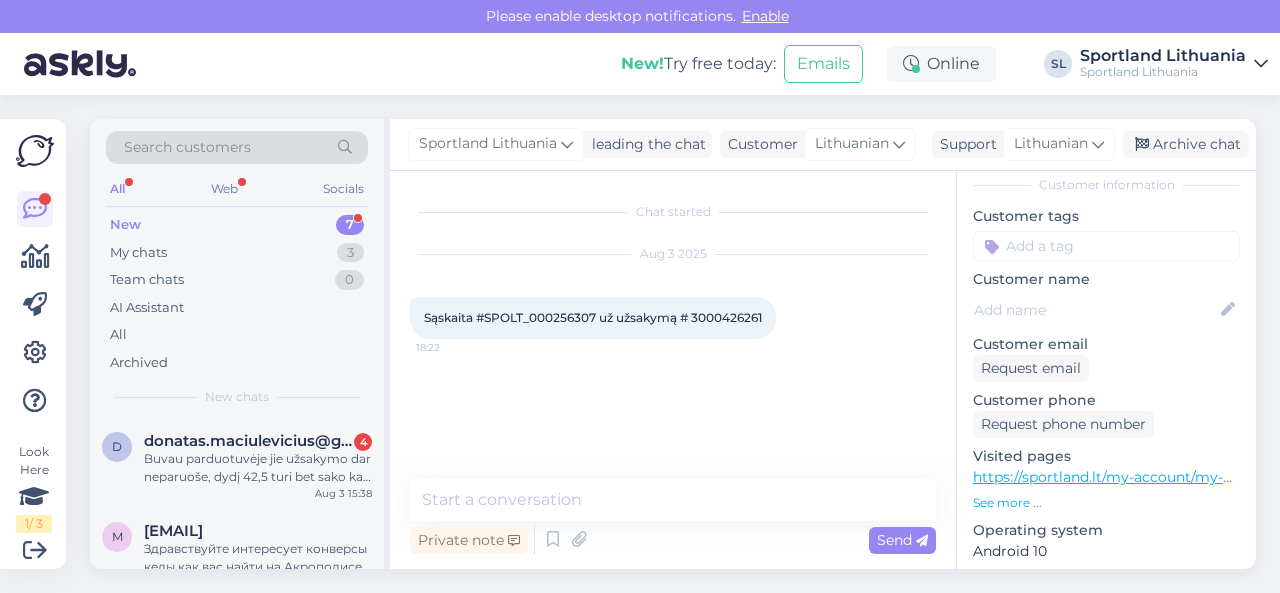 click on "Sąskaita #SPOLT_000256307 už užsakymą # 3000426261" at bounding box center [593, 317] 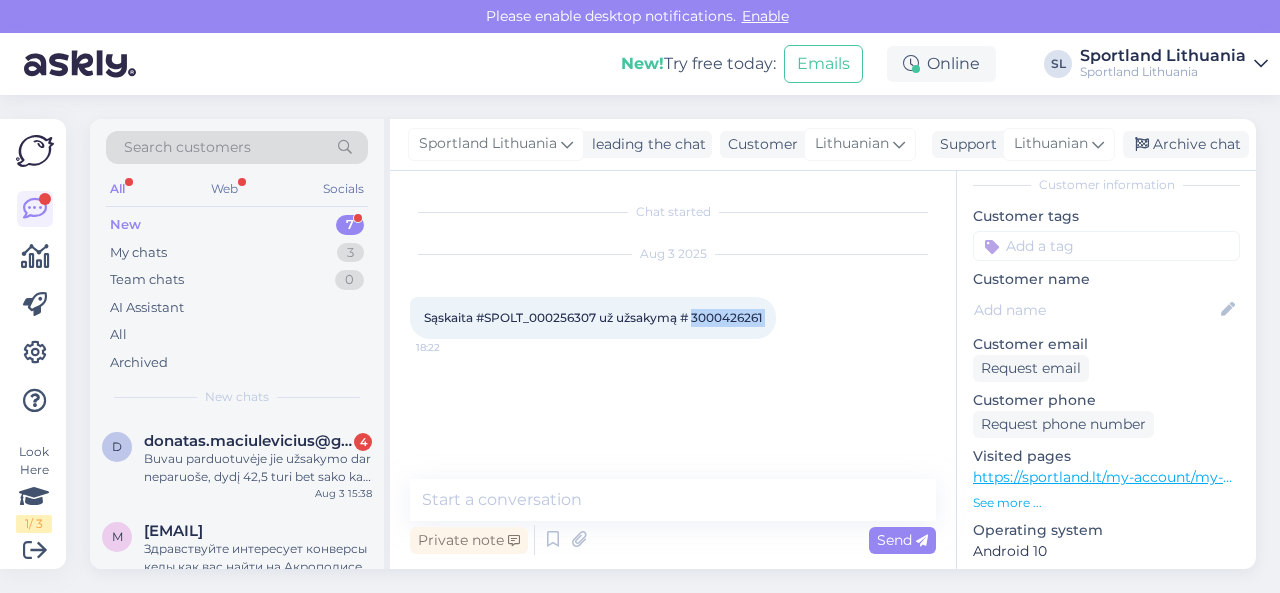 click on "Sąskaita #SPOLT_000256307 už užsakymą # 3000426261" at bounding box center (593, 317) 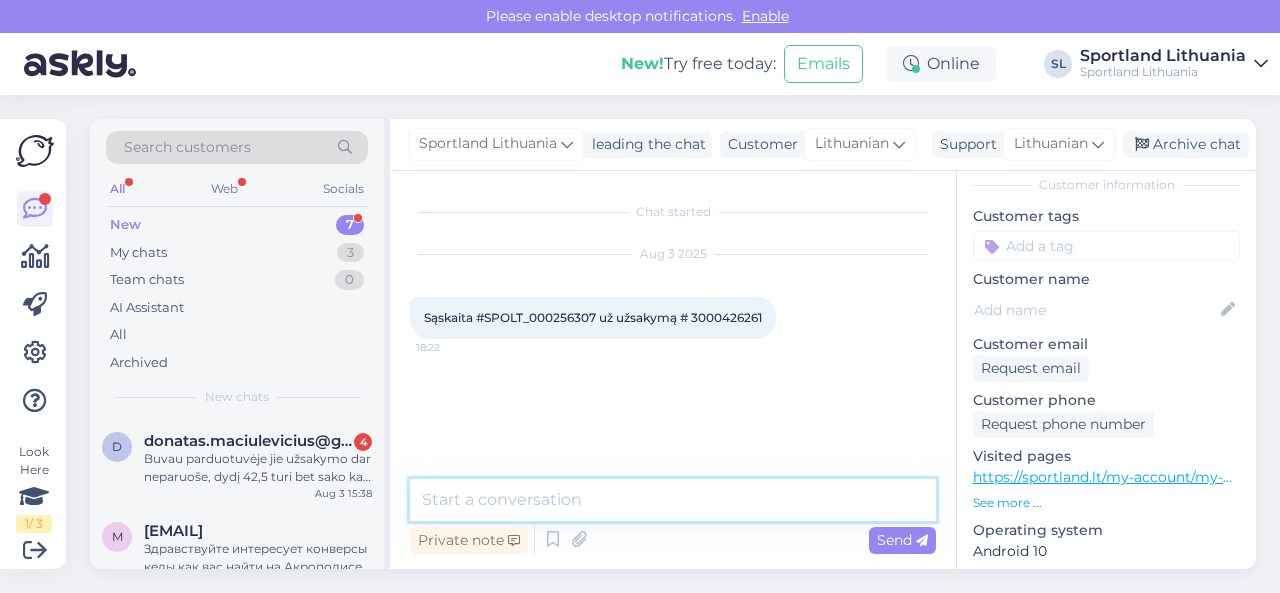 click at bounding box center (673, 500) 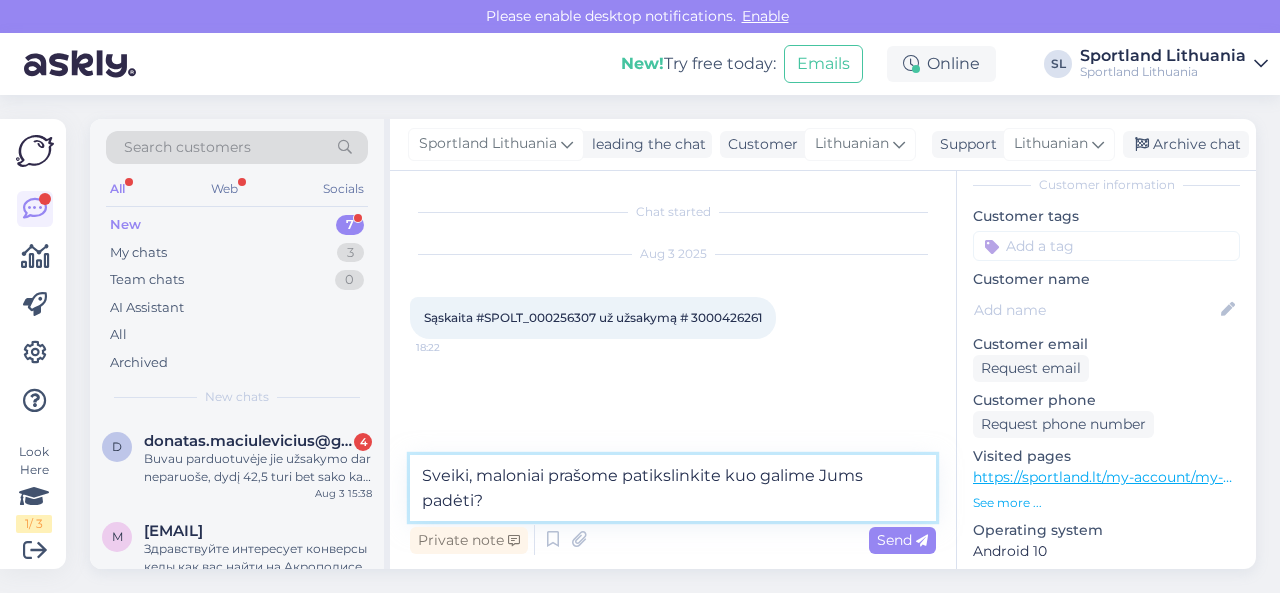 type on "Sveiki, maloniai prašome patikslinkite kuo galime Jums padėti?" 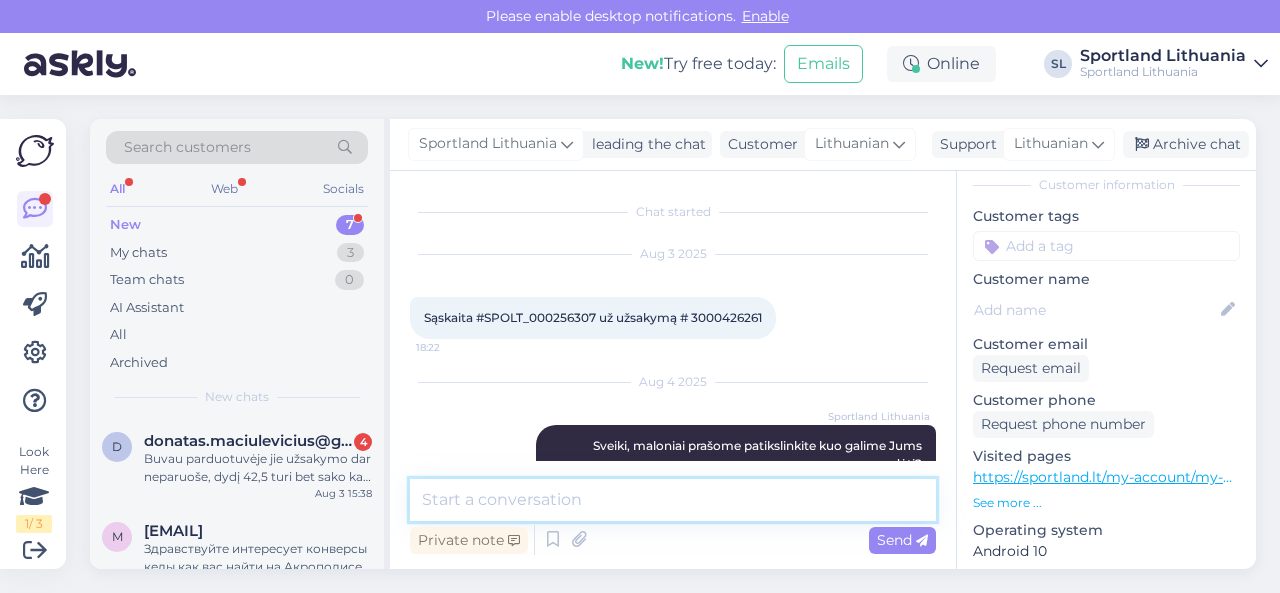 scroll, scrollTop: 45, scrollLeft: 0, axis: vertical 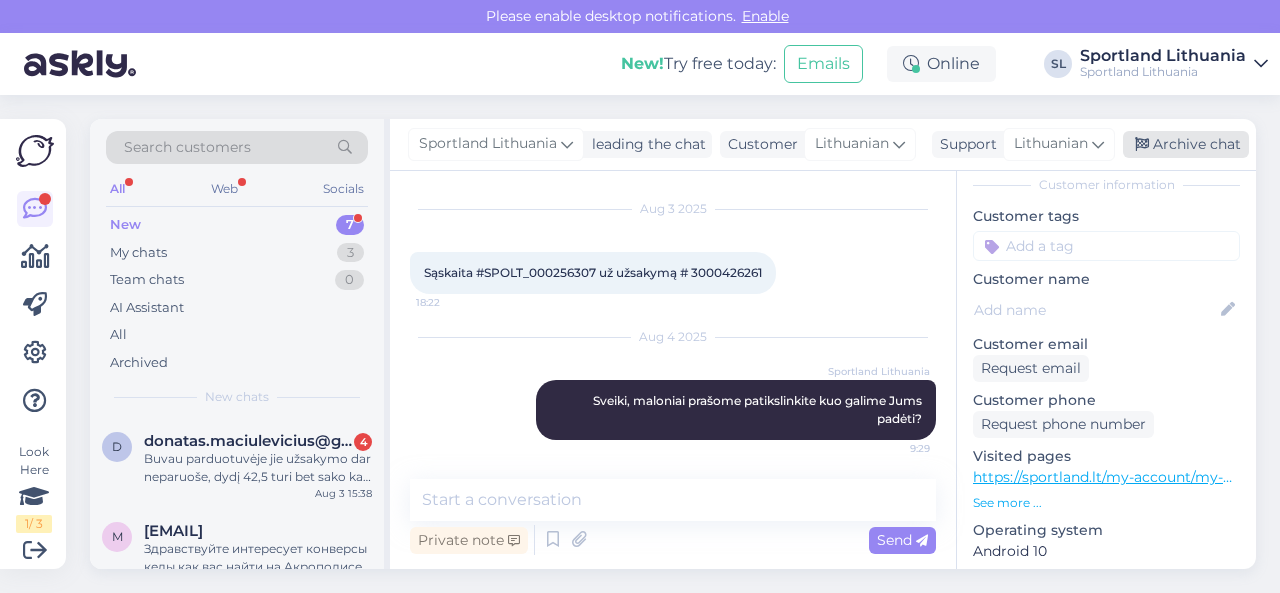 click on "Archive chat" at bounding box center (1186, 144) 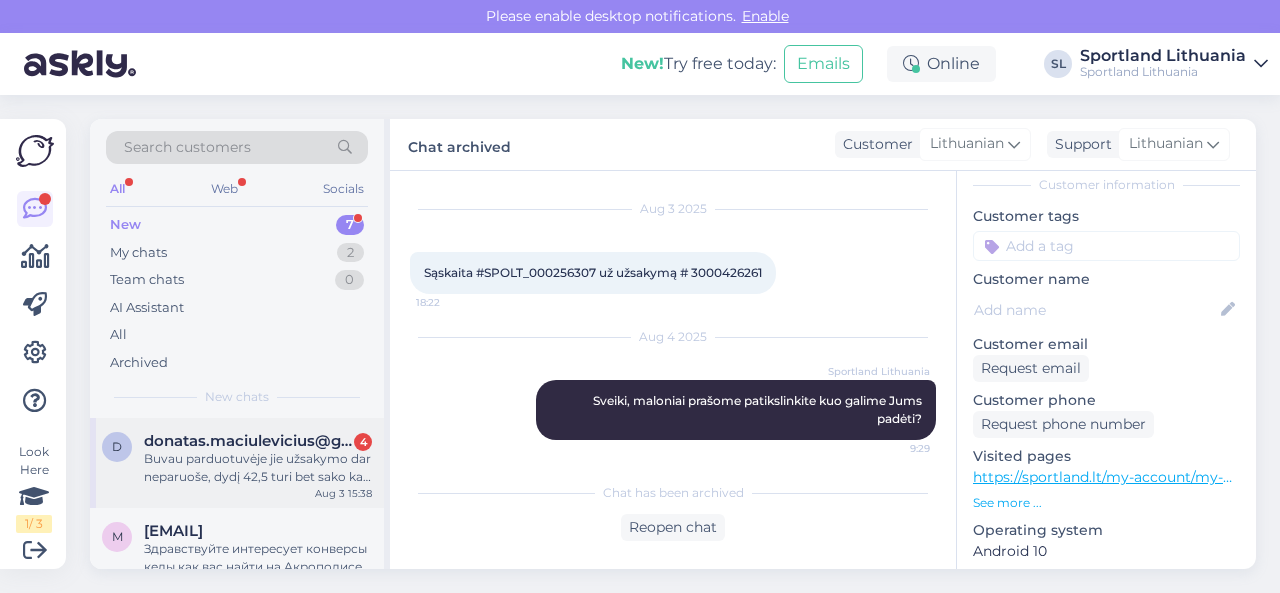 click on "donatas.maciulevicius@gmail.com" at bounding box center [248, 441] 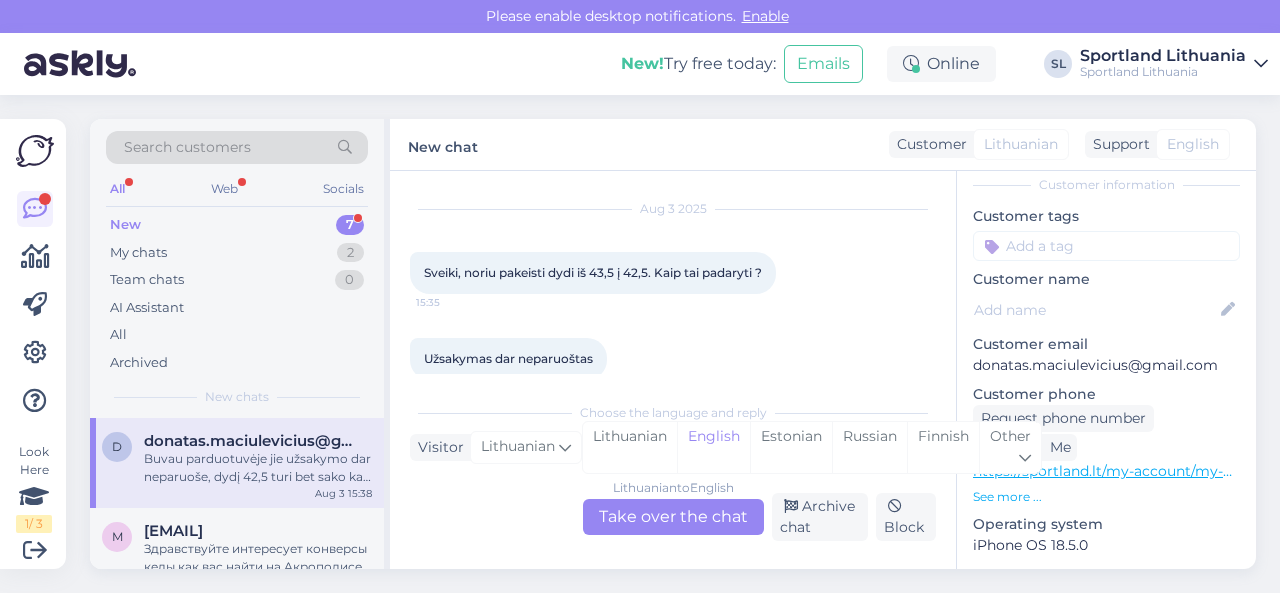 scroll, scrollTop: 262, scrollLeft: 0, axis: vertical 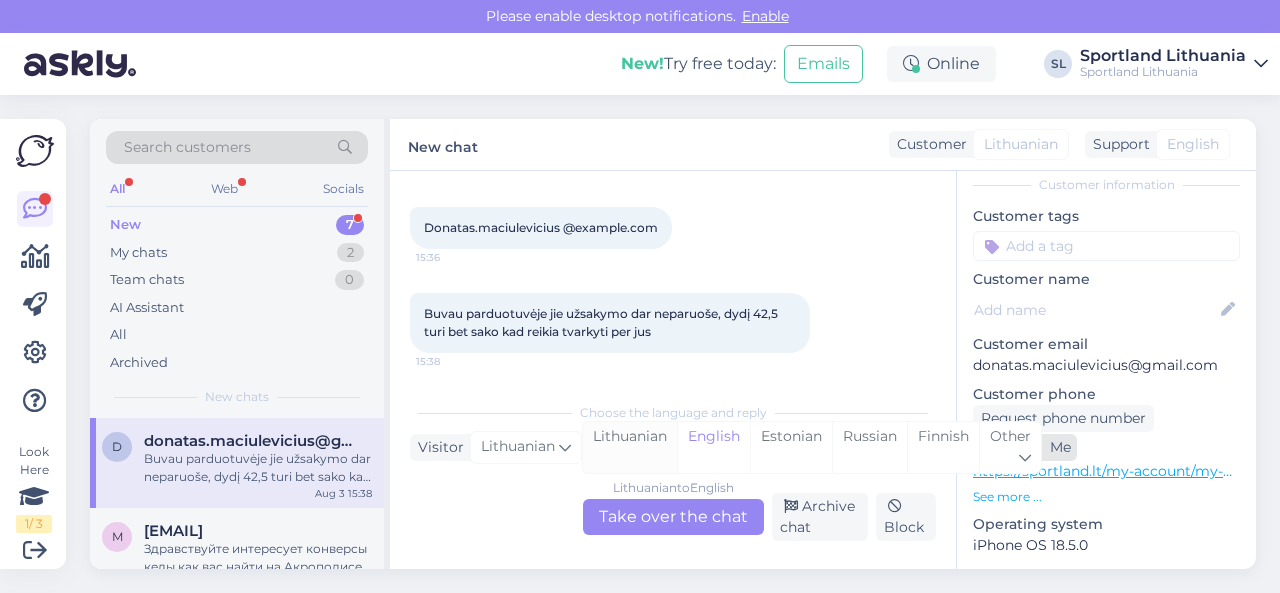click on "Lithuanian" at bounding box center (630, 447) 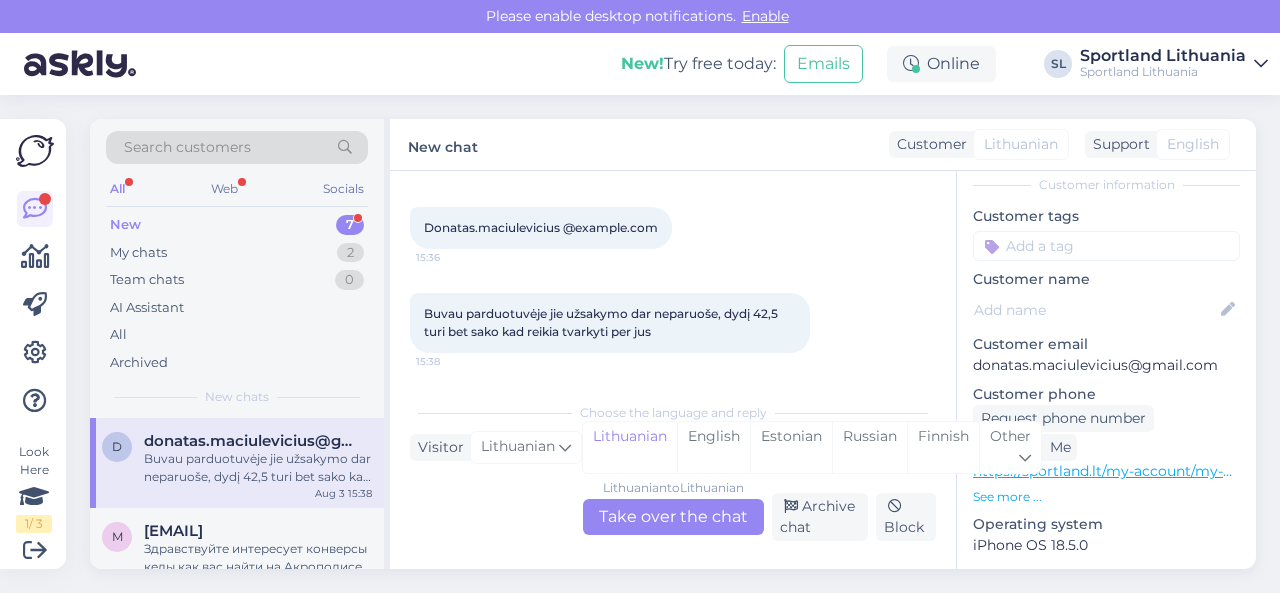 click on "Lithuanian  to  Lithuanian Take over the chat" at bounding box center [673, 517] 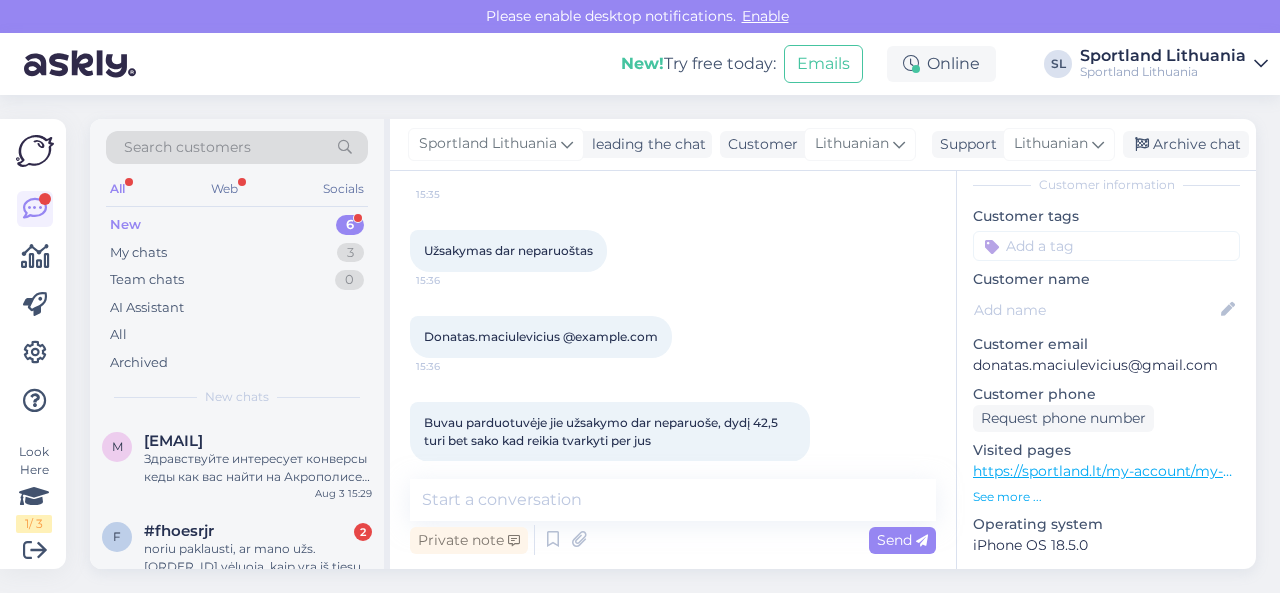 scroll, scrollTop: 175, scrollLeft: 0, axis: vertical 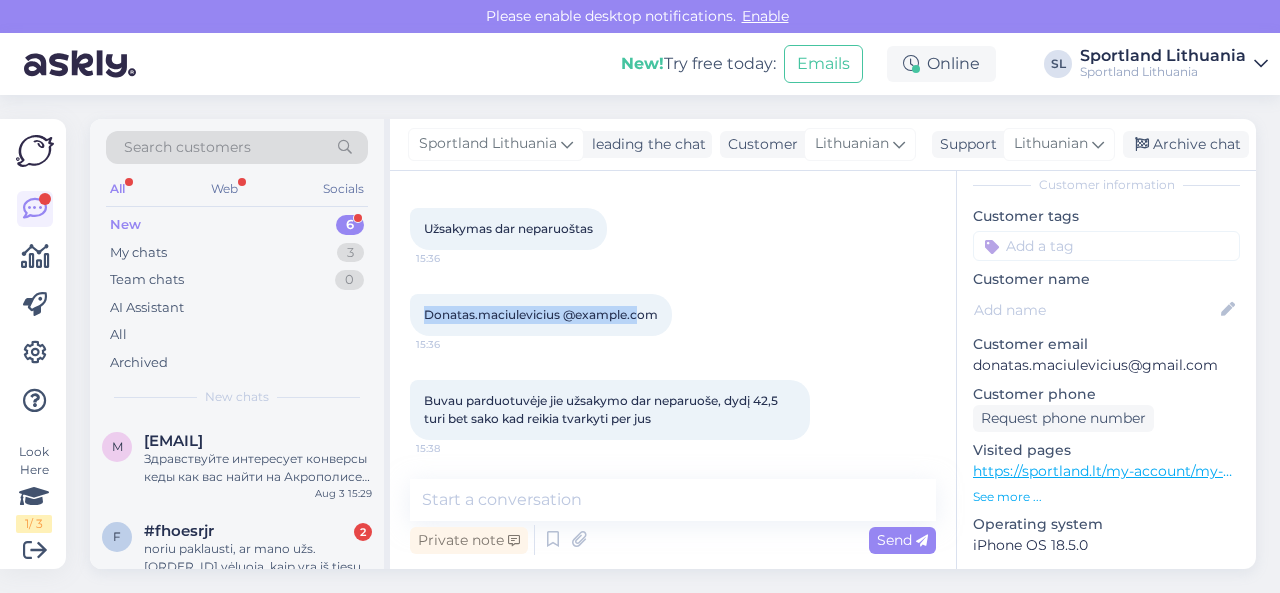 drag, startPoint x: 648, startPoint y: 314, endPoint x: 424, endPoint y: 326, distance: 224.3212 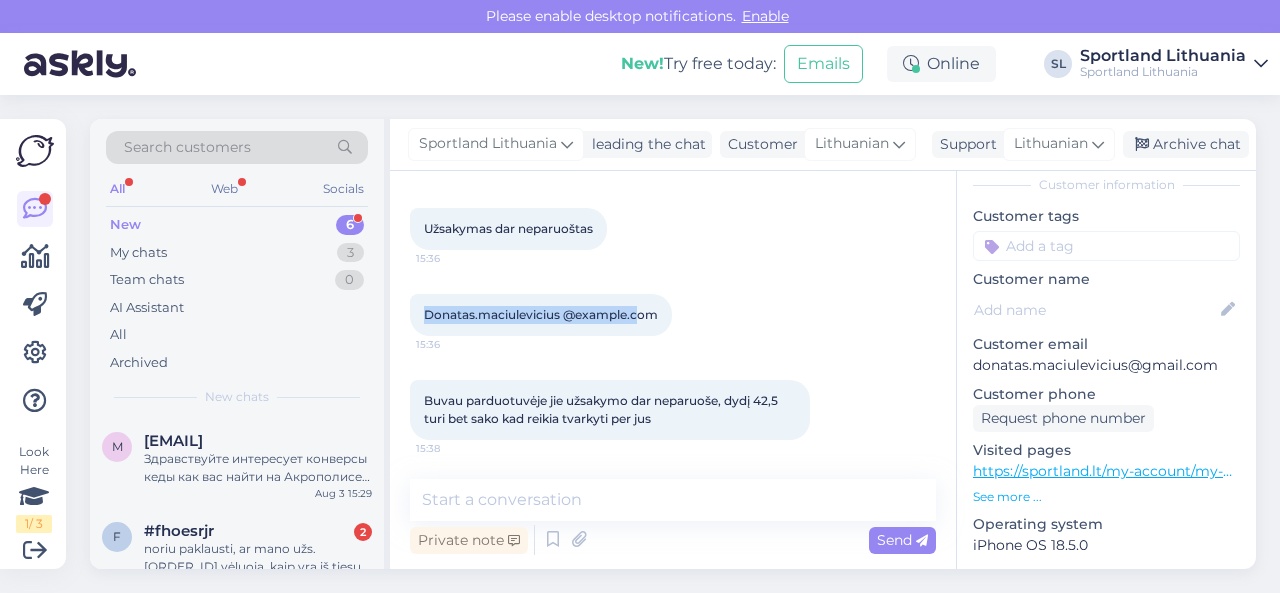 click on "[EMAIL] [TIME]" at bounding box center (541, 315) 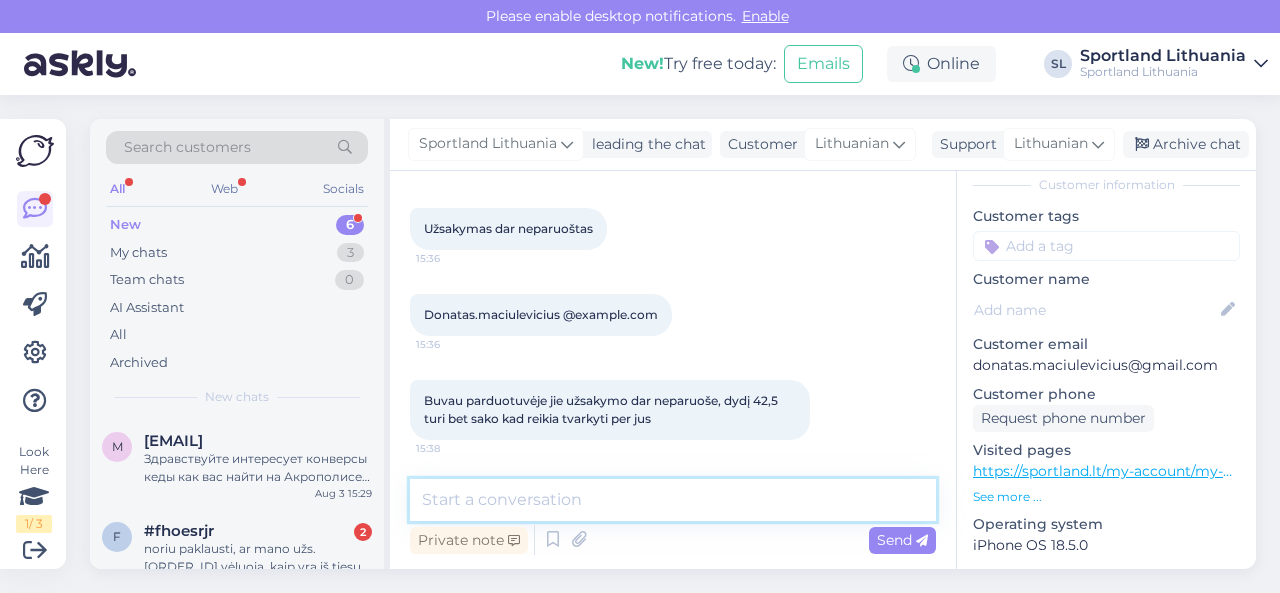 click at bounding box center [673, 500] 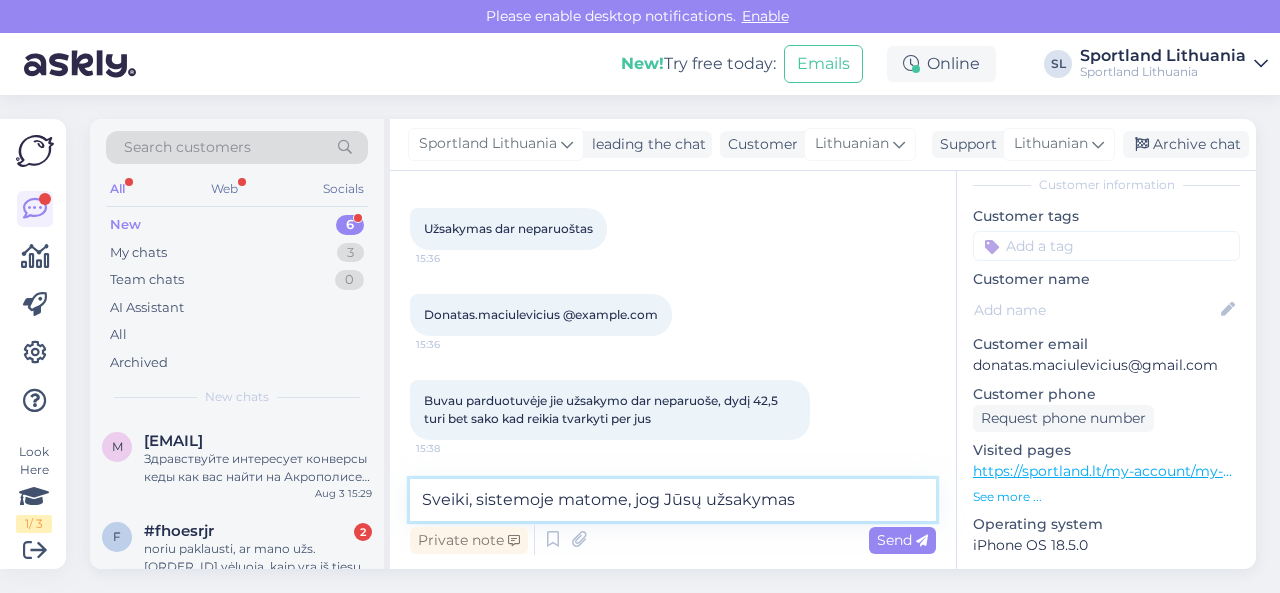 paste on "3000427959" 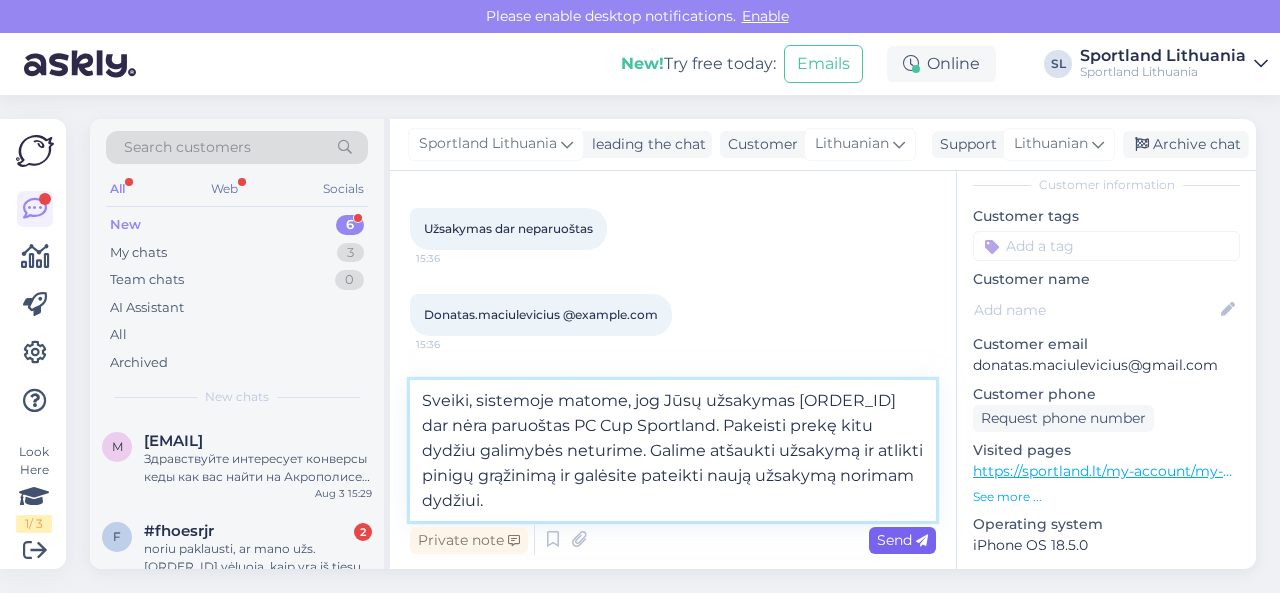 type on "Sveiki, sistemoje matome, jog Jūsų užsakymas [ORDER_ID] dar nėra paruoštas PC Cup Sportland. Pakeisti prekę kitu dydžiu galimybės neturime. Galime atšaukti užsakymą ir atlikti pinigų grąžinimą ir galėsite pateikti naują užsakymą norimam dydžiui." 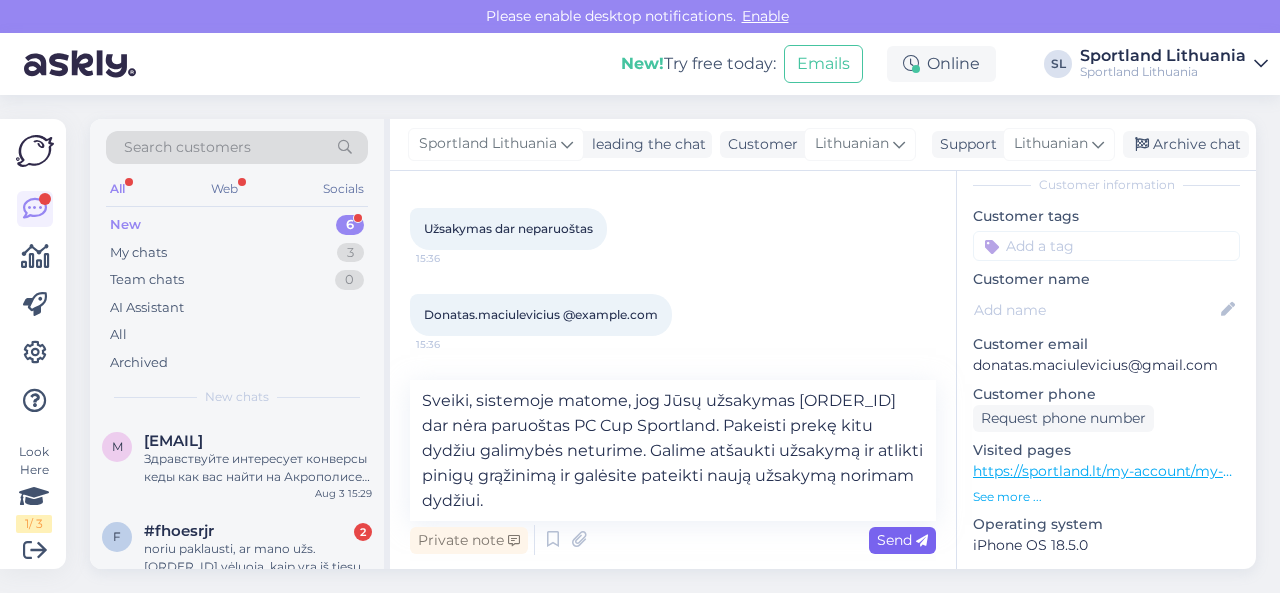 click on "Send" at bounding box center [902, 540] 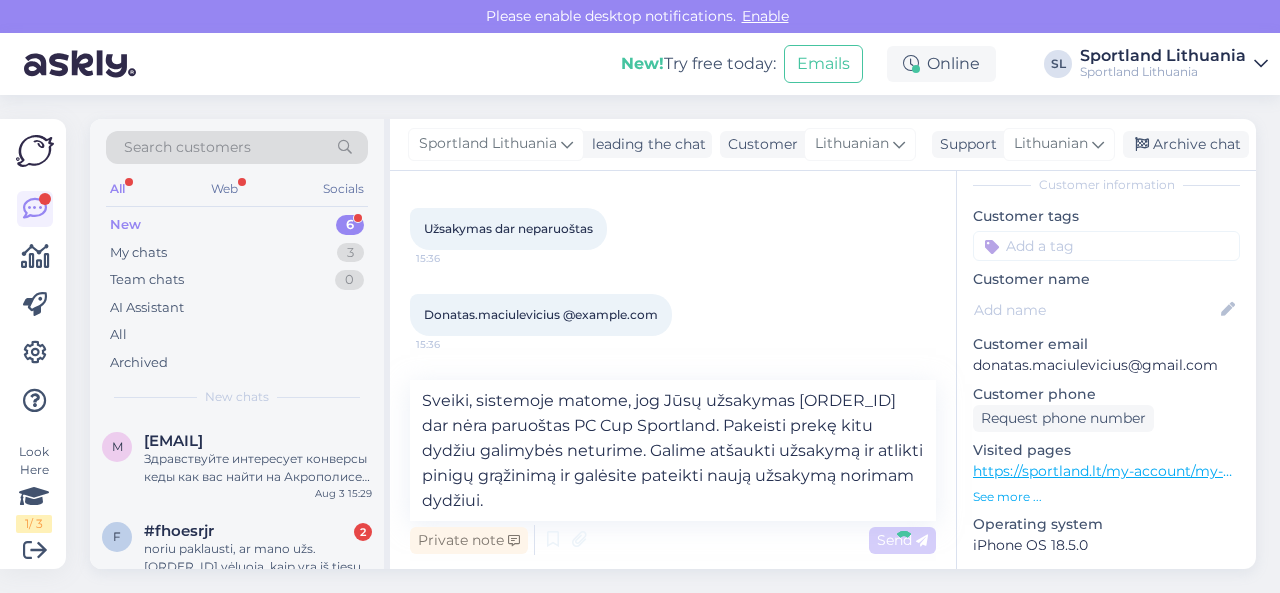 type 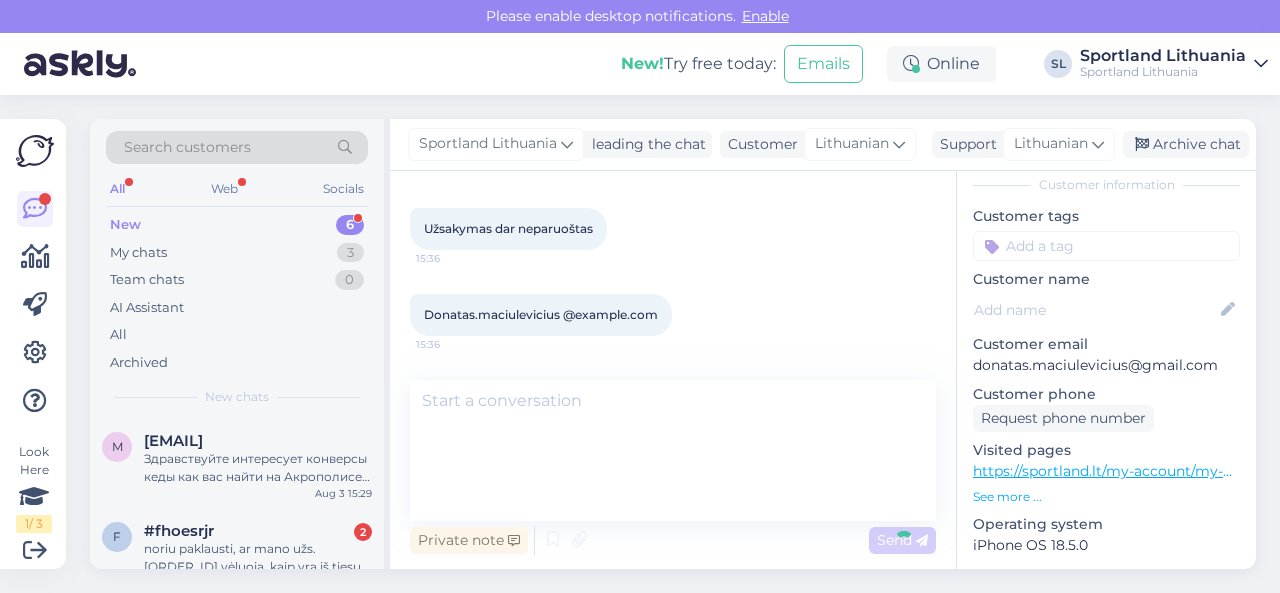 scroll, scrollTop: 375, scrollLeft: 0, axis: vertical 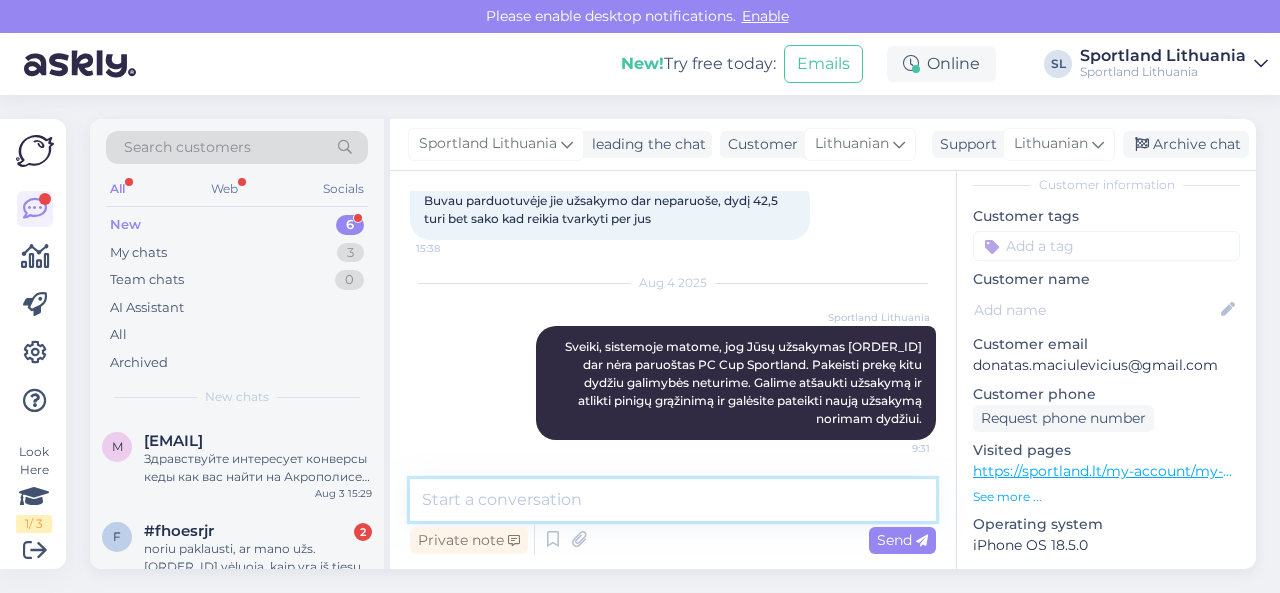 click at bounding box center [673, 500] 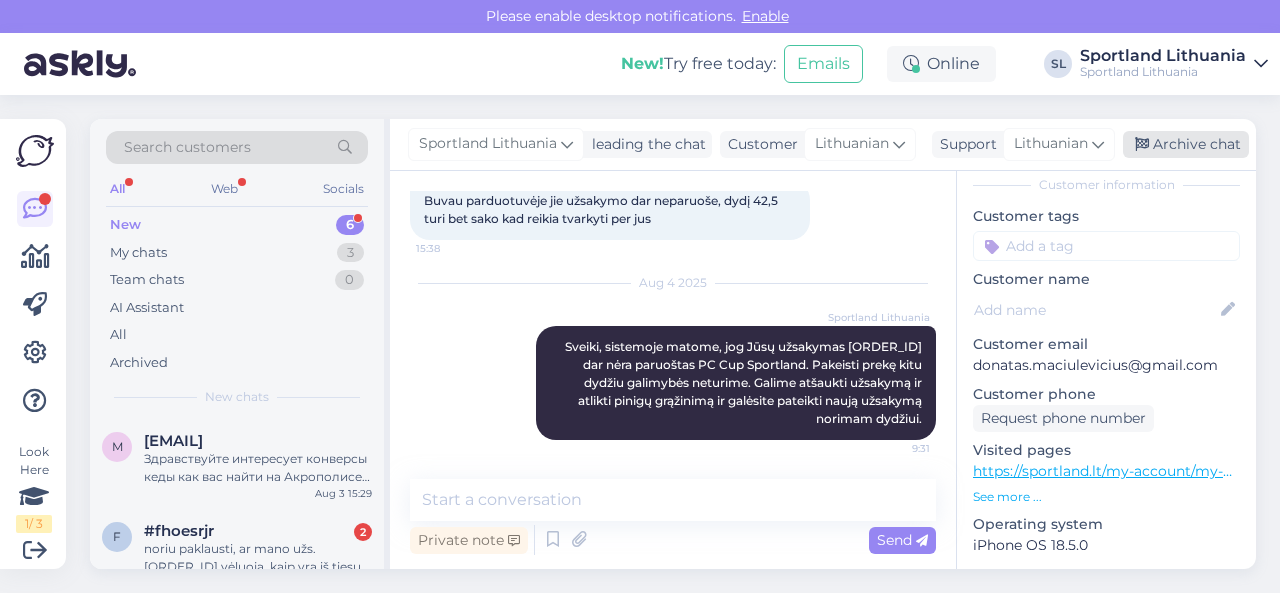 click on "Archive chat" at bounding box center (1186, 144) 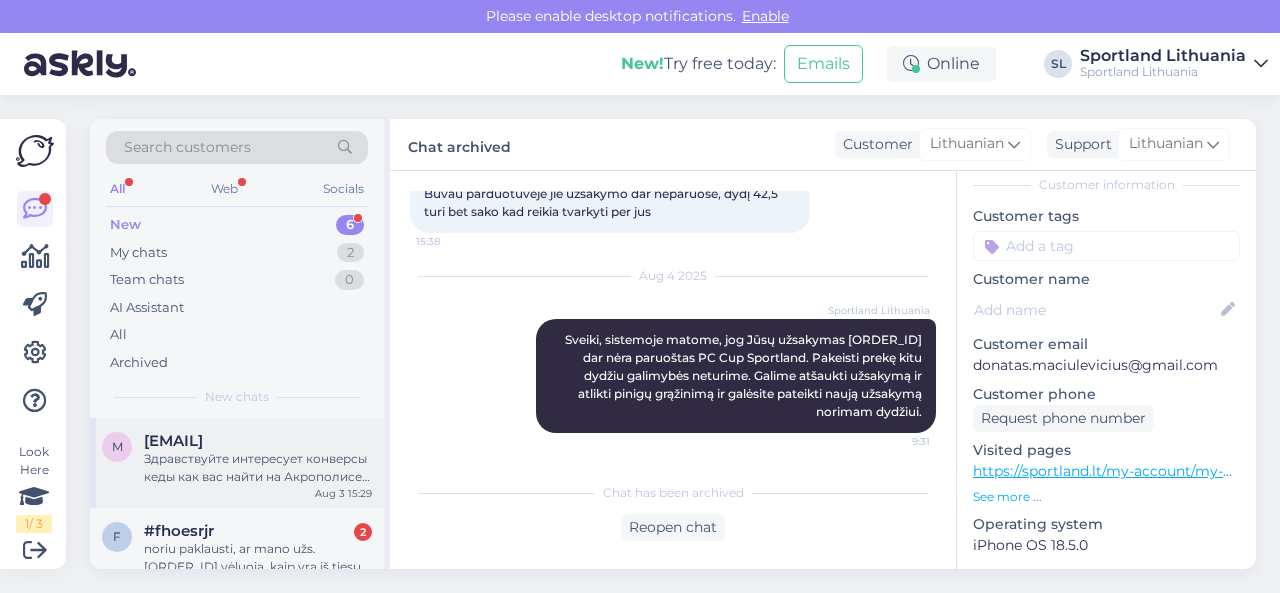 click on "Здравствуйте интересует конверсы  кеды как вас найти на Акрополисе в [CITY]?" at bounding box center (258, 468) 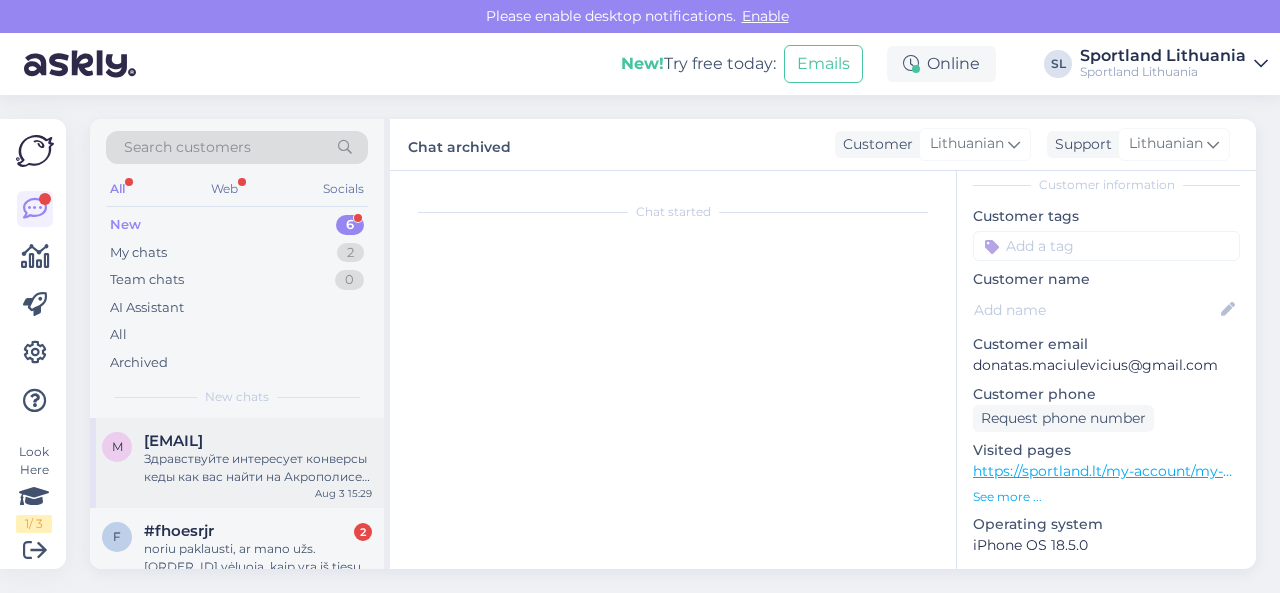 scroll, scrollTop: 4, scrollLeft: 0, axis: vertical 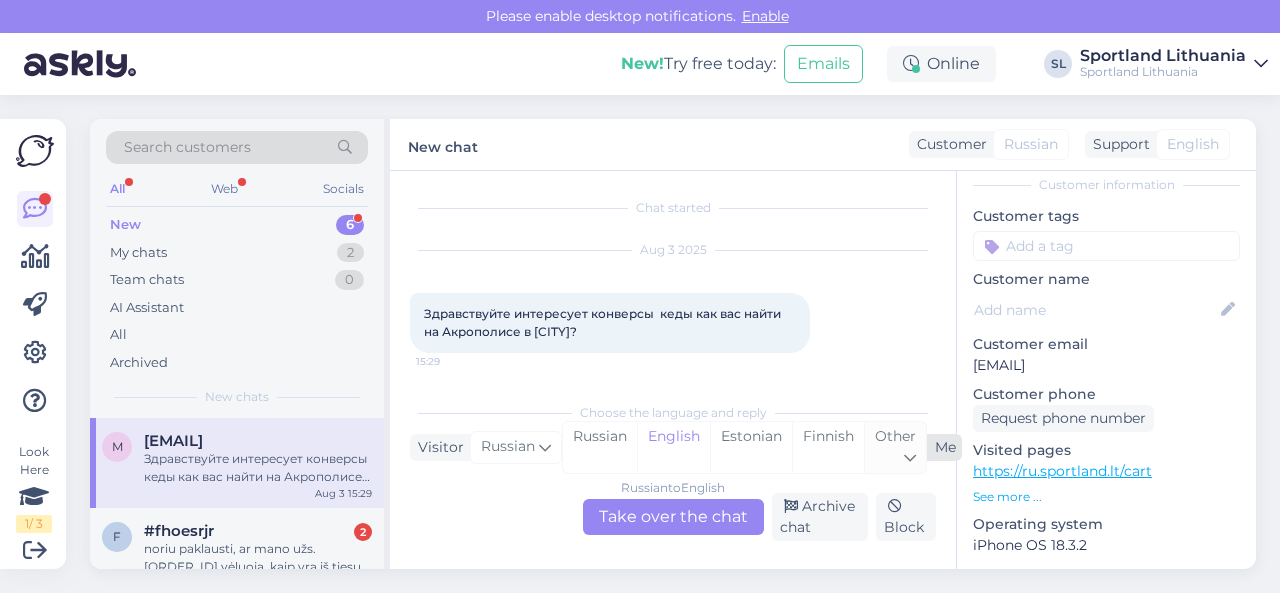 click on "Other" at bounding box center [895, 447] 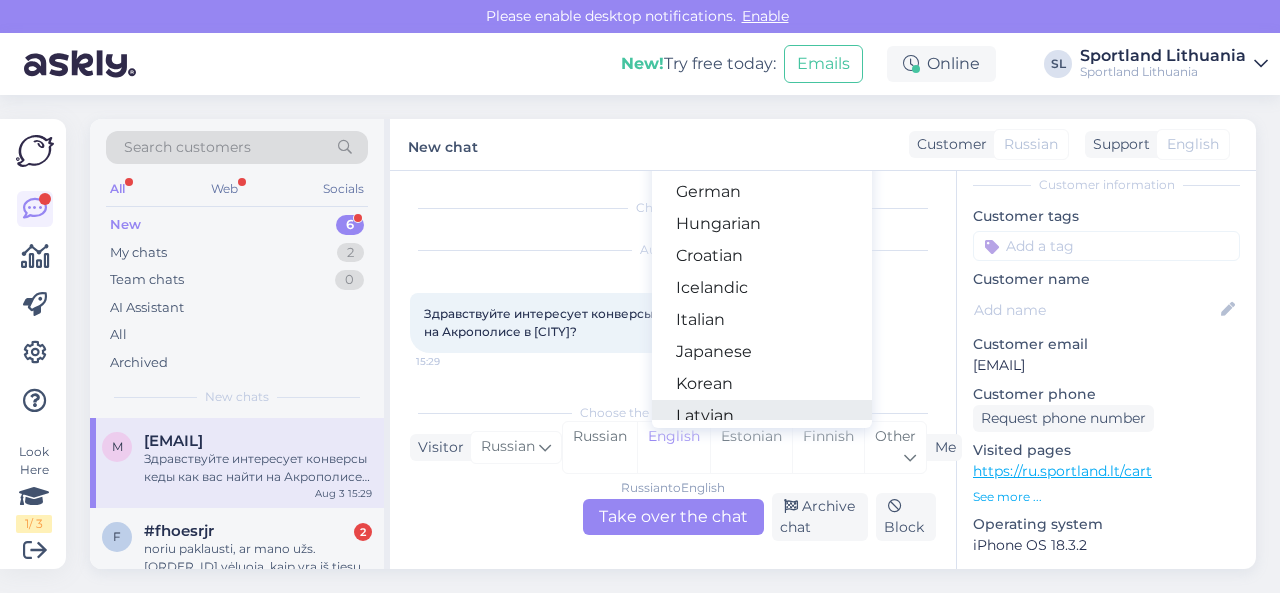 scroll, scrollTop: 400, scrollLeft: 0, axis: vertical 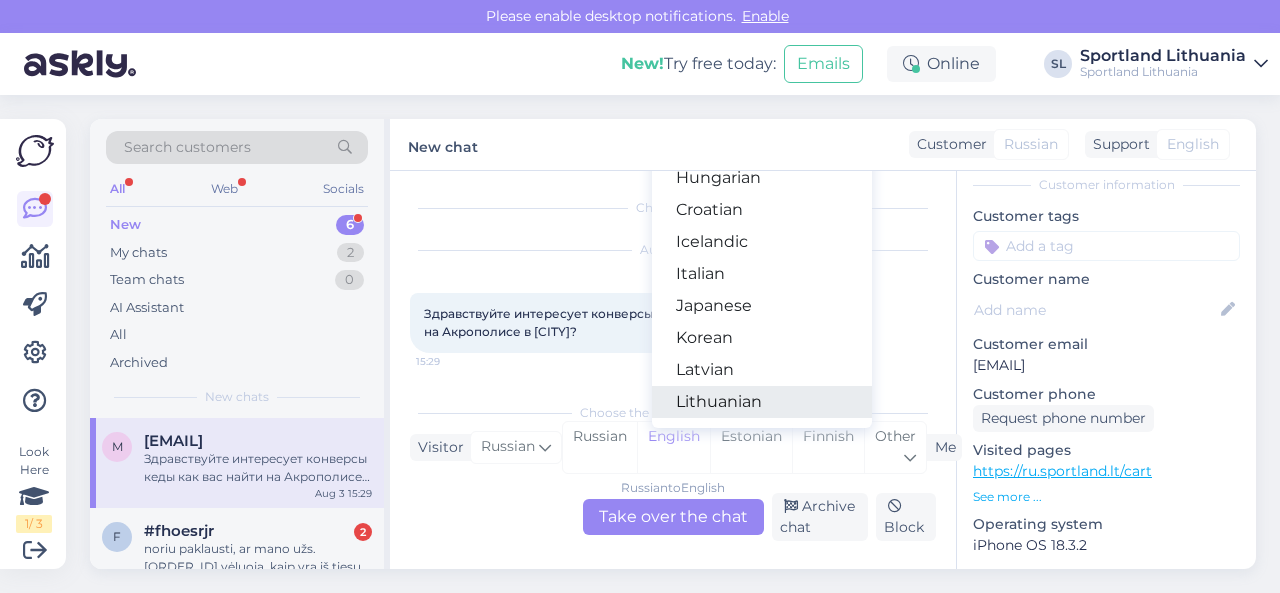 click on "Lithuanian" at bounding box center (762, 402) 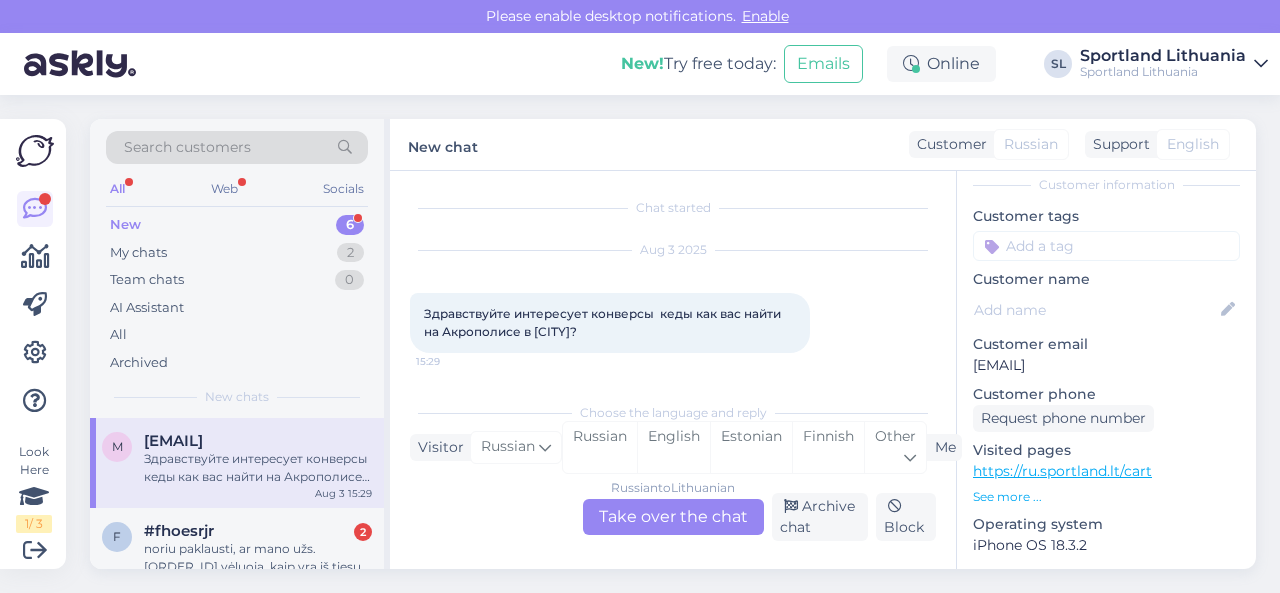 click on "Russian  to  Lithuanian Take over the chat" at bounding box center [673, 517] 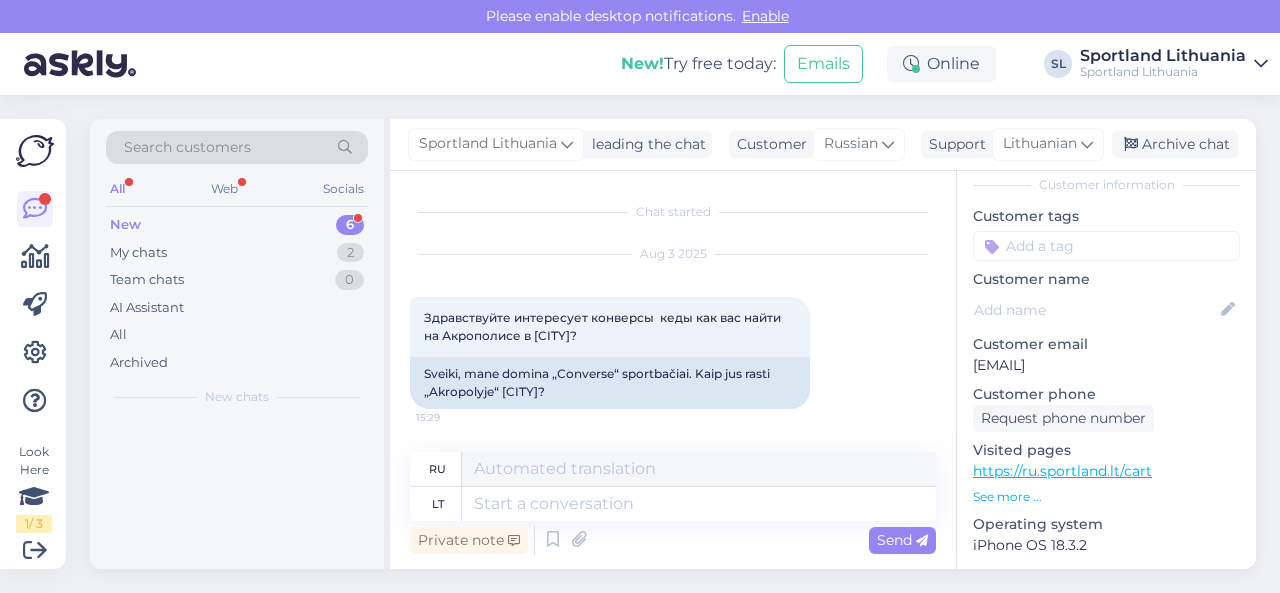 scroll, scrollTop: 0, scrollLeft: 0, axis: both 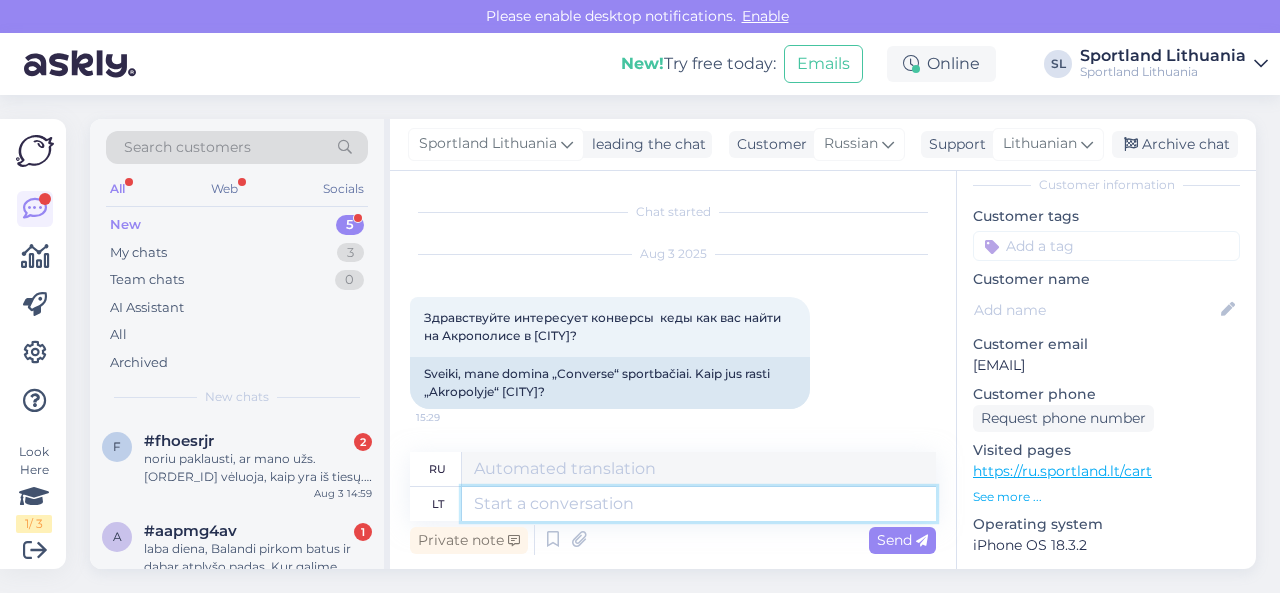 click at bounding box center (699, 504) 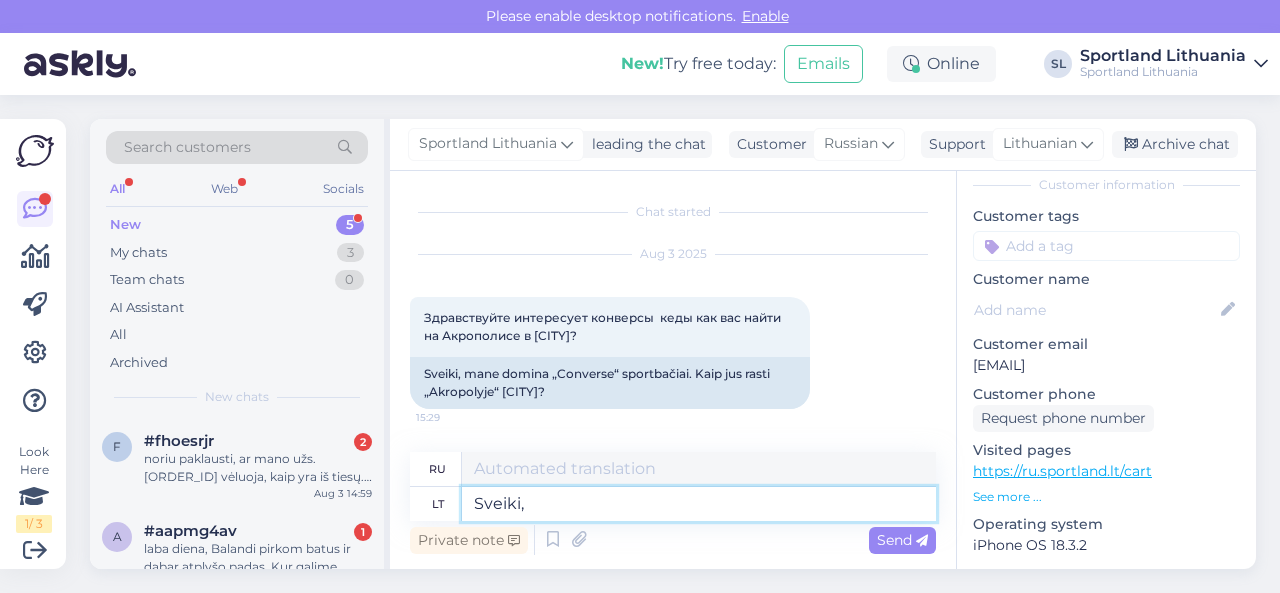 type on "Sveiki," 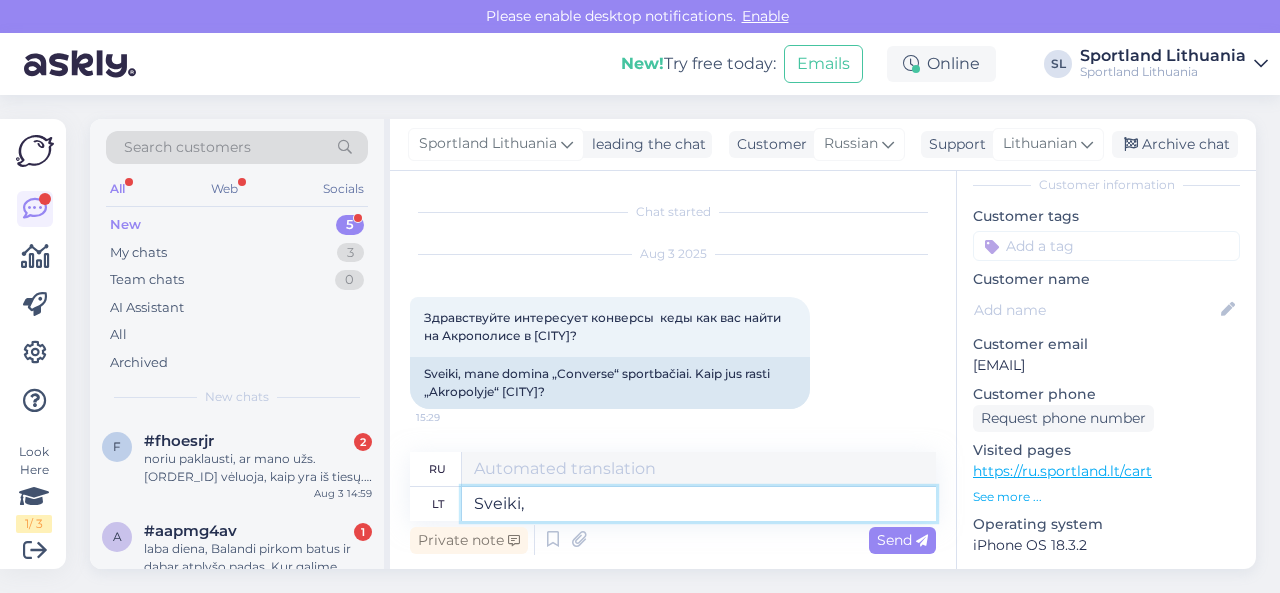 type on "Привет," 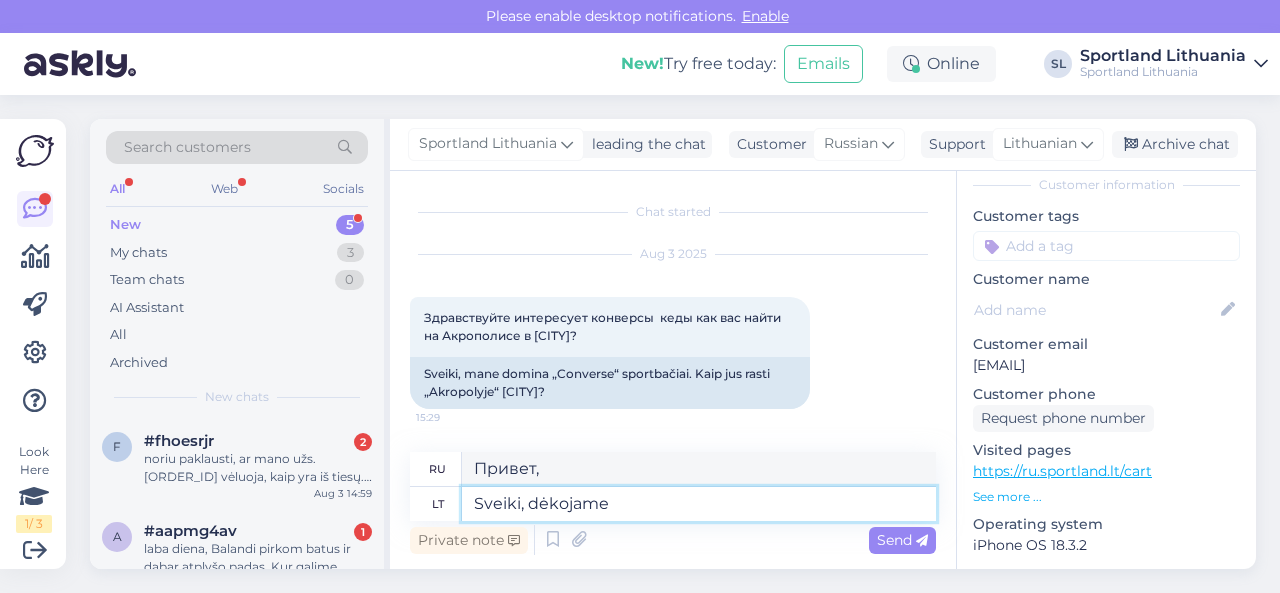 type on "Sveiki, dėkojame" 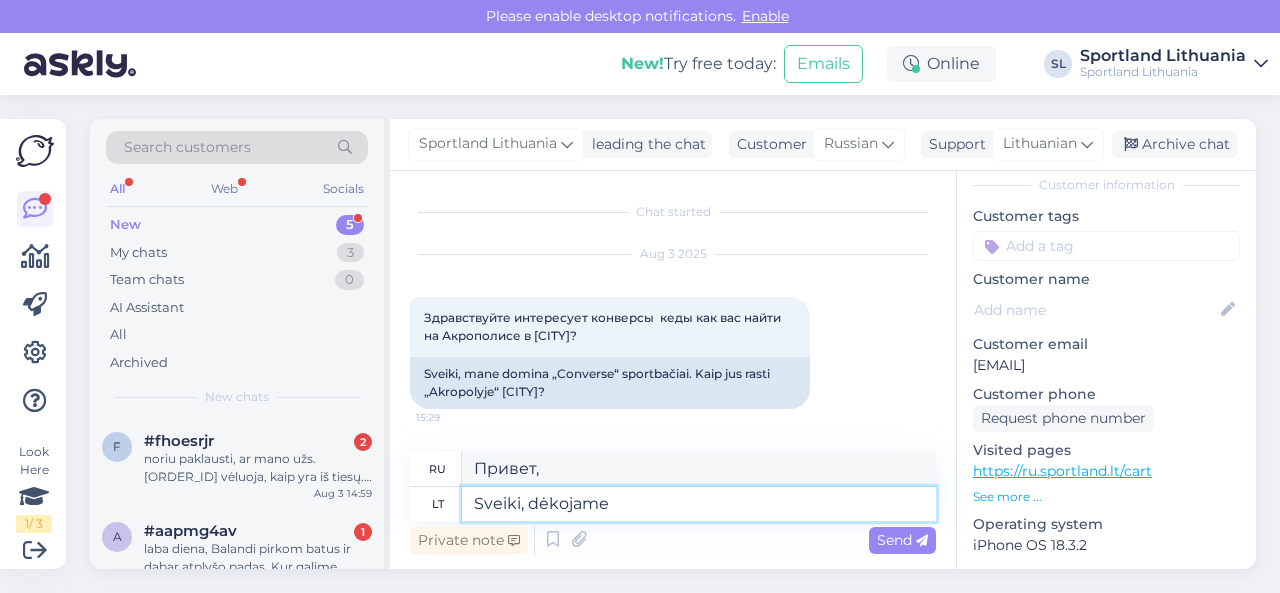 type on "Здравствуйте, спасибо." 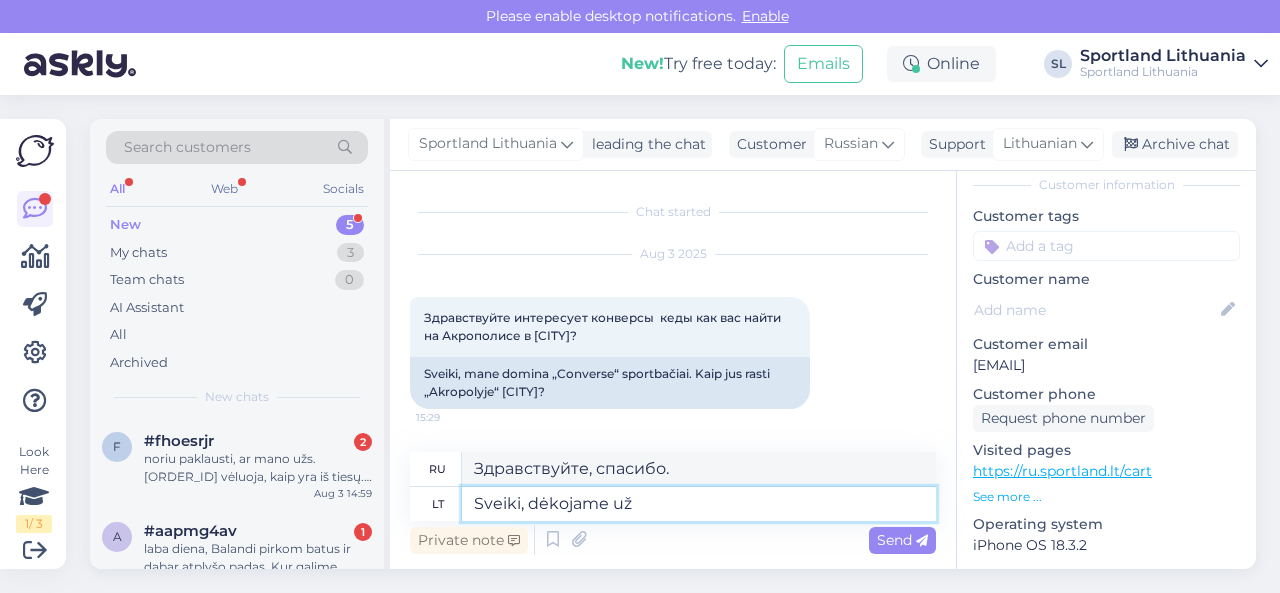type on "Sveiki, dėkojame už J" 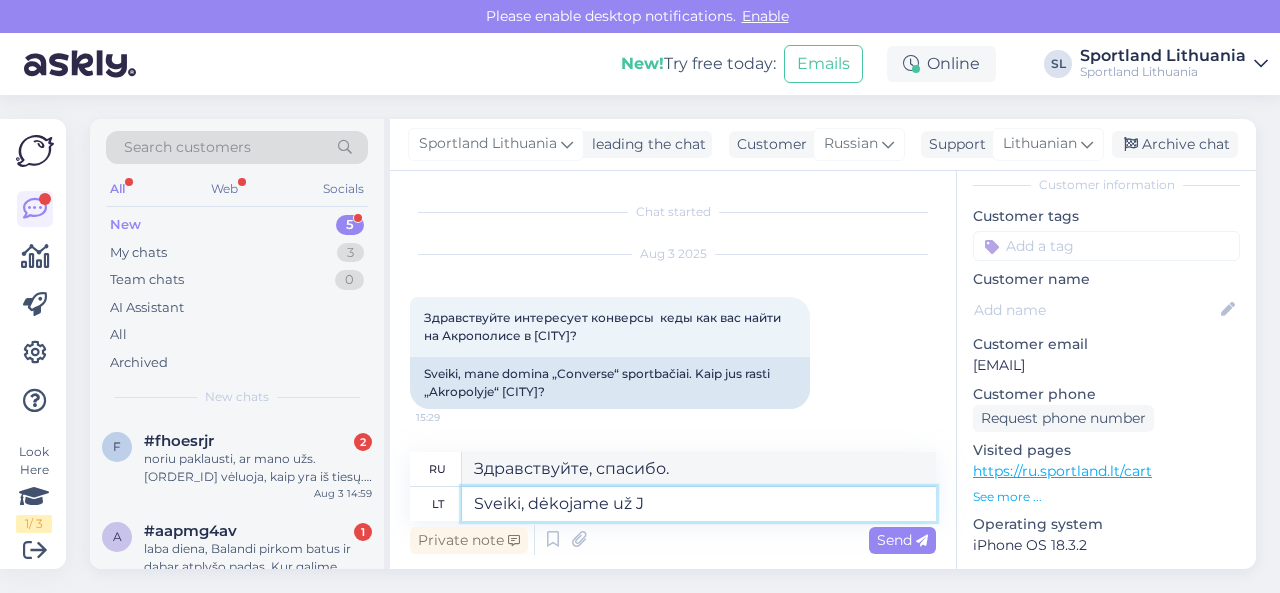 type on "Привет, спасибо за" 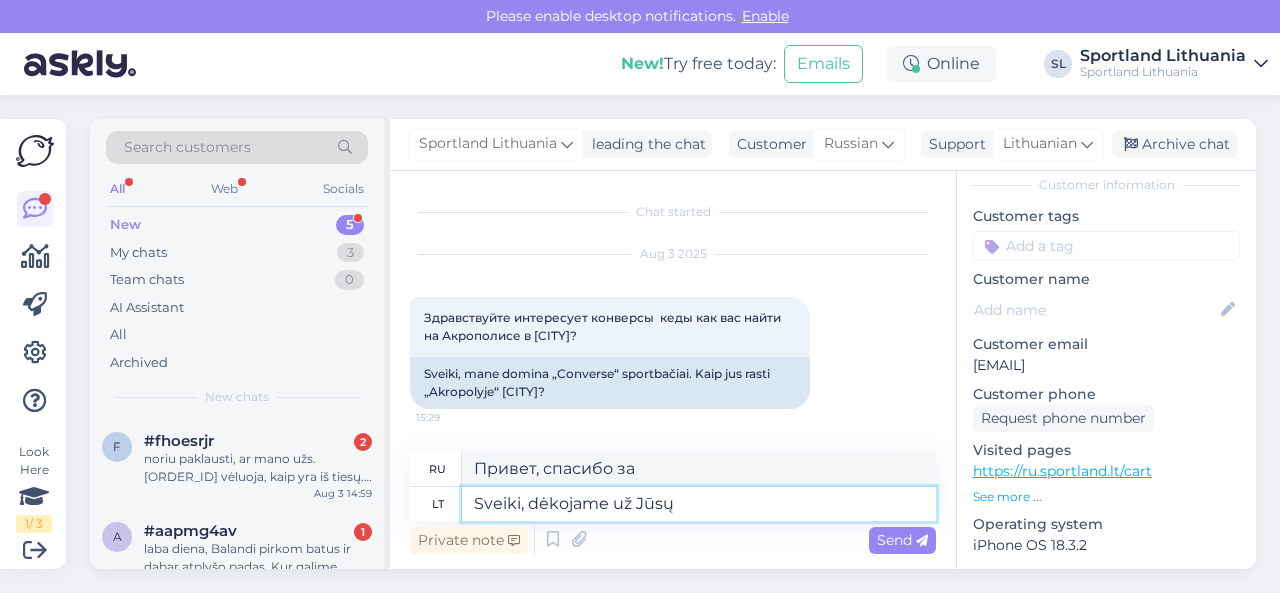 type on "Sveiki, dėkojame už Jūsų" 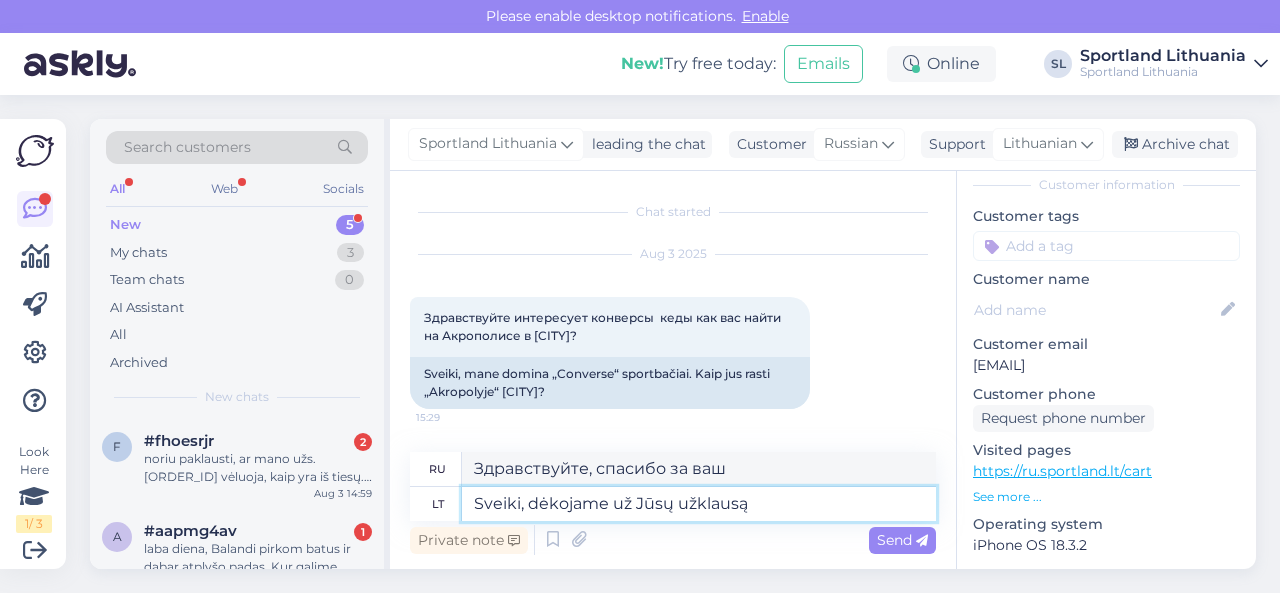 type on "Sveiki, dėkojame už Jūsų užklausą" 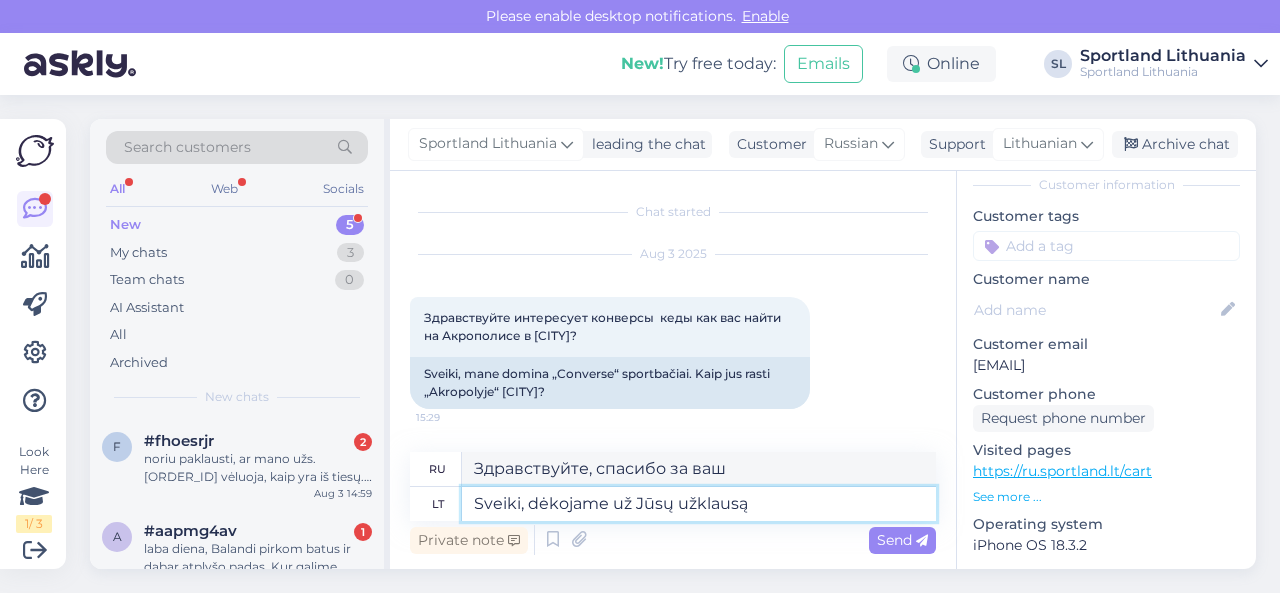 type on "Здравствуйте, спасибо за ваш запрос." 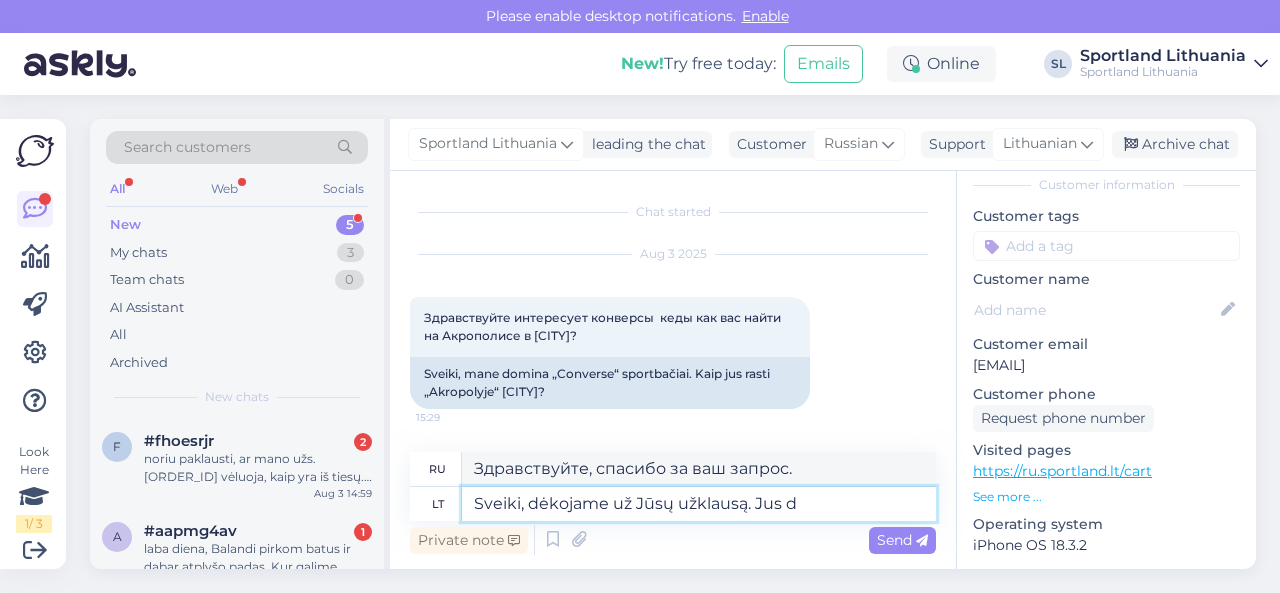 type on "Sveiki, dėkojame už Jūsų užklausą. Jus do" 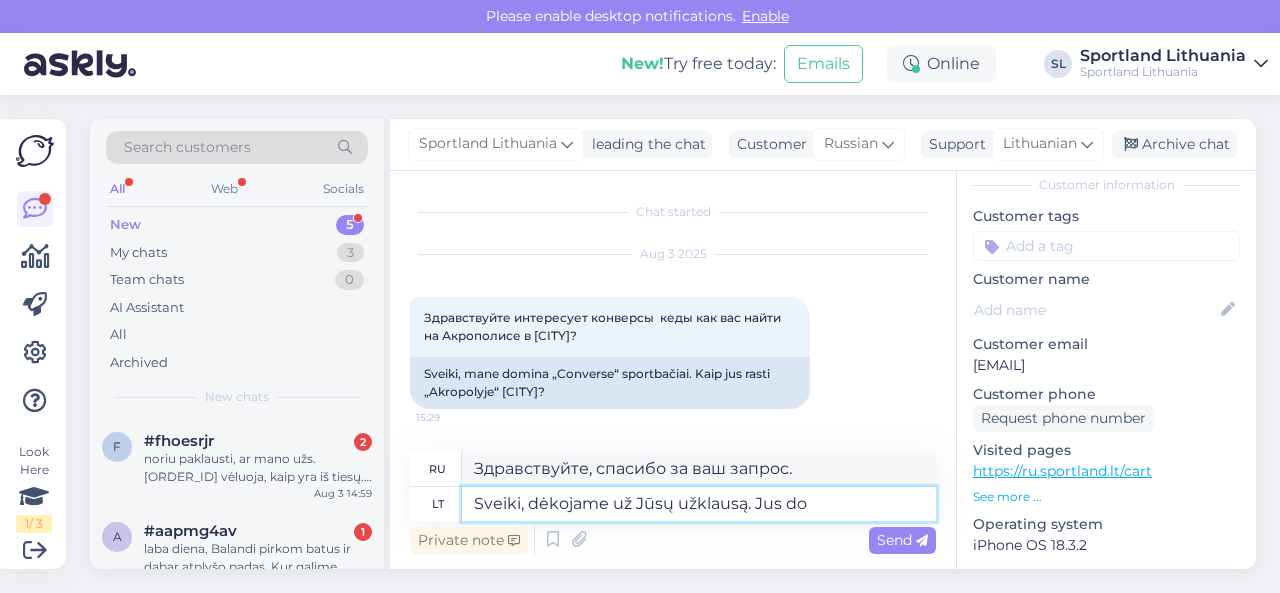 type on "Здравствуйте, спасибо за ваш запрос. Вы" 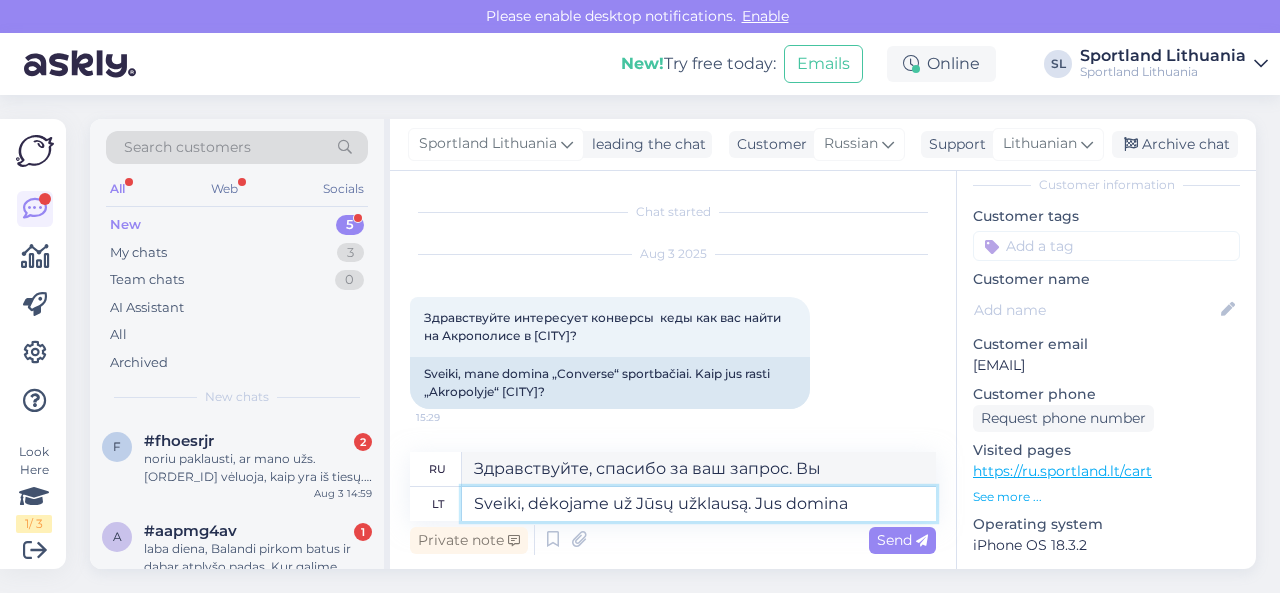 type on "Sveiki, dėkojame už Jūsų užklausą. Jus domina" 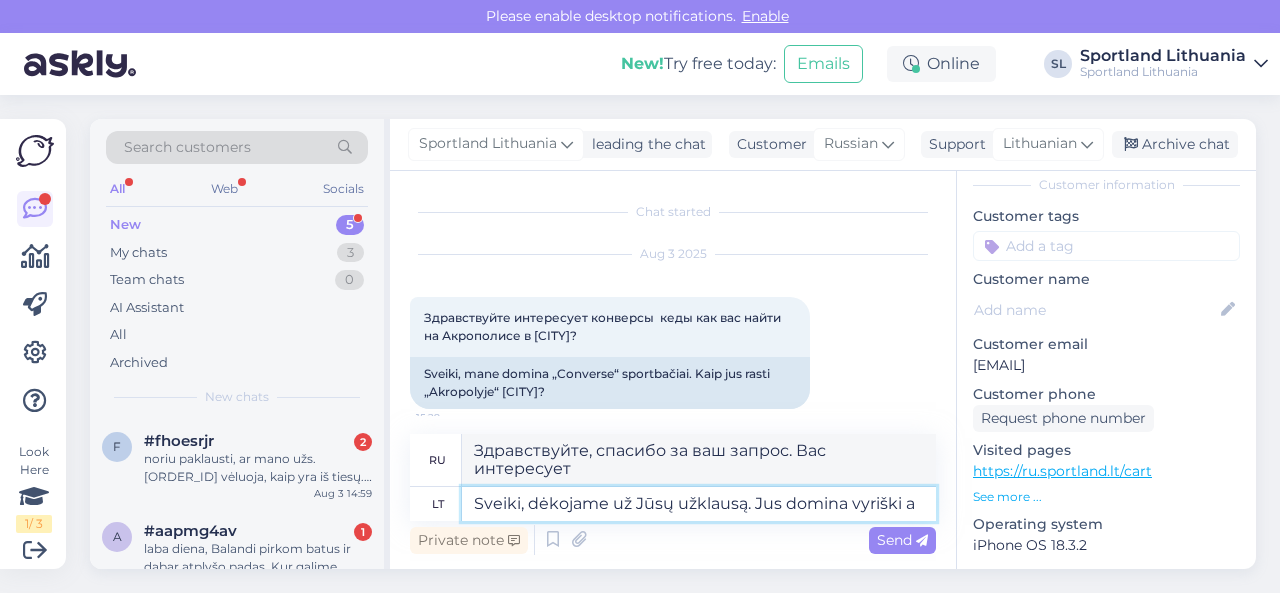type on "Sveiki, dėkojame už Jūsų užklausą. Jus domina vyriški ar" 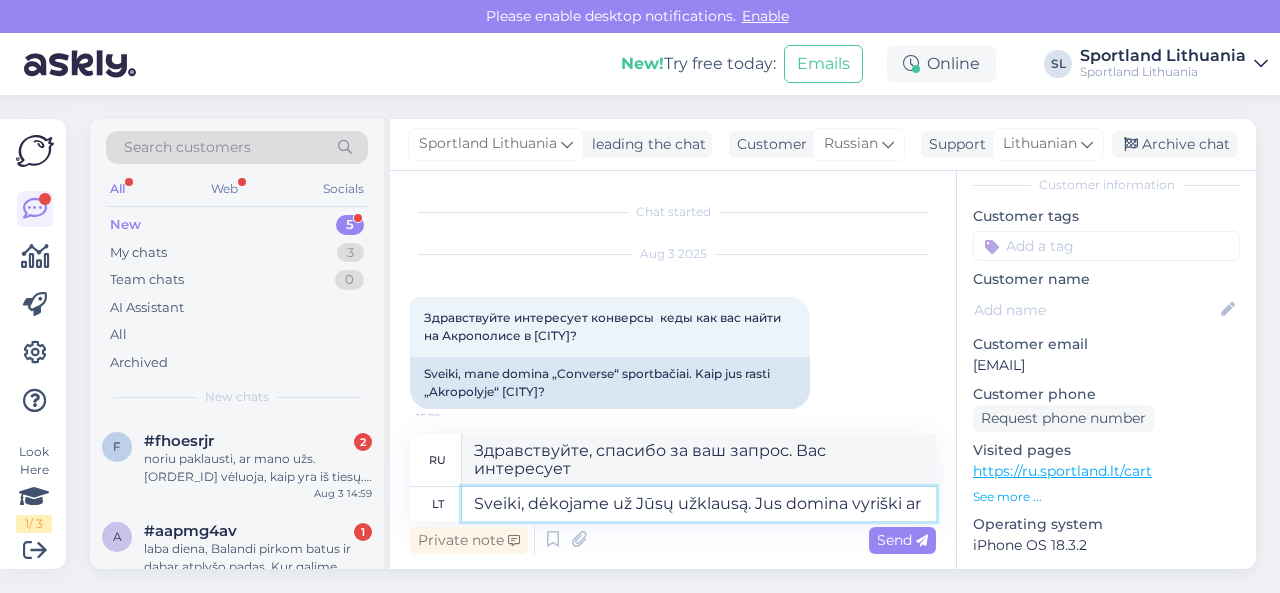type on "Здравствуйте, спасибо за ваш запрос. Вас интересуют мужские" 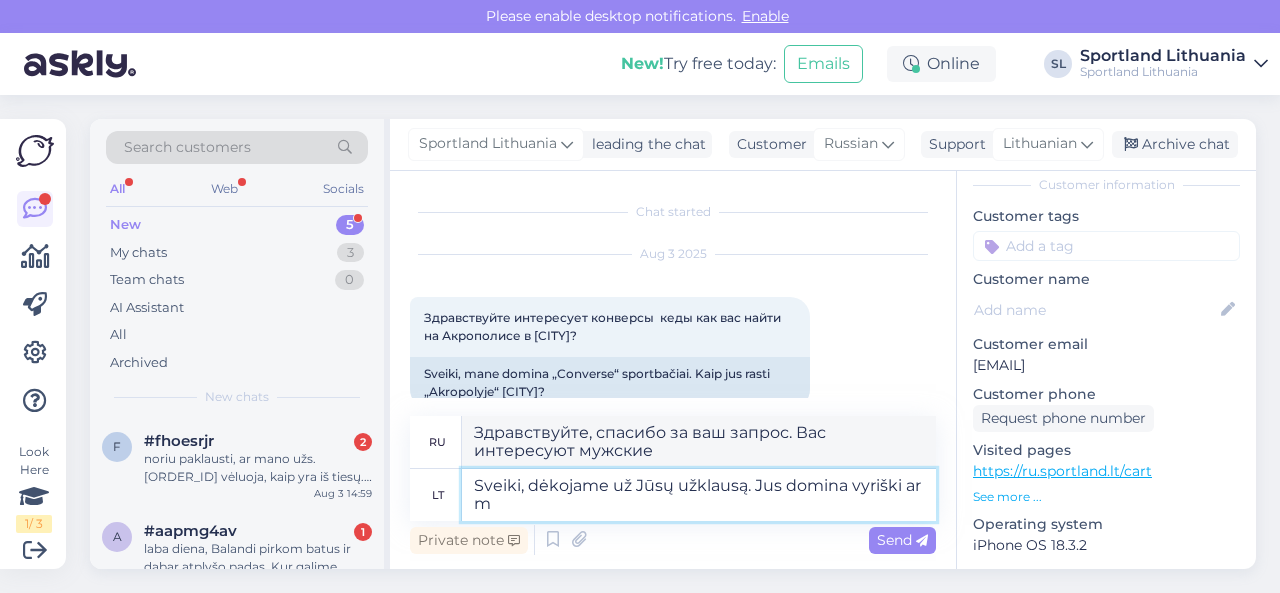 type on "Sveiki, dėkojame už Jūsų užklausą. Jus domina vyriški ar mo" 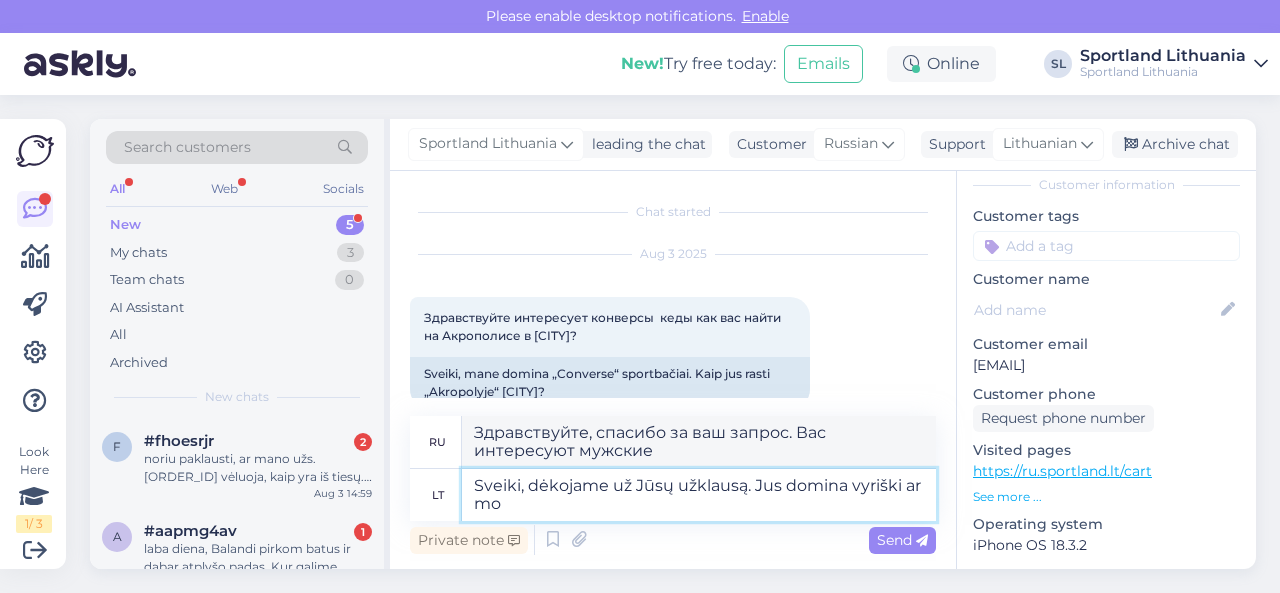 type on "Здравствуйте, спасибо за ваш запрос. Вас интересует мужчина или" 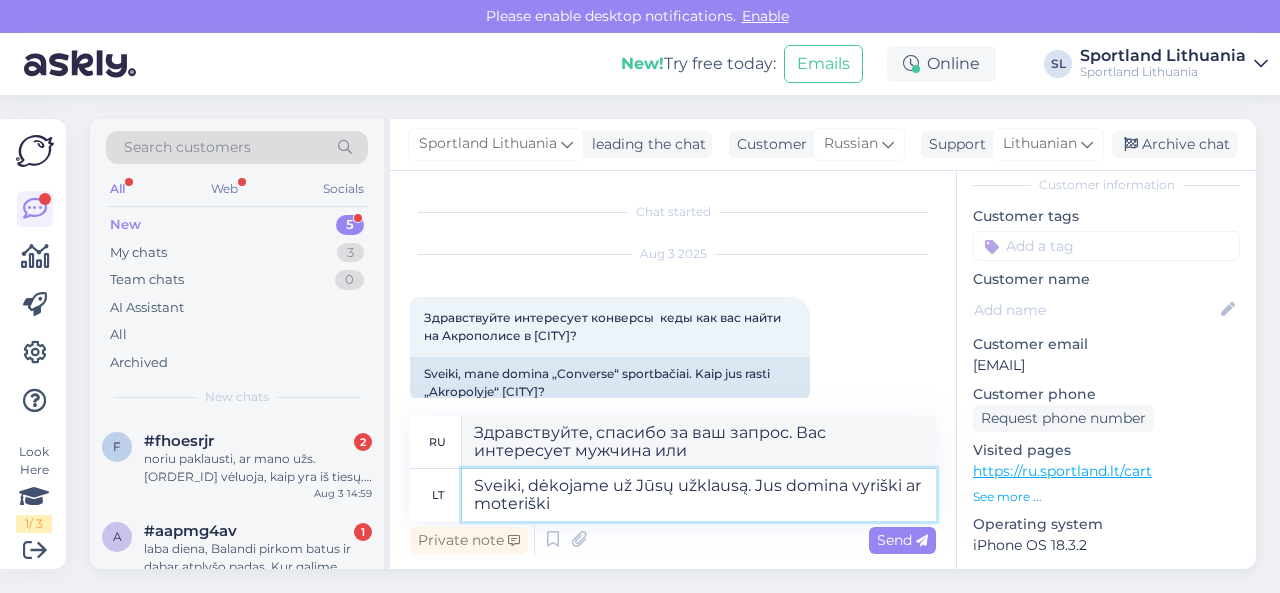 type on "Sveiki, dėkojame už Jūsų užklausą. Jus domina vyriški ar moteriški o" 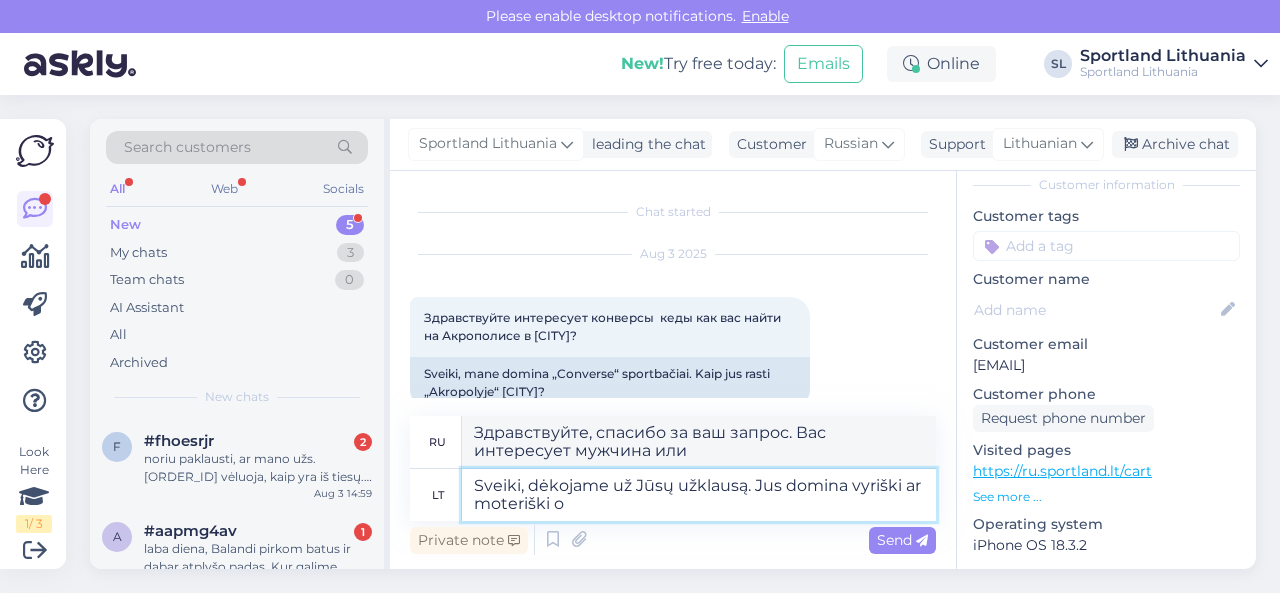type on "Здравствуйте, спасибо за ваш запрос. Вас интересует мужская или женская одежда?" 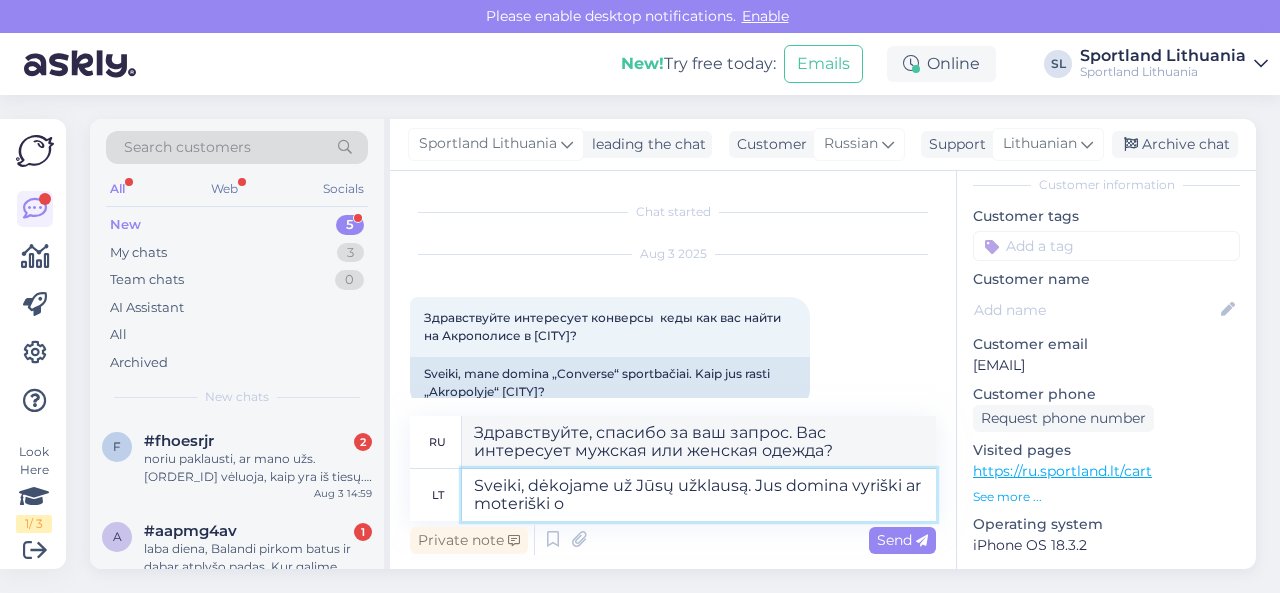 type on "Sveiki, dėkojame už Jūsų užklausą. Jus domina vyriški ar moteriški o g" 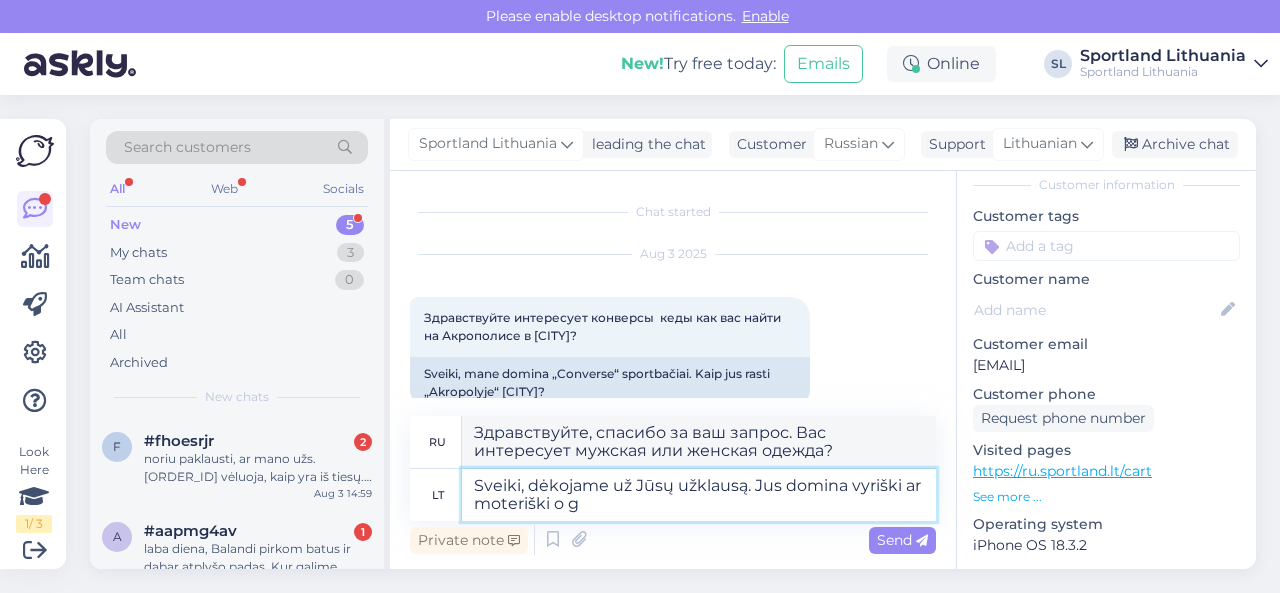 type on "Здравствуйте, спасибо за ваш запрос. Вас интересуют мужские или женские?" 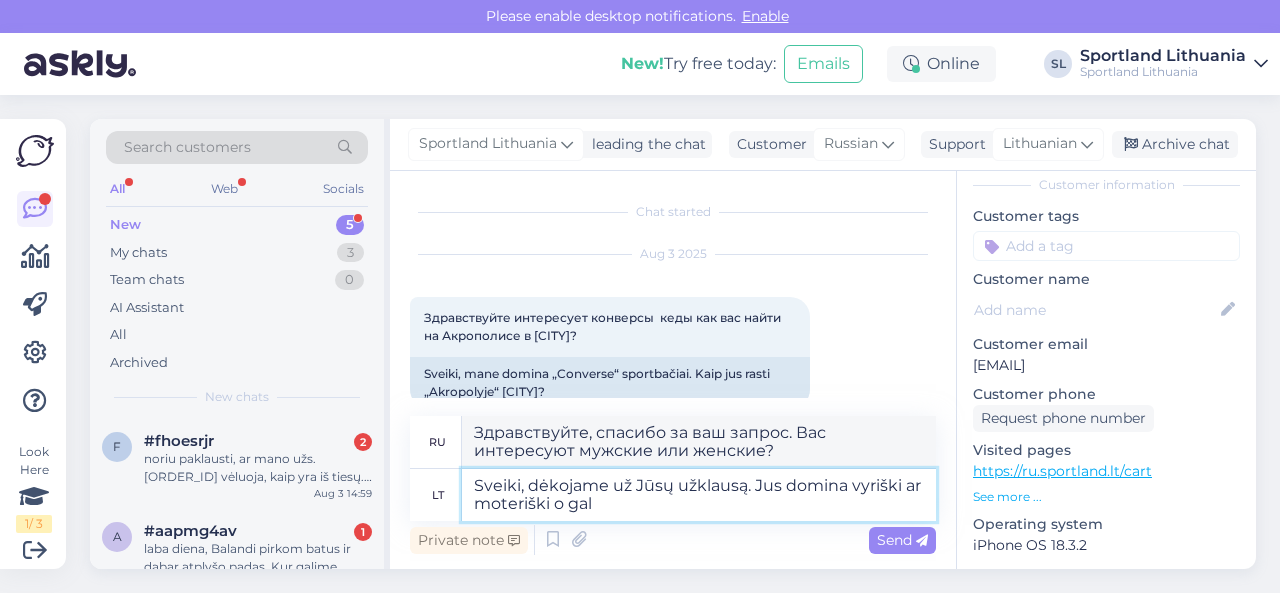 type on "Sveiki, dėkojame už Jūsų užklausą. Jus domina vyriški ar moteriški o gal" 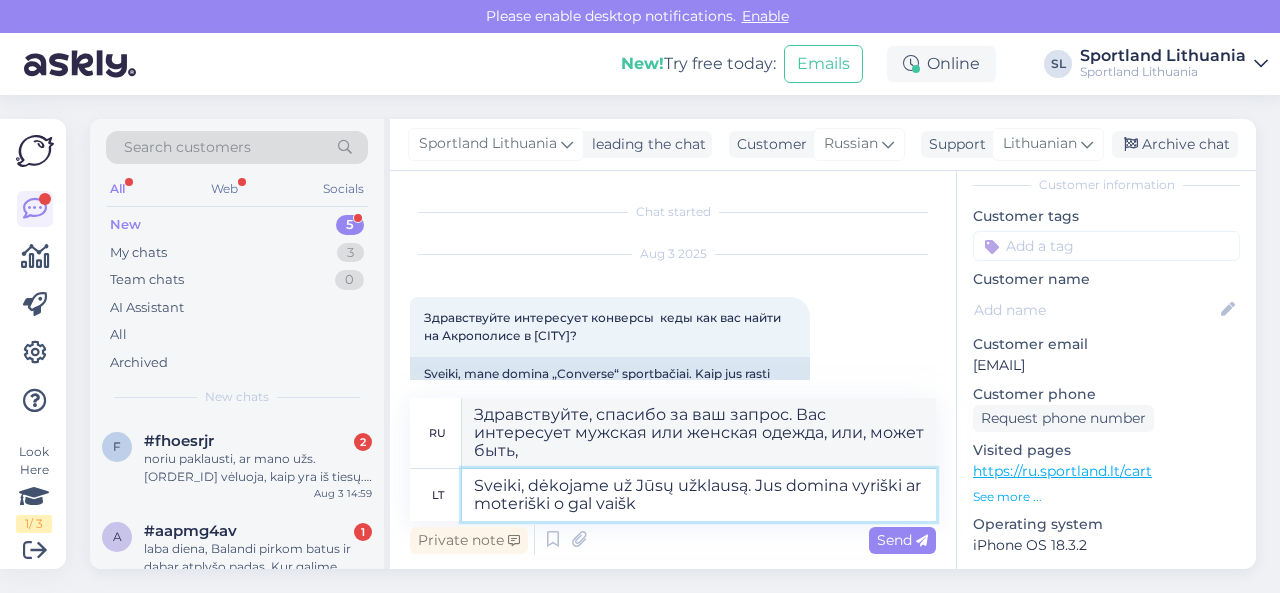 type on "Sveiki, dėkojame už Jūsų užklausą. Jus domina vyriški ar moteriški o gal vaiški" 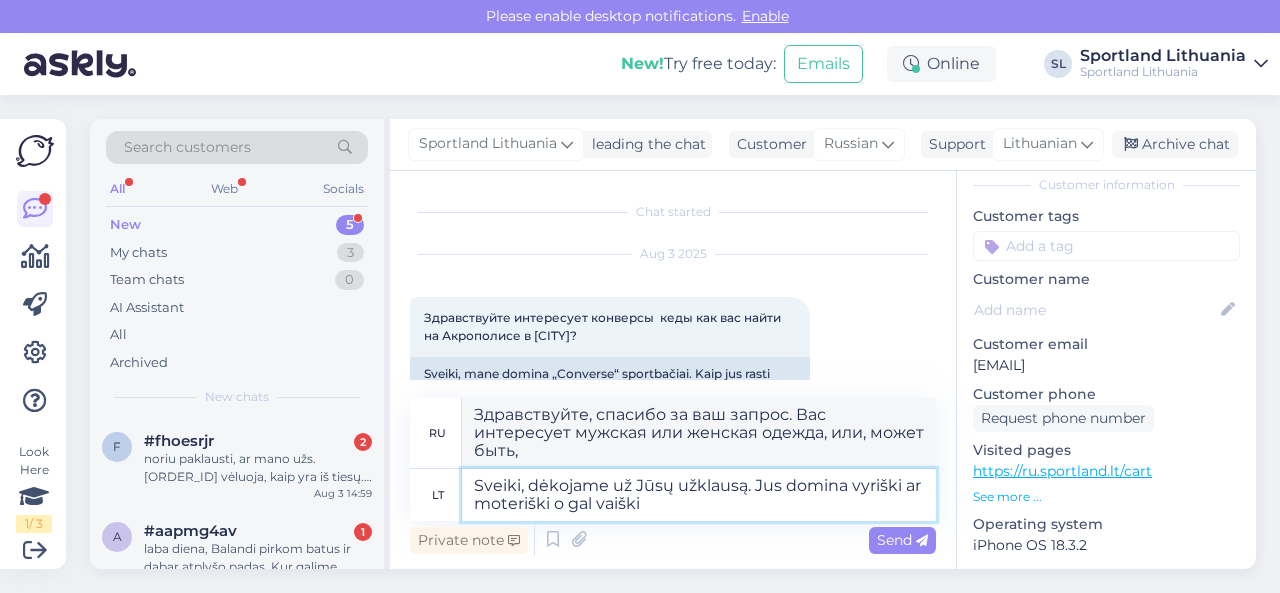 type on "Здравствуйте, спасибо за ваш запрос. Вас интересуют мужские, женские или, может быть, женские модели?" 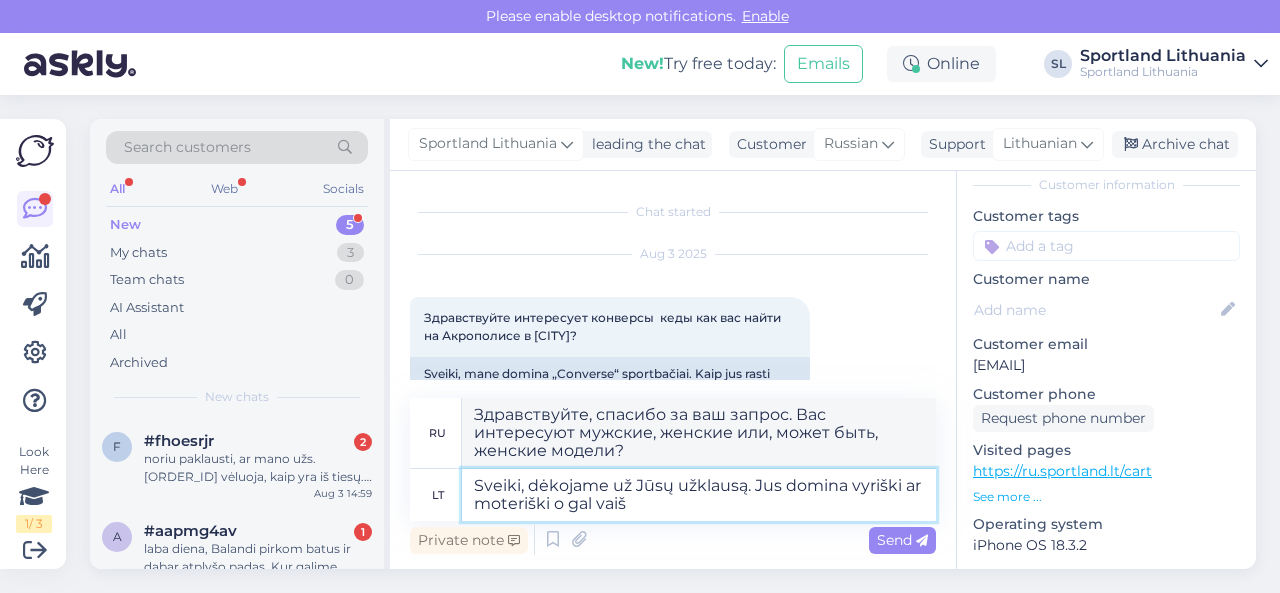 type on "Sveiki, dėkojame už Jūsų užklausą. Jus domina vyriški ar moteriški o gal vai" 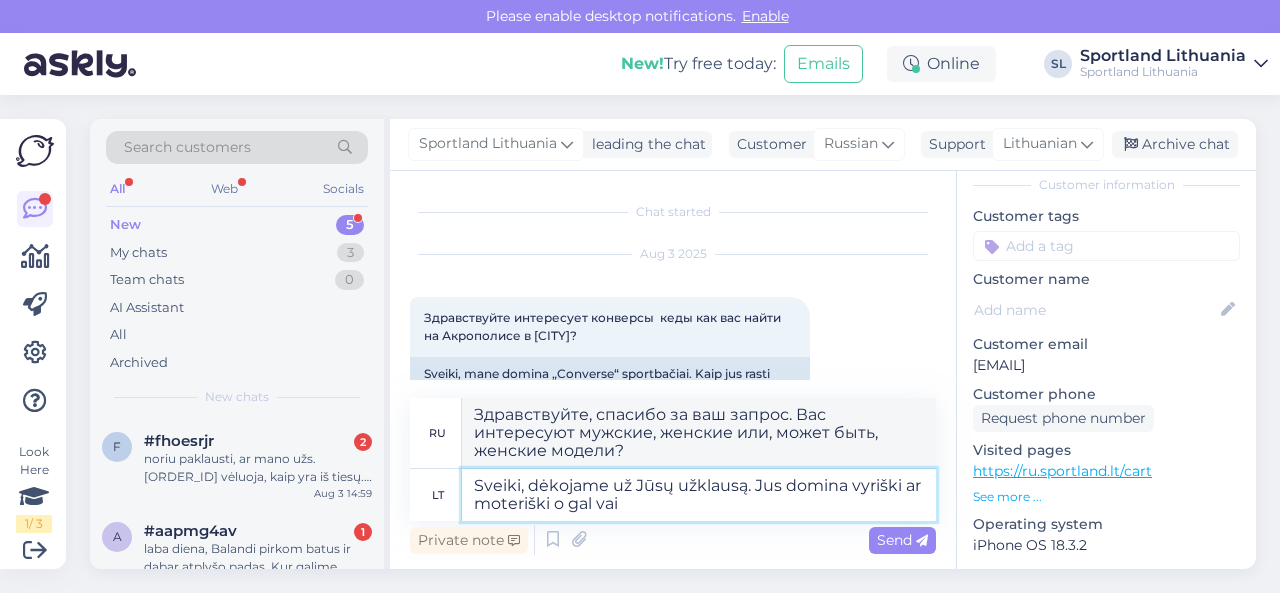type on "Здравствуйте, спасибо за ваш запрос. Вас интересует мужская или женская одежда, или, может быть, подарок?" 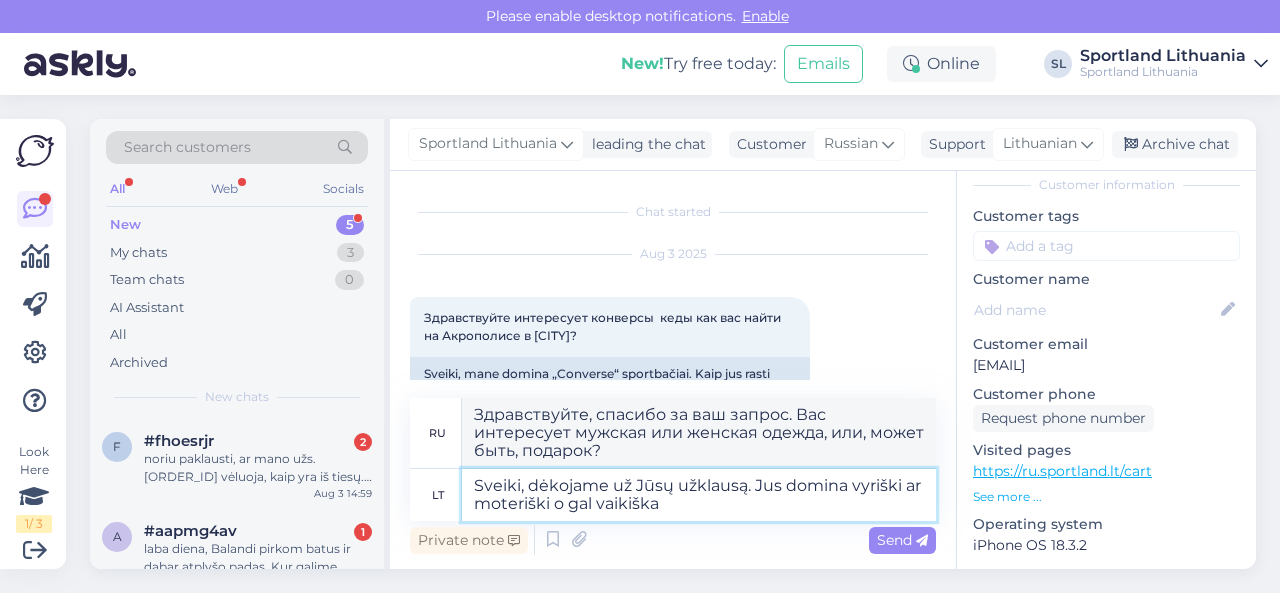 type on "Sveiki, dėkojame už Jūsų užklausą. Jus domina vyriški ar moteriški o gal vaikiška a" 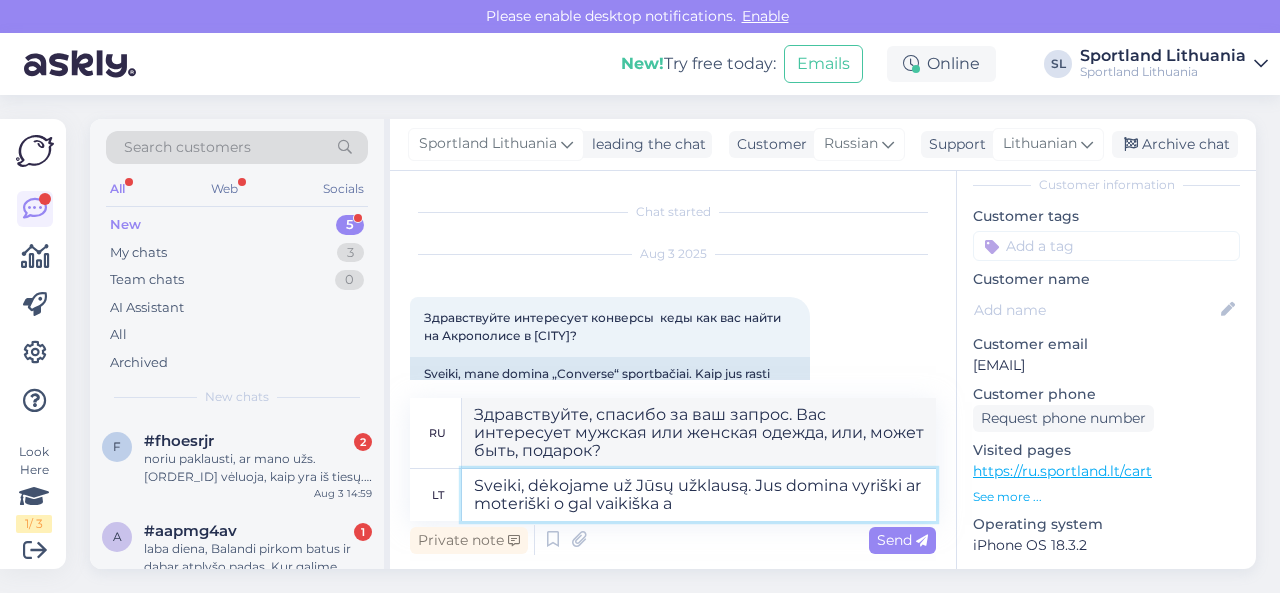 type on "Здравствуйте, спасибо за ваш запрос. Вас интересует мужская, женская или, может быть, детская одежда?" 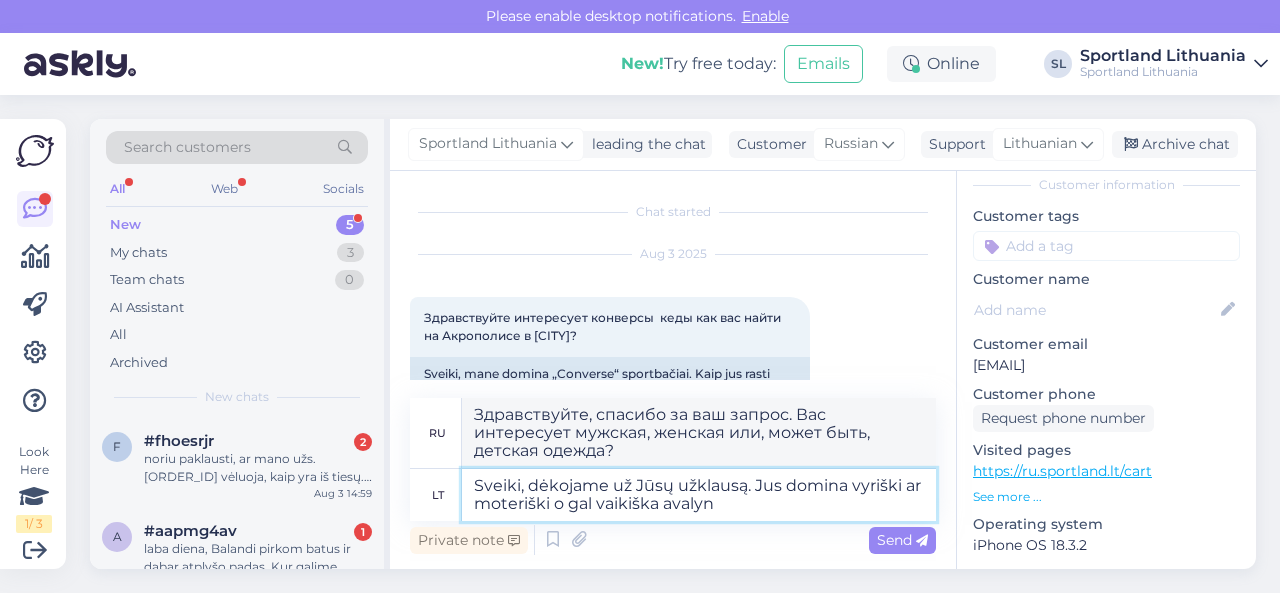 type on "Sveiki, dėkojame už Jūsų užklausą. Jus domina vyriški ar moteriški o gal vaikiška avalynė" 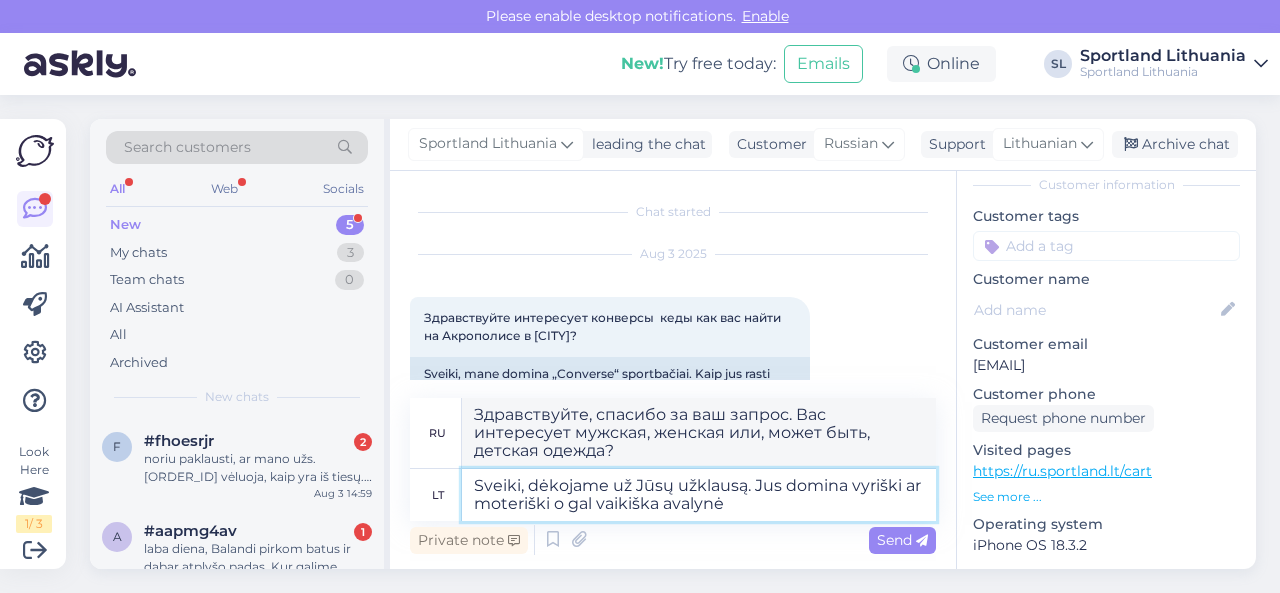 type on "Здравствуйте, спасибо за ваш запрос. Вас интересует мужская, женская или, может быть, детская обувь?" 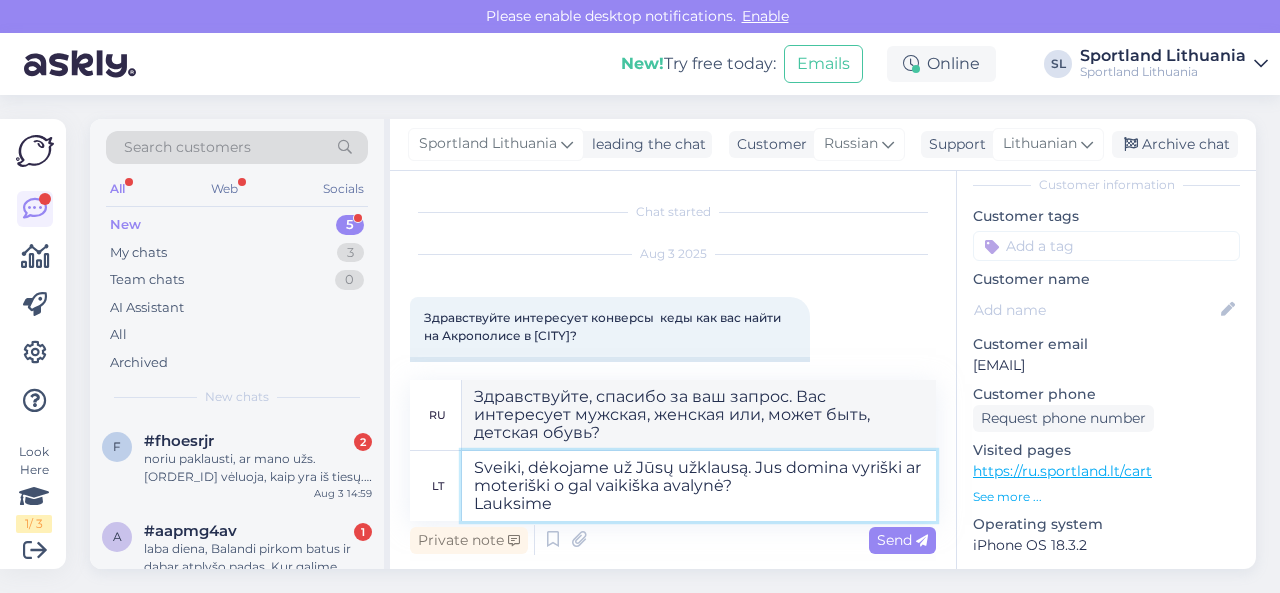 type on "Sveiki, dėkojame už Jūsų užklausą. Jus domina vyriški ar moteriški o gal vaikiška avalynė?
Lauksime J" 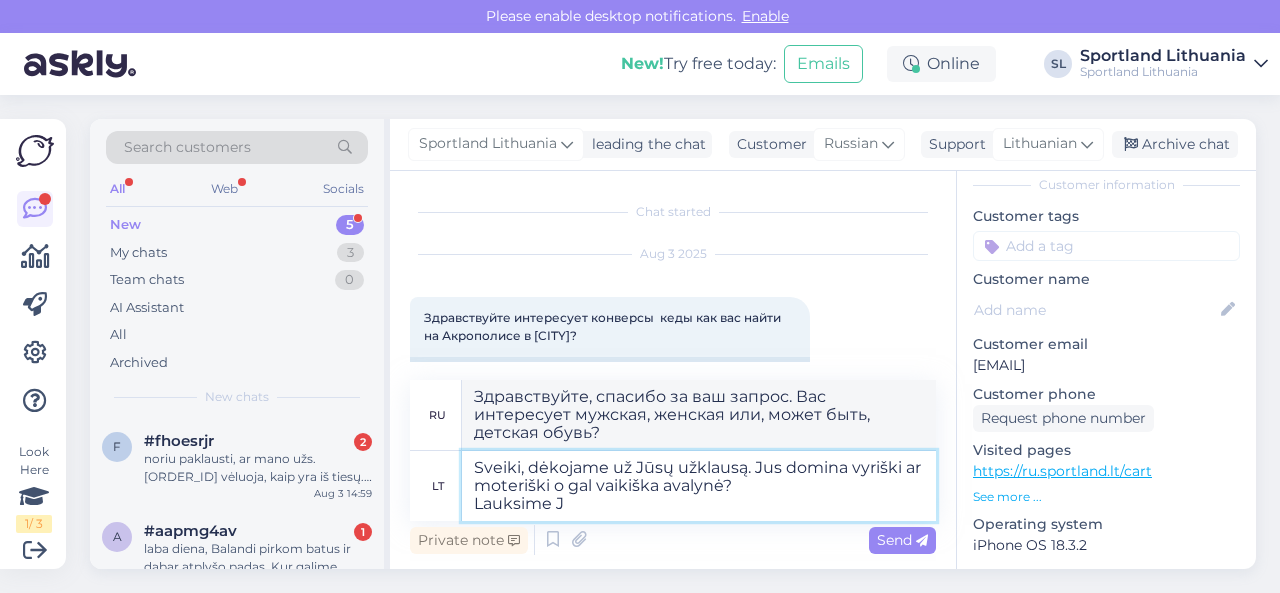 type on "Здравствуйте, спасибо за ваш запрос. Вас интересует мужская, женская или, может быть, детская обувь?
Мы будем ждать." 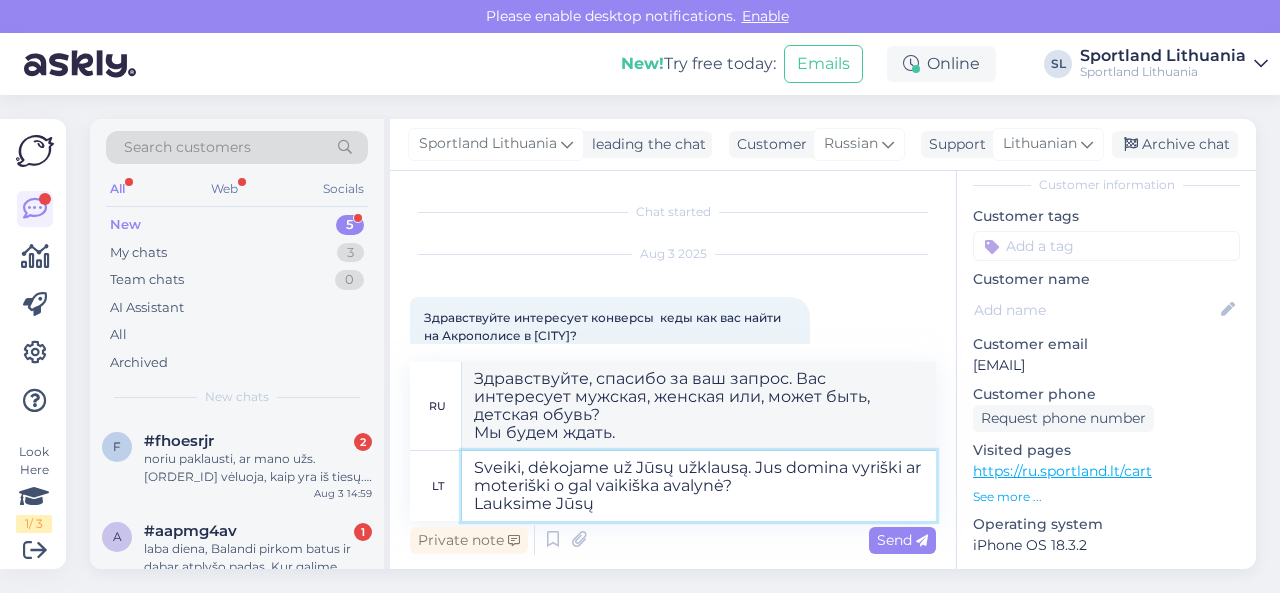 type on "Sveiki, dėkojame už Jūsų užklausą. Jus domina vyriški ar moteriški o gal vaikiška avalynė?
Lauksime Jūsų p" 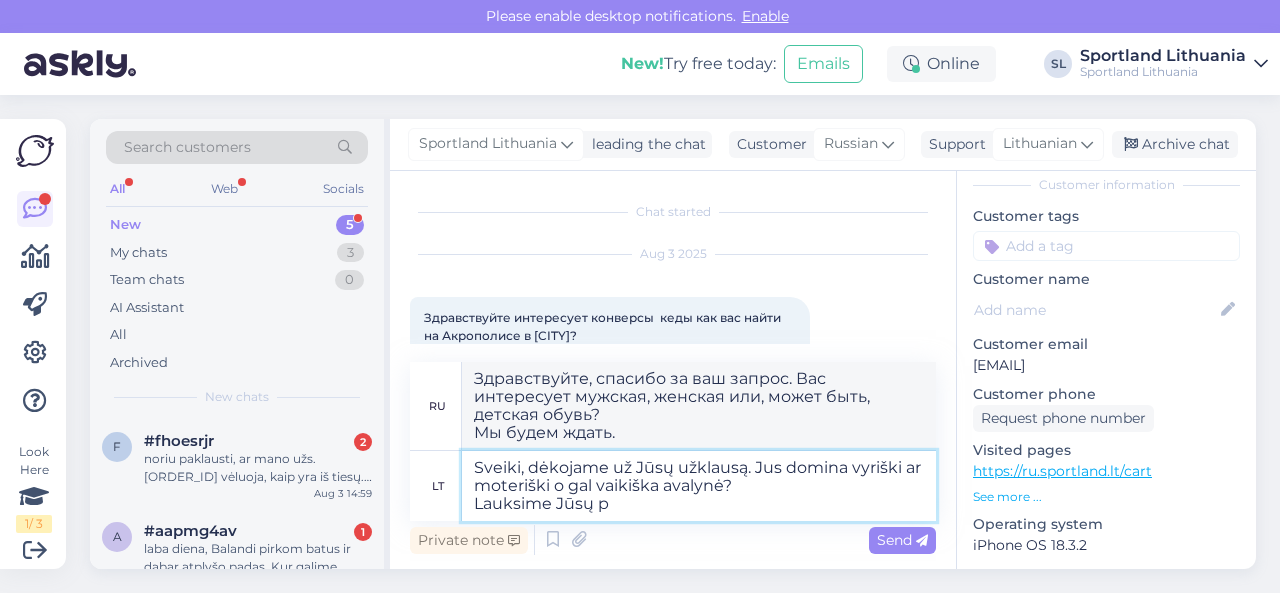 type on "Здравствуйте, спасибо за ваш запрос. Вас интересует мужская, женская или, может быть, детская обувь?
Мы будем рады вашему запросу." 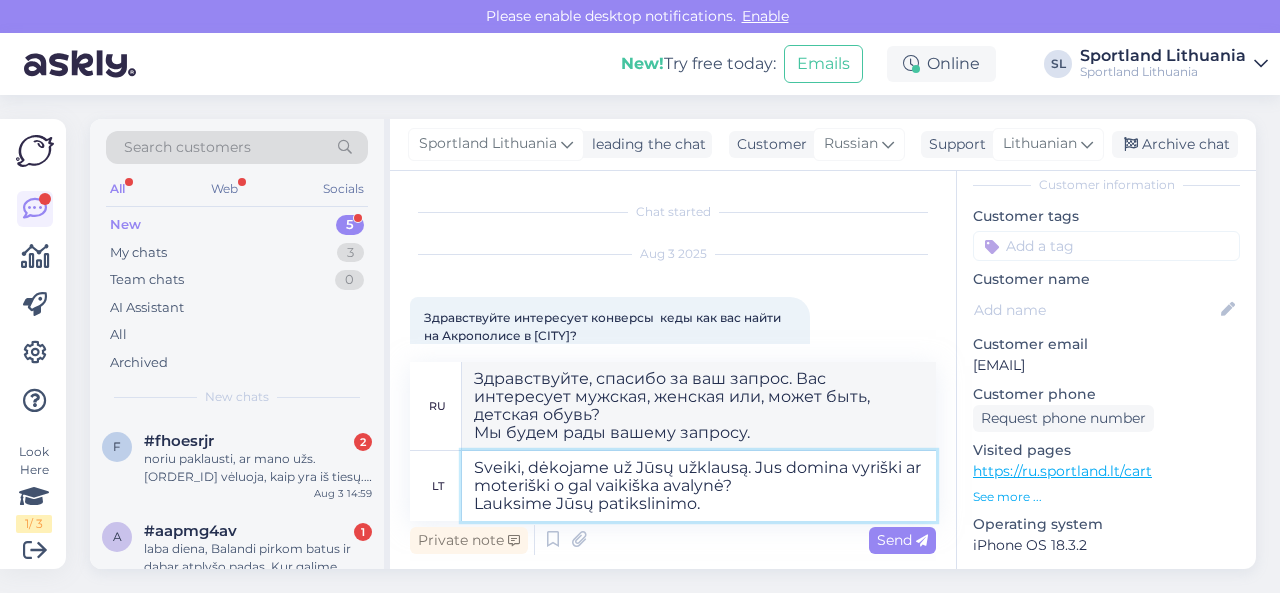 click on "Sveiki, dėkojame už Jūsų užklausą. Jus domina vyriški ar moteriški o gal vaikiška avalynė?
Lauksime Jūsų patikslinimo." at bounding box center (699, 486) 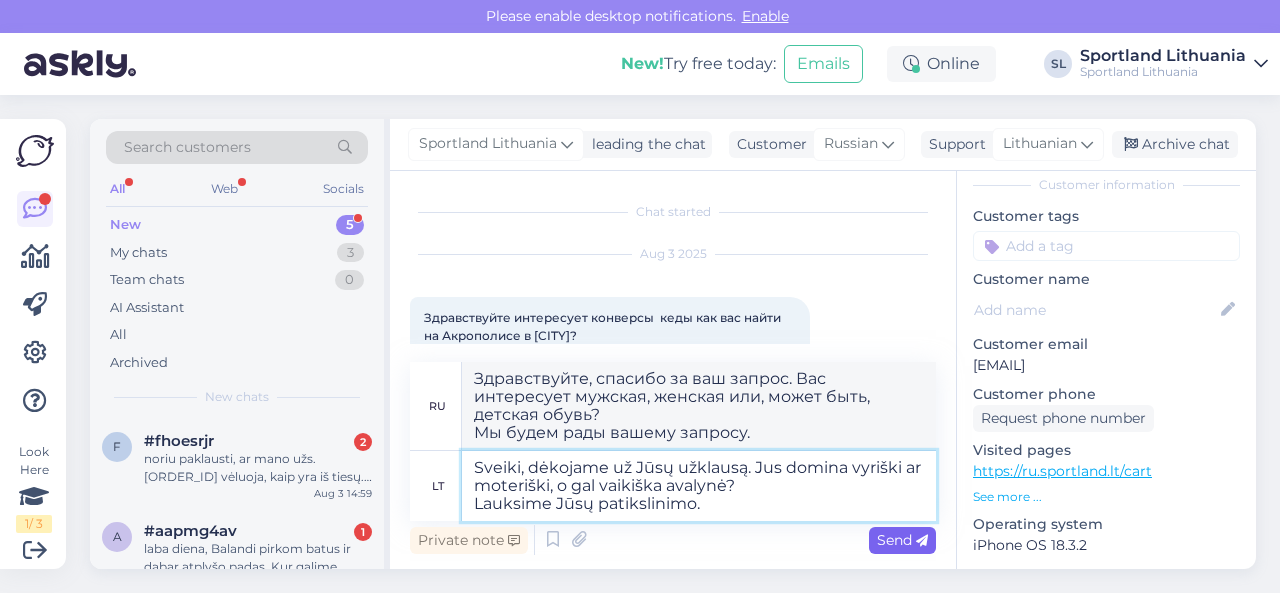 type on "Sveiki, dėkojame už Jūsų užklausą. Jus domina vyriški ar moteriški, o gal vaikiška avalynė?
Lauksime Jūsų patikslinimo." 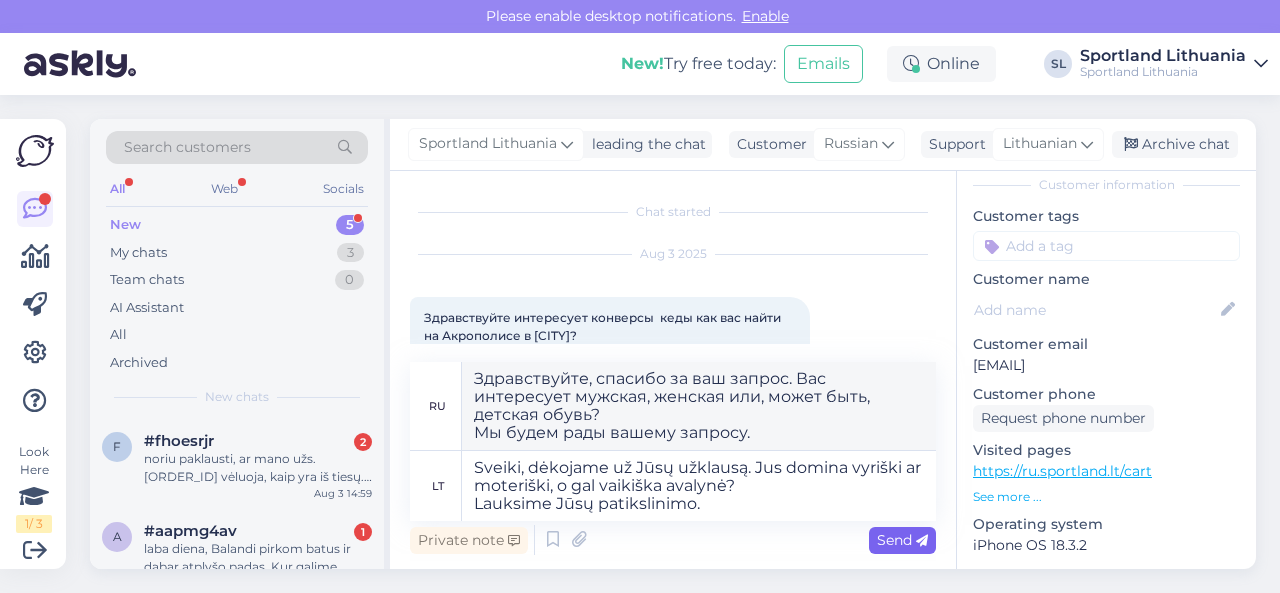 click at bounding box center [922, 541] 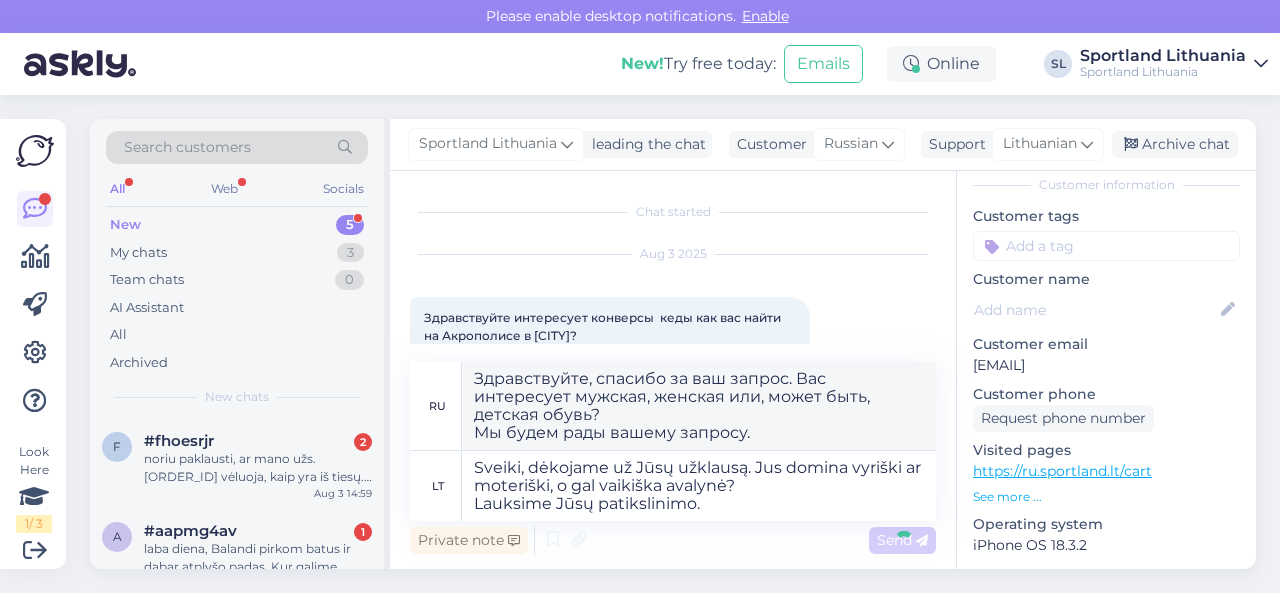 type 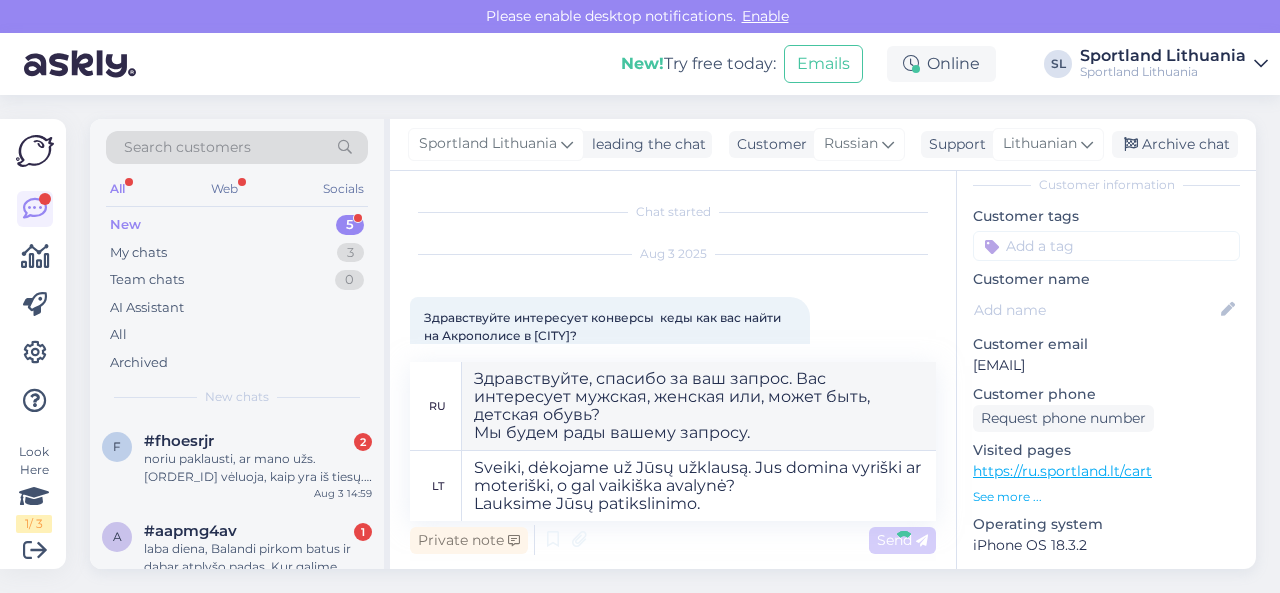 type 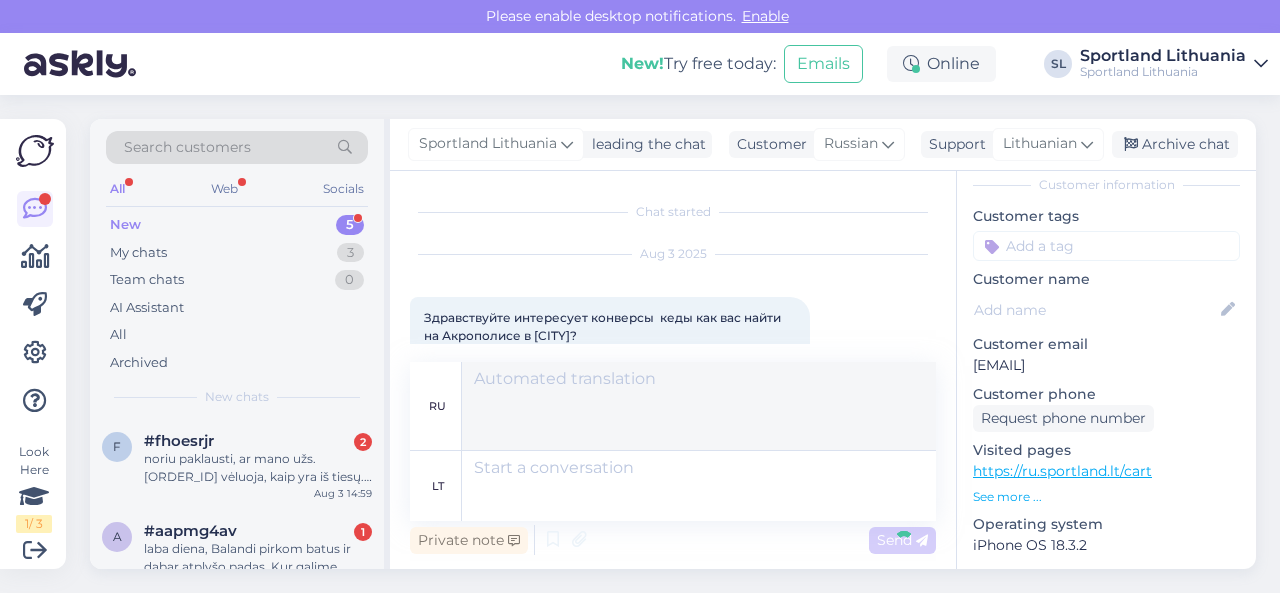 scroll, scrollTop: 230, scrollLeft: 0, axis: vertical 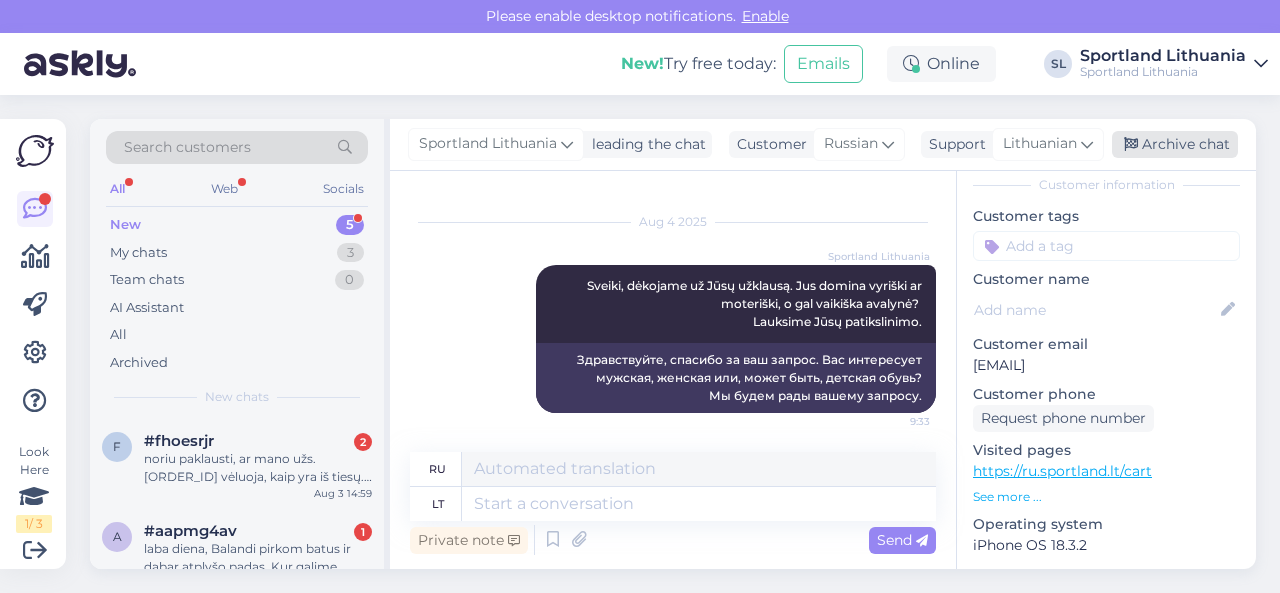 click on "Archive chat" at bounding box center (1175, 144) 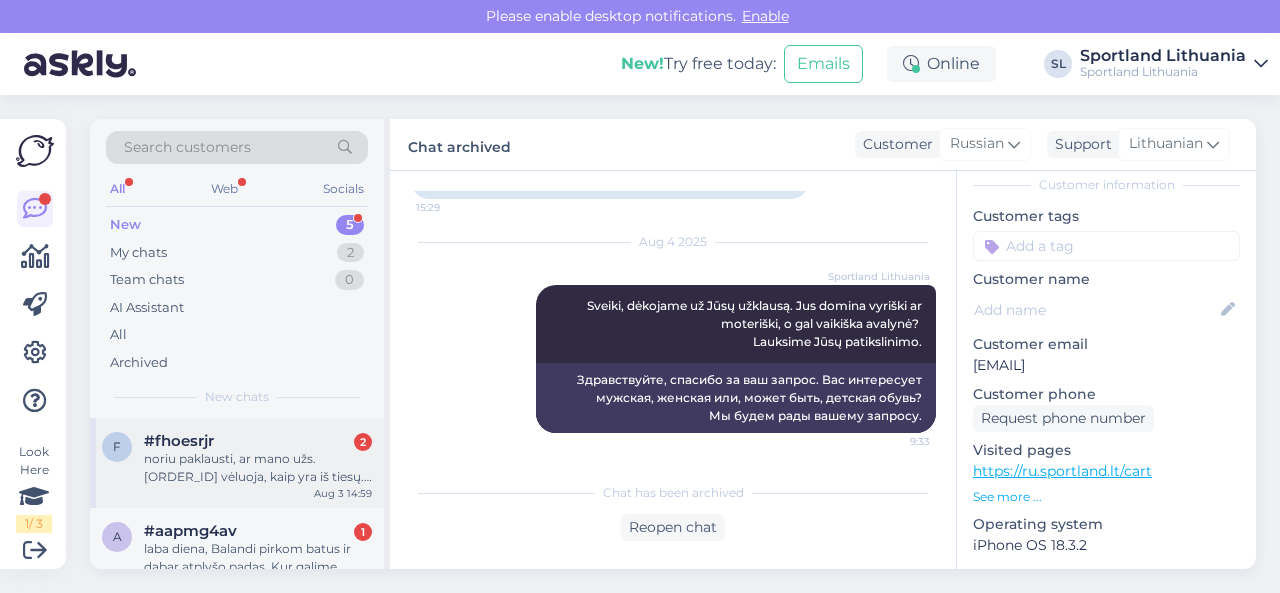 click on "noriu paklausti, ar mano užs. [ORDER_ID] vėluoja, kaip yra iš tiesų. Ačiū. - Irena" at bounding box center (258, 468) 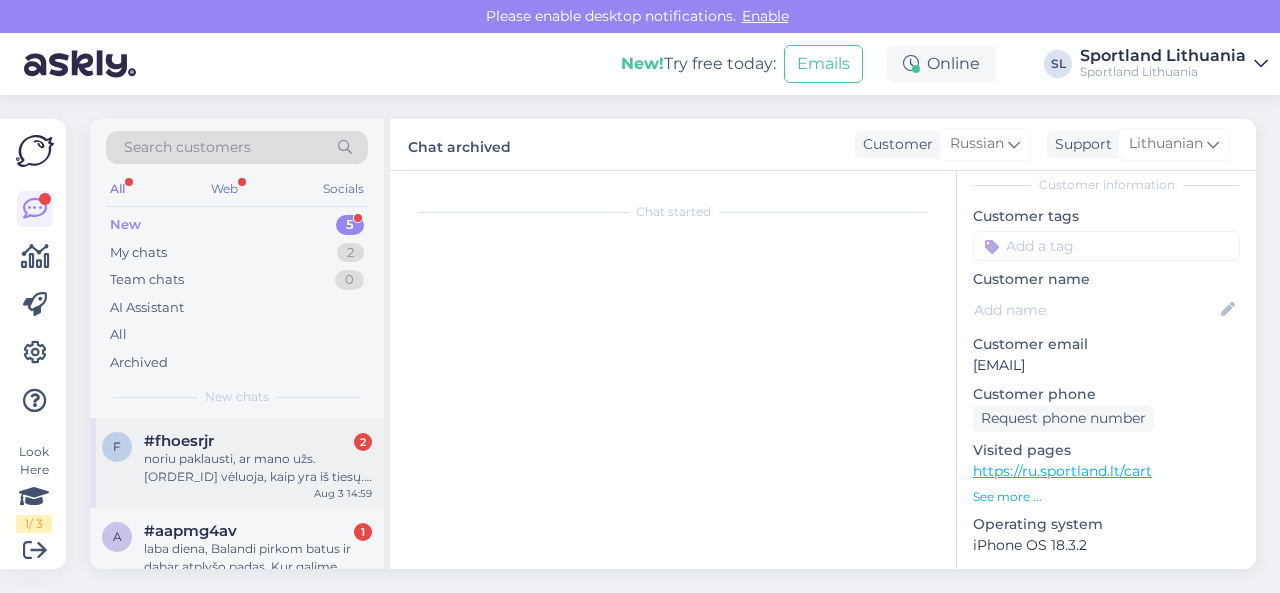 scroll, scrollTop: 554, scrollLeft: 0, axis: vertical 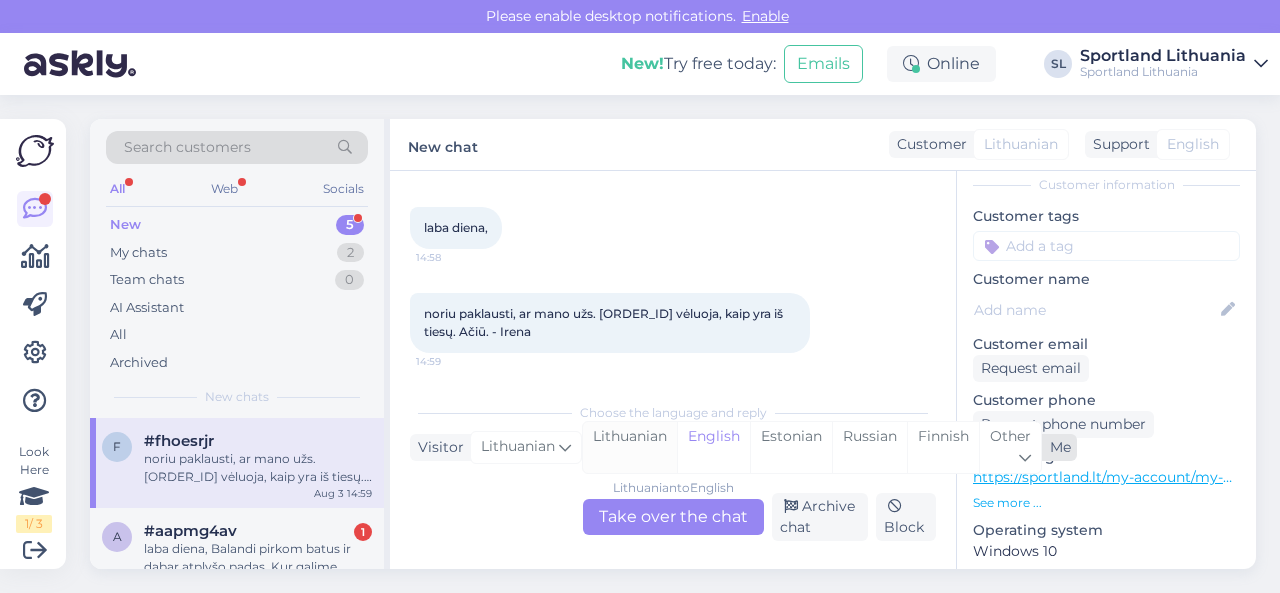 click on "Lithuanian" at bounding box center (630, 447) 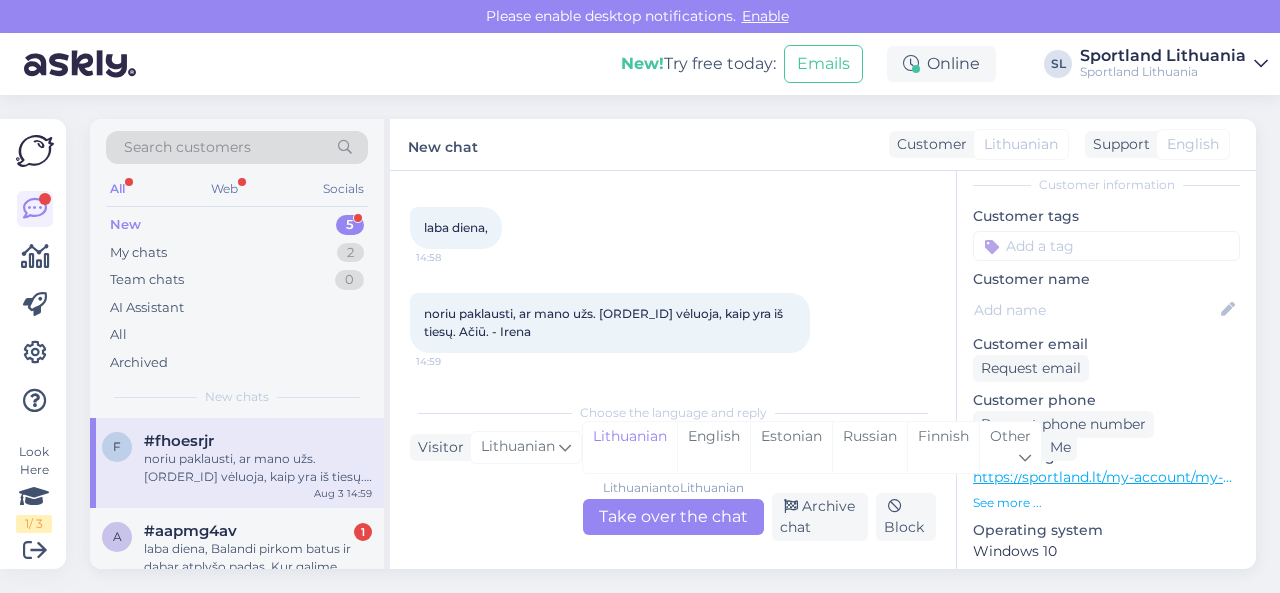 click on "Lithuanian  to  Lithuanian Take over the chat" at bounding box center (673, 517) 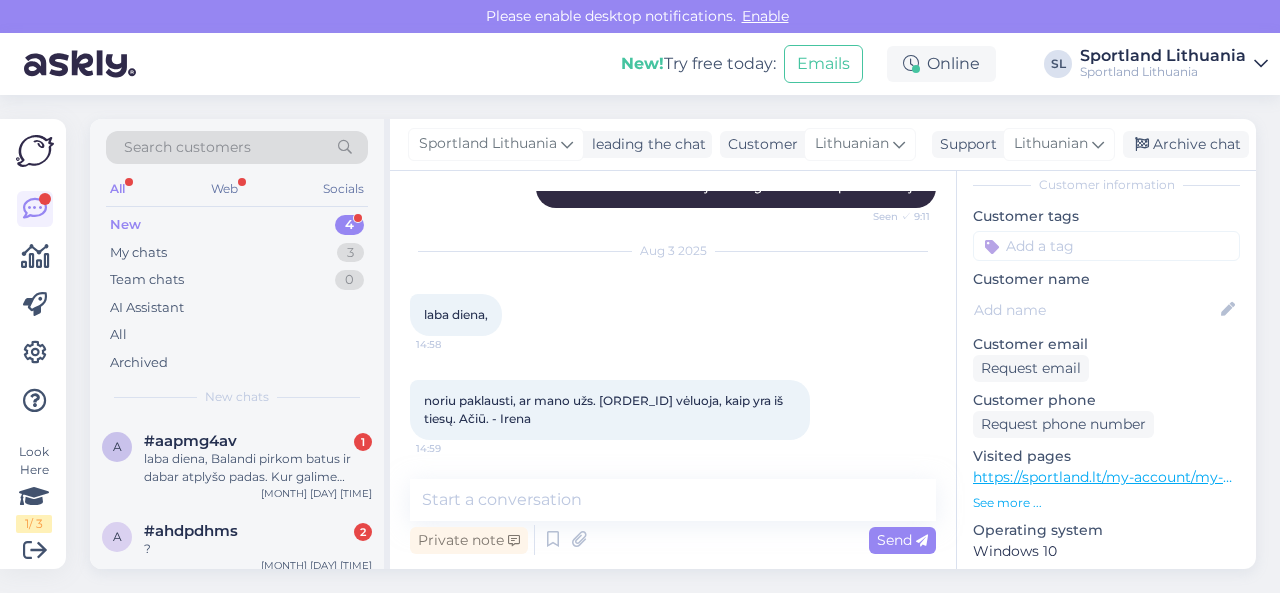 click on "noriu paklausti, ar mano užs. [ORDER_ID] vėluoja, kaip yra iš tiesų. Ačiū. - Irena" at bounding box center [605, 409] 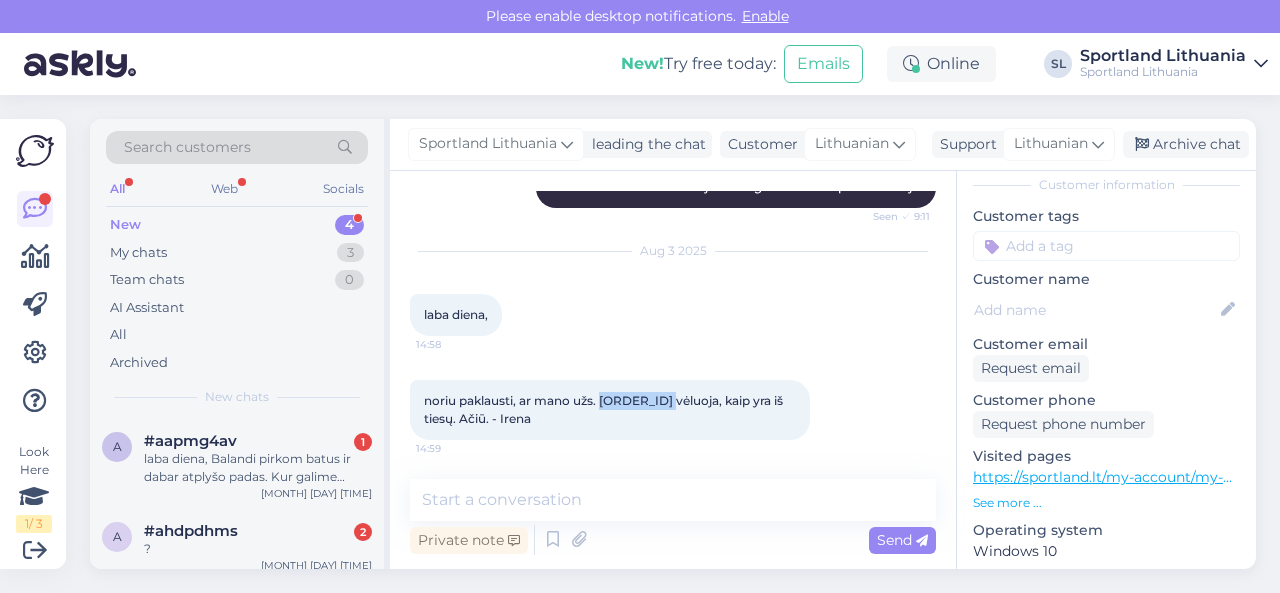 click on "noriu paklausti, ar mano užs. [ORDER_ID] vėluoja, kaip yra iš tiesų. Ačiū. - Irena" at bounding box center [605, 409] 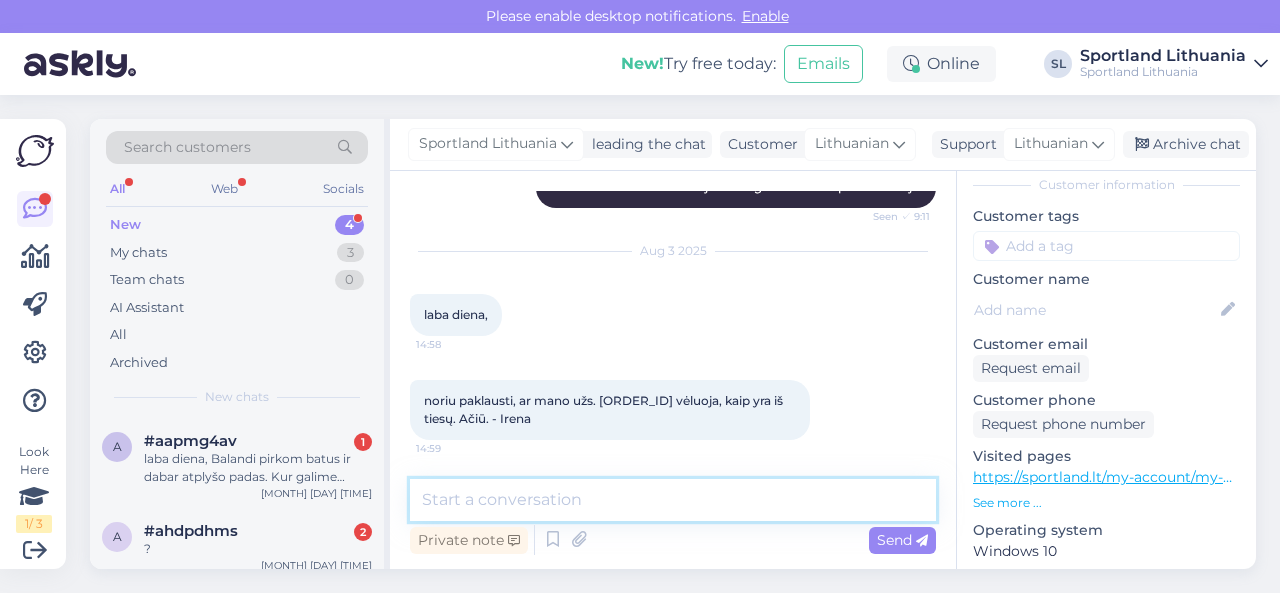 click at bounding box center [673, 500] 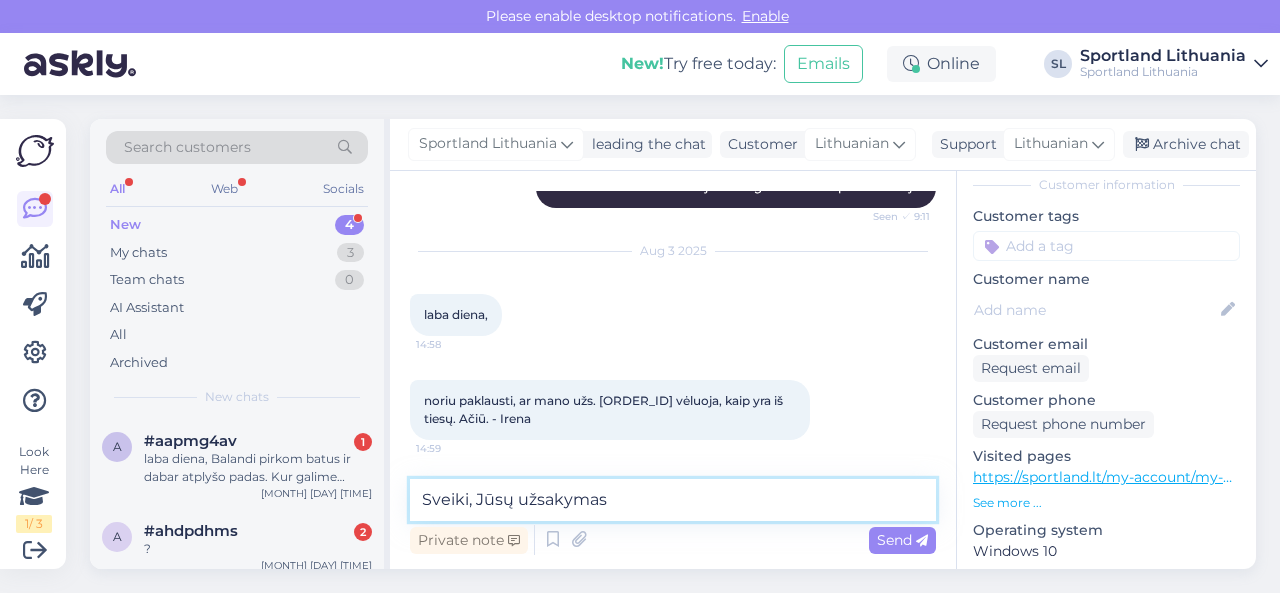 paste on "3000427365" 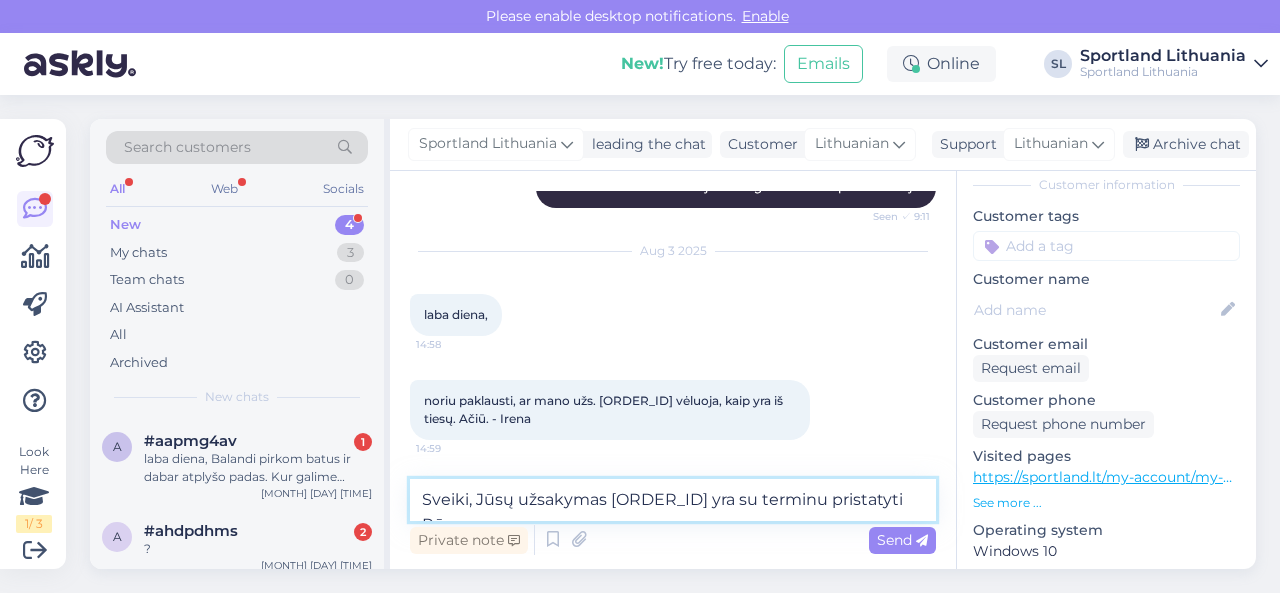 scroll, scrollTop: 491, scrollLeft: 0, axis: vertical 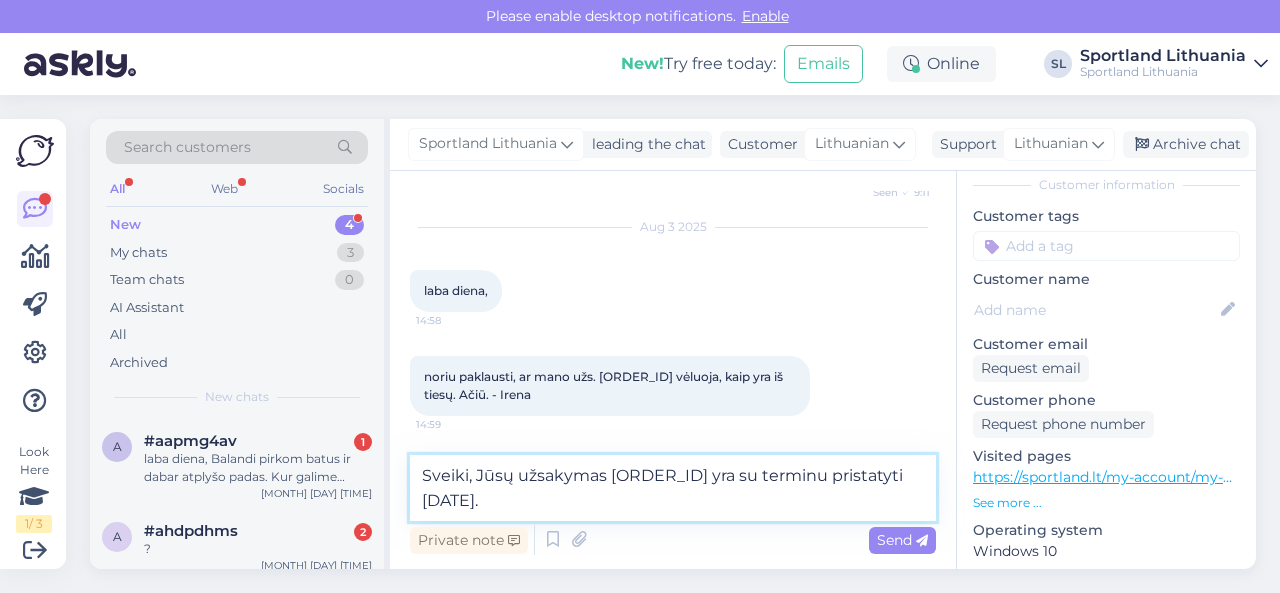 click on "Sveiki, Jūsų užsakymas [ORDER_ID] yra su terminu pristatyti [DATE]." at bounding box center (673, 488) 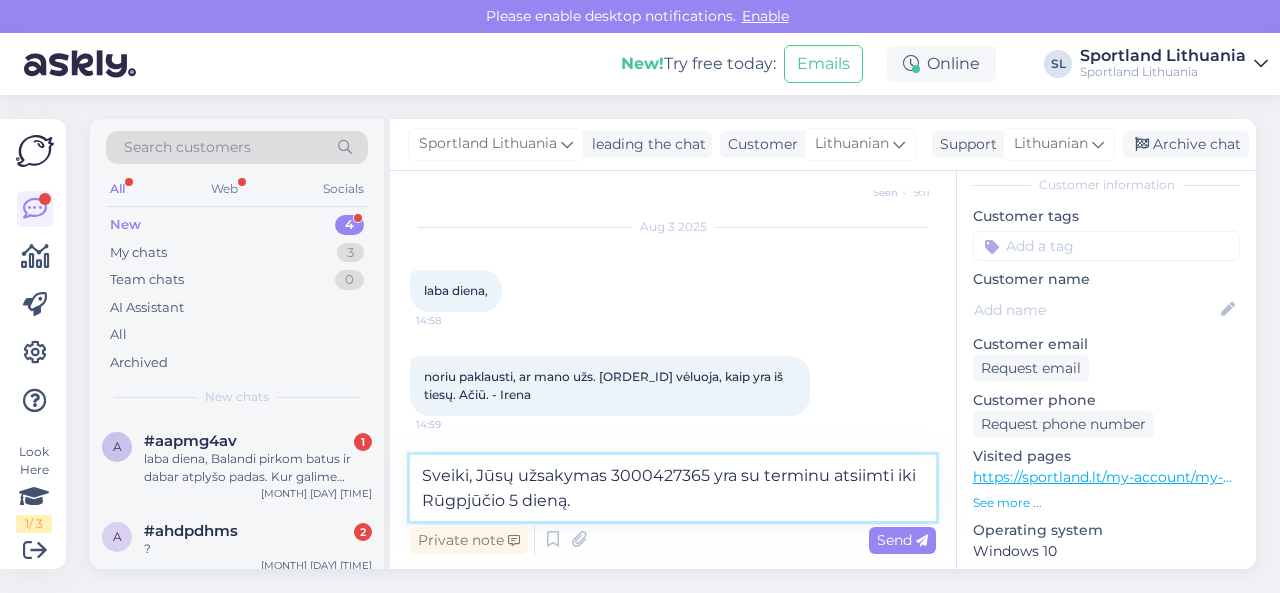 click on "Sveiki, Jūsų užsakymas 3000427365 yra su terminu atsiimti iki Rūgpjūčio 5 dieną." at bounding box center (673, 488) 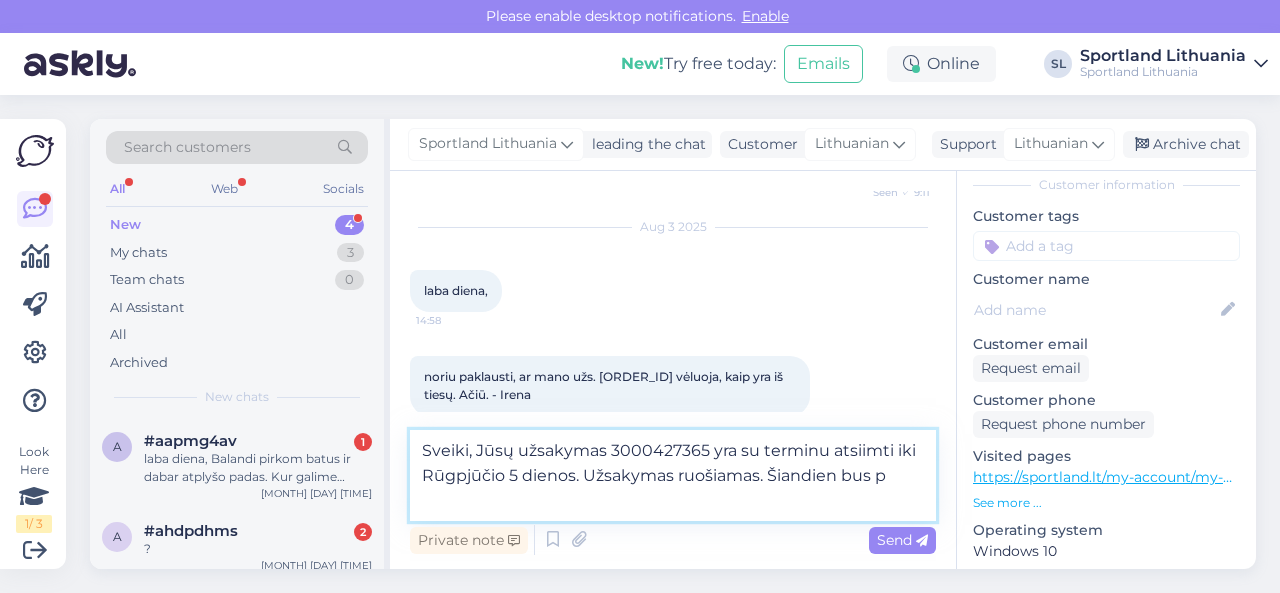scroll, scrollTop: 516, scrollLeft: 0, axis: vertical 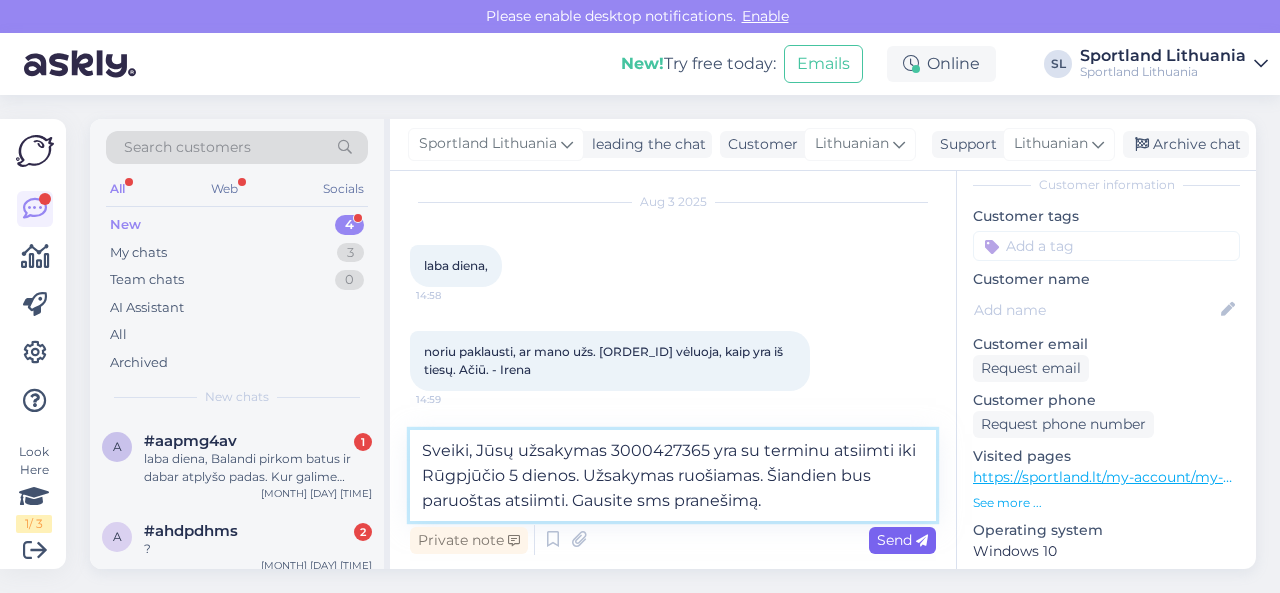 type on "Sveiki, Jūsų užsakymas 3000427365 yra su terminu atsiimti iki Rūgpjūčio 5 dienos. Užsakymas ruošiamas. Šiandien bus paruoštas atsiimti. Gausite sms pranešimą." 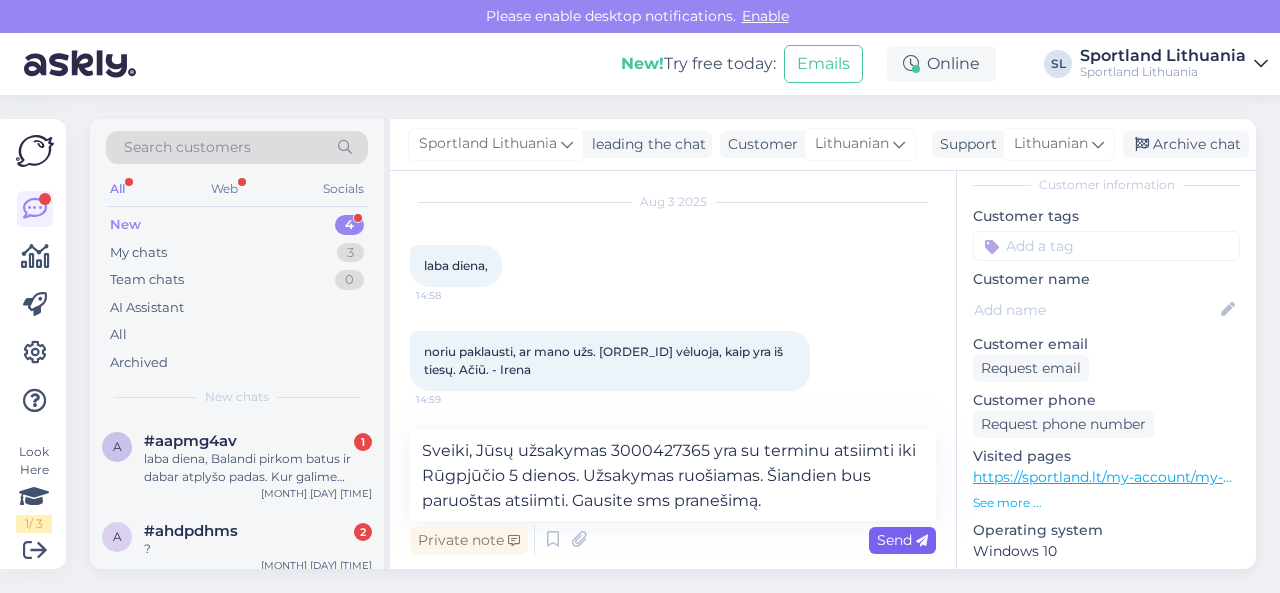 click on "Send" at bounding box center (902, 540) 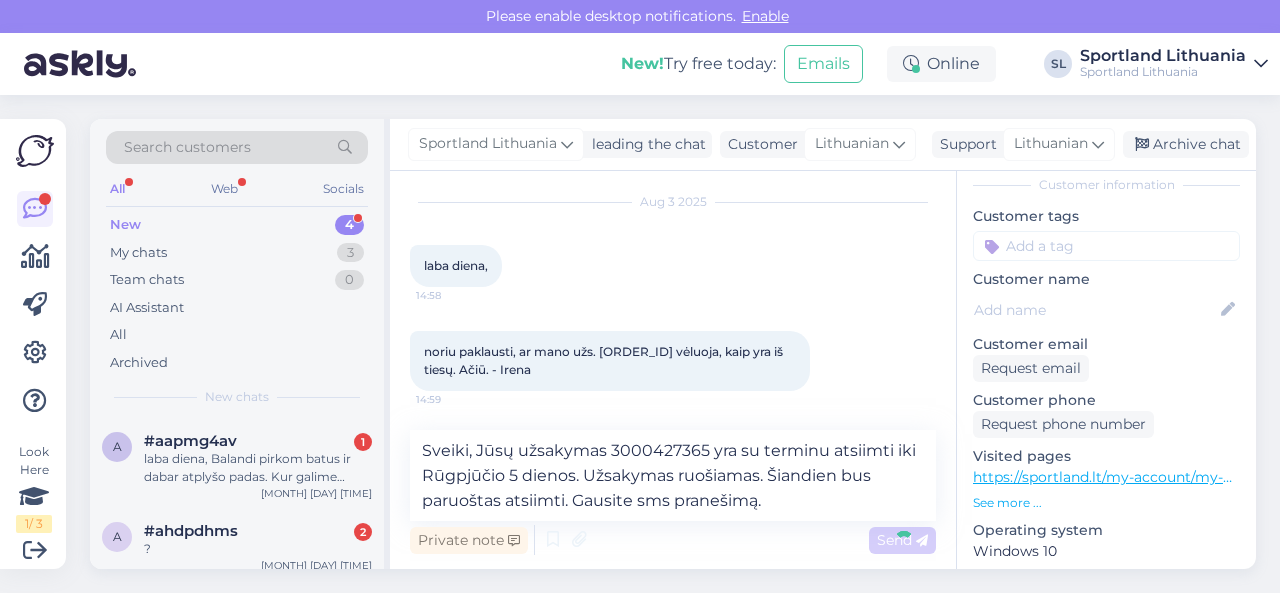 type 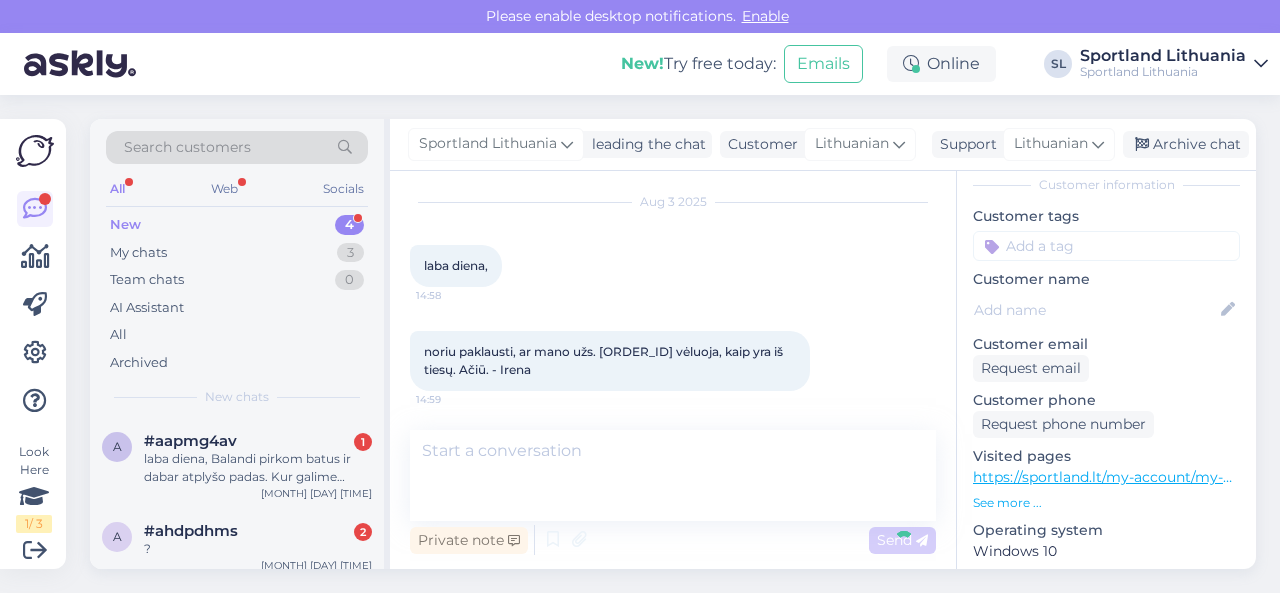 scroll, scrollTop: 631, scrollLeft: 0, axis: vertical 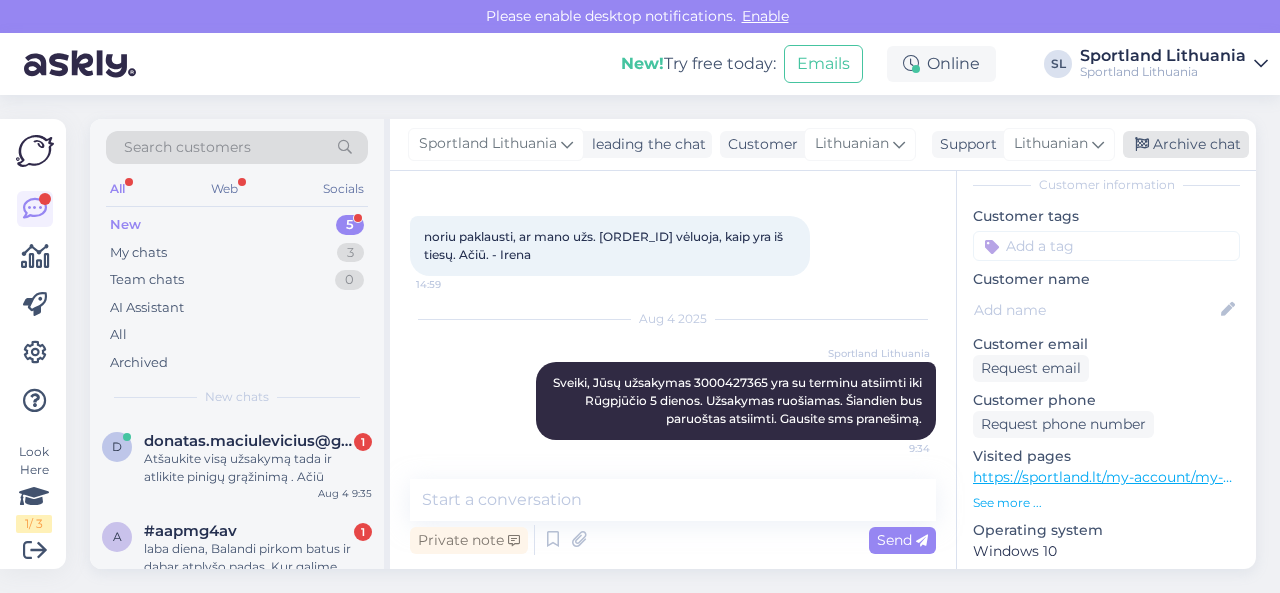 click on "Archive chat" at bounding box center (1186, 144) 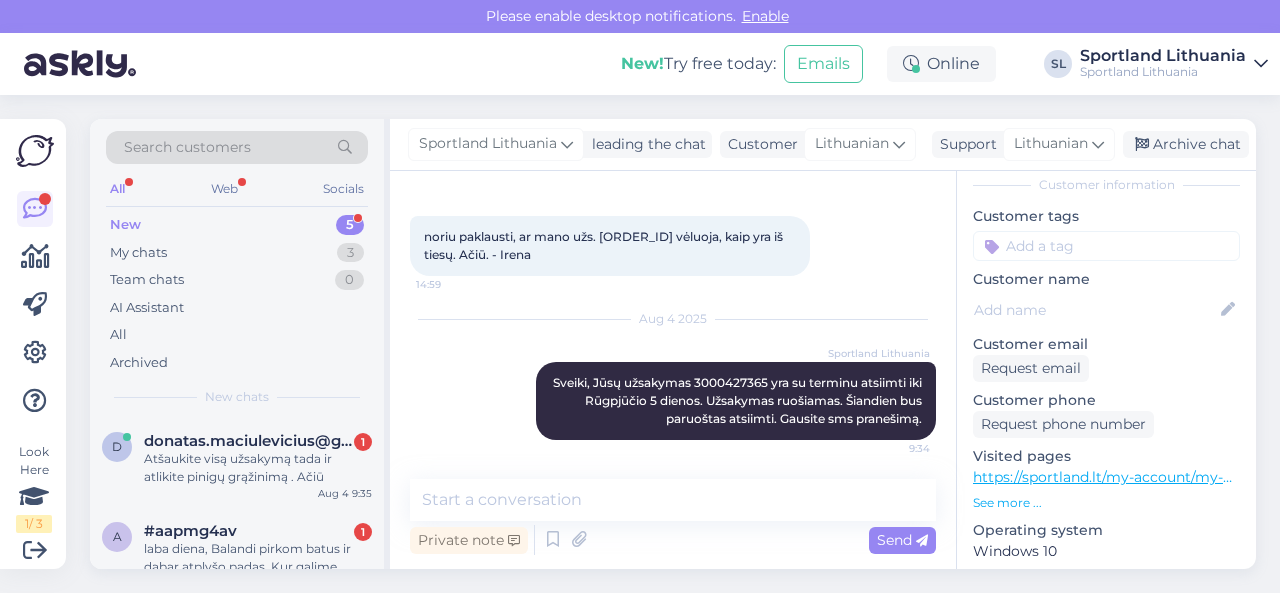 scroll, scrollTop: 638, scrollLeft: 0, axis: vertical 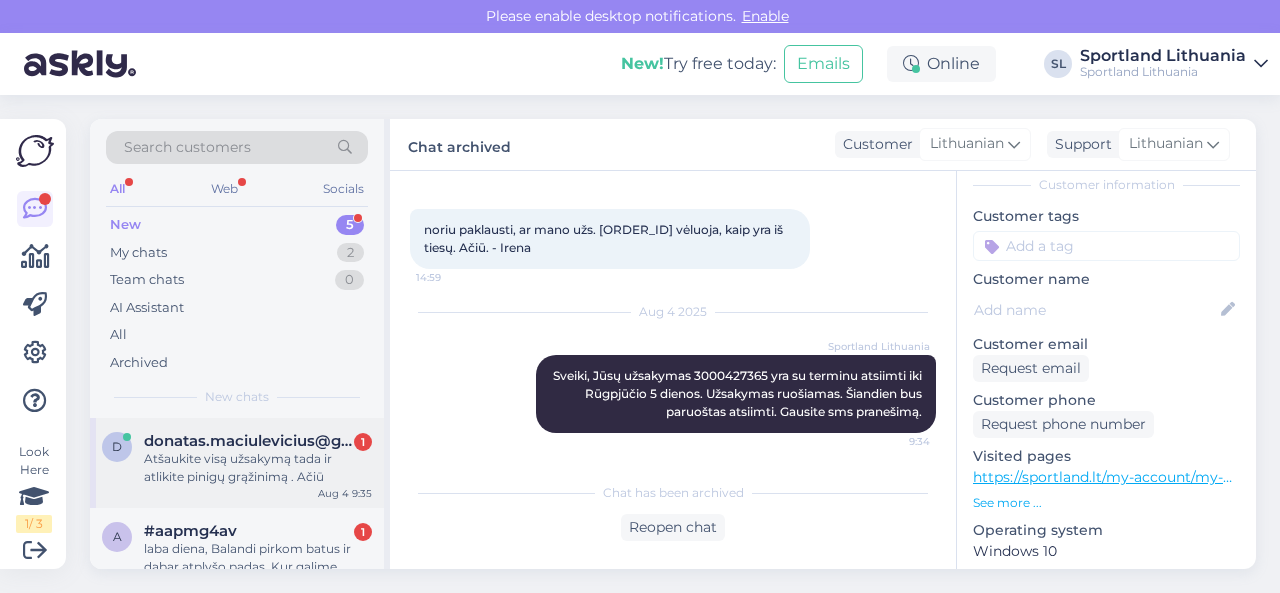 click on "Atšaukite visą užsakymą tada ir atlikite pinigų grąžinimą . Ačiū" at bounding box center [258, 468] 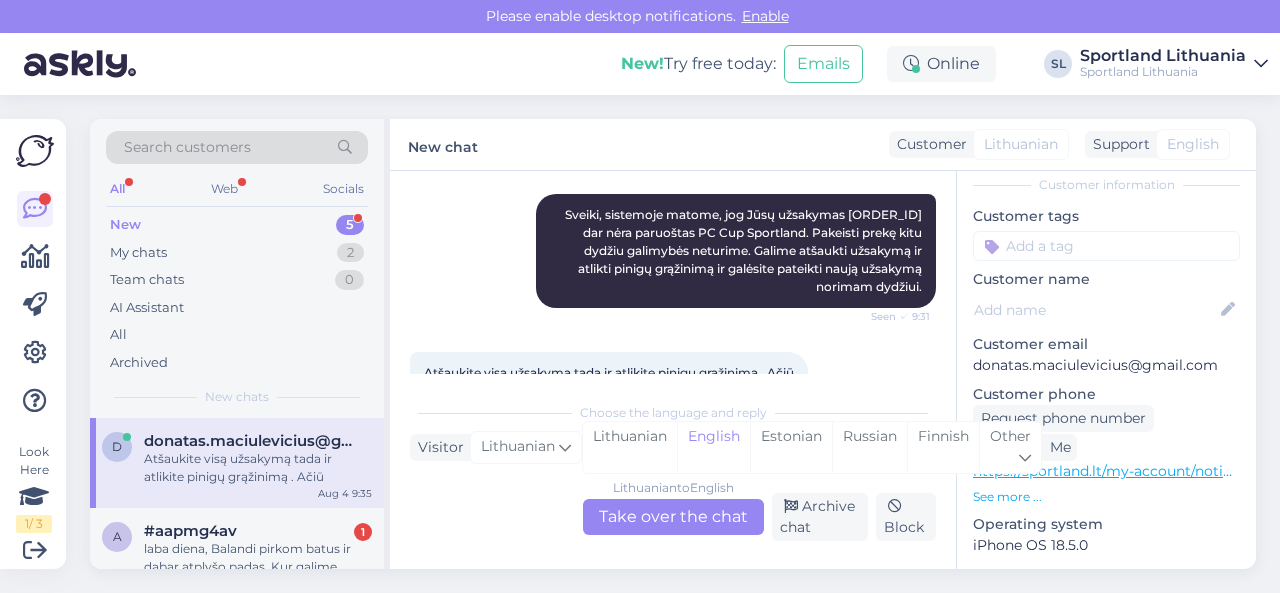 scroll, scrollTop: 466, scrollLeft: 0, axis: vertical 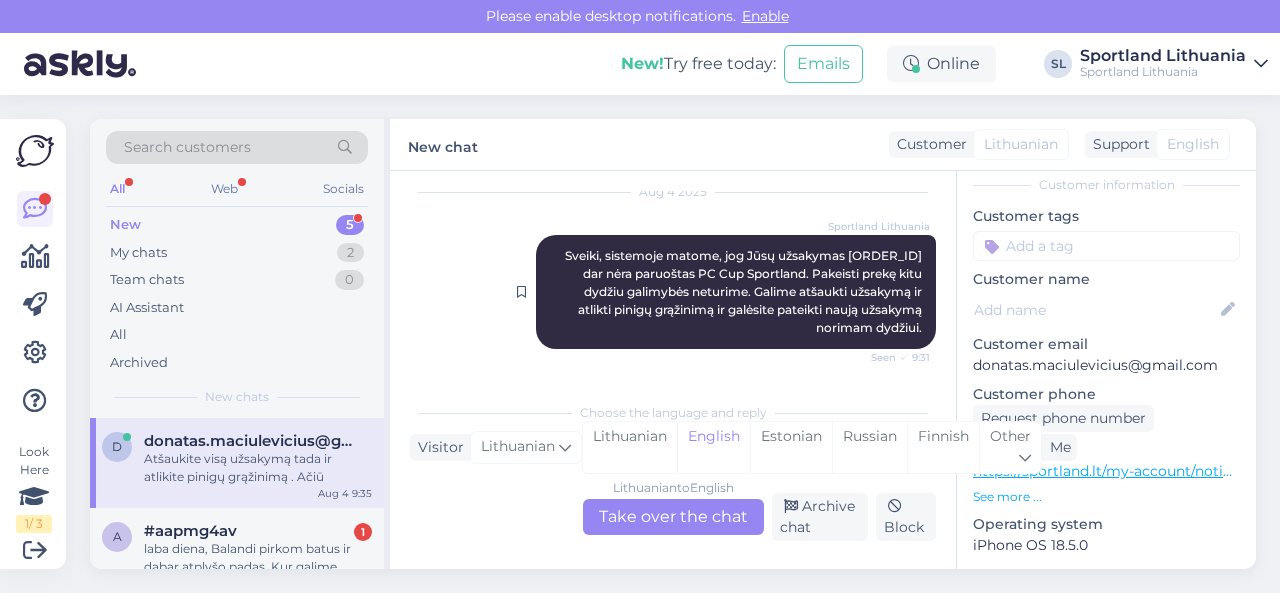 click on "Sveiki, sistemoje matome, jog Jūsų užsakymas [ORDER_ID] dar nėra paruoštas PC Cup Sportland. Pakeisti prekę kitu dydžiu galimybės neturime. Galime atšaukti užsakymą ir atlikti pinigų grąžinimą ir galėsite pateikti naują užsakymą norimam dydžiui." at bounding box center [745, 291] 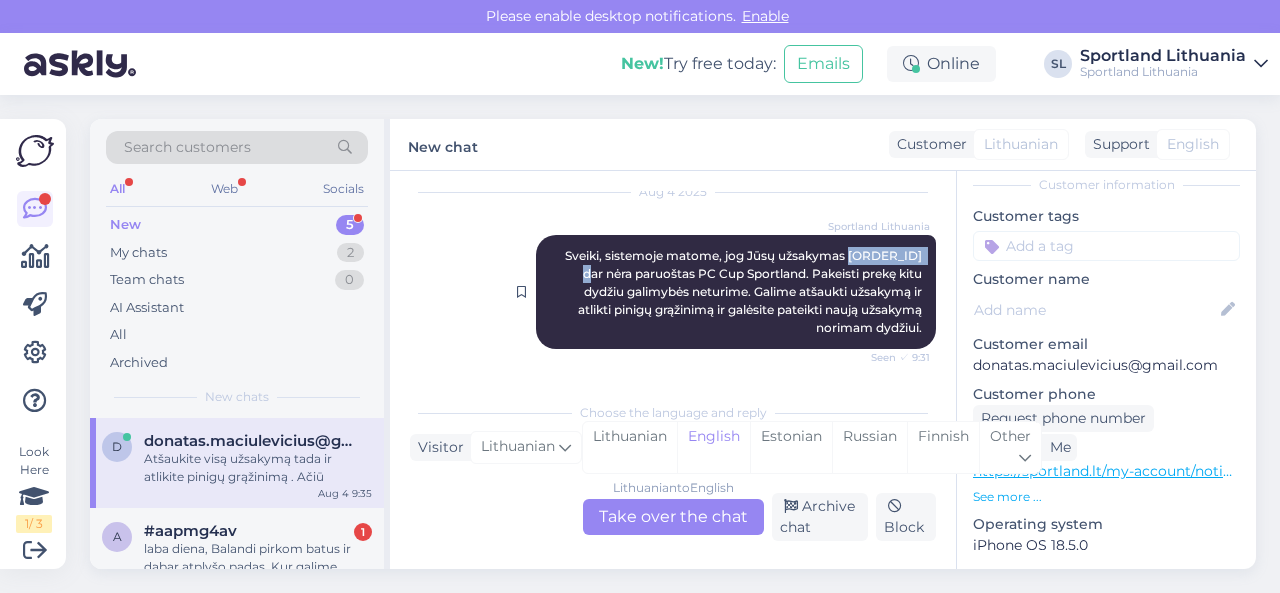 click on "Sveiki, sistemoje matome, jog Jūsų užsakymas [ORDER_ID] dar nėra paruoštas PC Cup Sportland. Pakeisti prekę kitu dydžiu galimybės neturime. Galime atšaukti užsakymą ir atlikti pinigų grąžinimą ir galėsite pateikti naują užsakymą norimam dydžiui." at bounding box center [745, 291] 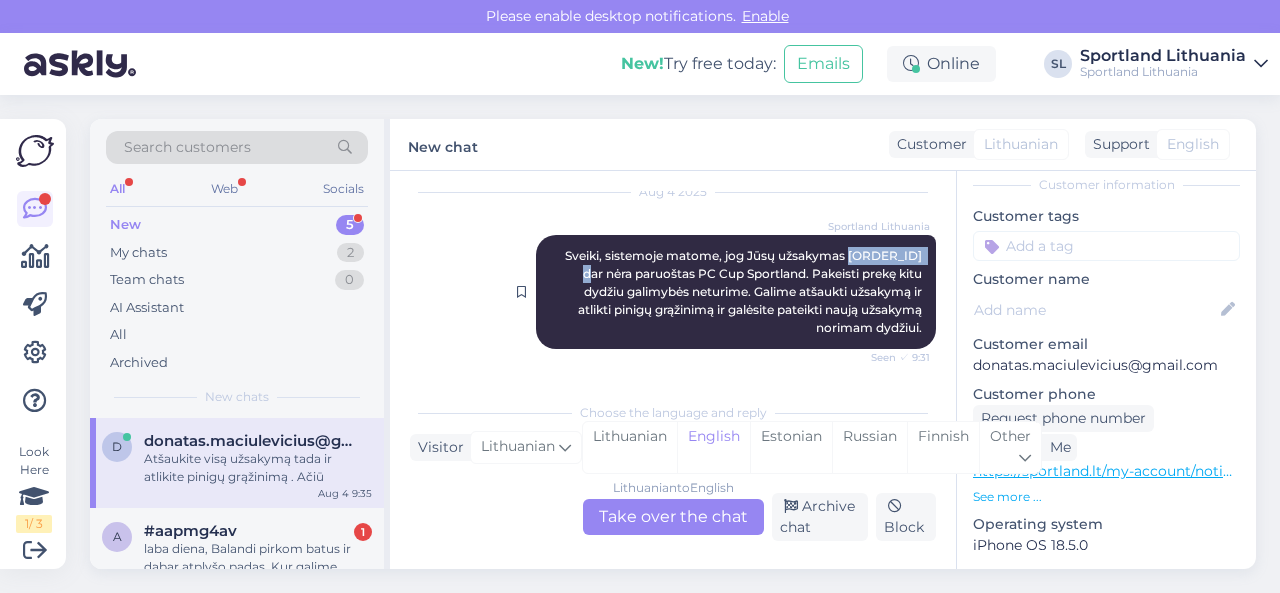 copy on "3000427959" 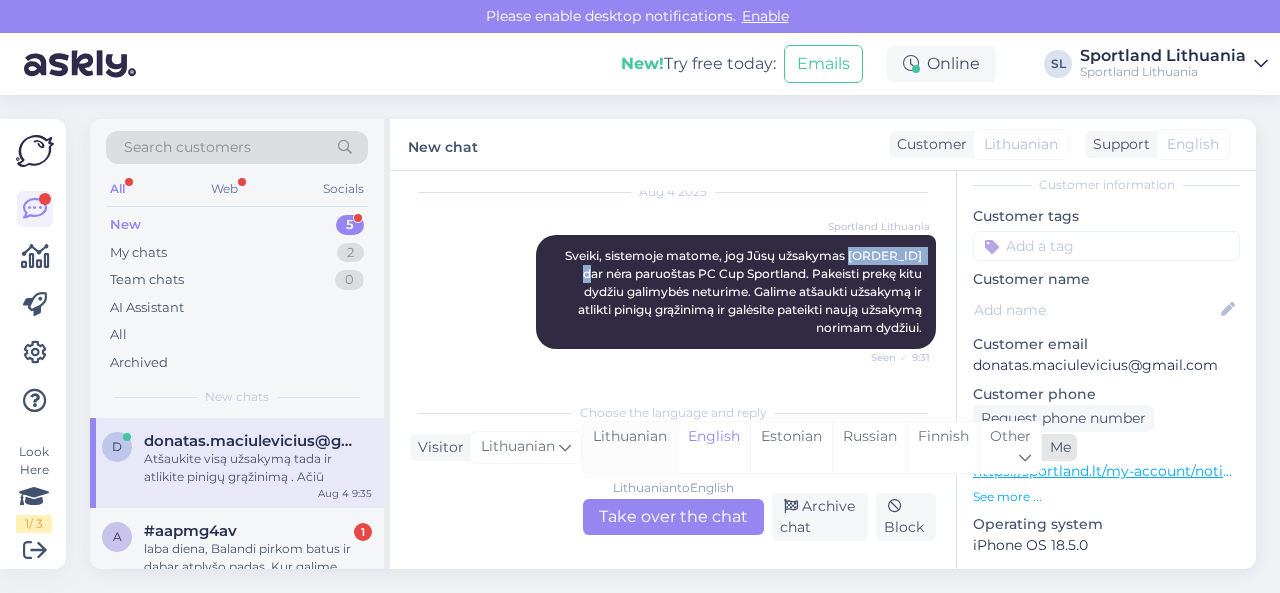 click on "Lithuanian" at bounding box center [630, 447] 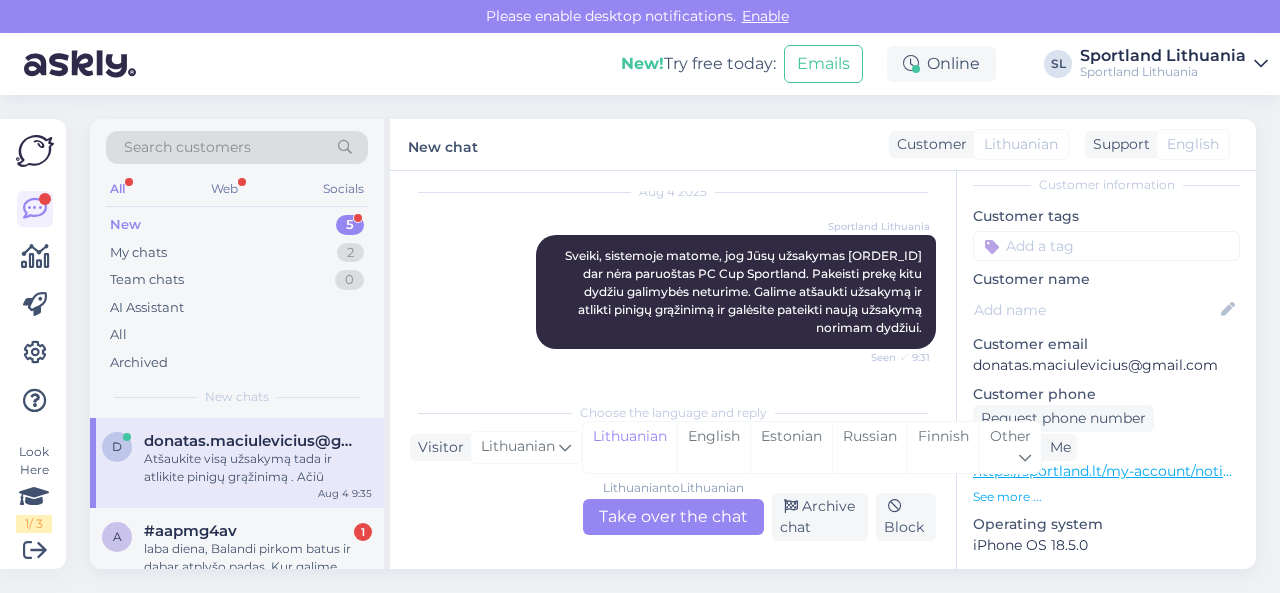 click on "Lithuanian  to  Lithuanian Take over the chat" at bounding box center (673, 517) 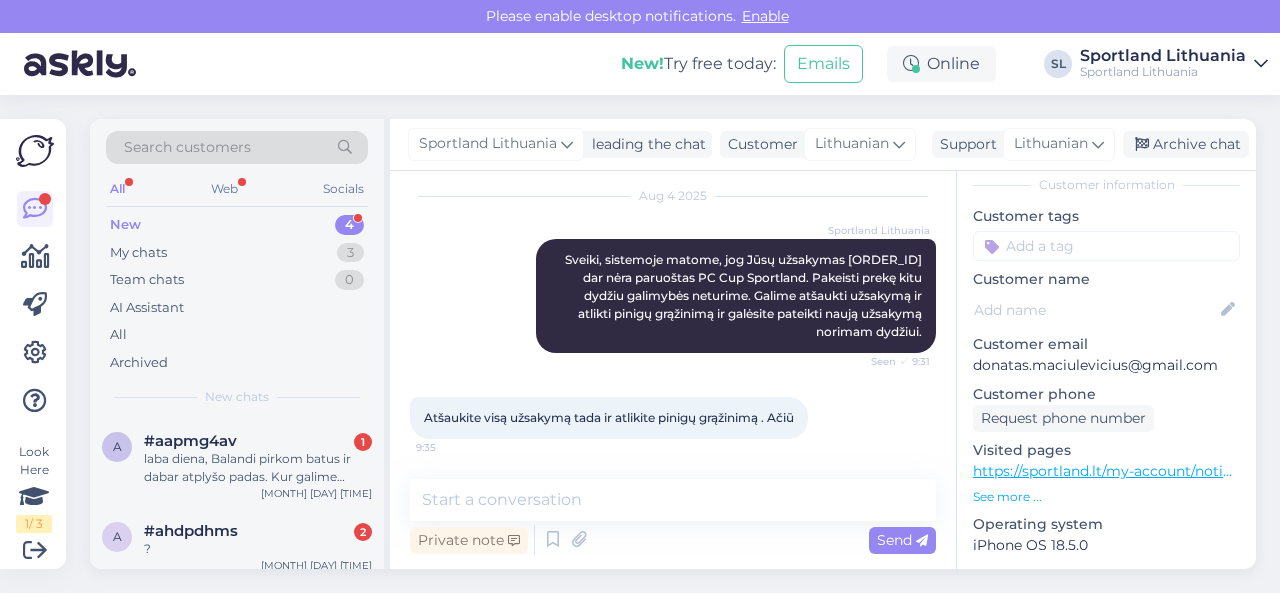 scroll, scrollTop: 479, scrollLeft: 0, axis: vertical 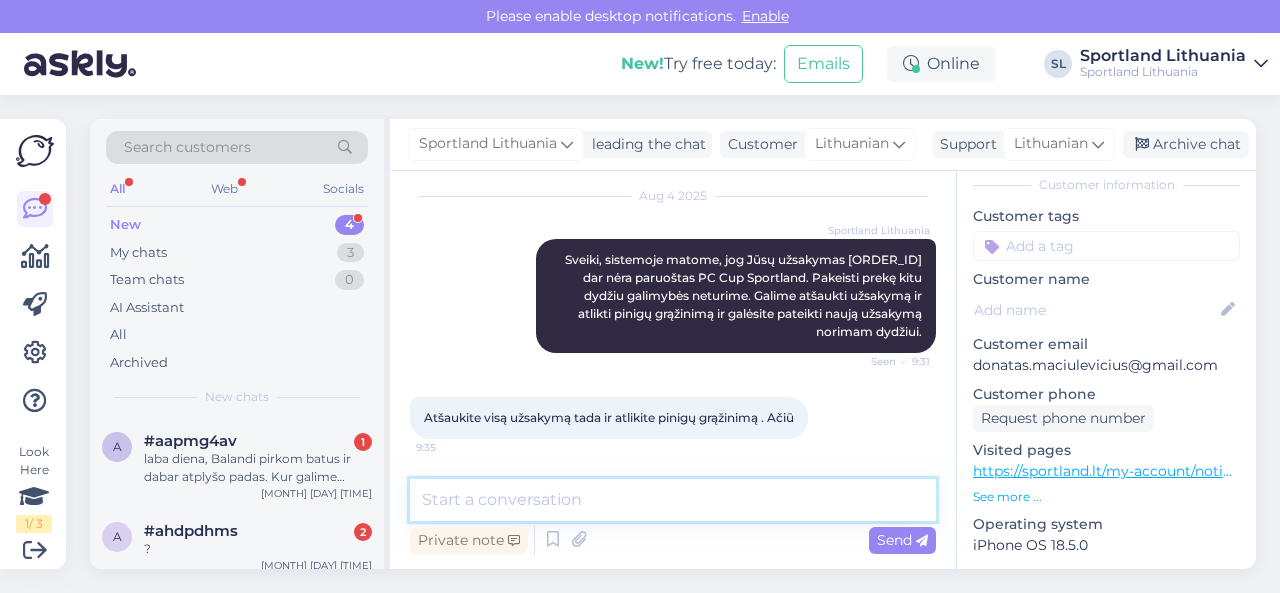 click at bounding box center [673, 500] 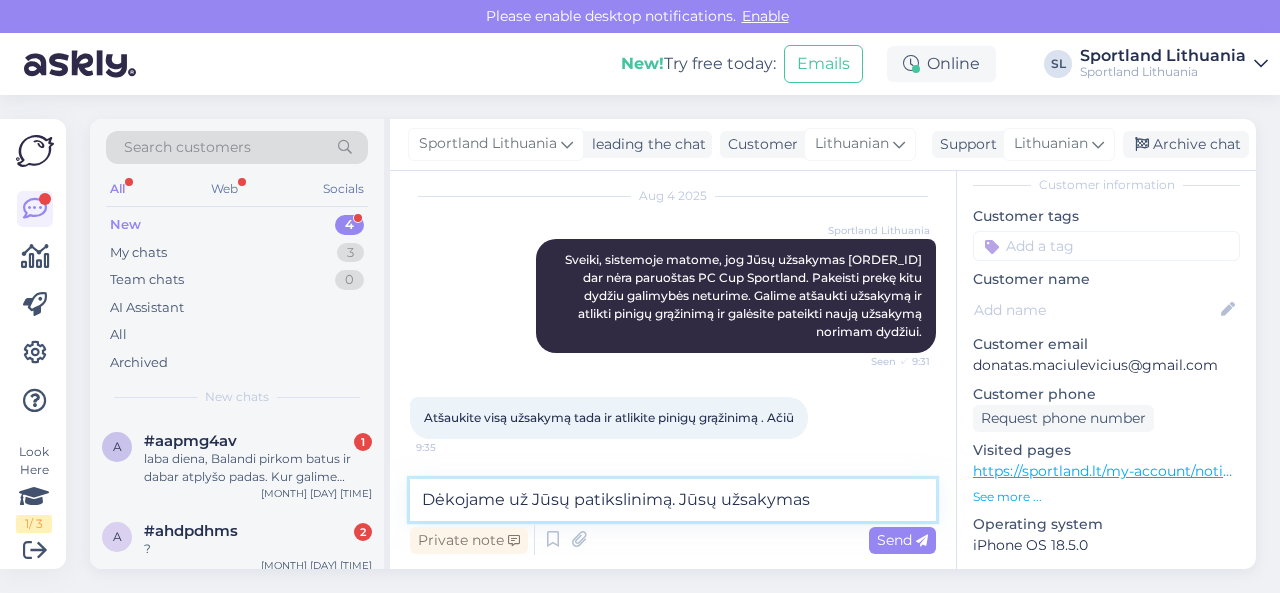 paste on "3000427959" 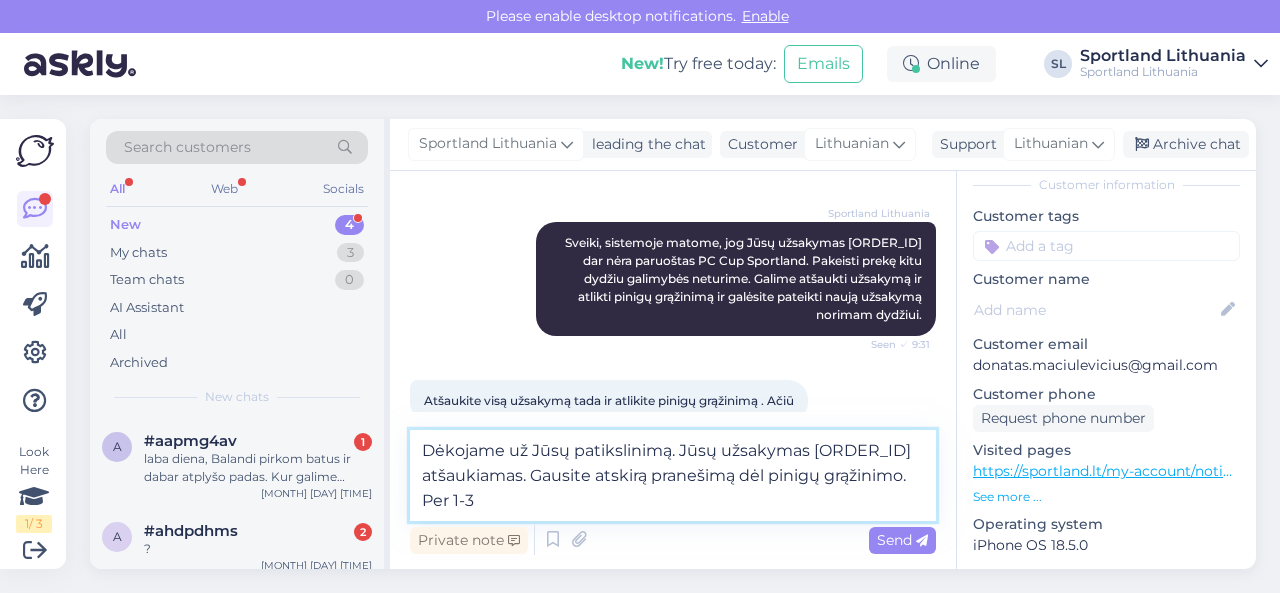 click on "Dėkojame už Jūsų patikslinimą. Jūsų užsakymas [ORDER_ID] atšaukiamas. Gausite atskirą pranešimą dėl pinigų grąžinimo. Per 1-3" at bounding box center [673, 475] 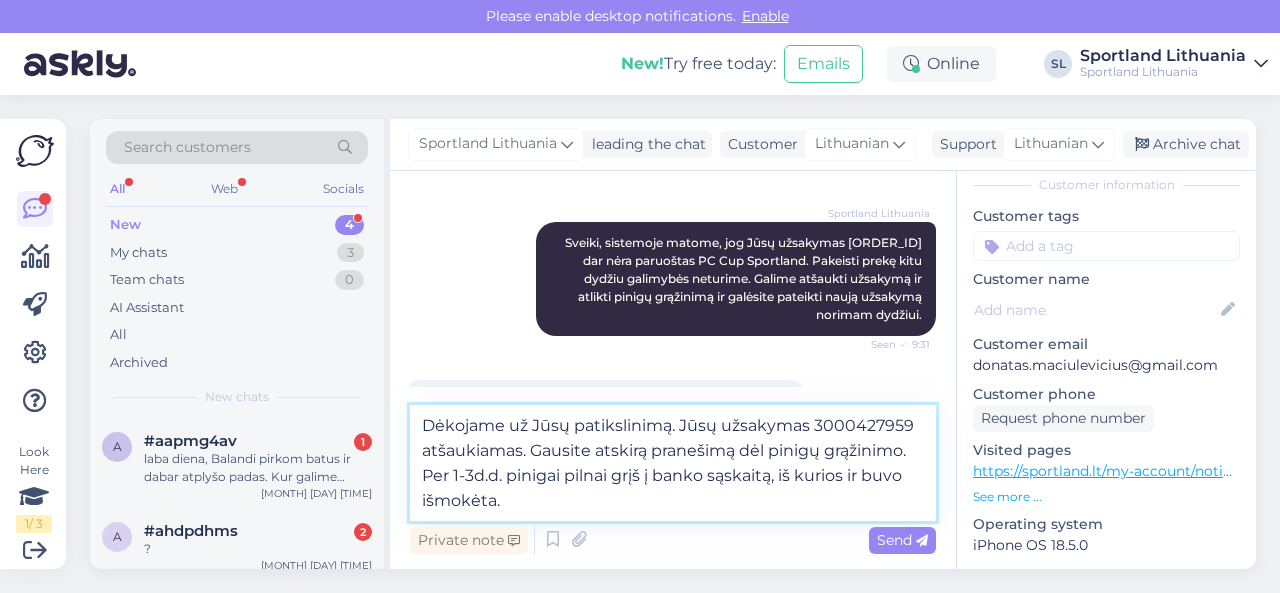 type on "Dėkojame už Jūsų patikslinimą. Jūsų užsakymas 3000427959  atšaukiamas. Gausite atskirą pranešimą dėl pinigų grąžinimo. Per 1-3d.d. pinigai pilnai grįš į banko sąskaitą, iš kurios ir buvo išmokėta." 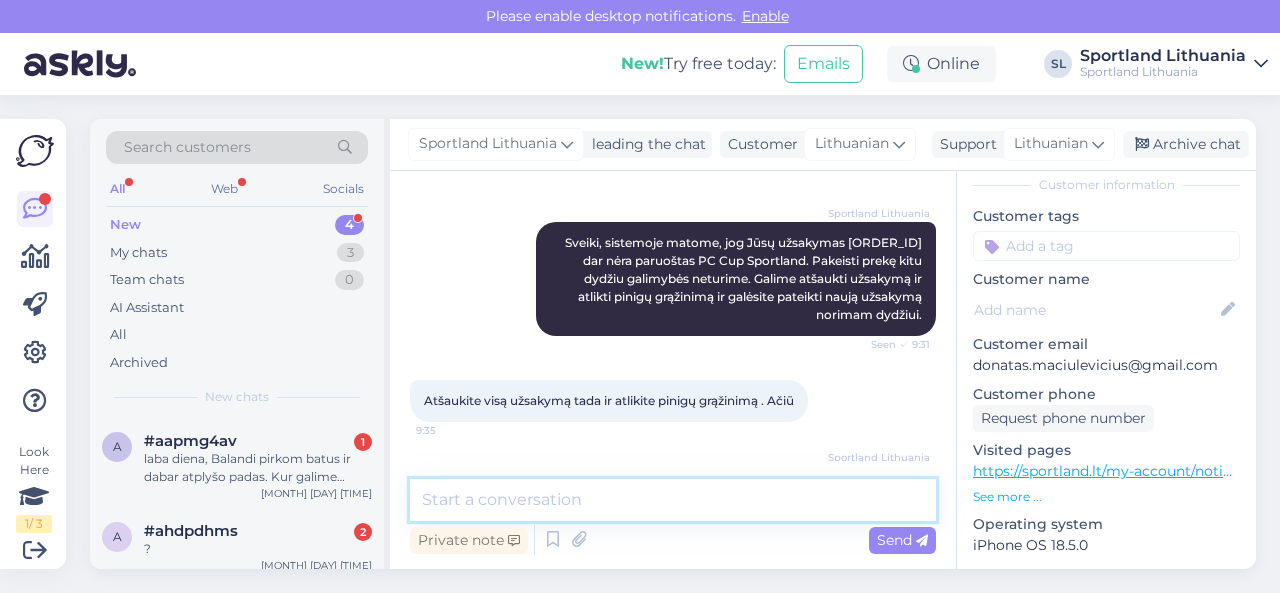 scroll, scrollTop: 619, scrollLeft: 0, axis: vertical 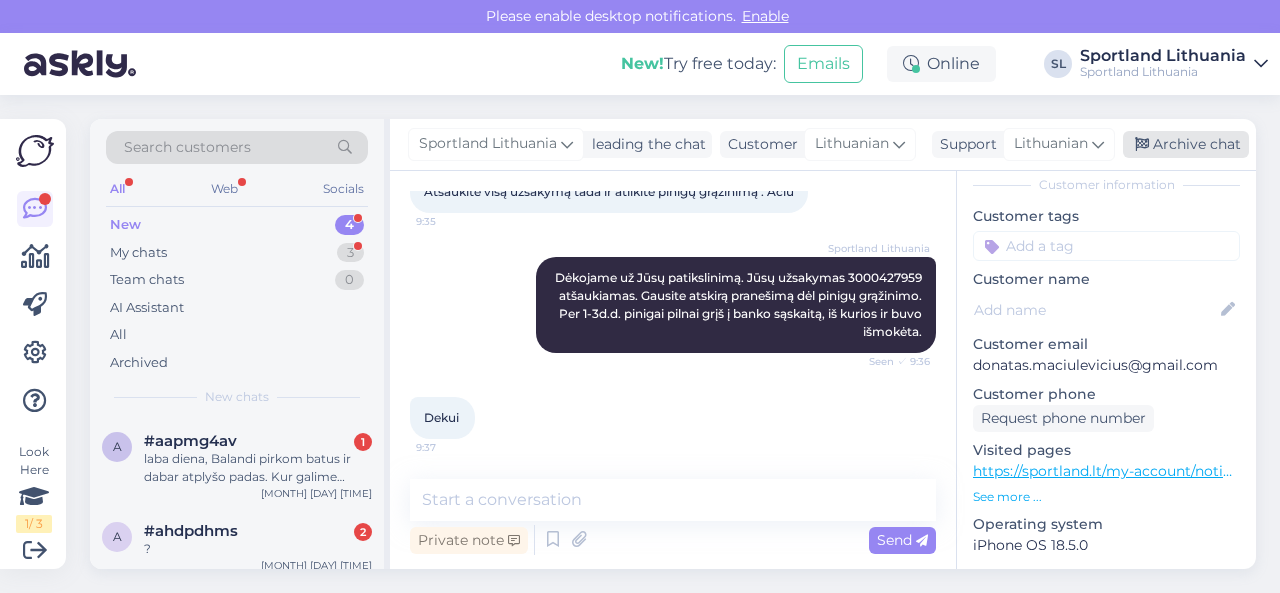 click on "Archive chat" at bounding box center (1186, 144) 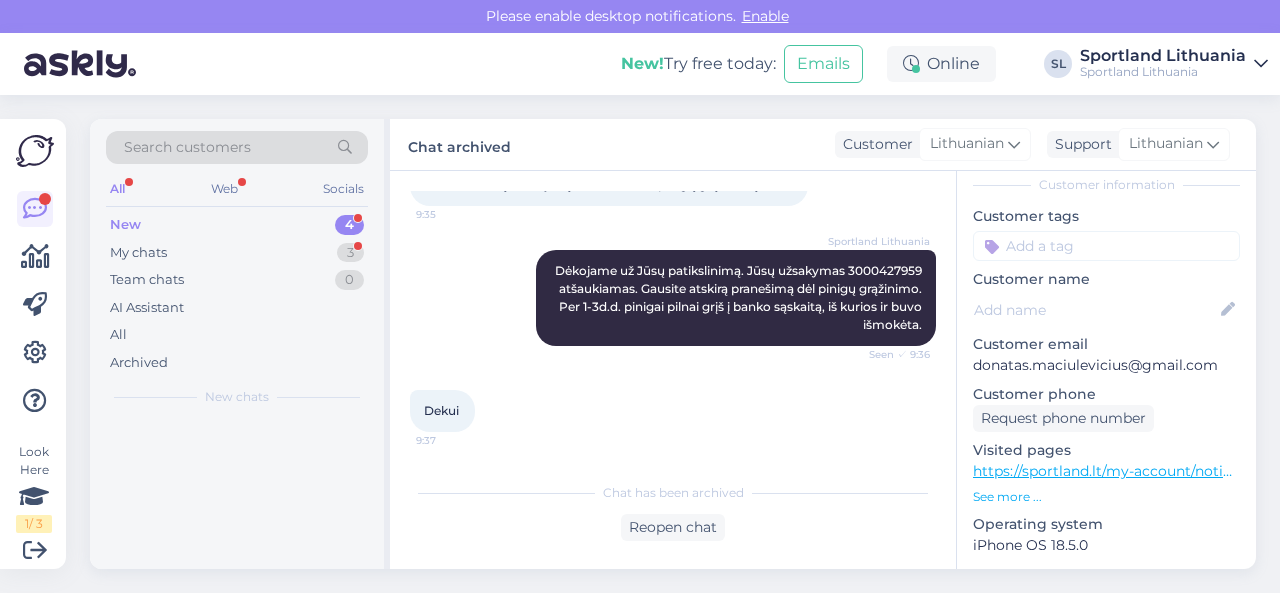 scroll, scrollTop: 712, scrollLeft: 0, axis: vertical 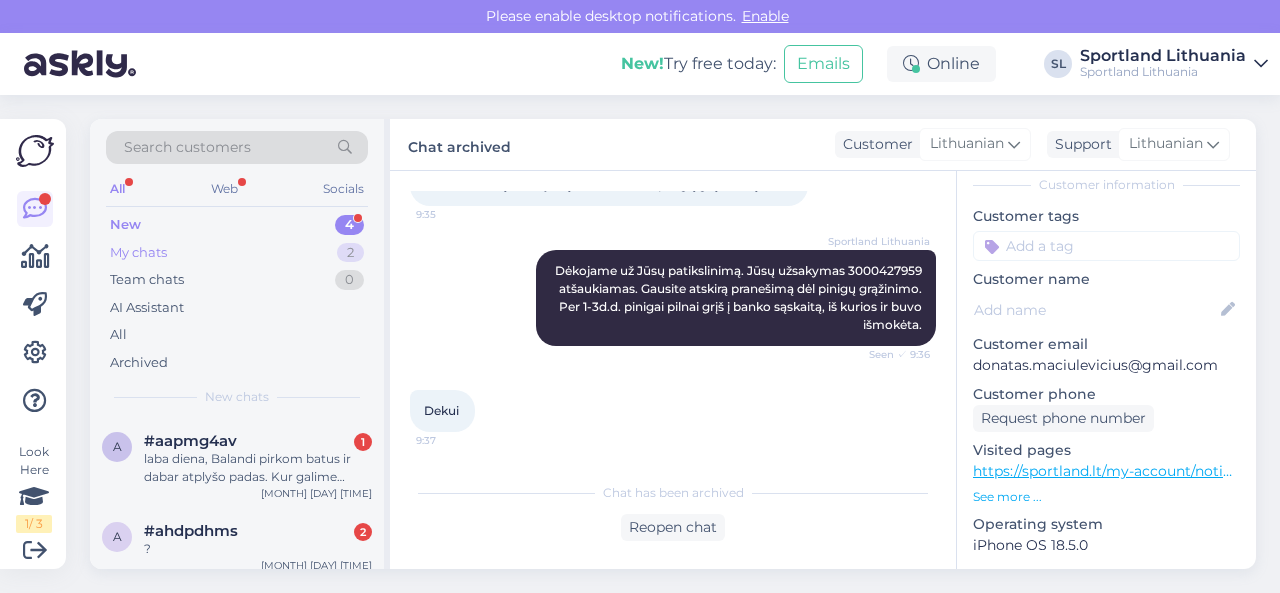 click on "My chats 2" at bounding box center (237, 253) 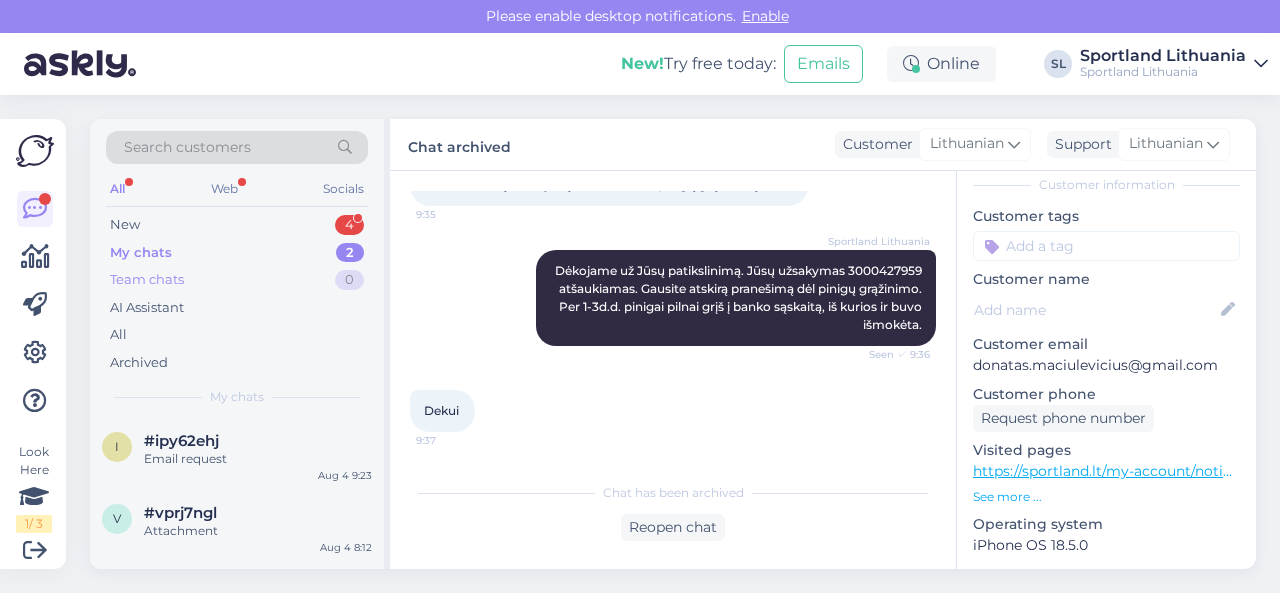 click on "Team chats 0" at bounding box center [237, 280] 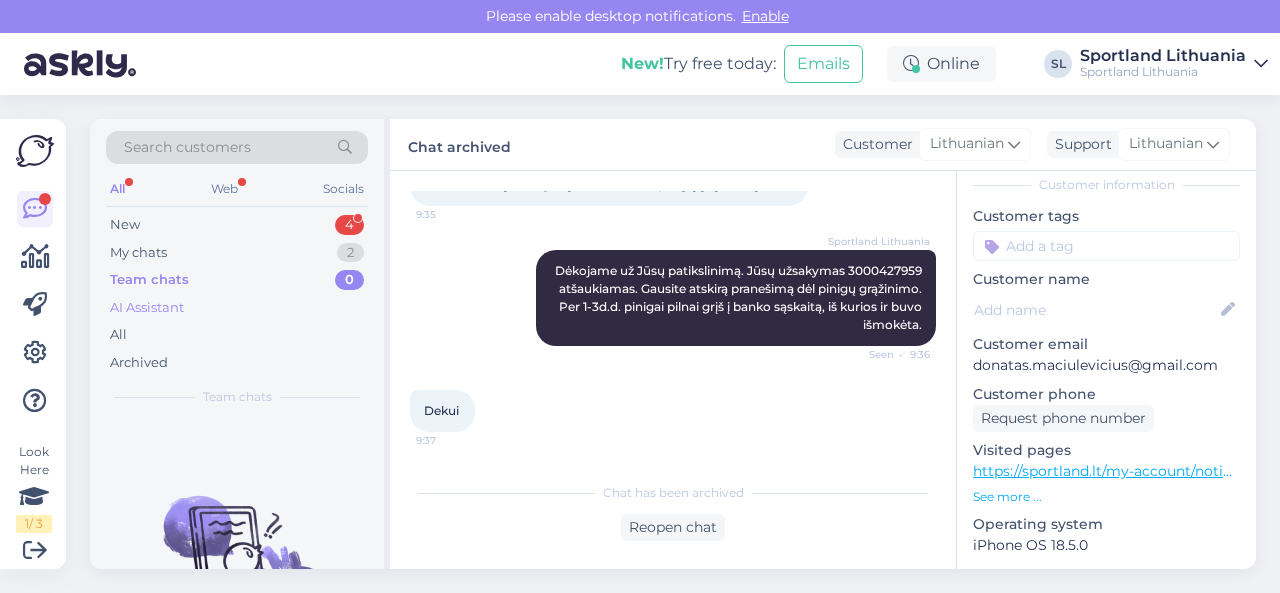 click on "AI Assistant" at bounding box center [237, 308] 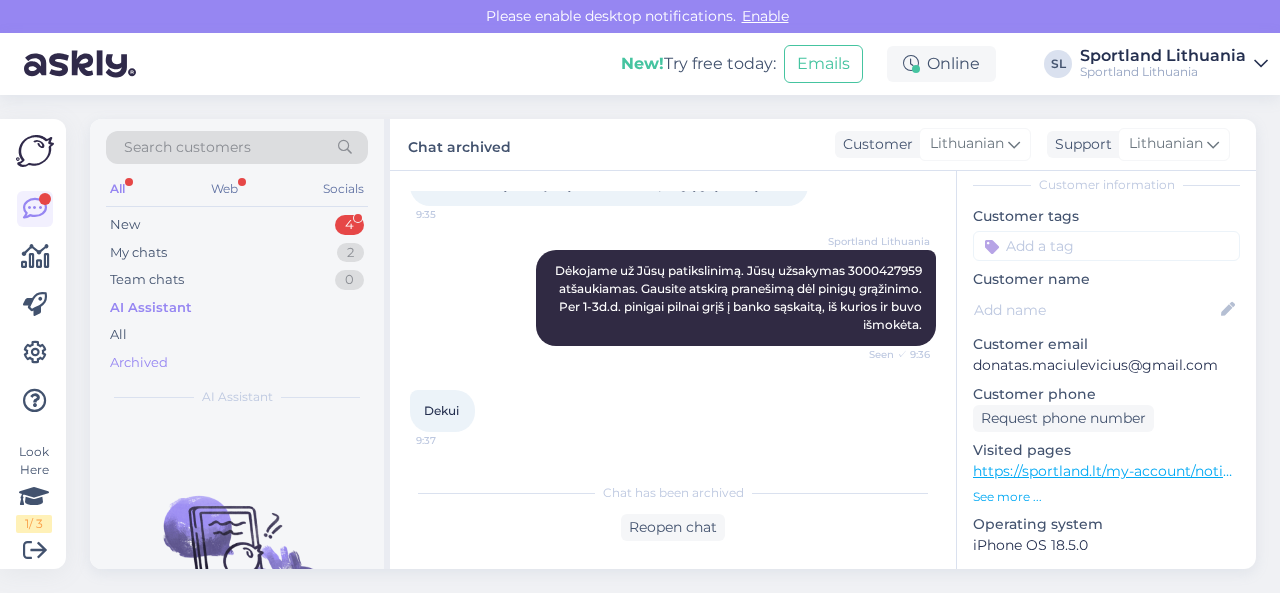 click on "Archived" at bounding box center [139, 363] 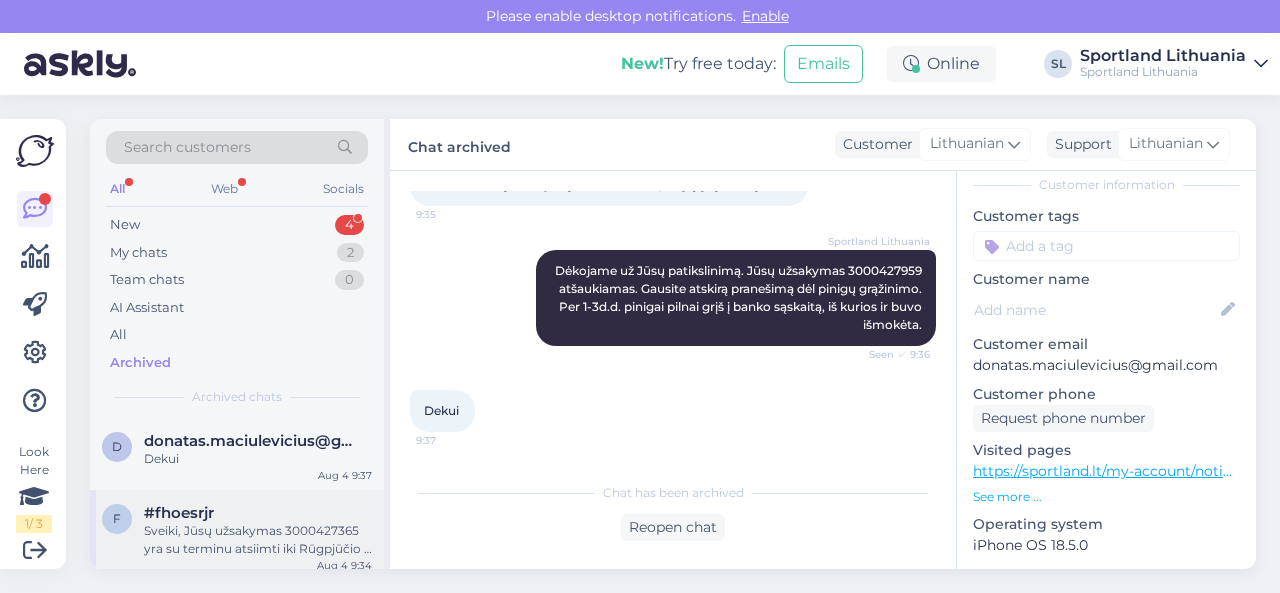 click on "Sveiki, Jūsų užsakymas 3000427365 yra su terminu atsiimti iki Rūgpjūčio 5 dienos. Užsakymas ruošiamas. Šiandien bus paruoštas atsiimti. Gausite sms pranešimą." at bounding box center [258, 540] 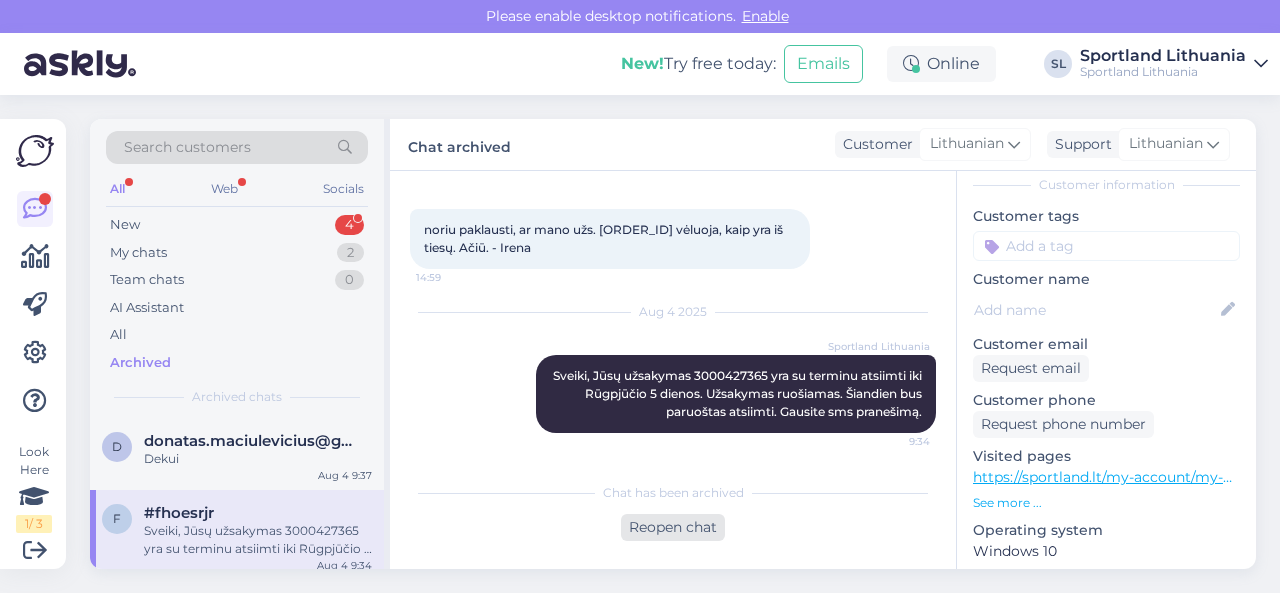 click on "Reopen chat" at bounding box center (673, 527) 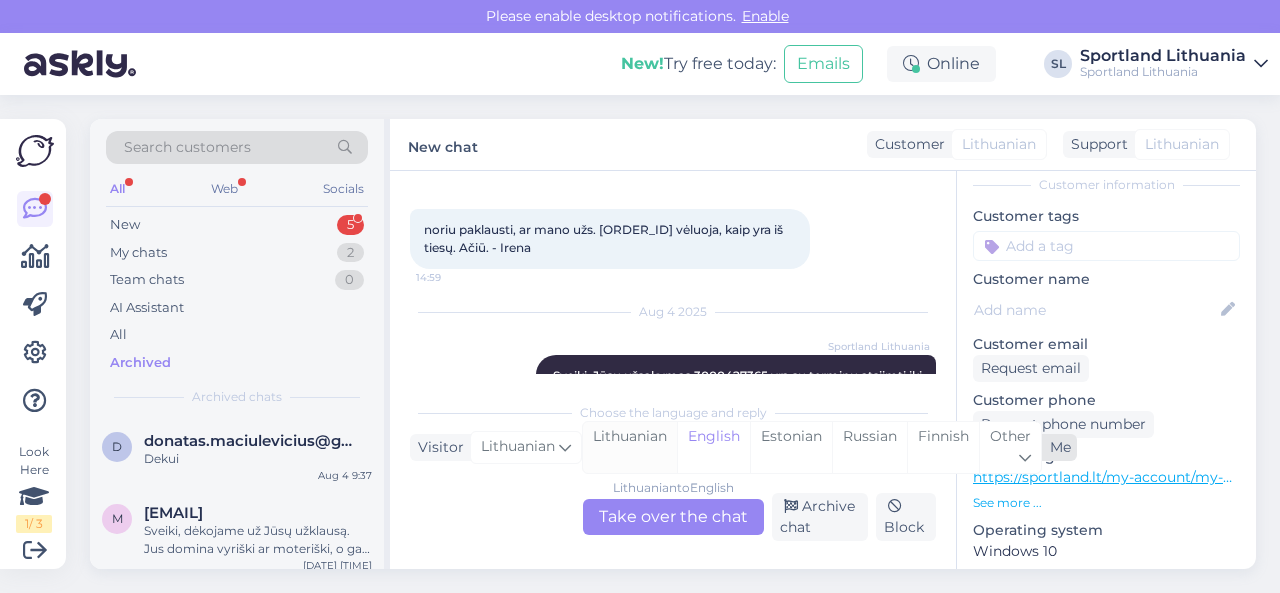 click on "Lithuanian" at bounding box center (630, 447) 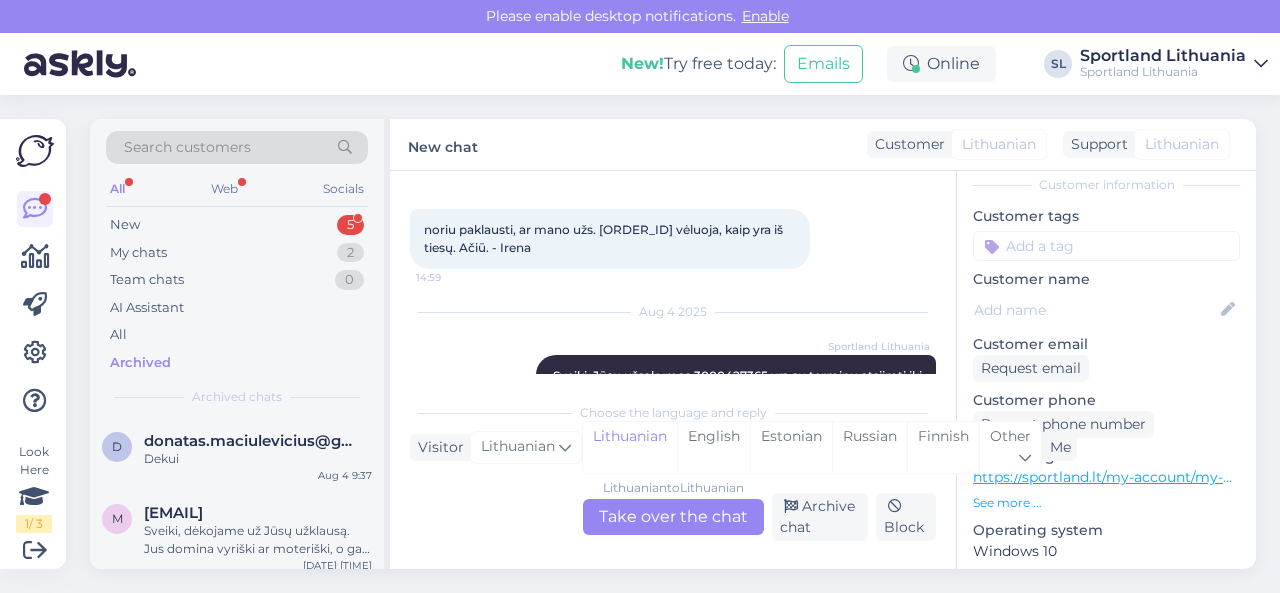 click on "Lithuanian  to  Lithuanian Take over the chat" at bounding box center [673, 517] 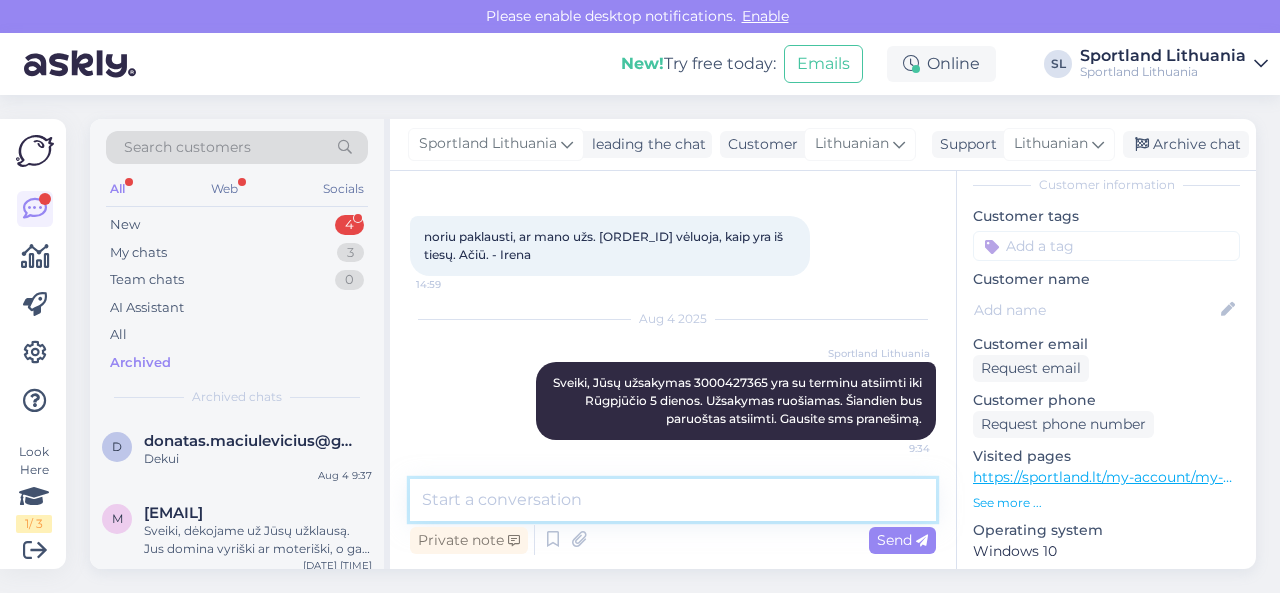 click at bounding box center [673, 500] 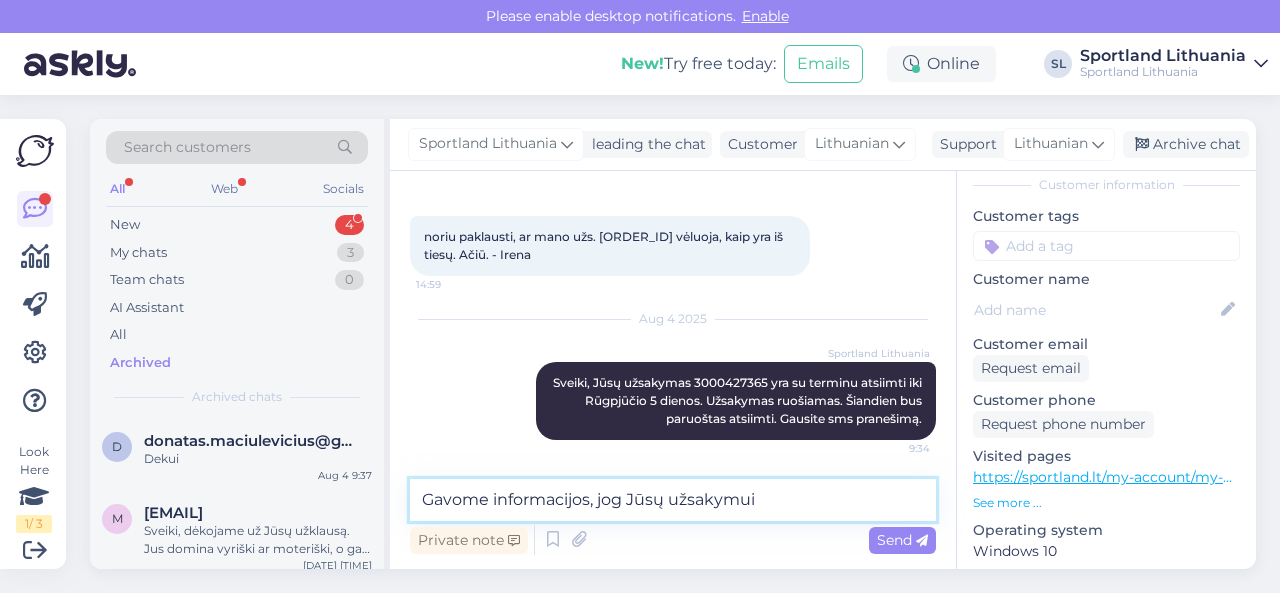 paste on "3000427365" 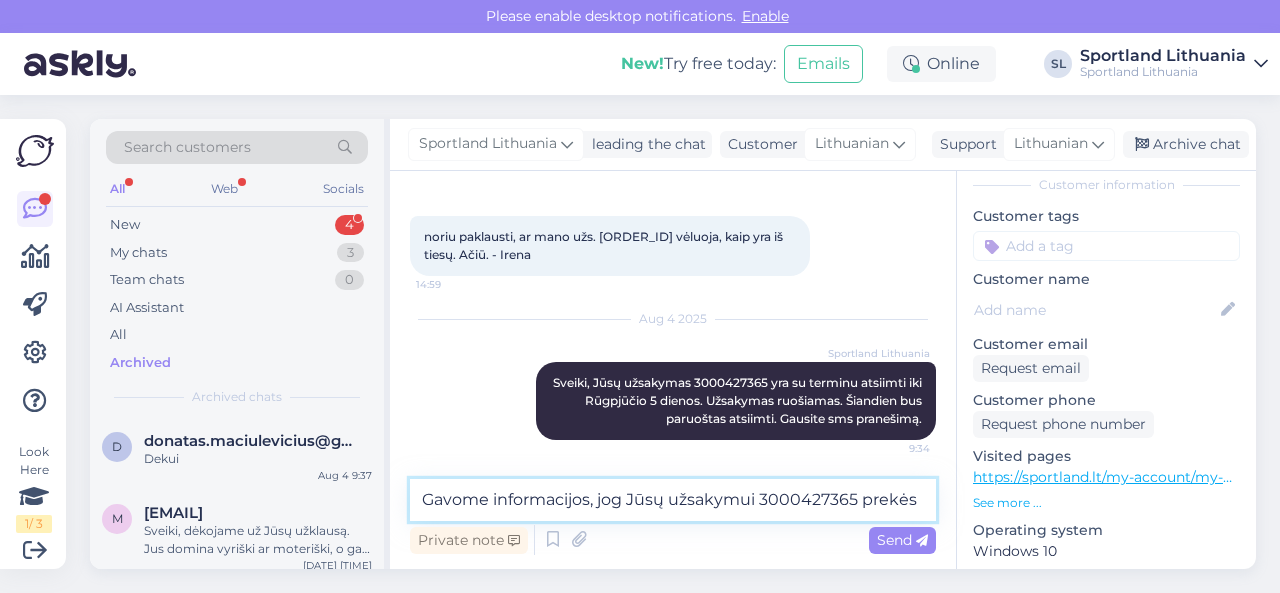 scroll, scrollTop: 638, scrollLeft: 0, axis: vertical 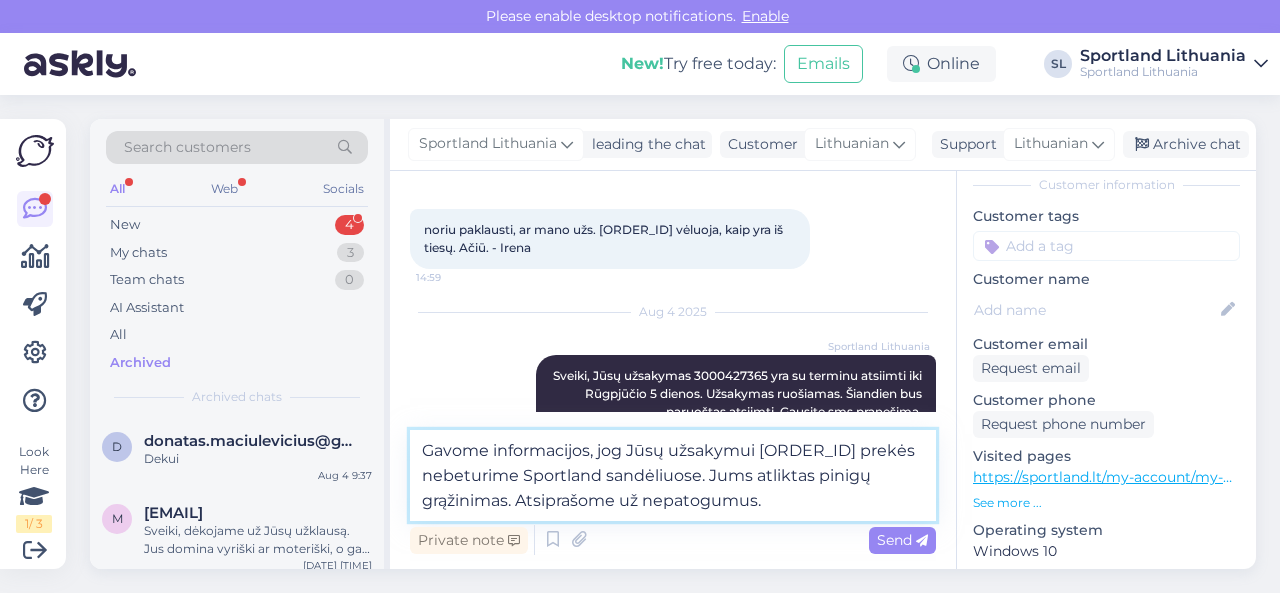 type on "Gavome informacijos, jog Jūsų užsakymui [ORDER_ID] prekės nebeturime Sportland sandėliuose. Jums atliktas pinigų grąžinimas. Atsiprašome už nepatogumus." 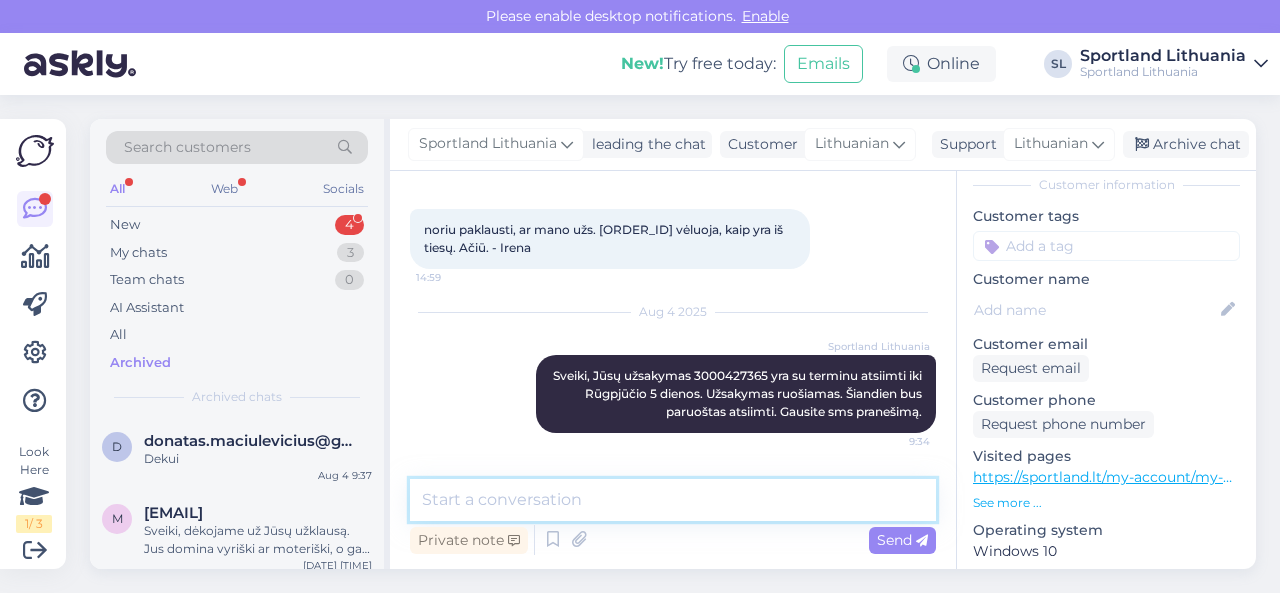 scroll, scrollTop: 753, scrollLeft: 0, axis: vertical 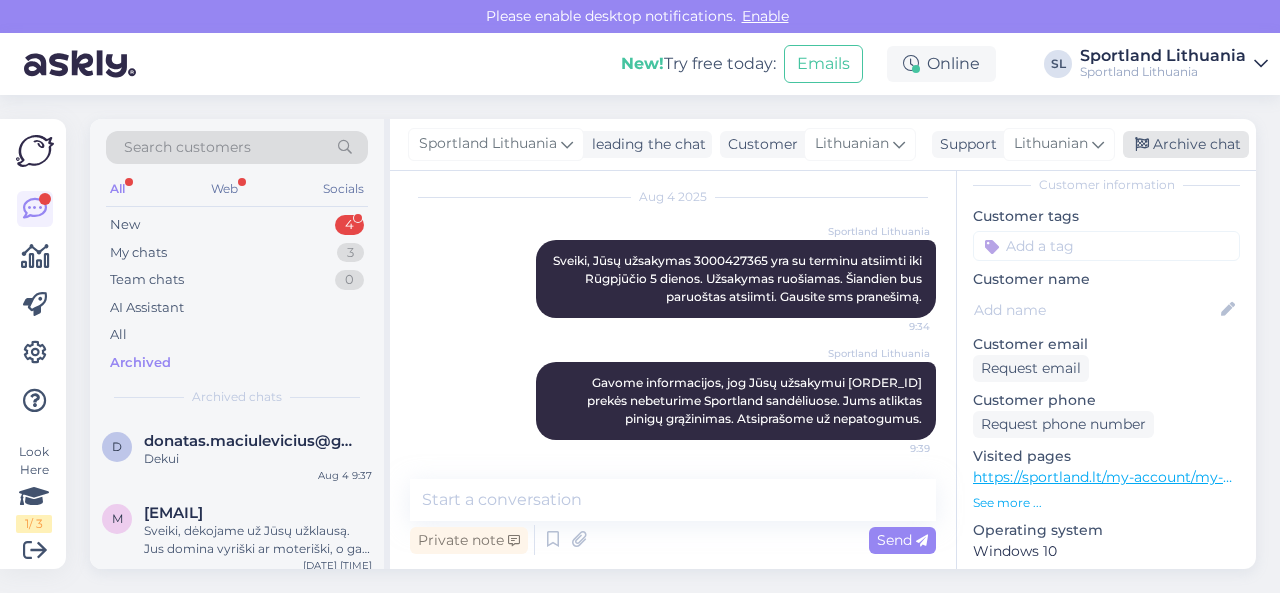 click on "Archive chat" at bounding box center (1186, 144) 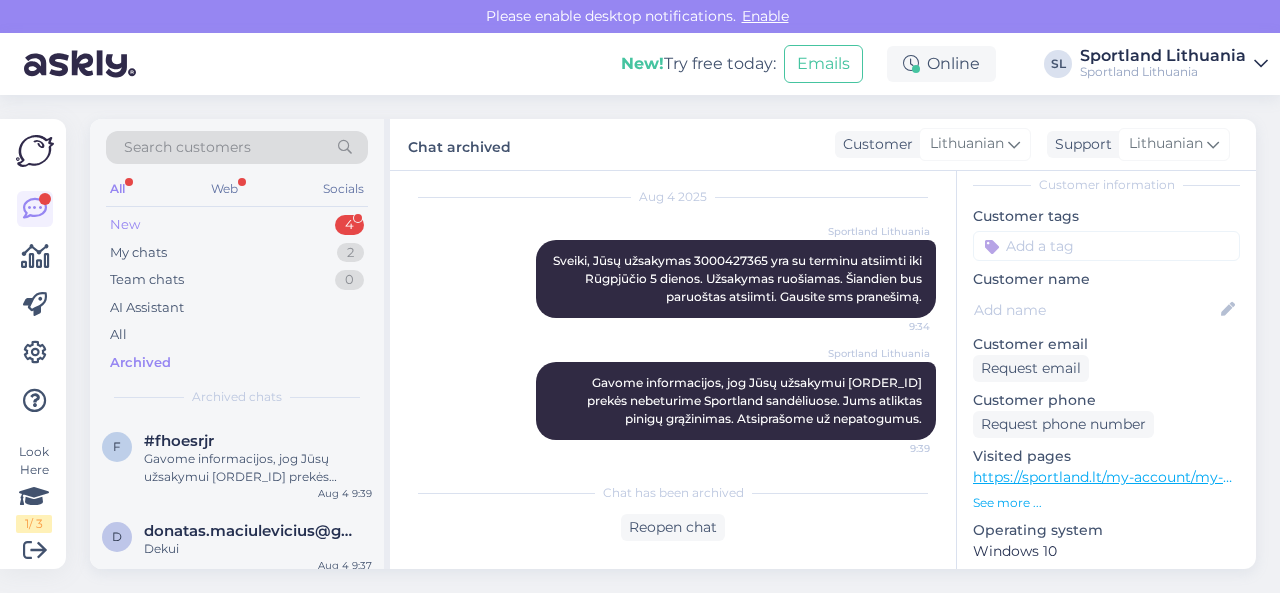 click on "New 4" at bounding box center [237, 225] 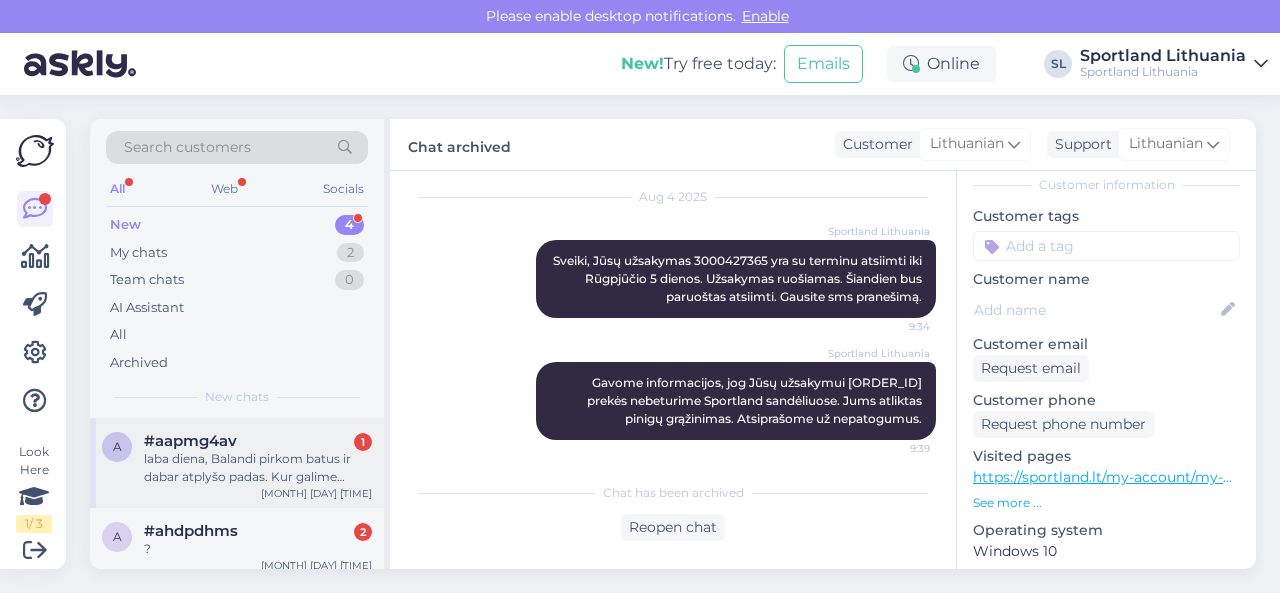 click on "laba diena, Balandi pirkom batus ir dabar atplyšo padas. Kur galime kreiptis del batu pakeitimo." at bounding box center [258, 468] 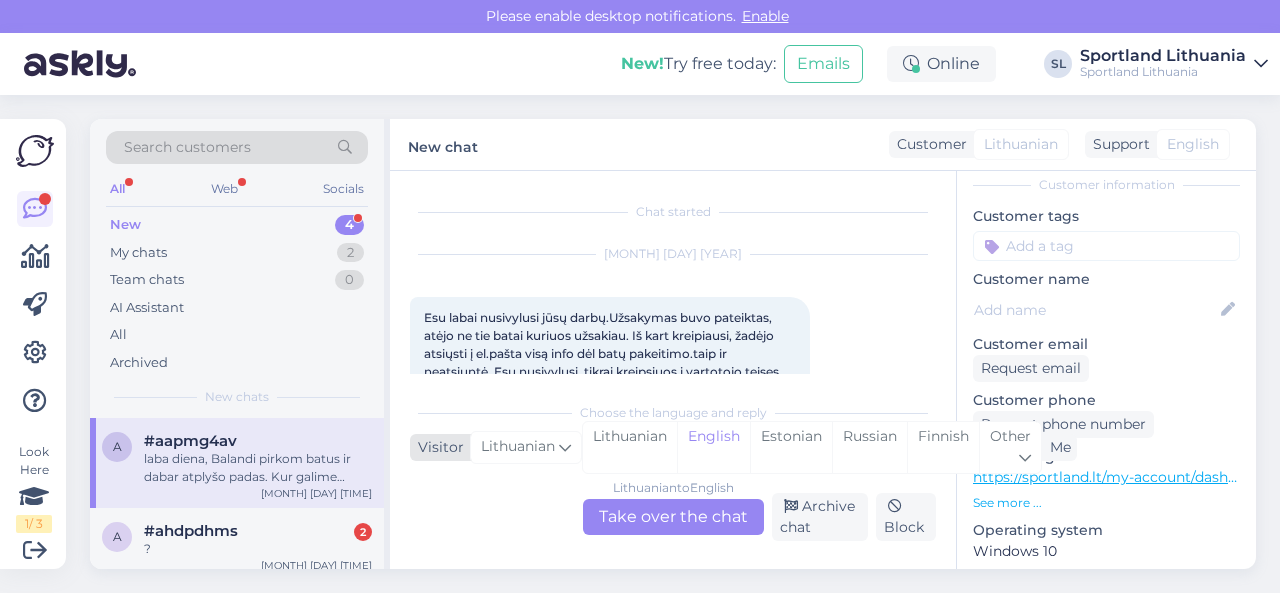 scroll, scrollTop: 272, scrollLeft: 0, axis: vertical 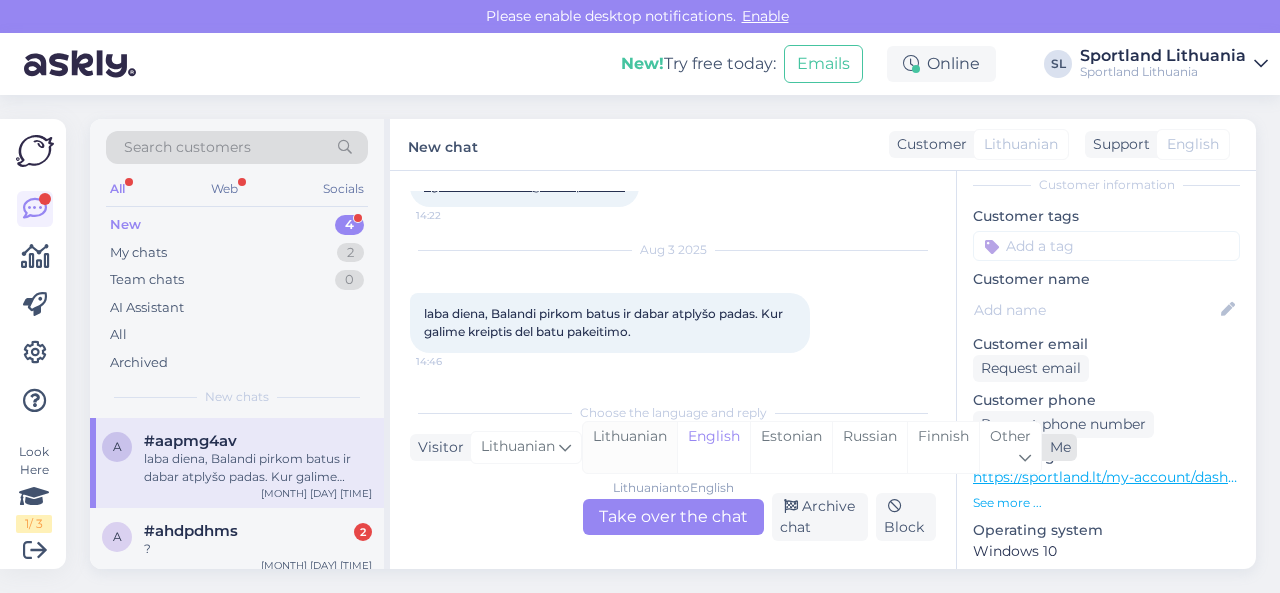 click on "Lithuanian" at bounding box center [630, 447] 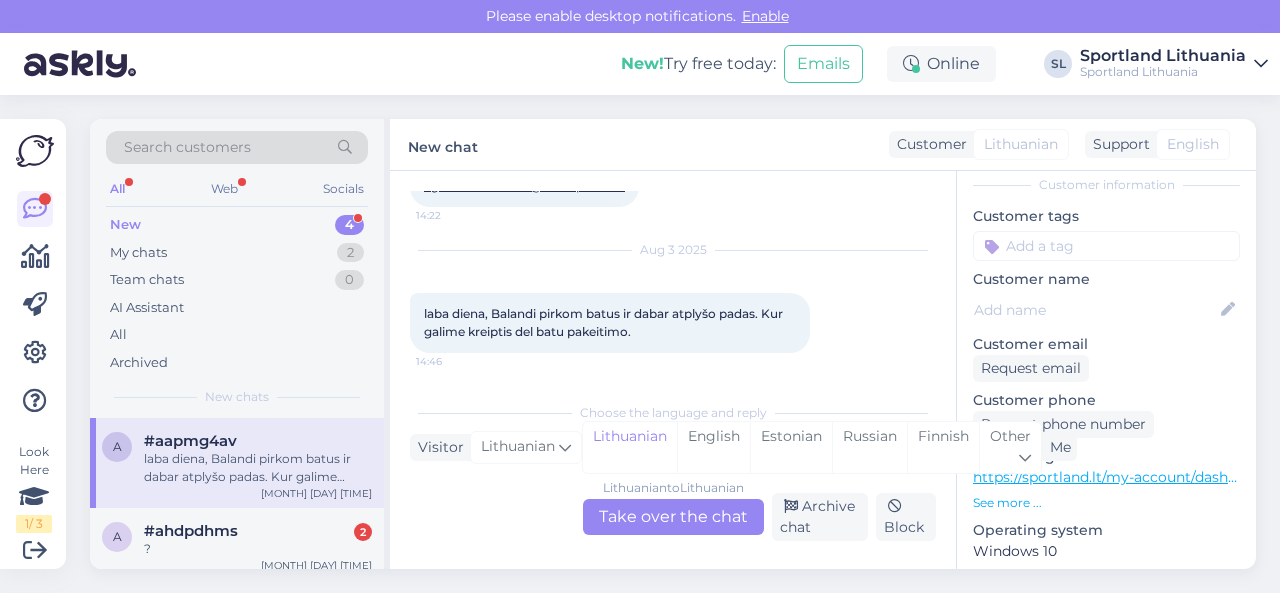 click on "Lithuanian  to  Lithuanian Take over the chat" at bounding box center [673, 517] 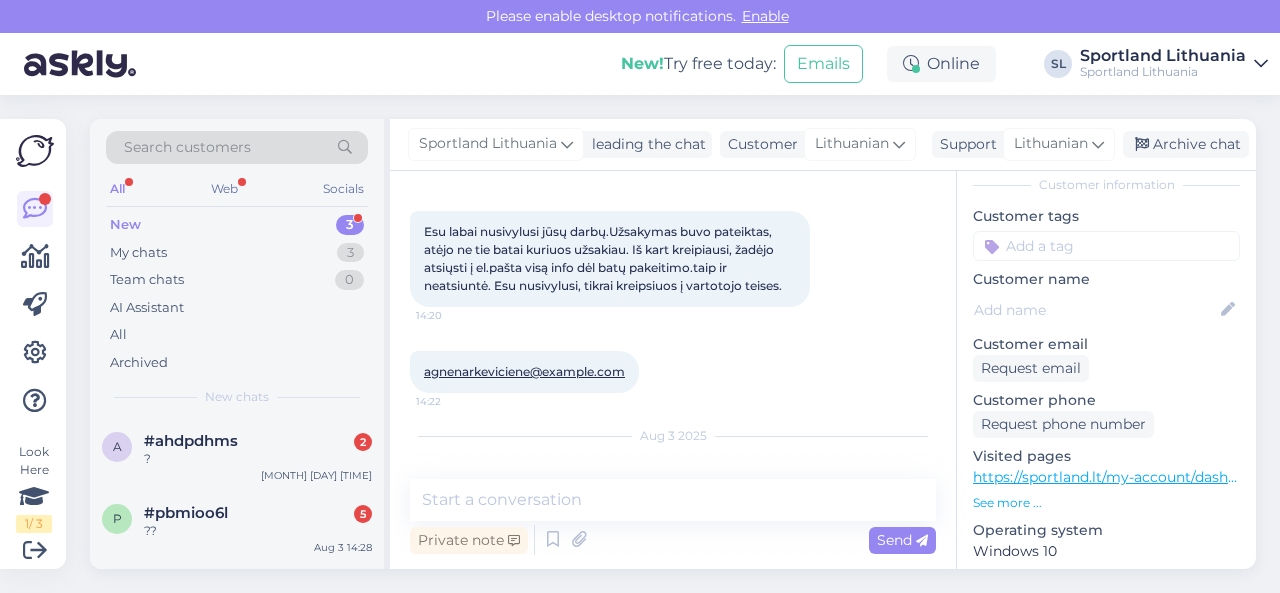 scroll, scrollTop: 185, scrollLeft: 0, axis: vertical 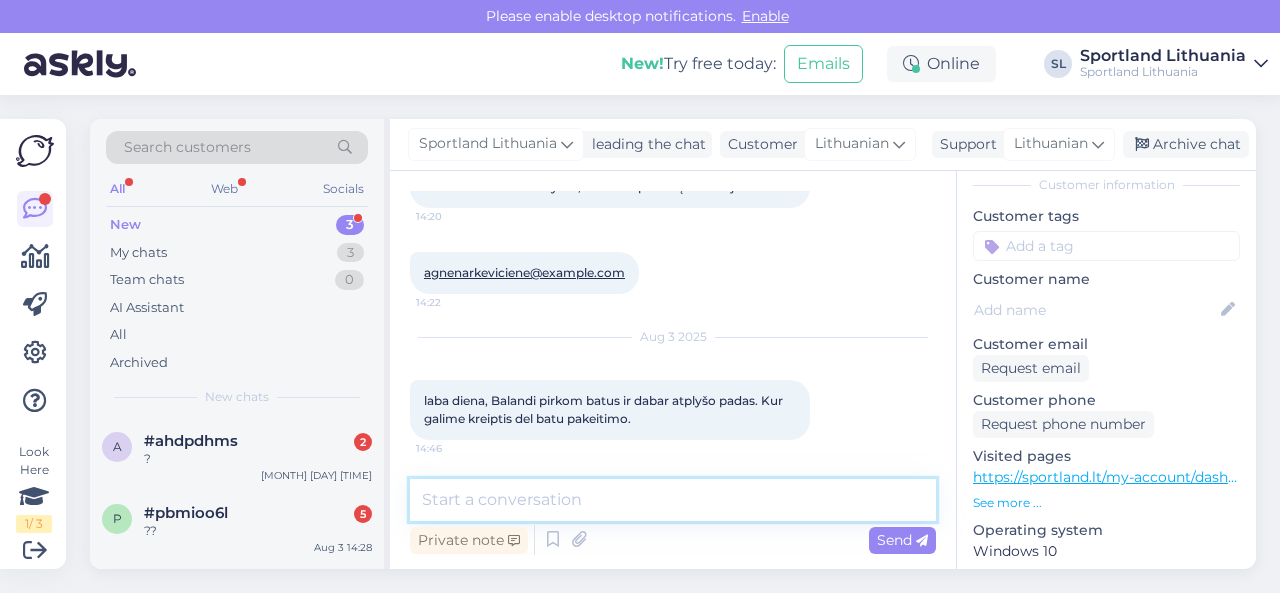 click at bounding box center (673, 500) 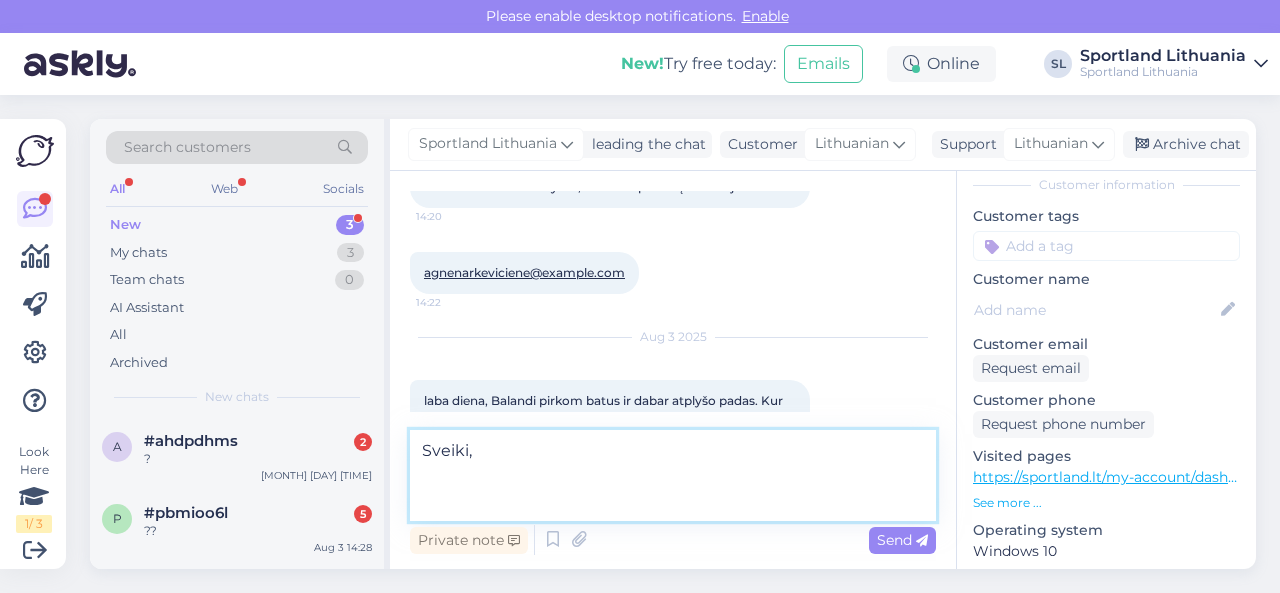 paste on "Maloniai prašome prekę pateikti gamyklinio broko vertinimui. Tai padaryti galite atnešę prekę į fizinę Sportland parduotuvę. Tinka bet kuri Jums artimiausia parduotuvė ( išskyrus [CITY] bei [CITY]) Su savimi reikėtų turėti prekę ir pirkimo kvitą arba banko išrašo kopiją. Gamyklinio broko vertinimas trunka [DAYS] dienų. Po šio laikotarpio su Jumis bus susisiekta dėl atsakymo.
Jeigu dar kils klausimų, maloniai prašome su mumis susisiekti. Dėkojame." 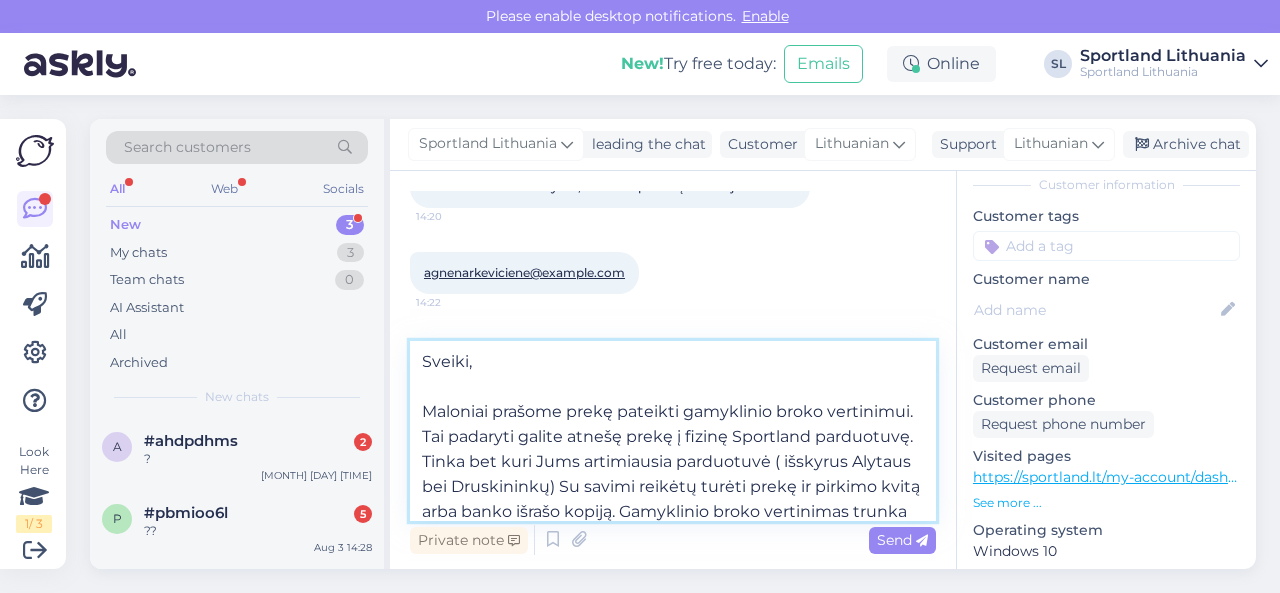 drag, startPoint x: 678, startPoint y: 487, endPoint x: 490, endPoint y: 482, distance: 188.06648 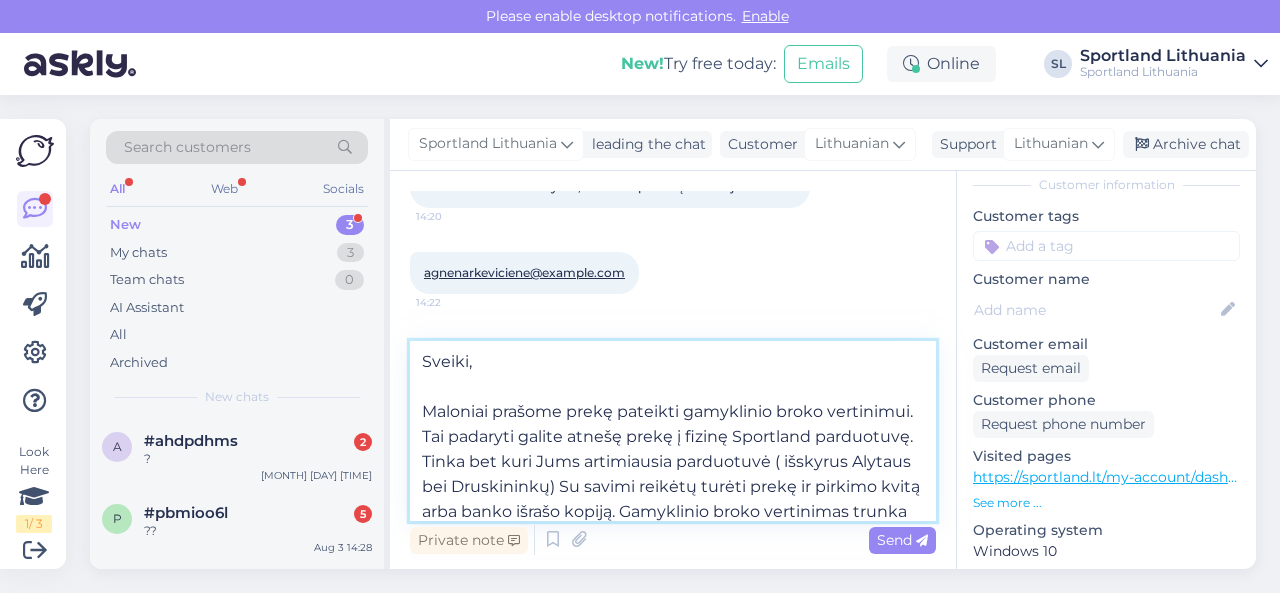 click on "Sveiki,
Maloniai prašome prekę pateikti gamyklinio broko vertinimui. Tai padaryti galite atnešę prekę į fizinę Sportland parduotuvę. Tinka bet kuri Jums artimiausia parduotuvė ( išskyrus Alytaus bei Druskininkų) Su savimi reikėtų turėti prekę ir pirkimo kvitą arba banko išrašo kopiją. Gamyklinio broko vertinimas trunka 14 dienų. Po šio laikotarpio su Jumis bus susisiekta dėl atsakymo.
Jeigu dar kils klausimų, maloniai prašome su mumis susisiekti. Dėkojame." at bounding box center [673, 431] 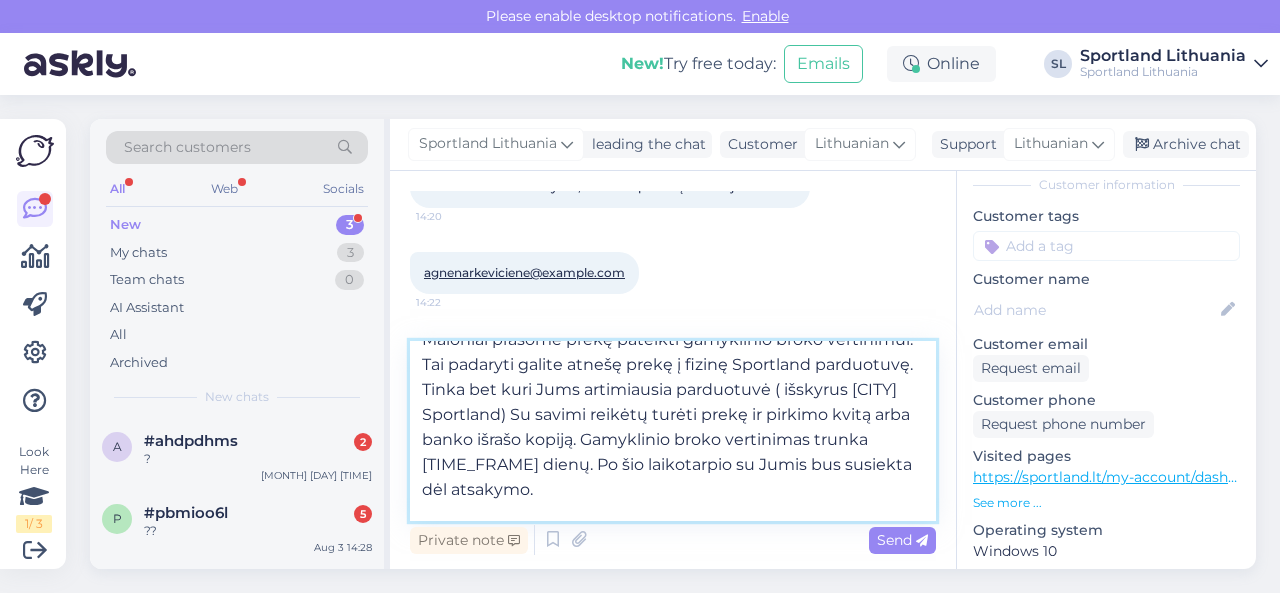 scroll, scrollTop: 100, scrollLeft: 0, axis: vertical 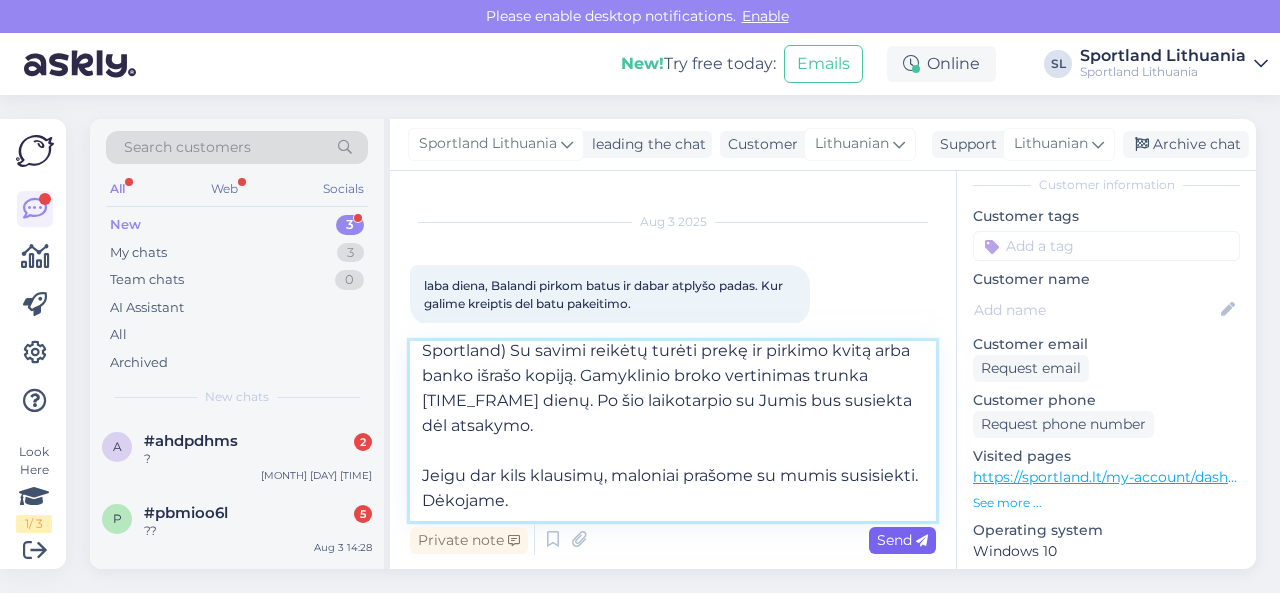 type on "Sveiki,
Maloniai prašome prekę pateikti gamyklinio broko vertinimui. Tai padaryti galite atnešę prekę į fizinę Sportland parduotuvę. Tinka bet kuri Jums artimiausia parduotuvė ( išskyrus [CITY] Sportland) Su savimi reikėtų turėti prekę ir pirkimo kvitą arba banko išrašo kopiją. Gamyklinio broko vertinimas trunka [TIME_FRAME] dienų. Po šio laikotarpio su Jumis bus susiekta dėl atsakymo.
Jeigu dar kils klausimų, maloniai prašome su mumis susisiekti. Dėkojame." 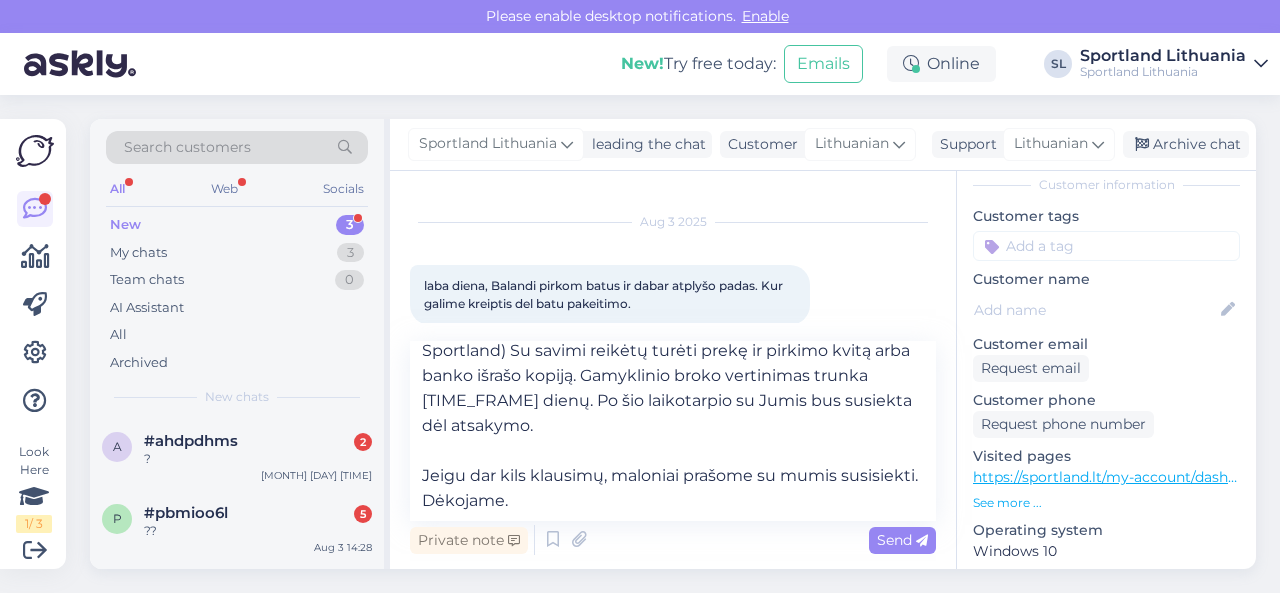 click on "Send" at bounding box center [902, 540] 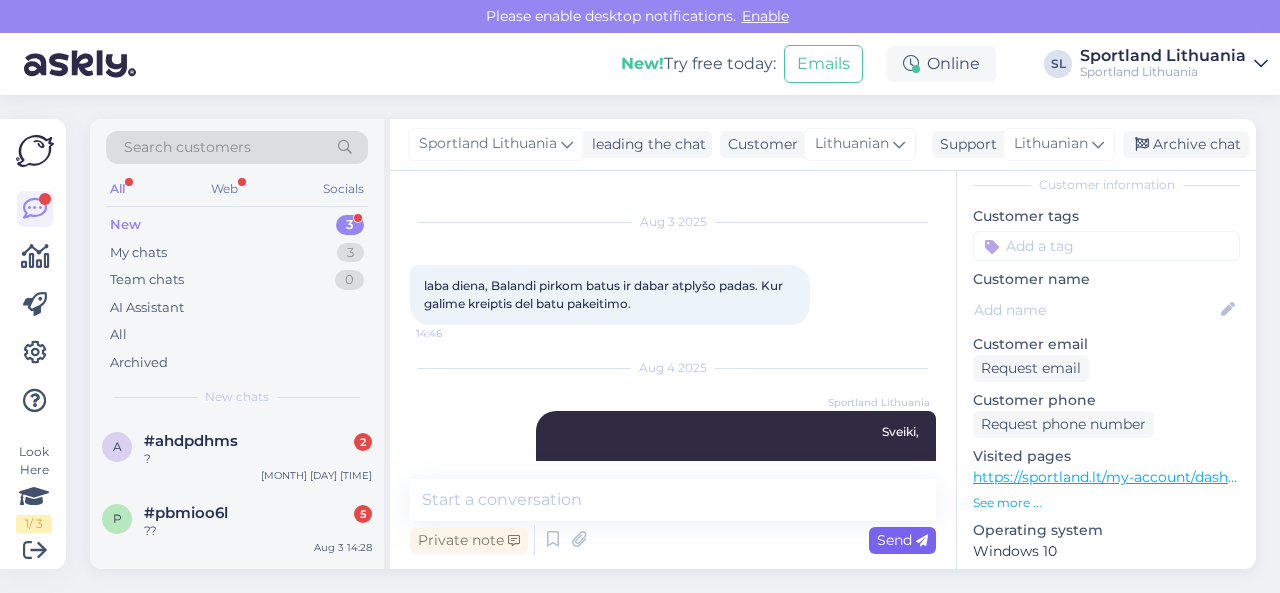 scroll, scrollTop: 511, scrollLeft: 0, axis: vertical 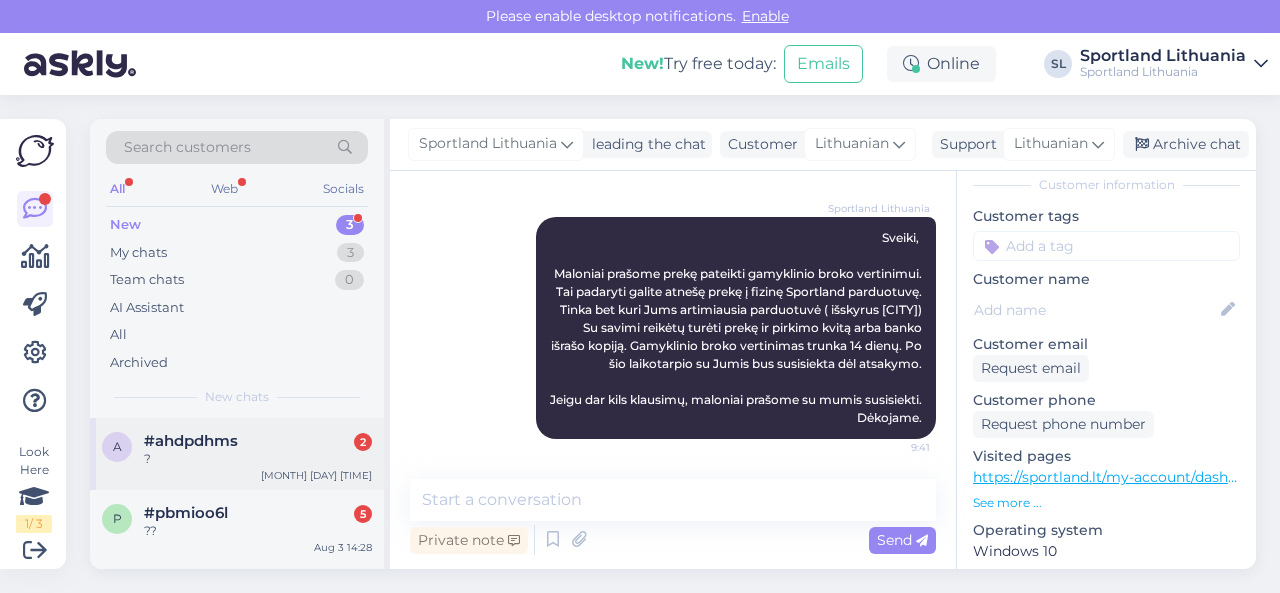 click on "?" at bounding box center (258, 459) 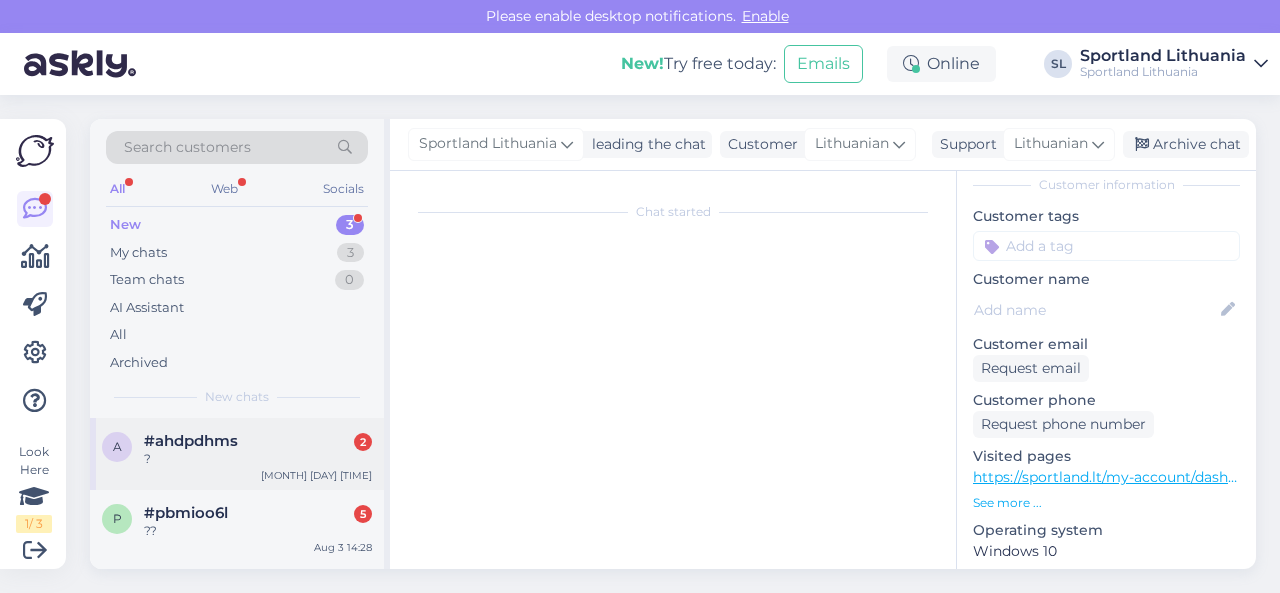 scroll, scrollTop: 168, scrollLeft: 0, axis: vertical 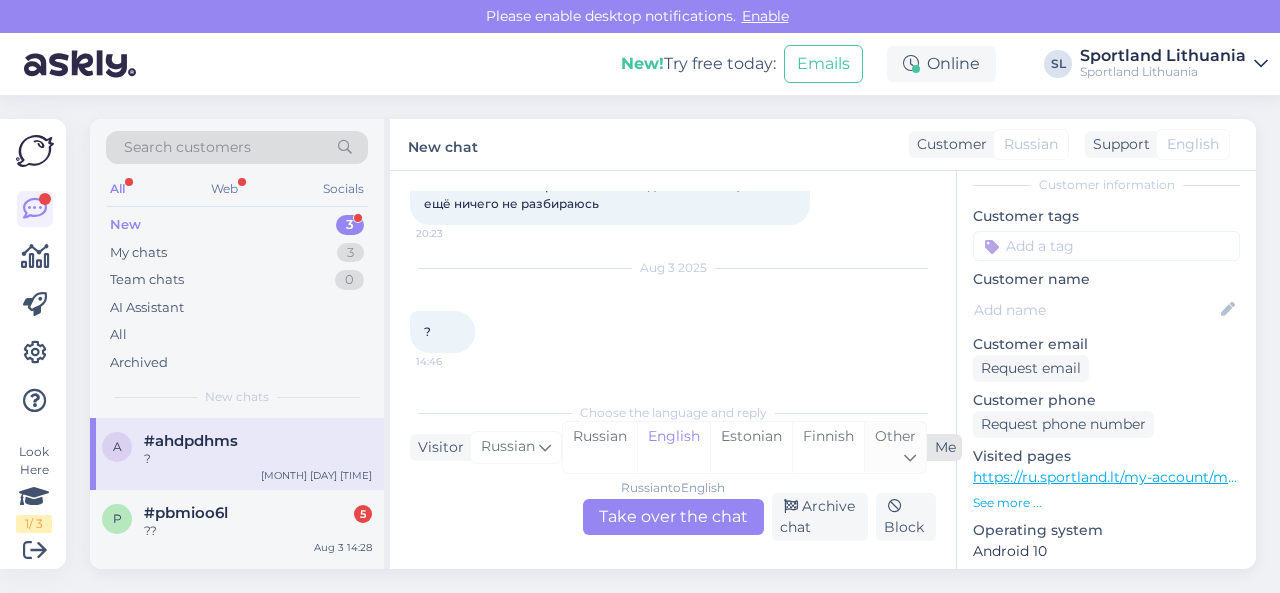 click on "Other" at bounding box center [895, 447] 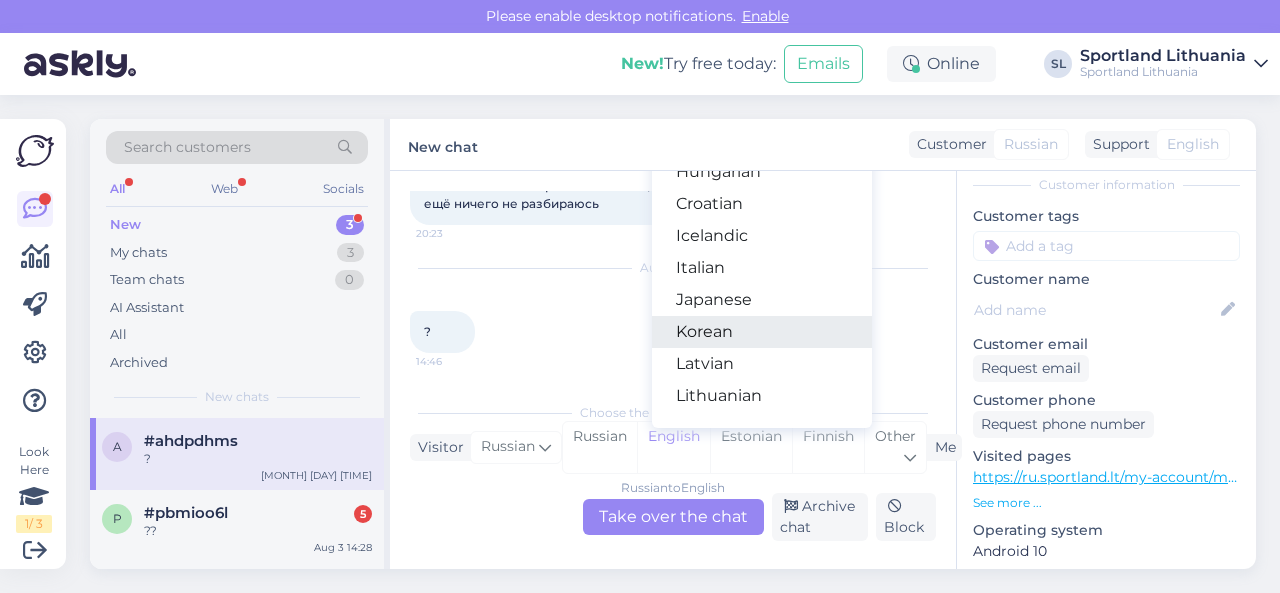 scroll, scrollTop: 500, scrollLeft: 0, axis: vertical 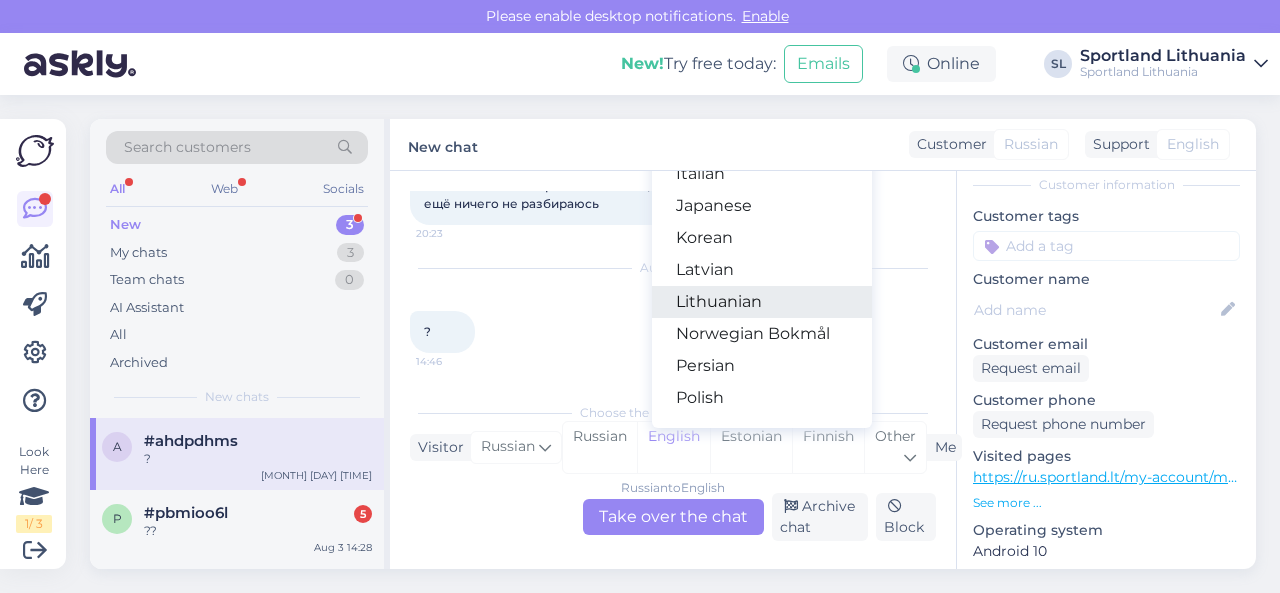 click on "Lithuanian" at bounding box center (762, 302) 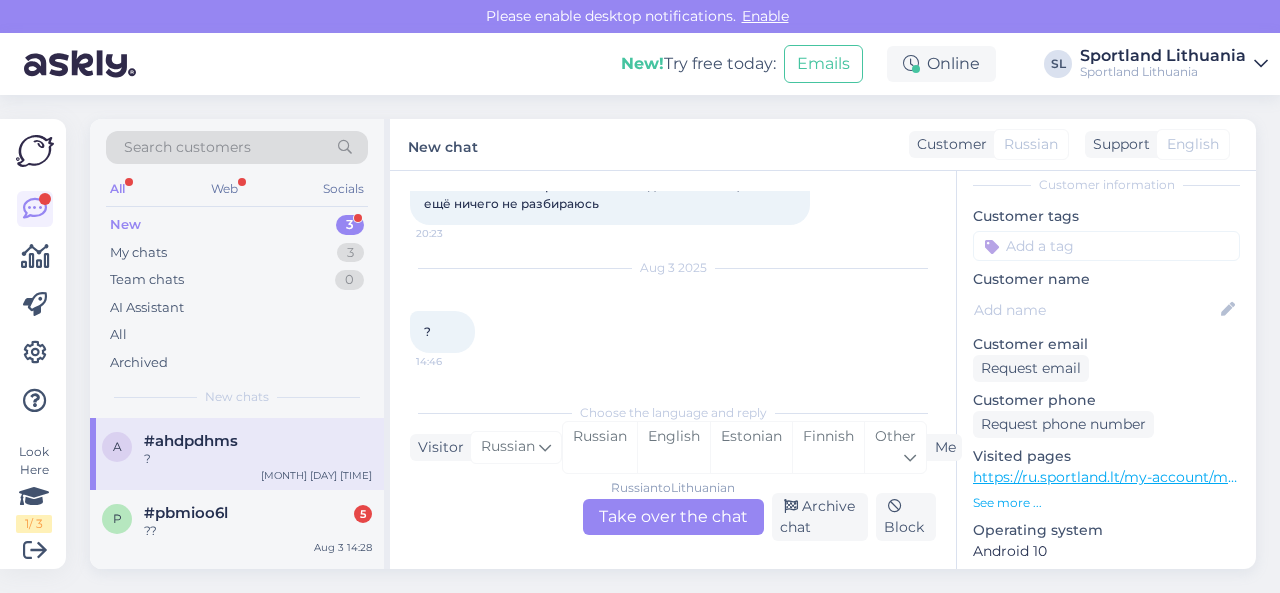 click on "Russian  to  Lithuanian Take over the chat" at bounding box center [673, 517] 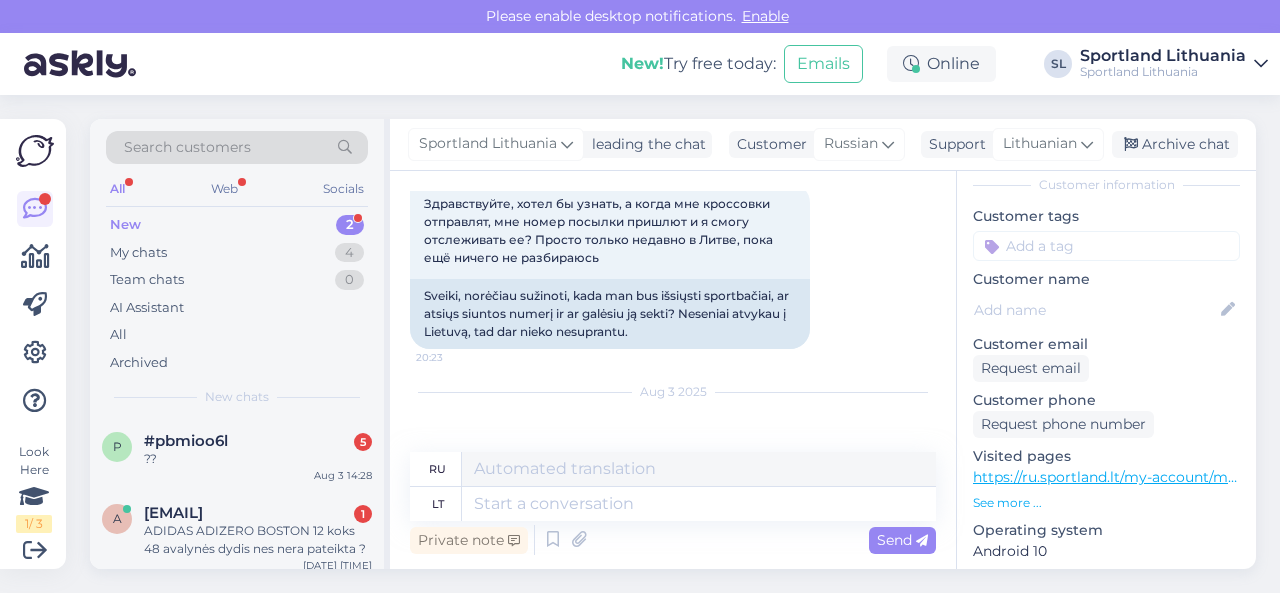 scroll, scrollTop: 212, scrollLeft: 0, axis: vertical 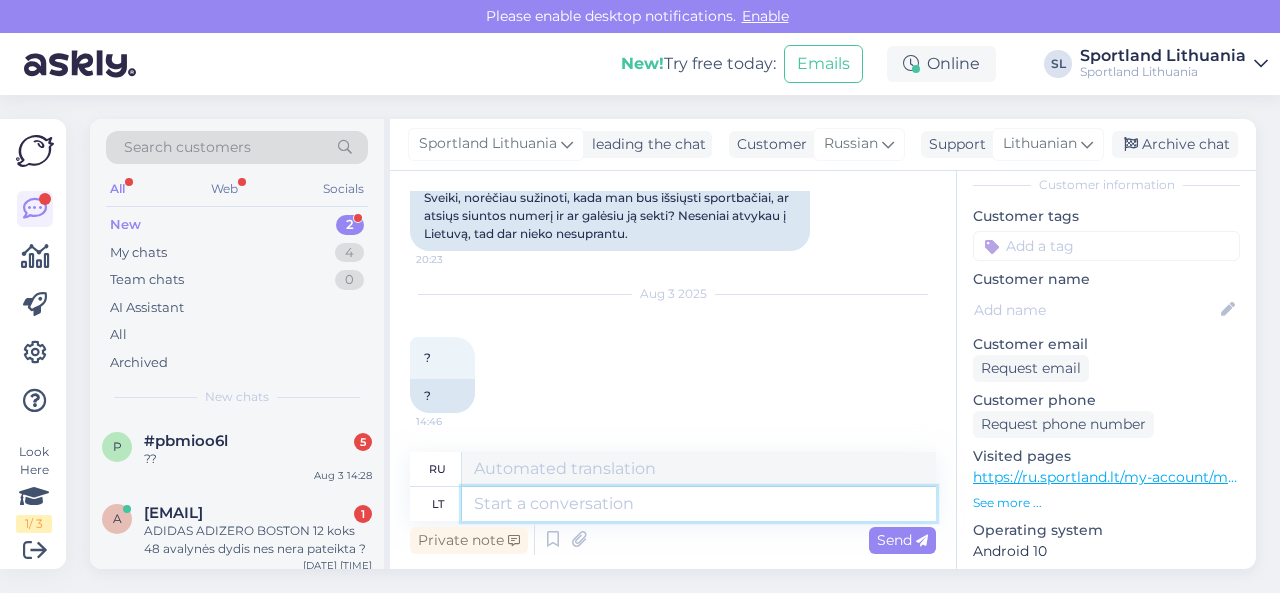 click at bounding box center [699, 504] 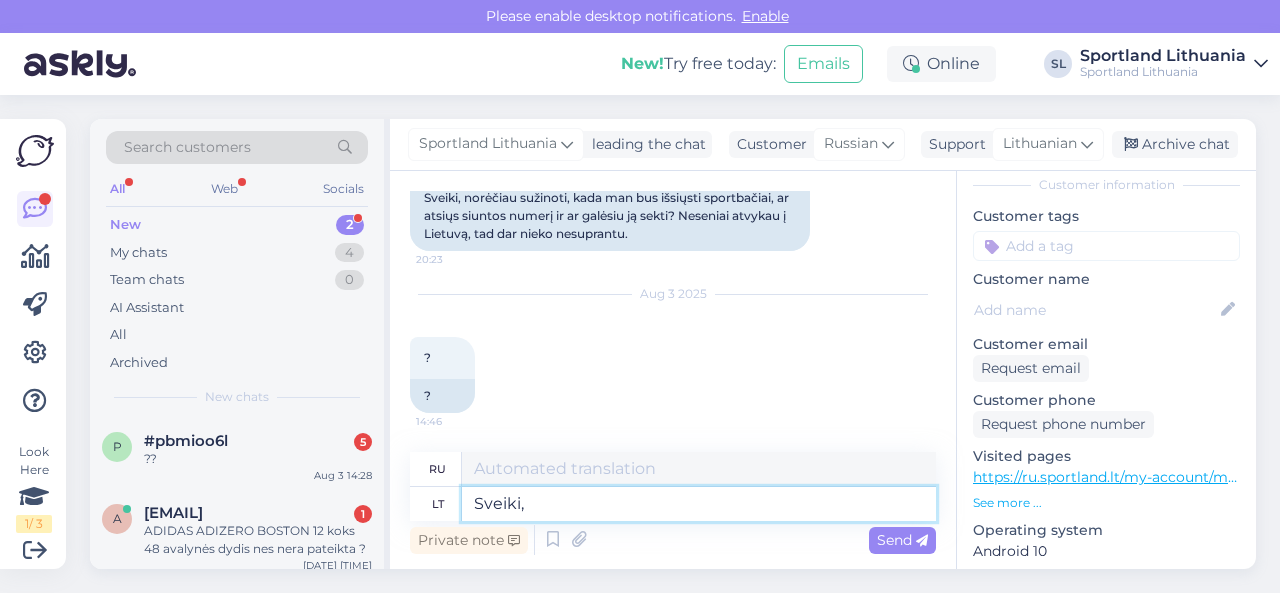 type on "Sveiki, m" 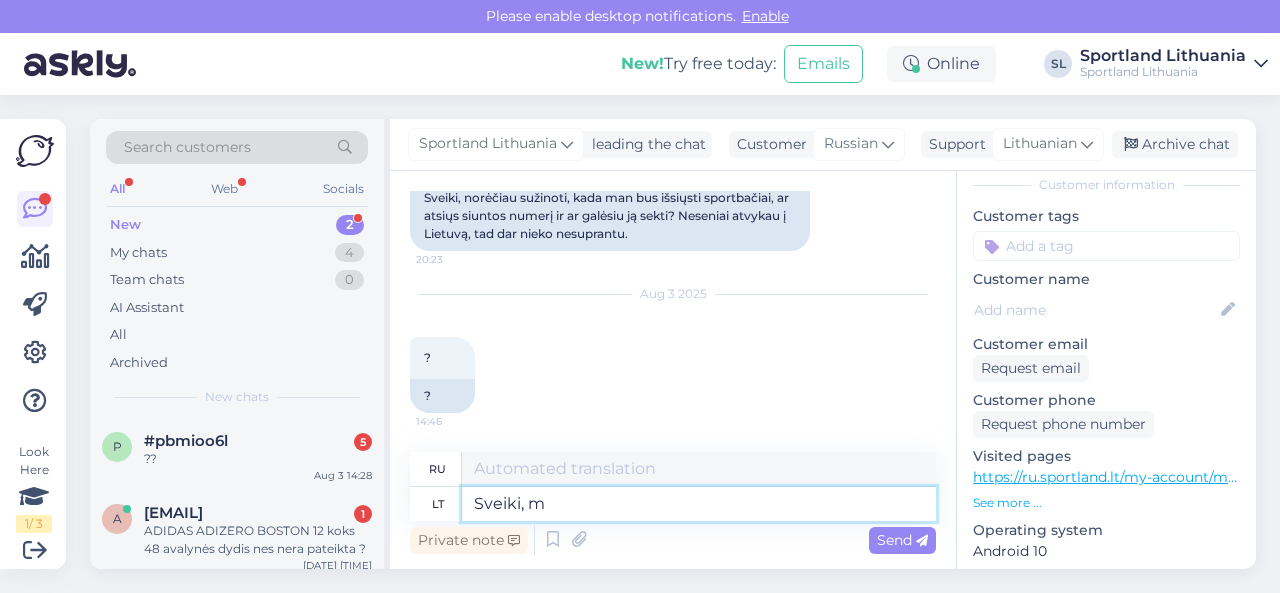 type on "Привет," 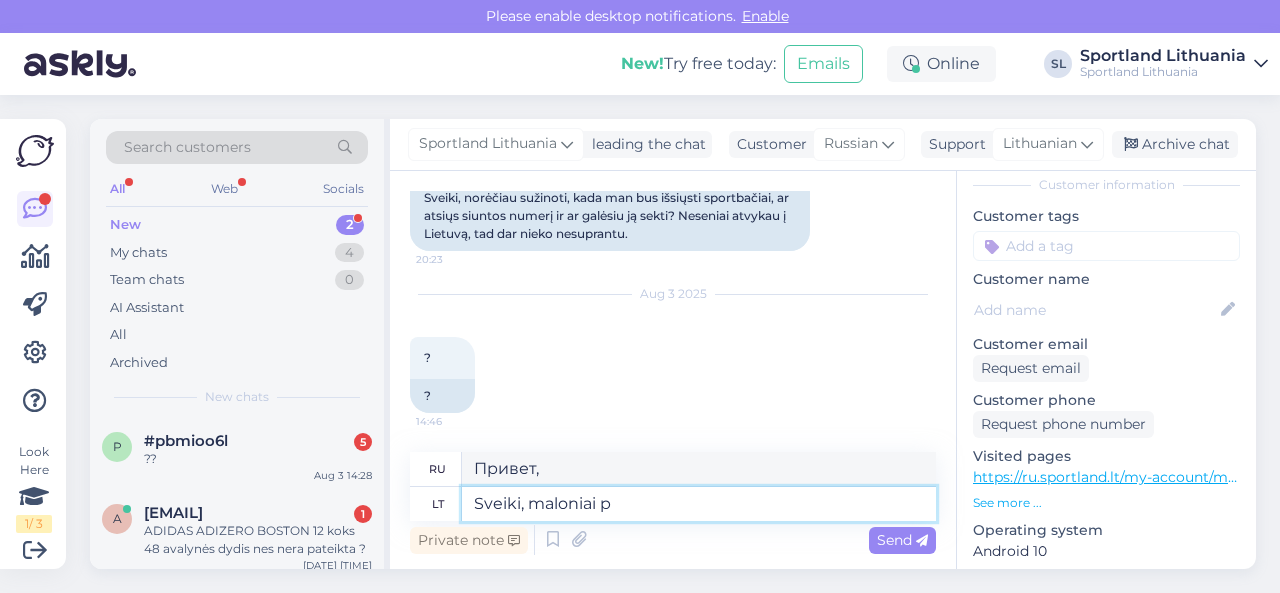 type on "Sveiki, maloniai pr" 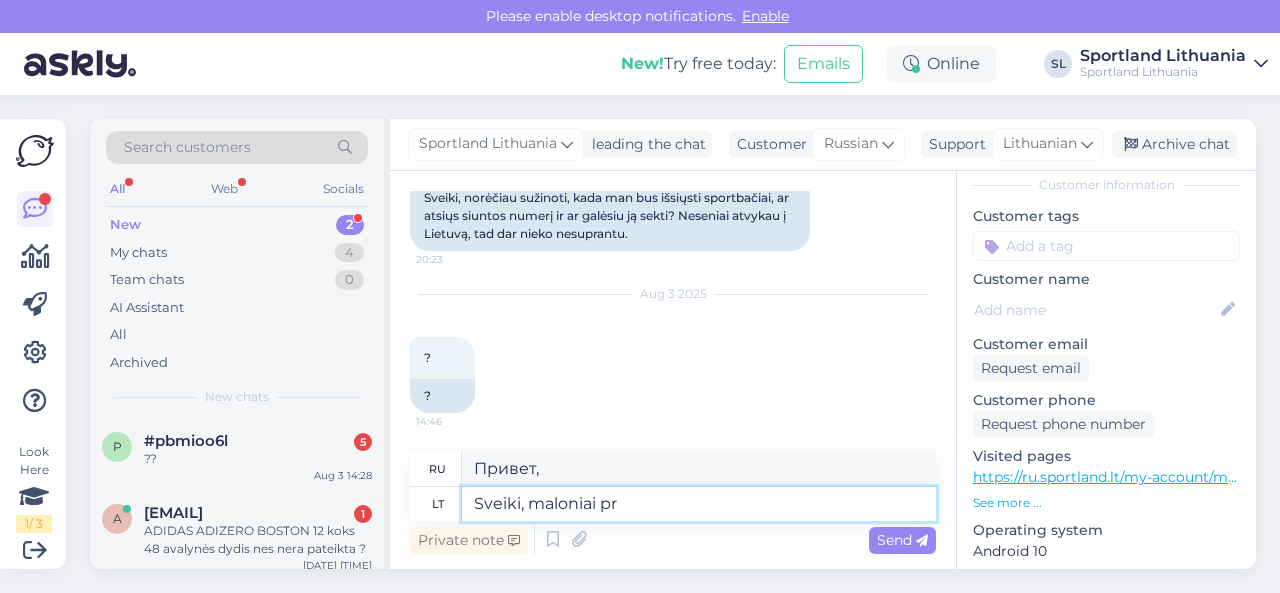 type on "Здравствуйте, пожалуйста." 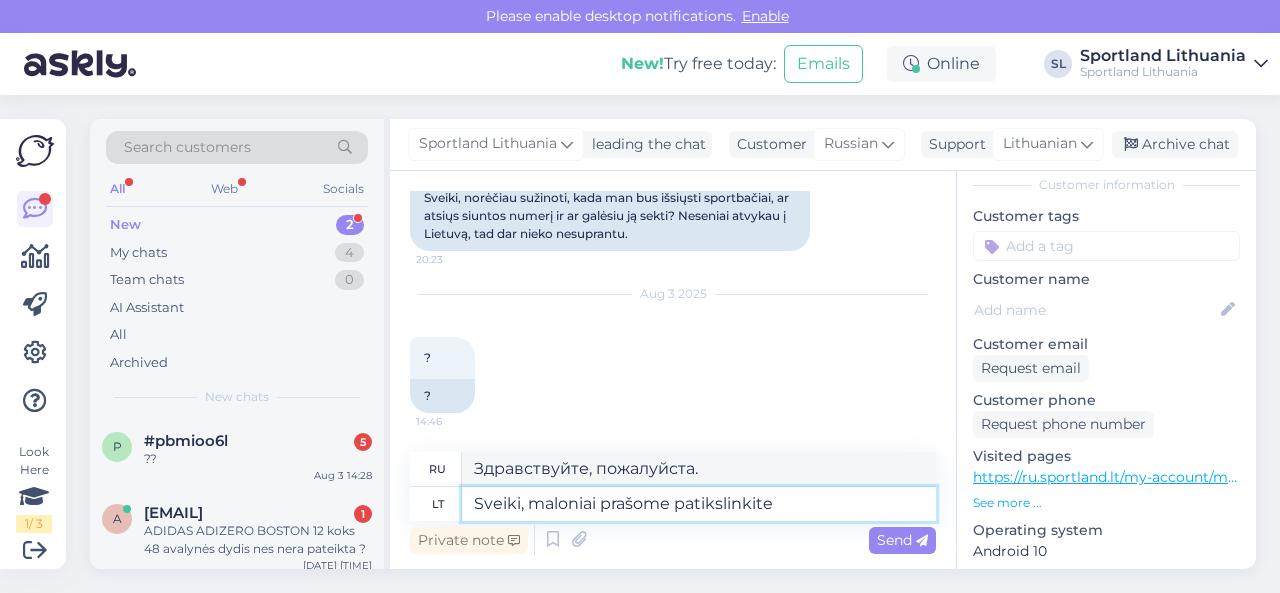 type on "Sveiki, maloniai prašome patikslinkite s" 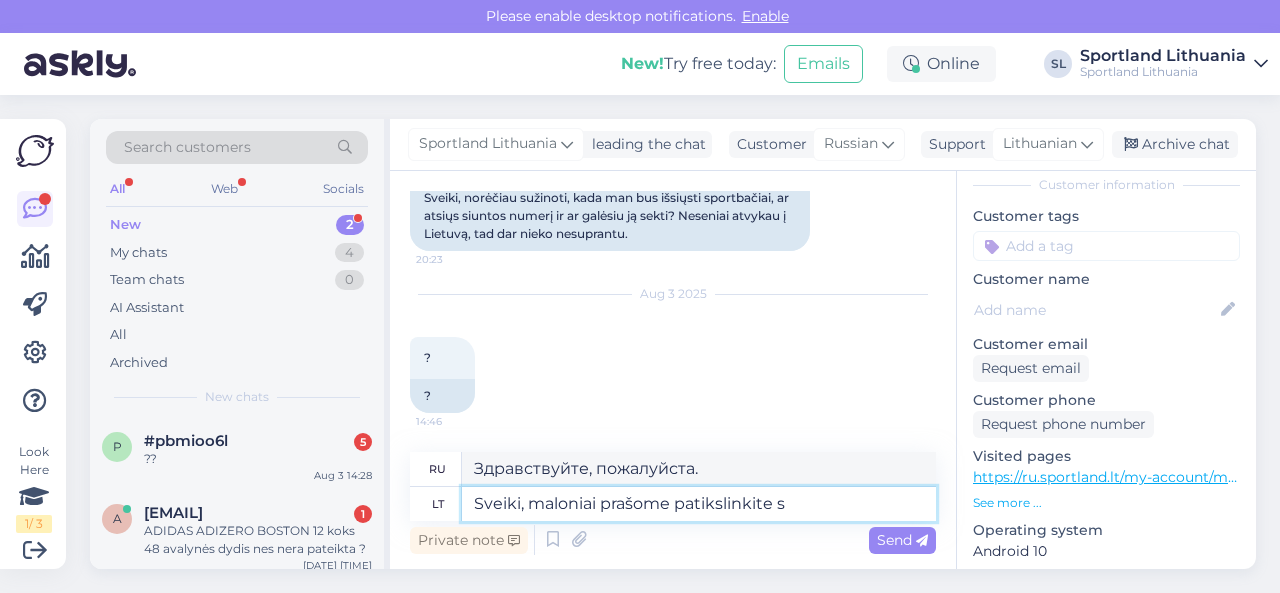 type on "Здравствуйте, поясните, пожалуйста." 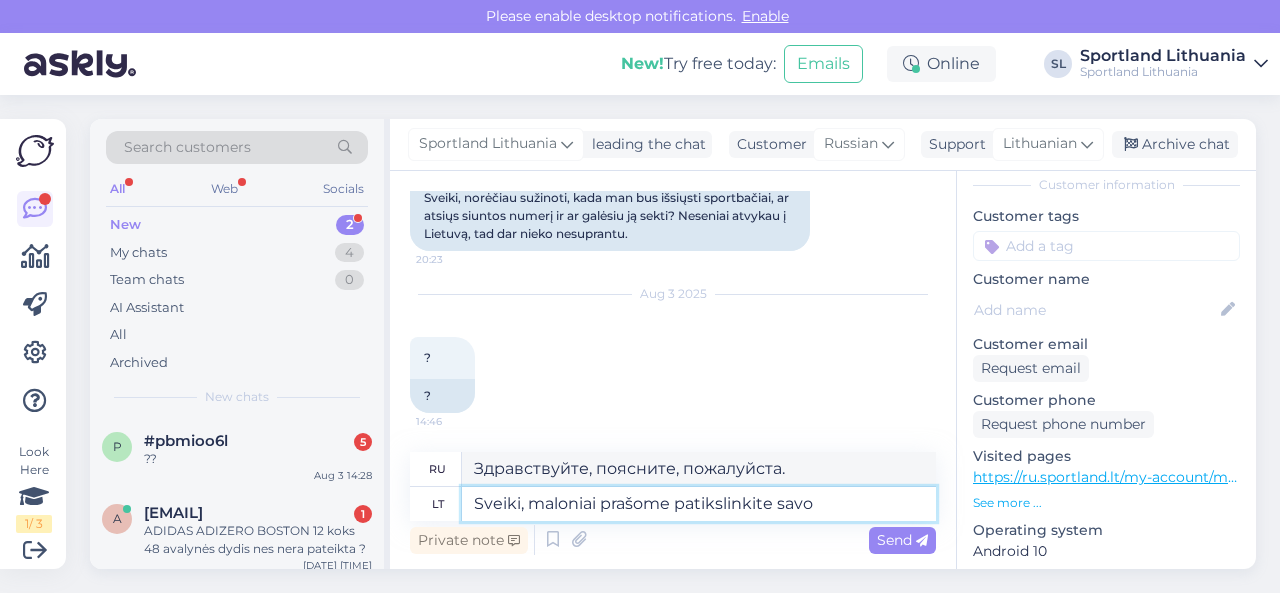 type on "Sveiki, maloniai prašome patikslinkite savo užsakymo numerį. Pat" 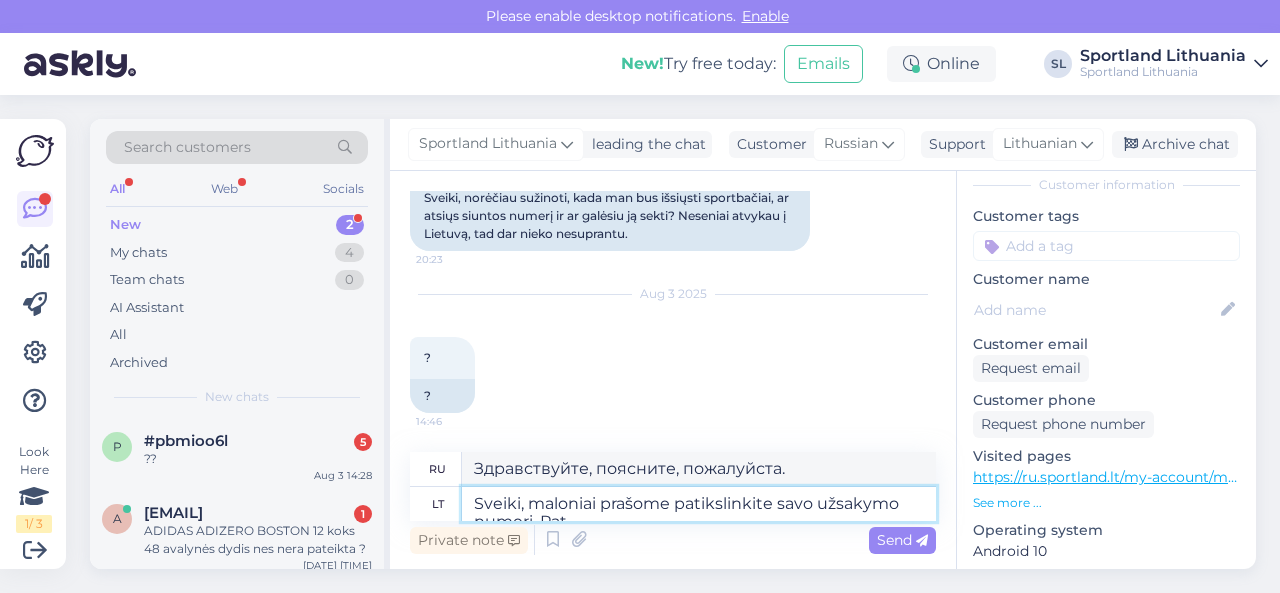 type on "Здравствуйте, пожалуйста, уточните ваш" 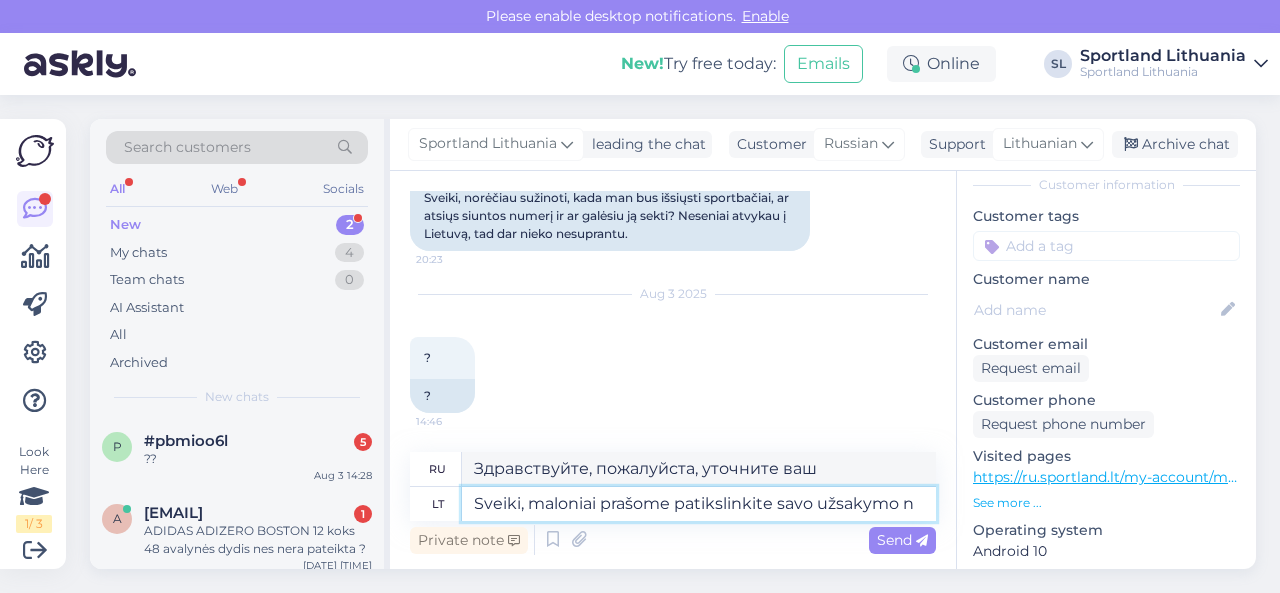 type on "Sveiki, maloniai prašome patikslinkite savo užsakymo nu" 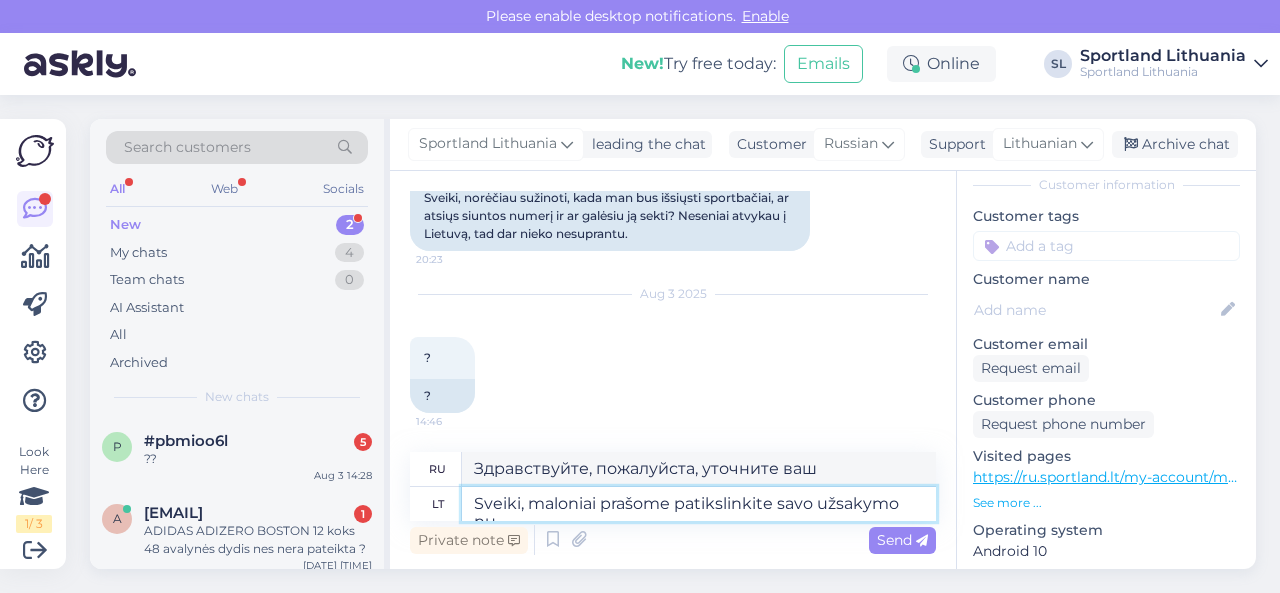type on "Здравствуйте, пожалуйста, подтвердите ваш заказ." 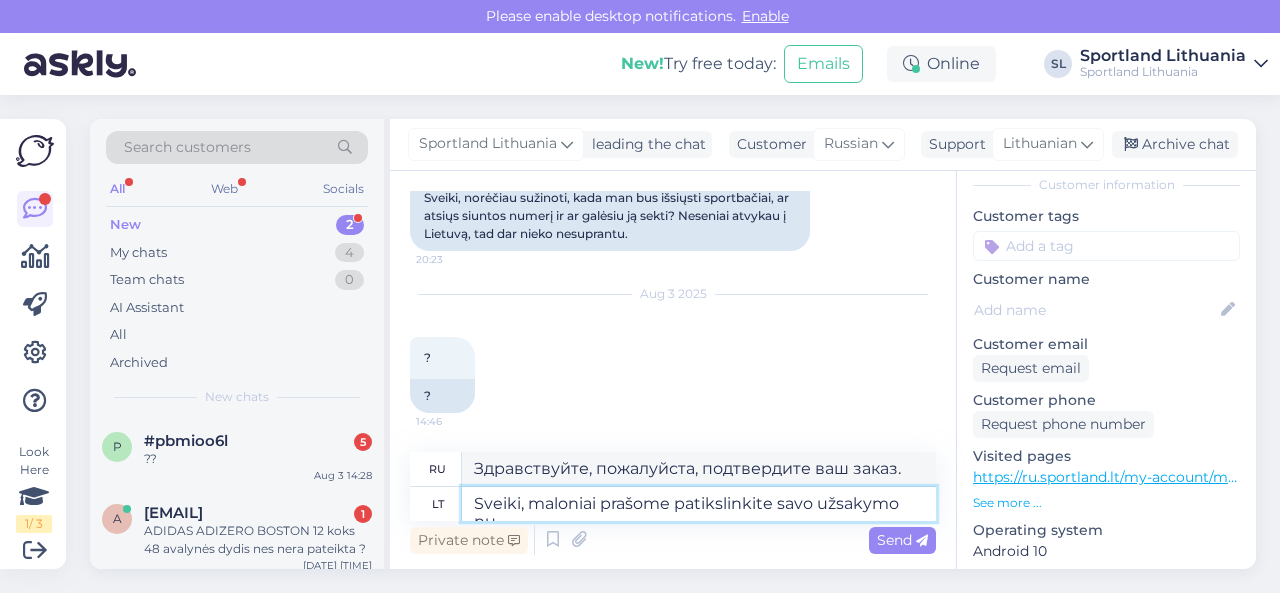 type on "Sveiki, maloniai prašome patikslinkite savo užsakymo num" 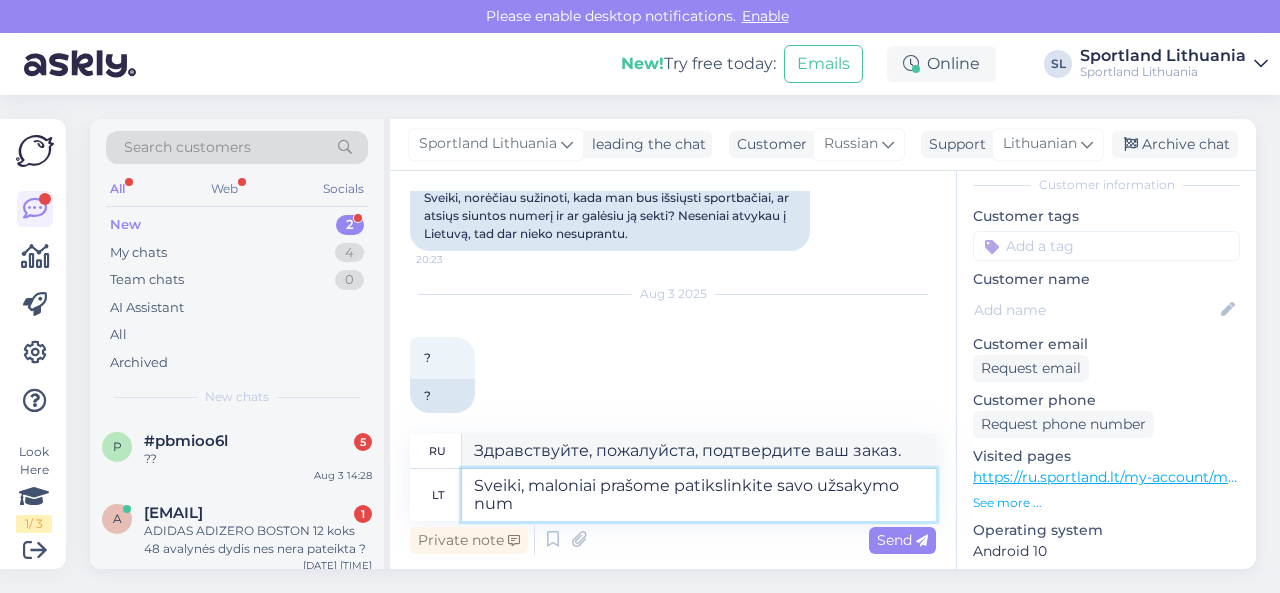 type on "Здравствуйте, укажите, пожалуйста, номер вашего заказа." 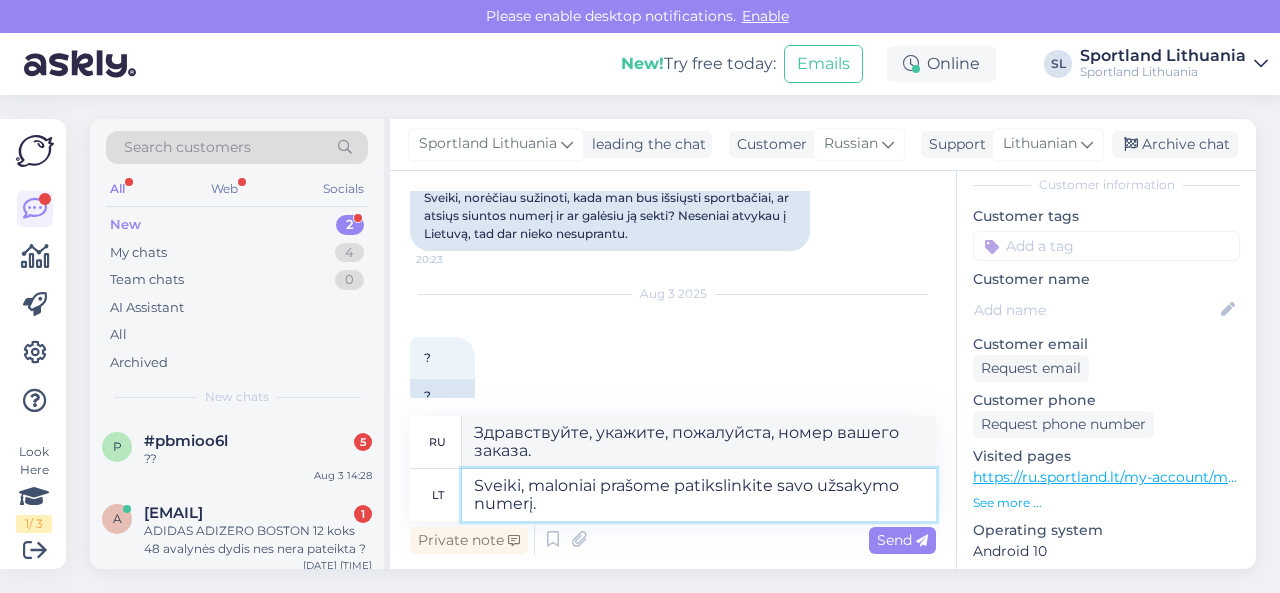 type on "Sveiki, maloniai prašome patikslinkite savo užsakymo numerį." 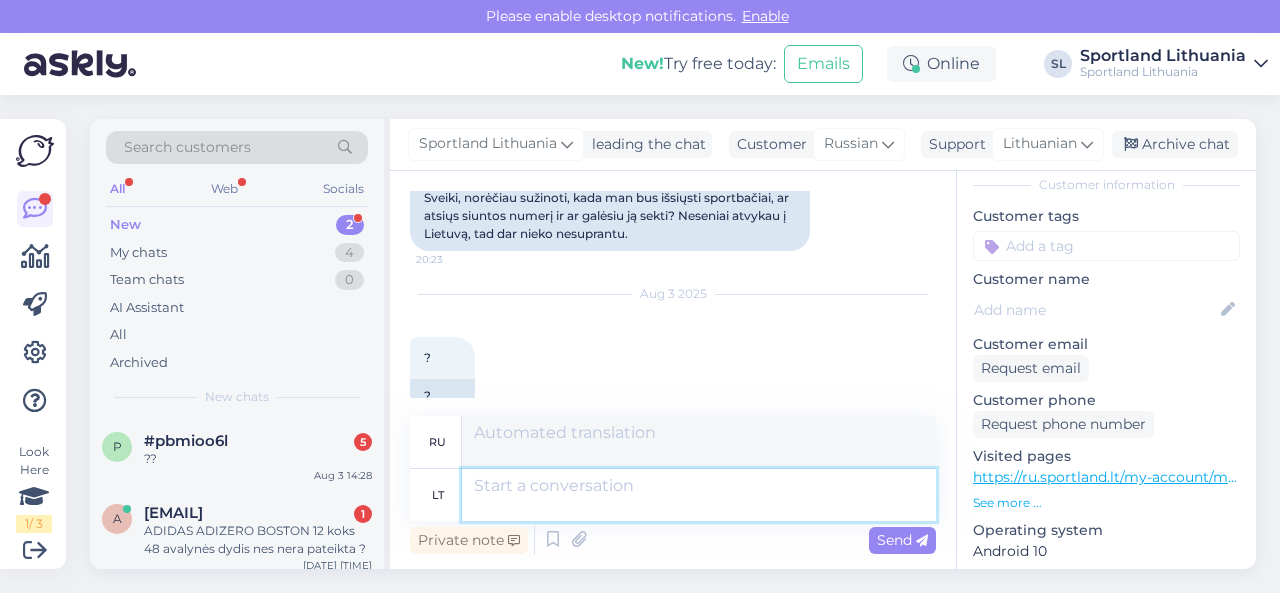 scroll, scrollTop: 392, scrollLeft: 0, axis: vertical 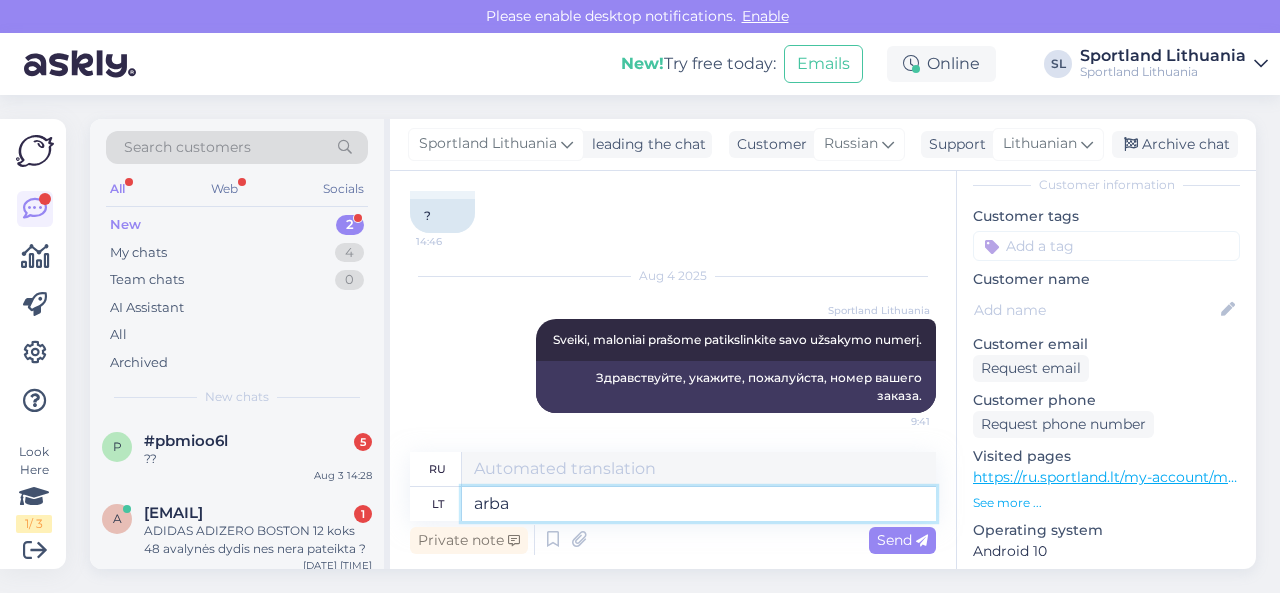 type on "arba" 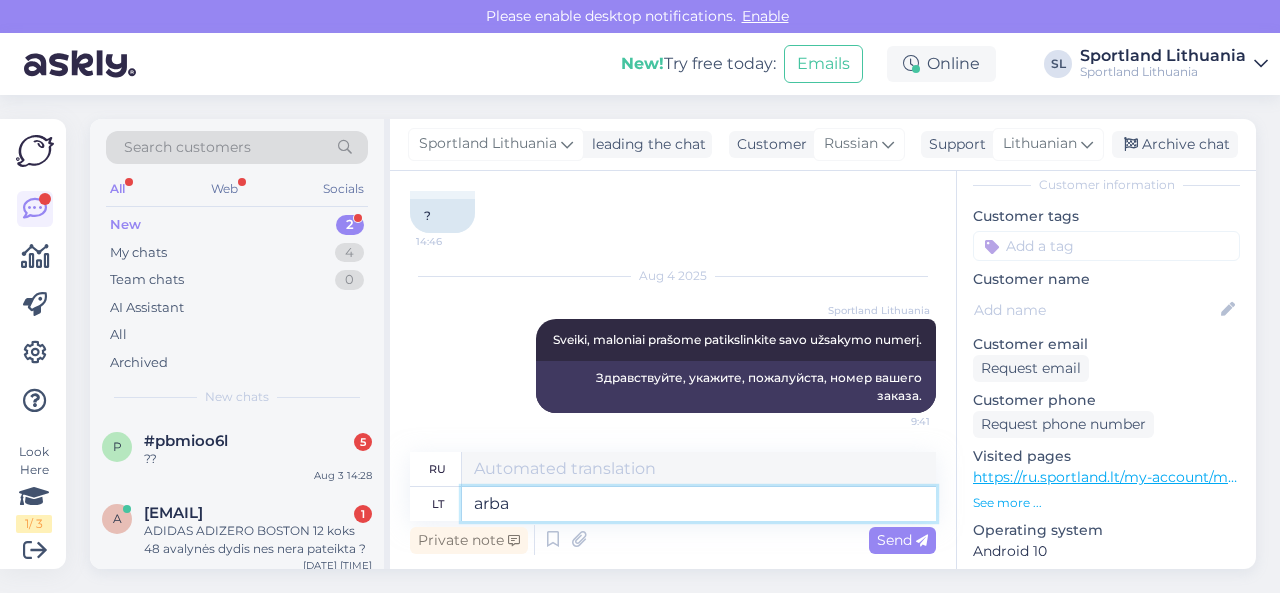 type on "или" 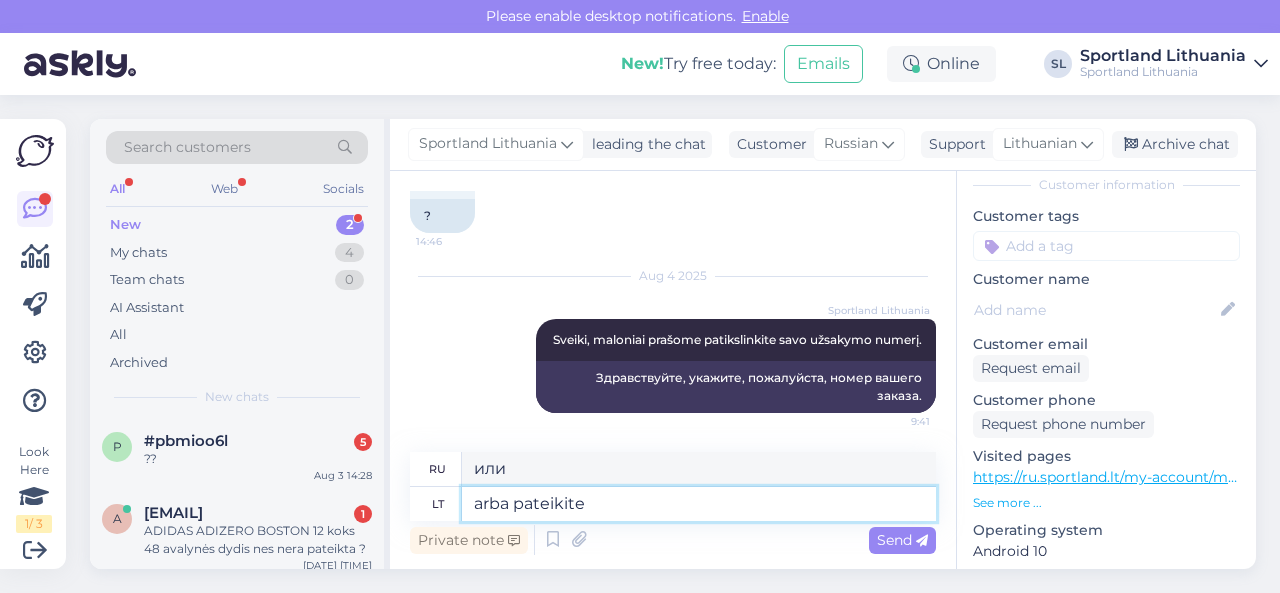 type on "arba pateikite" 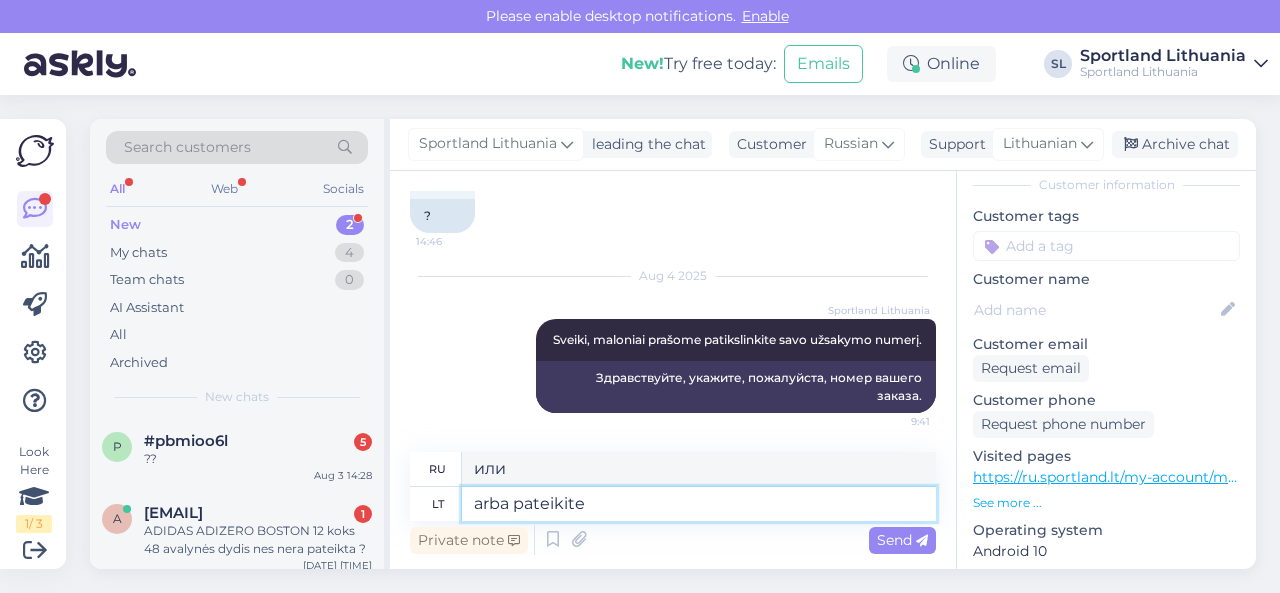 type on "или отправьте" 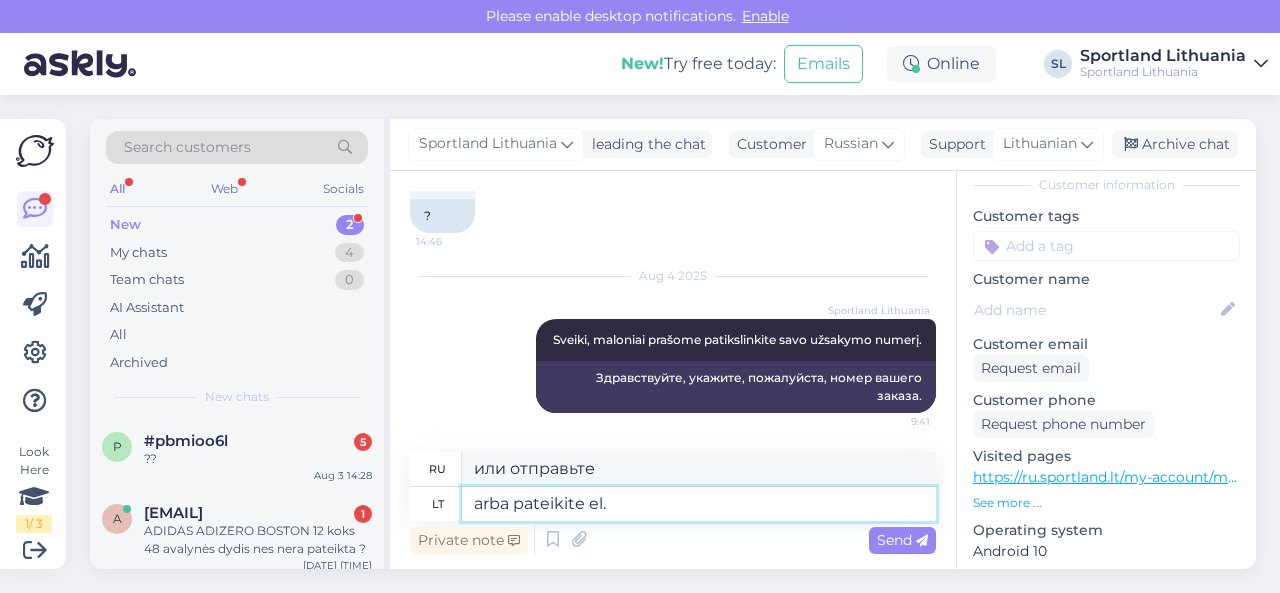 type on "arba pateikite el. p" 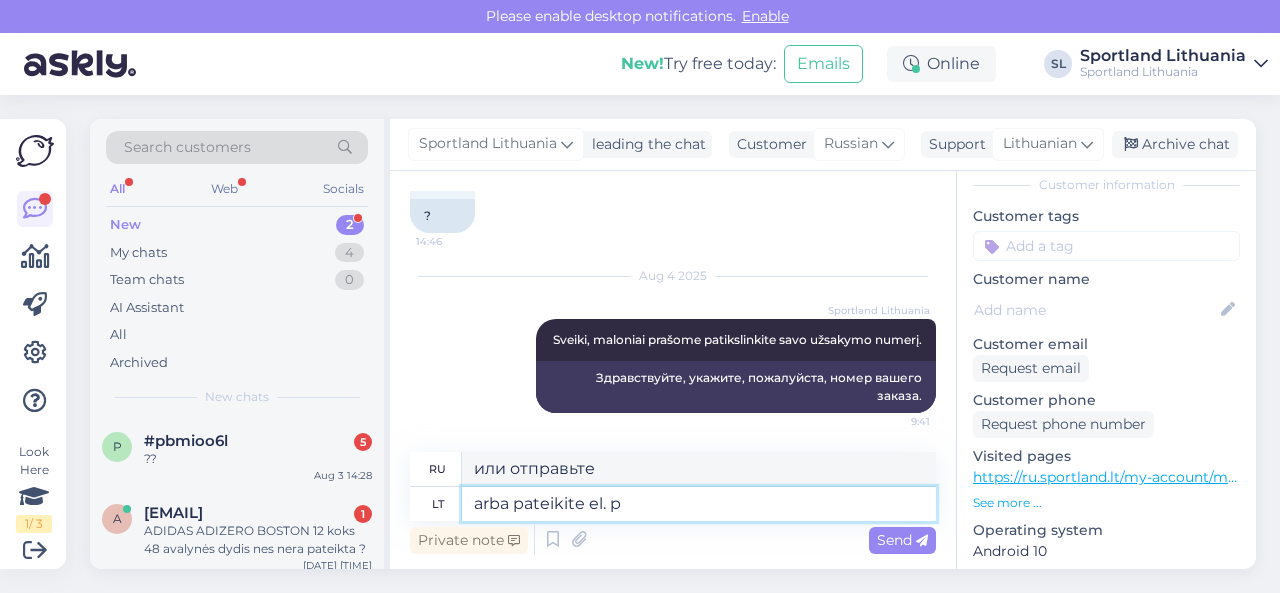type on "arba укажите адрес электронной почты" 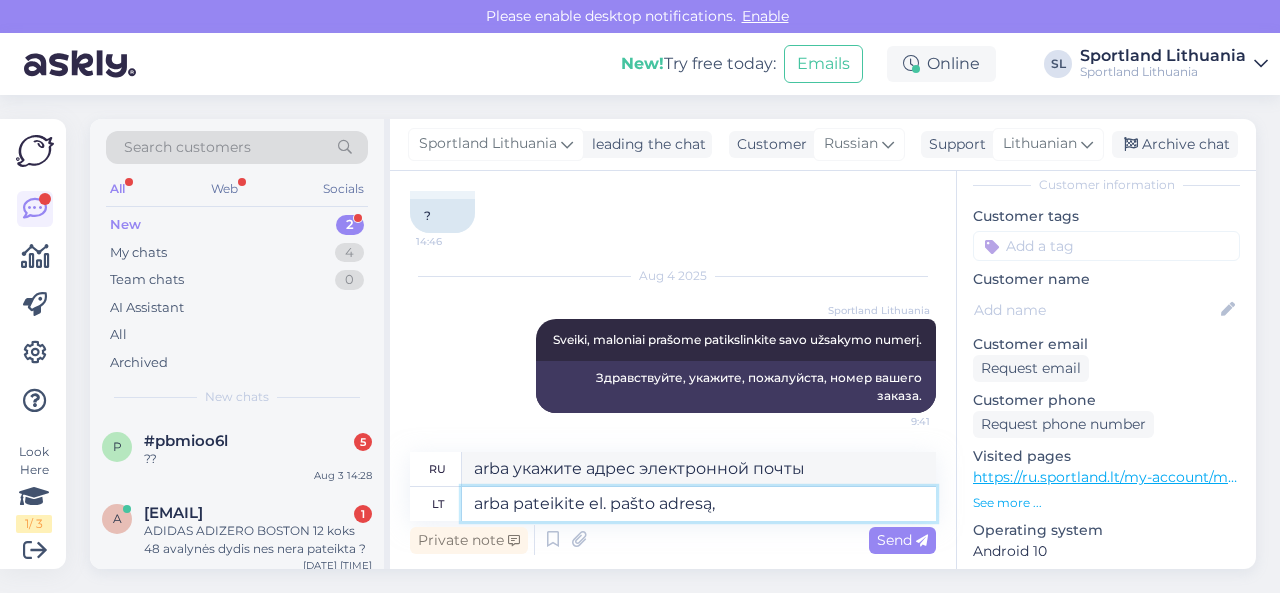 type on "arba pateikite el. pašto adresą, k" 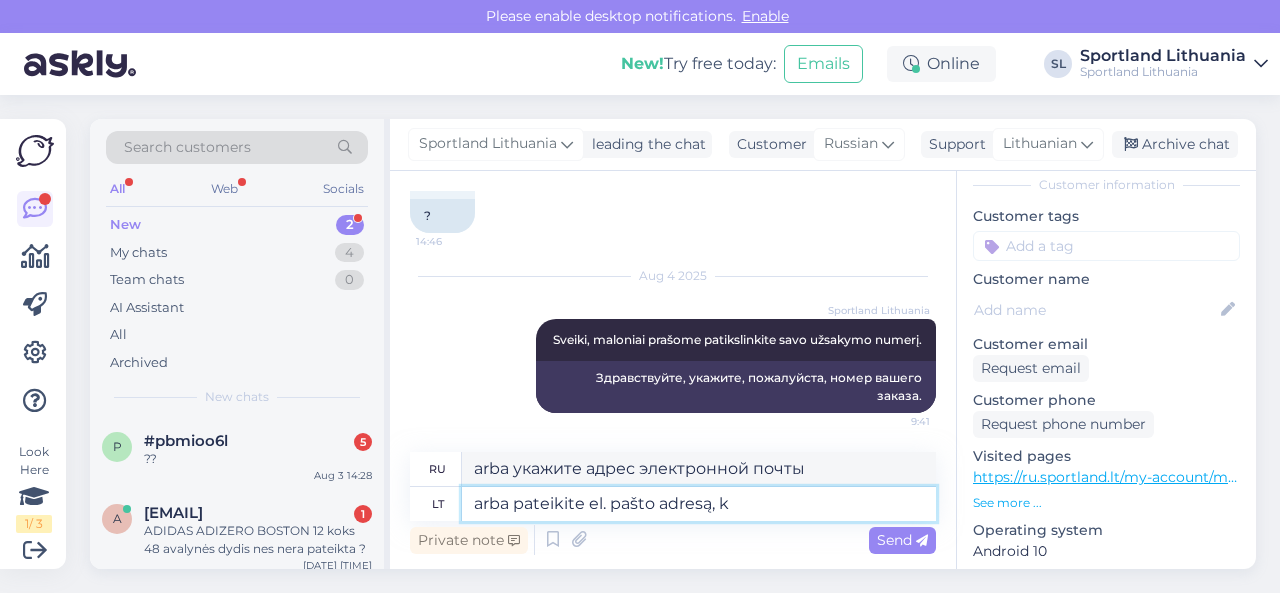 type on "или укажите адрес электронной почты," 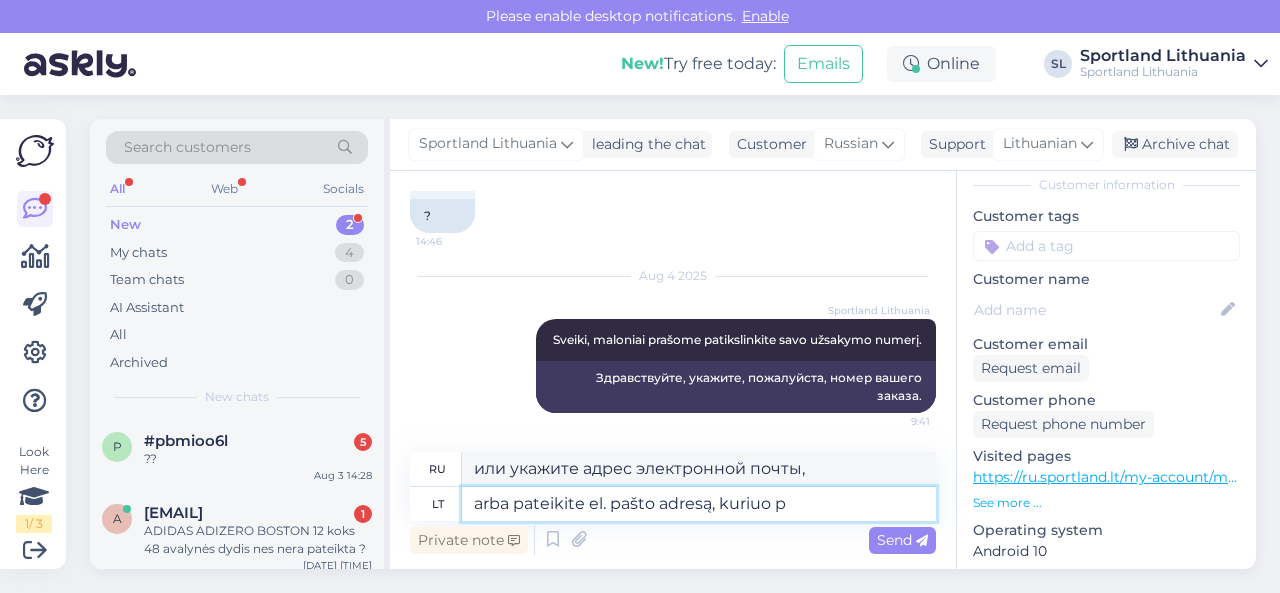 type on "arba pateikite el. pašto adresą, kuriuo pa" 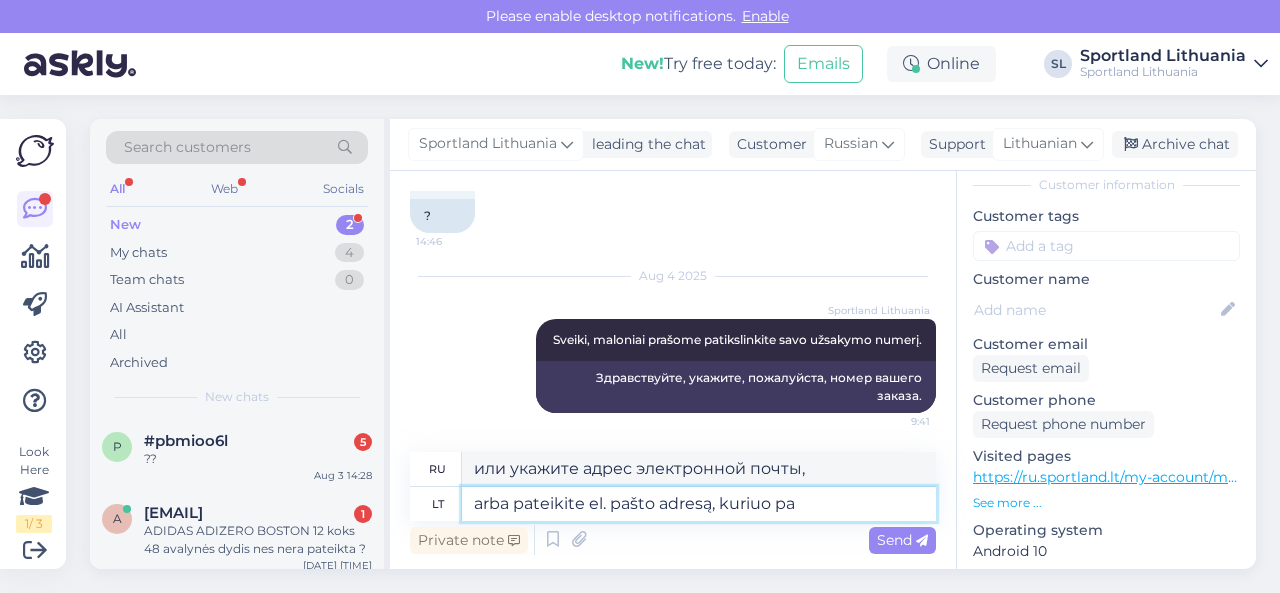 type on "arba укажите адрес электронной почты, на который" 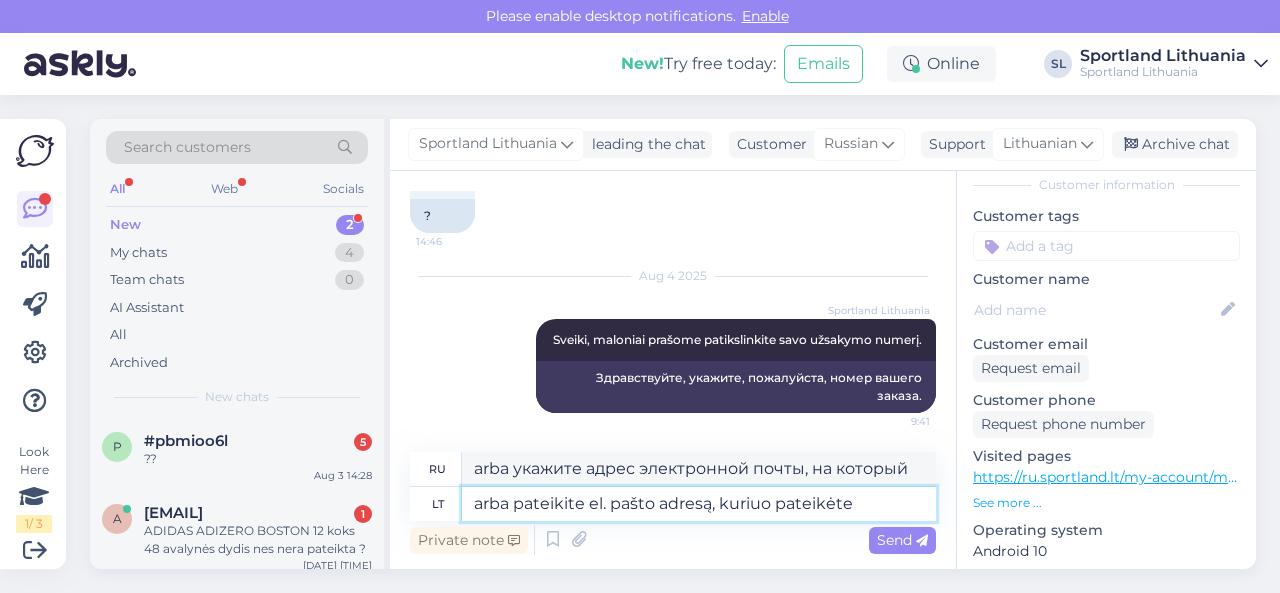 type on "arba pateikite el. pašto adresą, kuriuo pateikėte u" 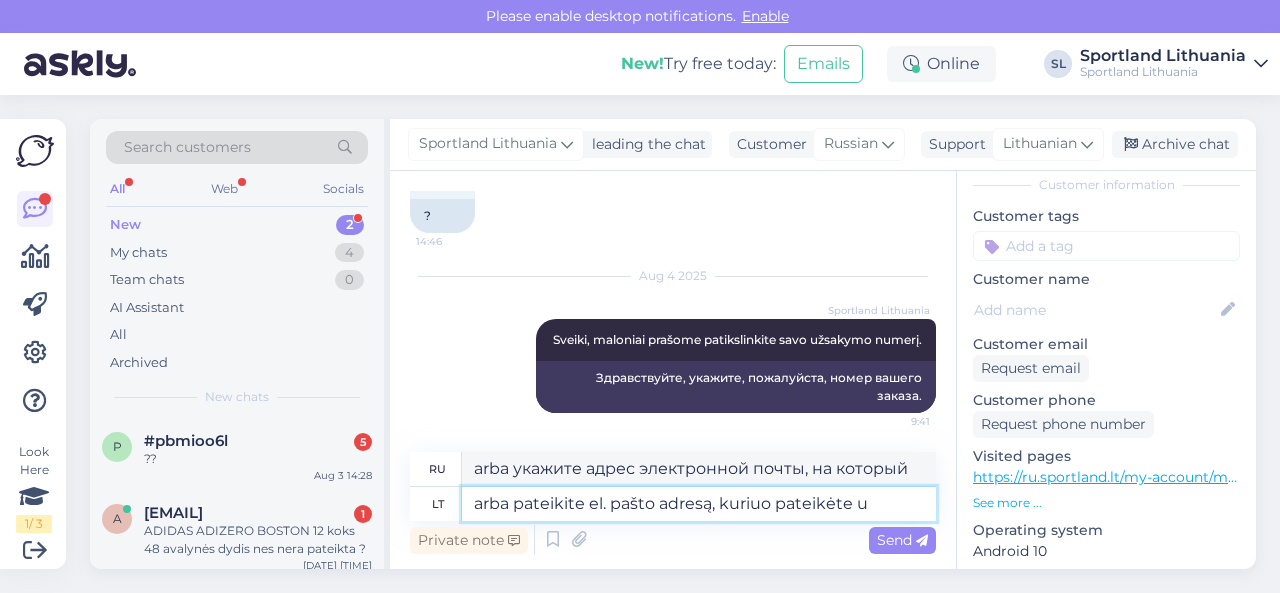 type on "или укажите адрес электронной почты, который вы использовали для отправки" 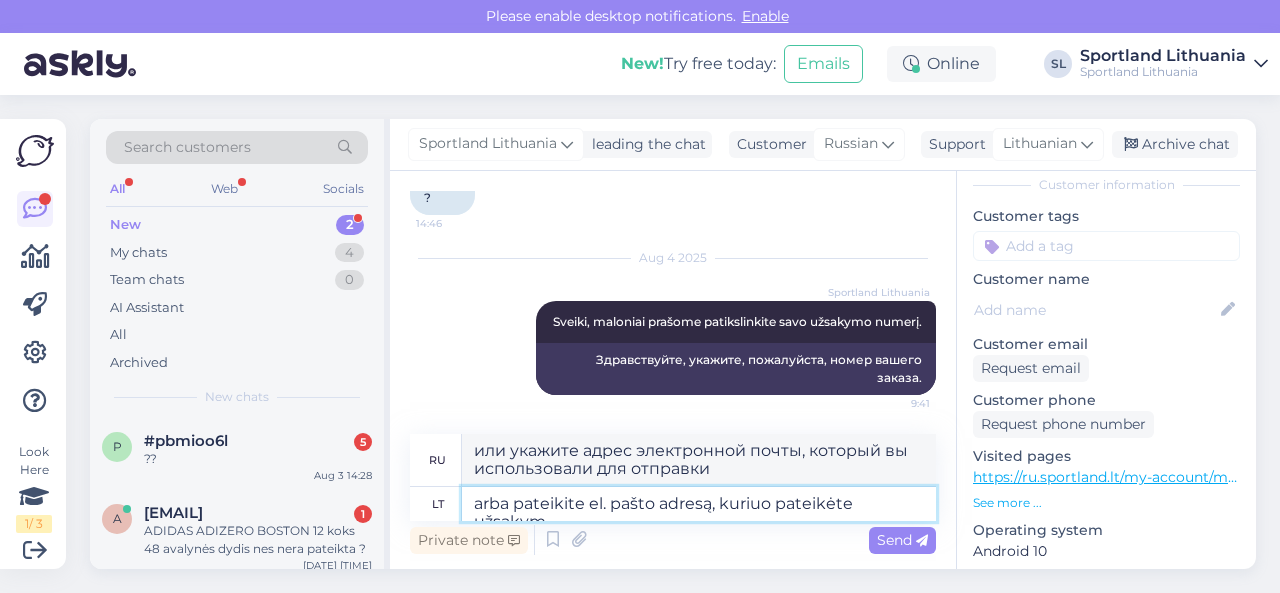 scroll, scrollTop: 428, scrollLeft: 0, axis: vertical 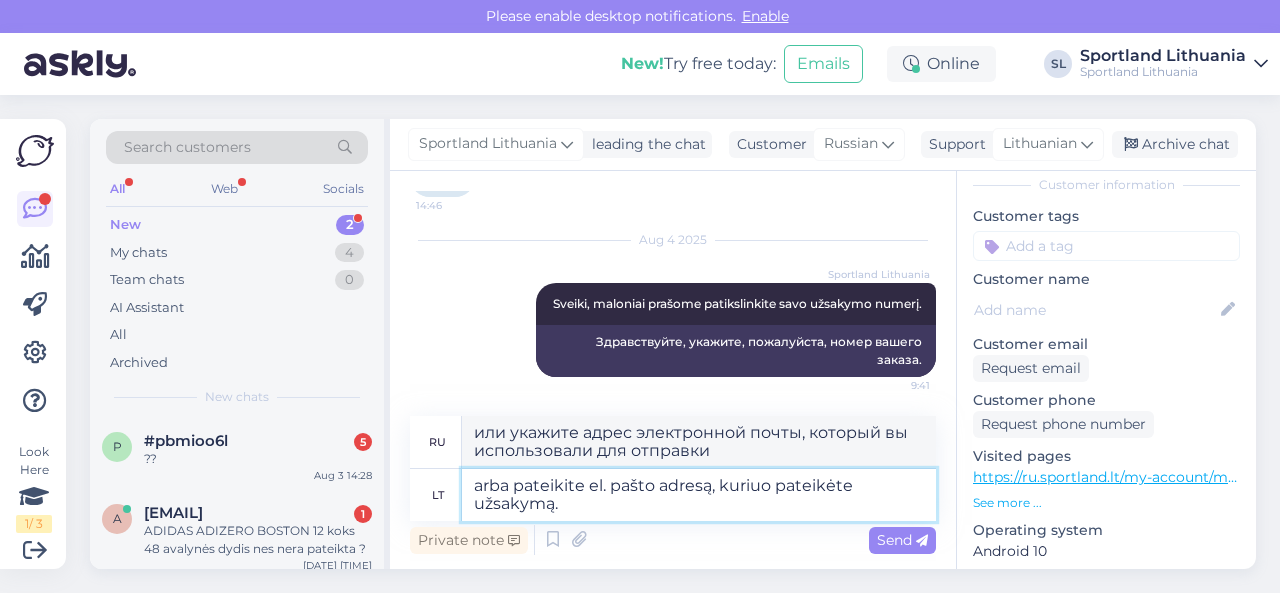 type on "arba pateikite el. pašto adresą, kuriuo pateikėte užsakymą." 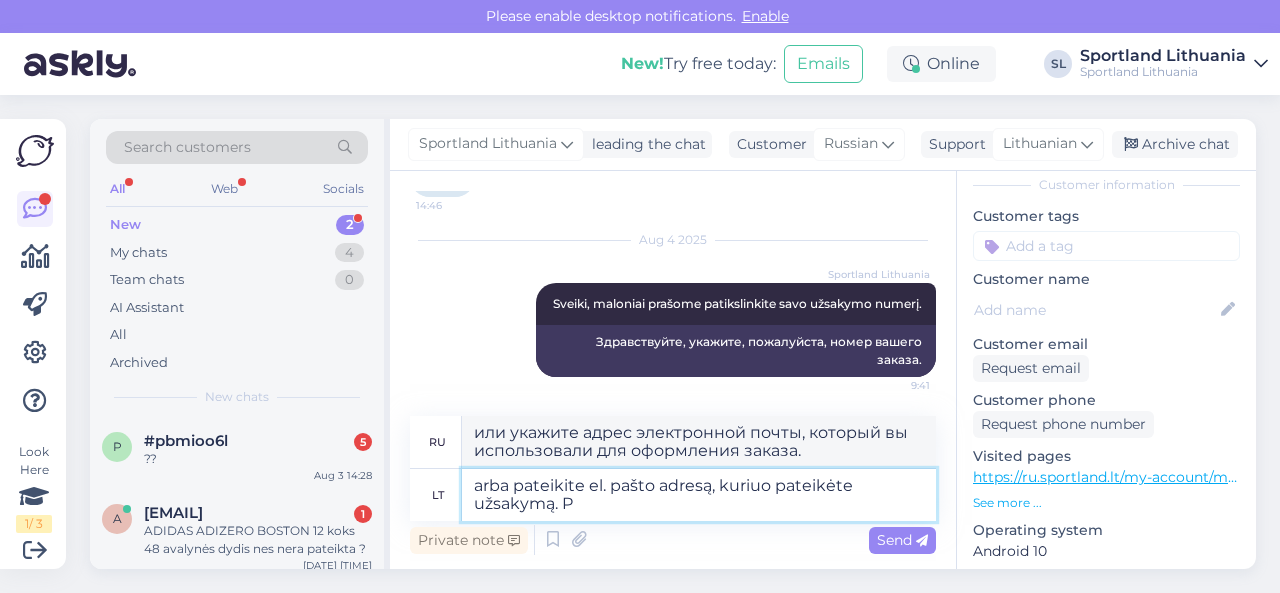 type on "arba pateikite el. pašto adresą, kuriuo pateikėte užsakymą. Pa" 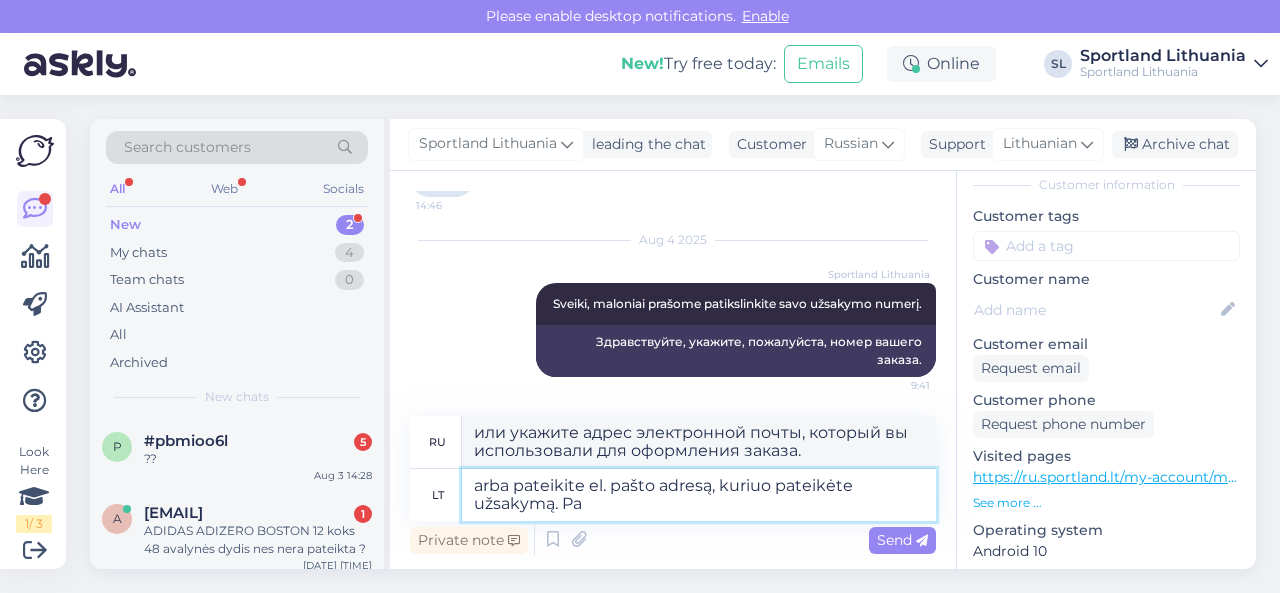 type on "или укажите адрес электронной почты, который вы использовали для оформления заказа. P" 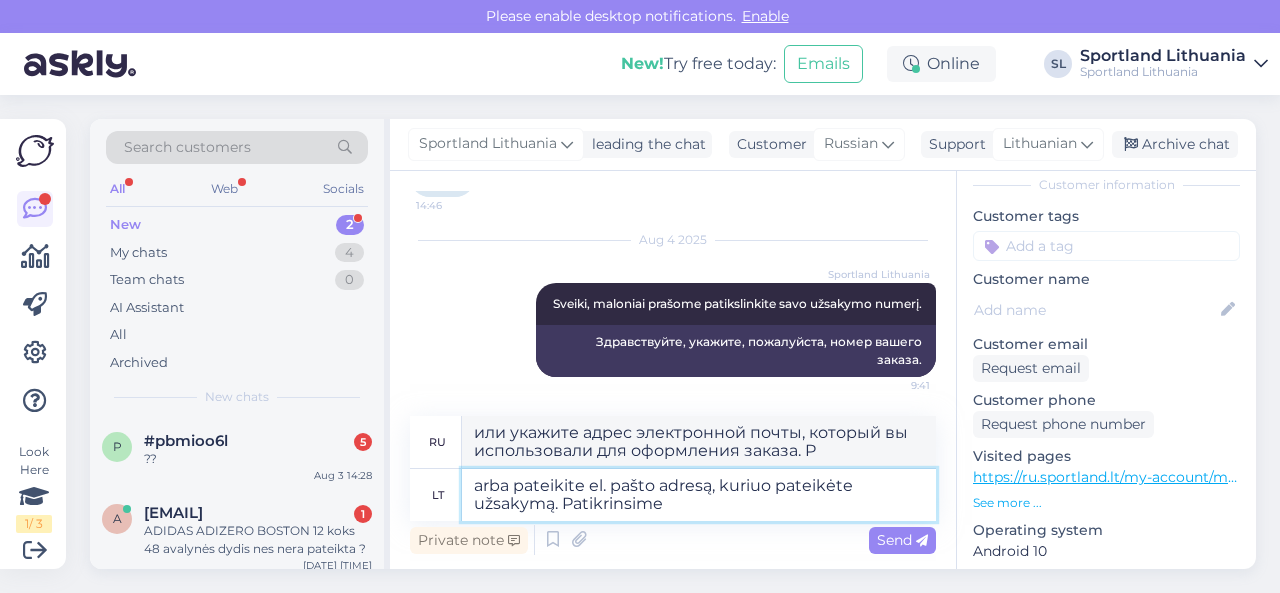 type on "arba pateikite el. pašto adresą, kuriuo pateikėte užsakymą. Patikrinsime s" 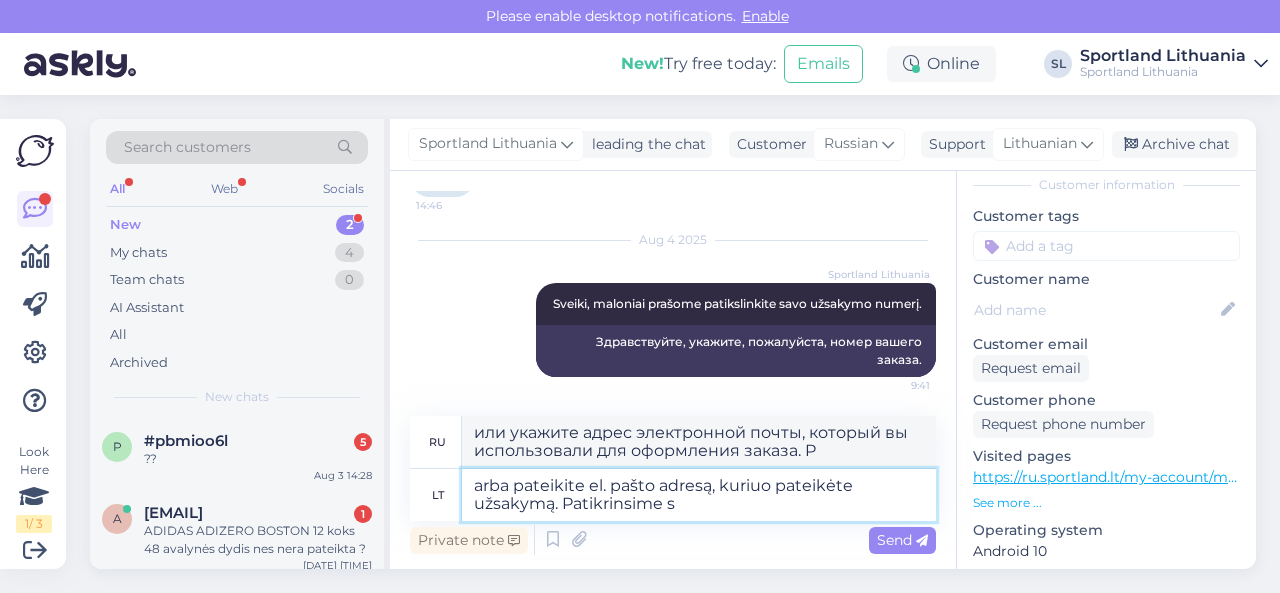 type on "или укажите адрес электронной почты, который вы использовали для оформления заказа. Мы проверим." 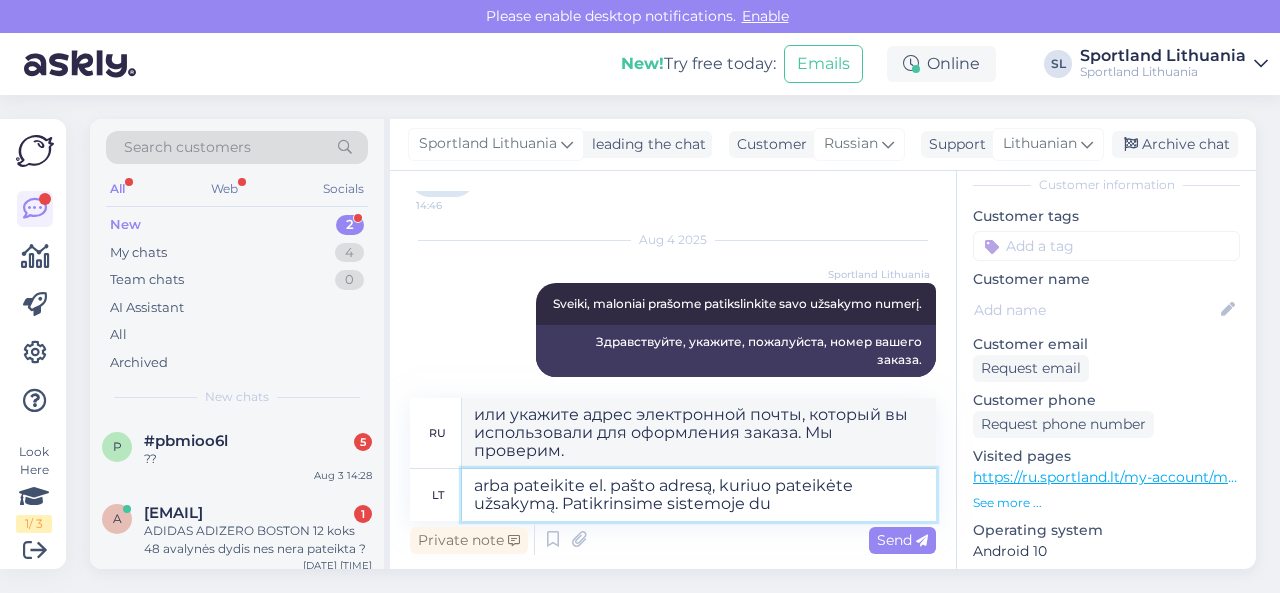 type on "arba pateikite el. pašto adresą, kuriuo pateikėte užsakymą. Patikrinsime sistemoje duo" 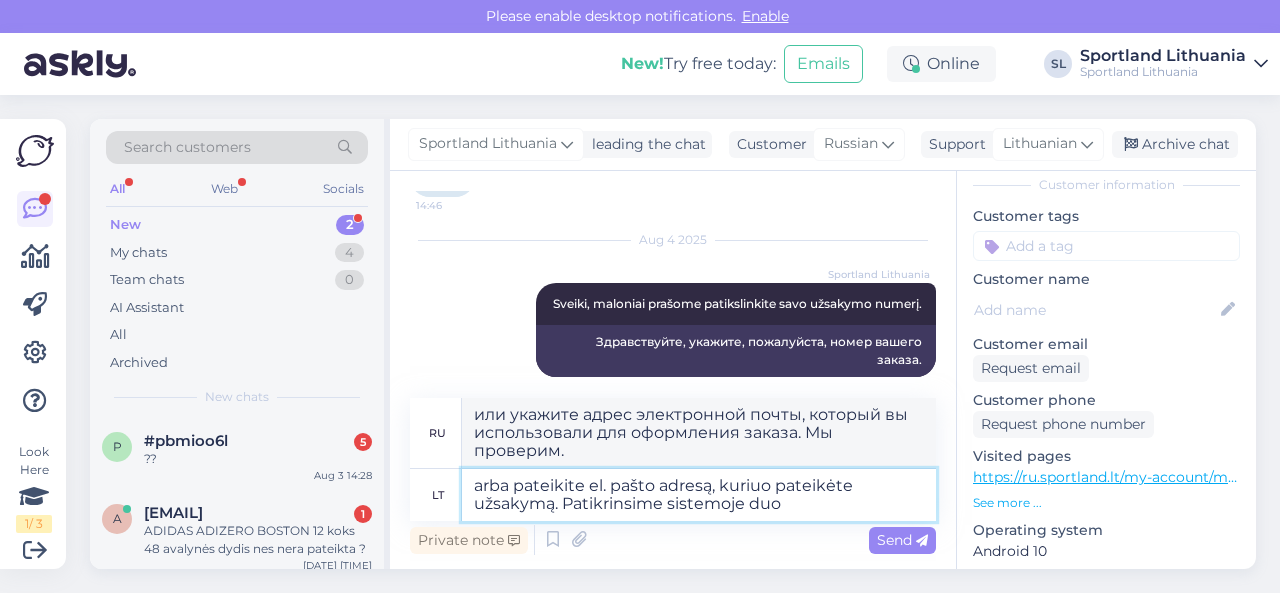 type on "или укажите адрес электронной почты, который вы использовали при оформлении заказа. Мы проверим его в системе." 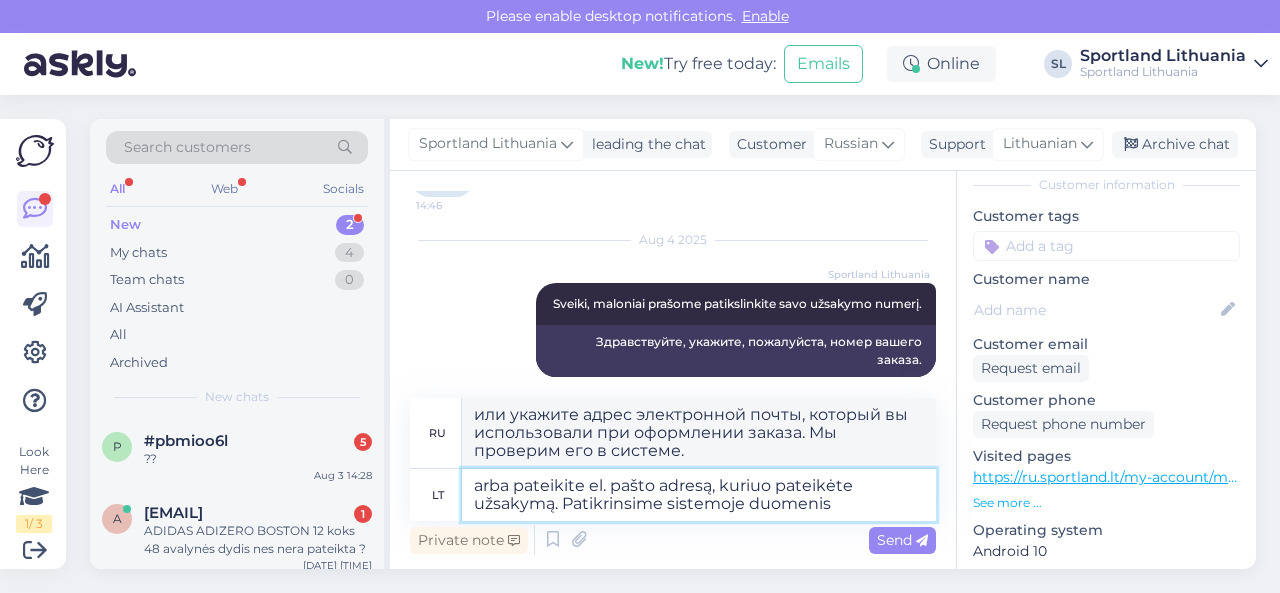 type on "arba pateikite el. pašto adresą, kuriuo pateikėte užsakymą. Patikrinsime sistemoje duomenis d" 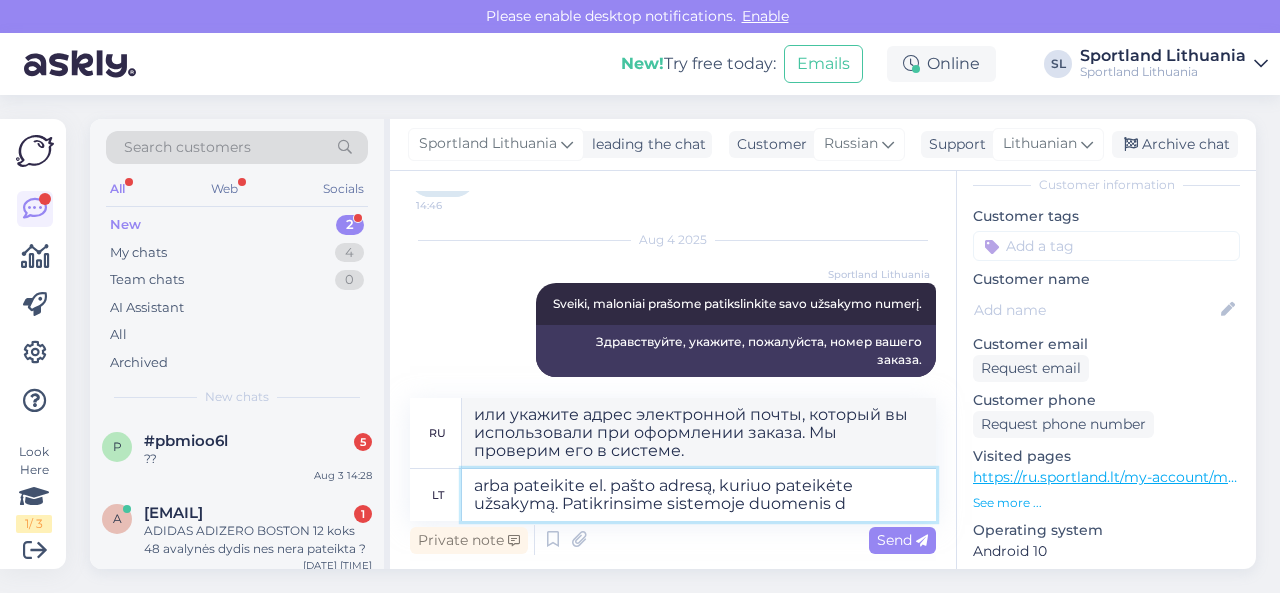 type on "или укажите адрес электронной почты, который вы использовали при оформлении заказа. Мы проверим данные в системе." 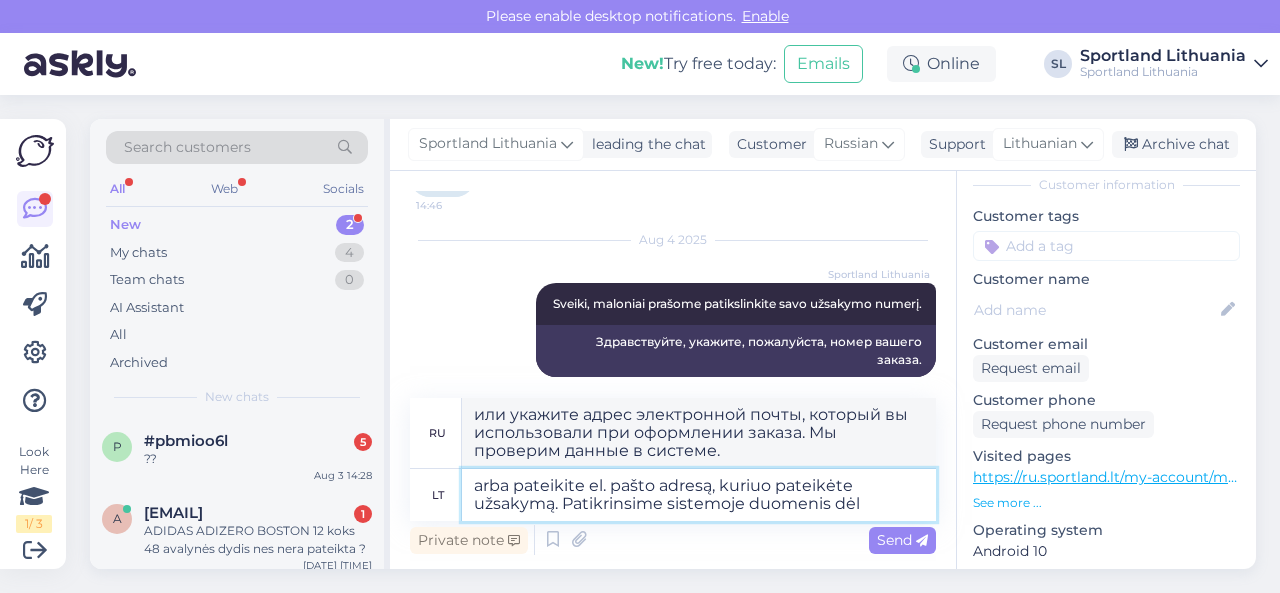 type on "arba pateikite el. pašto adresą, kuriuo pateikėte užsakymą. Patikrinsime sistemoje duomenis dėl J" 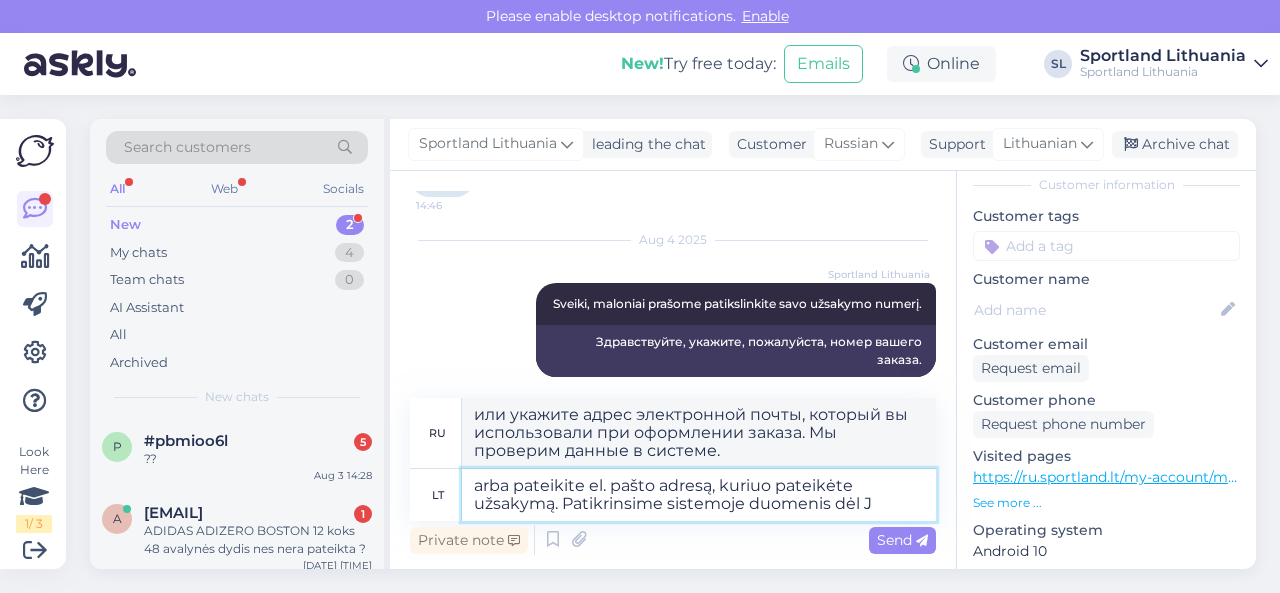 type on "или укажите адрес электронной почты, который вы использовали для оформления заказа. Мы проверим данные в системе." 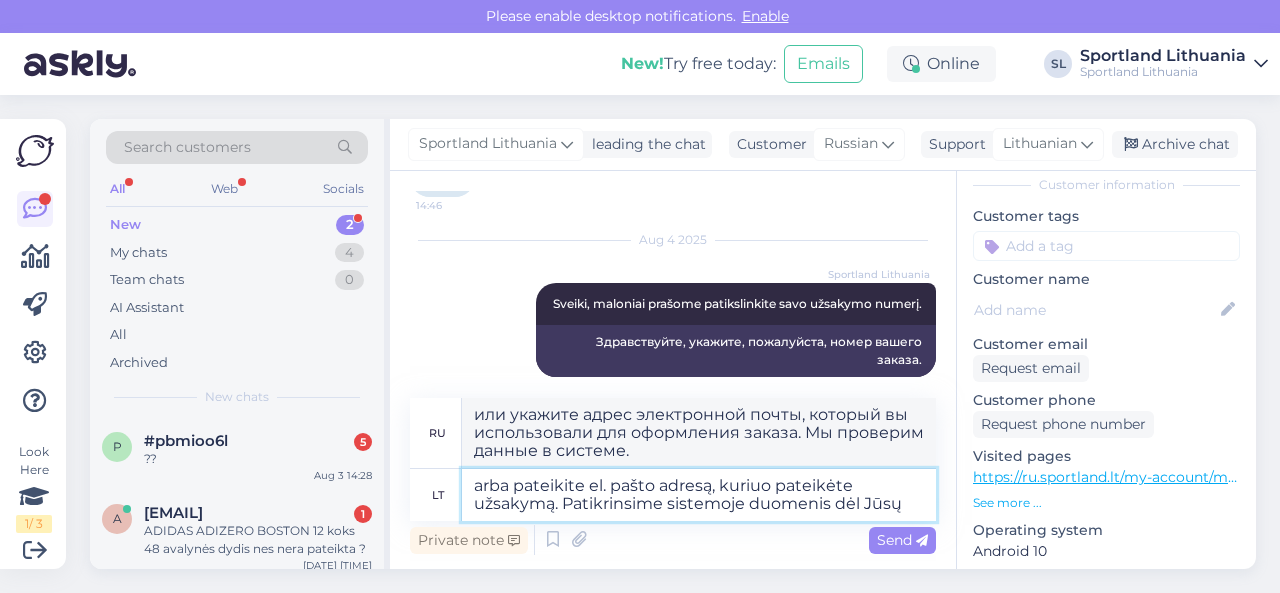type on "arba pateikite el. pašto adresą, kuriuo pateikėte užsakymą. Patikrinsime sistemoje duomenis dėl Jūsų u" 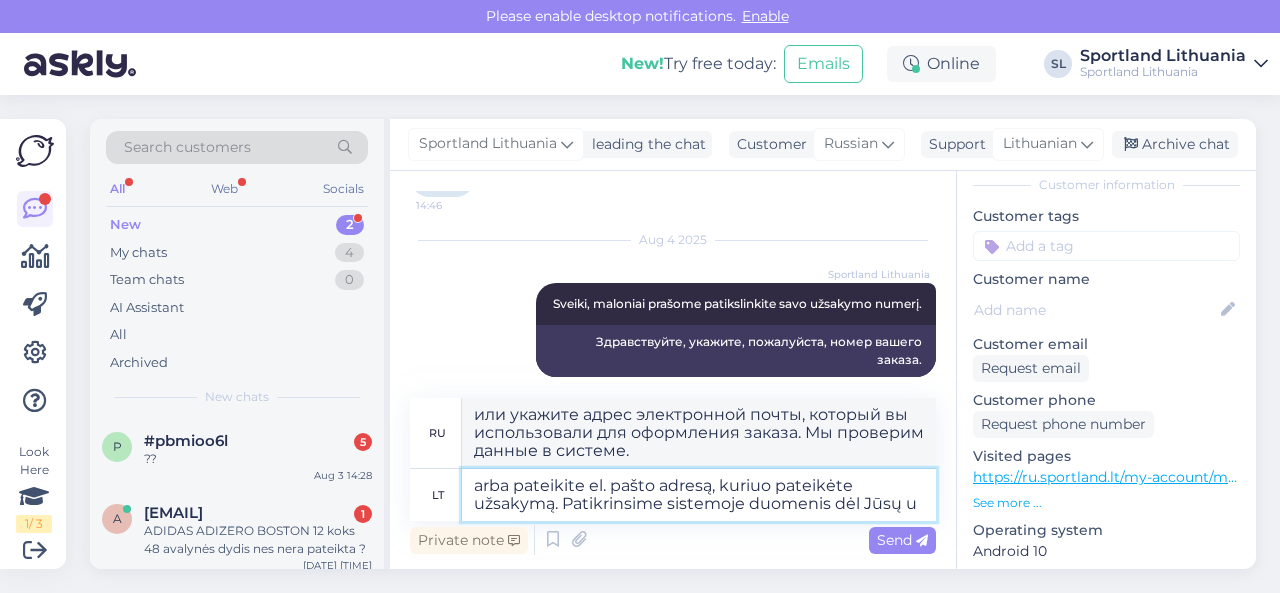 type on "или укажите адрес электронной почты, который вы использовали для оформления заказа. Мы проверим ваши данные в системе." 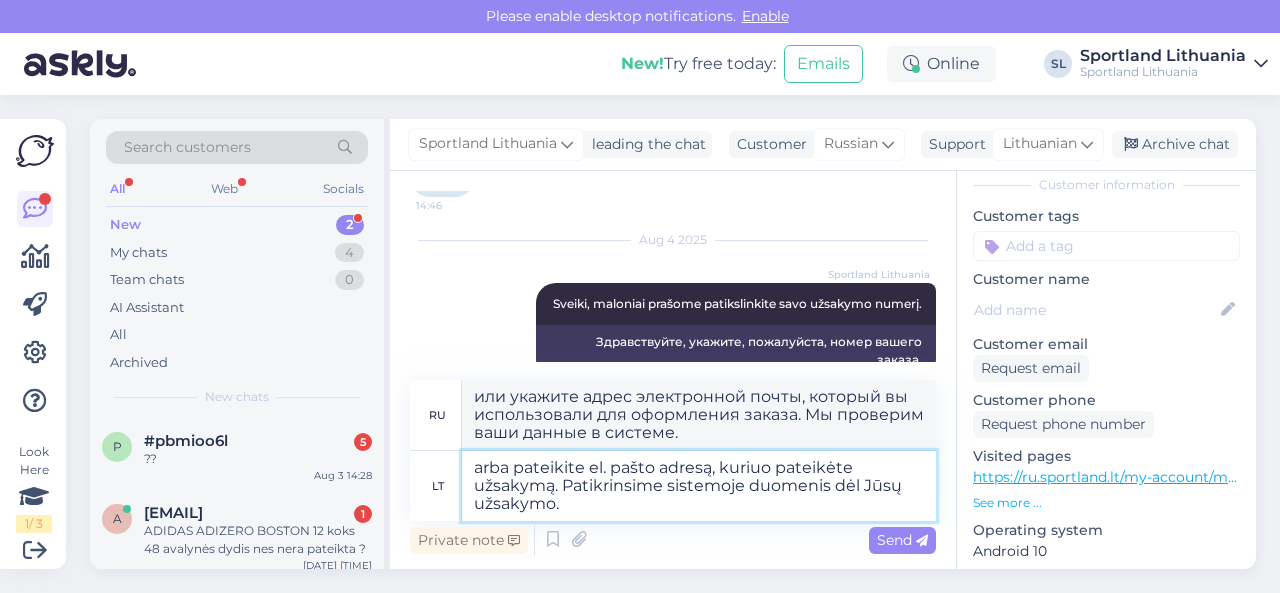 type on "arba pateikite el. pašto adresą, kuriuo pateikėte užsakymą. Patikrinsime sistemoje duomenis dėl Jūsų užsakymo." 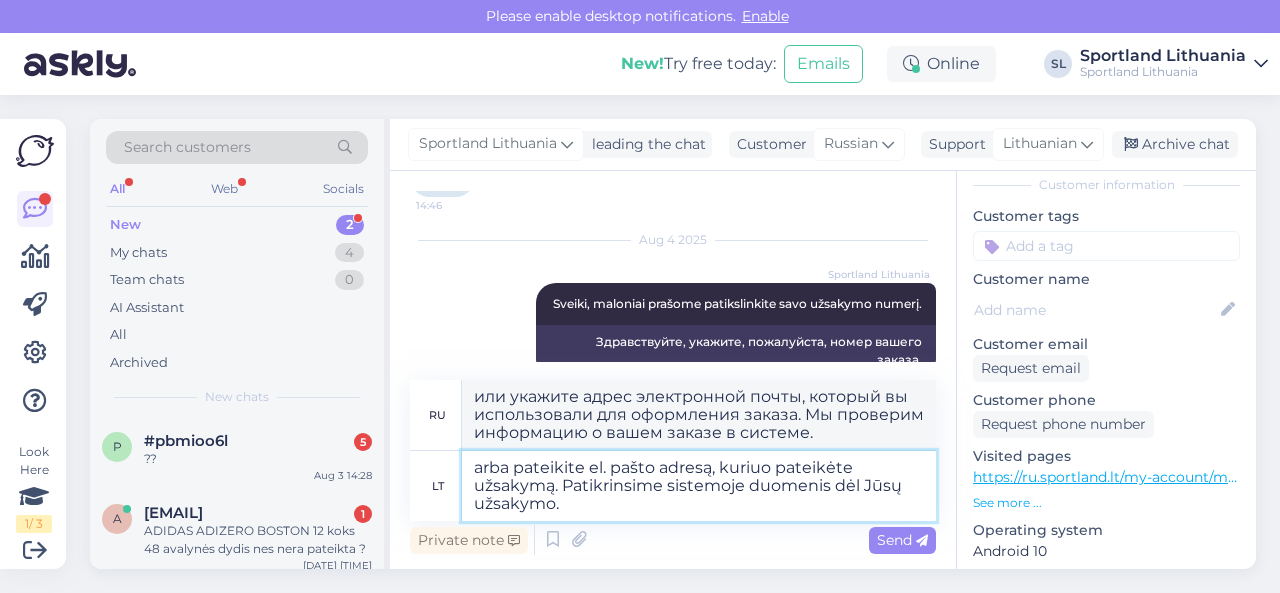 type 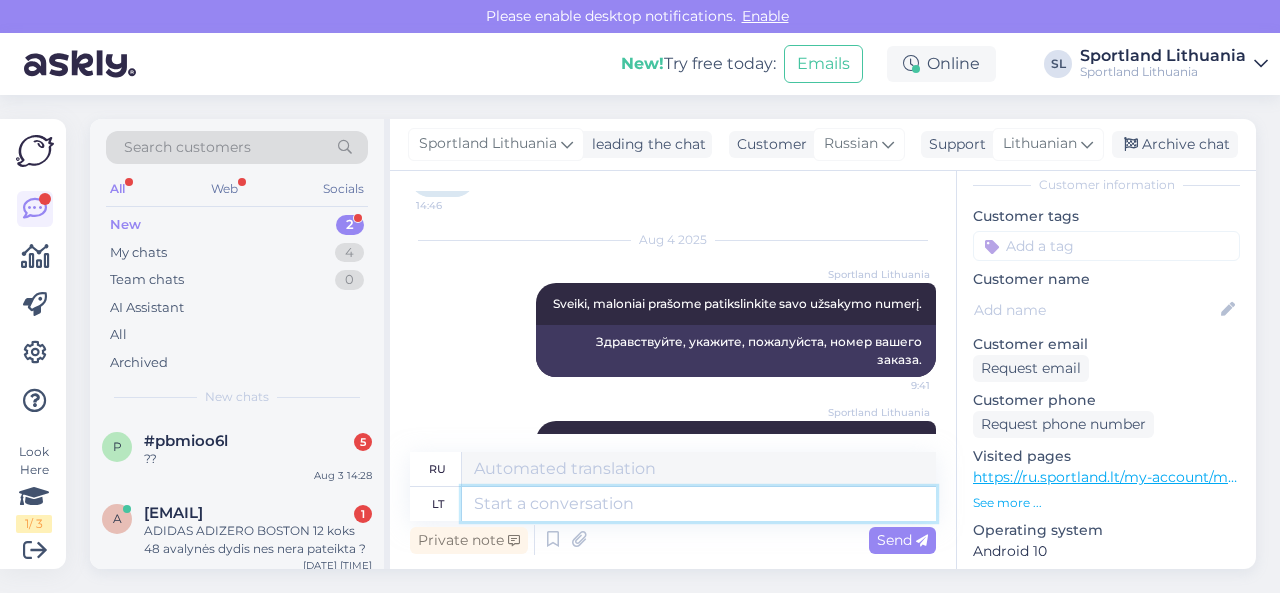 scroll, scrollTop: 566, scrollLeft: 0, axis: vertical 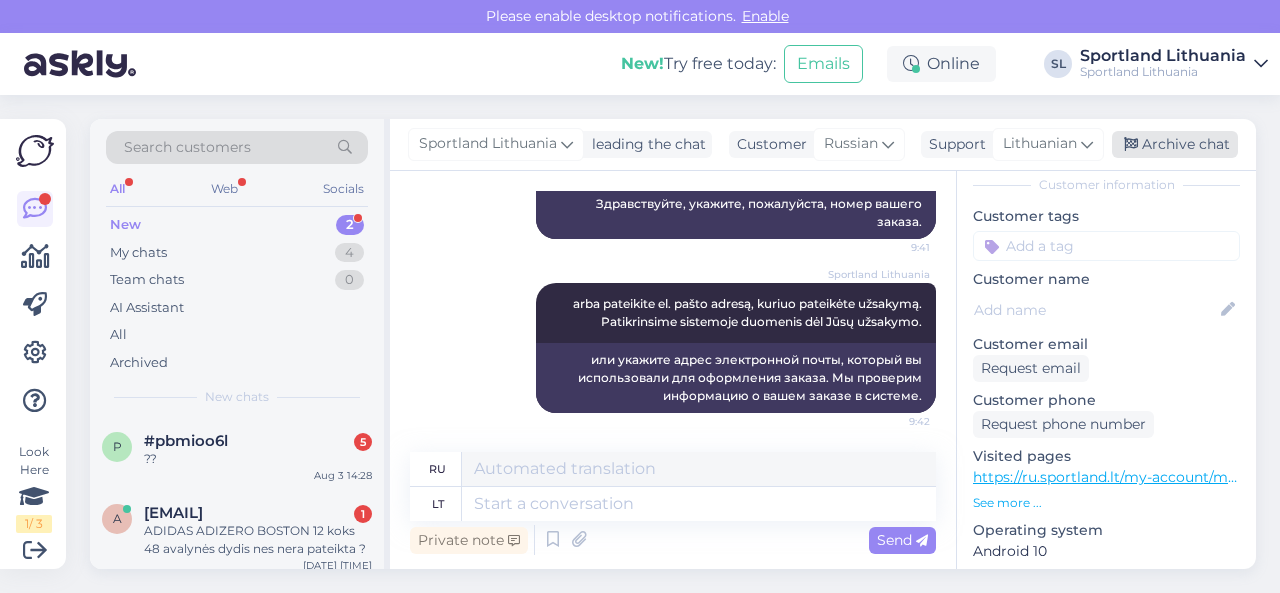 click on "Archive chat" at bounding box center [1175, 144] 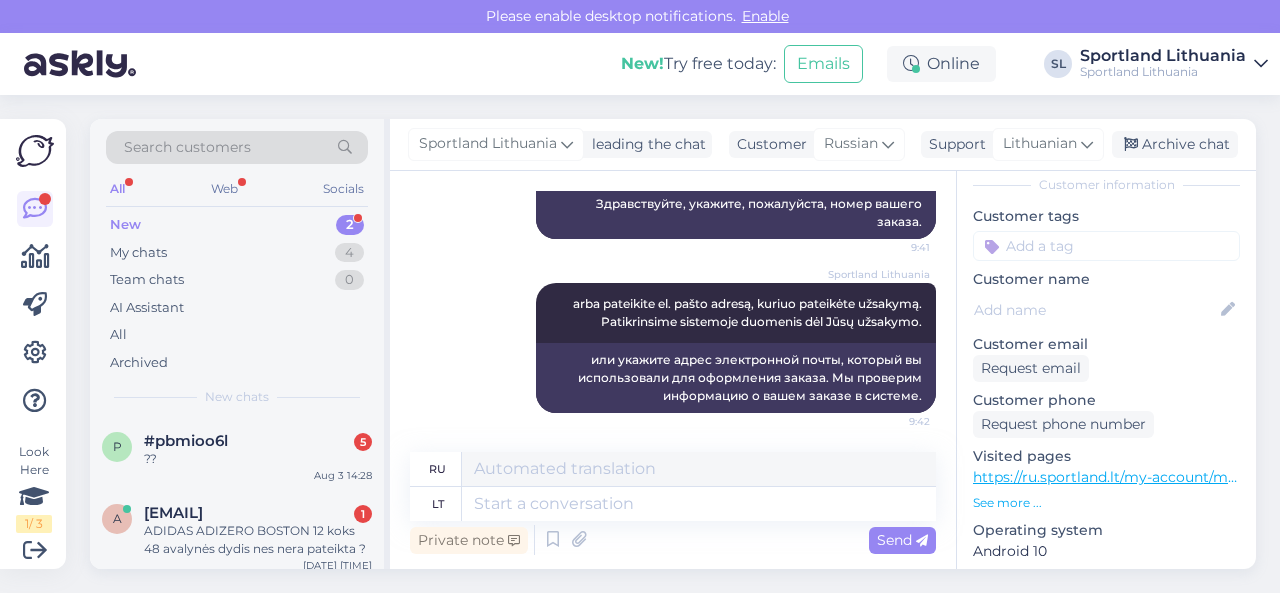 scroll, scrollTop: 546, scrollLeft: 0, axis: vertical 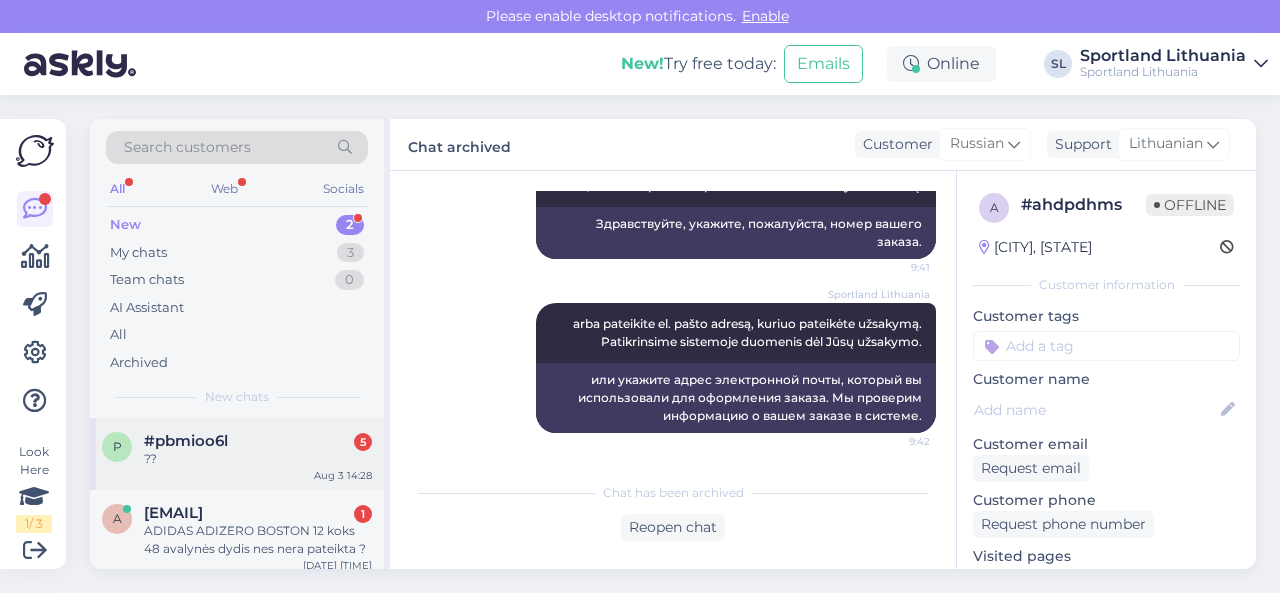 click on "??" at bounding box center (258, 459) 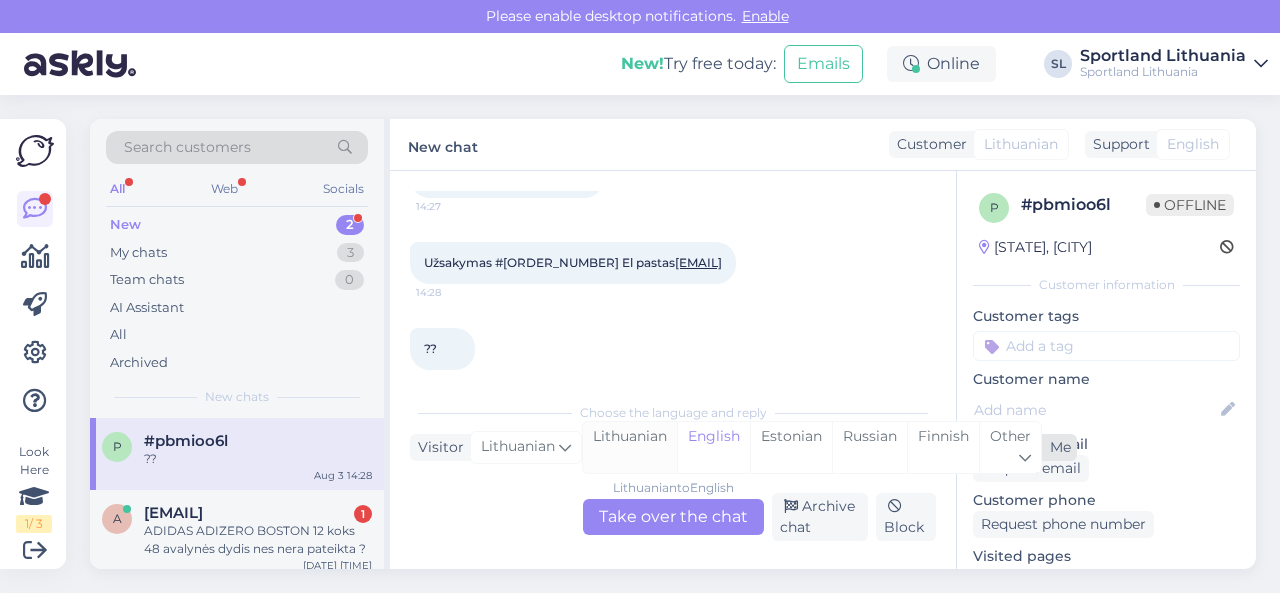 click on "Lithuanian" at bounding box center (630, 447) 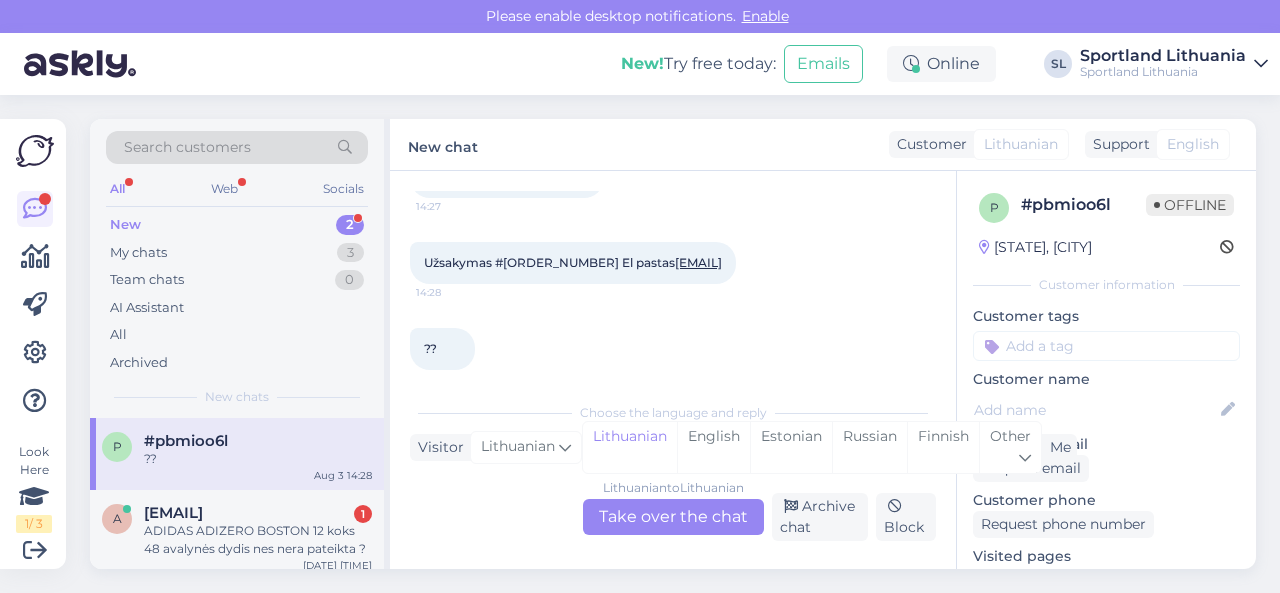 click on "Lithuanian  to  Lithuanian Take over the chat" at bounding box center (673, 517) 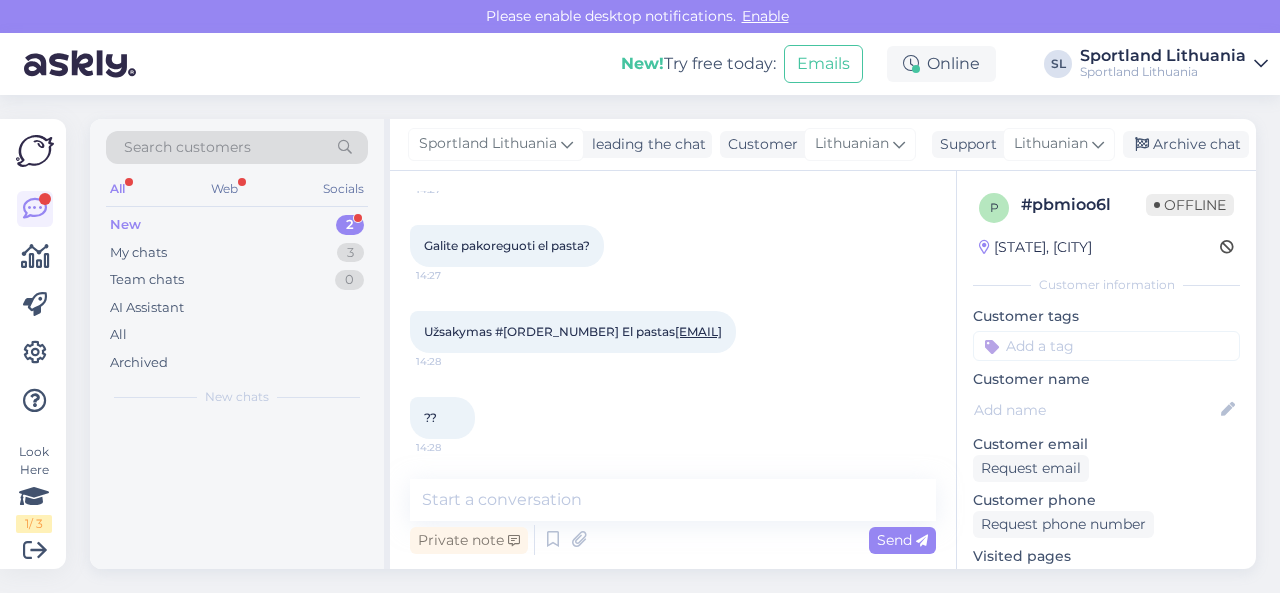 scroll, scrollTop: 1956, scrollLeft: 0, axis: vertical 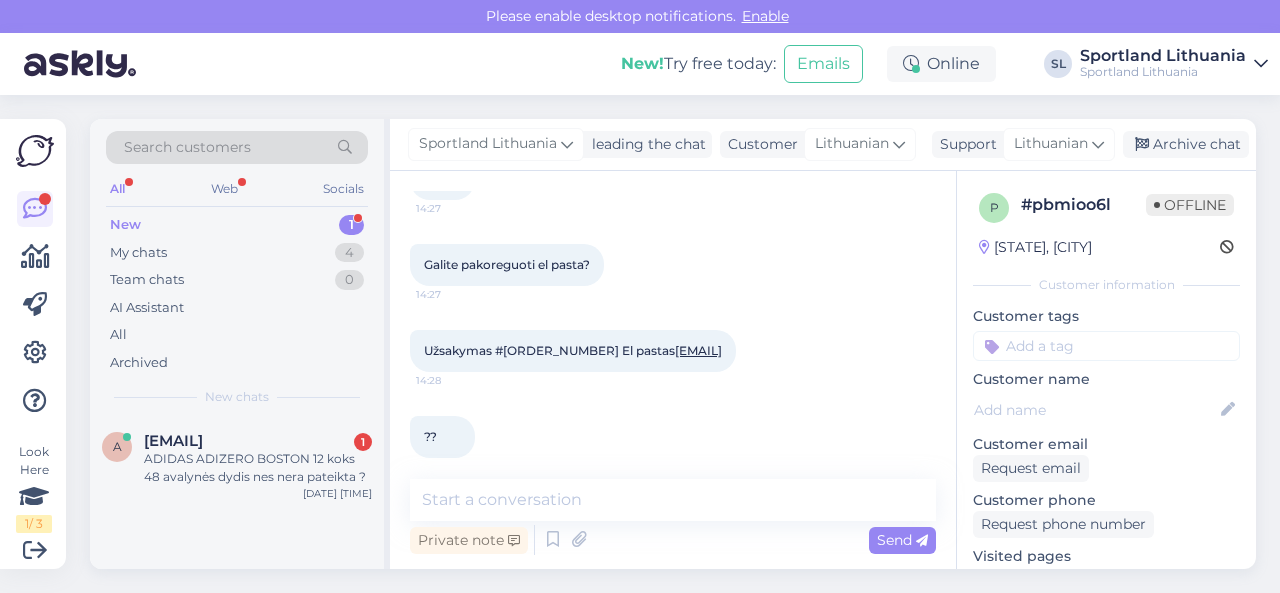 click on "Užsakymas #3000427365 El pastas [EMAIL]" at bounding box center [573, 350] 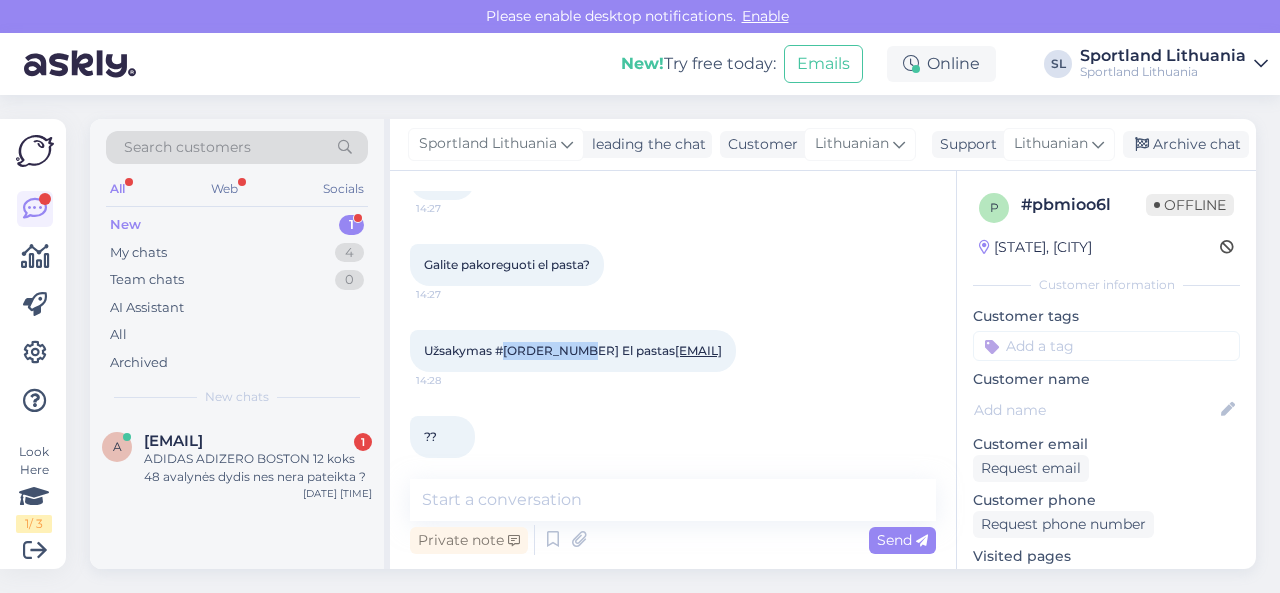 click on "Užsakymas #3000427365 El pastas [EMAIL]" at bounding box center (573, 350) 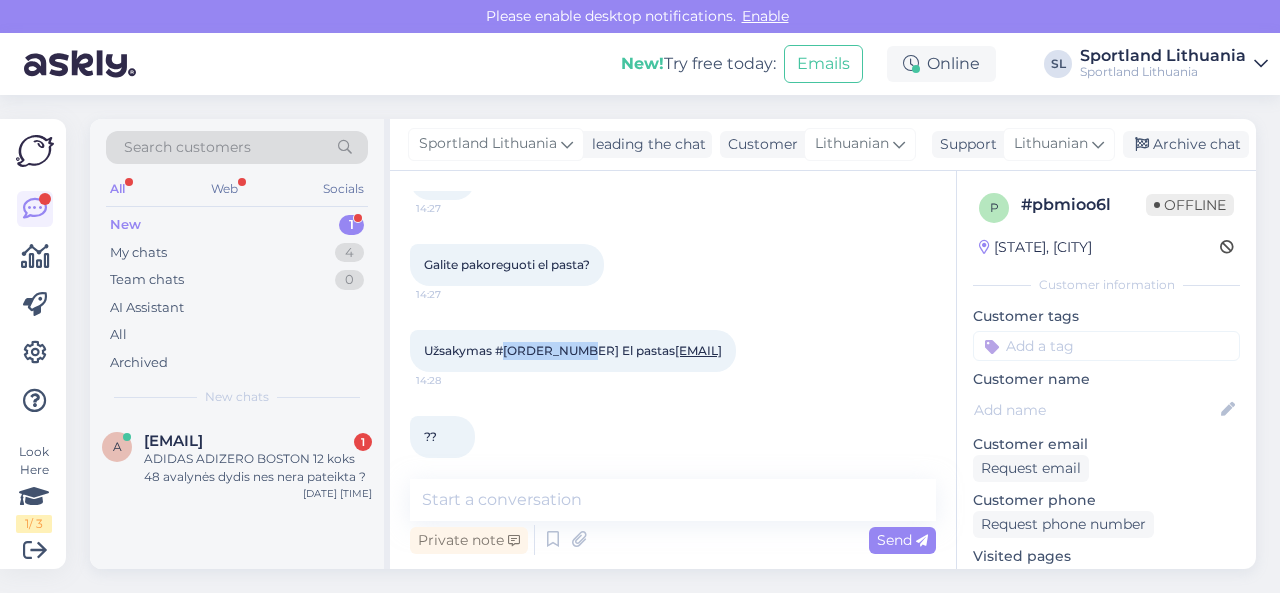 drag, startPoint x: 793, startPoint y: 334, endPoint x: 642, endPoint y: 334, distance: 151 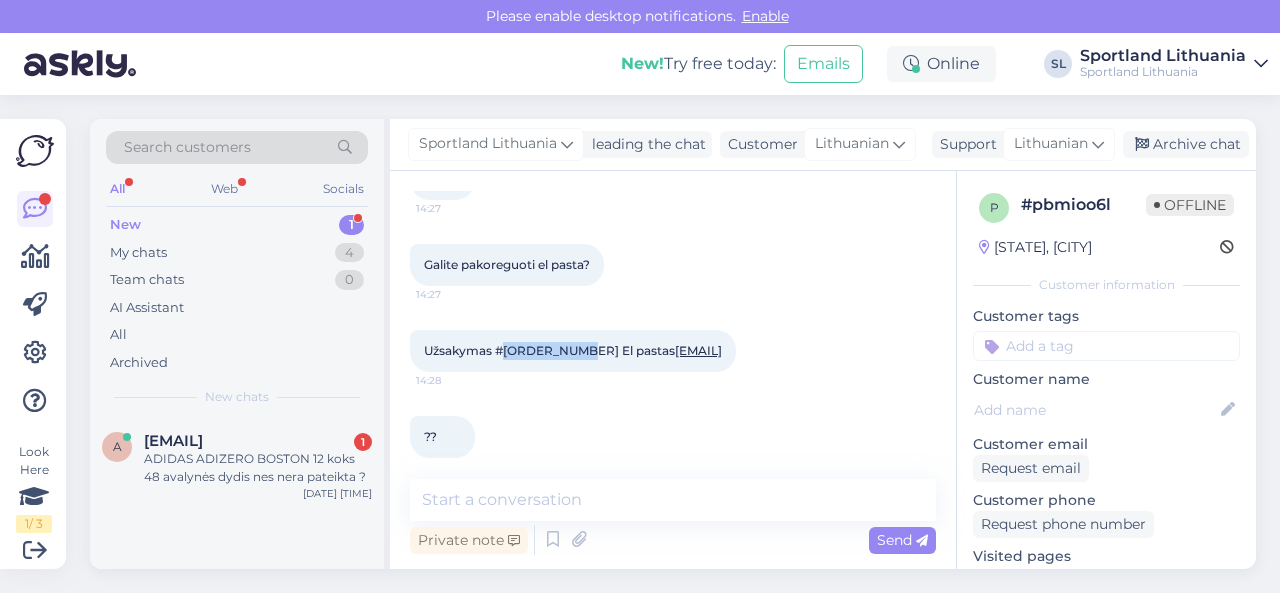click on "Užsakymas #[ORDER_ID] El pastas [EMAIL] 14:28" at bounding box center [573, 351] 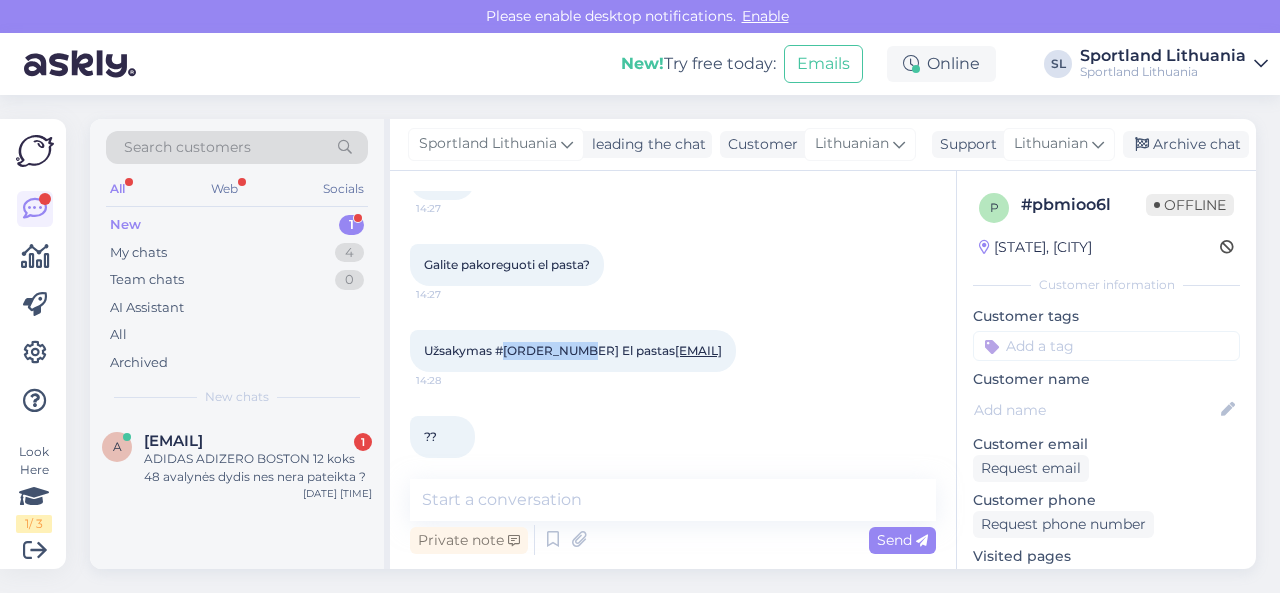 click on "Užsakymas #[ORDER_ID] El pastas [EMAIL] 14:28" at bounding box center (573, 351) 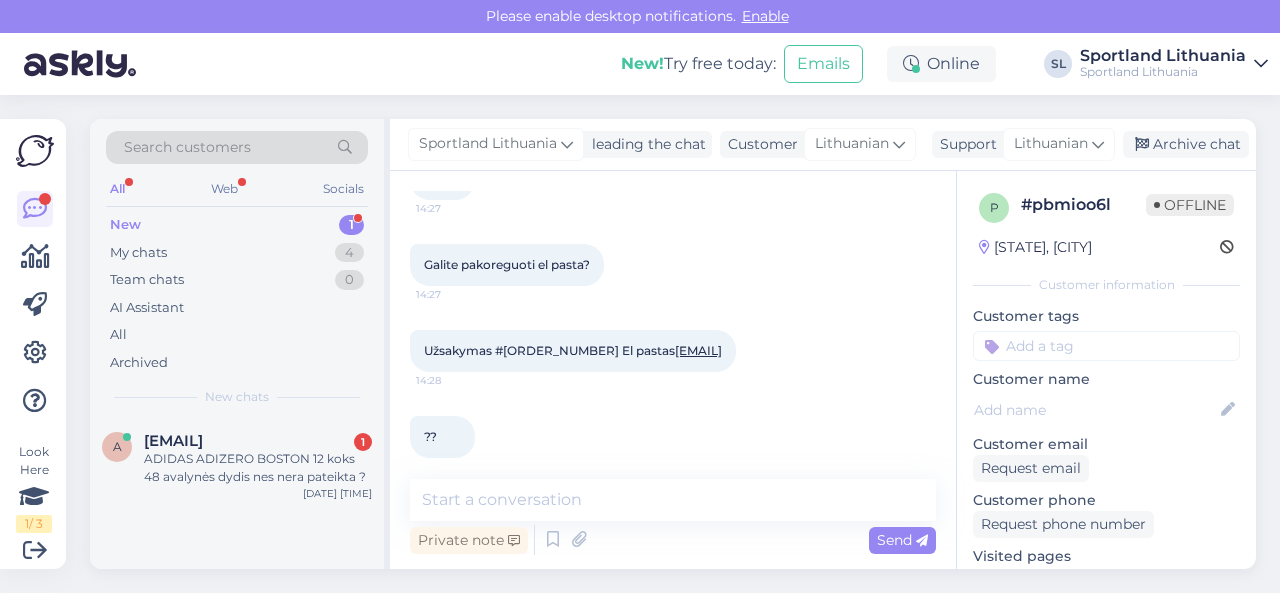 drag, startPoint x: 795, startPoint y: 329, endPoint x: 638, endPoint y: 334, distance: 157.0796 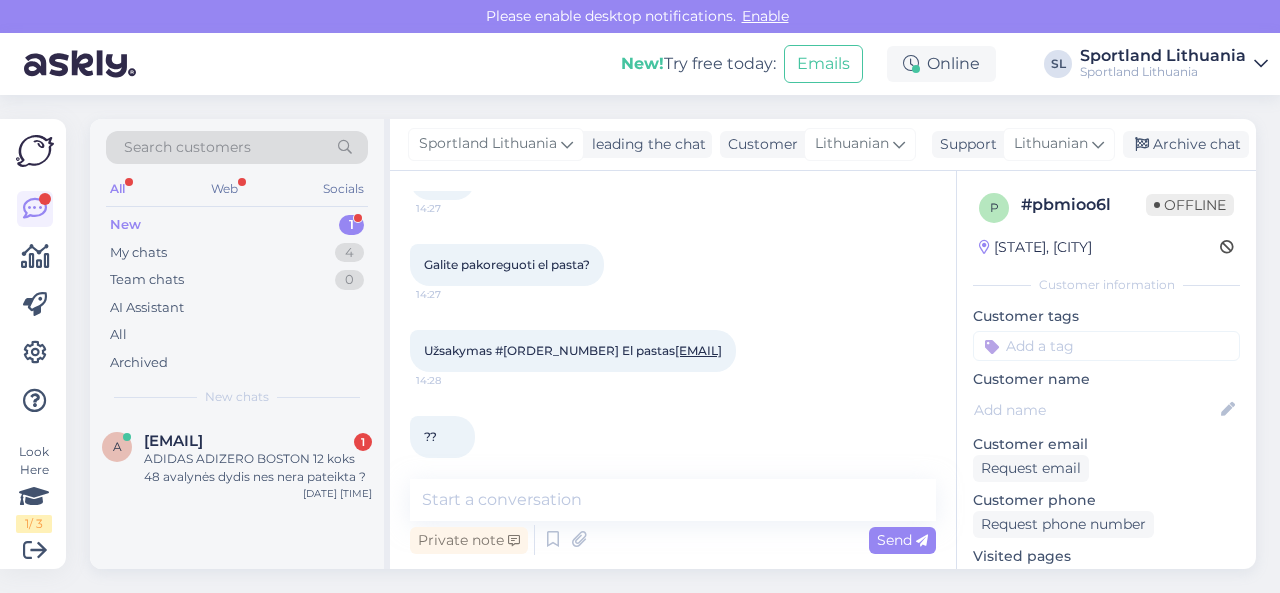 click on "Užsakymas #[ORDER_ID] El pastas [EMAIL] 14:28" at bounding box center (573, 351) 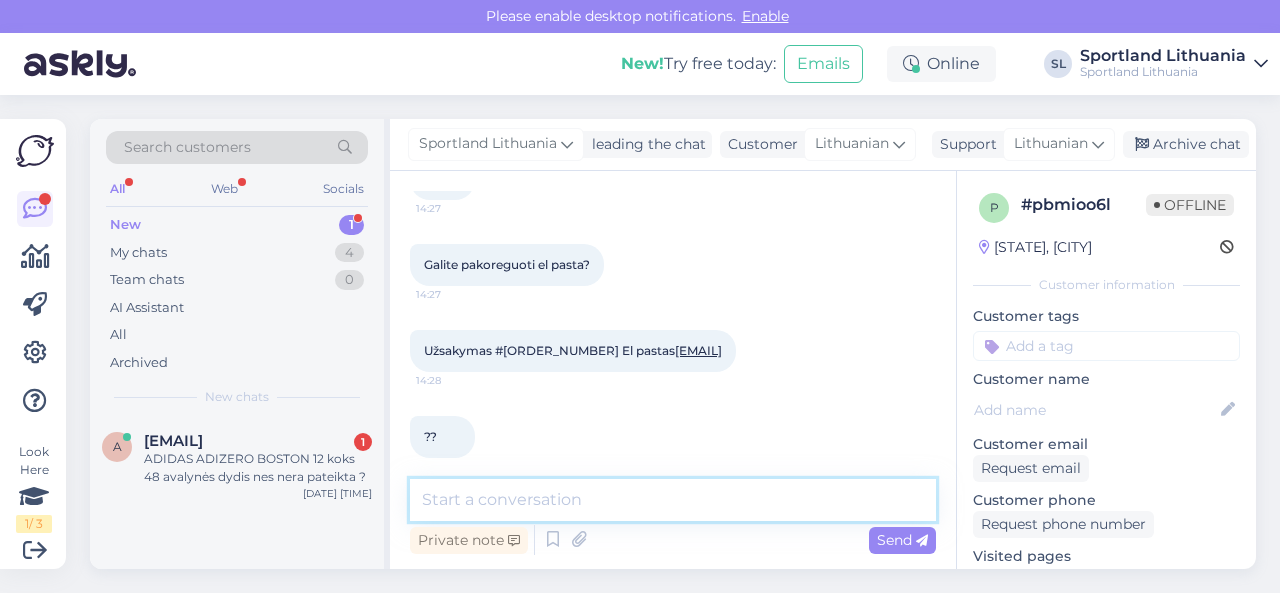 click at bounding box center (673, 500) 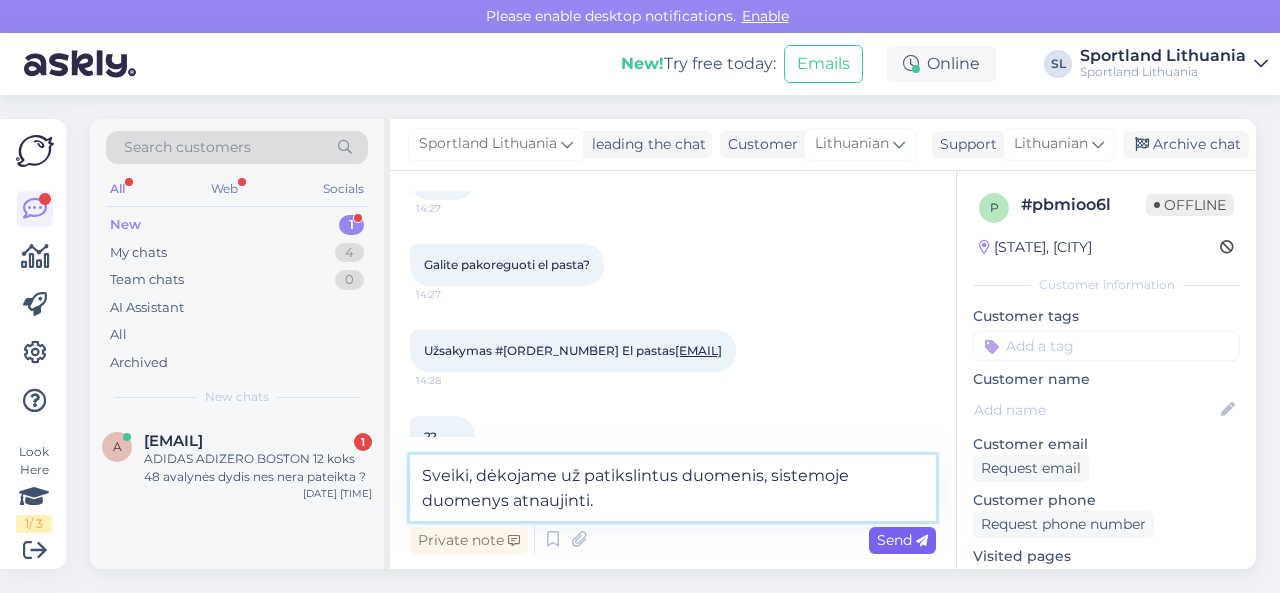 type on "Sveiki, dėkojame už patikslintus duomenis, sistemoje duomenys atnaujinti." 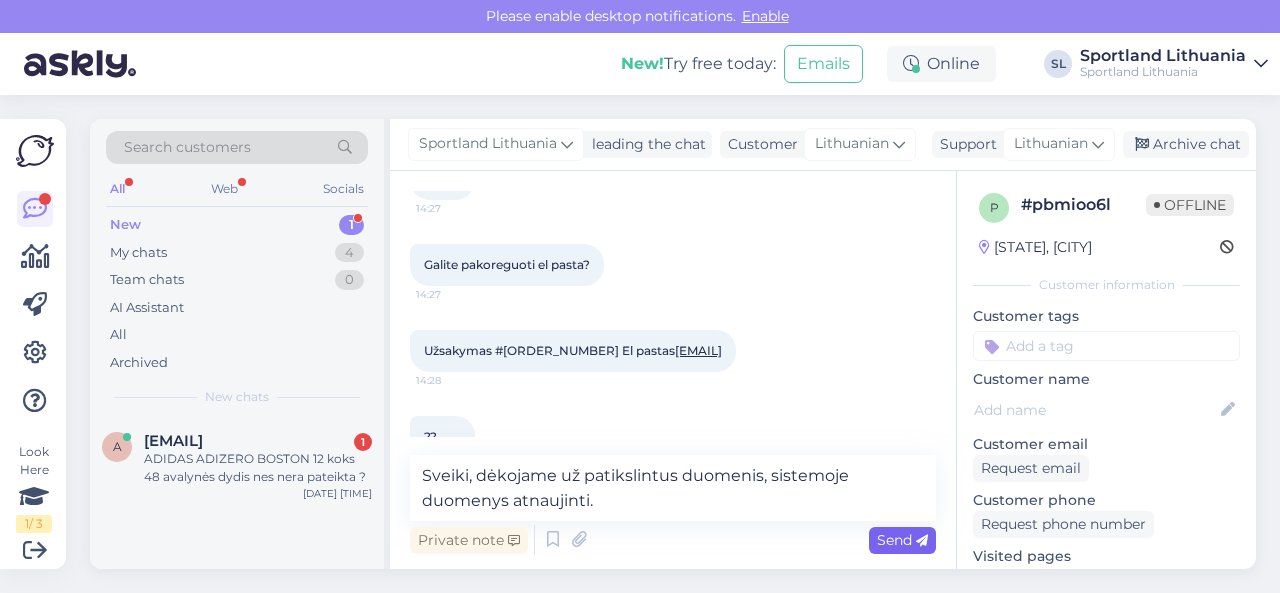 click on "Send" at bounding box center [902, 540] 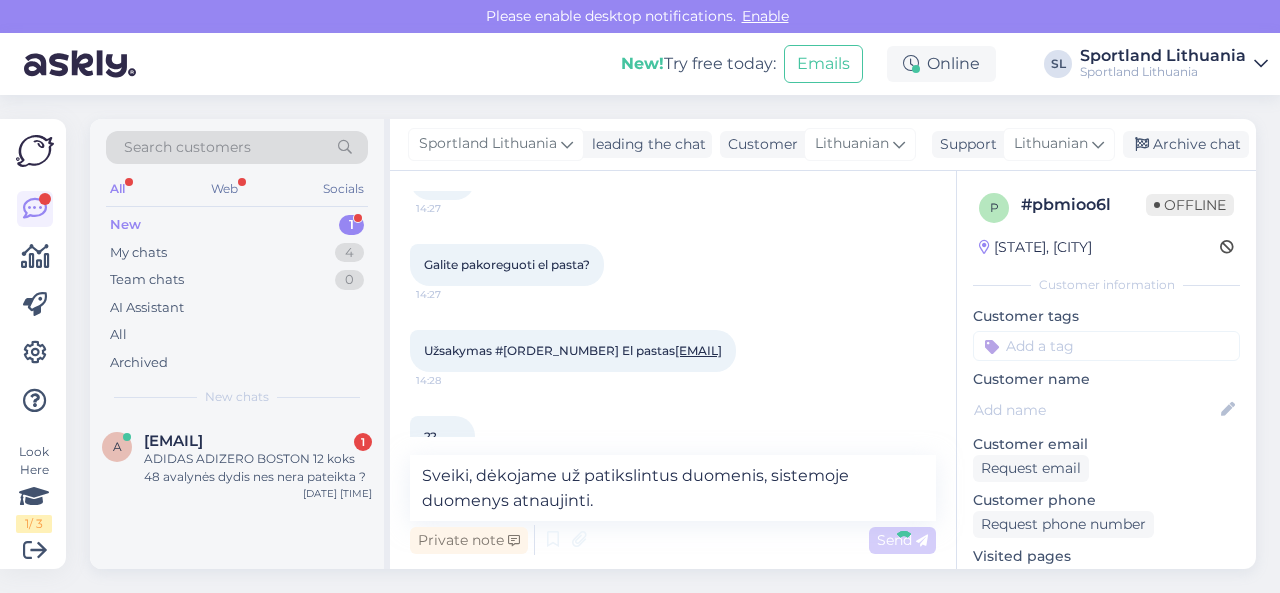 type 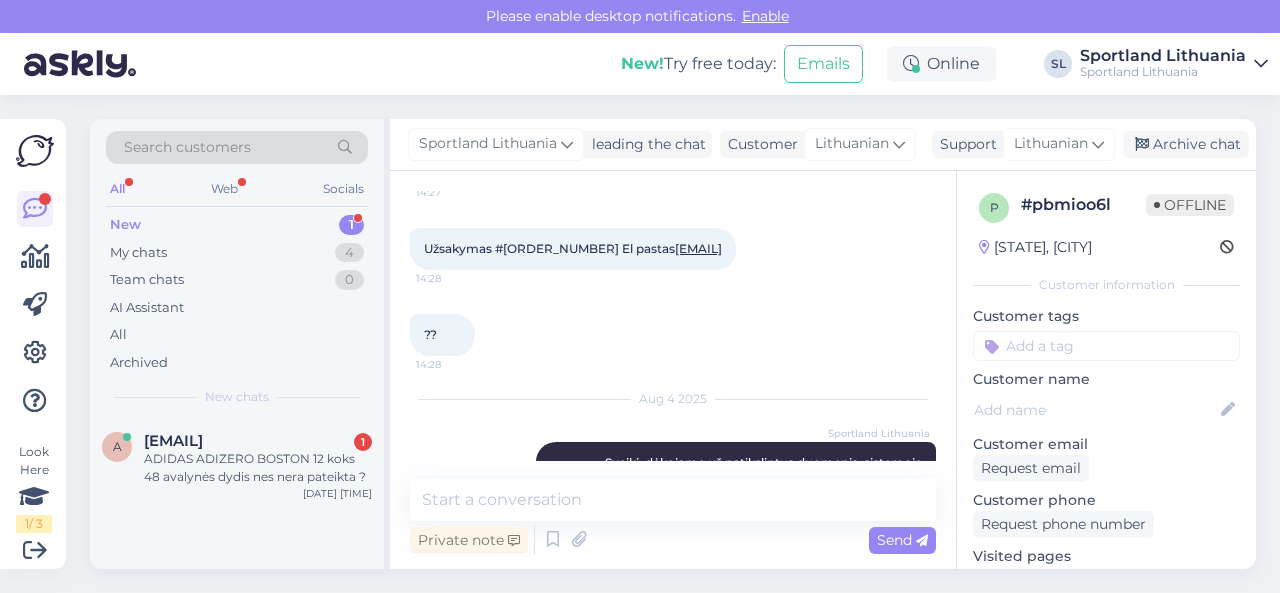 scroll, scrollTop: 2102, scrollLeft: 0, axis: vertical 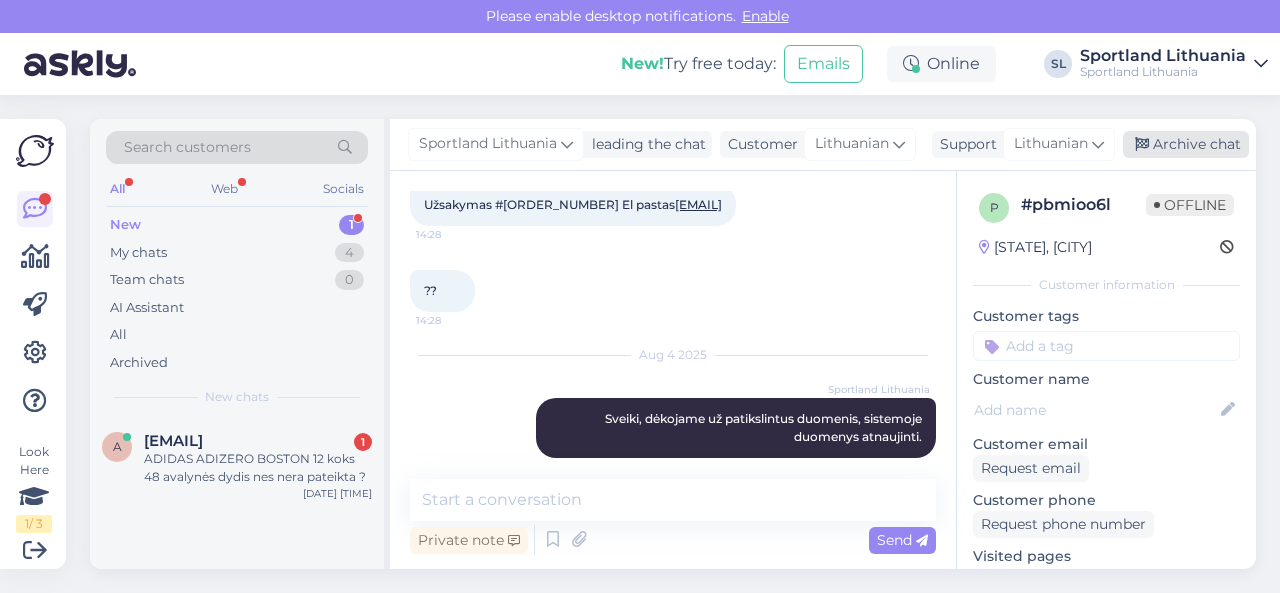 click on "Archive chat" at bounding box center [1186, 144] 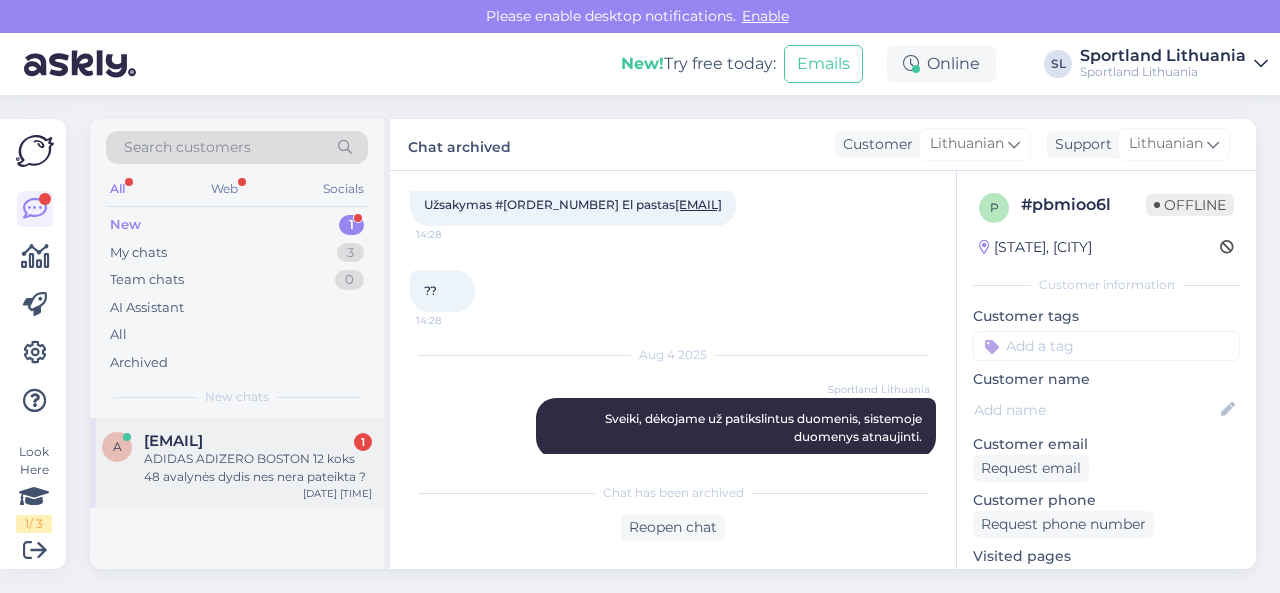 click on "ADIDAS ADIZERO BOSTON 12
koks 48 avalynės dydis nes nera pateikta ?" at bounding box center (258, 468) 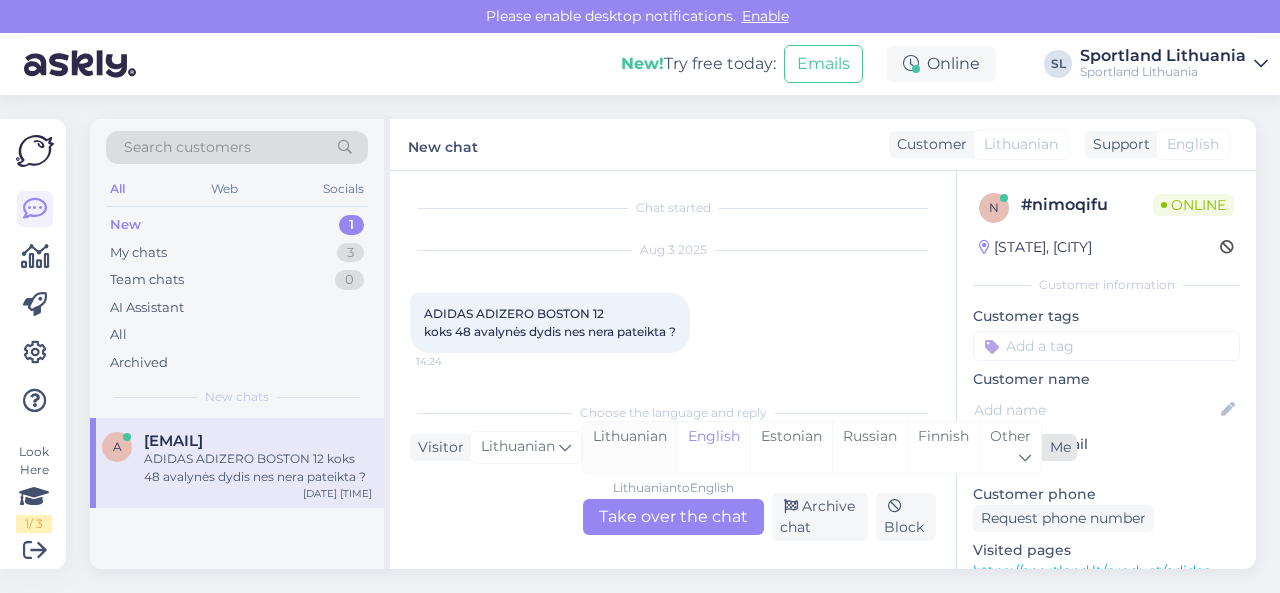 click on "Lithuanian" at bounding box center [630, 447] 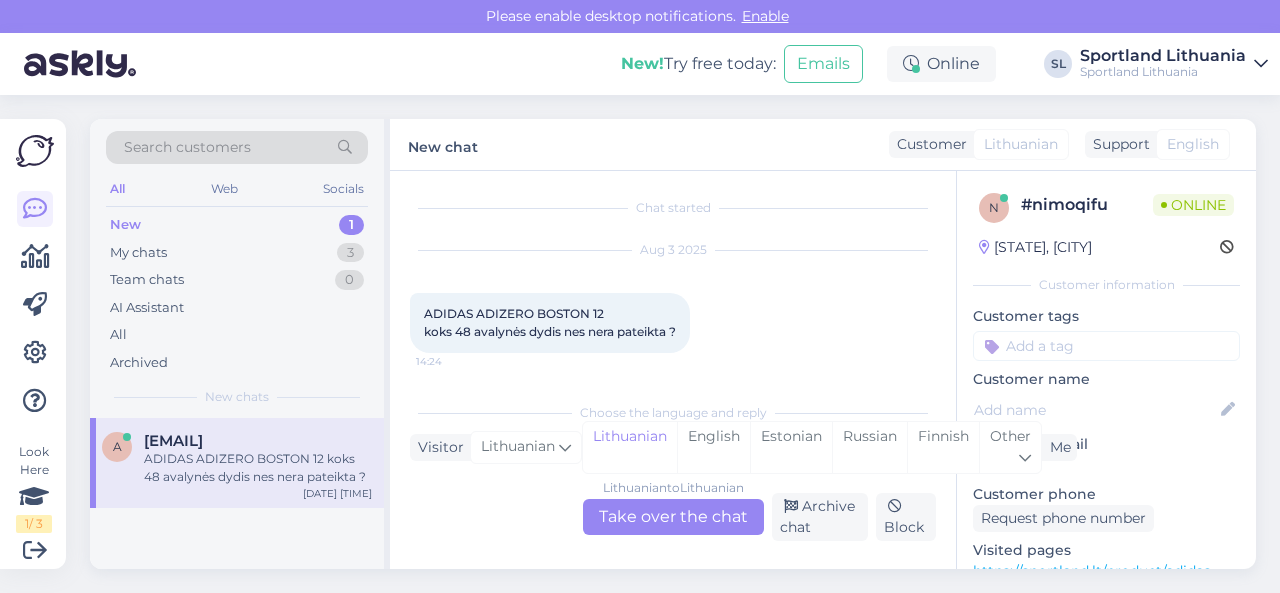 click on "Lithuanian  to  Lithuanian Take over the chat" at bounding box center [673, 517] 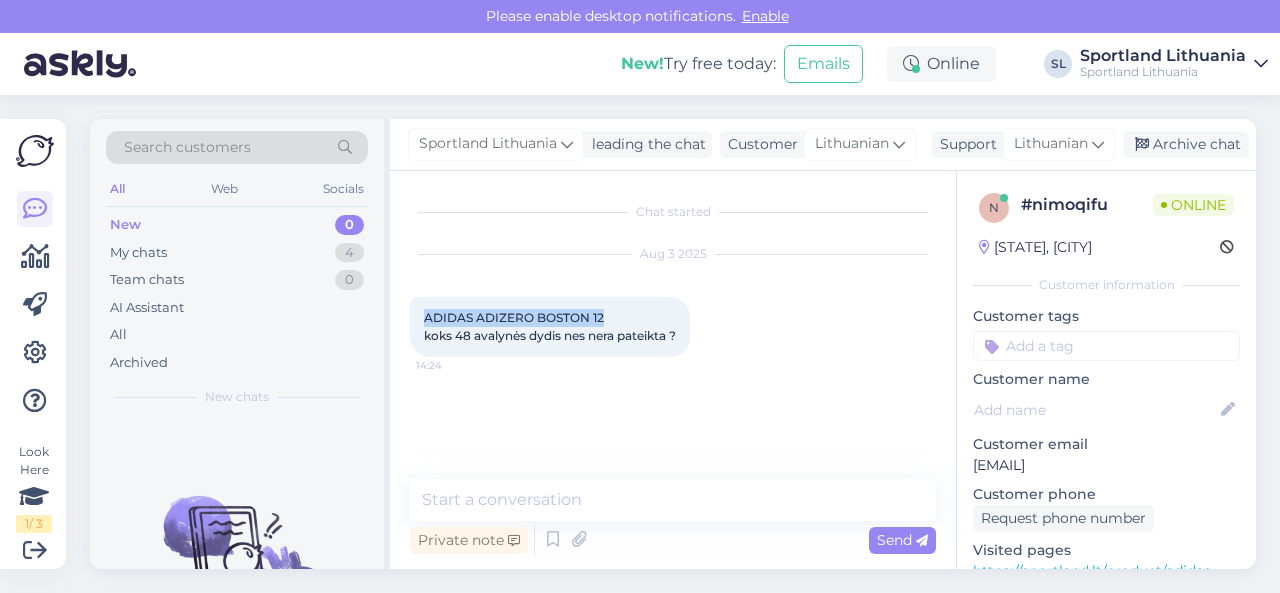 drag, startPoint x: 592, startPoint y: 319, endPoint x: 417, endPoint y: 315, distance: 175.04572 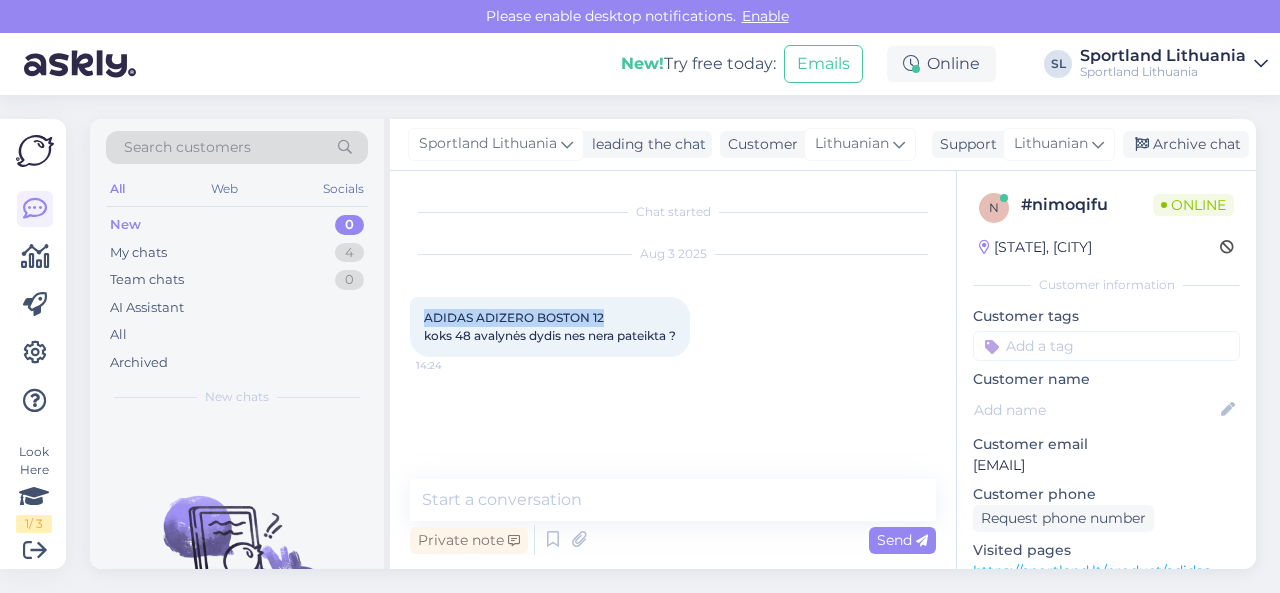 click on "ADIDAS ADIZERO BOSTON 12
koks [SIZE] avalynės dydis nes nera pateikta ? [TIME]" at bounding box center [550, 327] 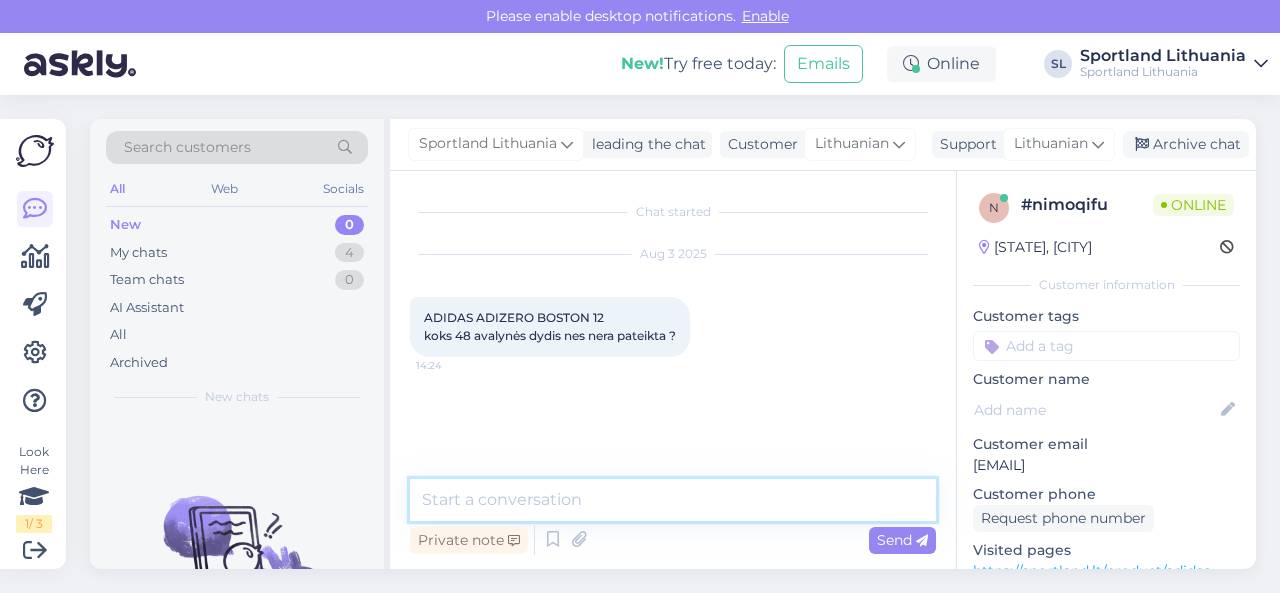 click at bounding box center (673, 500) 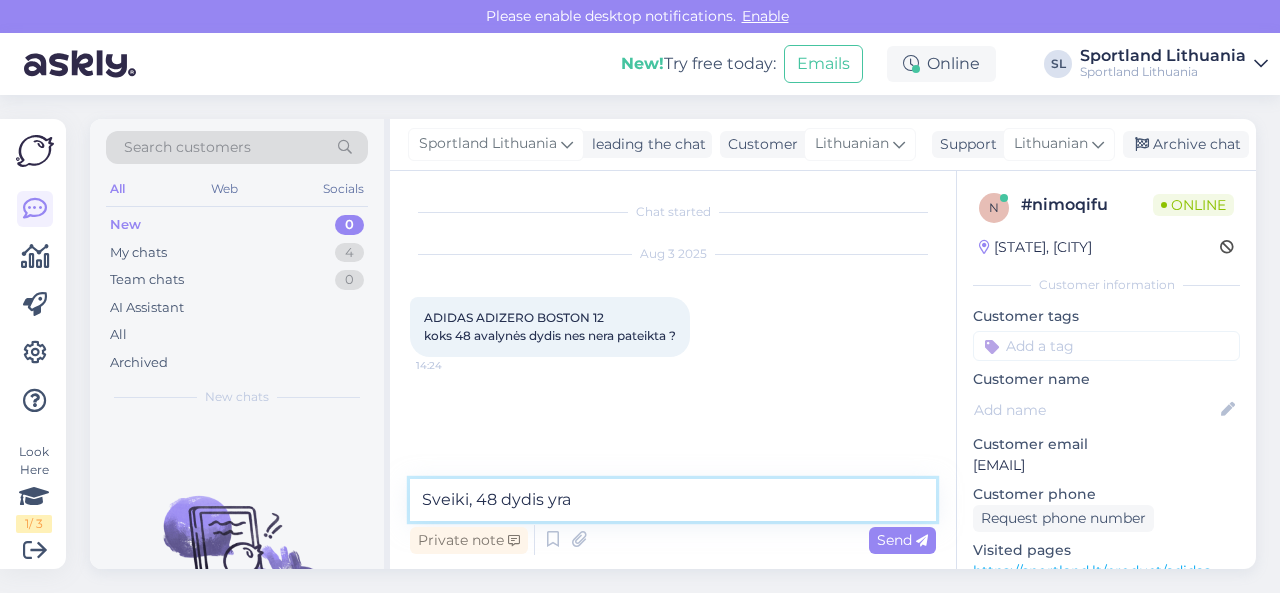 paste on "29.7 cm" 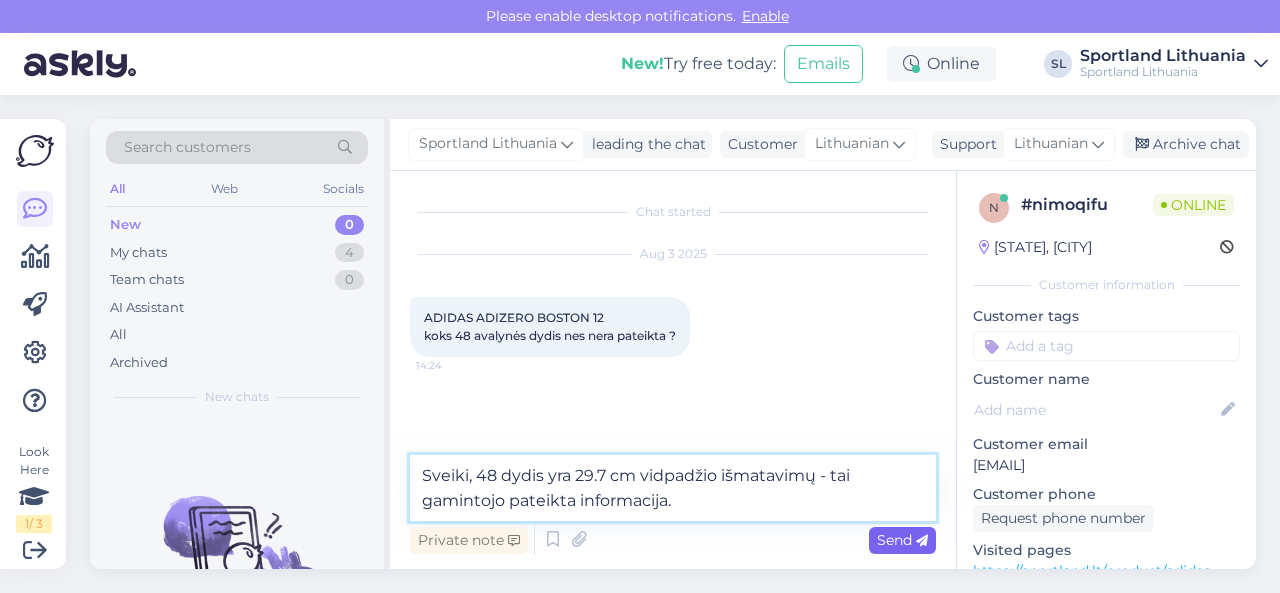 type on "Sveiki, 48 dydis yra 29.7 cm vidpadžio išmatavimų - tai gamintojo pateikta informacija." 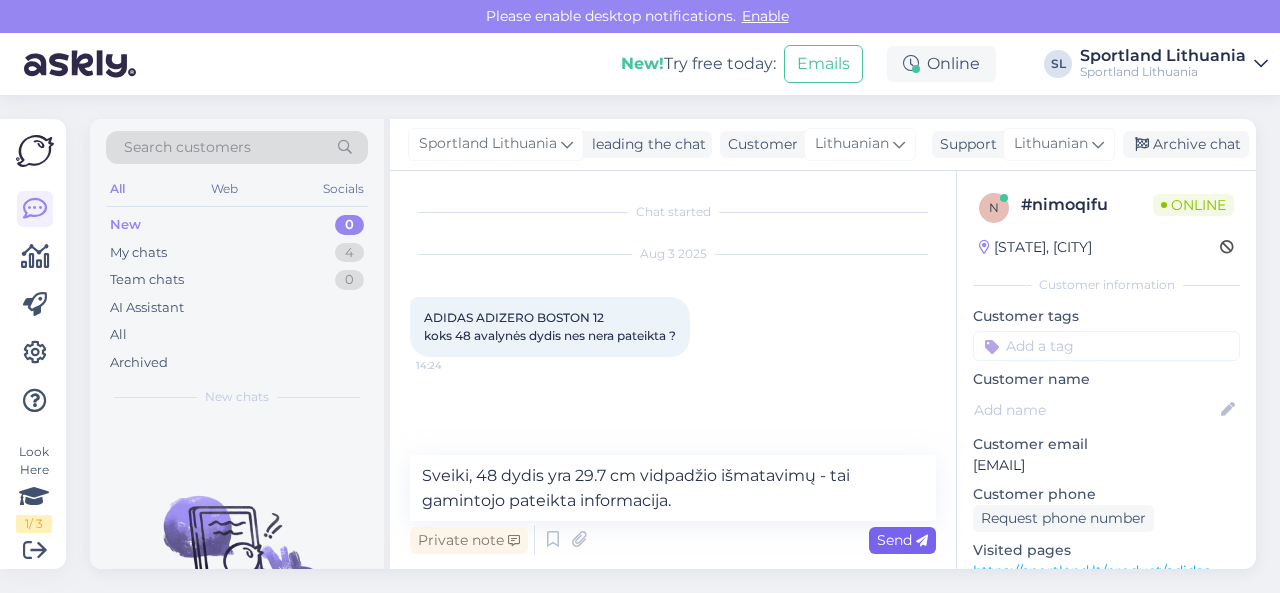 click on "Send" at bounding box center (902, 540) 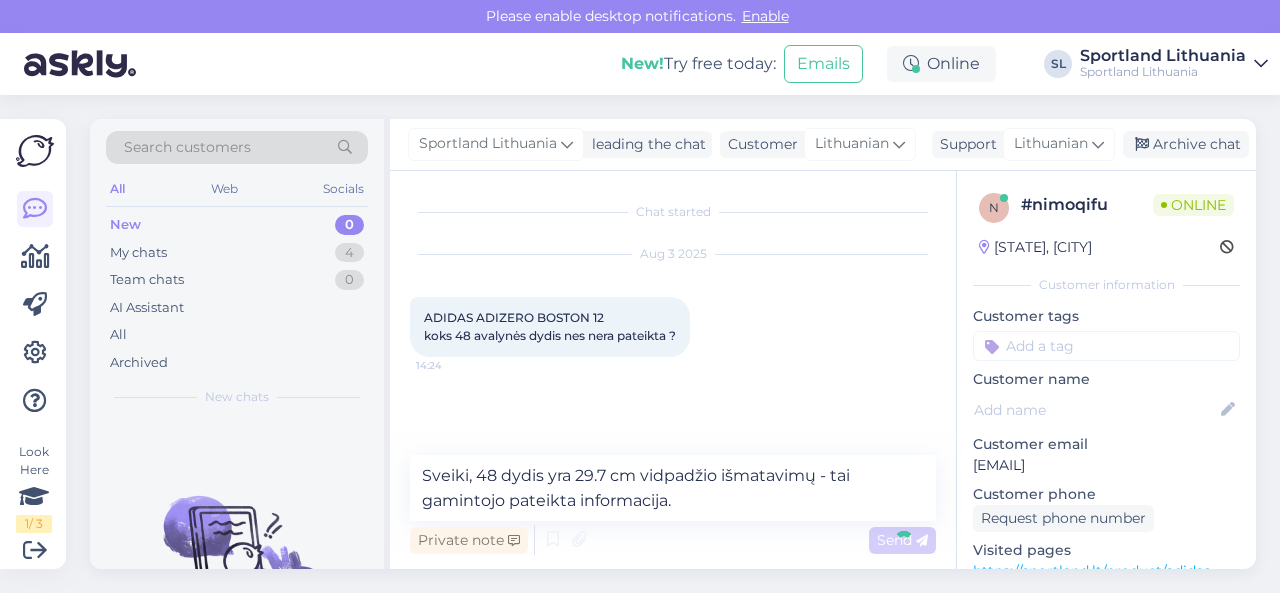 type 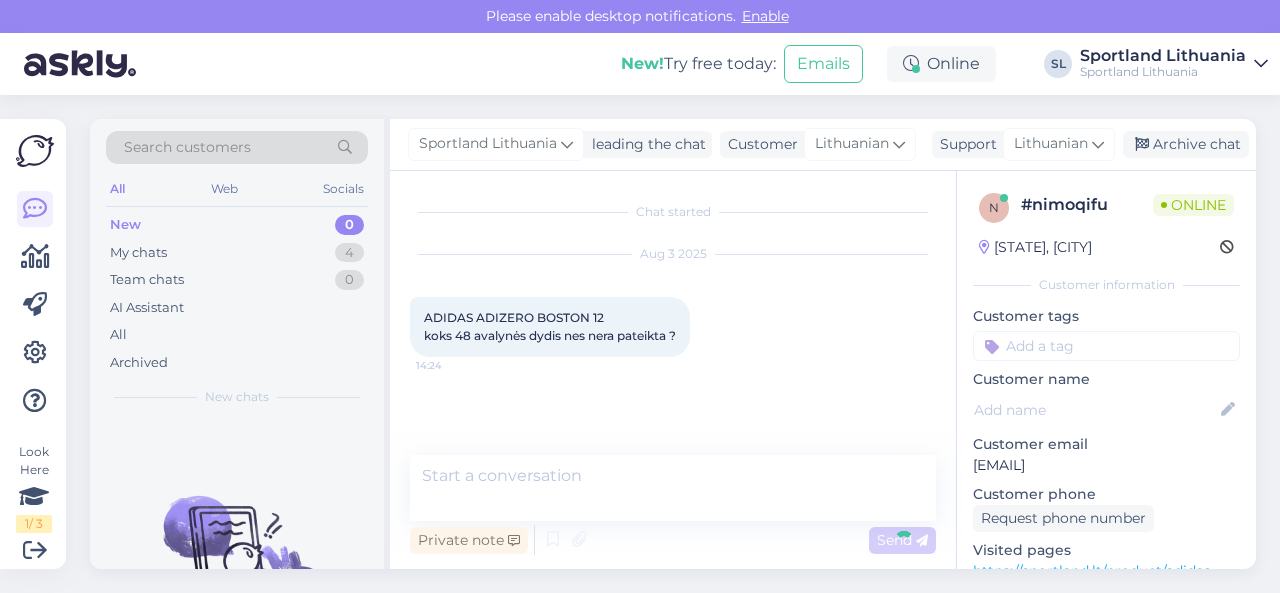 scroll, scrollTop: 63, scrollLeft: 0, axis: vertical 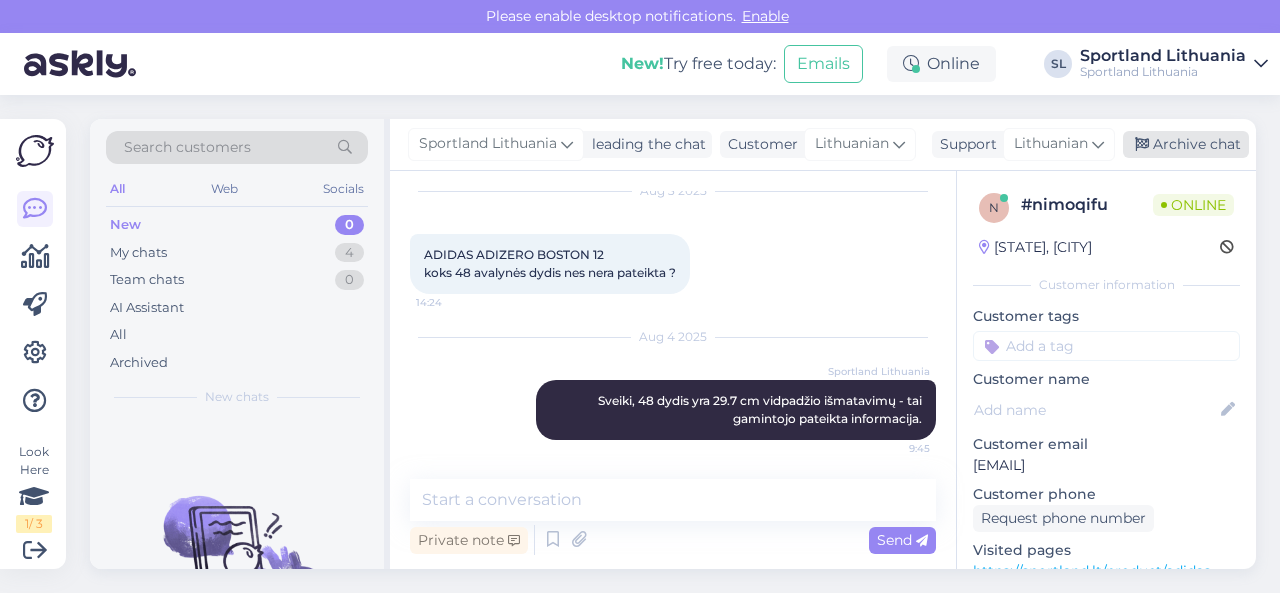 click on "Archive chat" at bounding box center [1186, 144] 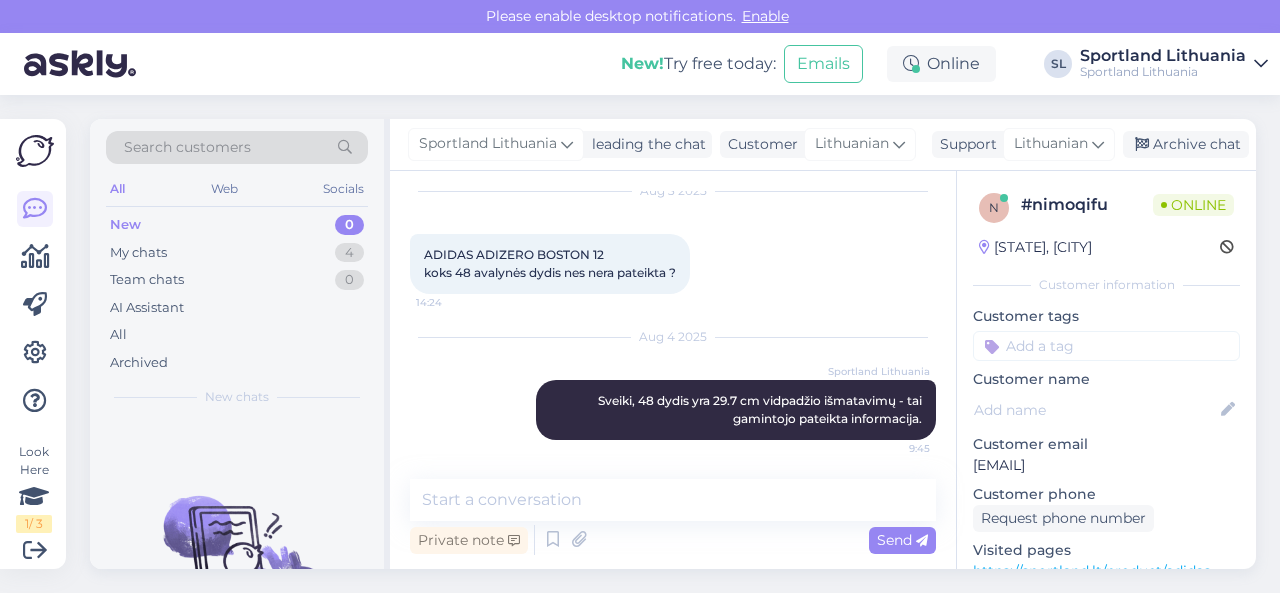 scroll, scrollTop: 70, scrollLeft: 0, axis: vertical 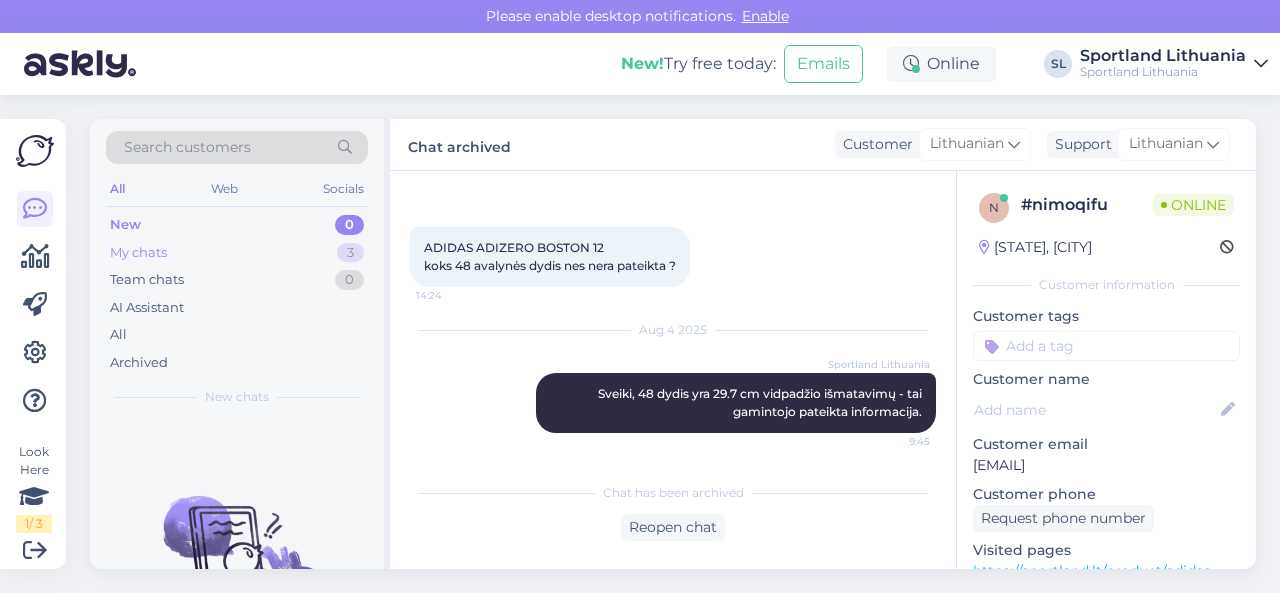 click on "My chats 3" at bounding box center (237, 253) 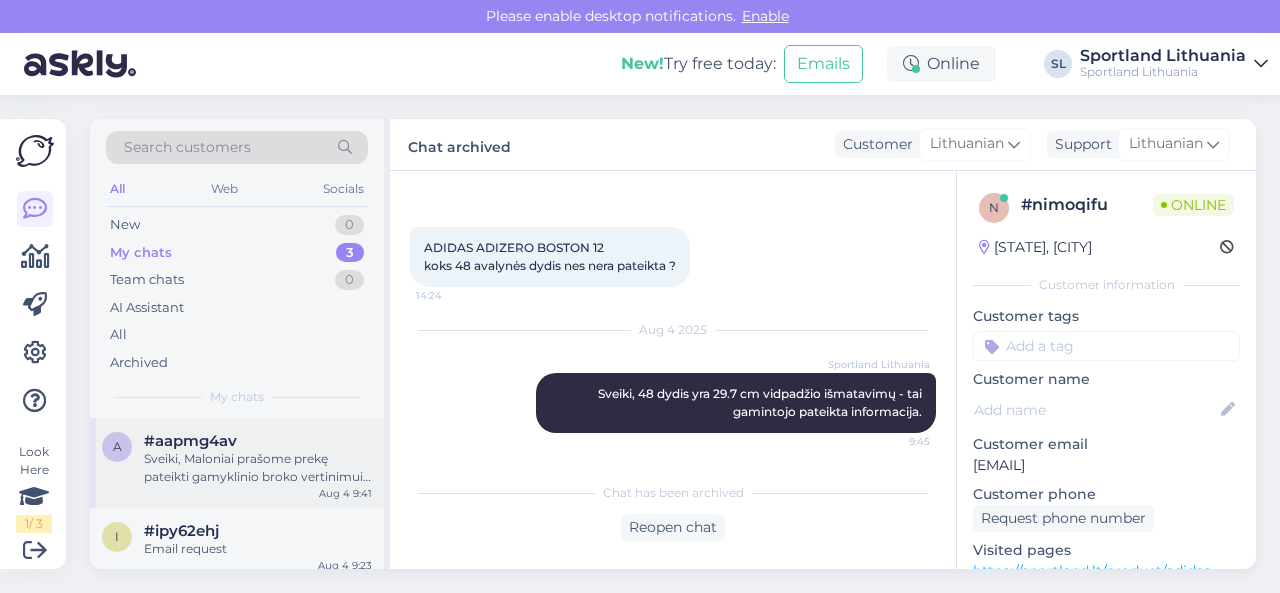 click on "Sveiki,
Maloniai prašome prekę pateikti gamyklinio broko vertinimui. Tai padaryti galite atnešę prekę į fizinę Sportland parduotuvę. Tinka bet kuri Jums artimiausia parduotuvė ( išskyrus [CITY]) Su savimi reikėtų turėti prekę ir pirkimo kvitą arba banko išrašo kopiją. Gamyklinio broko vertinimas trunka 14 dienų. Po šio laikotarpio su Jumis bus susisiekta dėl atsakymo.
Jeigu dar kils klausimų, maloniai prašome su mumis susisiekti. Dėkojame." at bounding box center [258, 468] 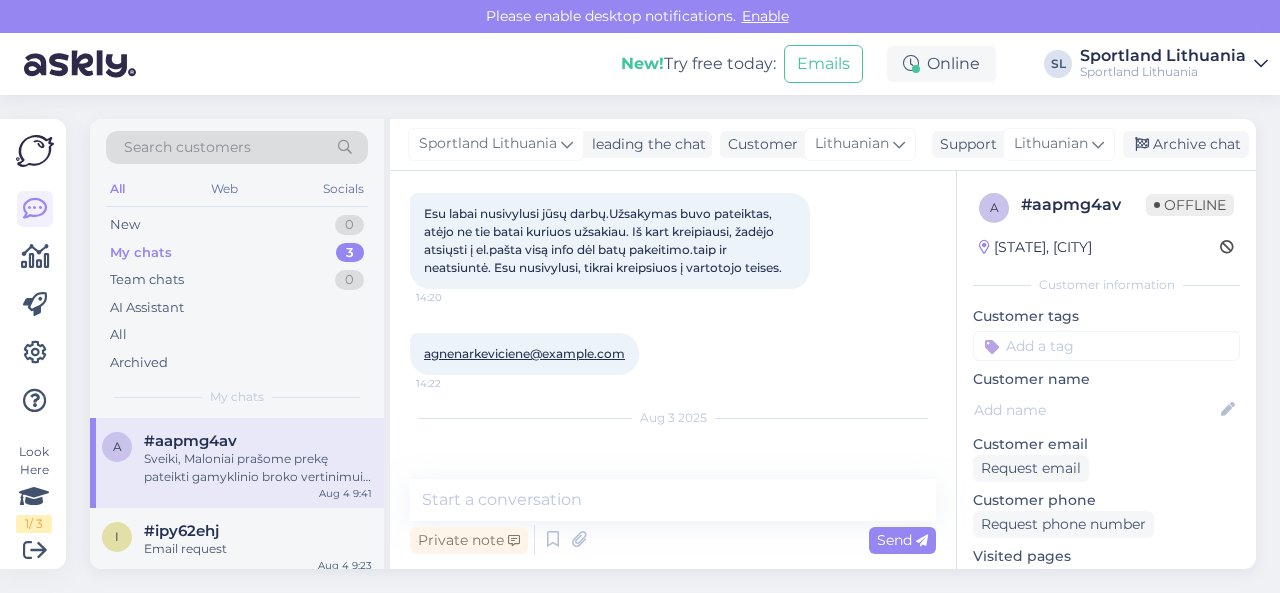 scroll, scrollTop: 300, scrollLeft: 0, axis: vertical 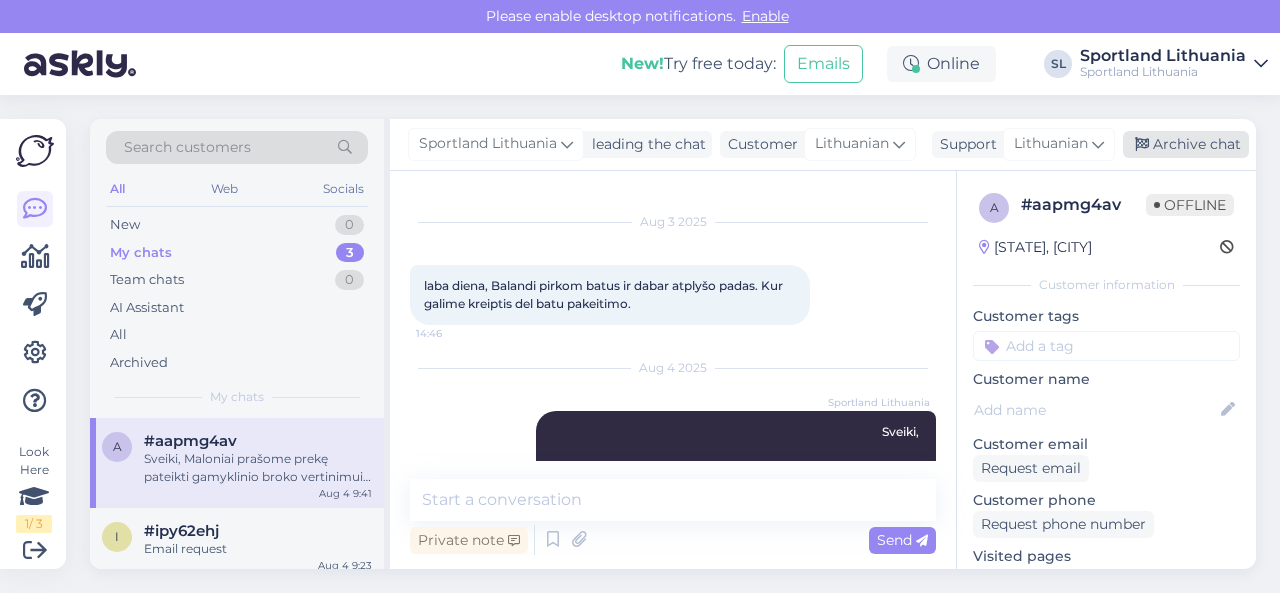 click on "Archive chat" at bounding box center (1186, 144) 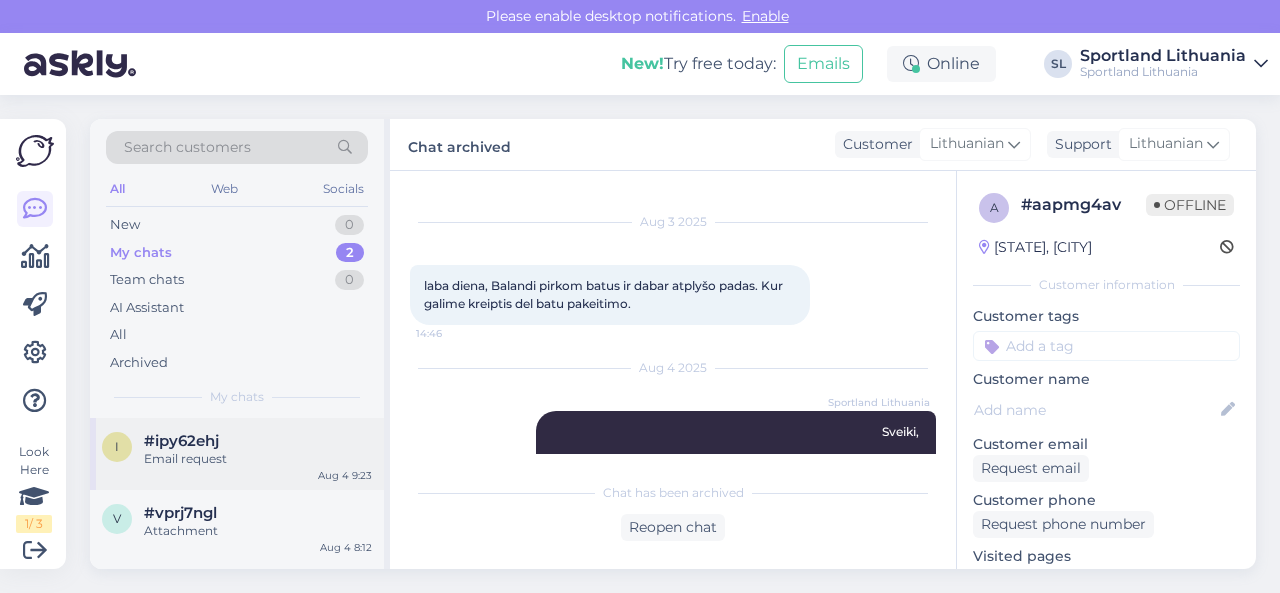 click on "Email request" at bounding box center (258, 459) 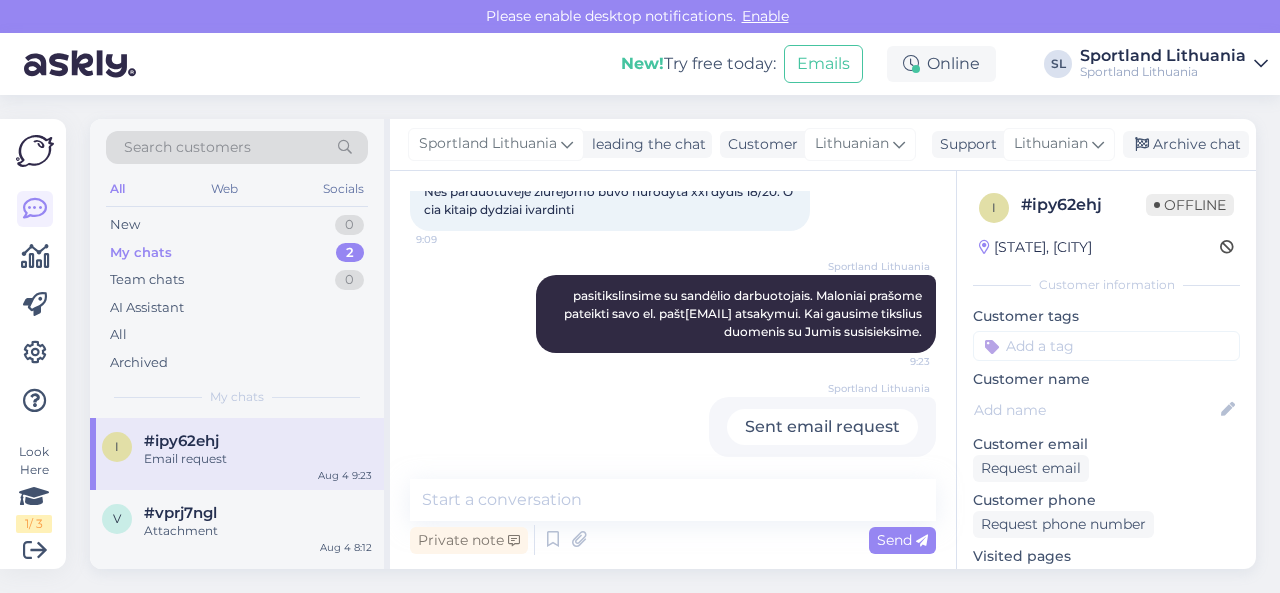 scroll, scrollTop: 651, scrollLeft: 0, axis: vertical 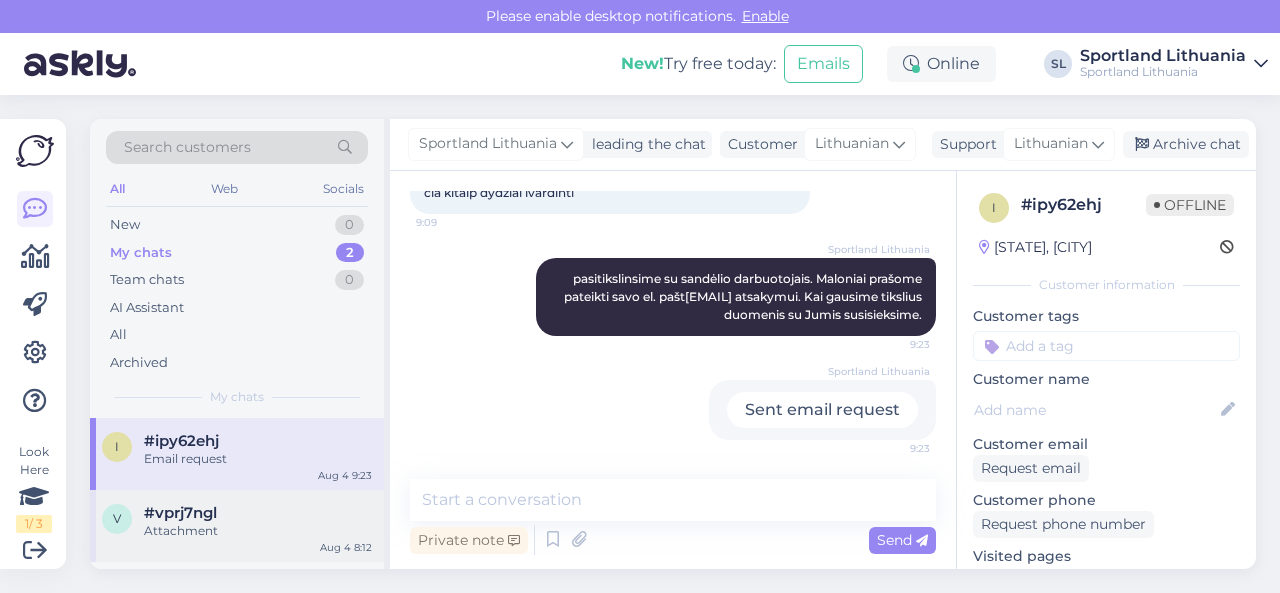 click on "Attachment" at bounding box center (258, 531) 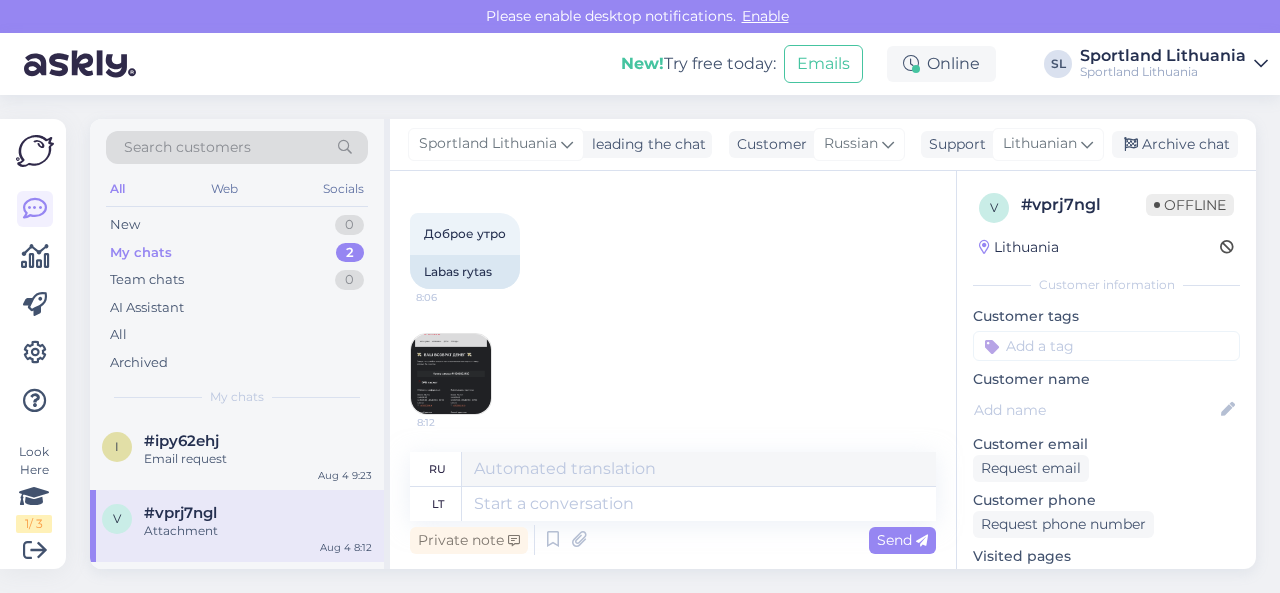 click at bounding box center [451, 374] 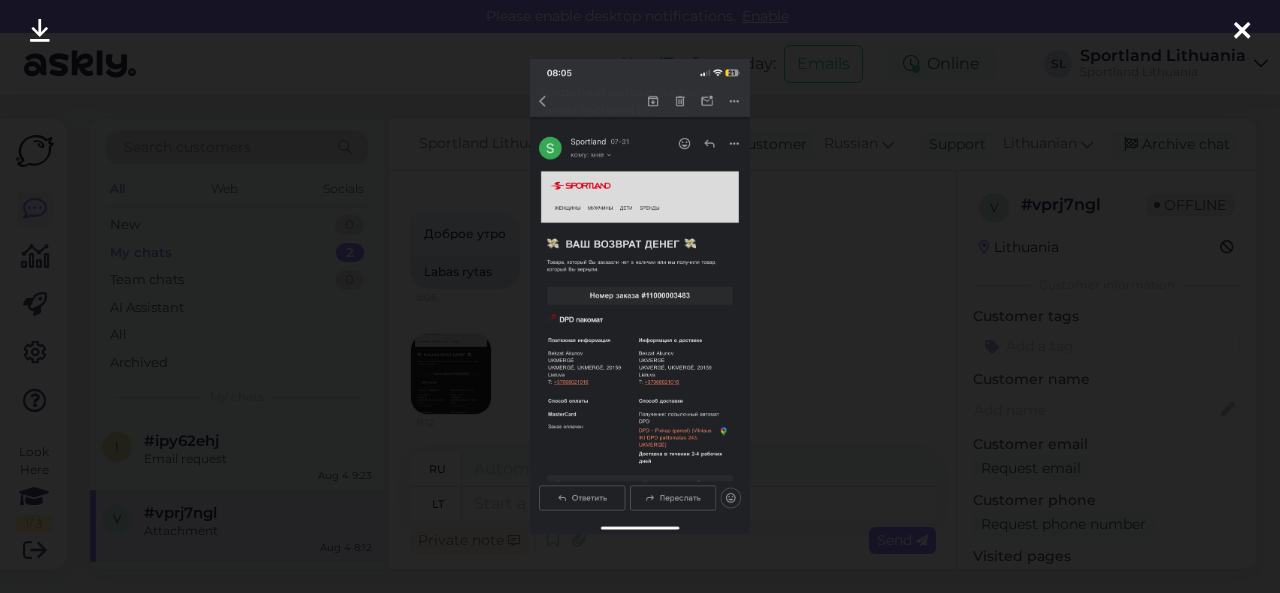 click at bounding box center [640, 296] 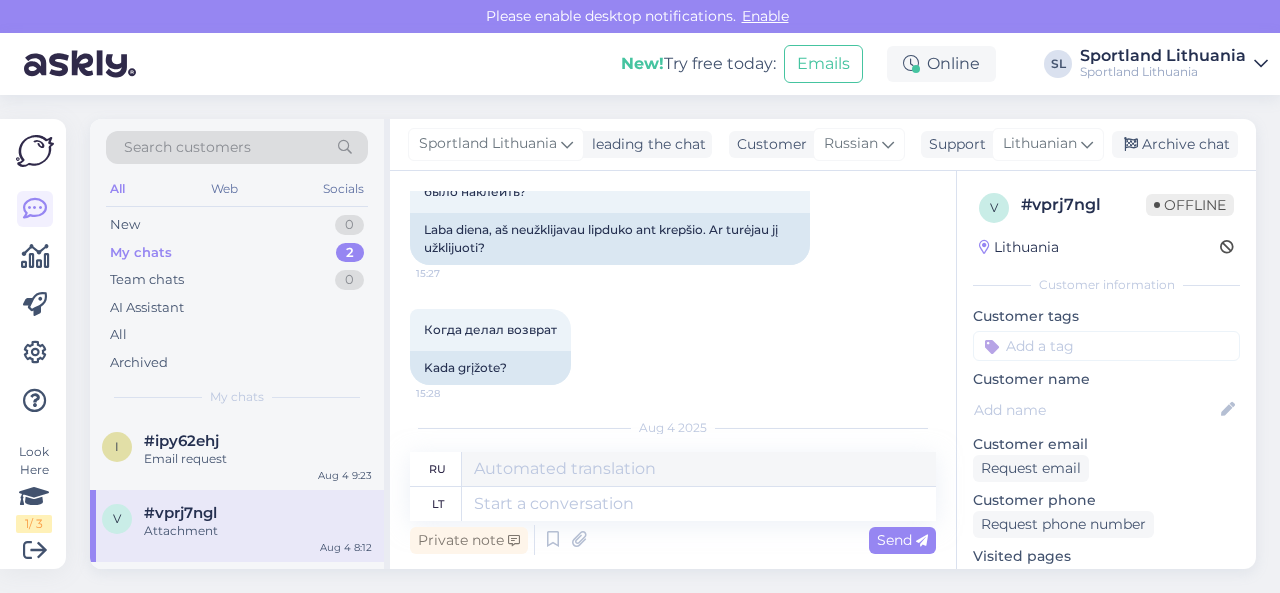 scroll, scrollTop: 6394, scrollLeft: 0, axis: vertical 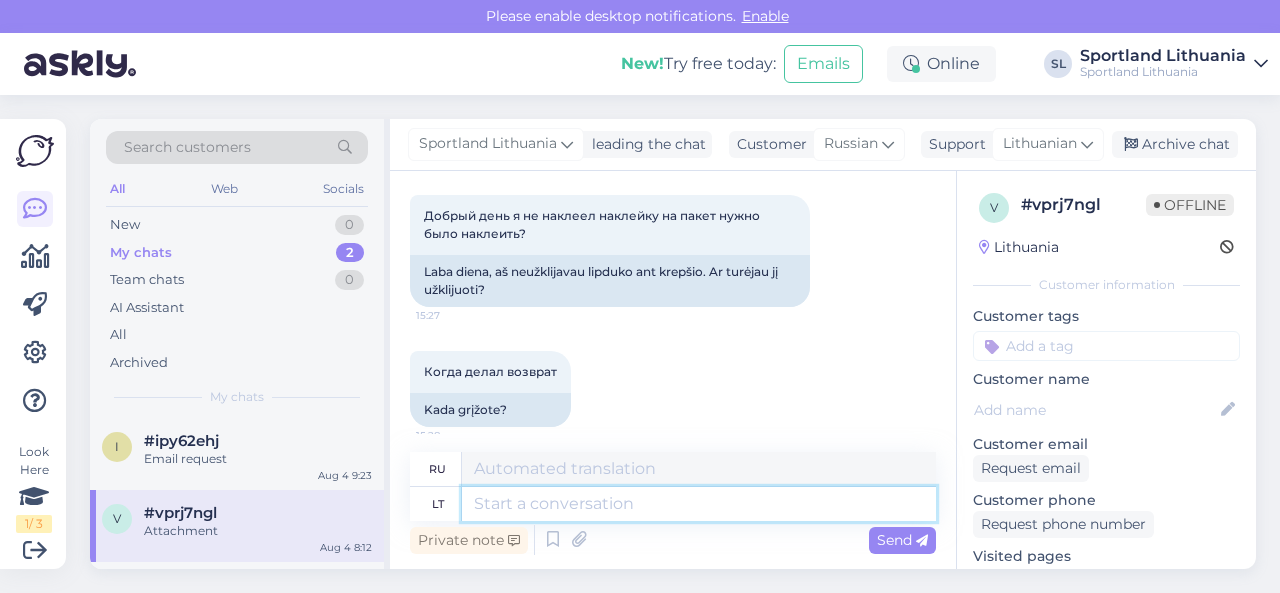 click at bounding box center [699, 504] 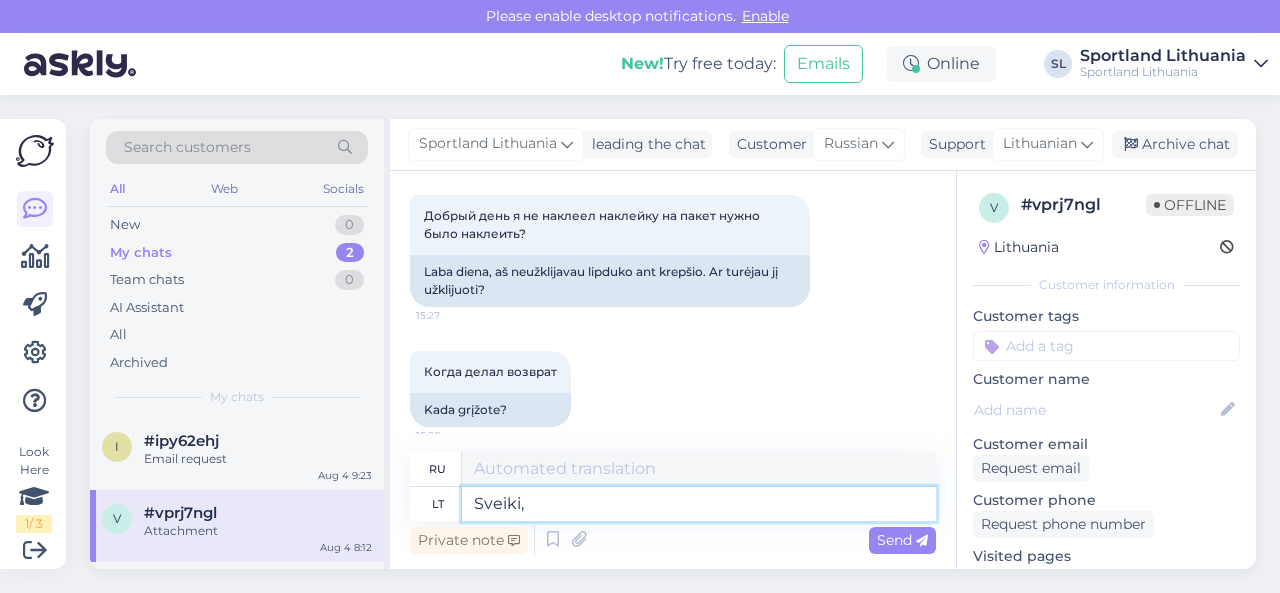 type on "Sveiki," 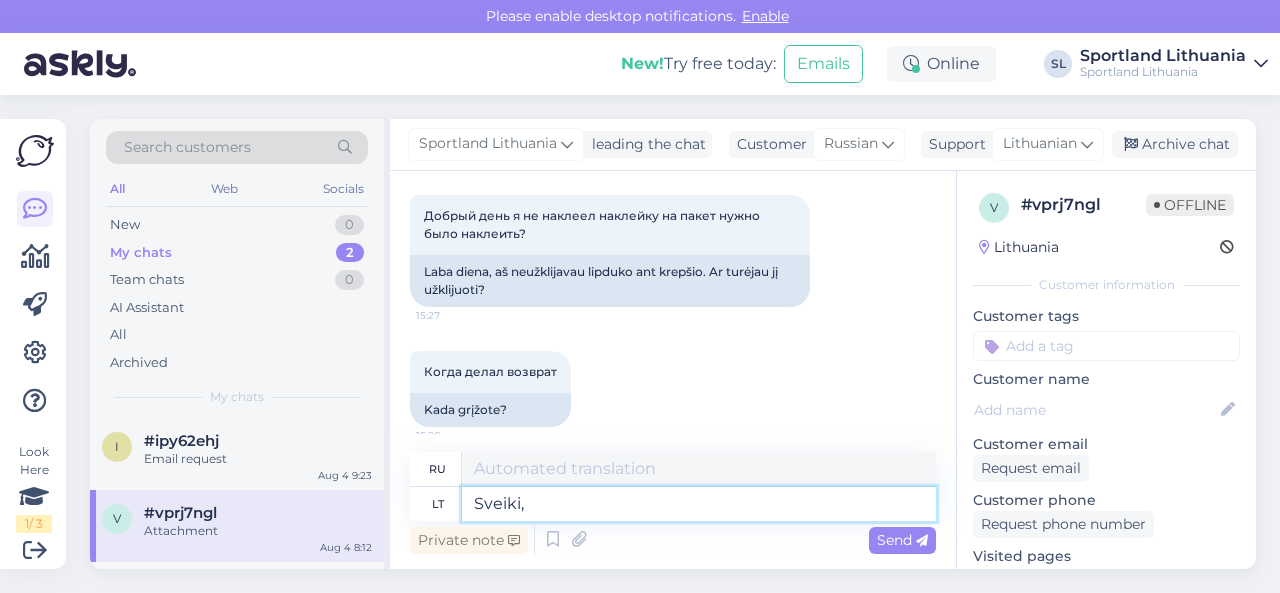 type on "Привет," 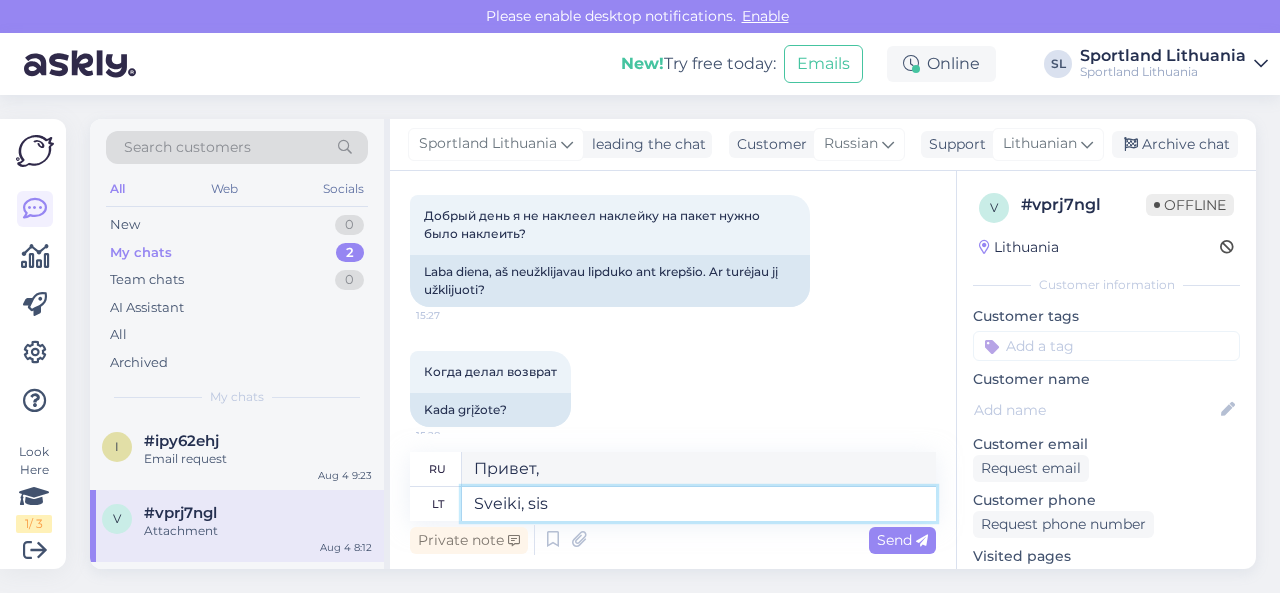 type on "Sveiki, sist" 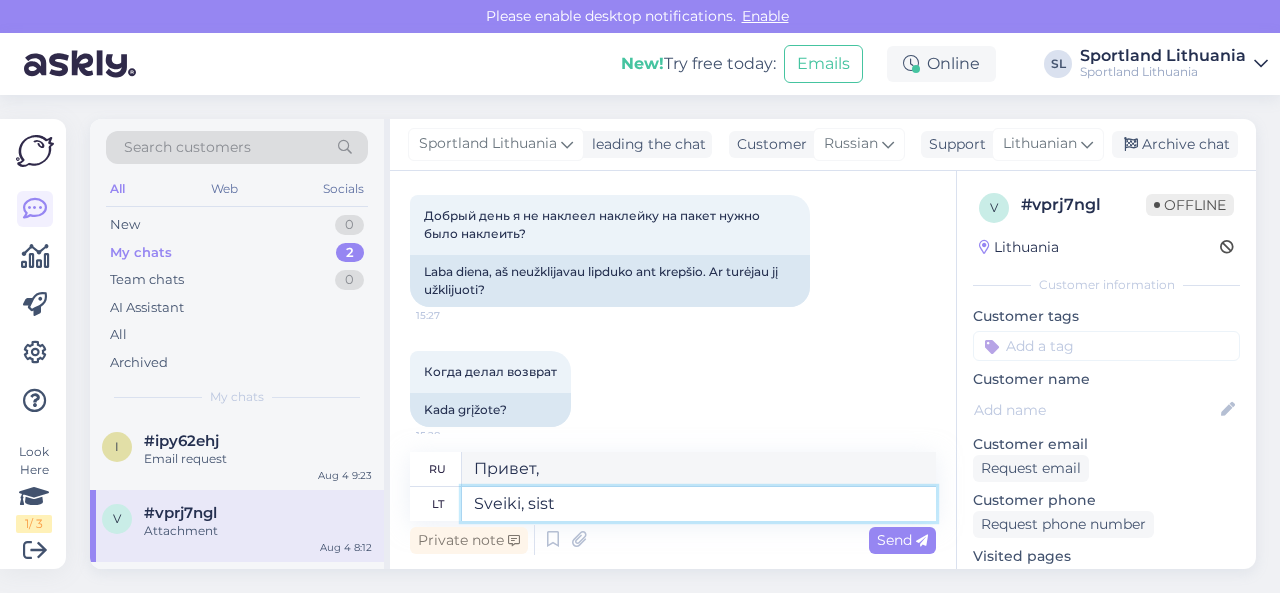 type on "Привет, сестра." 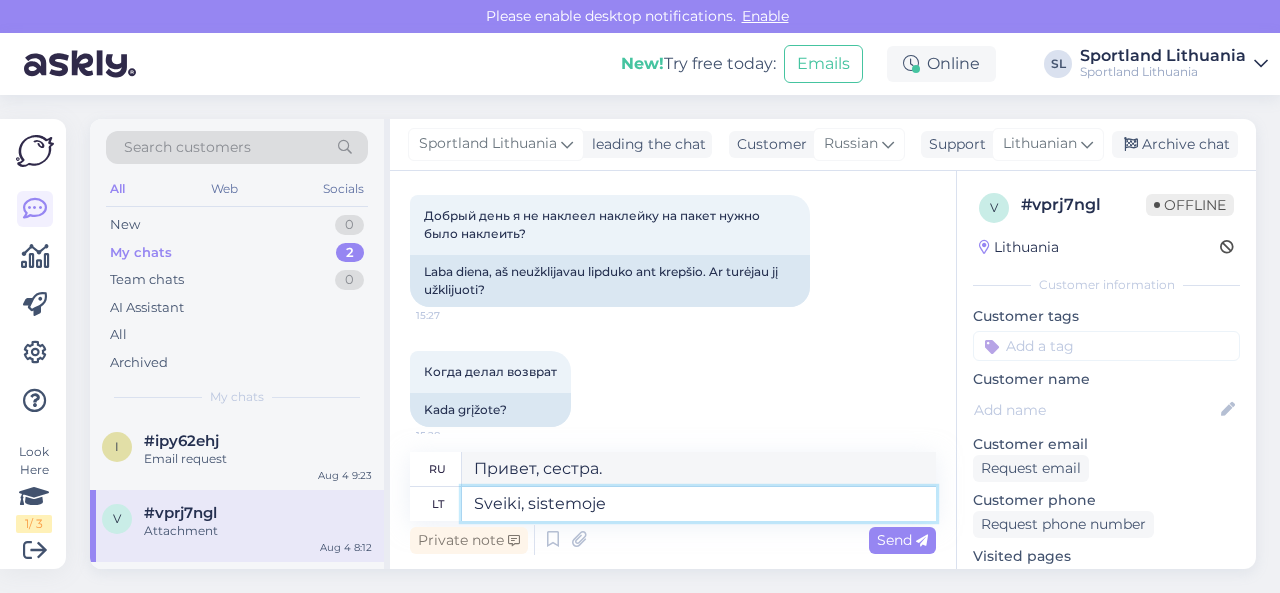type on "Sveiki, sistemoje m" 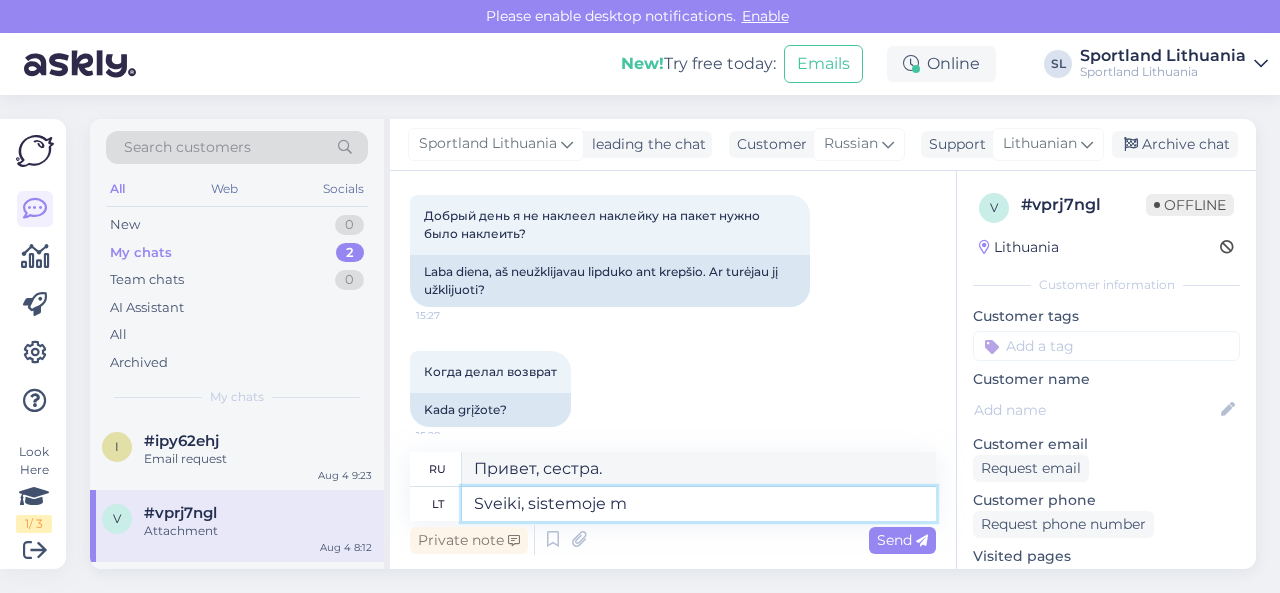 type on "Привет, в системе" 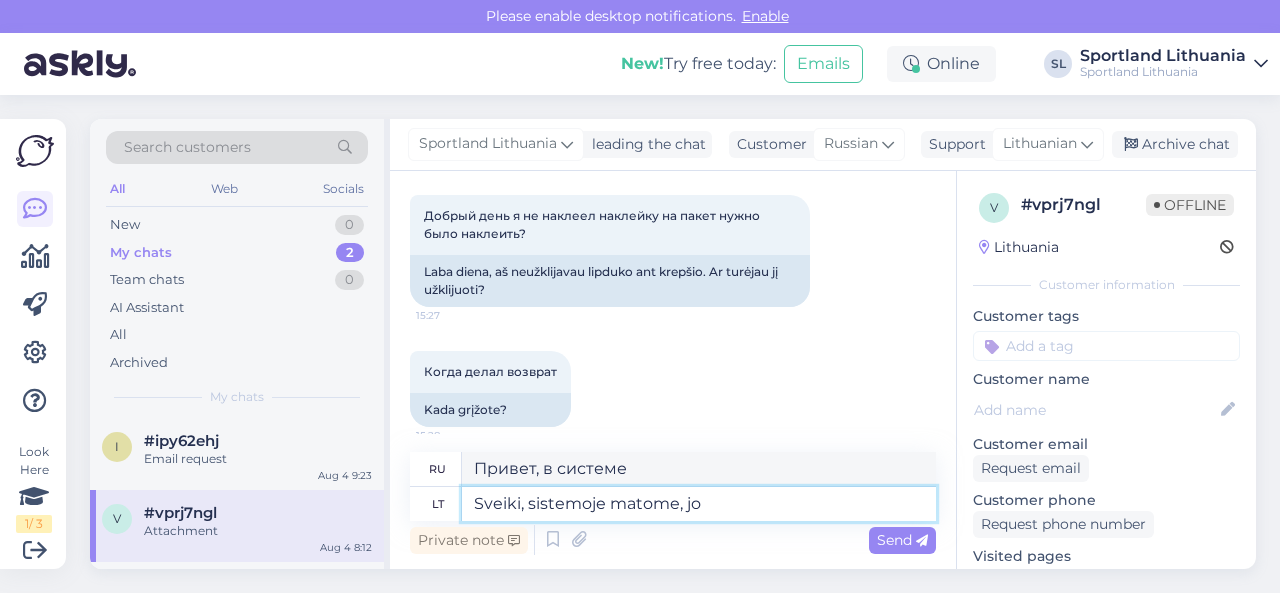 type on "Sveiki, sistemoje matome, jog" 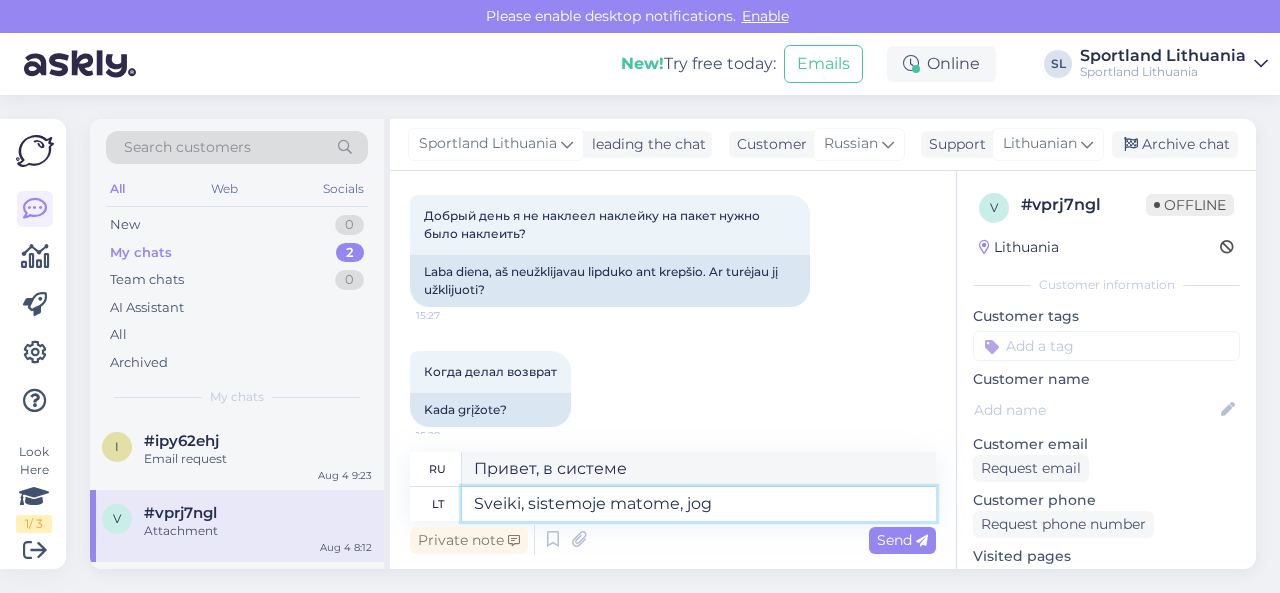 type on "Здравствуйте, мы видим в системе," 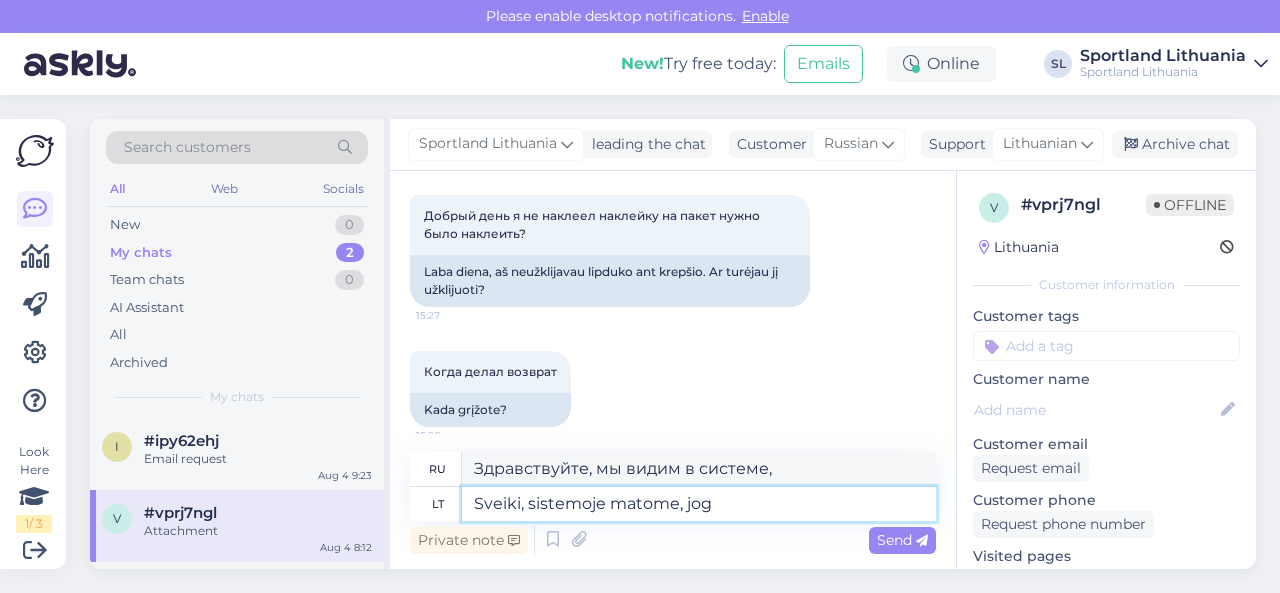 type on "Sveiki, sistemoje matome, jog" 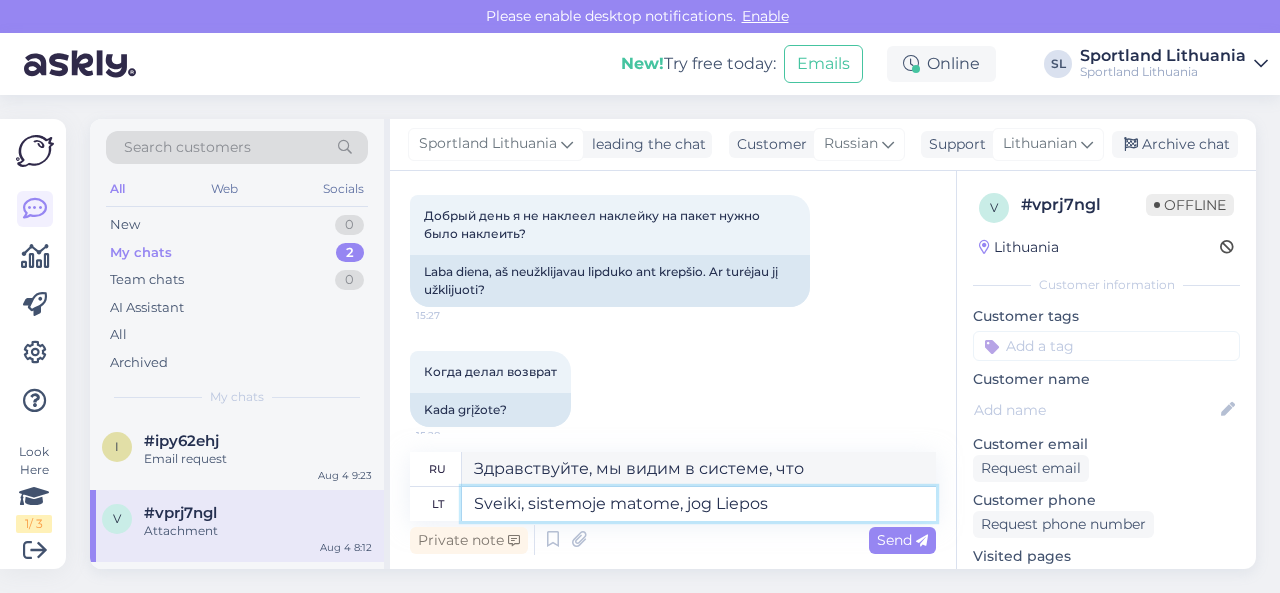 type on "Sveiki, sistemoje matome, jog Liepos" 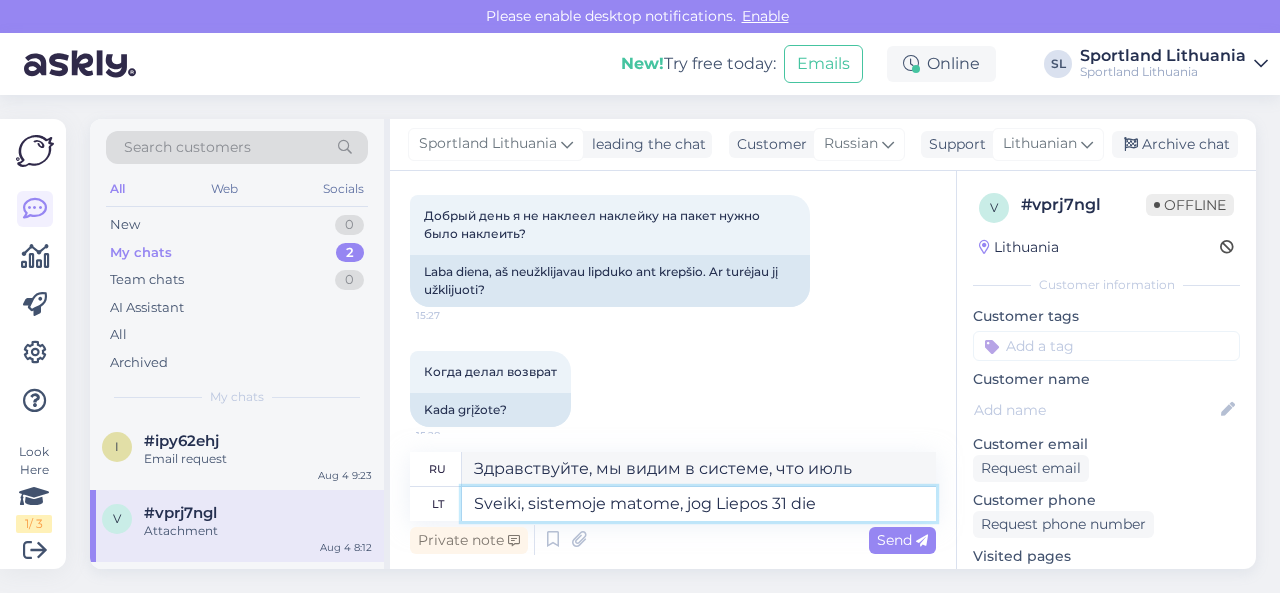 type on "Sveiki, sistemoje matome, jog Liepos 31 dien" 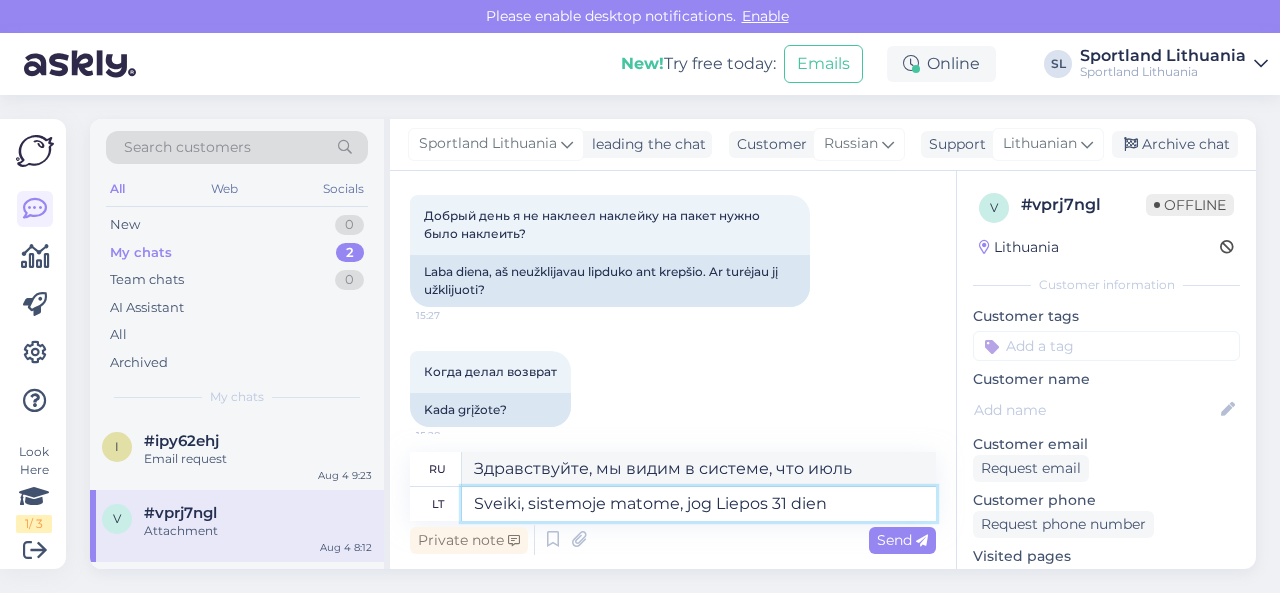 type on "Здравствуйте, мы видим в системе, что [DATE]" 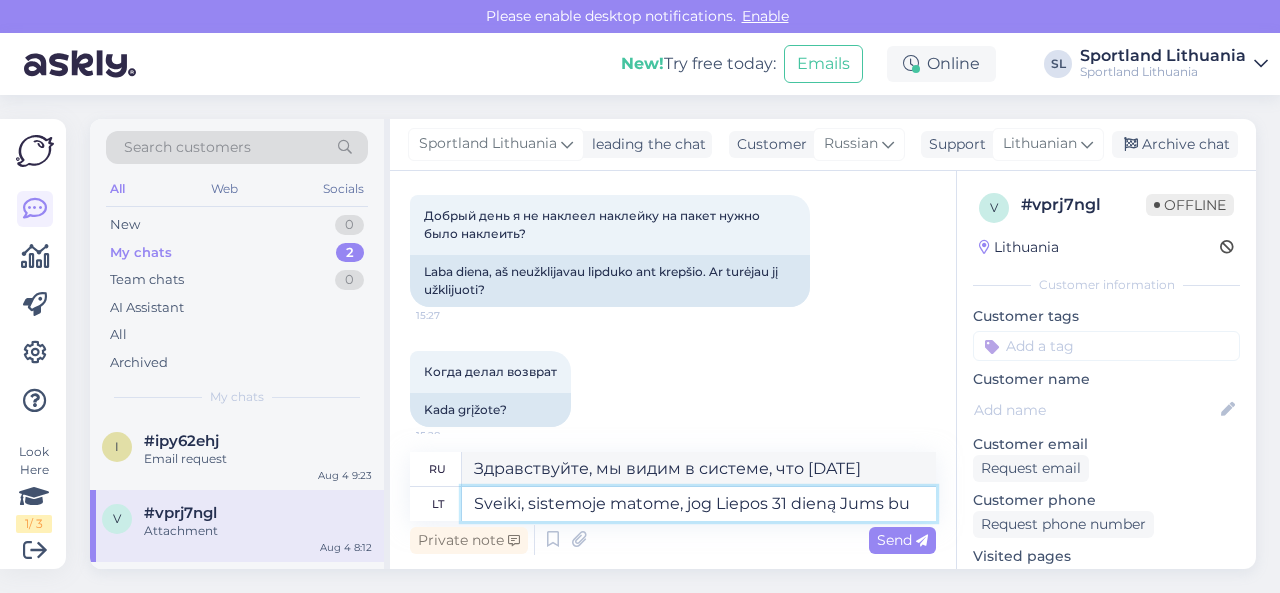 type on "Sveiki, sistemoje matome, jog Liepos 31 dieną Jums buv" 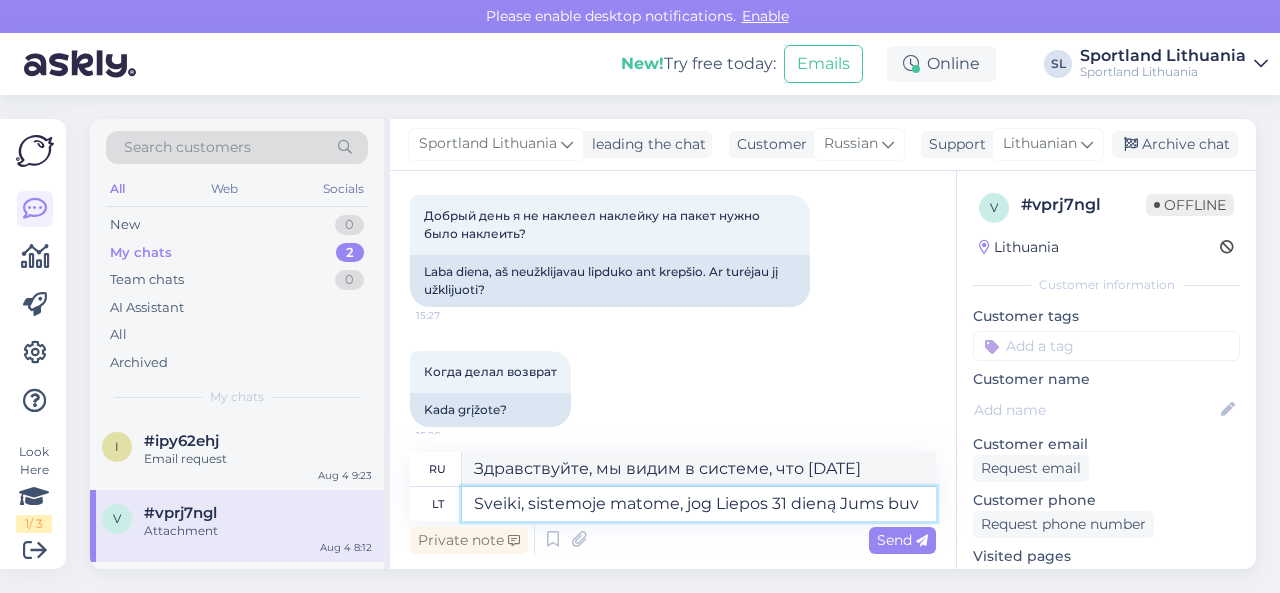 type on "Здравствуйте, мы видим в системе, что [DATE] вы" 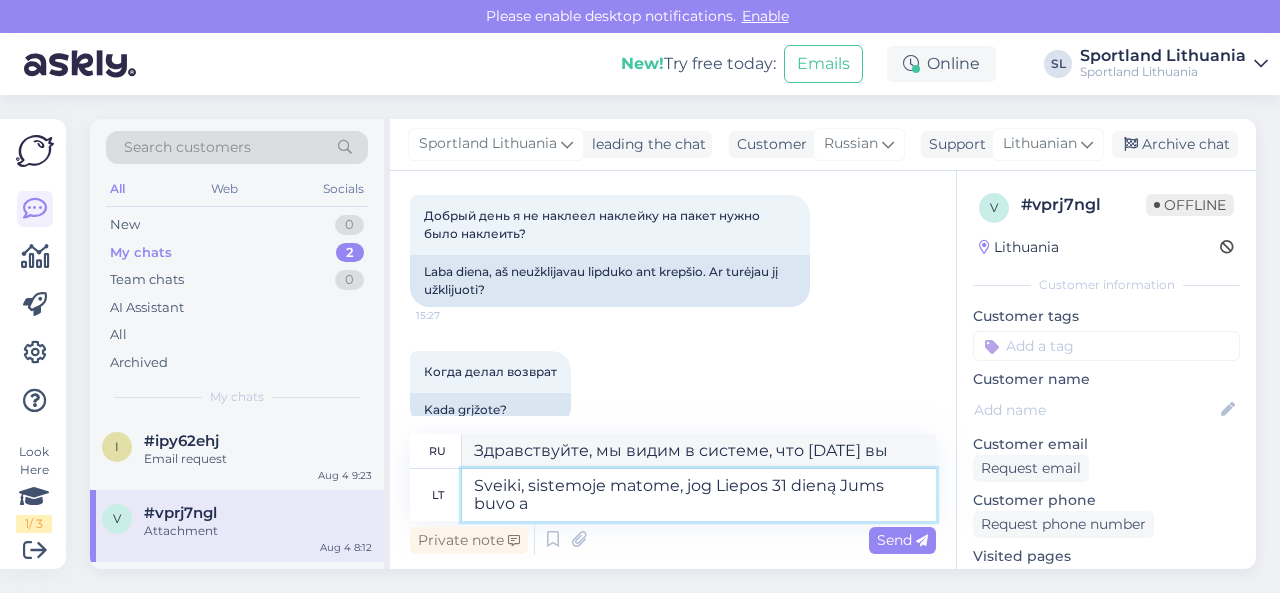type on "Sveiki, sistemoje matome, jog Liepos 31 dieną Jums buvo at" 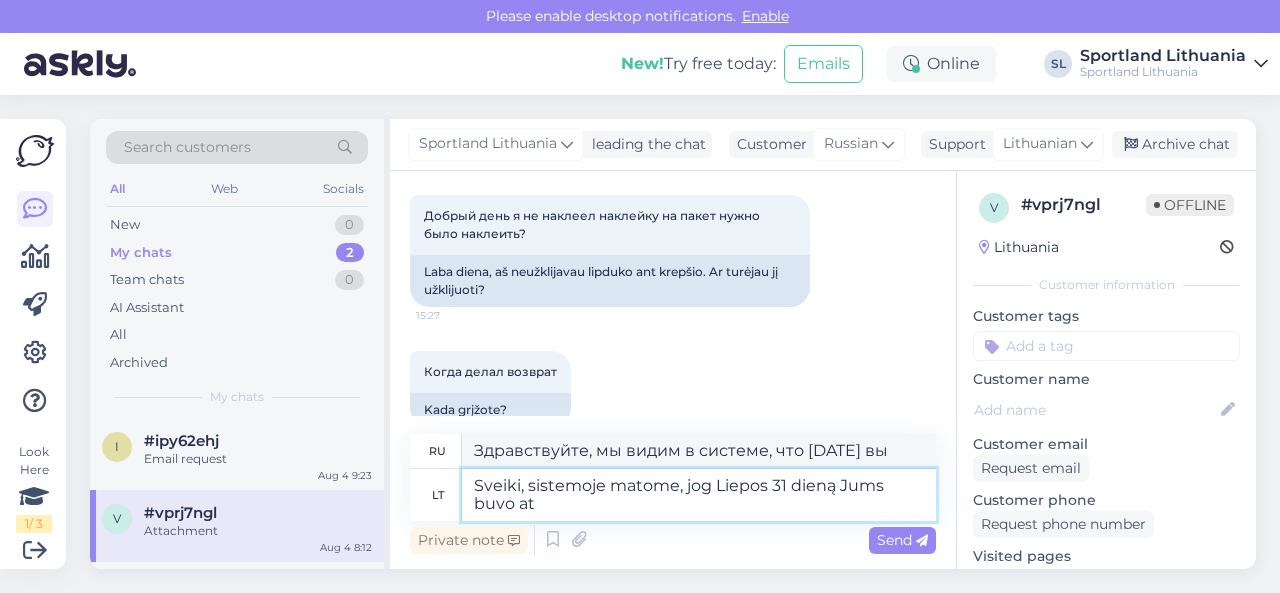 type on "Здравствуйте, мы видим в системе, что 31 июля вы были" 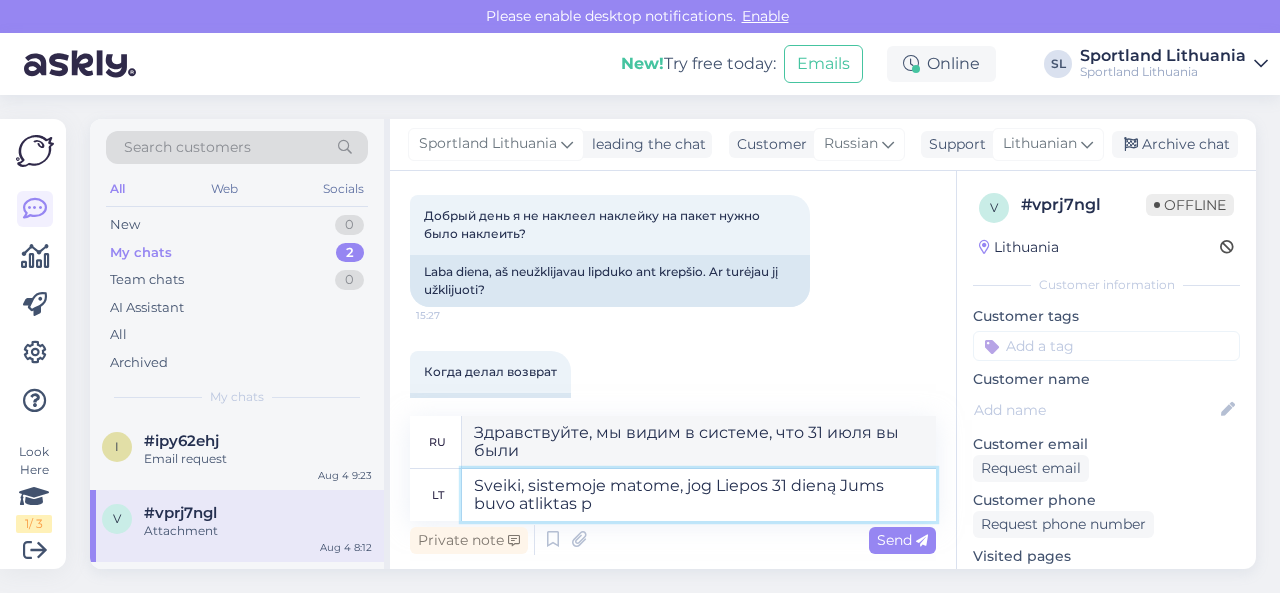 type on "Sveiki, sistemoje matome, jog Liepos 31 dieną Jums buvo atliktas pi" 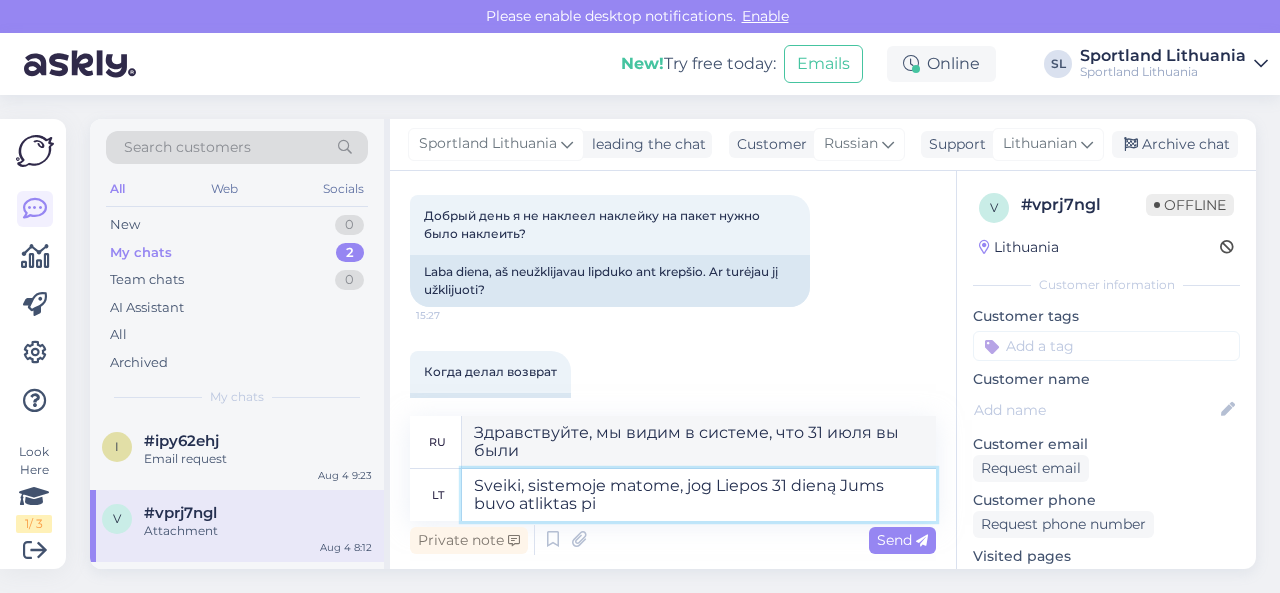 type on "Здравствуйте, в системе видно, что вы проходили осмотр 31 июля." 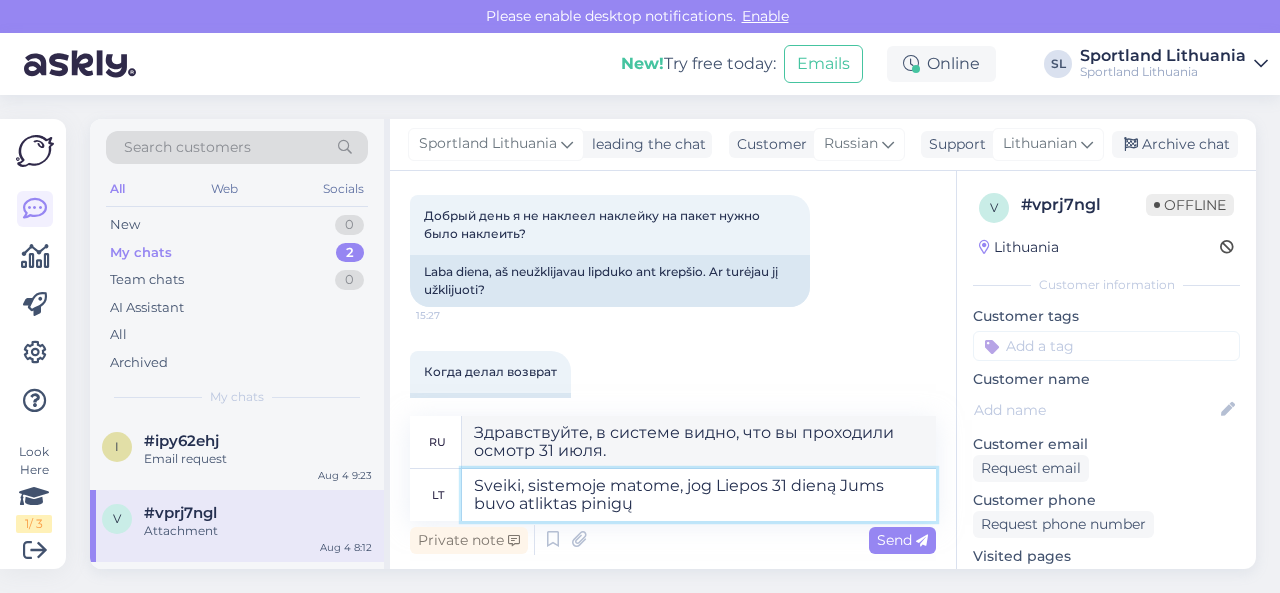 type on "Sveiki, sistemoje matome, jog Liepos 31 dieną Jums buvo atliktas pinigų g" 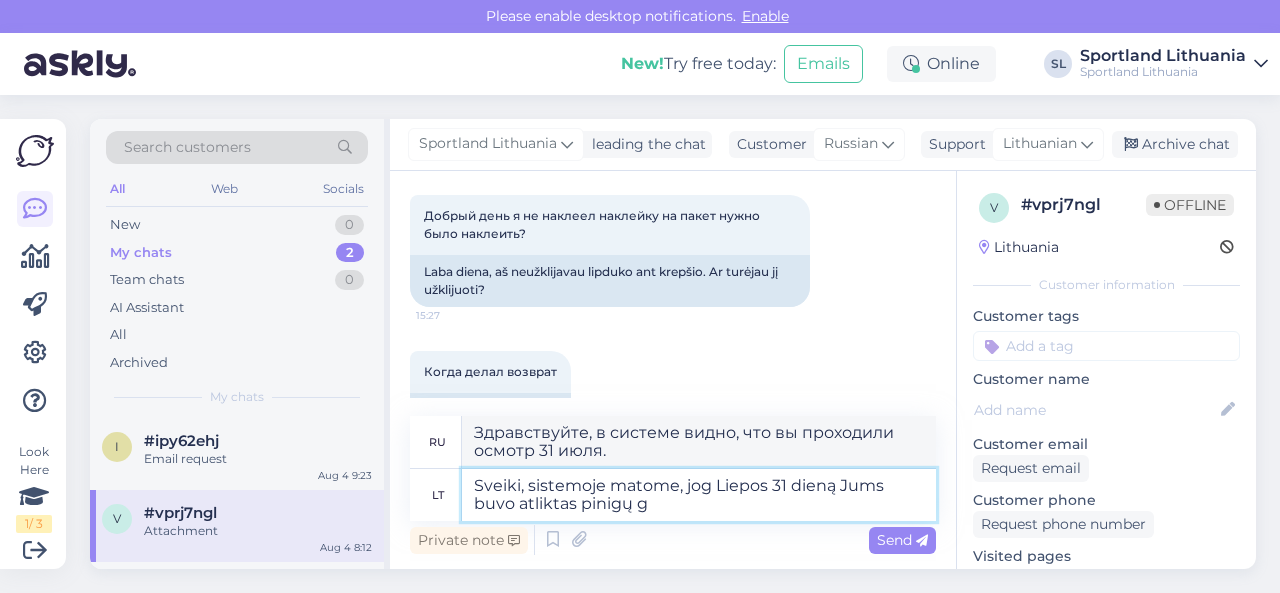 type on "Здравствуйте, в системе мы видим, что платеж вам был произведен 31 июля." 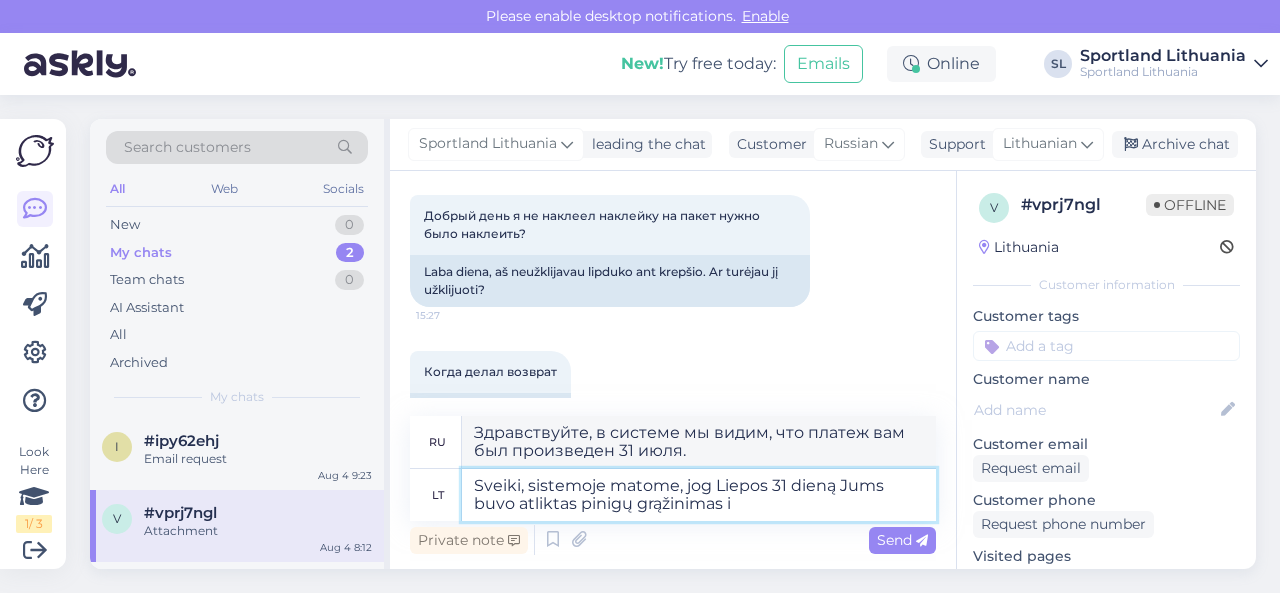type on "Sveiki, sistemoje matome, jog Liepos 31 dieną Jums buvo atliktas pinigų grąžinimas ir" 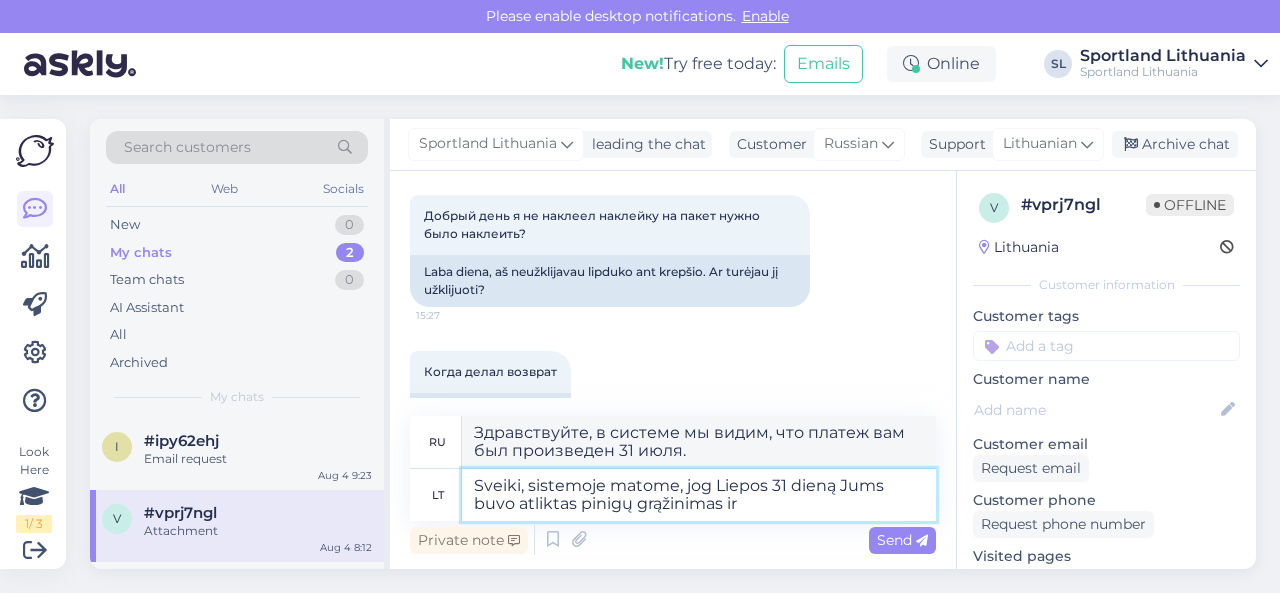 type on "Здравствуйте, в системе видно, что возврат средств был произведен 31 июля." 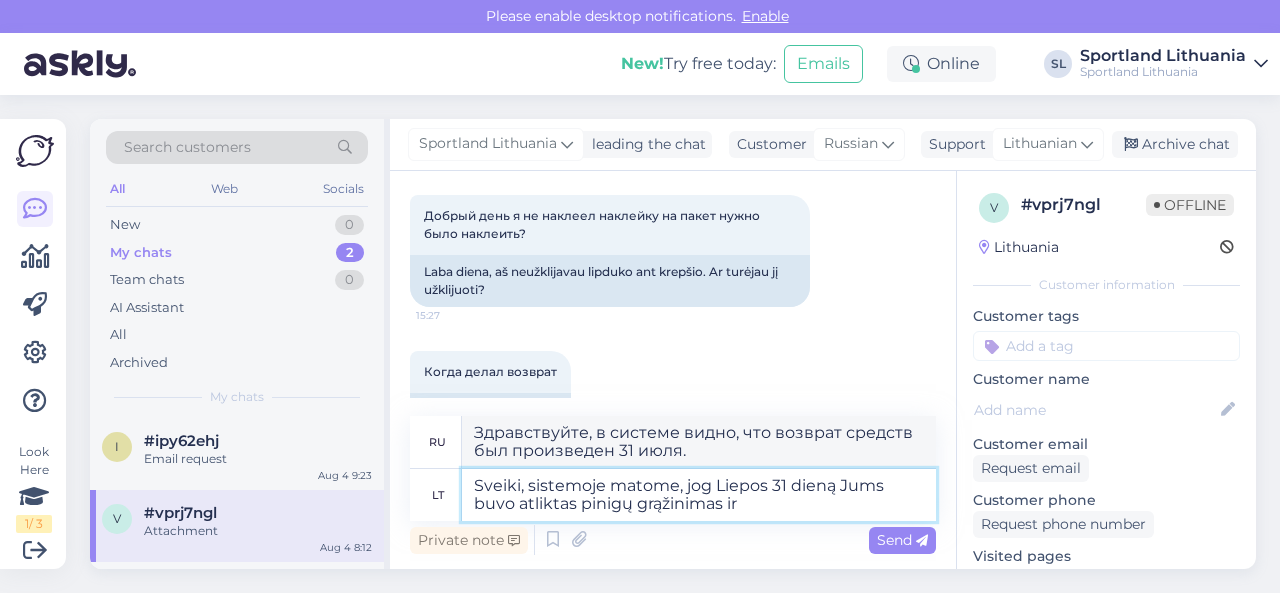 type on "Sveiki, sistemoje matome, jog Liepos 31 dieną Jums buvo atliktas pinigų grąžinimas ir" 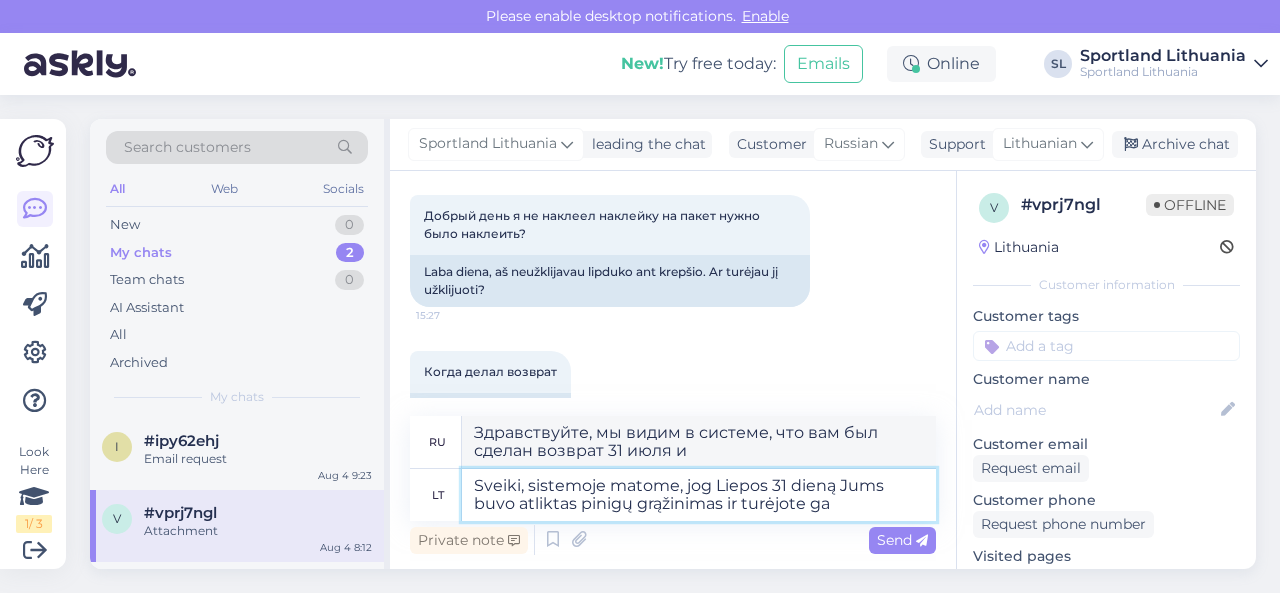 type on "Sveiki, sistemoje matome, jog Liepos 31 dieną Jums buvo atliktas pinigų grąžinimas ir turėjote gau" 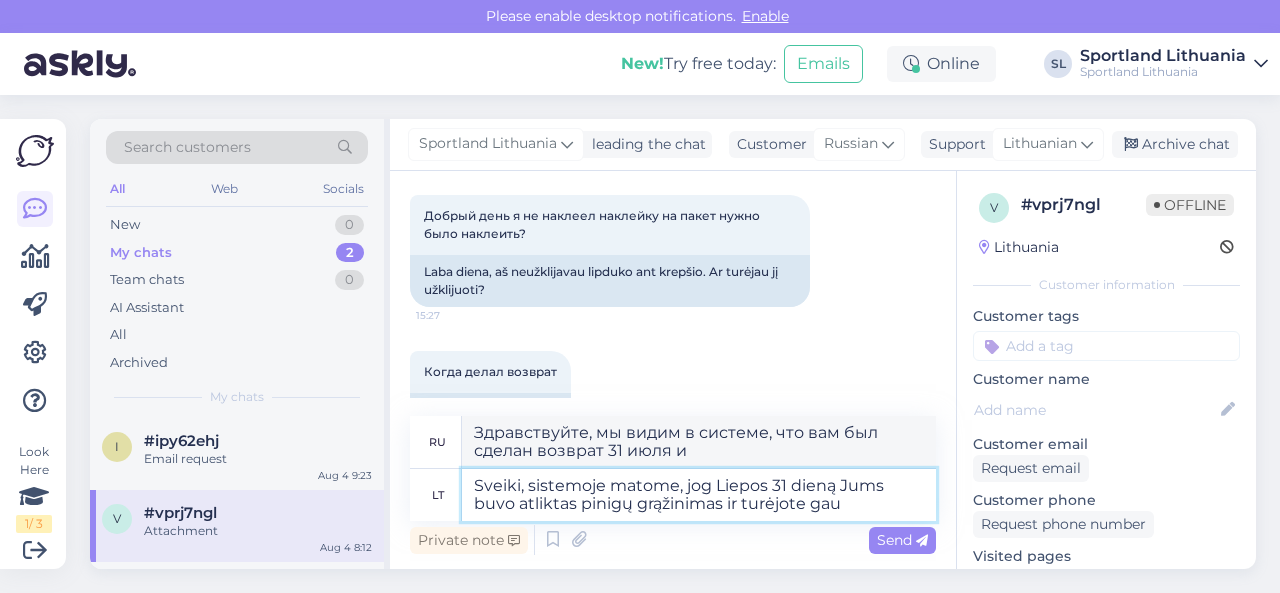 type on "Здравствуйте, мы видим в системе, что вам был сделан возврат 31 июля, и у вас было" 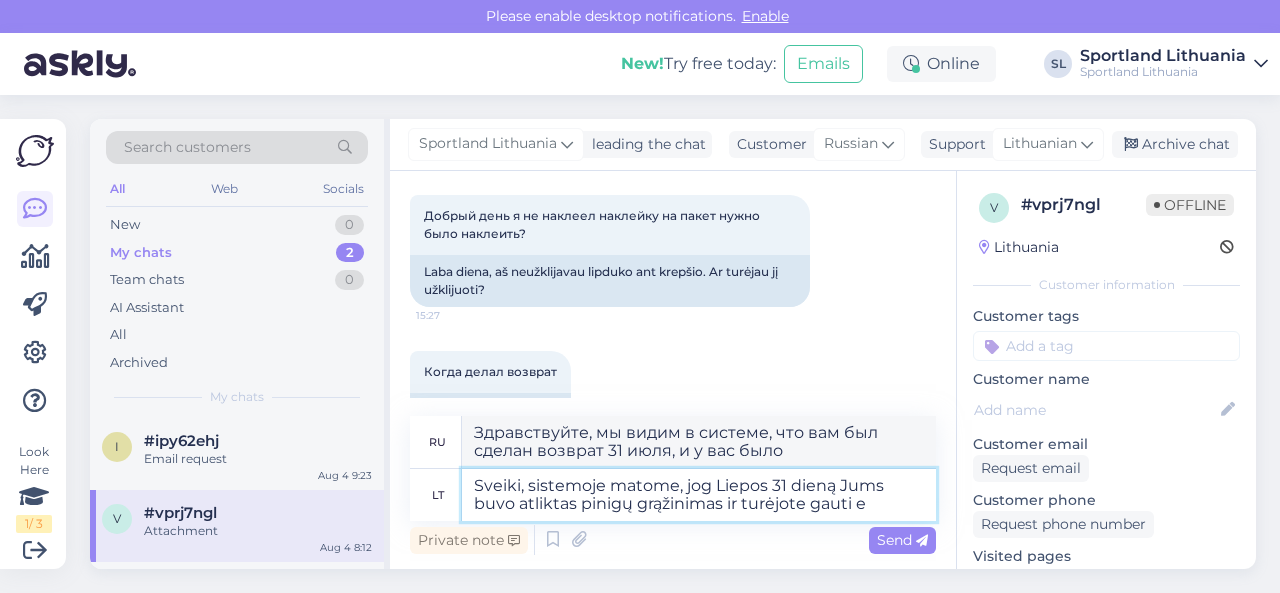 type on "Sveiki, sistemoje matome, jog Liepos 31 dieną Jums buvo atliktas pinigų grąžinimas ir turėjote gauti el" 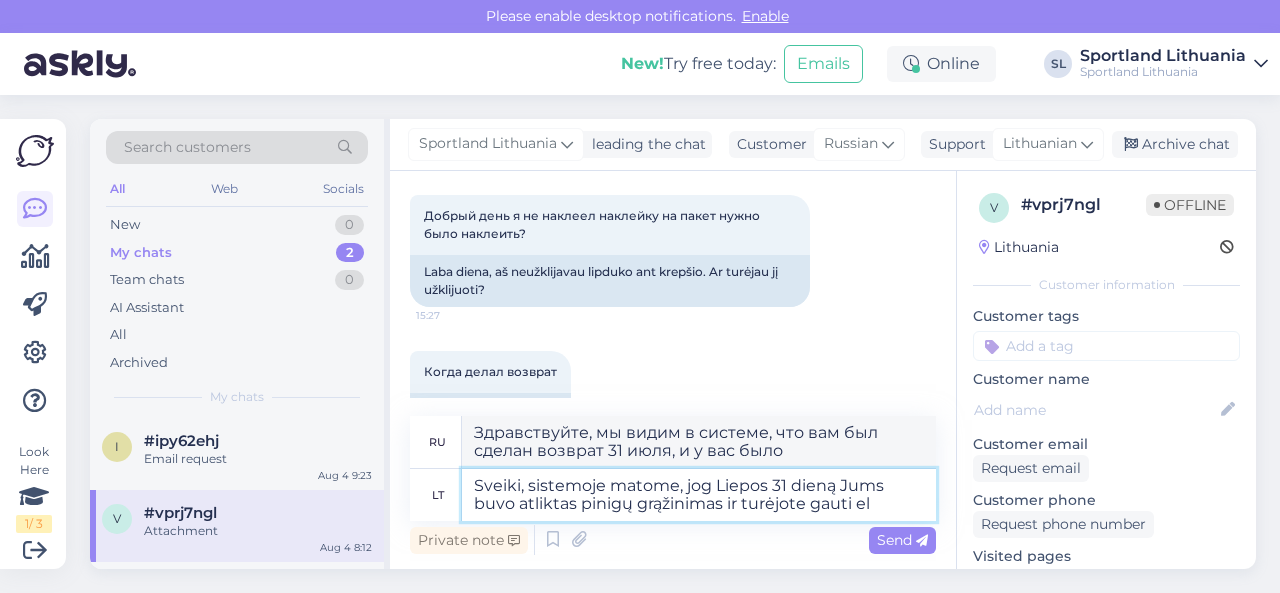 type on "Здравствуйте, в системе мы видим, что возврат был произведен 31 июля, и вы должны были его получить." 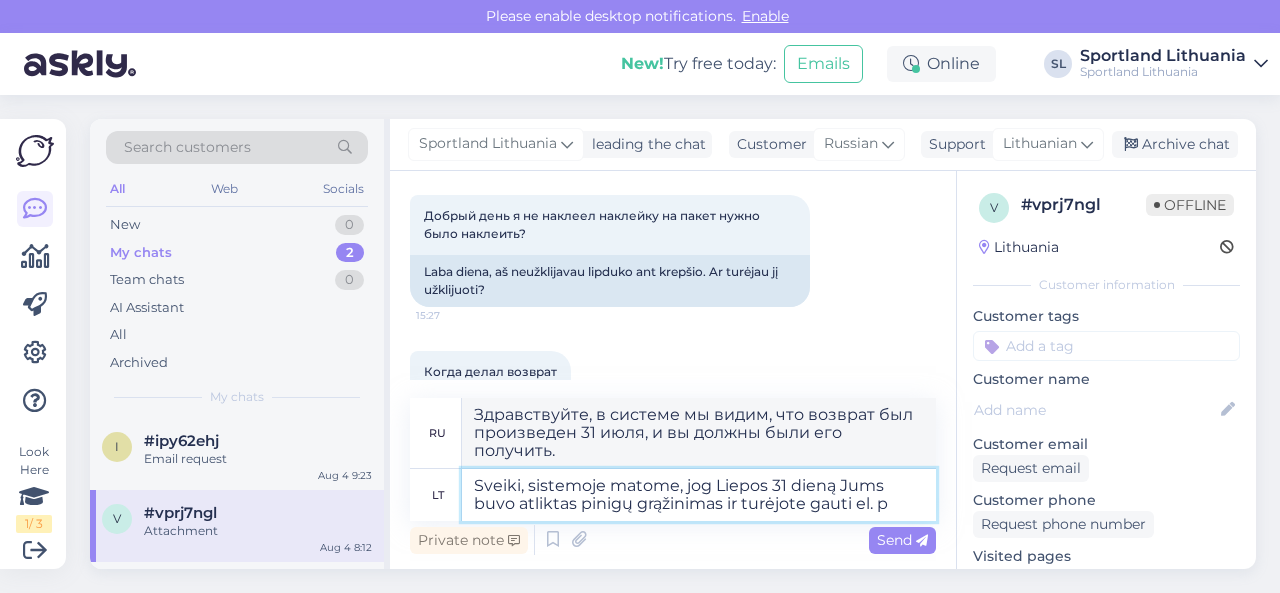type on "Sveiki, sistemoje matome, jog Liepos 31 dieną Jums buvo atliktas pinigų grąžinimas ir turėjote gauti el. pa" 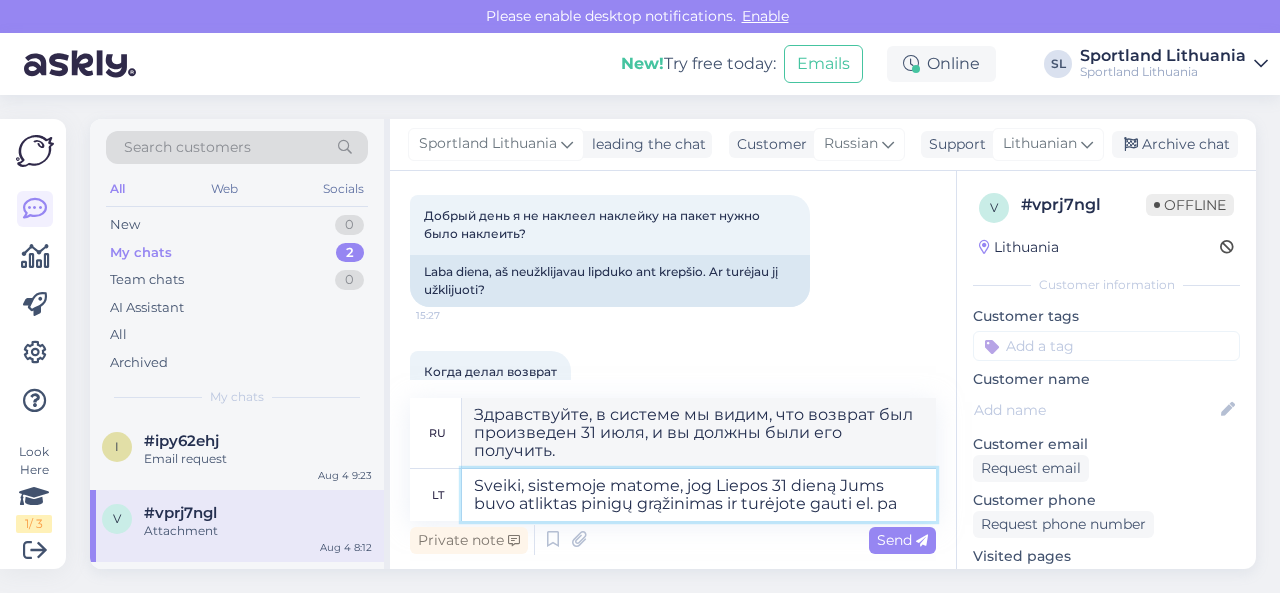type on "Здравствуйте, в системе указано, что возврат средств был произведен 31 июля, и вы должны были получить уведомление по электронной почте." 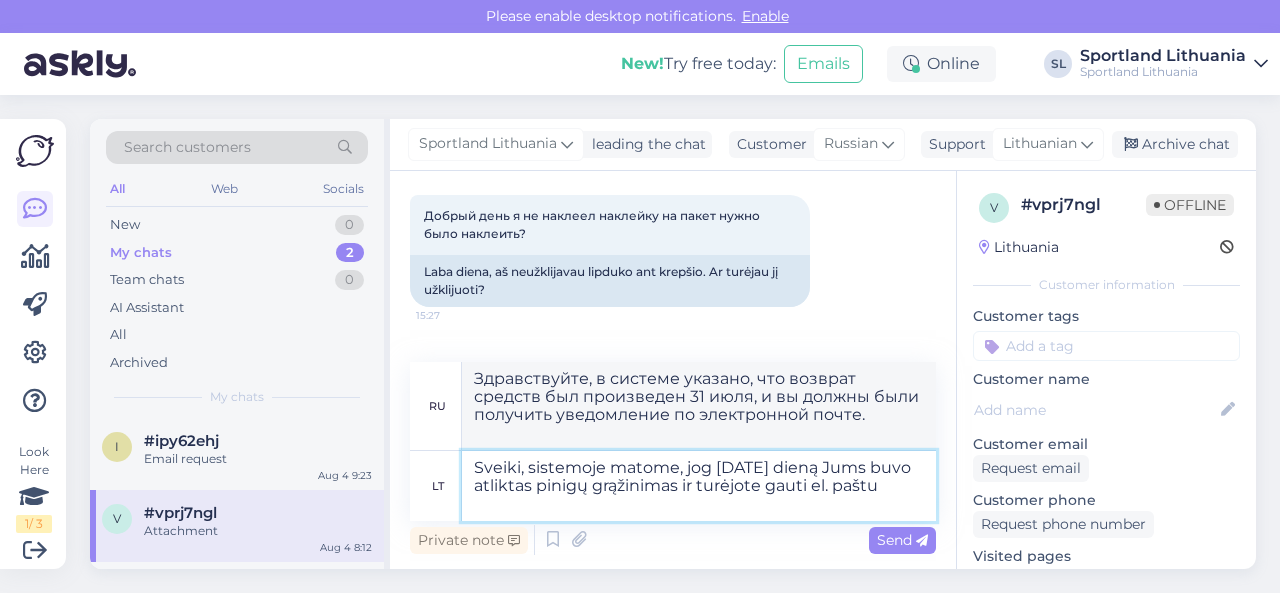 type on "Sveiki, sistemoje matome, jog Liepos 31 dieną Jums buvo atliktas pinigų grąžinimas ir turėjote gauti el. paštu p" 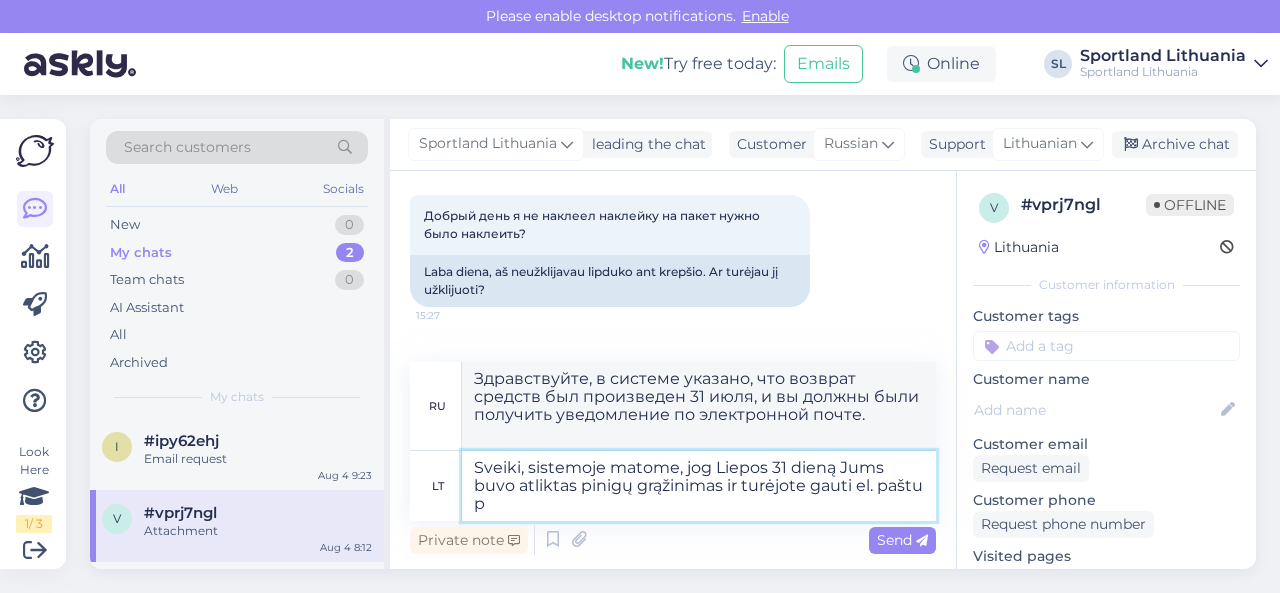 type on "Здравствуйте, в системе указано, что возврат средств был произведен 31 июля, и вы должны были получить его по электронной почте." 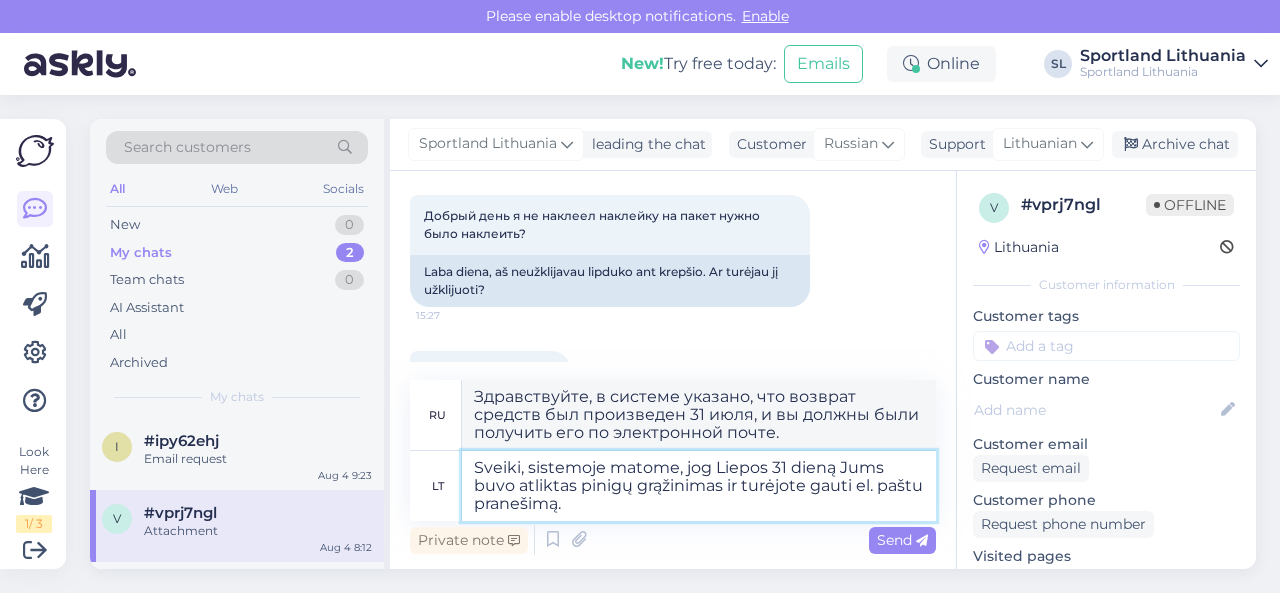 type on "Sveiki, sistemoje matome, jog Liepos 31 dieną Jums buvo atliktas pinigų grąžinimas ir turėjote gauti el. paštu pranešimą." 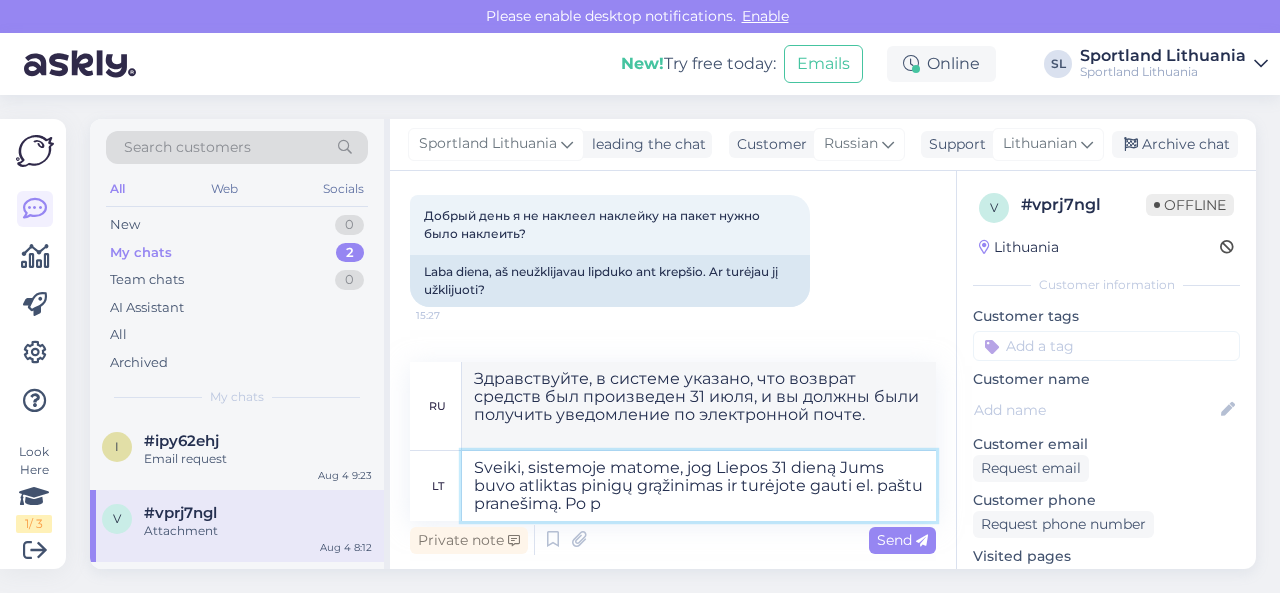 type on "Sveiki, sistemoje matome, jog Liepos 31 dieną Jums buvo atliktas pinigų grąžinimas ir turėjote gauti el. paštu pranešimą. Po pr" 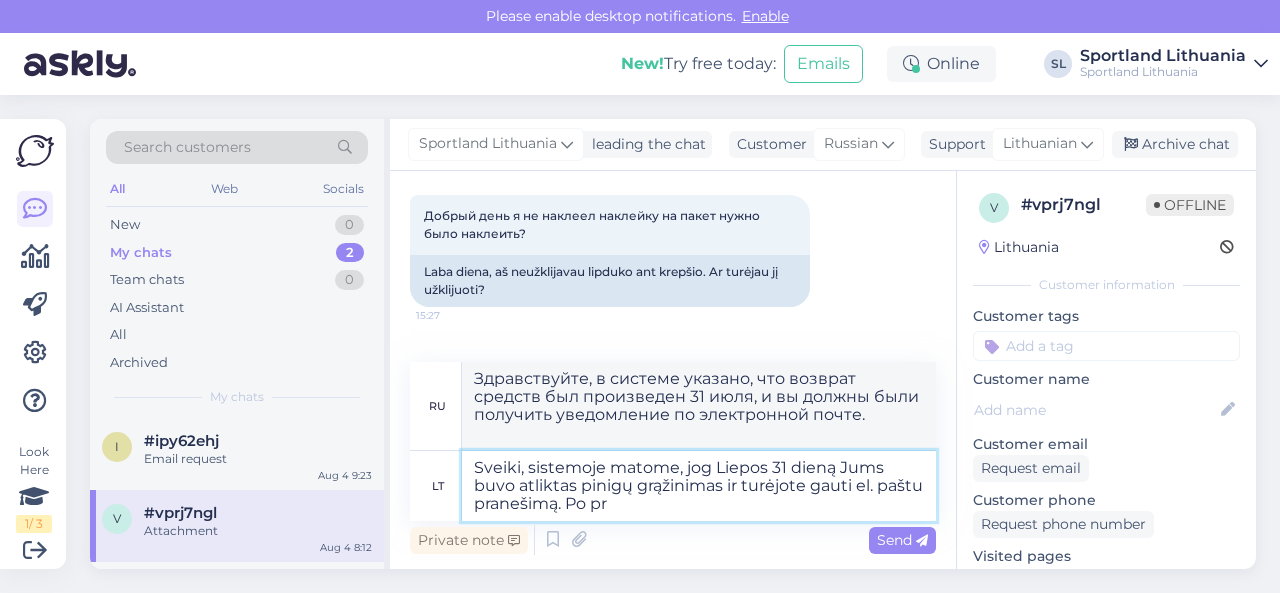 type on "Здравствуйте! В системе мы видим, что вам был сделан возврат 31 июля, и вы должны были получить уведомление по электронной почте. После" 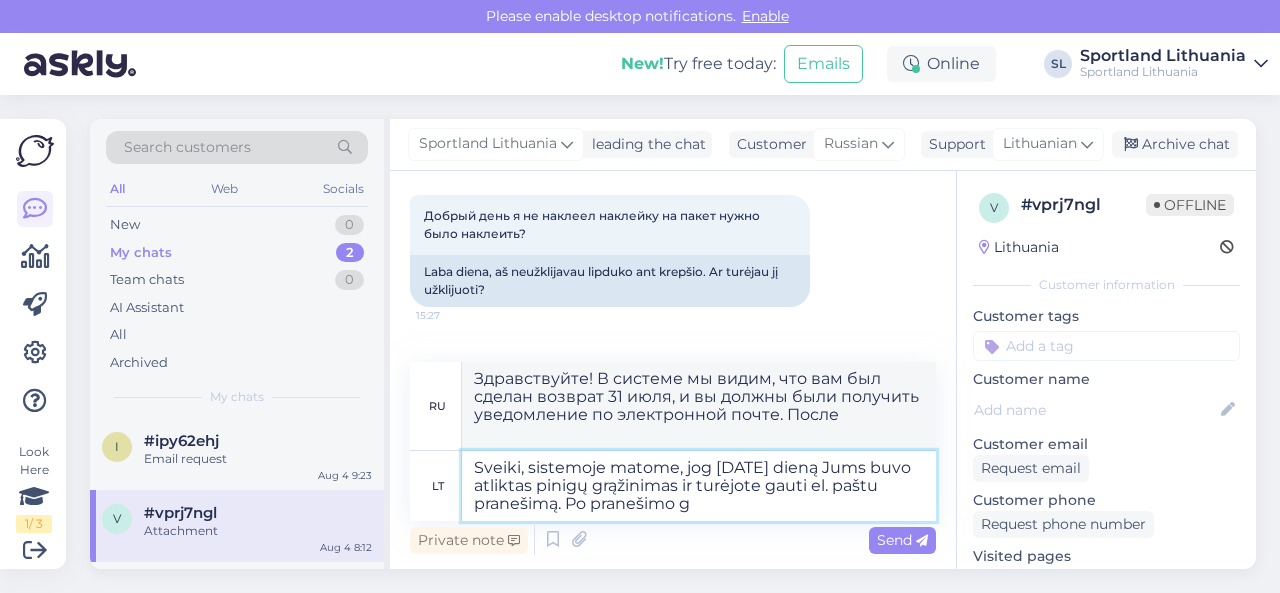 type on "Sveiki, sistemoje matome, jog Liepos 31 dieną Jums buvo atliktas pinigų grąžinimas ir turėjote gauti el. paštu pranešimą. Po pranešimo ga" 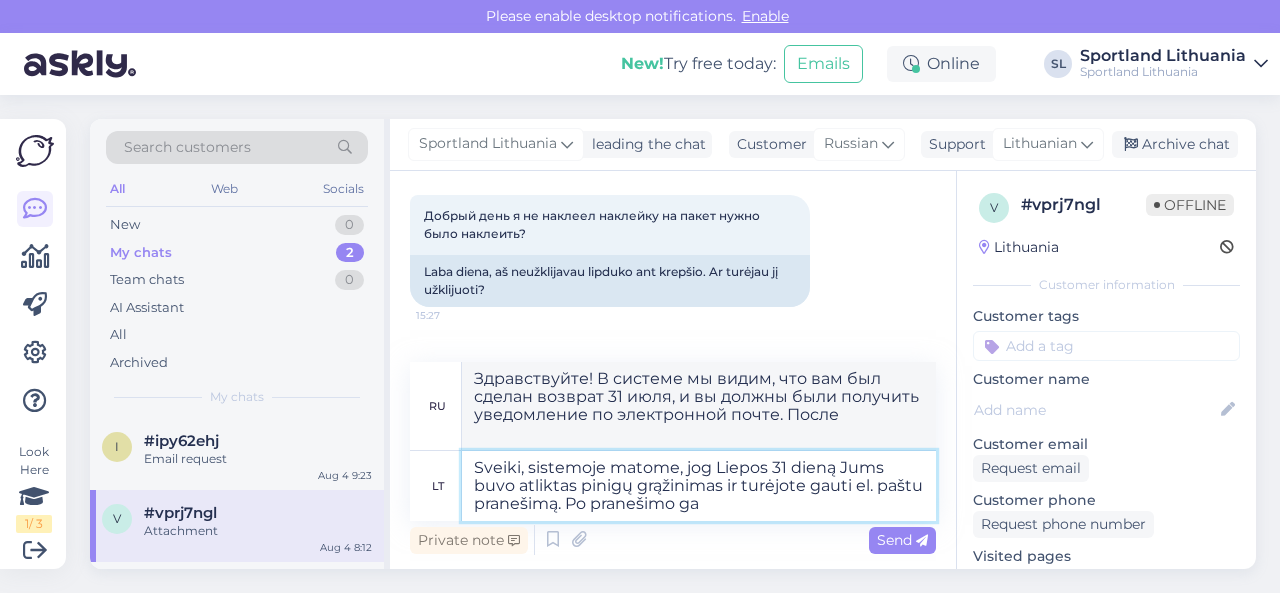 type on "Здравствуйте! В системе указано, что возврат средств был произведен 31 июля, и вы должны были получить уведомление по электронной почте. После уведомления" 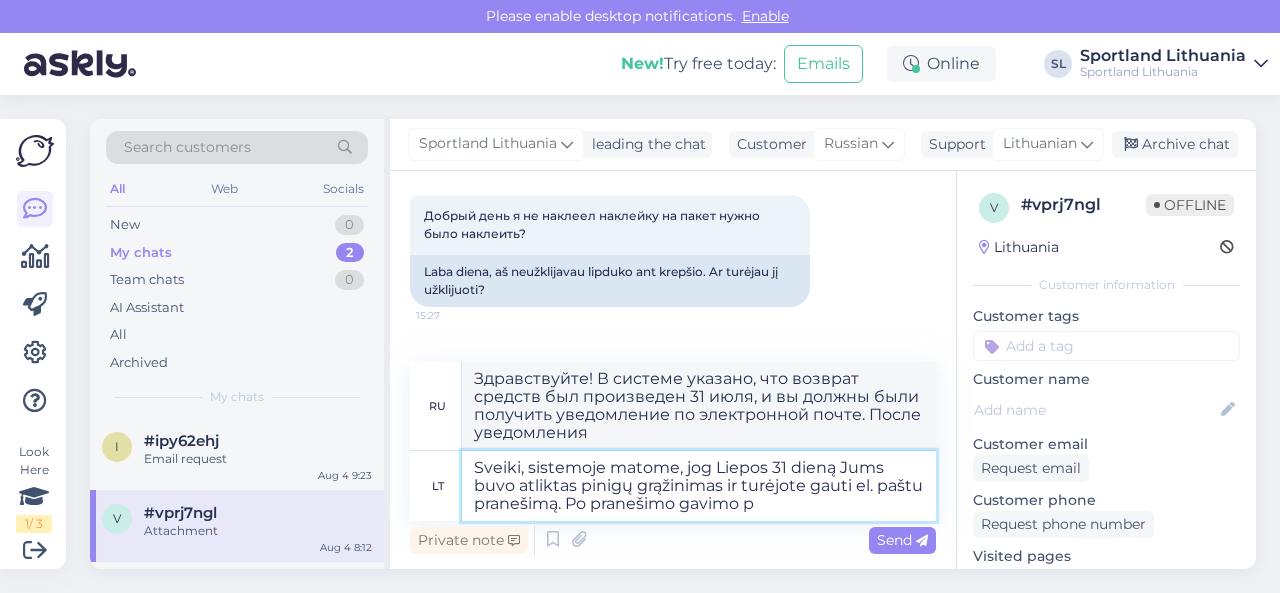 type on "Sveiki, sistemoje matome, jog Liepos 31 dieną Jums buvo atliktas pinigų grąžinimas ir turėjote gauti el. paštu pranešimą. Po pranešimo gavimo pe" 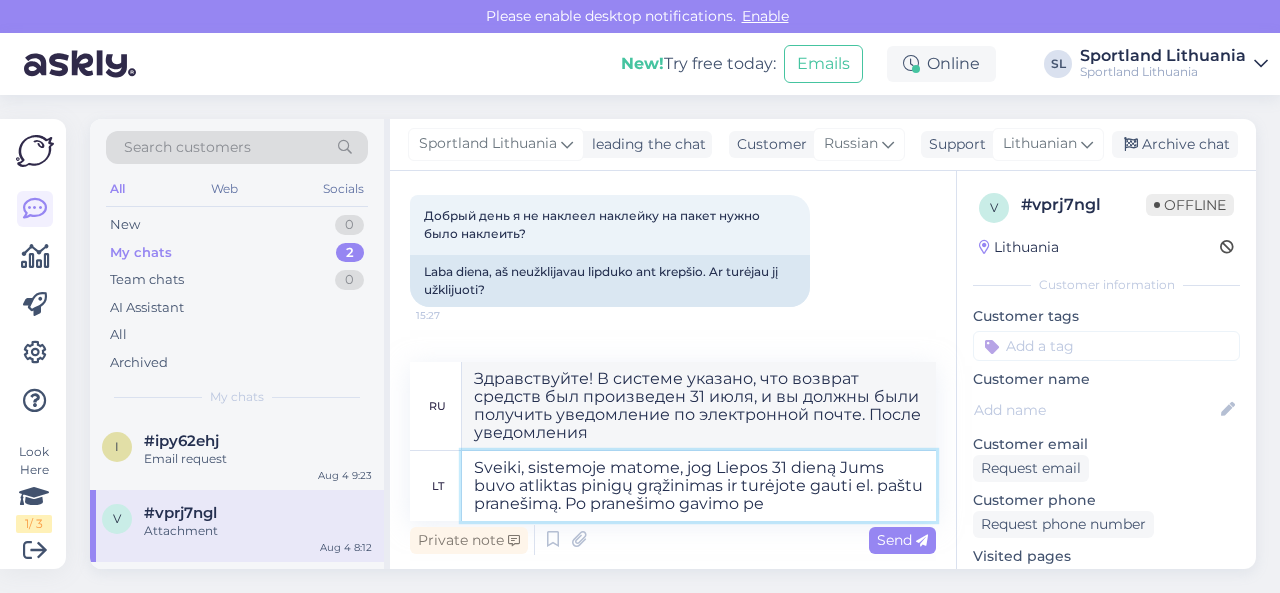 type on "Здравствуйте! В системе указано, что возврат средств был произведен 31 июля, и вы должны были получить уведомление по электронной почте. После получения уведомления" 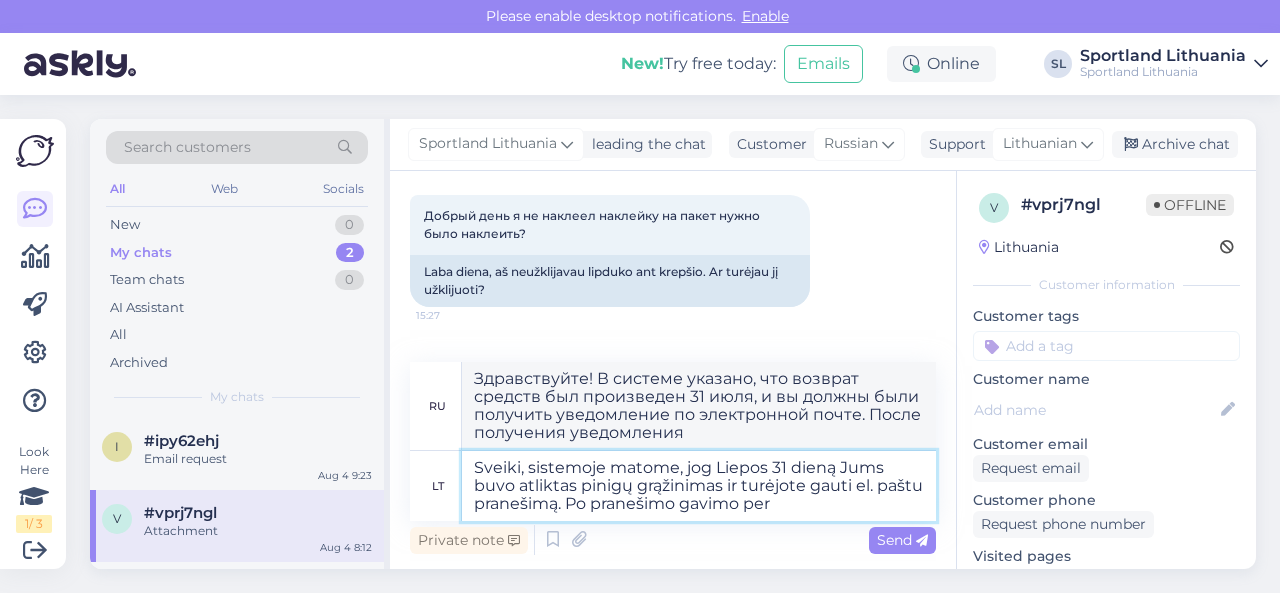 type on "Sveiki, sistemoje matome, jog Liepos 31 dieną Jums buvo atliktas pinigų grąžinimas ir turėjote gauti el. paštu pranešimą. Po pranešimo gavimo per" 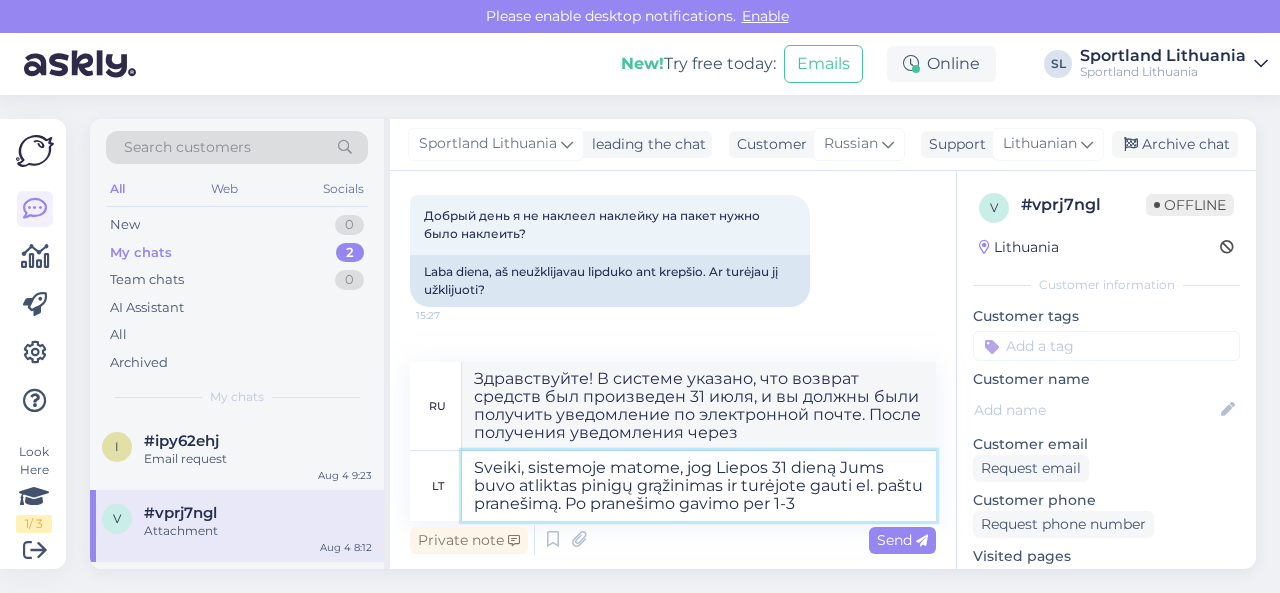 type on "Sveiki, sistemoje matome, jog Liepos 31 dieną Jums buvo atliktas pinigų grąžinimas ir turėjote gauti el. paštu pranešimą. Po pranešimo gavimo per 1-3 d" 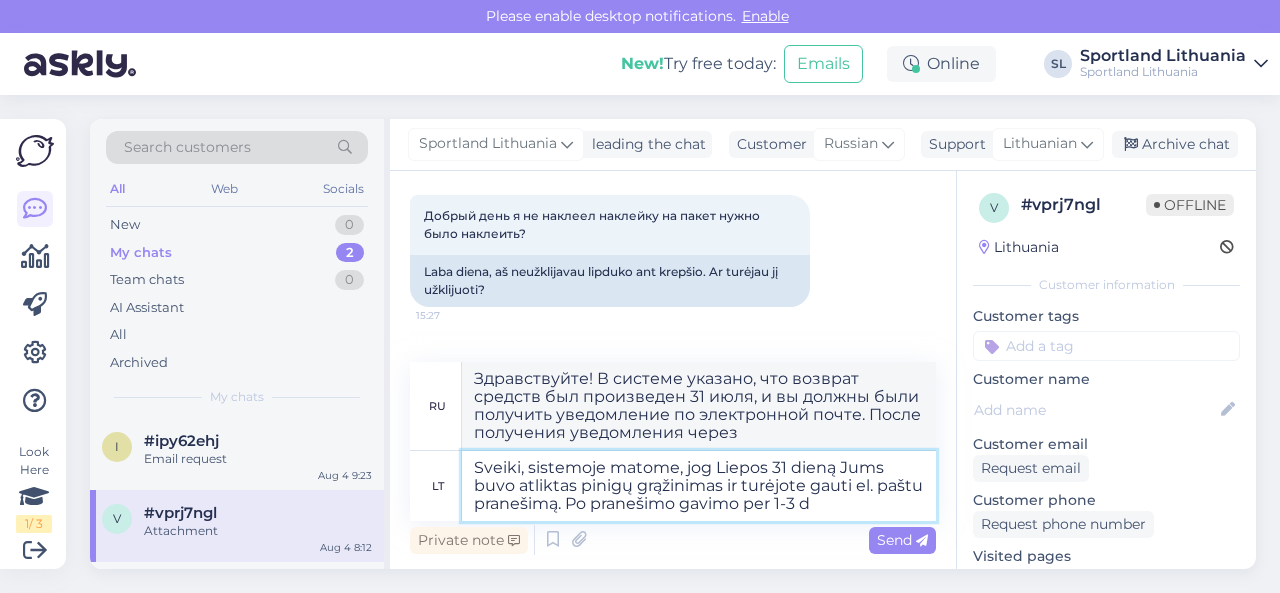 type on "Здравствуйте! В системе указано, что возврат средств был произведен 31 июля, и вы должны были получить уведомление по электронной почте. После получения уведомления в течение 1–3 дней" 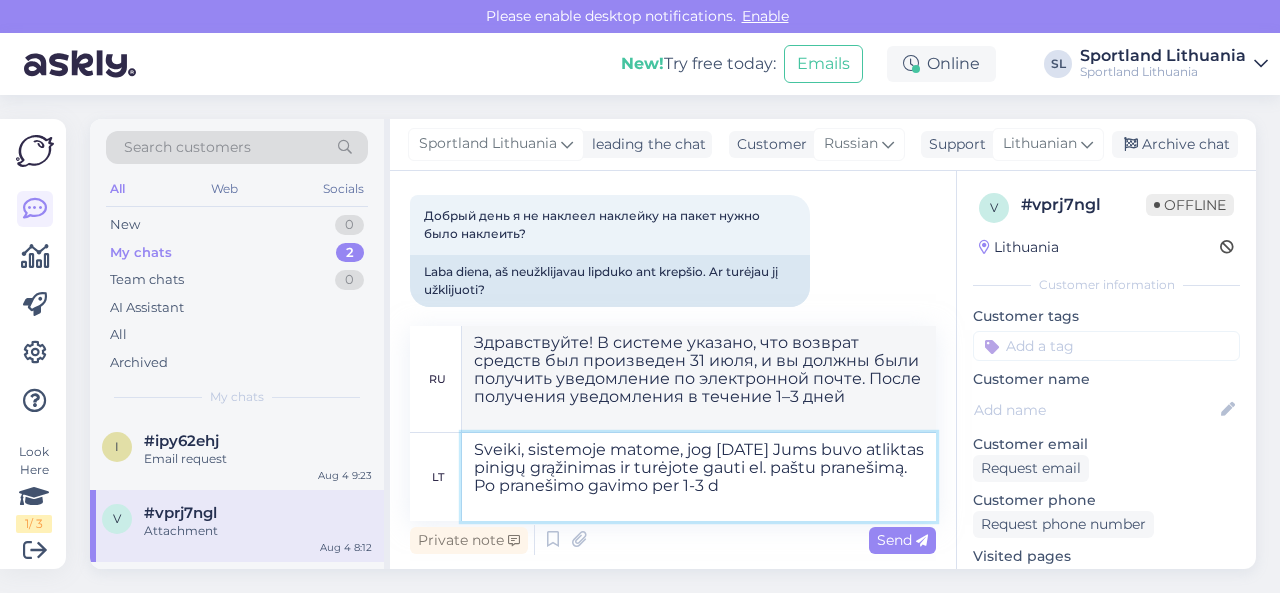 type on "Sveiki, sistemoje matome, jog Liepos 31 dieną Jums buvo atliktas pinigų grąžinimas ir turėjote gauti el. paštu pranešimą. Po pranešimo gavimo per 1-3 darbo di" 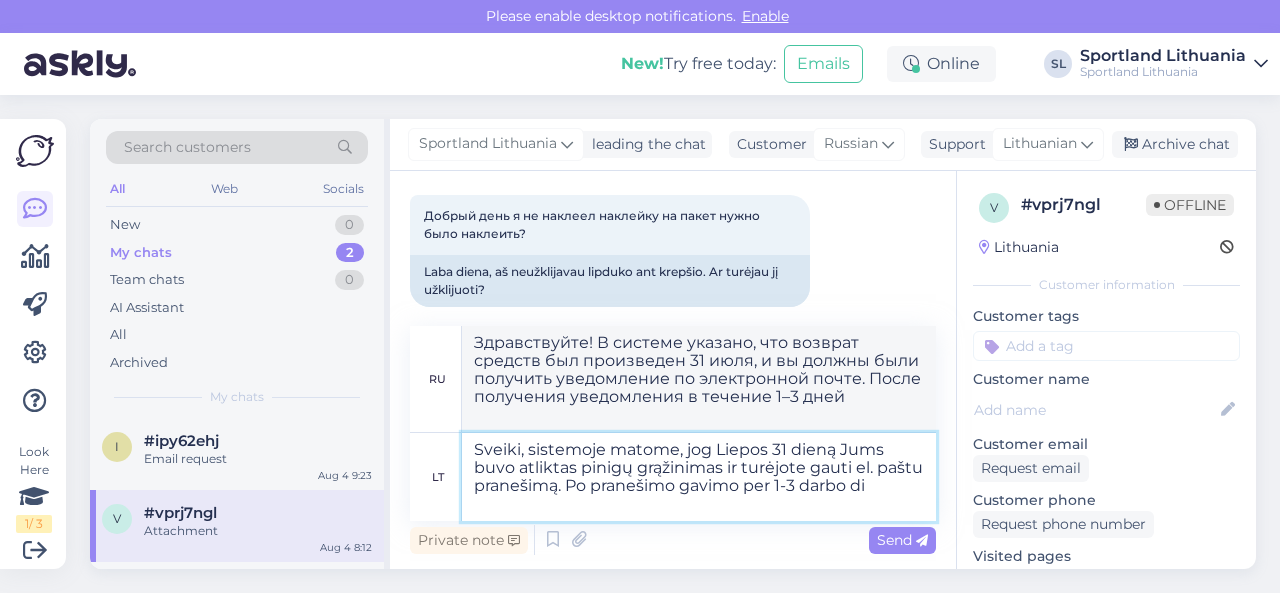 type on "Здравствуйте! В системе указано, что возврат средств был произведен 31 июля, и вы должны были получить уведомление по электронной почте. После получения уведомления в течение 1–3 рабочих дней" 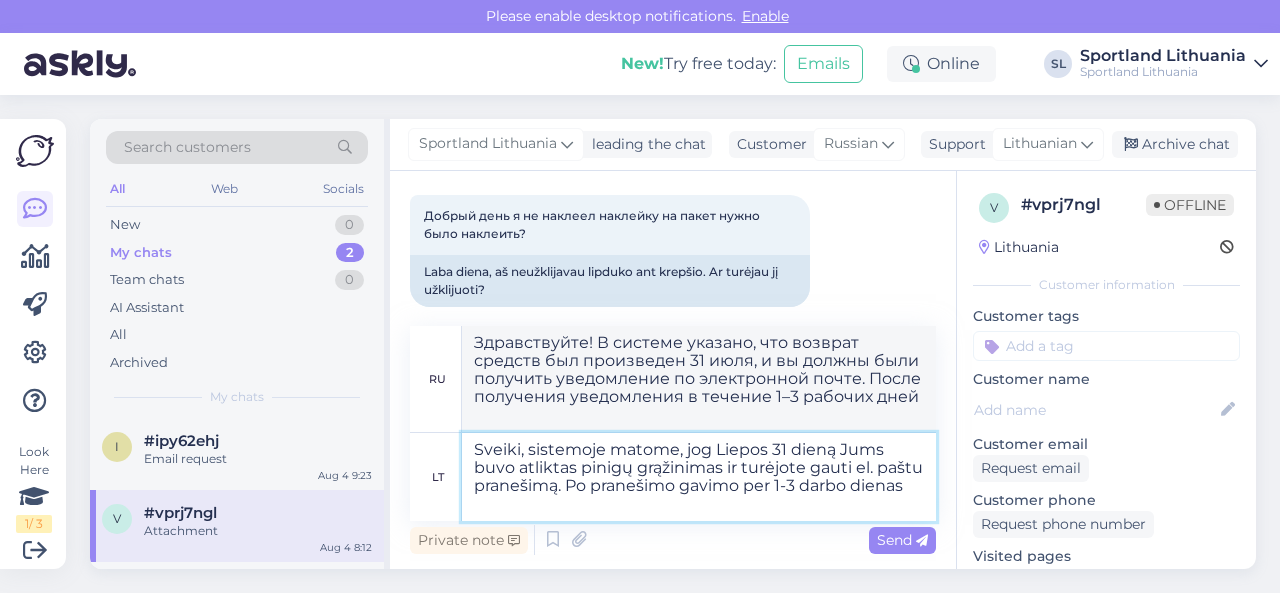 type on "Sveiki, sistemoje matome, jog Liepos 31 dieną Jums buvo atliktas pinigų grąžinimas ir turėjote gauti el. paštu pranešimą. Po pranešimo gavimo per 1-3 darbo dienas p" 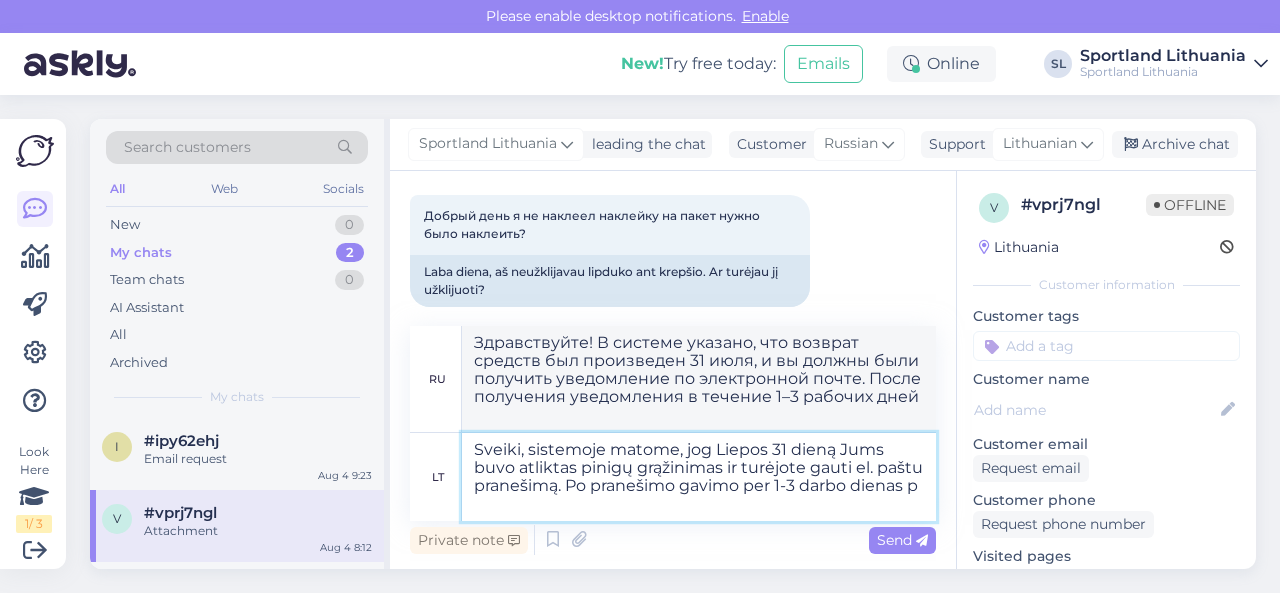 type on "Здравствуйте! В системе указано, что возврат средств был произведен 31 июля, и вы должны были получить уведомление по электронной почте. После получения уведомления в течение 1–3 рабочих дней." 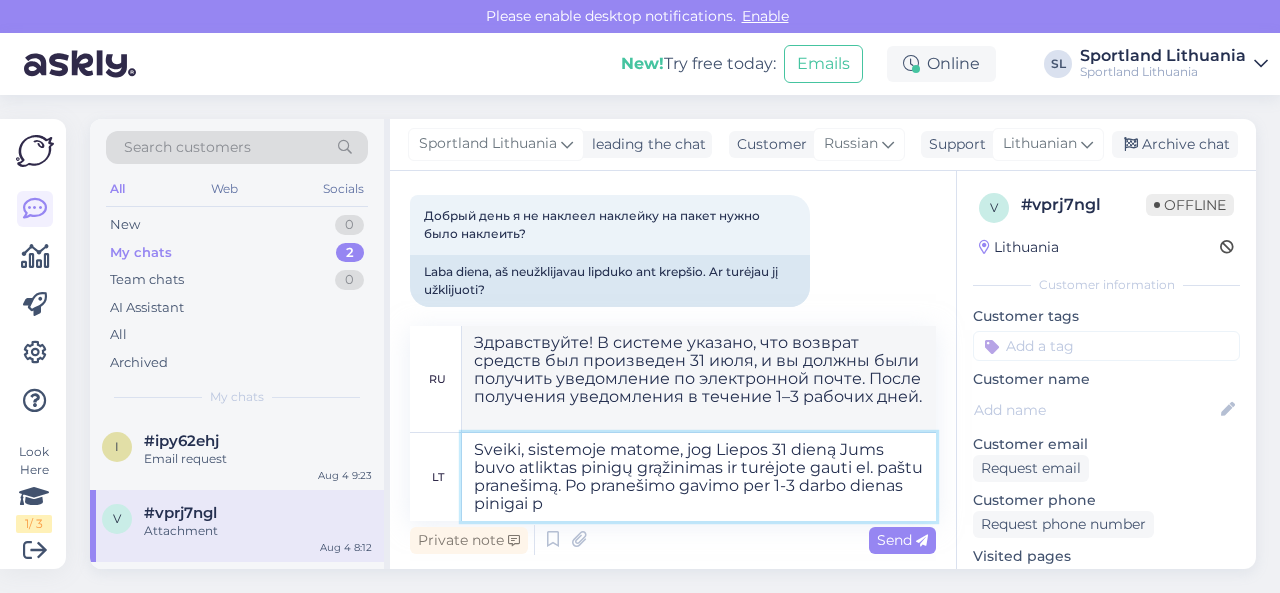 type on "Sveiki, sistemoje matome, jog Liepos 31 dieną Jums buvo atliktas pinigų grąžinimas ir turėjote gauti el. paštu pranešimą. Po pranešimo gavimo per 1-3 darbo dienas pinigai pi" 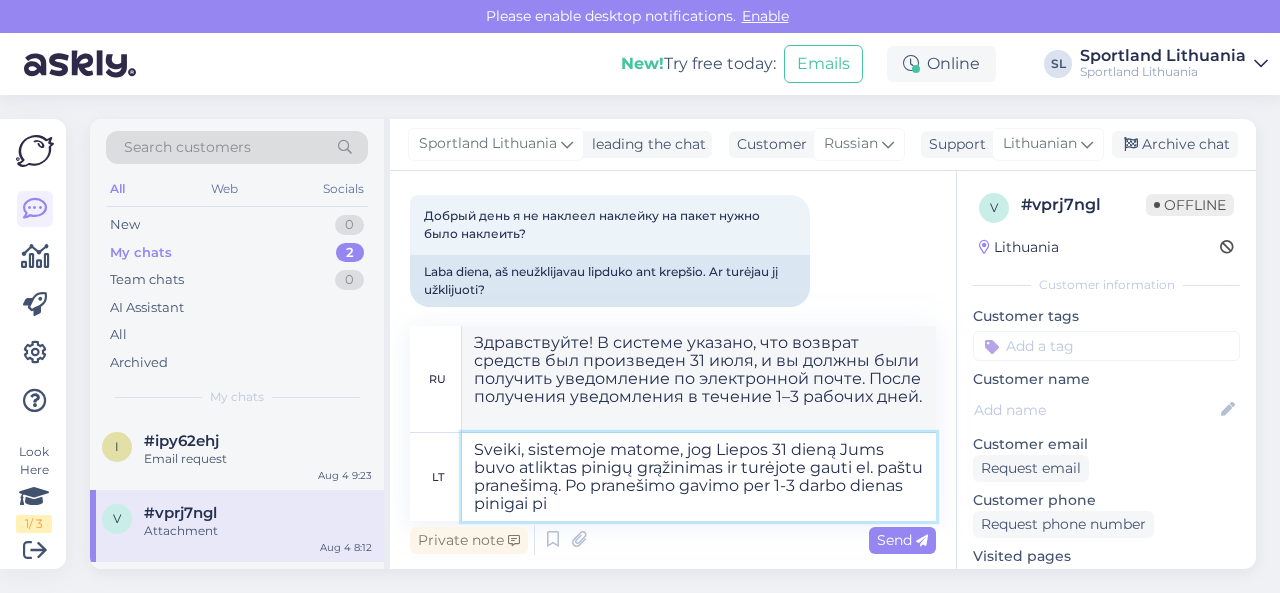 type on "Здравствуйте! В системе указано, что возврат средств был произведен 31 июля, и вы должны были получить уведомление по электронной почте. После получения уведомления деньги будут возвращены в течение 1–3 рабочих дней." 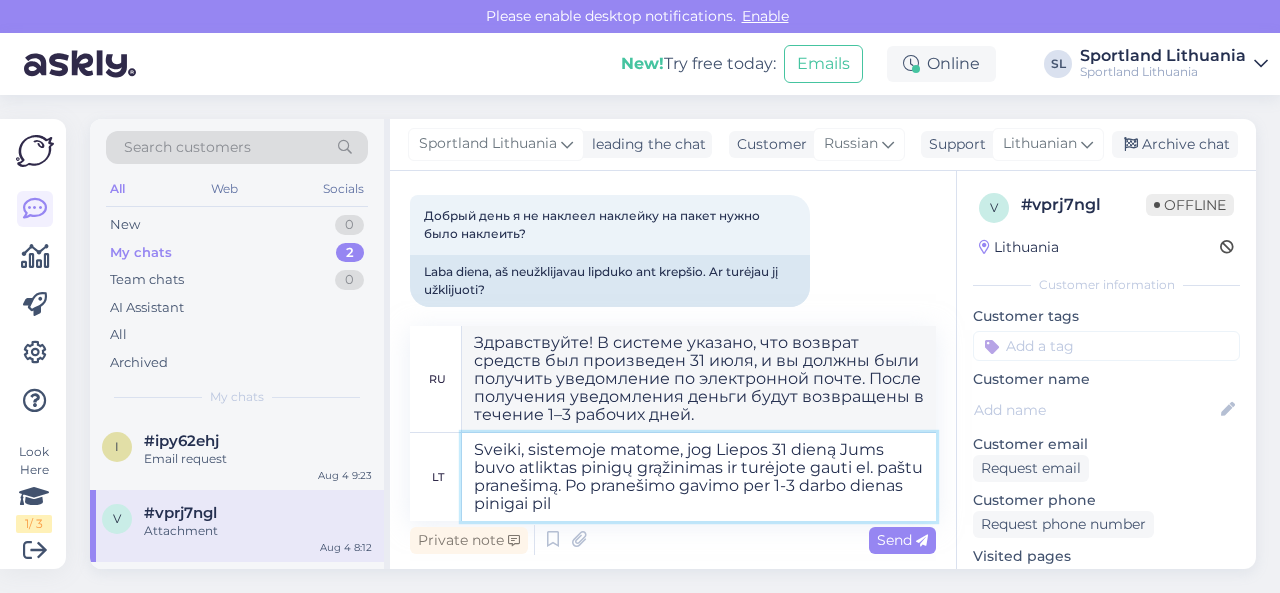 type on "Sveiki, sistemoje matome, jog Liepos 31 dieną Jums buvo atliktas pinigų grąžinimas ir turėjote gauti el. paštu pranešimą. Po pranešimo gavimo per 1-3 darbo dienas pinigai pilnai gr" 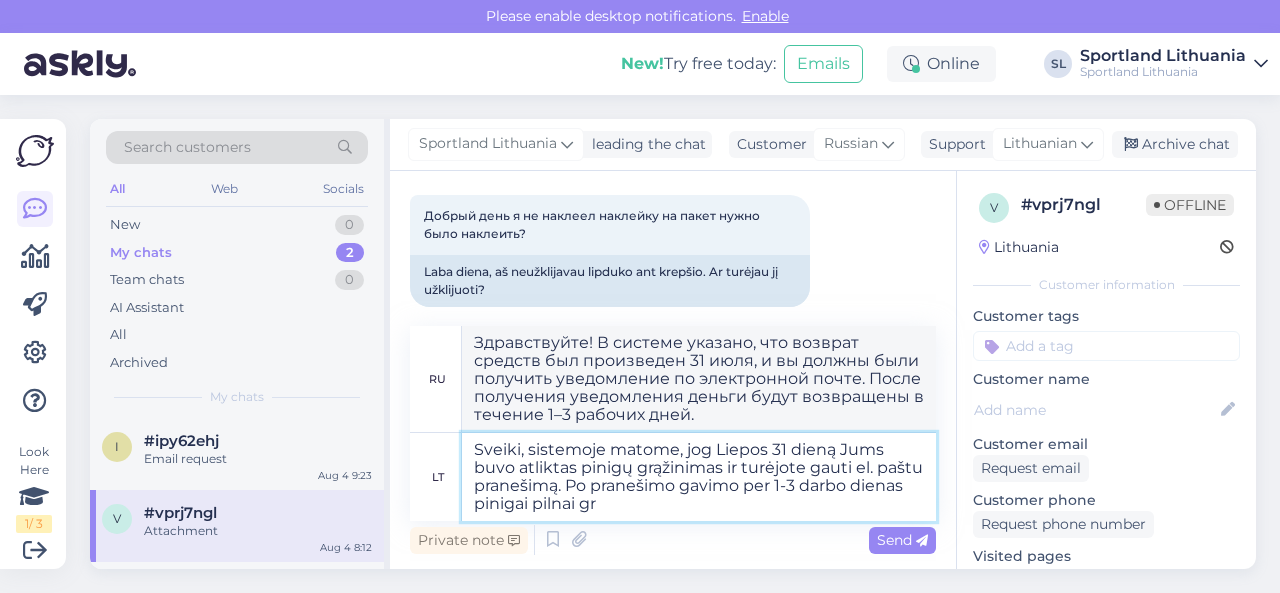 type on "Здравствуйте! В системе указано, что возврат средств был произведен 31 июля, и вы должны были получить уведомление по электронной почте. После получения уведомления средства будут полностью возвращены в течение 1–3 рабочих дней." 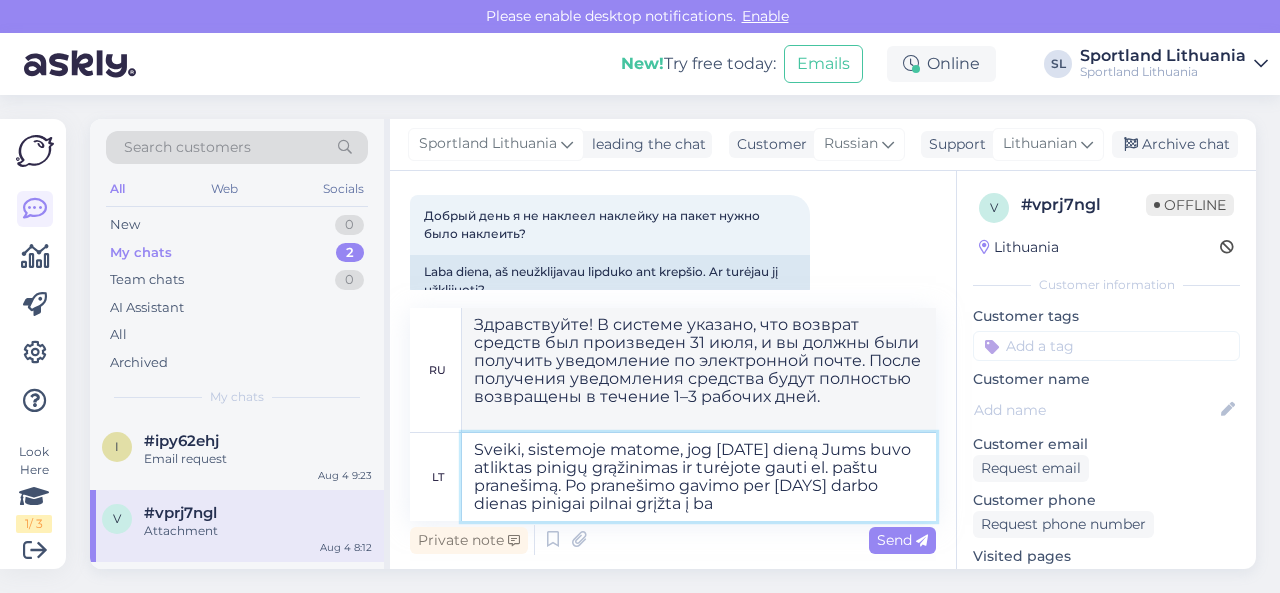 type on "Sveiki, sistemoje matome, jog Liepos 31 dieną Jums buvo atliktas pinigų grąžinimas ir turėjote gauti el. paštu pranešimą. Po pranešimo gavimo per 1-3 darbo dienas pinigai pilnai grįžta į ban" 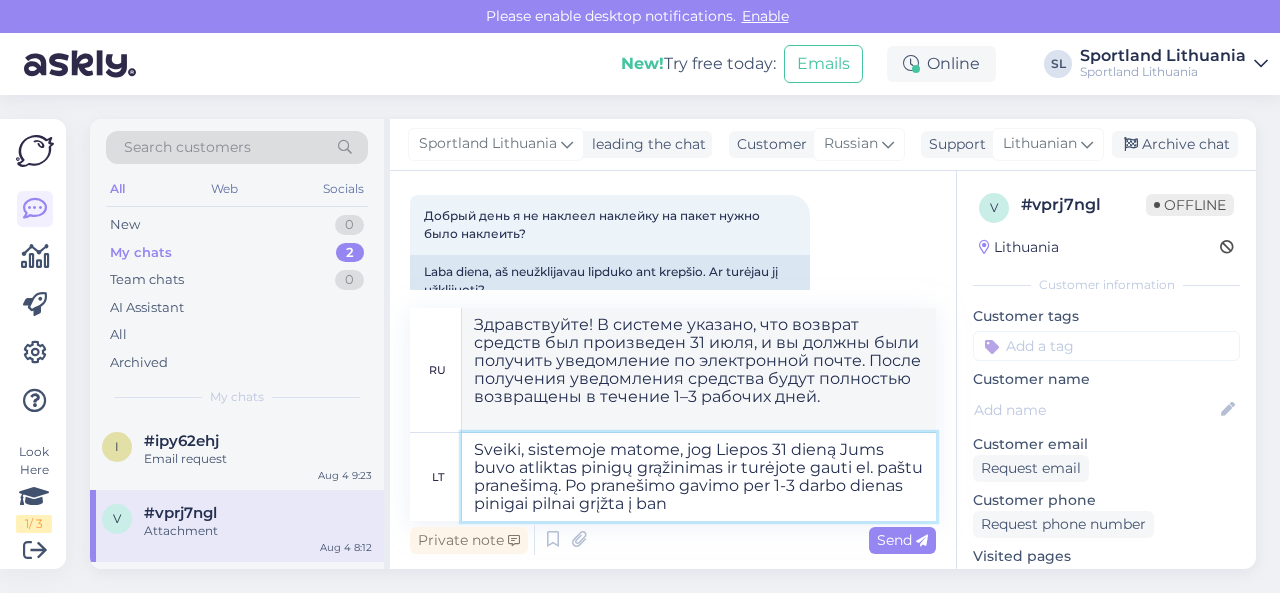 type on "Здравствуйте! В системе указано, что возврат средств был произведен 31 июля, и вы должны были получить уведомление по электронной почте. После получения уведомления деньги будут полностью возвращены вам в течение 1–3 рабочих дней." 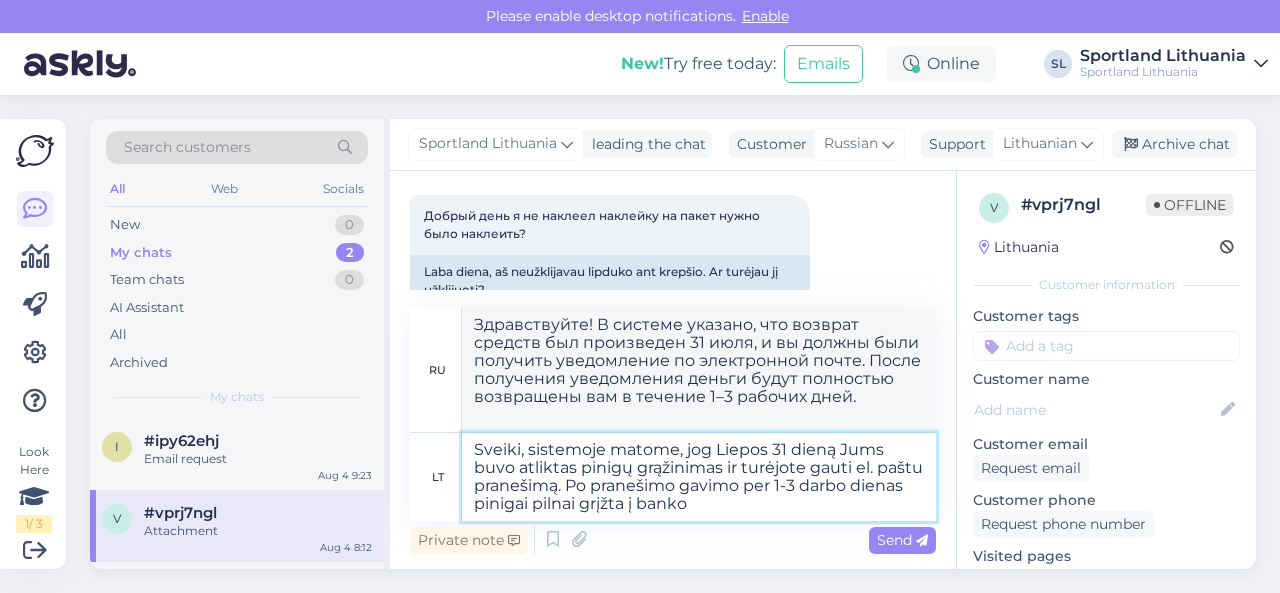 type on "Sveiki, sistemoje matome, jog Liepos 31 dieną Jums buvo atliktas pinigų grąžinimas ir turėjote gauti el. paštu pranešimą. Po pranešimo gavimo per 1-3 darbo dienas pinigai pilnai grįžta į banko s" 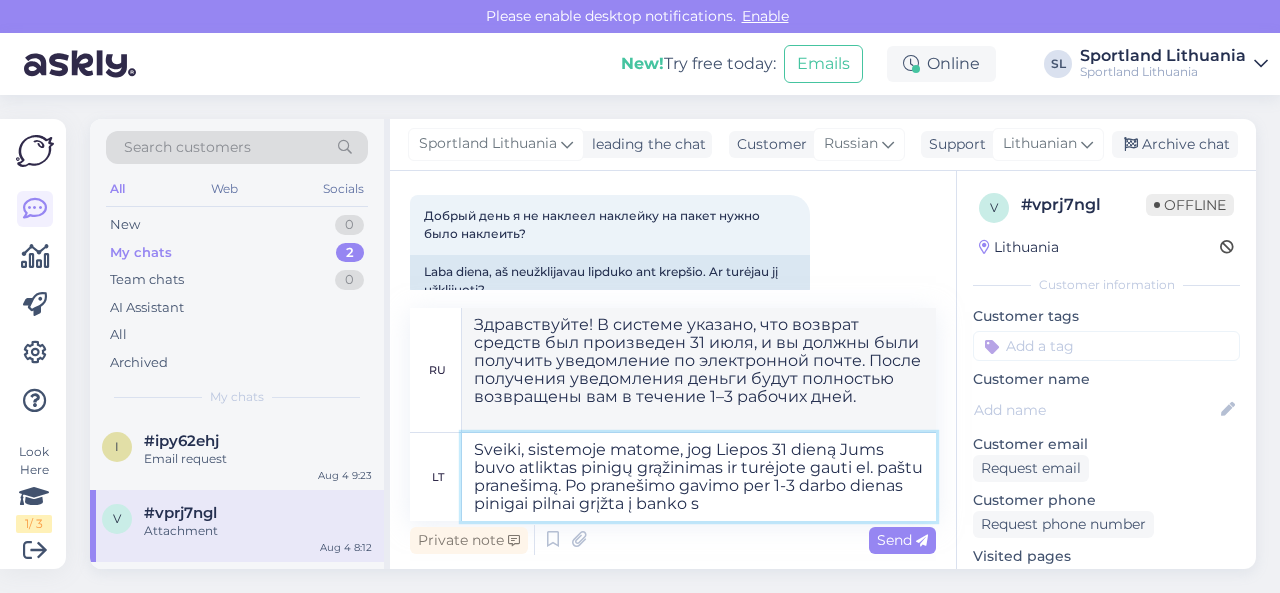 type on "Здравствуйте! В системе указано, что возврат средств был произведен 31 июля, и вы должны были получить уведомление по электронной почте. После получения уведомления деньги будут полностью возвращены на банковский счёт в течение 1–3 рабочих дней." 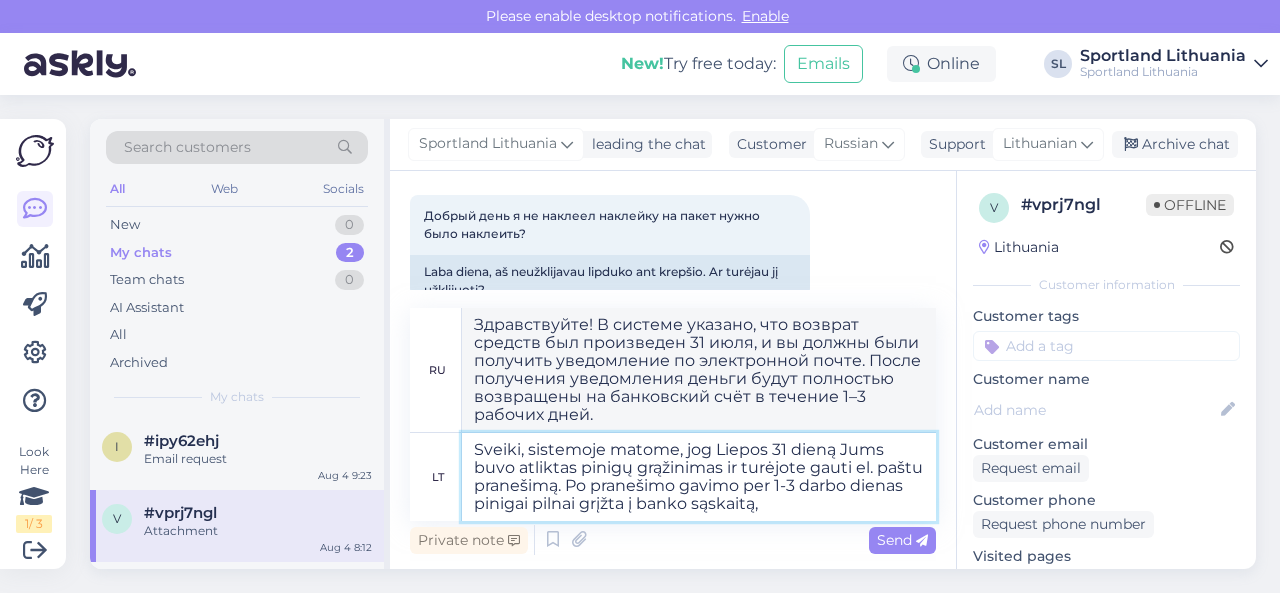 type on "Sveiki, sistemoje matome, jog [DATE] Jums buvo atliktas pinigų grąžinimas ir turėjote gauti el. paštu pranešimą. Po pranešimo gavimo per [DAYS]-[DAYS] darbo dienas pinigai pilnai grįžta į banko sąskaitą, i" 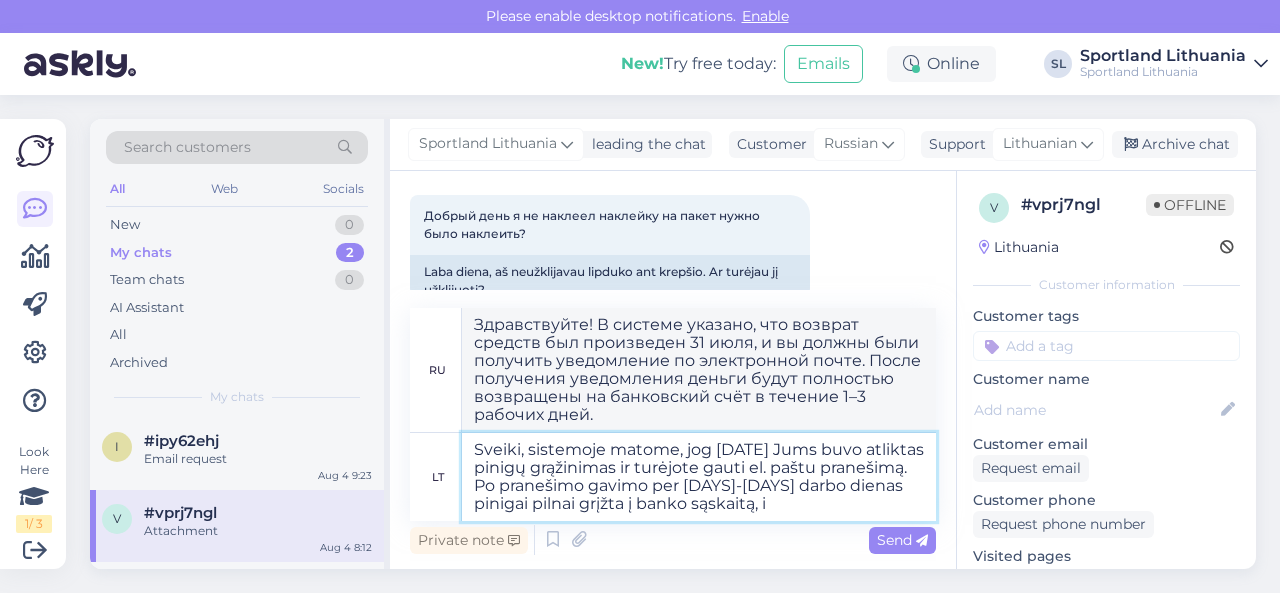 type on "Здравствуйте! В системе указано, что возврат средств был произведен 31 июля, и вы должны были получить уведомление по электронной почте. После получения уведомления деньги полностью возвращаются на ваш банковский счёт в течение 1–3 рабочих дней." 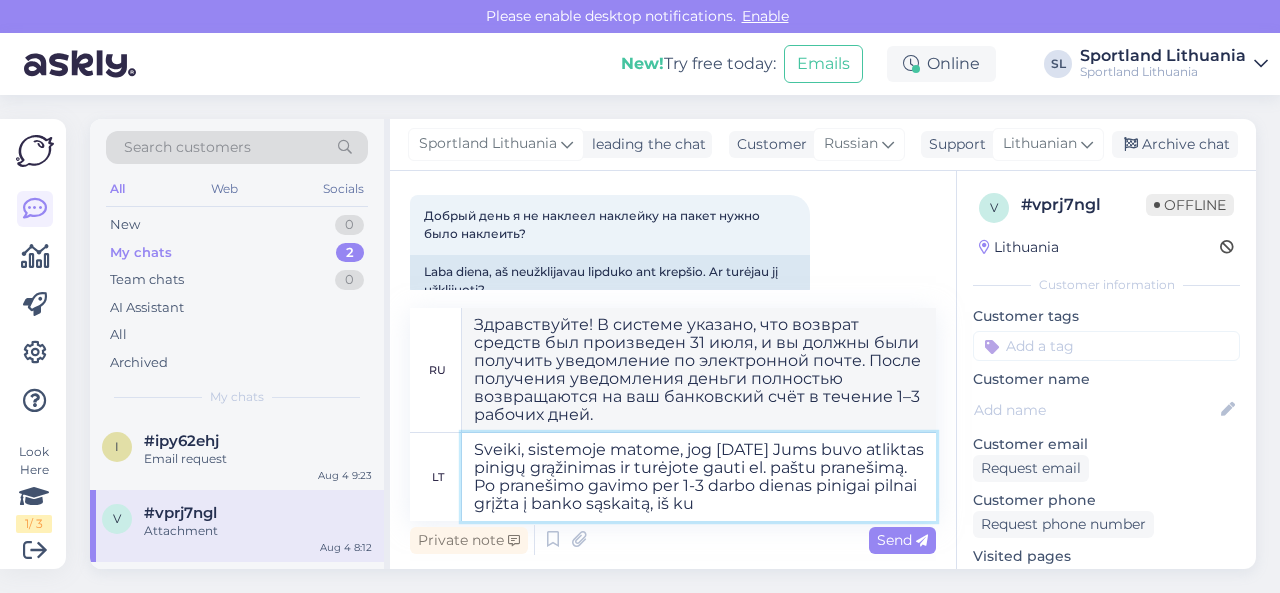 type on "Sveiki, sistemoje matome, jog Liepos 31 dieną Jums buvo atliktas pinigų grąžinimas ir turėjote gauti el. paštu pranešimą. Po pranešimo gavimo per 1-3 darbo dienas pinigai pilnai grįžta į banko sąskaitą, iš kur" 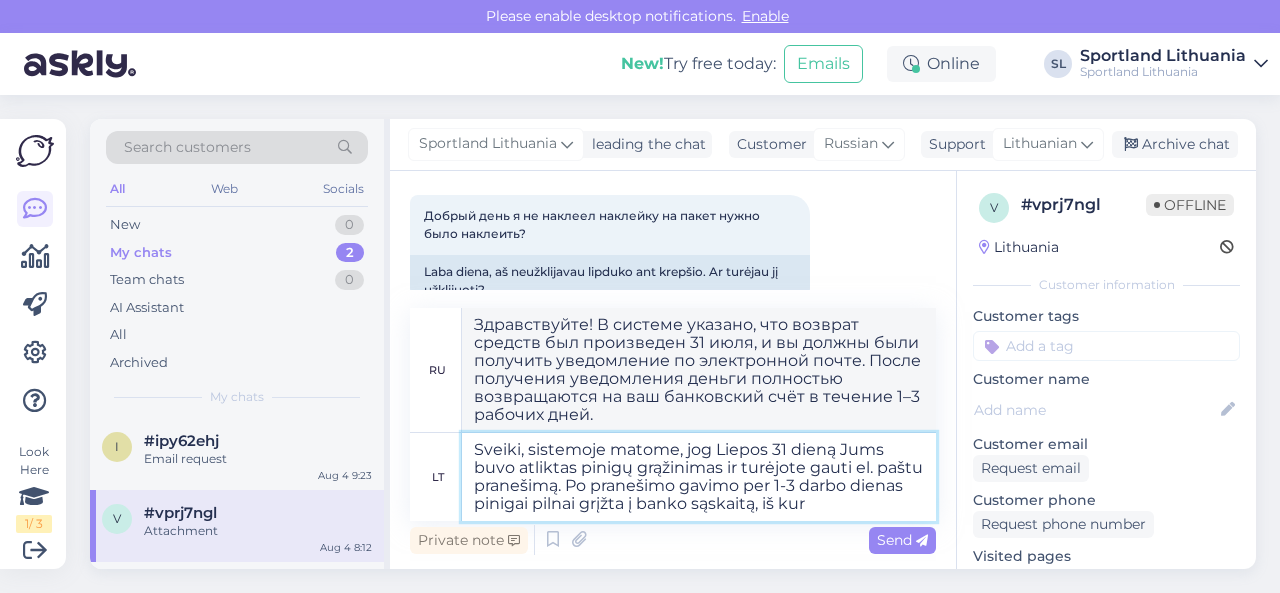 type on "Здравствуйте! В системе указано, что возврат средств был произведен 31 июля, и вы должны были получить уведомление по электронной почте. После получения уведомления деньги будут полностью возвращены на ваш банковский счет в течение 1–3 рабочих дней." 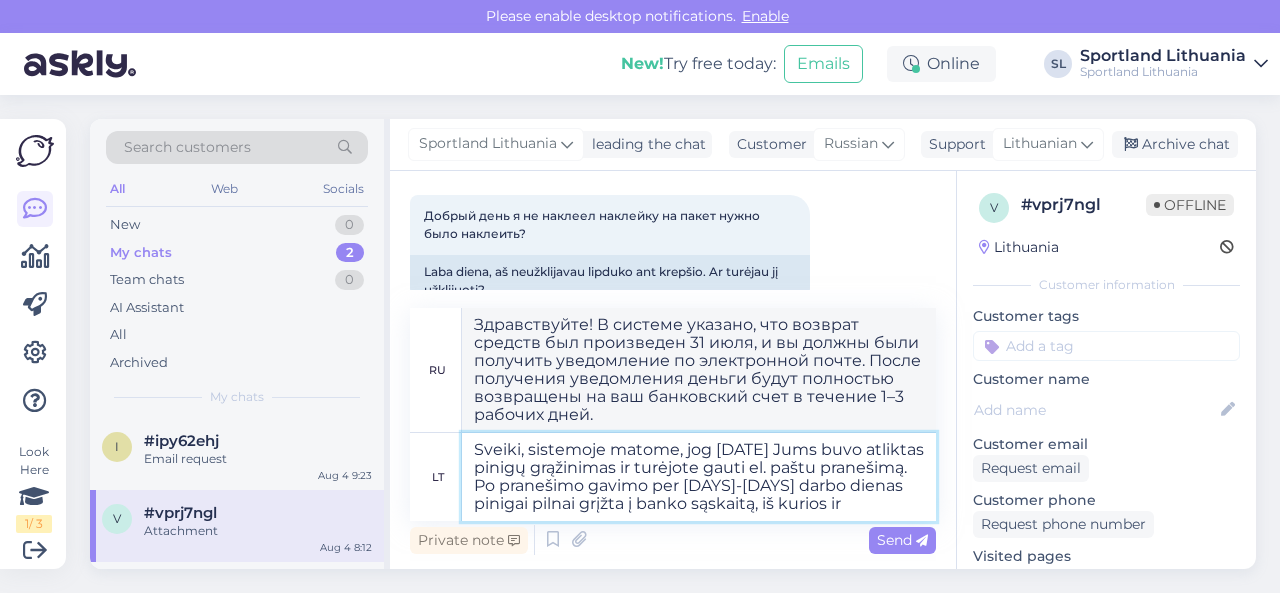 type on "Sveiki, sistemoje matome, jog [DATE] Jums buvo atliktas pinigų grąžinimas ir turėjote gauti el. paštu pranešimą. Po pranešimo gavimo per [DAYS]-[DAYS] darbo dienas pinigai pilnai grįžta į banko sąskaitą, iš kurios ir" 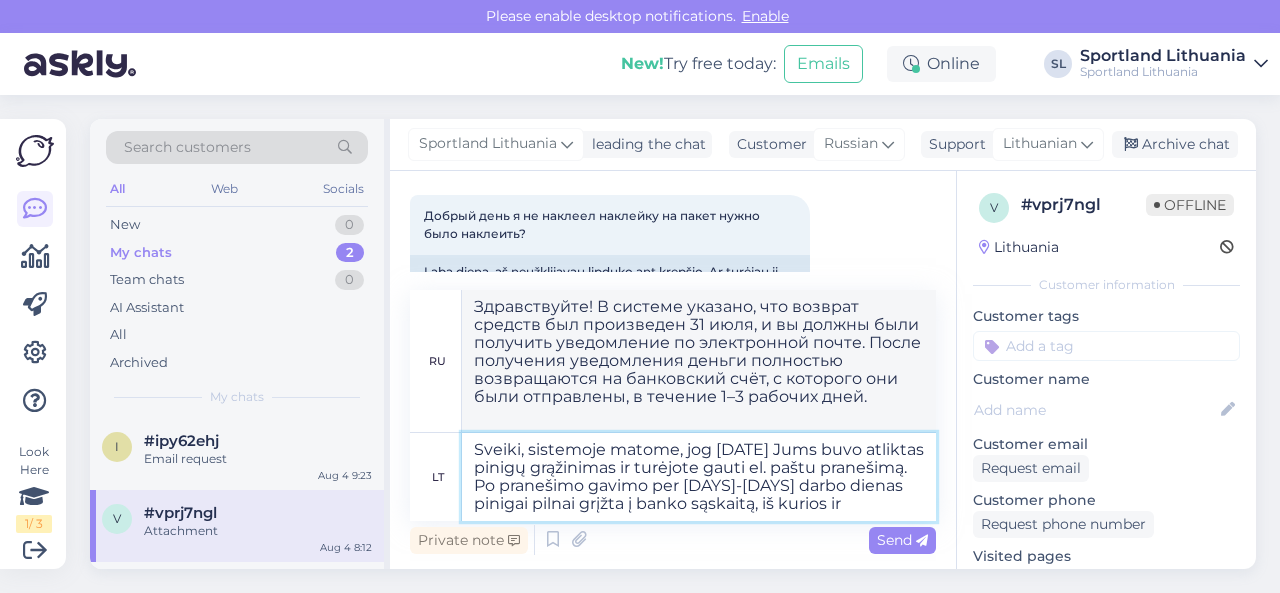type on "Sveiki, sistemoje matome, jog Liepos 31 dieną Jums buvo atliktas pinigų grąžinimas ir turėjote gauti el. paštu pranešimą. Po pranešimo gavimo per 1-3 darbo dienas pinigai pilnai grįžta į banko sąskaitą, iš kurios ir b" 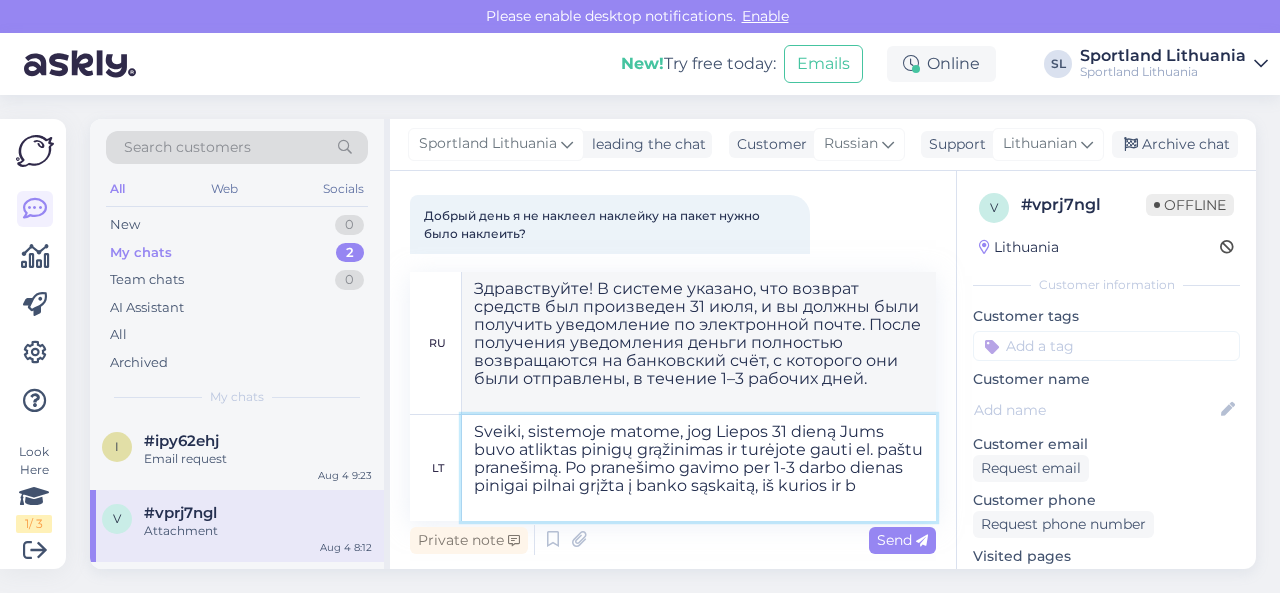 type on "Здравствуйте! В системе мы видим, что возврат средств был произведен 31 июля, и вы должны были получить уведомление по электронной почте. После получения уведомления деньги полностью возвращаются на банковский счёт, с которого они были получены." 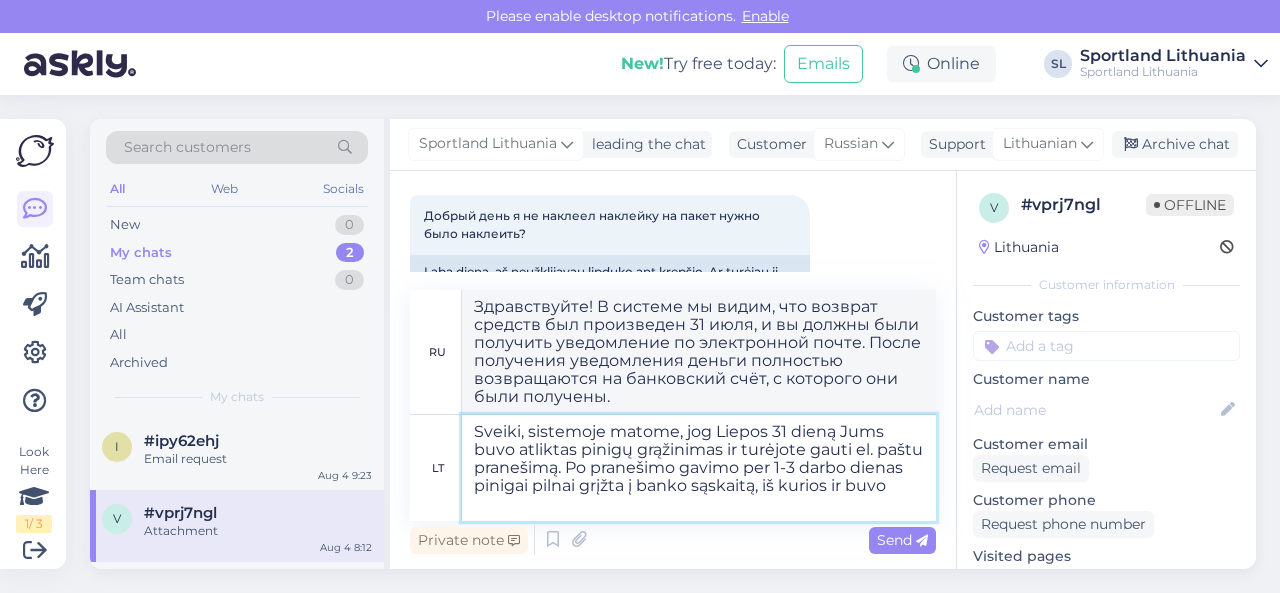 type on "Sveiki, sistemoje matome, jog Liepos 31 dieną Jums buvo atliktas pinigų grąžinimas ir turėjote gauti el. paštu pranešimą. Po pranešimo gavimo per 1-3 darbo dienas pinigai pilnai grįžta į banko sąskaitą, iš kurios ir buvo i" 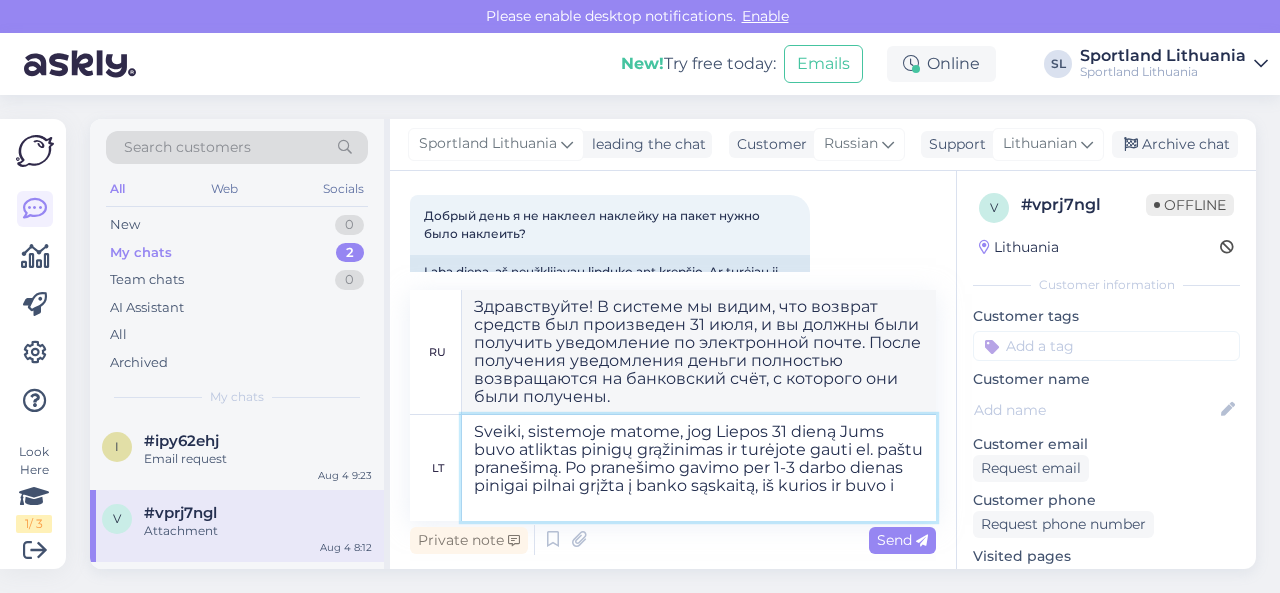 type on "Здравствуйте! В системе указано, что возврат средств был произведен 31 июля, и вы должны были получить уведомление по электронной почте. После получения уведомления деньги будут полностью возвращены на банковский счёт, с которого они были получены, в течение 1–3 рабочих дней." 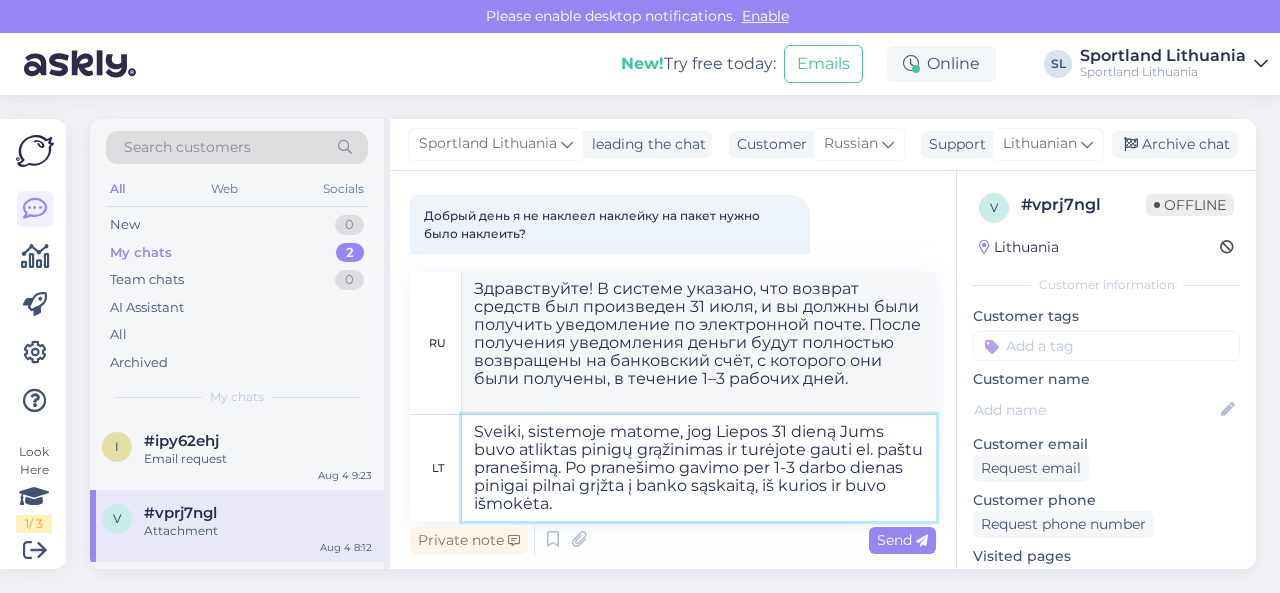 type on "Sveiki, sistemoje matome, jog Liepos 31 dieną Jums buvo atliktas pinigų grąžinimas ir turėjote gauti el. paštu pranešimą. Po pranešimo gavimo per 1-3 darbo dienas pinigai pilnai grįžta į banko sąskaitą, iš kurios ir buvo išmokėta." 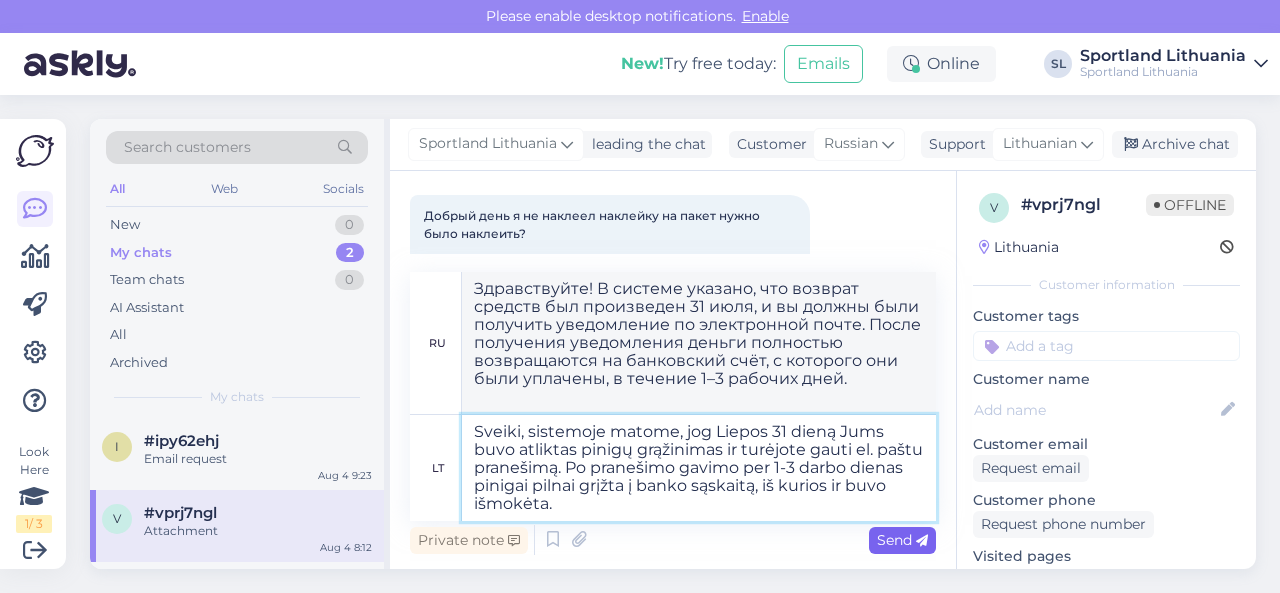 type on "Sveiki, sistemoje matome, jog Liepos 31 dieną Jums buvo atliktas pinigų grąžinimas ir turėjote gauti el. paštu pranešimą. Po pranešimo gavimo per 1-3 darbo dienas pinigai pilnai grįžta į banko sąskaitą, iš kurios ir buvo išmokėta." 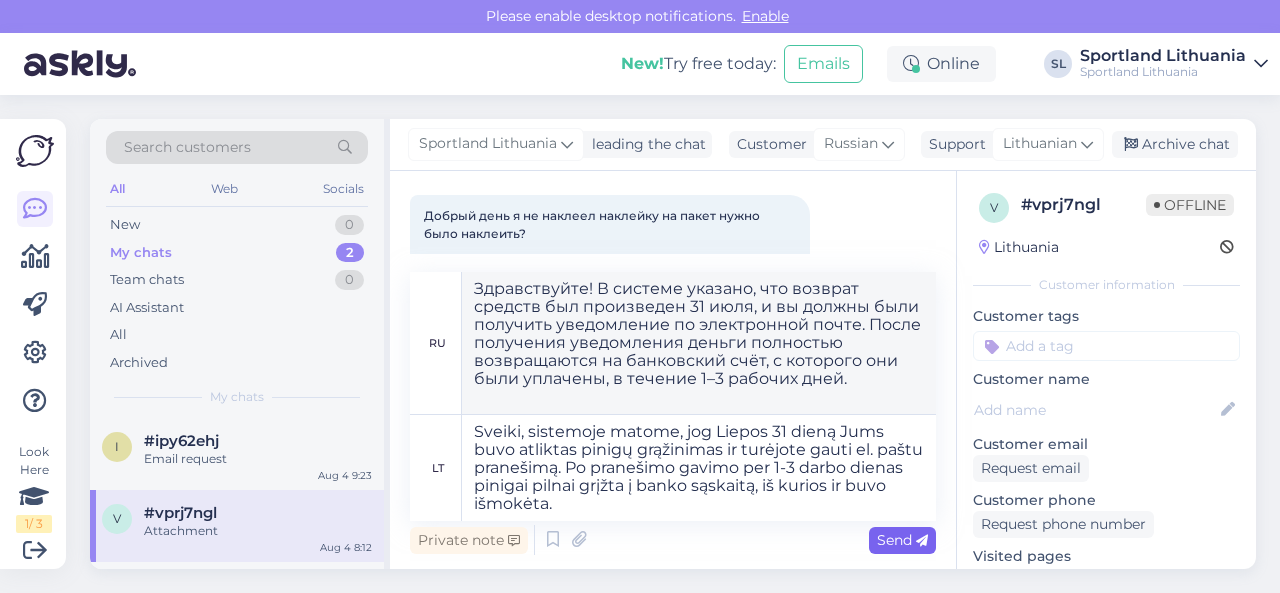 click on "Send" at bounding box center (902, 540) 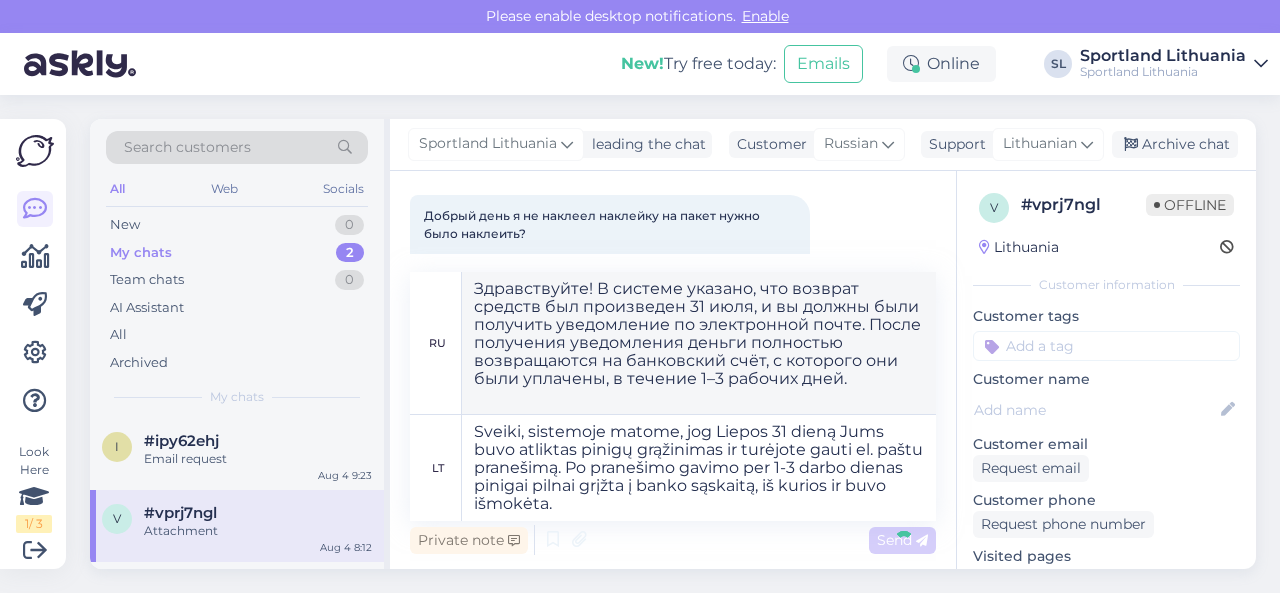 type 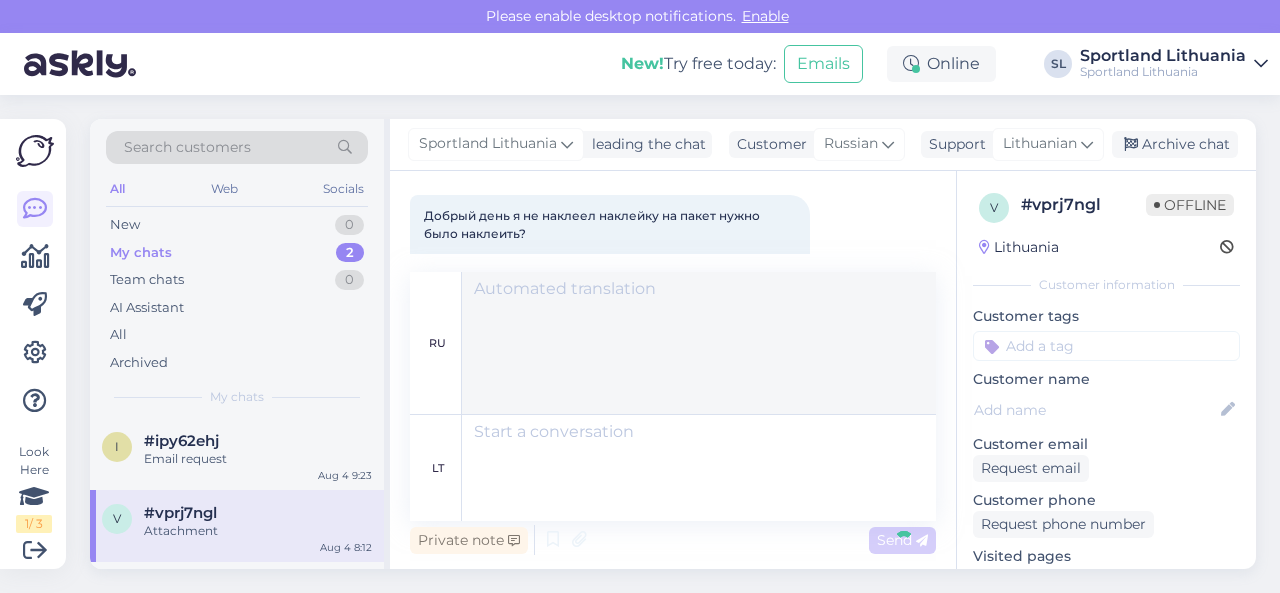 scroll, scrollTop: 6976, scrollLeft: 0, axis: vertical 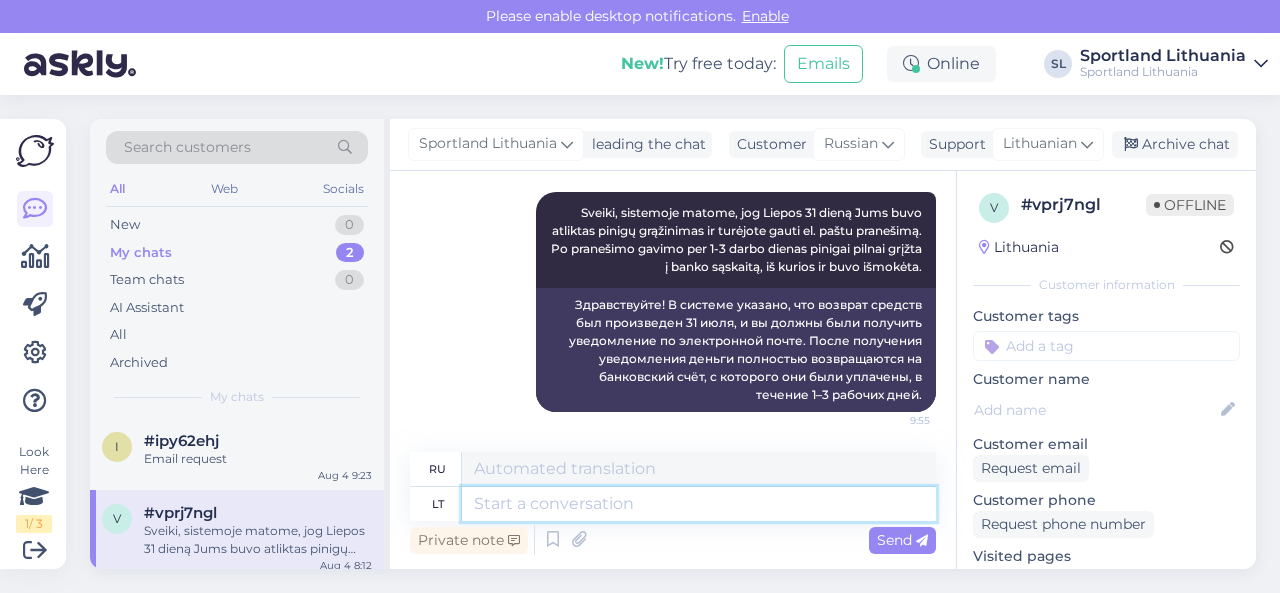 click at bounding box center (699, 504) 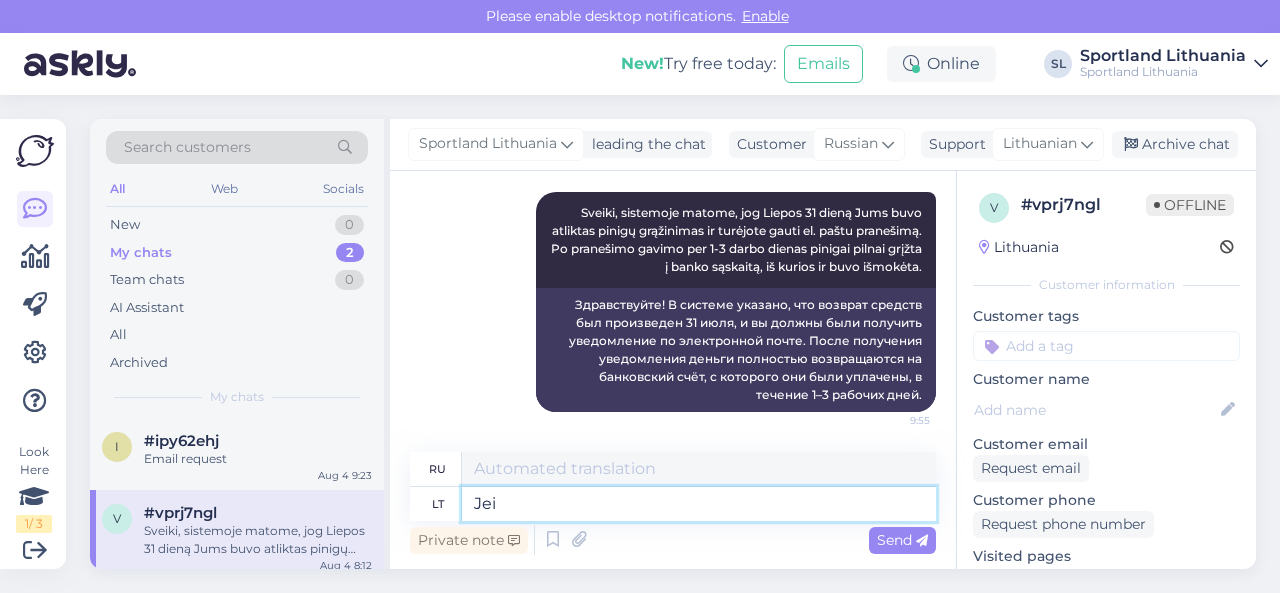 type on "Jei t" 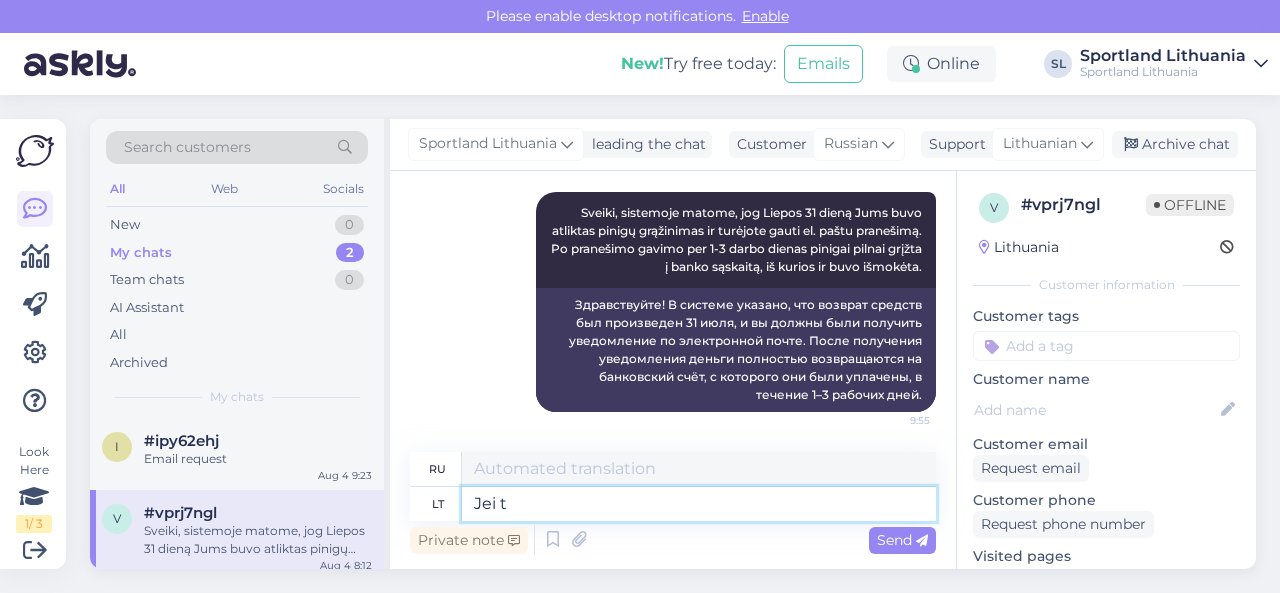type on "Если" 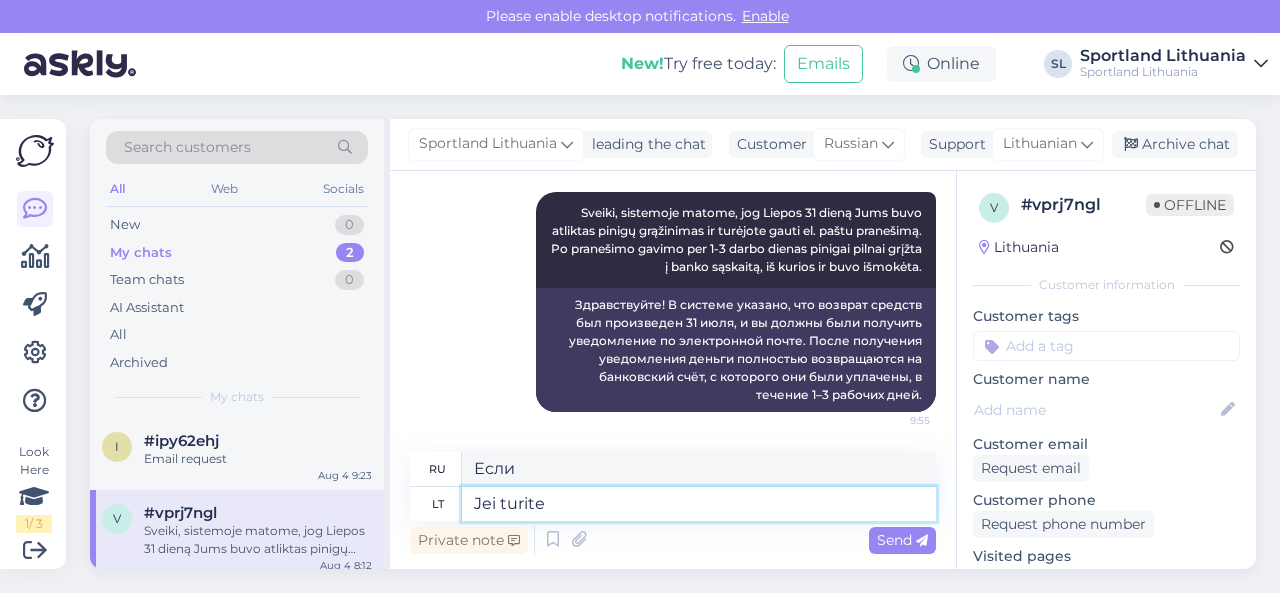 type on "Jei turite" 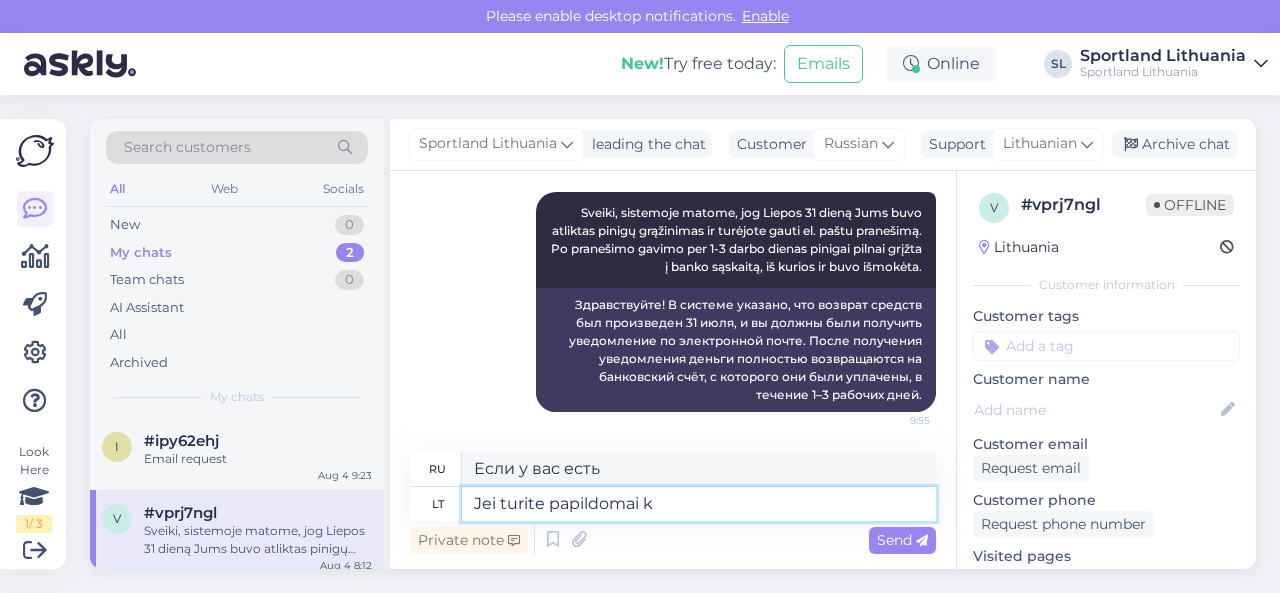 type on "Jei turite papildomai kl" 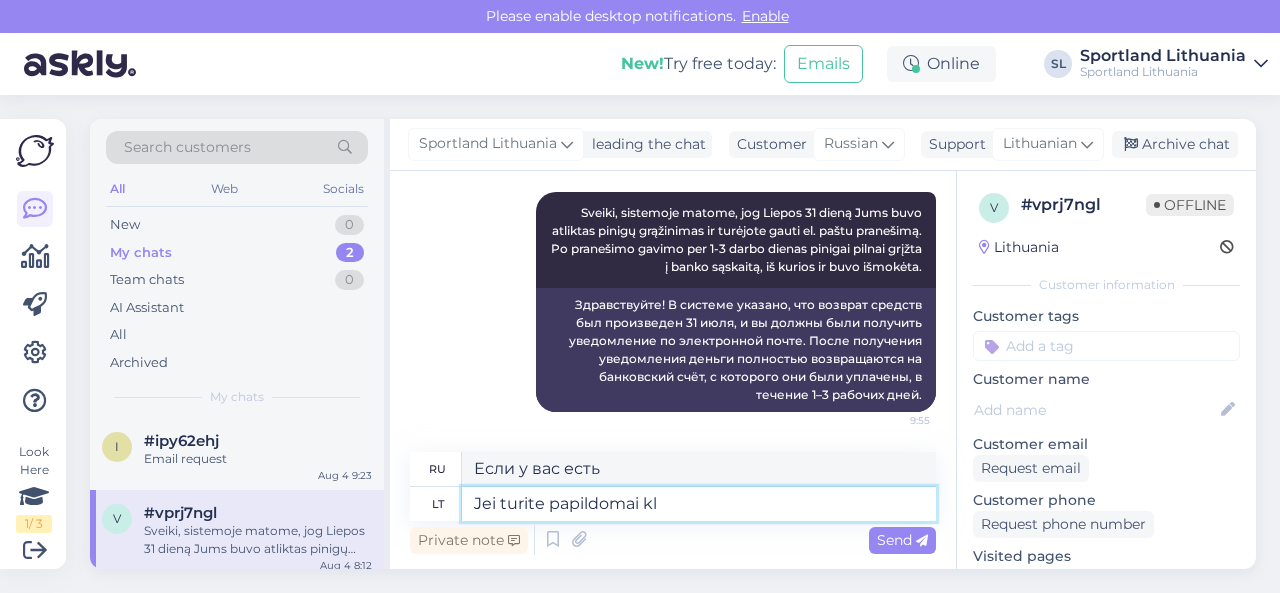 type on "Если у вас есть дополнительные" 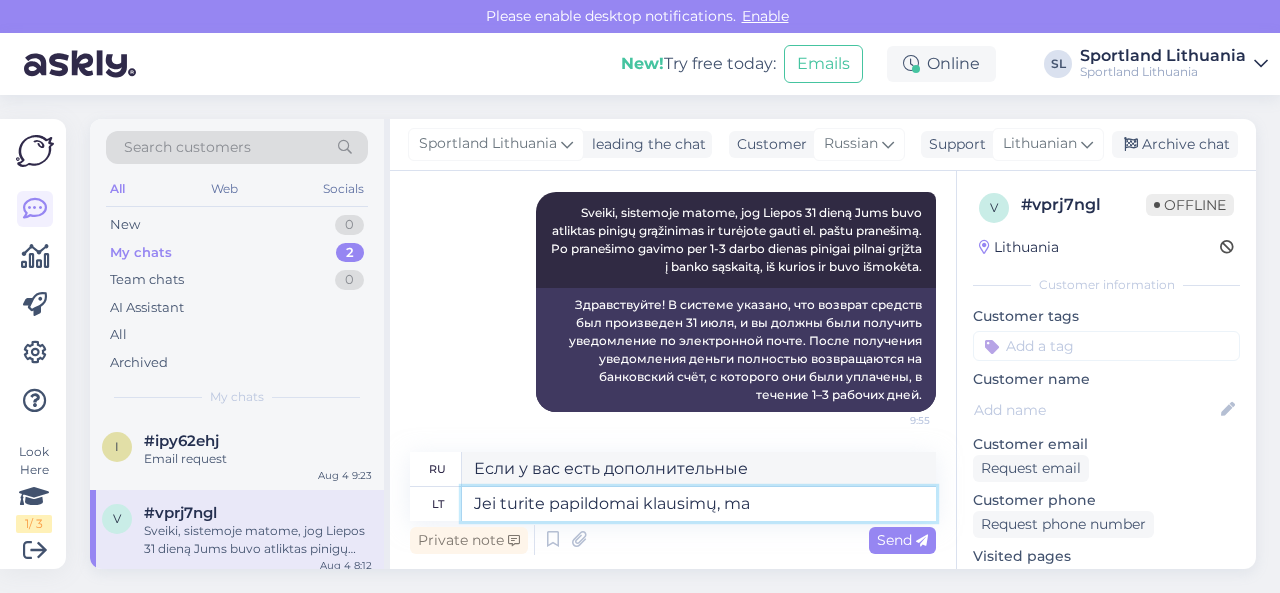 type on "Jei turite papildomai klausimų, mal" 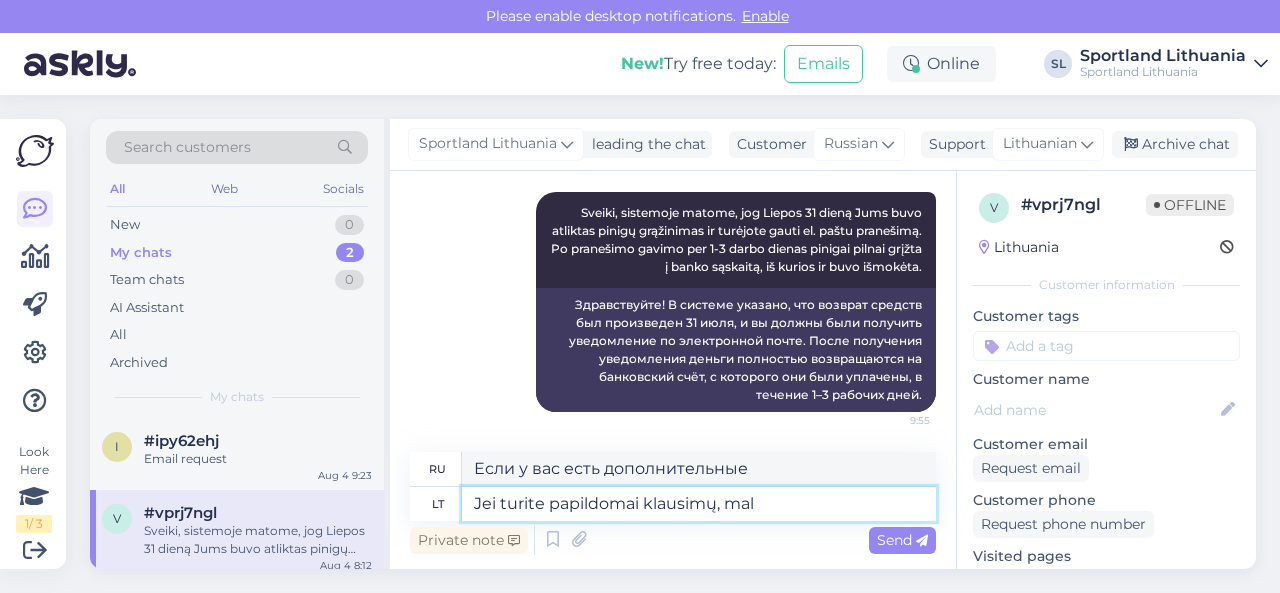 type on "Если у вас есть дополнительные вопросы," 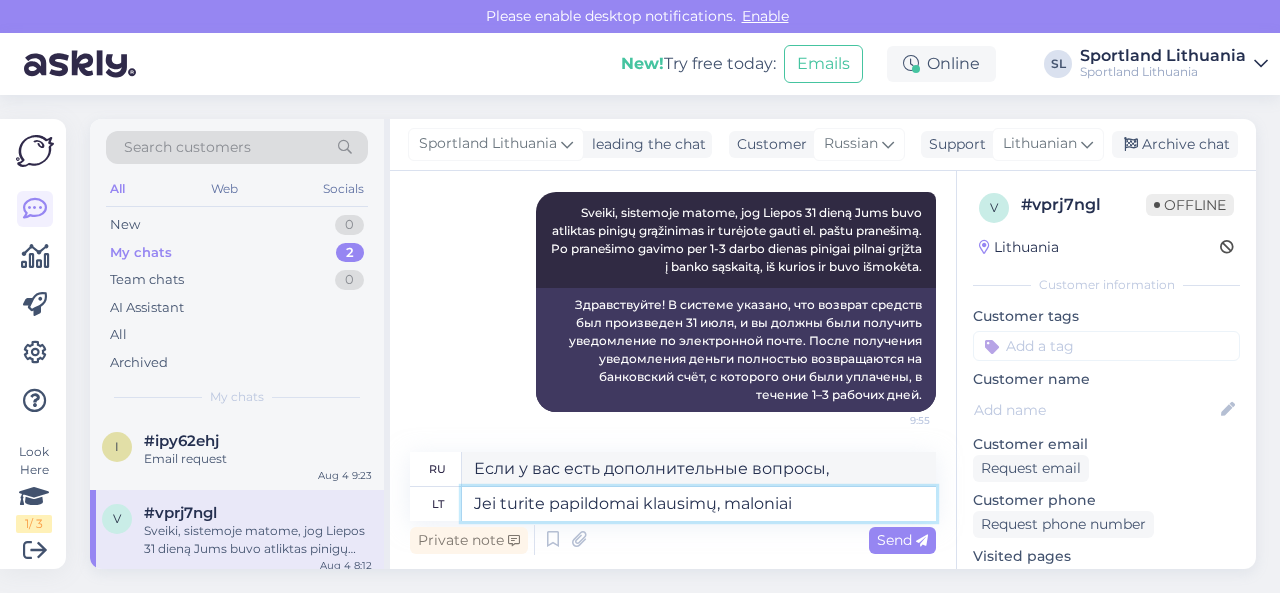 type on "Jei turite papildomai klausimų, maloniai į" 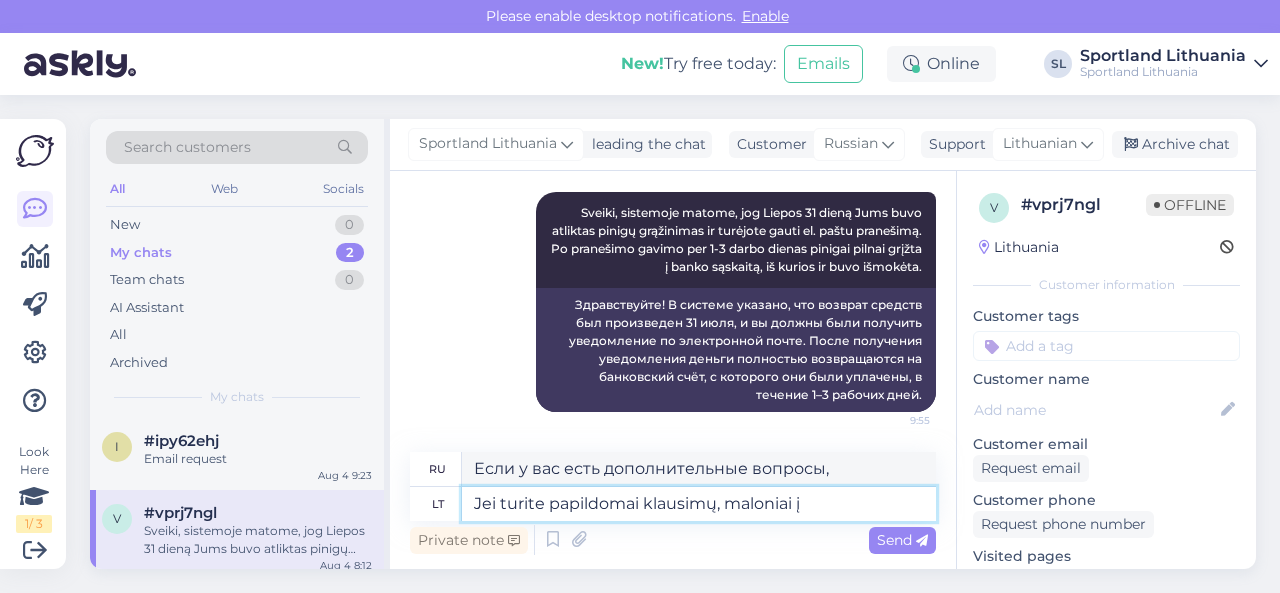 type on "Если у вас есть дополнительные вопросы, пожалуйста" 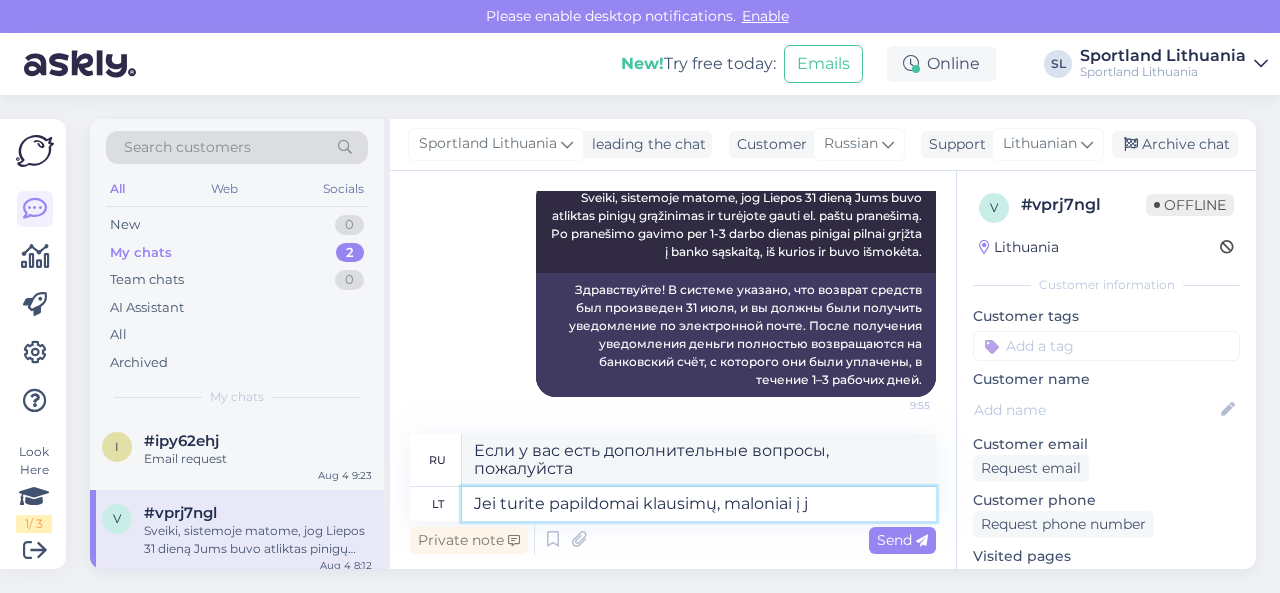 type on "Jei turite papildomai klausimų, maloniai į ju" 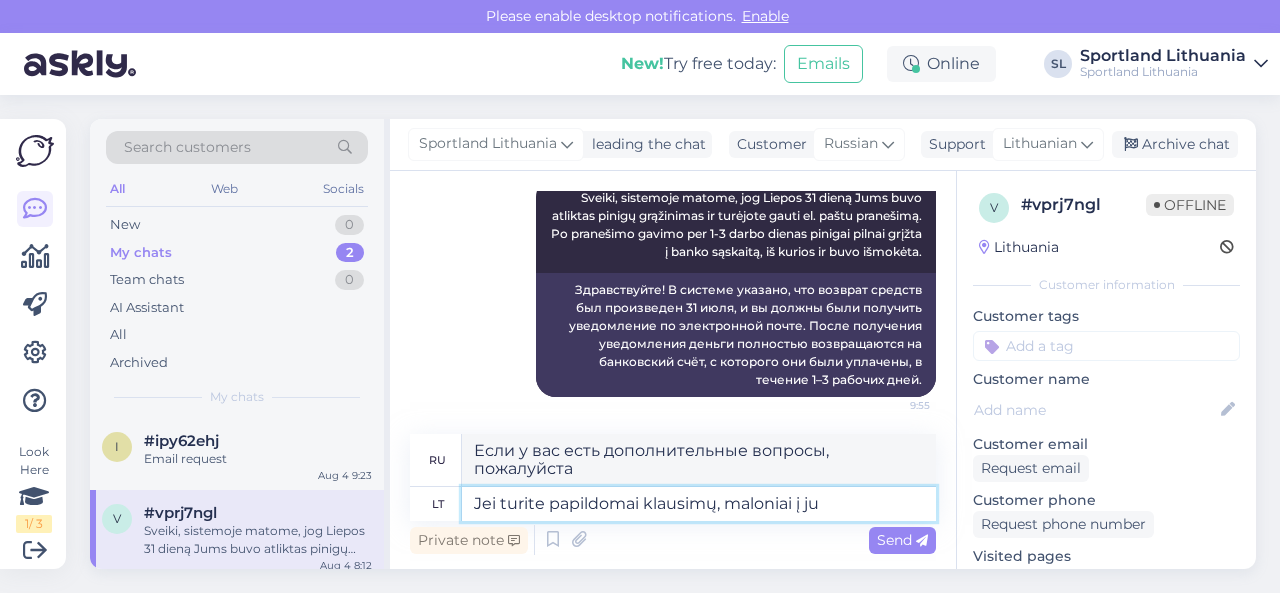 type on "Если у вас есть дополнительные вопросы, пожалуйста, обращайтесь." 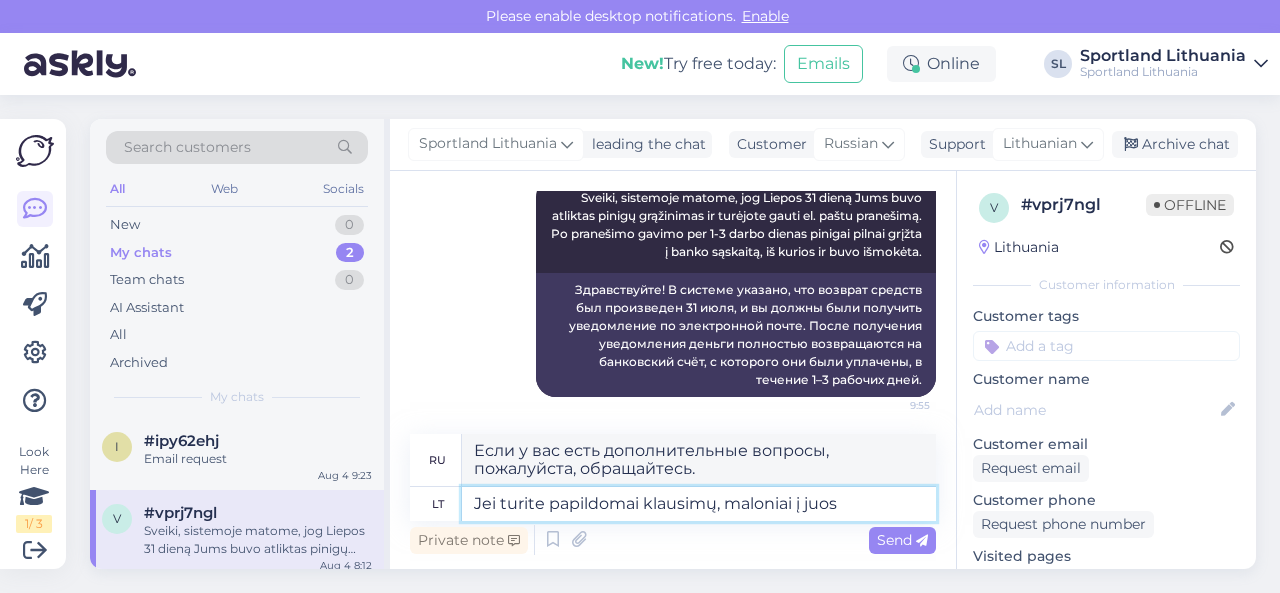 type on "Jei turite papildomai klausimų, maloniai į juos a" 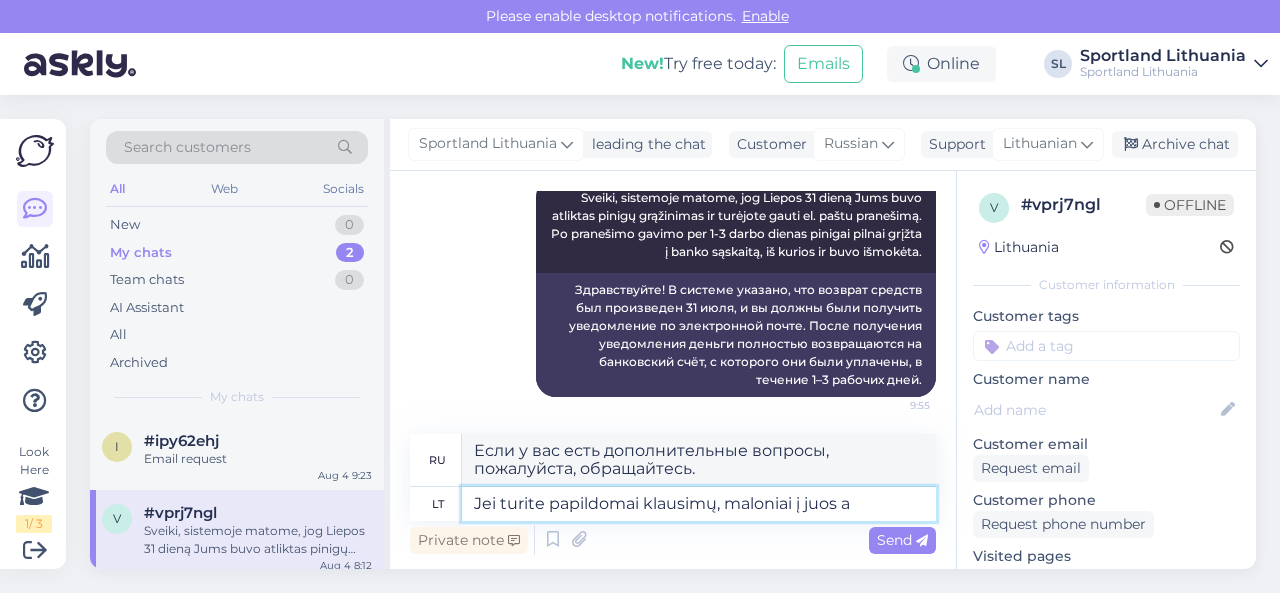 type on "Если у вас возникнут дополнительные вопросы, пожалуйста, задавайте." 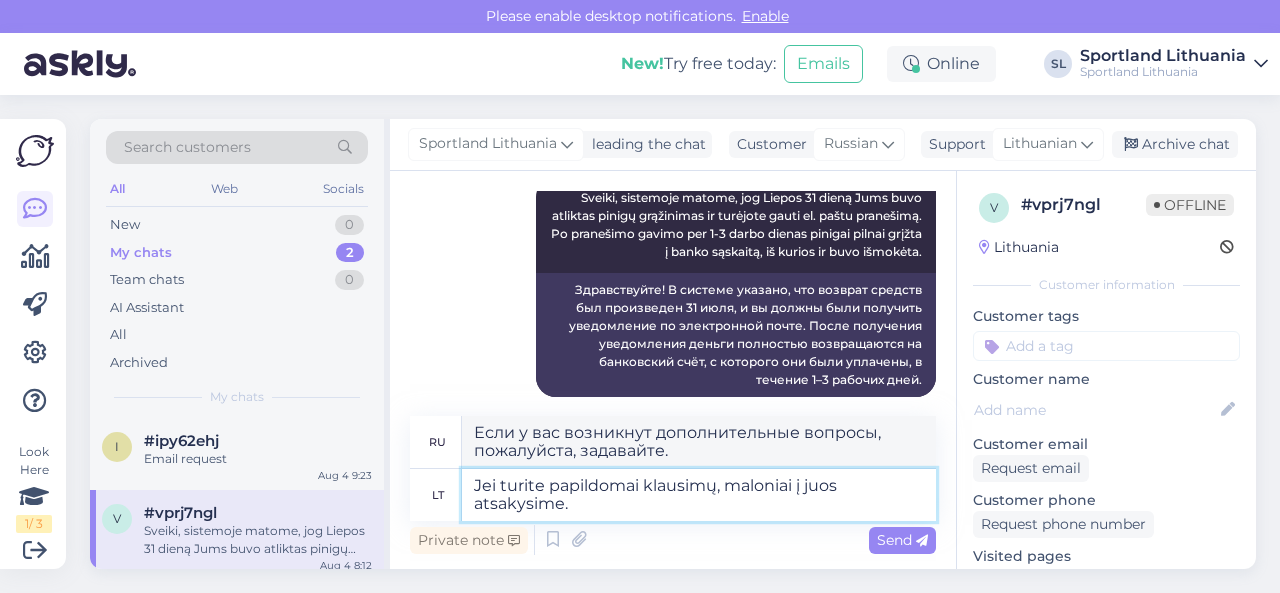 type 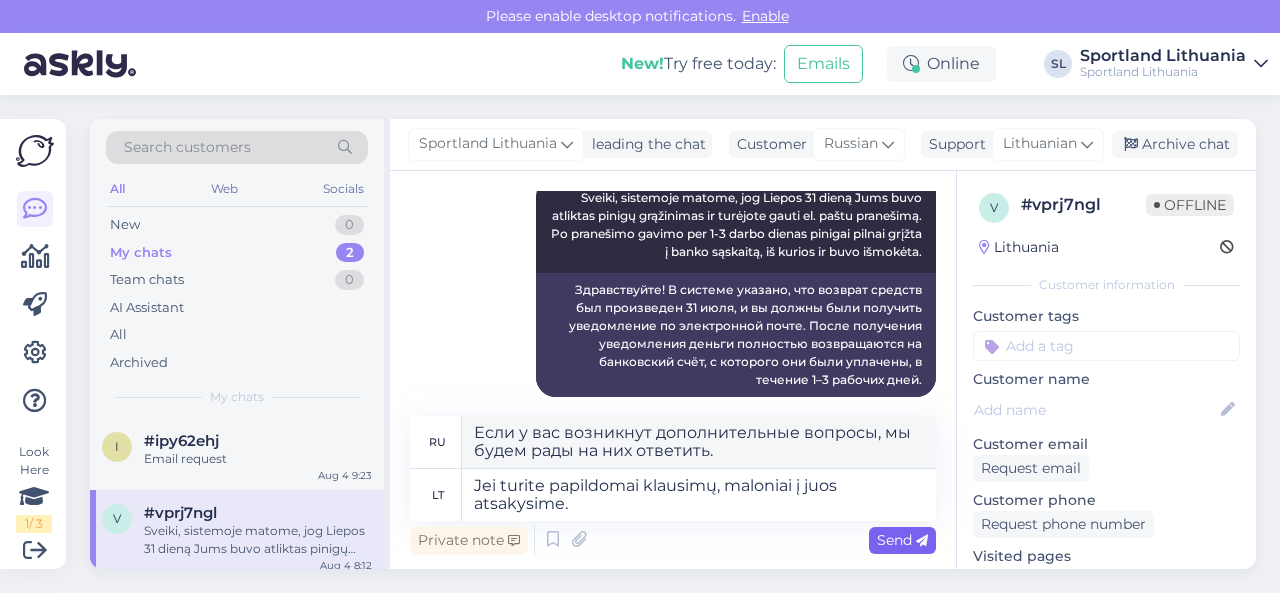 click on "Send" at bounding box center (902, 540) 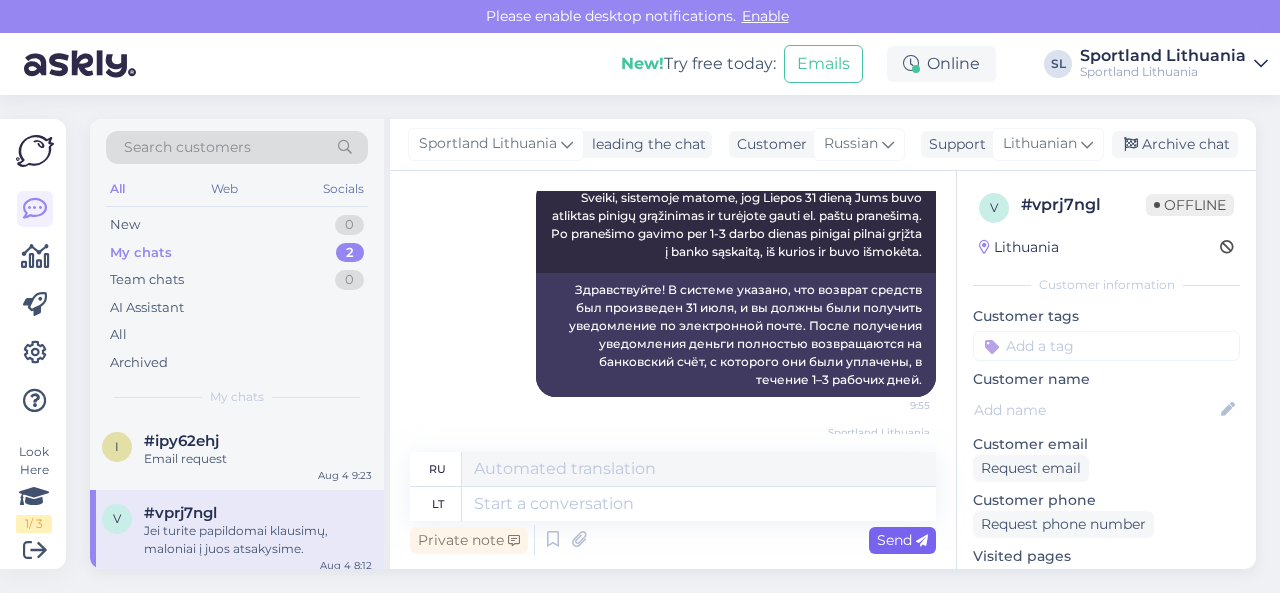 scroll, scrollTop: 7114, scrollLeft: 0, axis: vertical 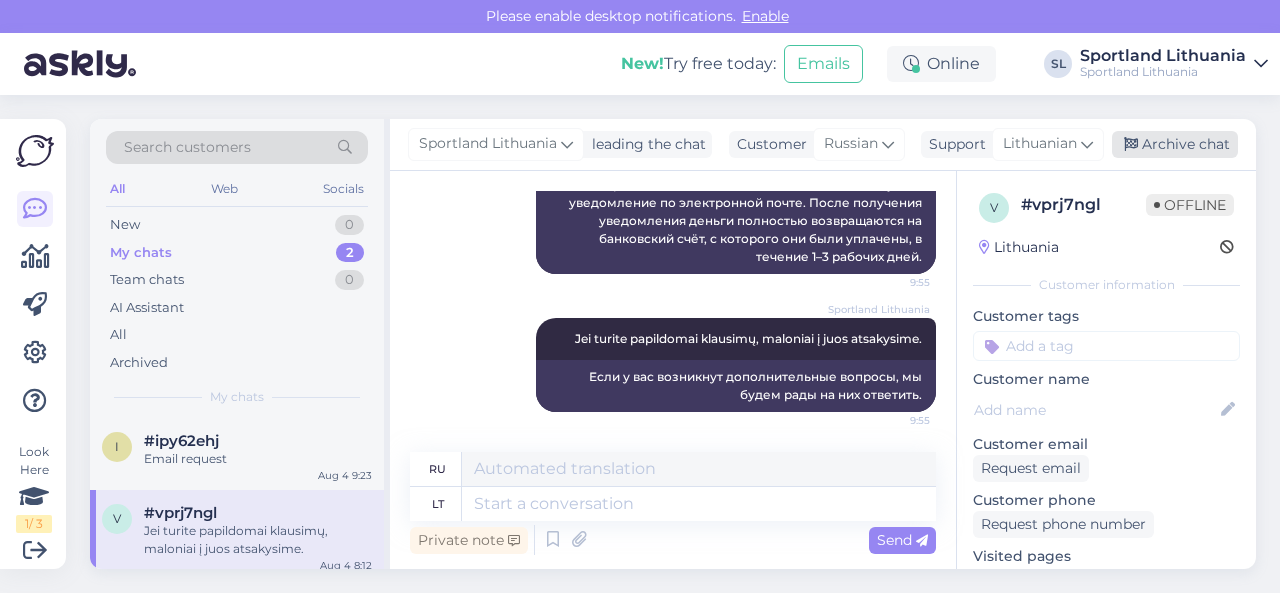 click on "Archive chat" at bounding box center (1175, 144) 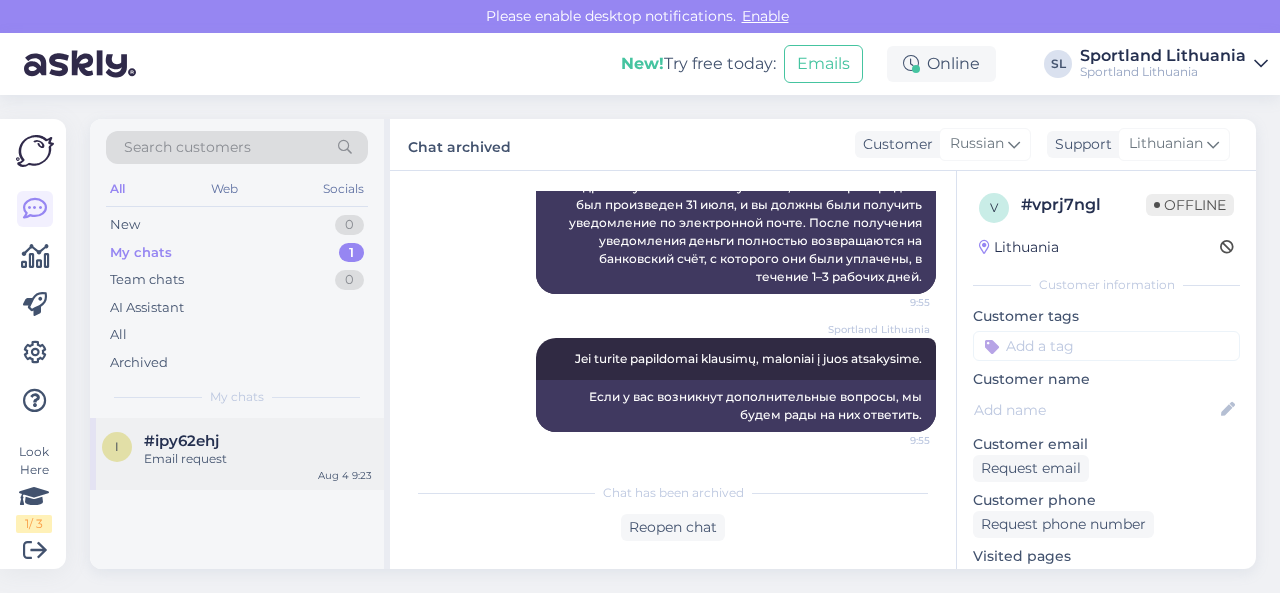 click on "Email request" at bounding box center (258, 459) 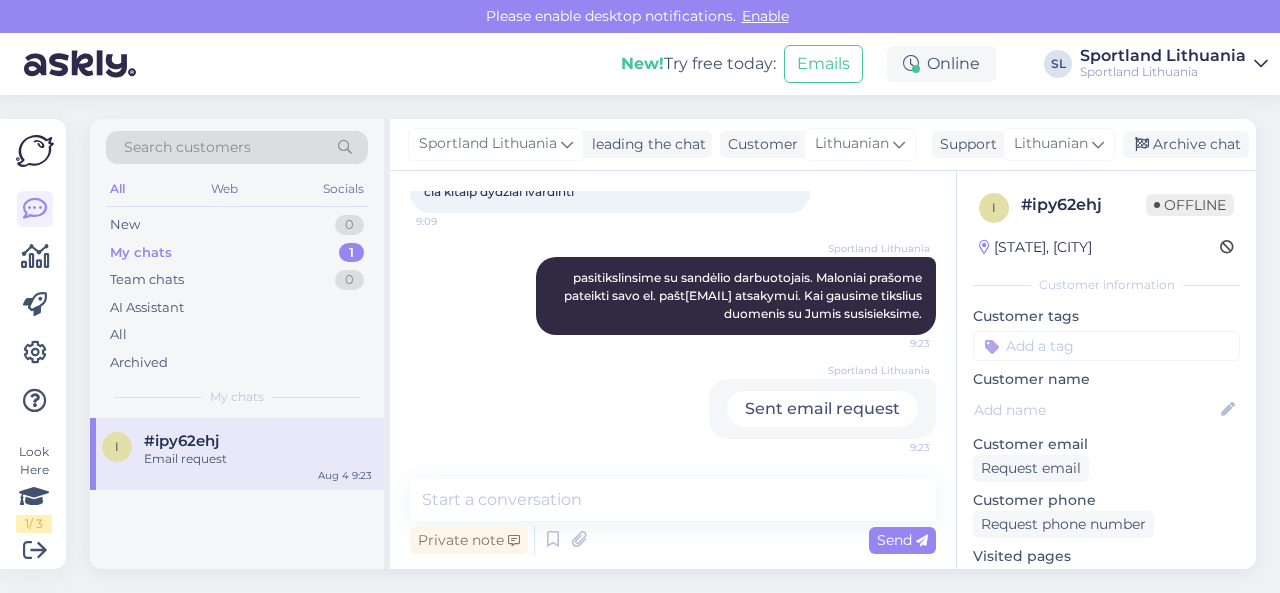 scroll, scrollTop: 651, scrollLeft: 0, axis: vertical 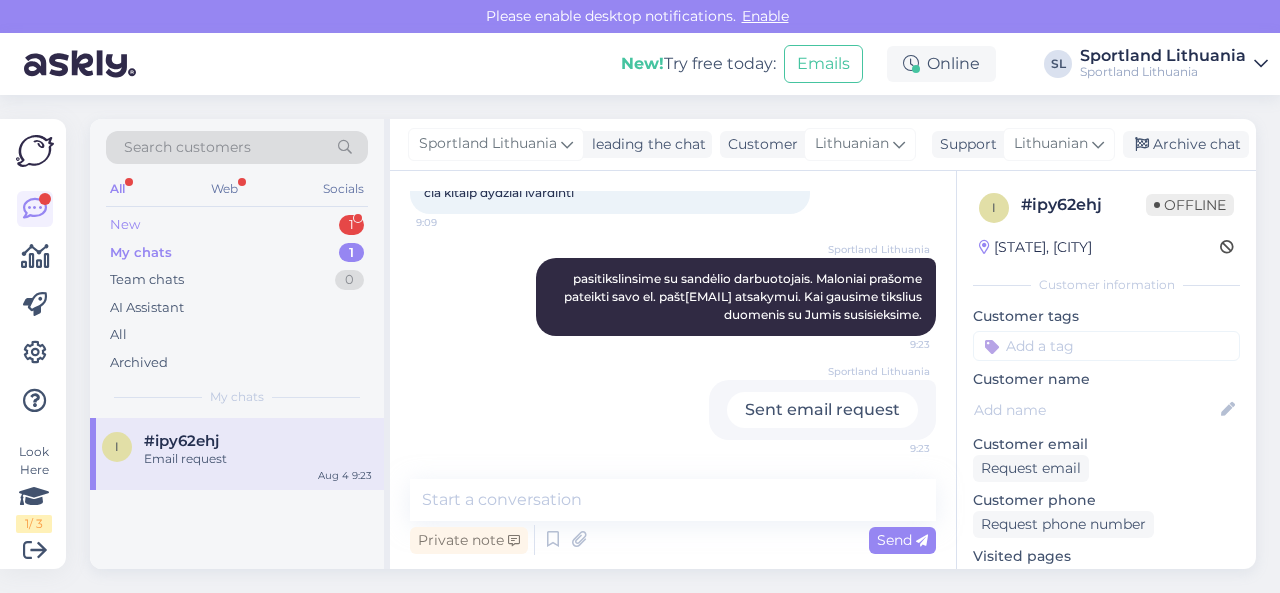 click on "New 1" at bounding box center (237, 225) 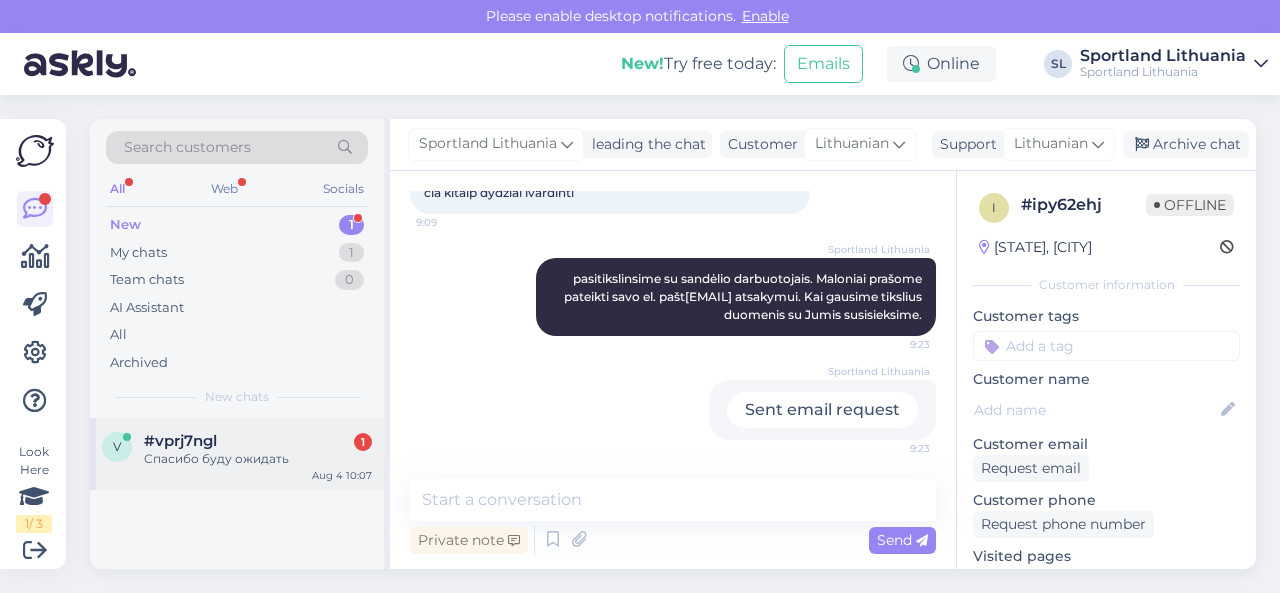 click on "Спасибо буду ожидать" at bounding box center (258, 459) 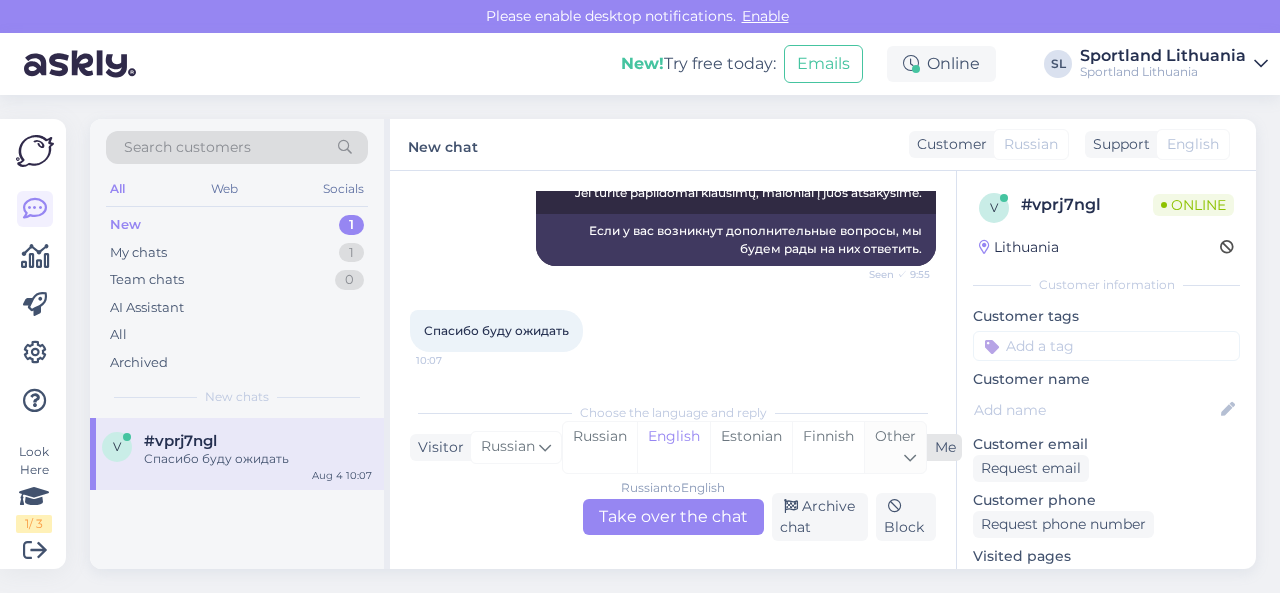 click on "Other" at bounding box center (895, 436) 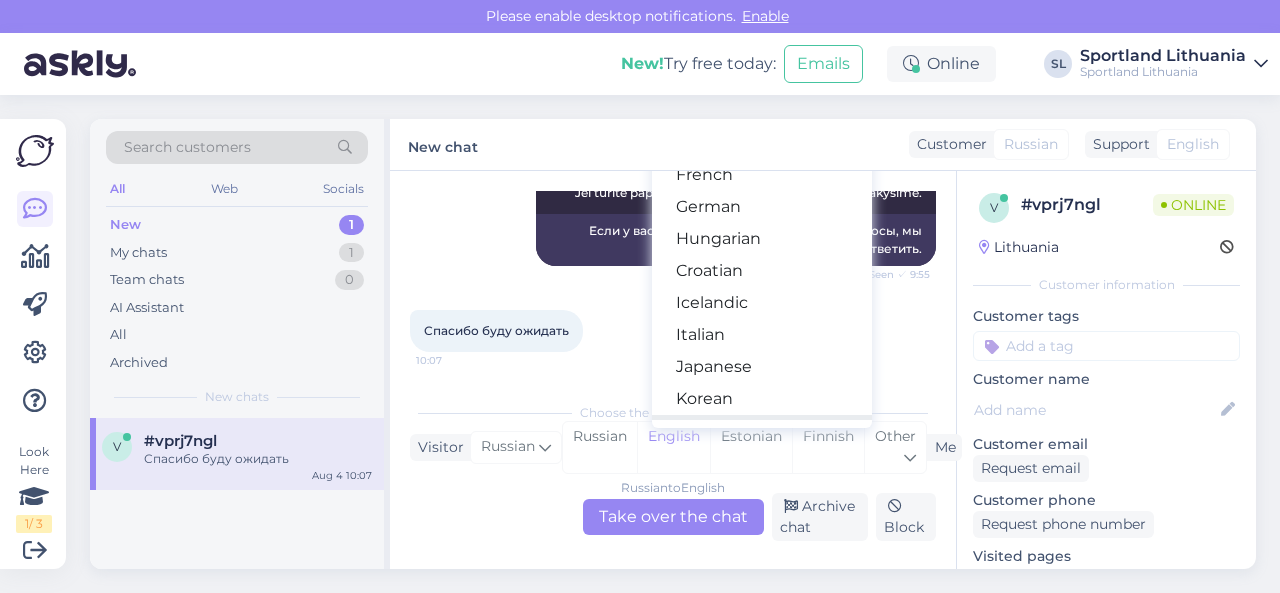 scroll, scrollTop: 400, scrollLeft: 0, axis: vertical 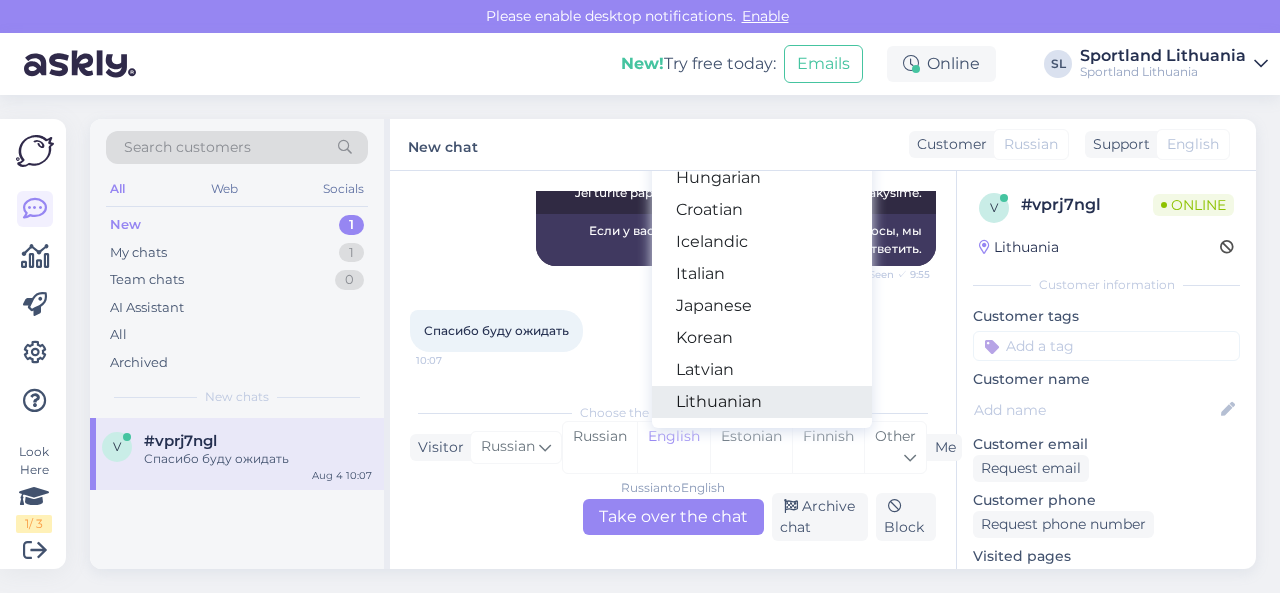 click on "Lithuanian" at bounding box center [762, 402] 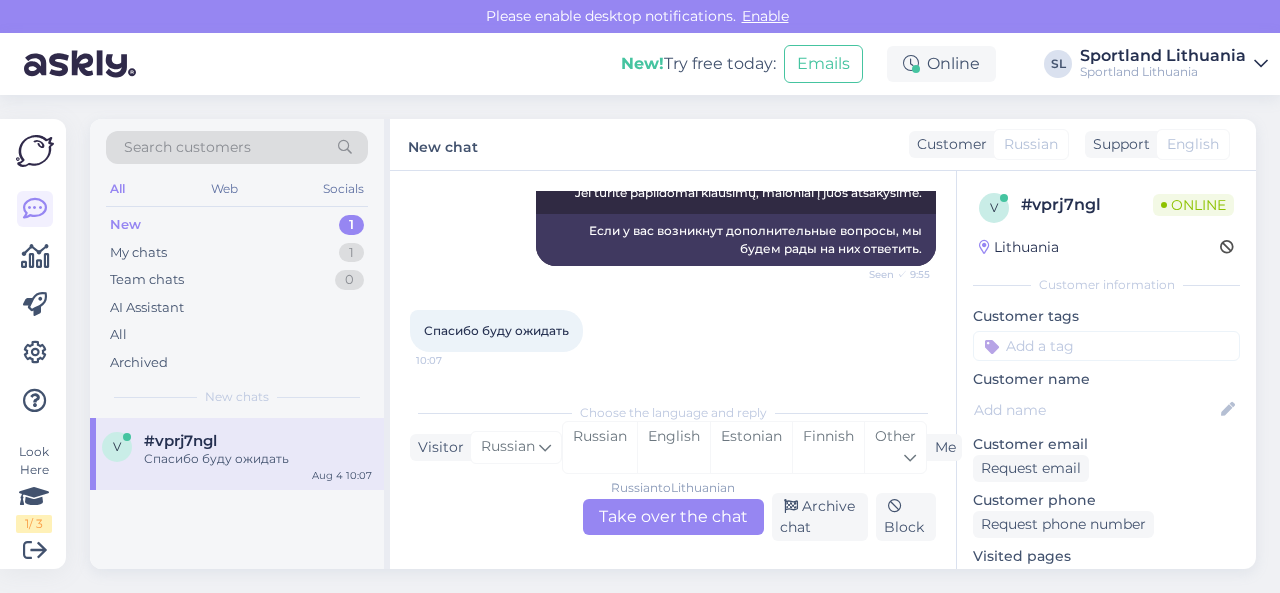 click on "Russian  to  Lithuanian Take over the chat" at bounding box center (673, 517) 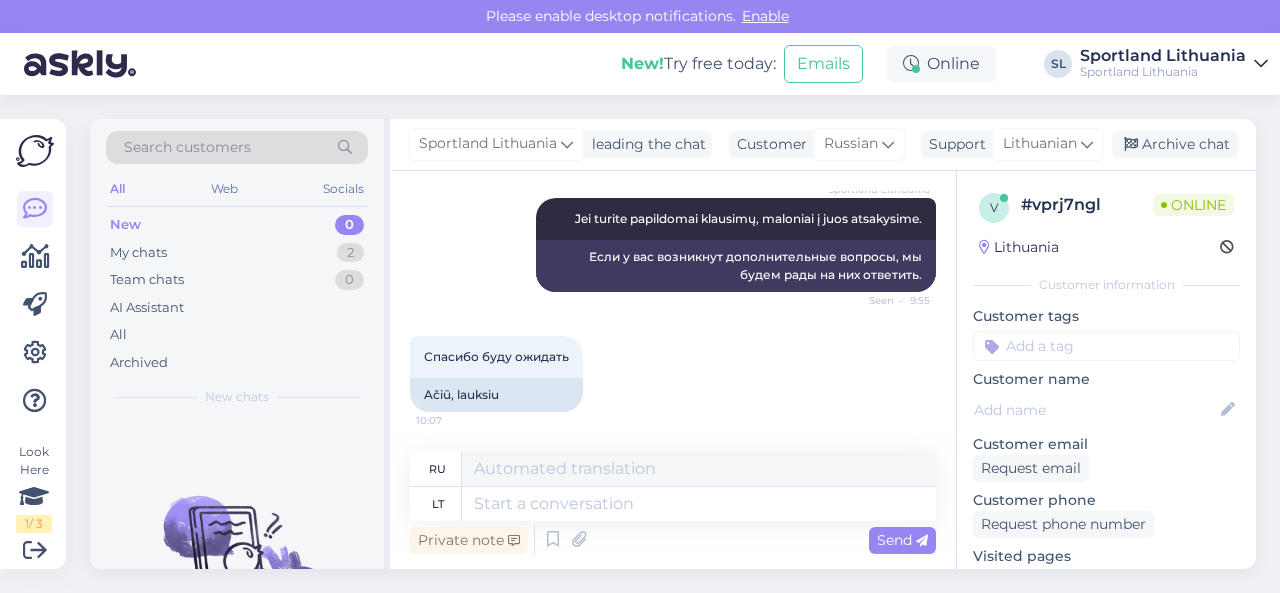 scroll, scrollTop: 7234, scrollLeft: 0, axis: vertical 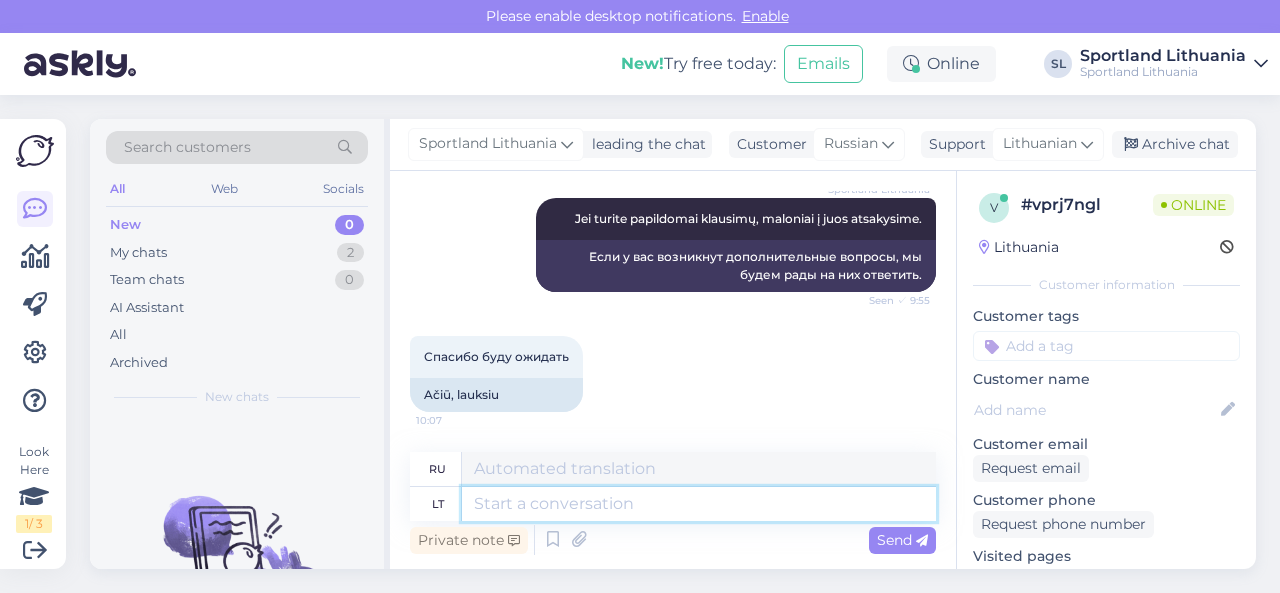 click at bounding box center (699, 504) 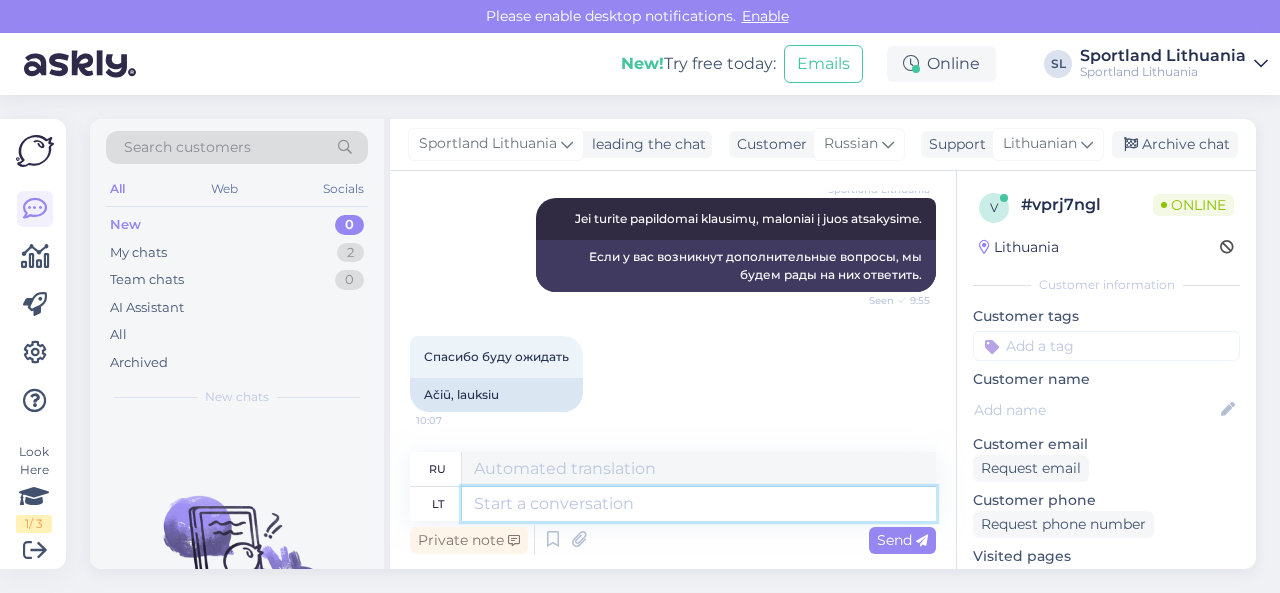 scroll, scrollTop: 7234, scrollLeft: 0, axis: vertical 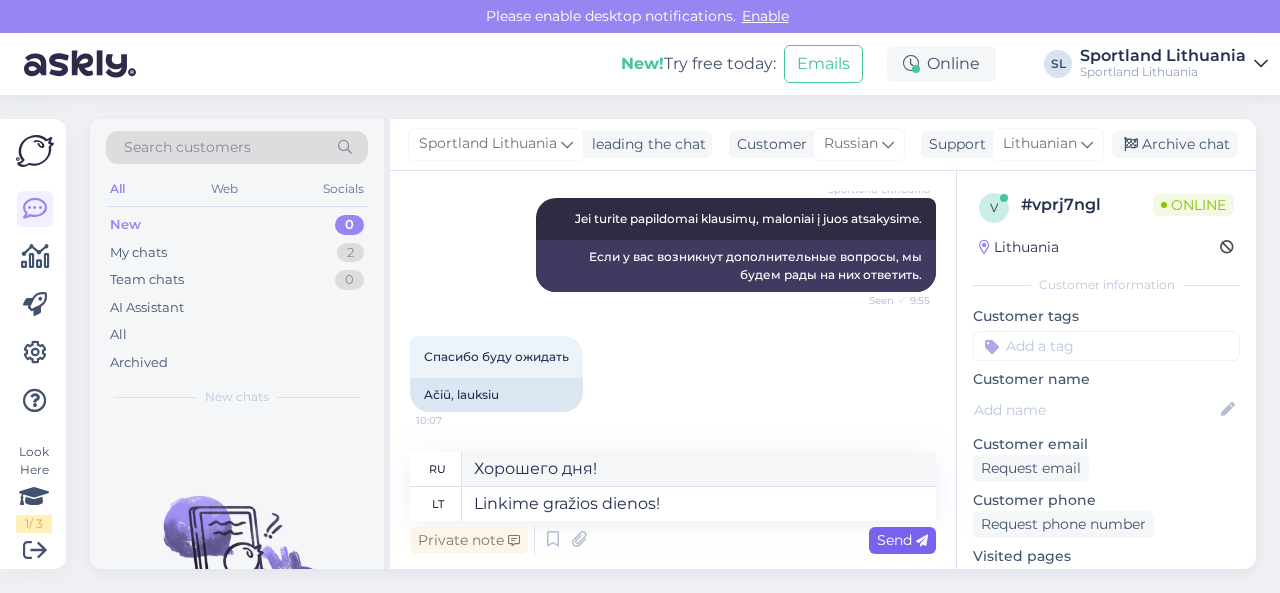 click on "Send" at bounding box center (902, 540) 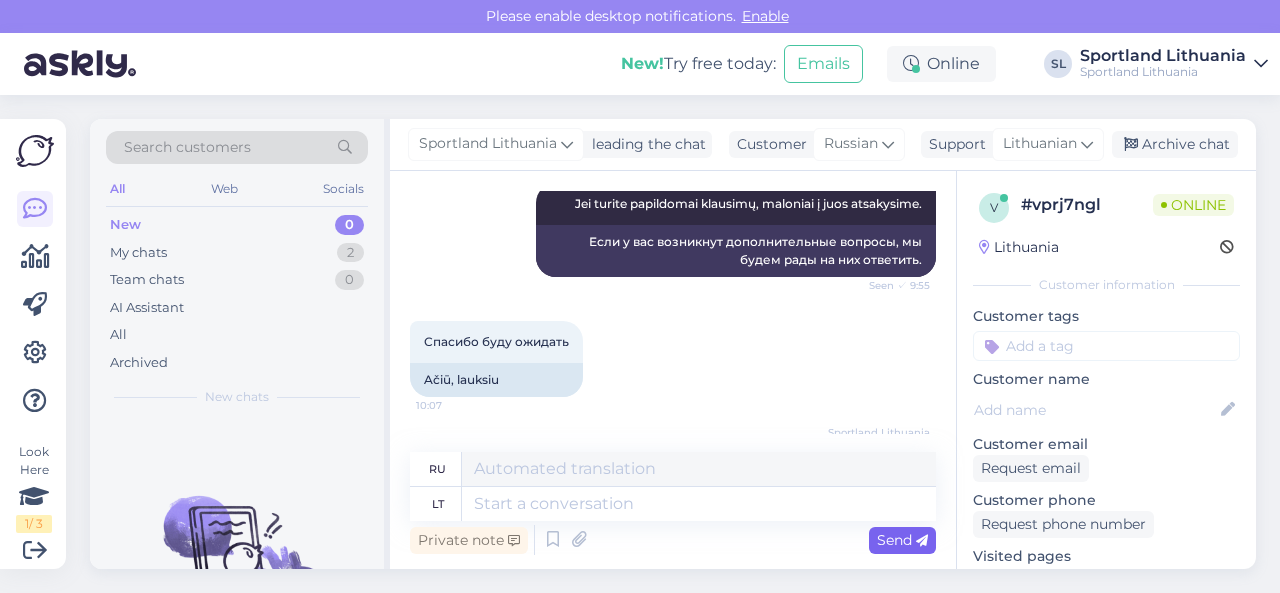 scroll, scrollTop: 7354, scrollLeft: 0, axis: vertical 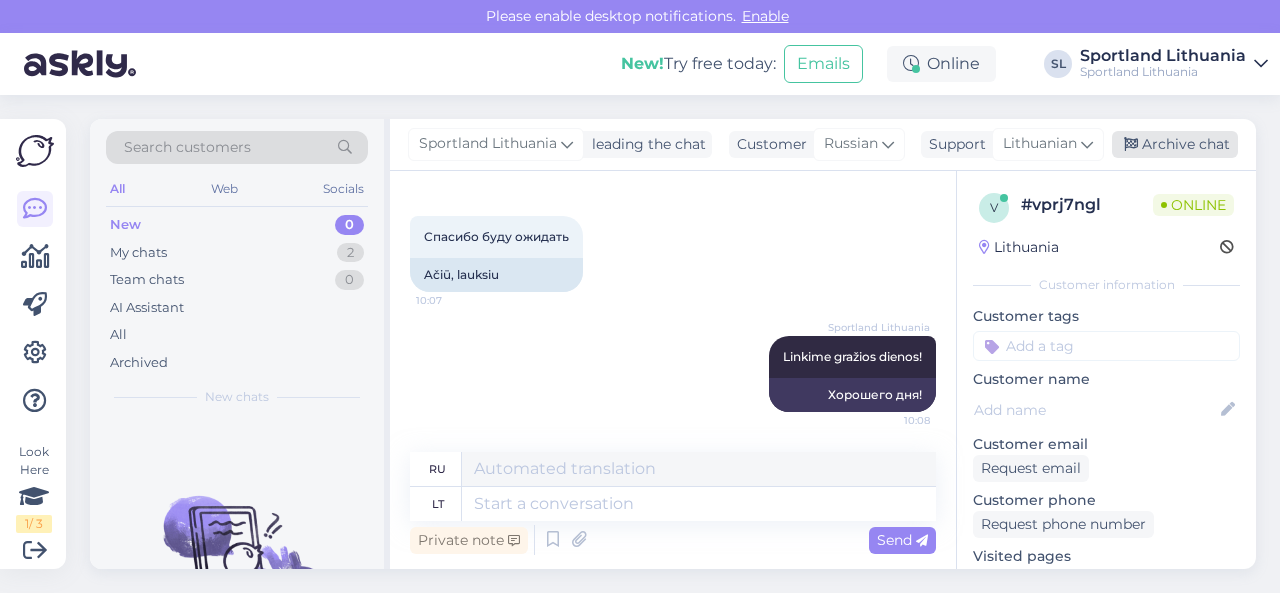 click on "Archive chat" at bounding box center [1175, 144] 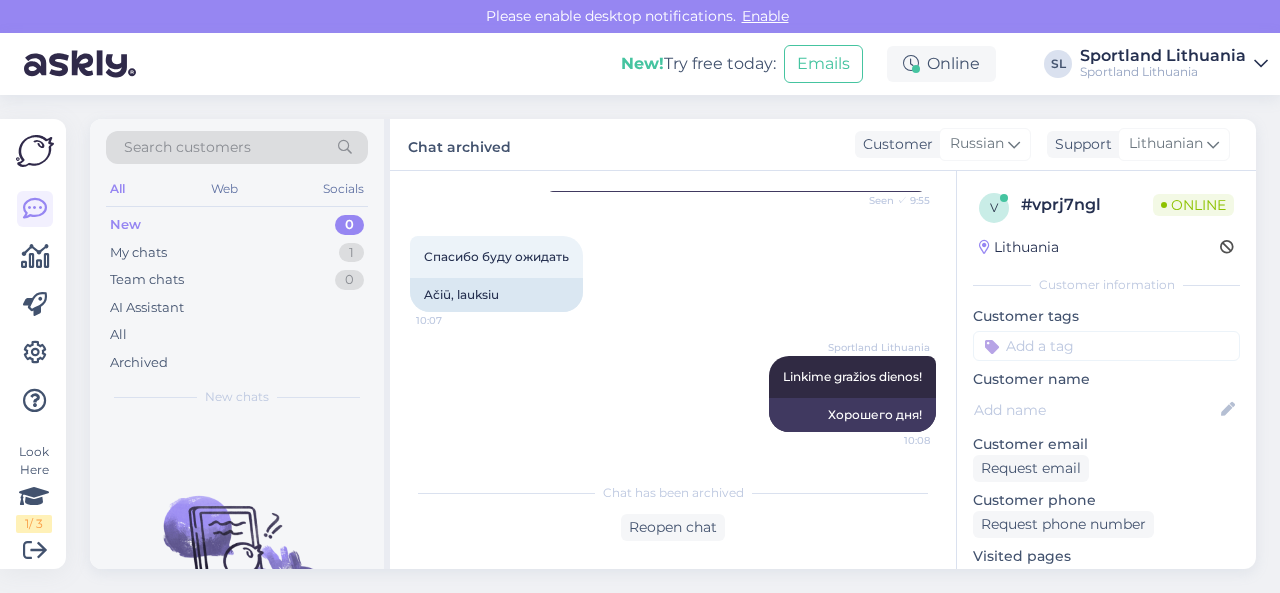 scroll, scrollTop: 7334, scrollLeft: 0, axis: vertical 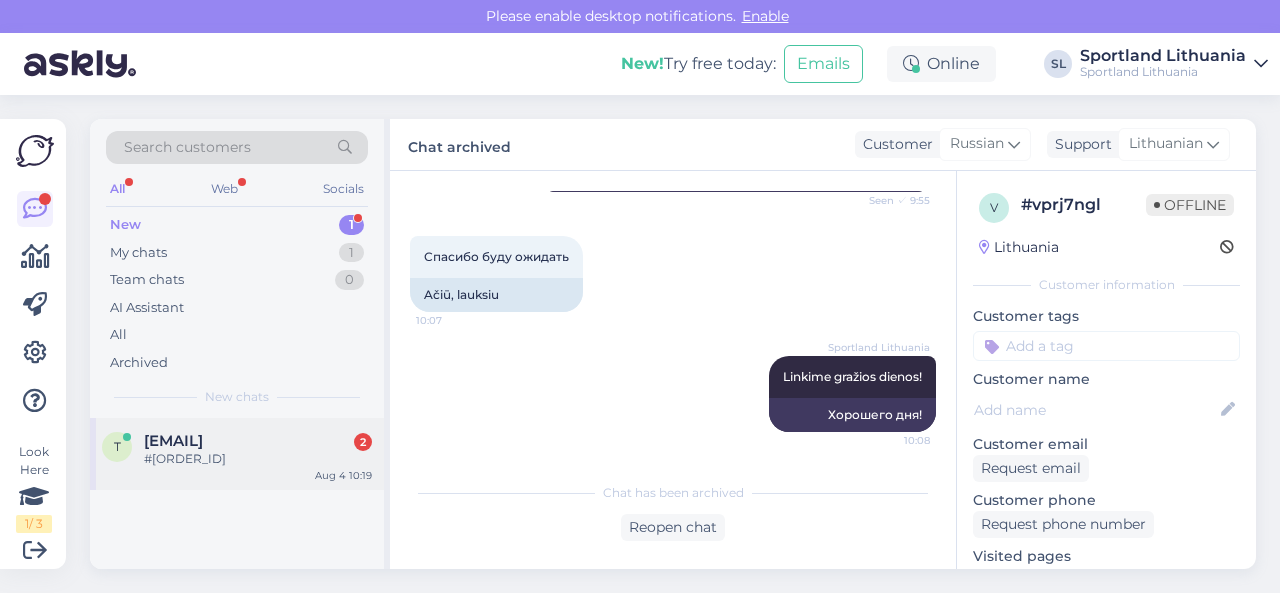 click on "#[ORDER_ID]" at bounding box center [258, 459] 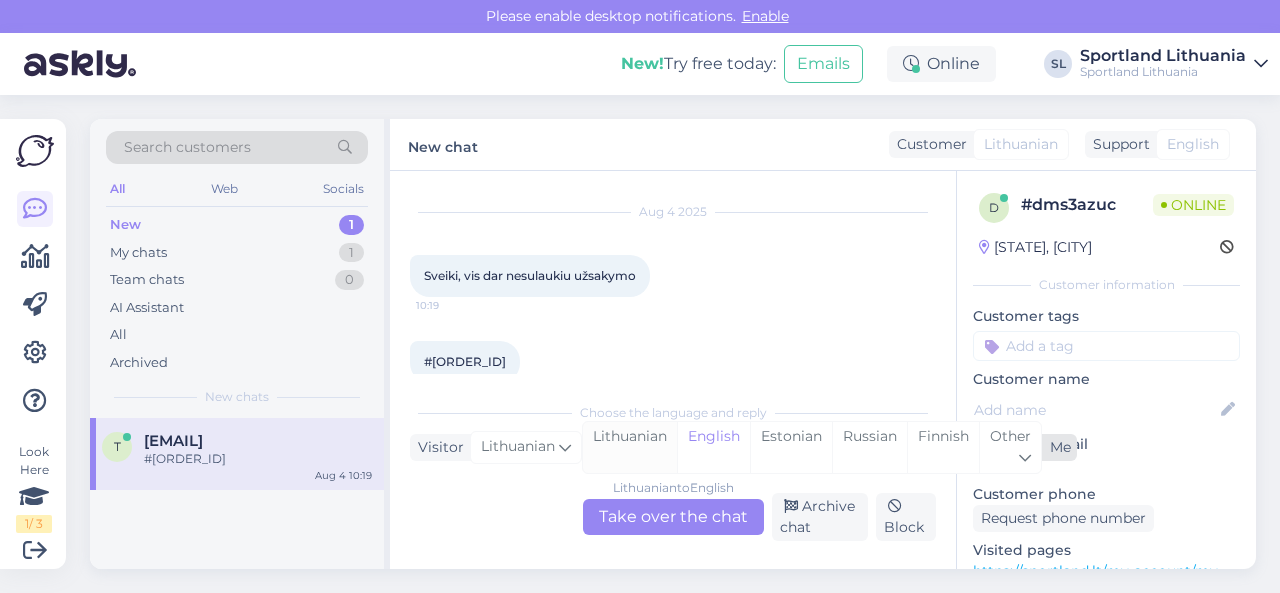 click on "Lithuanian" at bounding box center [630, 447] 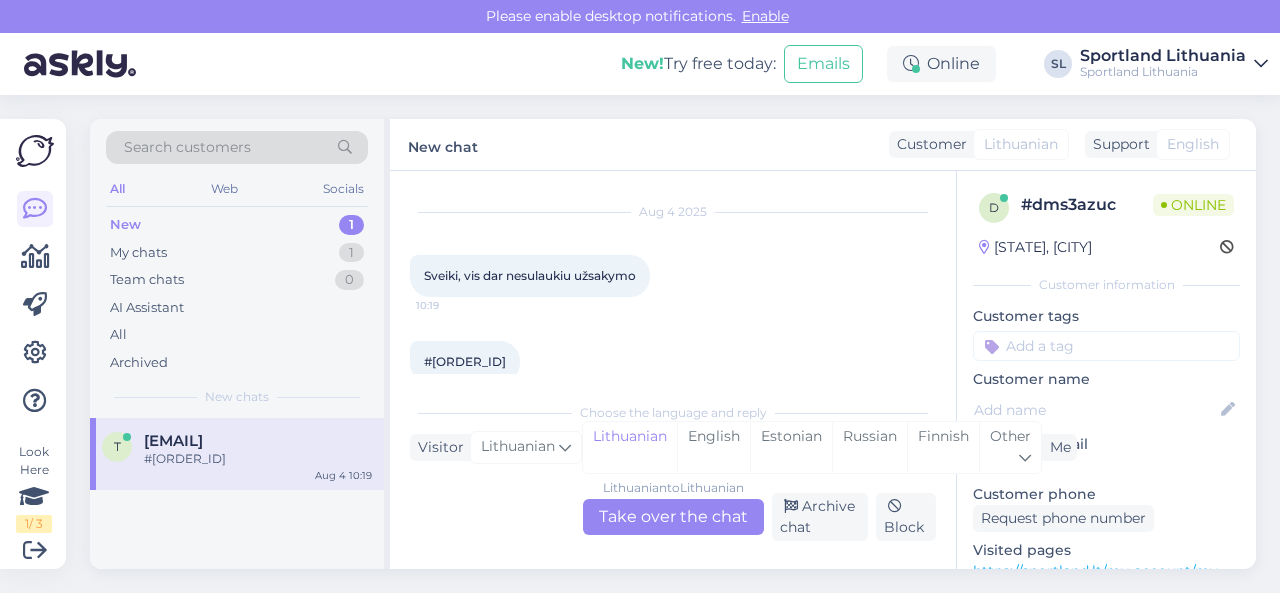 click on "Lithuanian  to  Lithuanian Take over the chat" at bounding box center [673, 517] 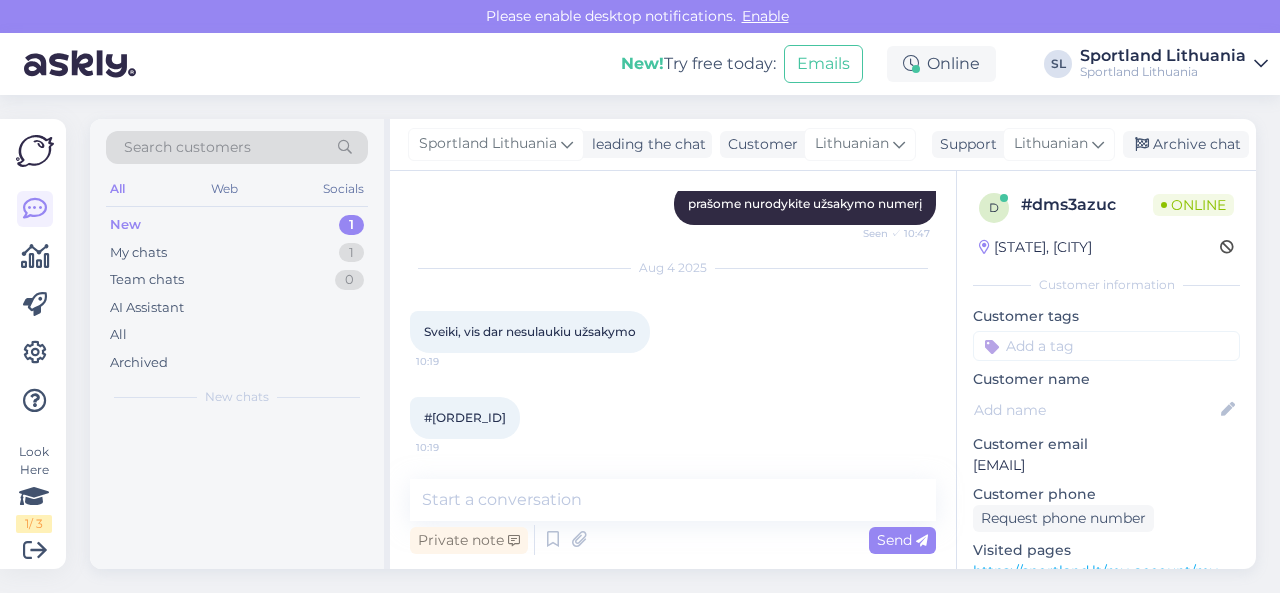scroll, scrollTop: 389, scrollLeft: 0, axis: vertical 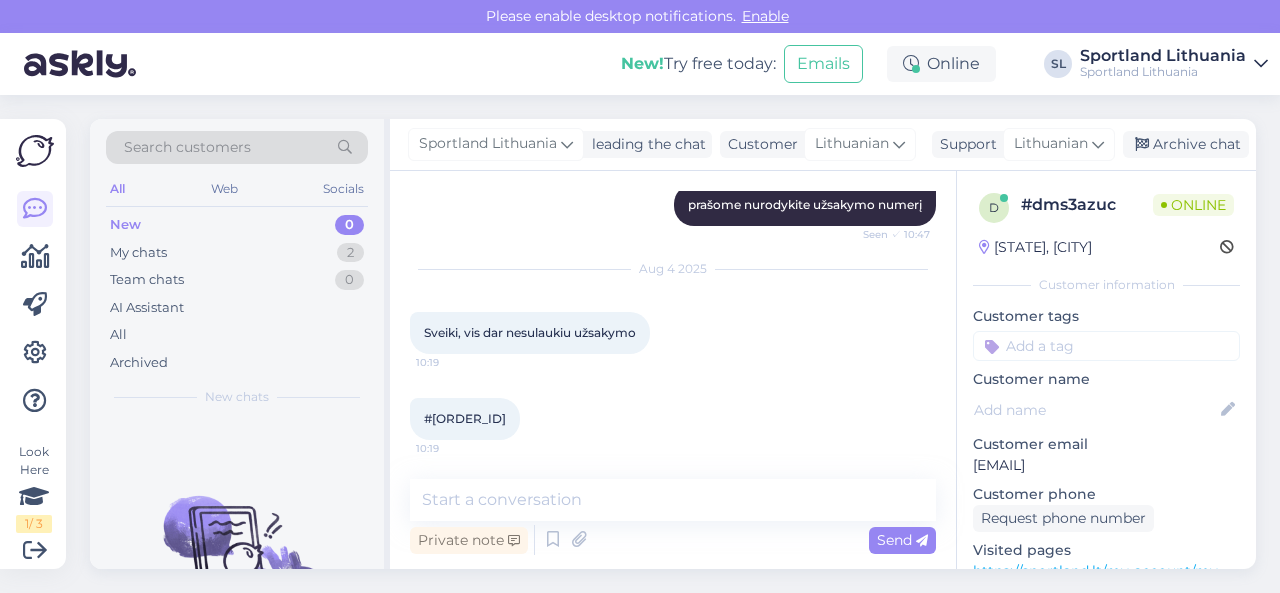 click on "#[ORDER_ID]" at bounding box center [465, 418] 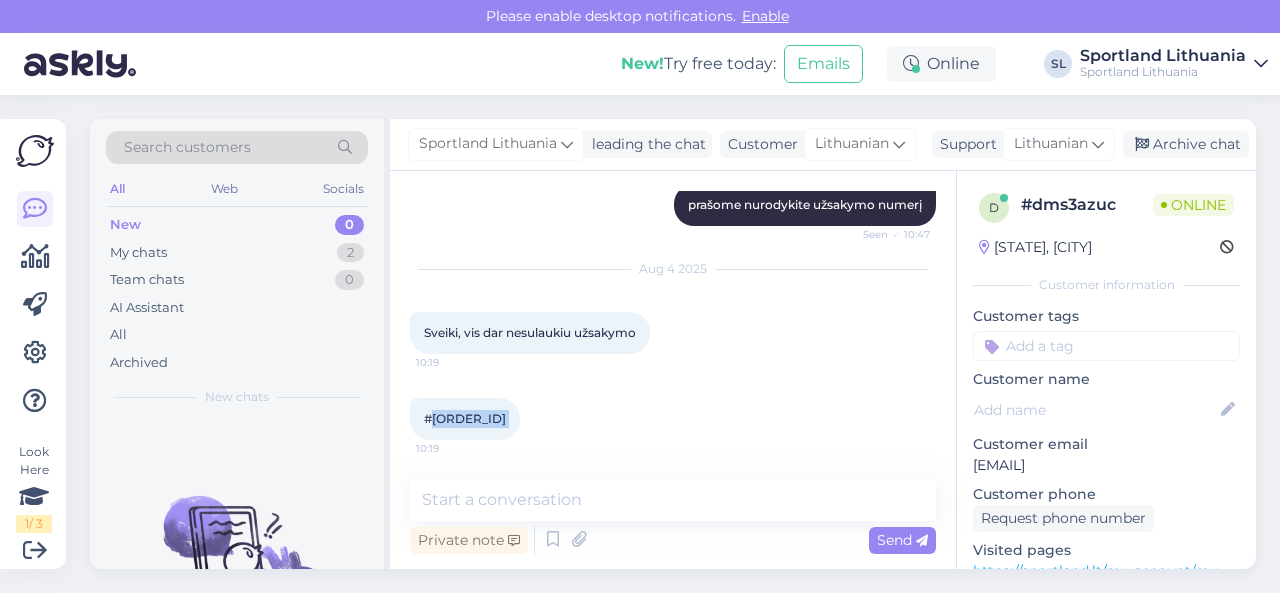 click on "#[ORDER_ID]" at bounding box center (465, 418) 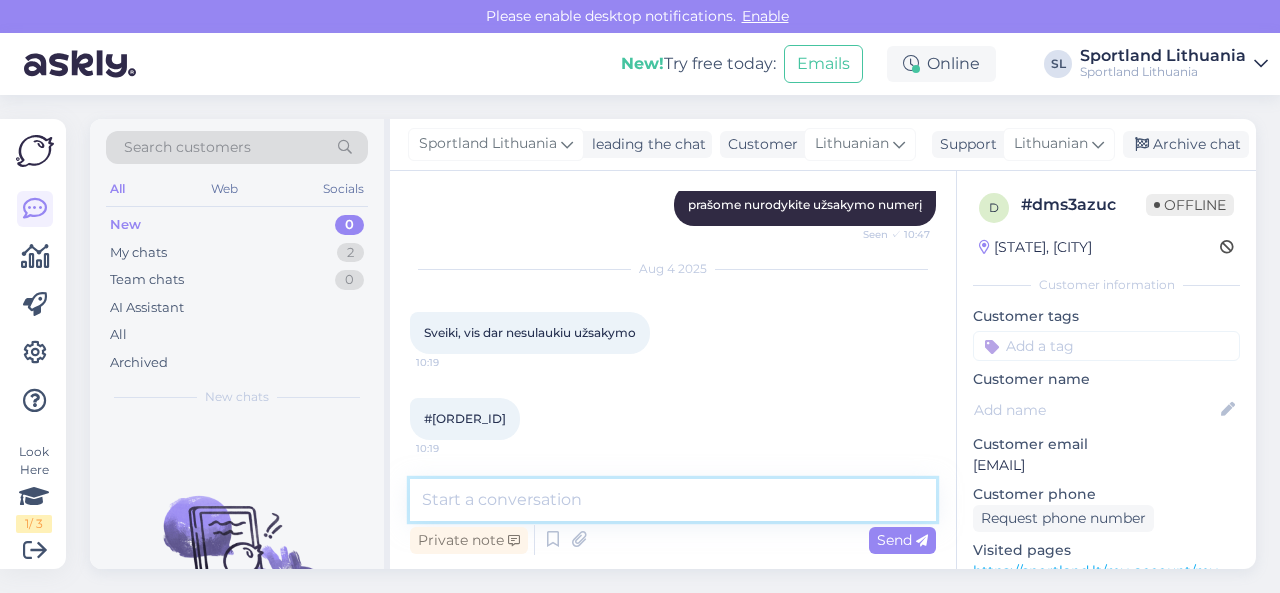 click at bounding box center [673, 500] 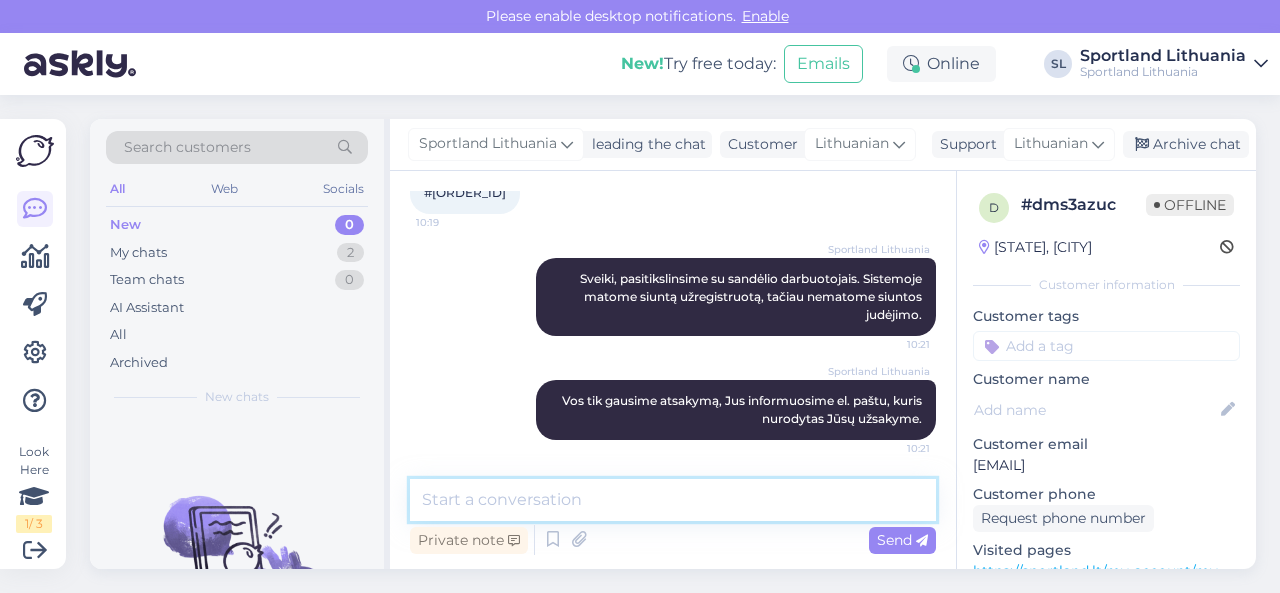 scroll, scrollTop: 701, scrollLeft: 0, axis: vertical 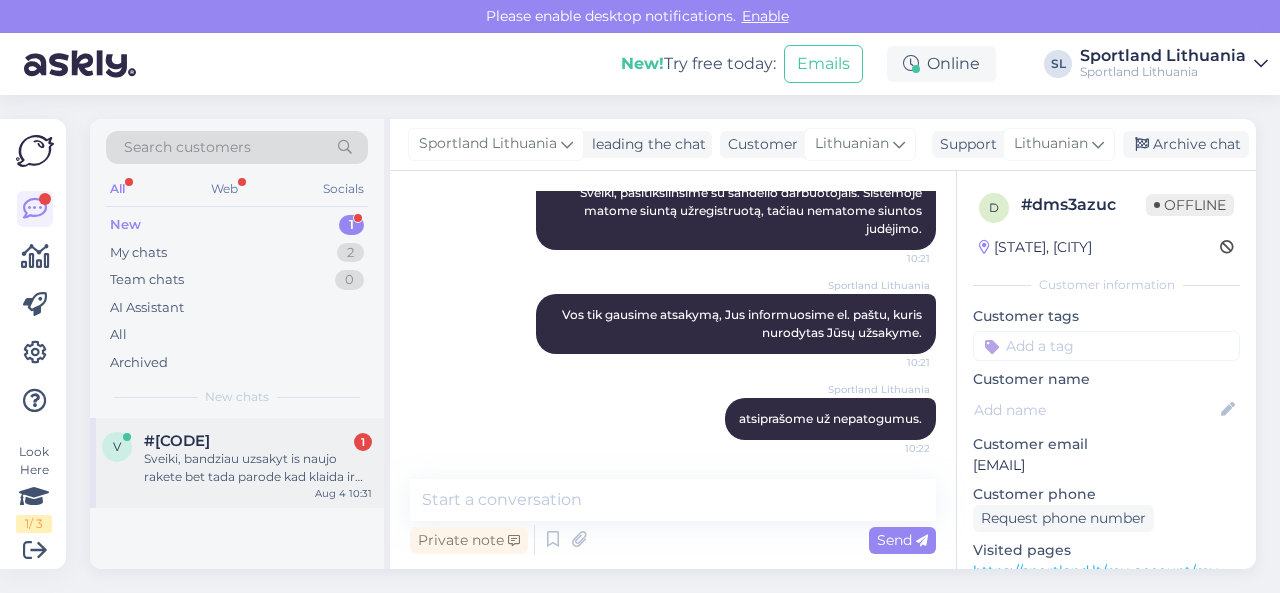 click on "Sveiki, bandziau uzsakyt is naujo rakete bet tada parode kad klaida ir nebera sandelyje [ORDER_ID], tai nepavyko atlikt uzsakymo, bet matau kad jis sistemoje suvestas. Gal tos raketes nebera likuciuose?" at bounding box center [258, 468] 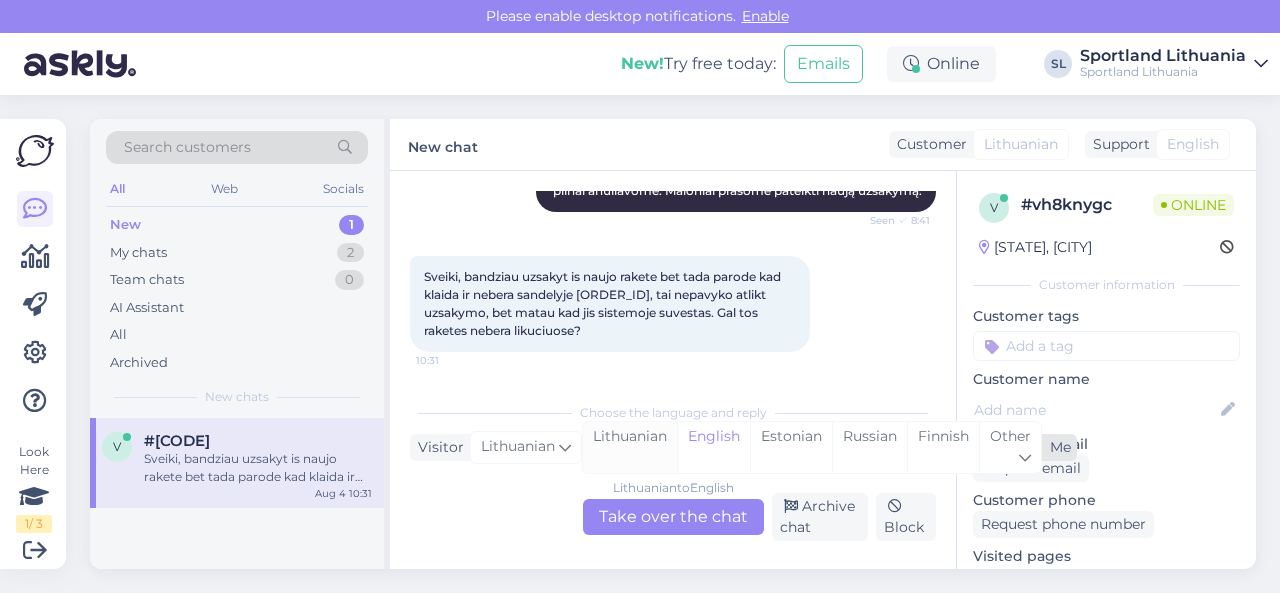 click on "Lithuanian" at bounding box center [630, 447] 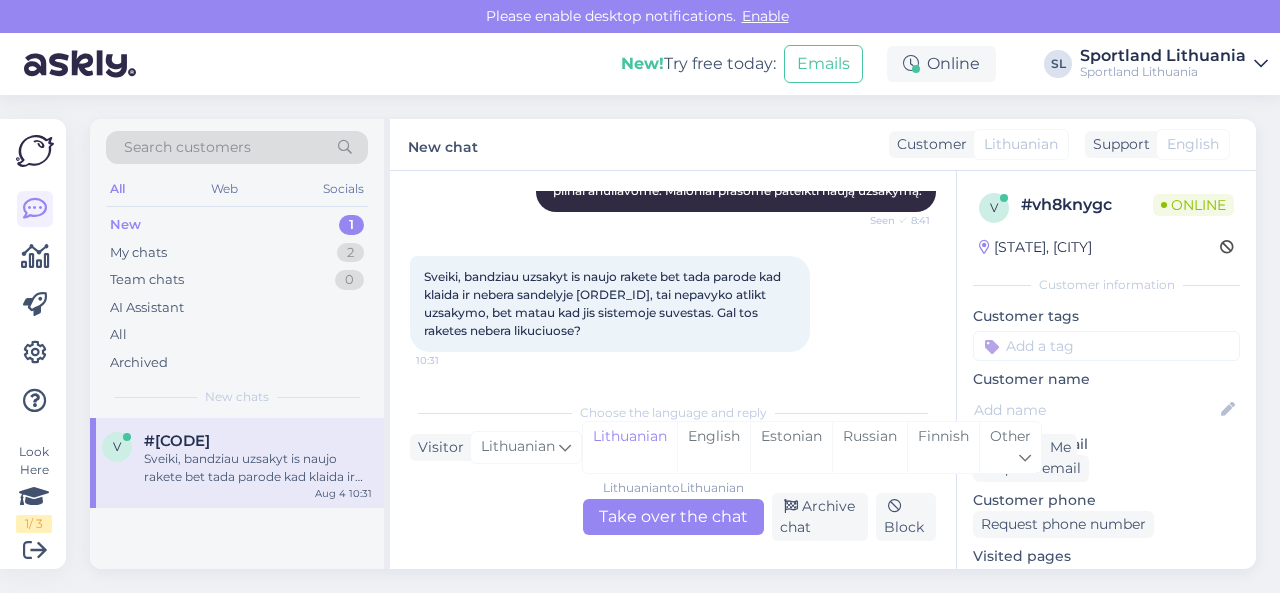 click on "Lithuanian  to  Lithuanian Take over the chat" at bounding box center (673, 517) 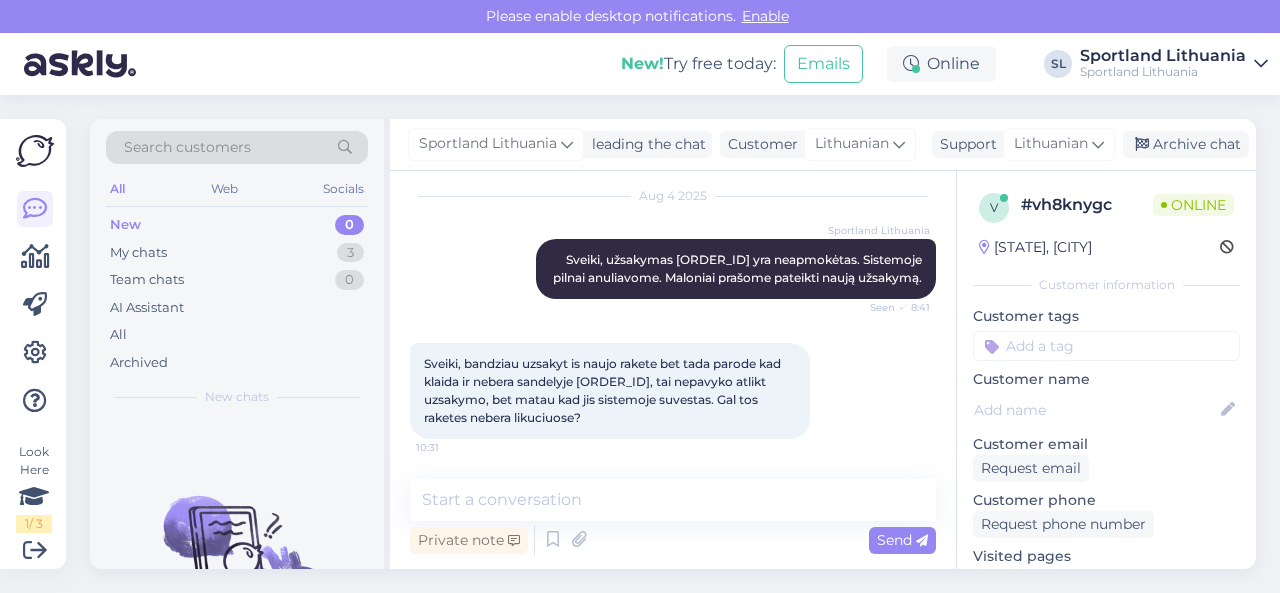 scroll, scrollTop: 461, scrollLeft: 0, axis: vertical 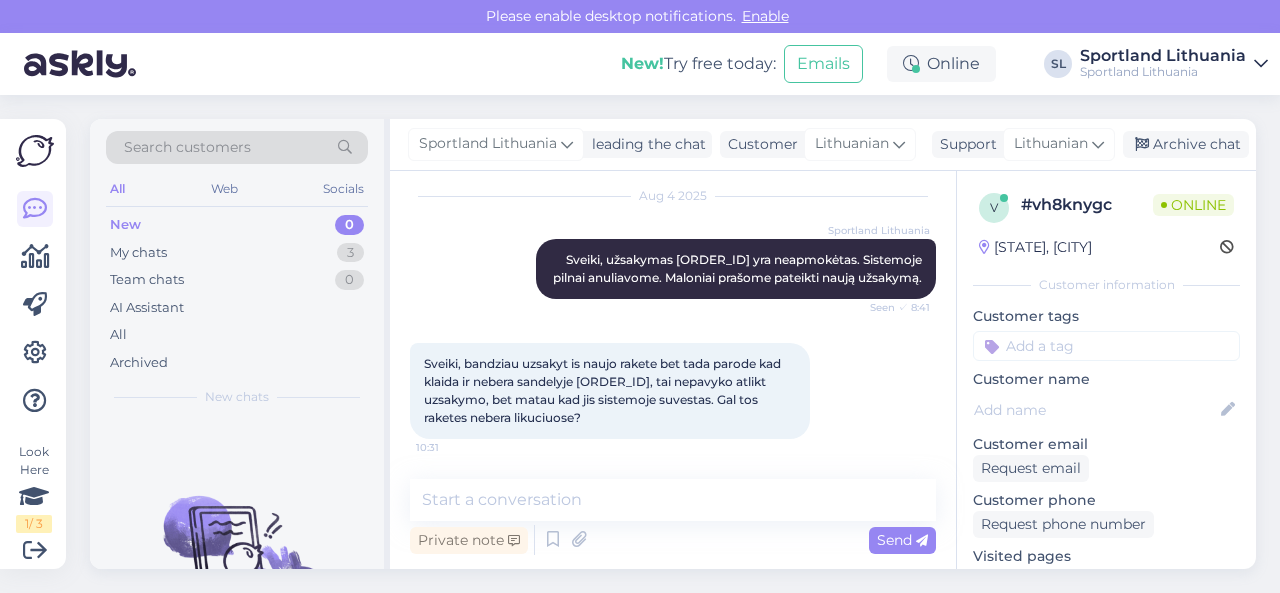 click on "Sveiki, bandziau uzsakyt is naujo rakete bet tada parode kad klaida ir nebera sandelyje [ORDER_ID], tai nepavyko atlikt uzsakymo, bet matau kad jis sistemoje suvestas. Gal tos raketes nebera likuciuose?" at bounding box center (604, 390) 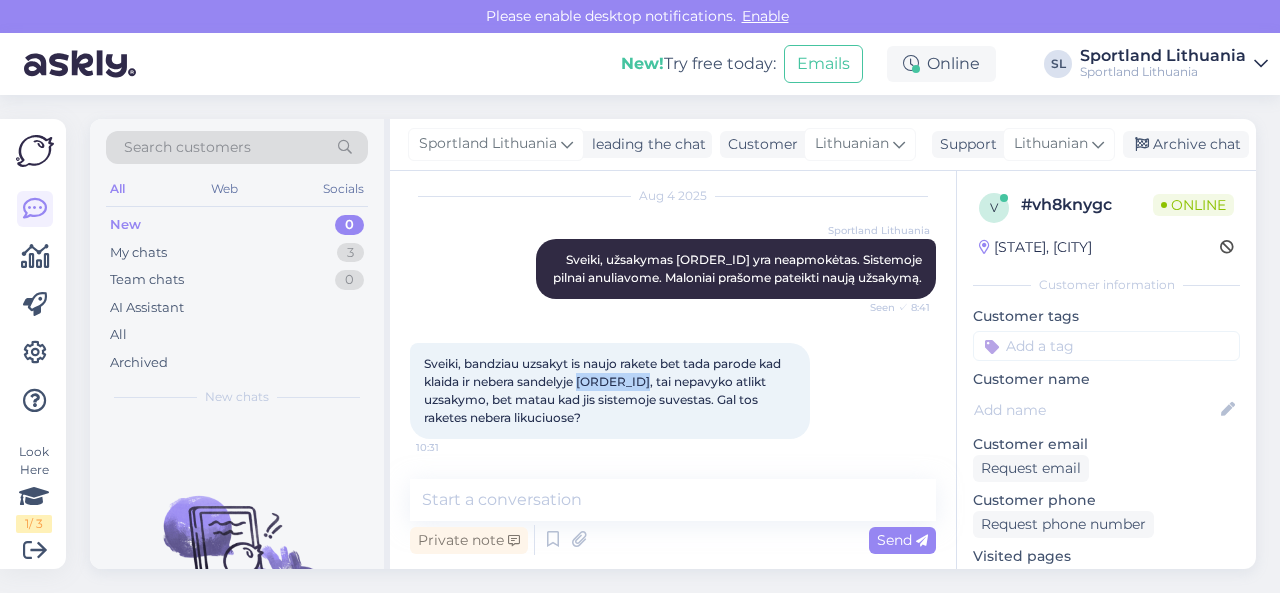 click on "Sveiki, bandziau uzsakyt is naujo rakete bet tada parode kad klaida ir nebera sandelyje [ORDER_ID], tai nepavyko atlikt uzsakymo, bet matau kad jis sistemoje suvestas. Gal tos raketes nebera likuciuose?" at bounding box center [604, 390] 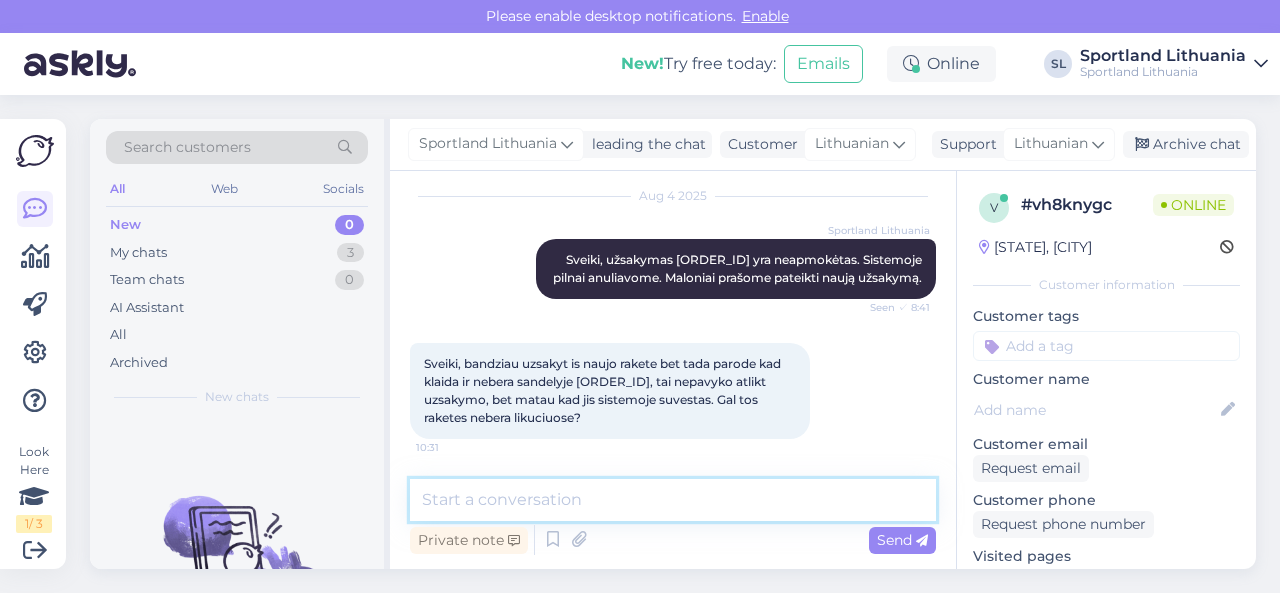 click at bounding box center [673, 500] 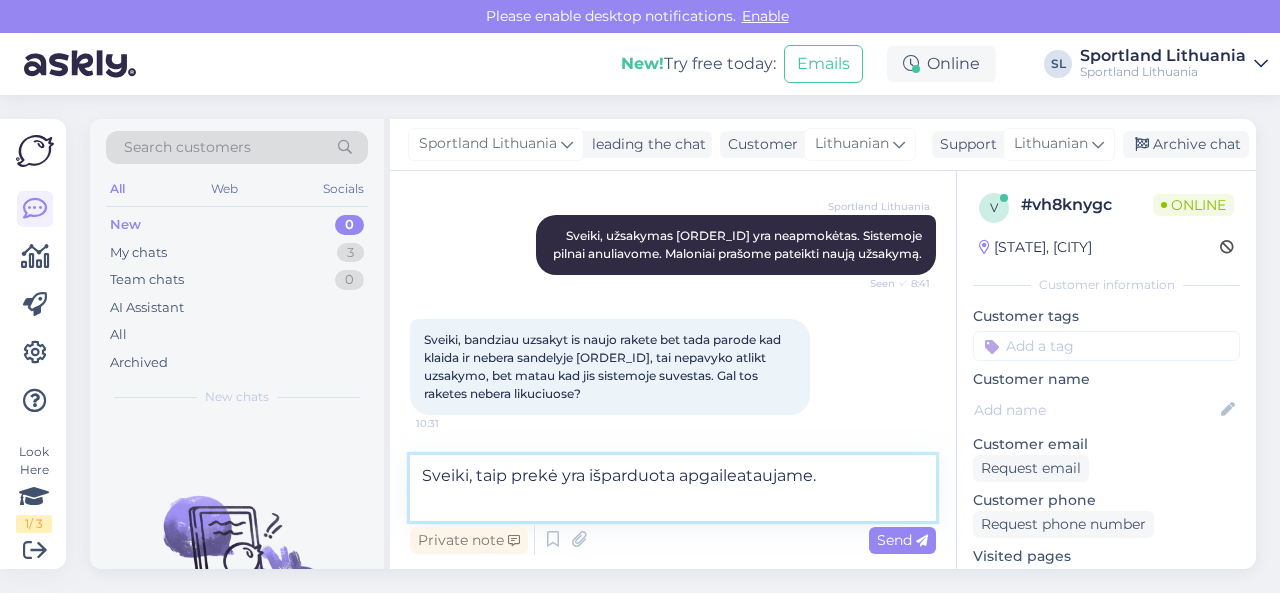 paste on "https://sportland.lt/product/head_vibe_2025_padel_racquet_226135" 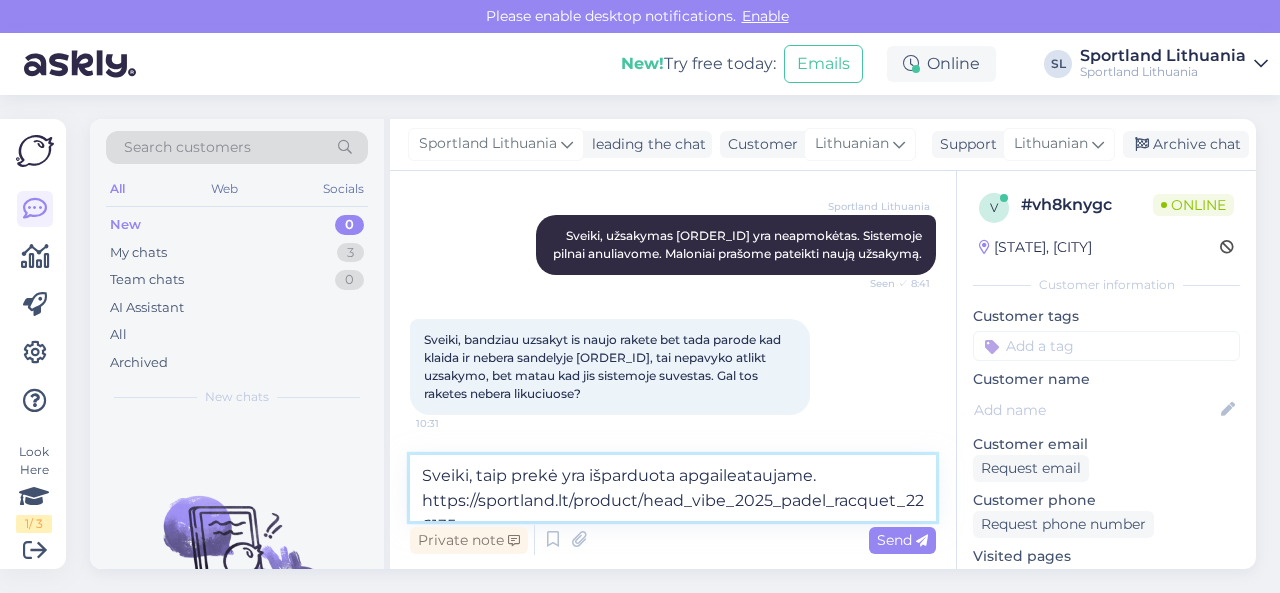 scroll, scrollTop: 510, scrollLeft: 0, axis: vertical 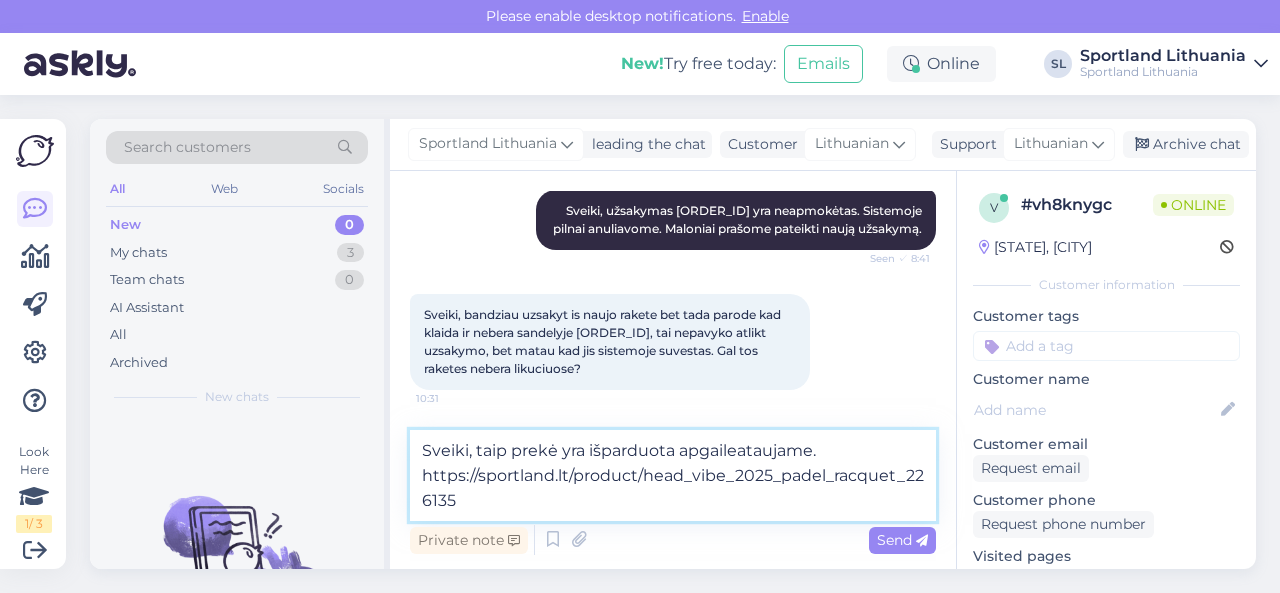 click on "Sveiki, taip prekė yra išparduota apgaileataujame.
https://sportland.lt/product/head_vibe_2025_padel_racquet_226135" at bounding box center [673, 475] 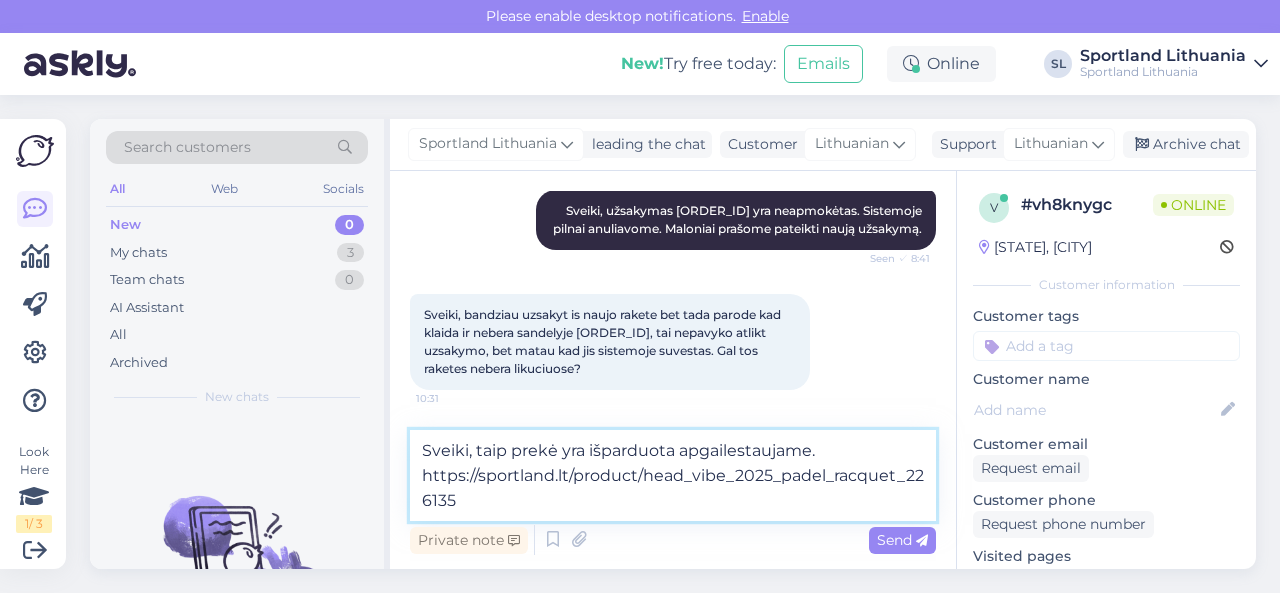 click on "Sveiki, taip prekė yra išparduota apgailestaujame.
https://sportland.lt/product/head_vibe_2025_padel_racquet_226135" at bounding box center [673, 475] 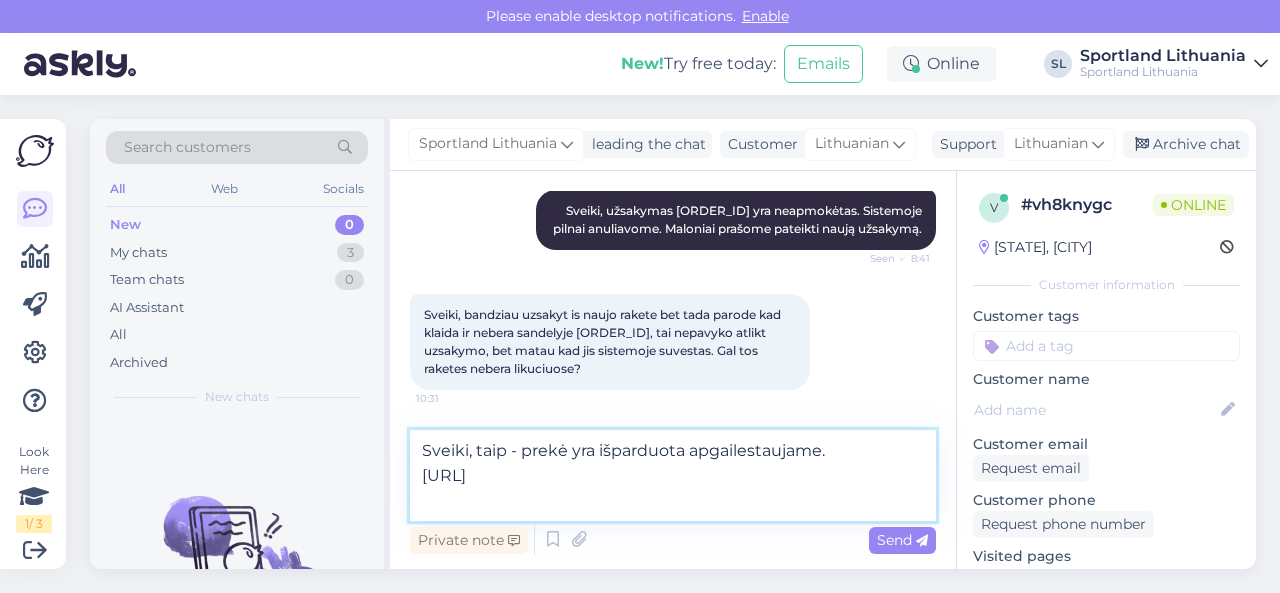 click on "Sveiki, taip - prekė yra išparduota apgailestaujame.
[URL]" at bounding box center [673, 475] 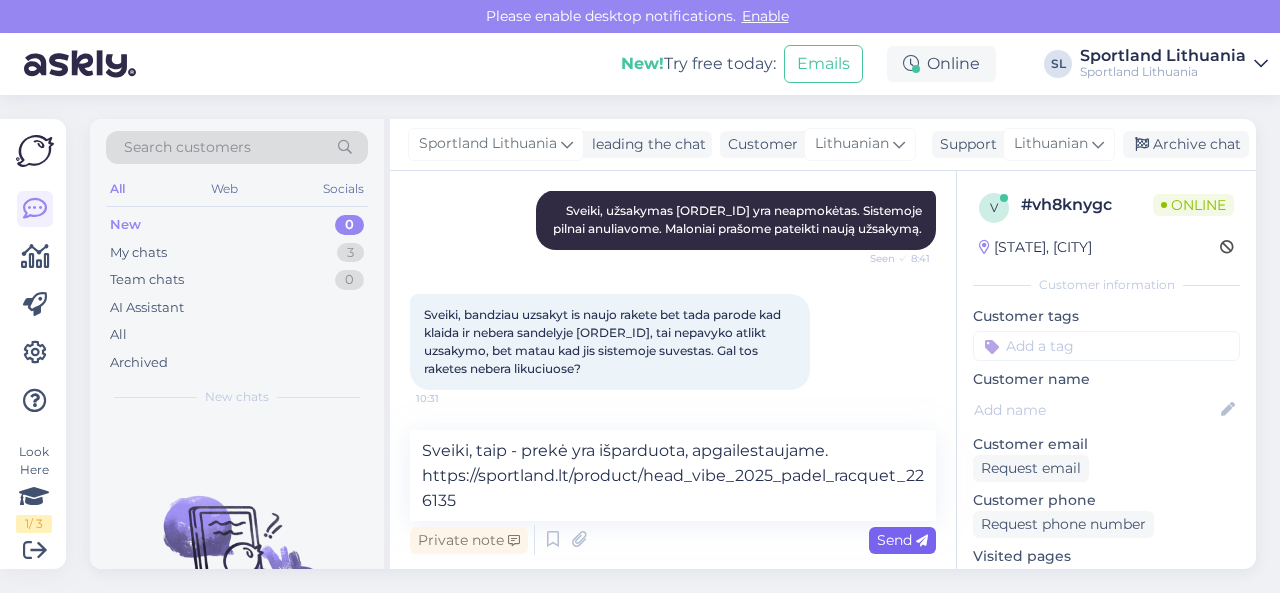 click on "Send" at bounding box center (902, 540) 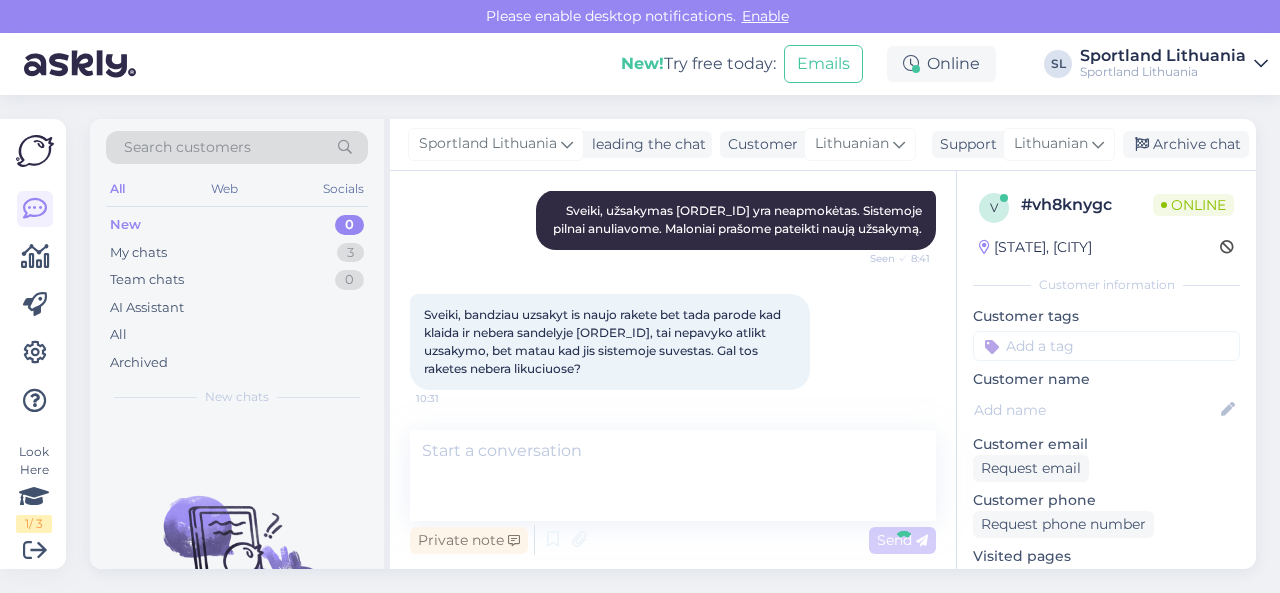 scroll, scrollTop: 583, scrollLeft: 0, axis: vertical 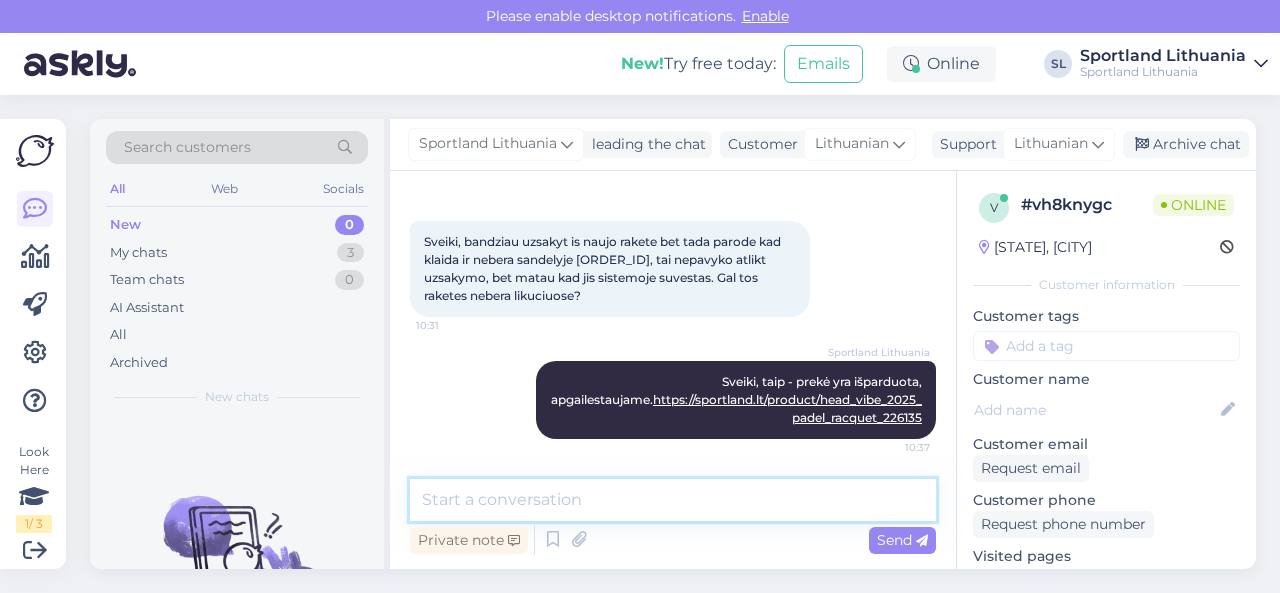 click at bounding box center [673, 500] 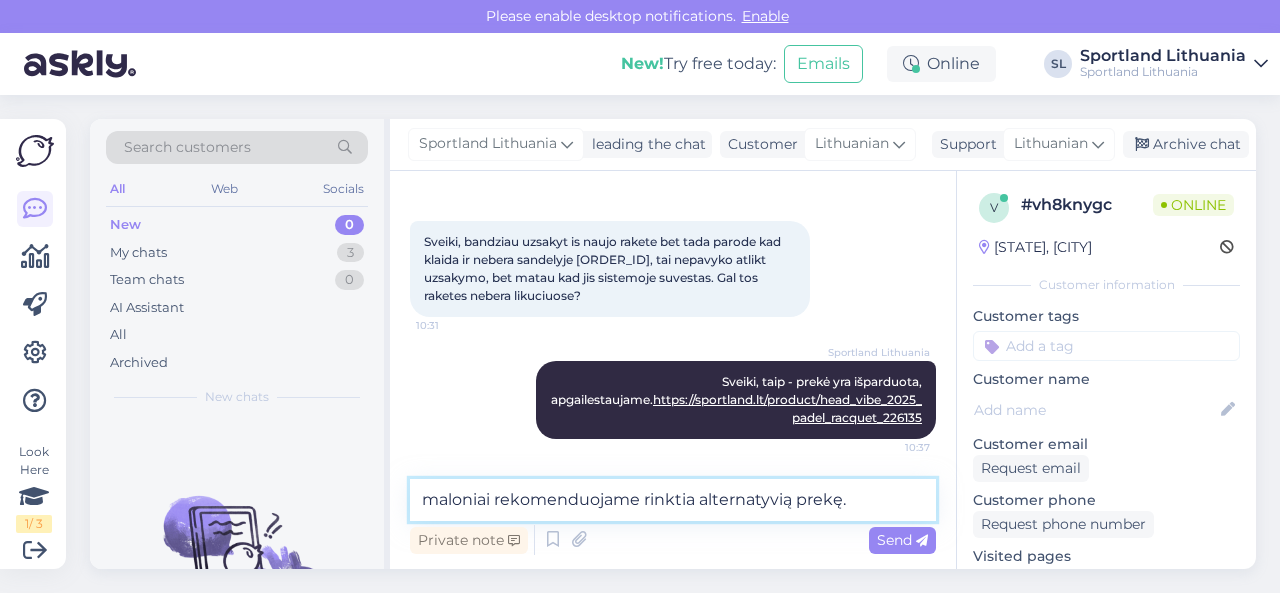 click on "maloniai rekomenduojame rinktia alternatyvią prekę." at bounding box center [673, 500] 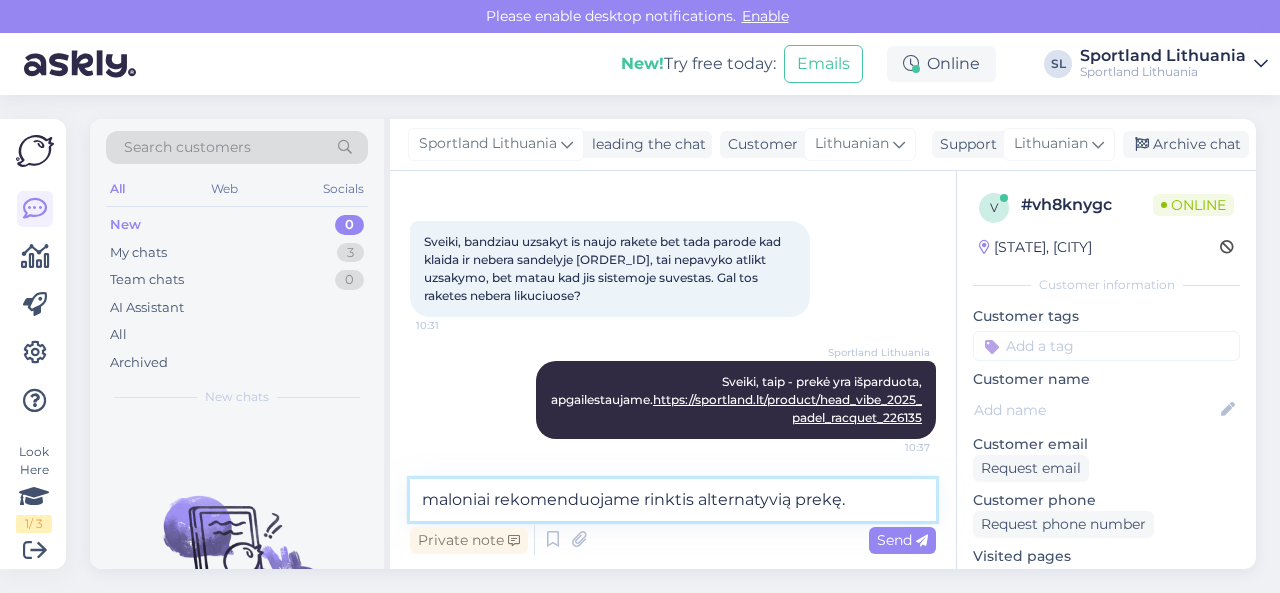 click on "maloniai rekomenduojame rinktis alternatyvią prekę." at bounding box center (673, 500) 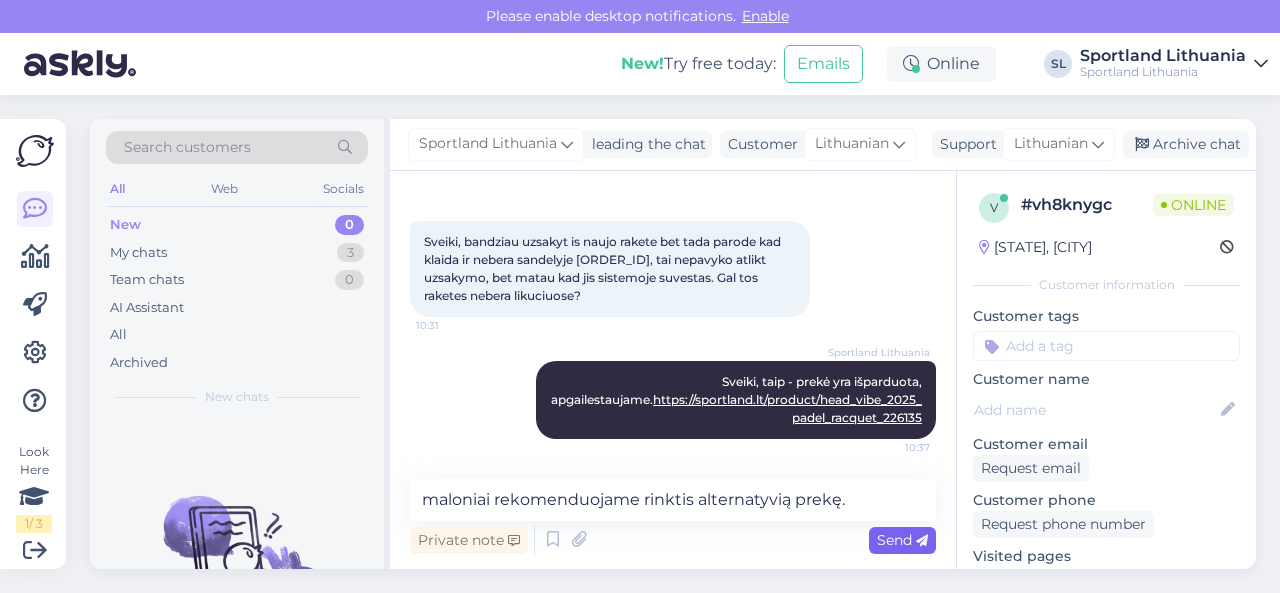 click on "Send" at bounding box center (902, 540) 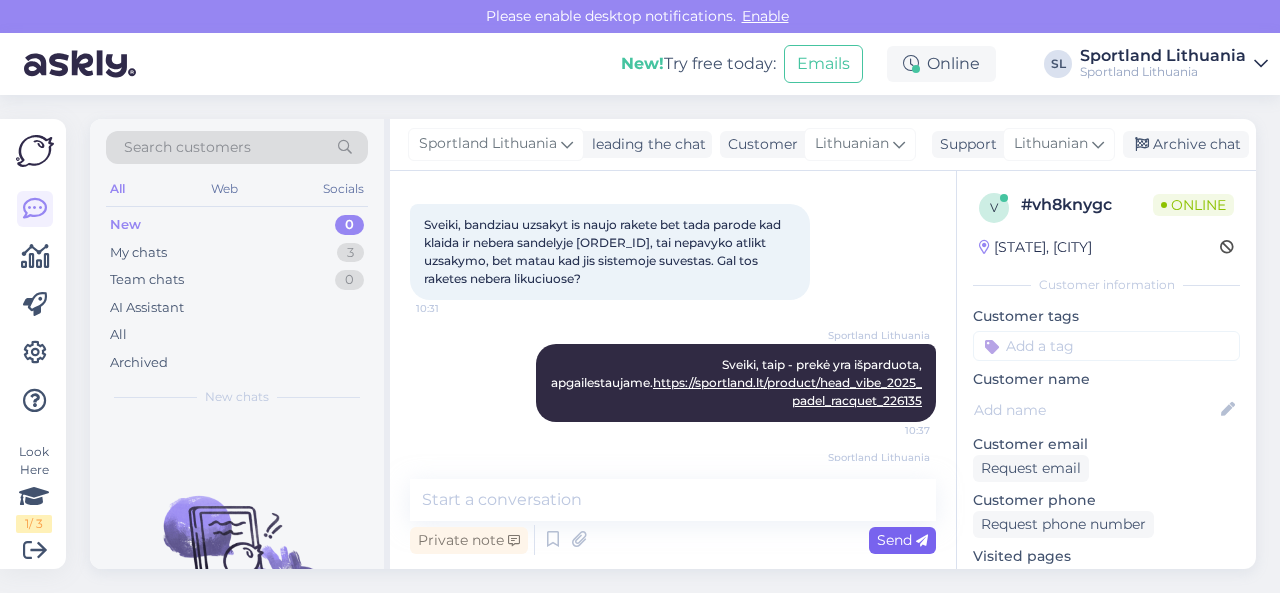 scroll, scrollTop: 669, scrollLeft: 0, axis: vertical 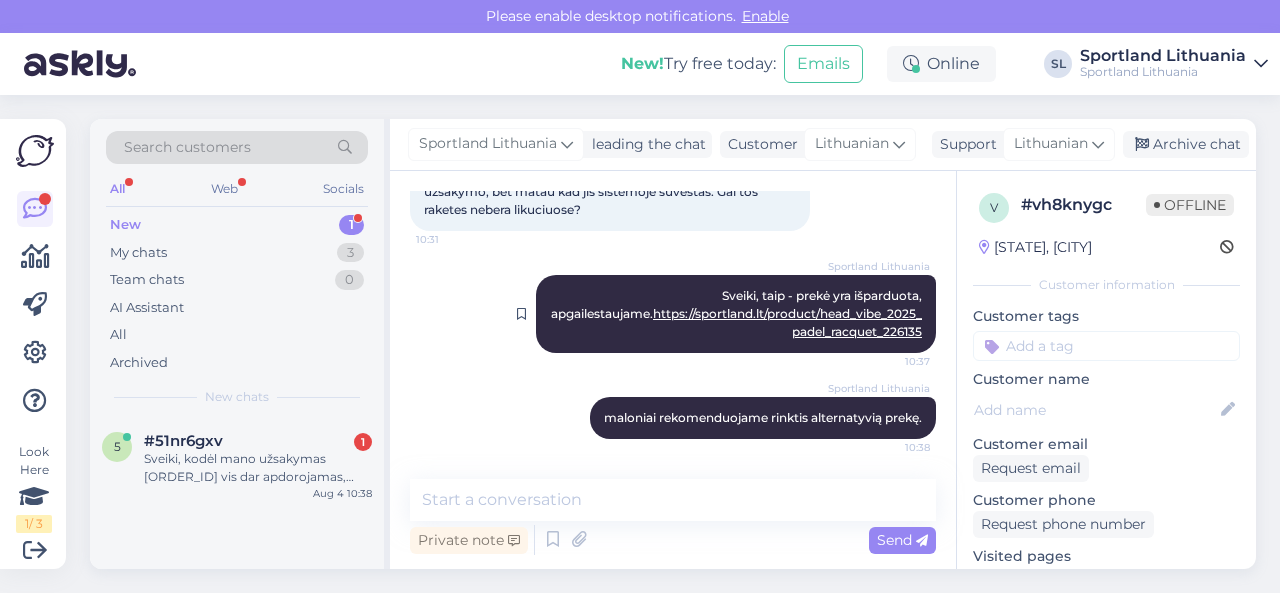 click on "Sportland Lithuania Sveiki, taip - prekė yra išparduota, apgailestaujame.
https://sportland.lt/product/head_vibe_2025_padel_racquet_226135 10:37" at bounding box center [736, 314] 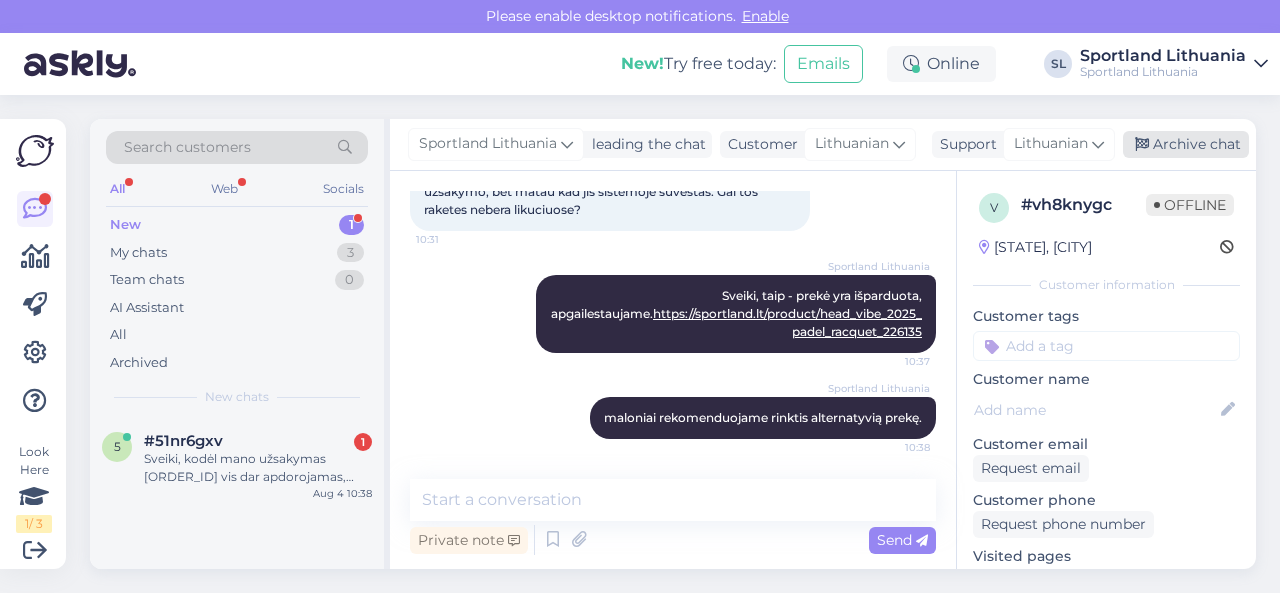 click on "Archive chat" at bounding box center [1186, 144] 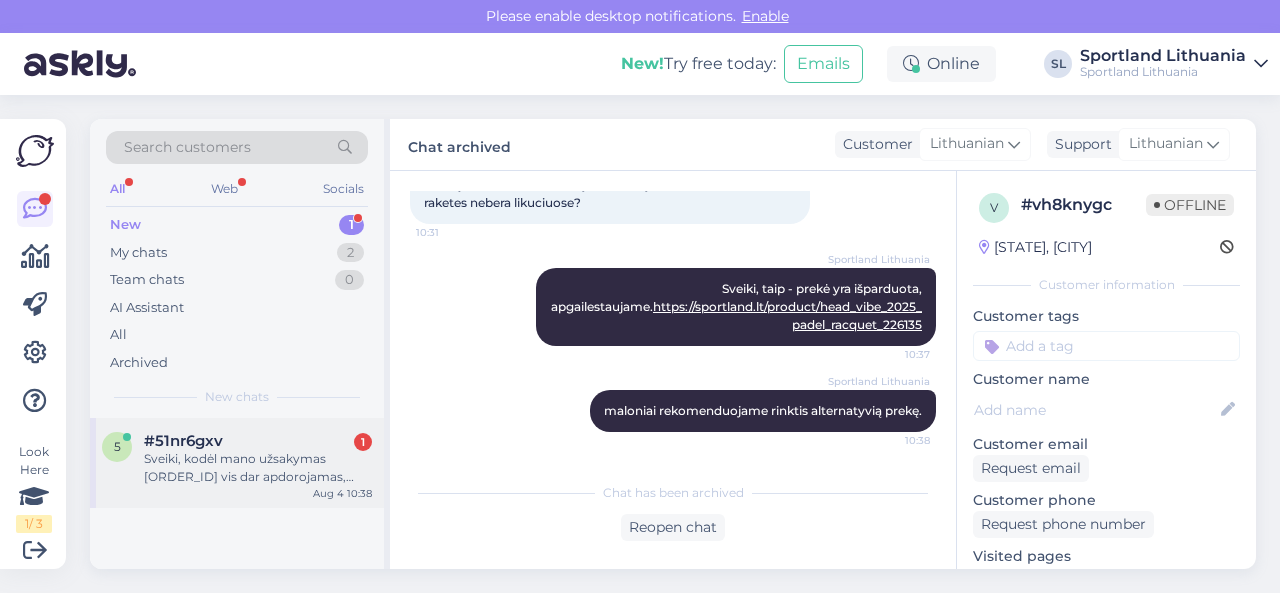 click on "Sveiki, kodėl mano užsakymas [ORDER_ID] vis dar apdorojamas, nors aš jį senokai jau atsiėmiau? Noriu padaryt kai kurių prekių grąžinimą" at bounding box center [258, 468] 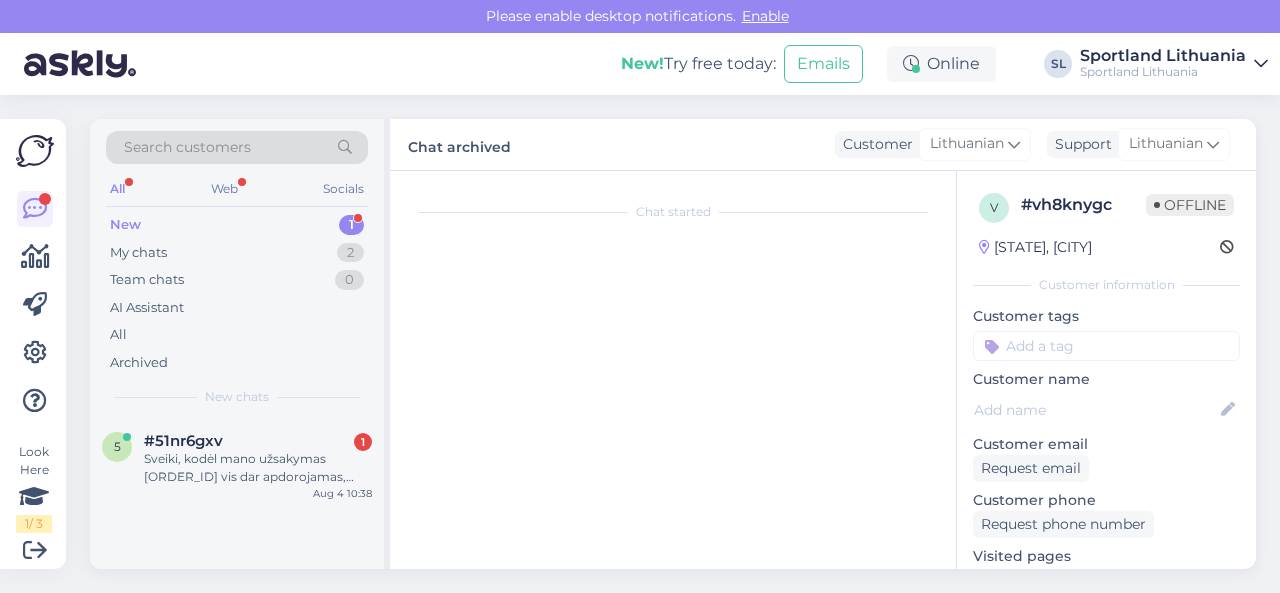 scroll, scrollTop: 236, scrollLeft: 0, axis: vertical 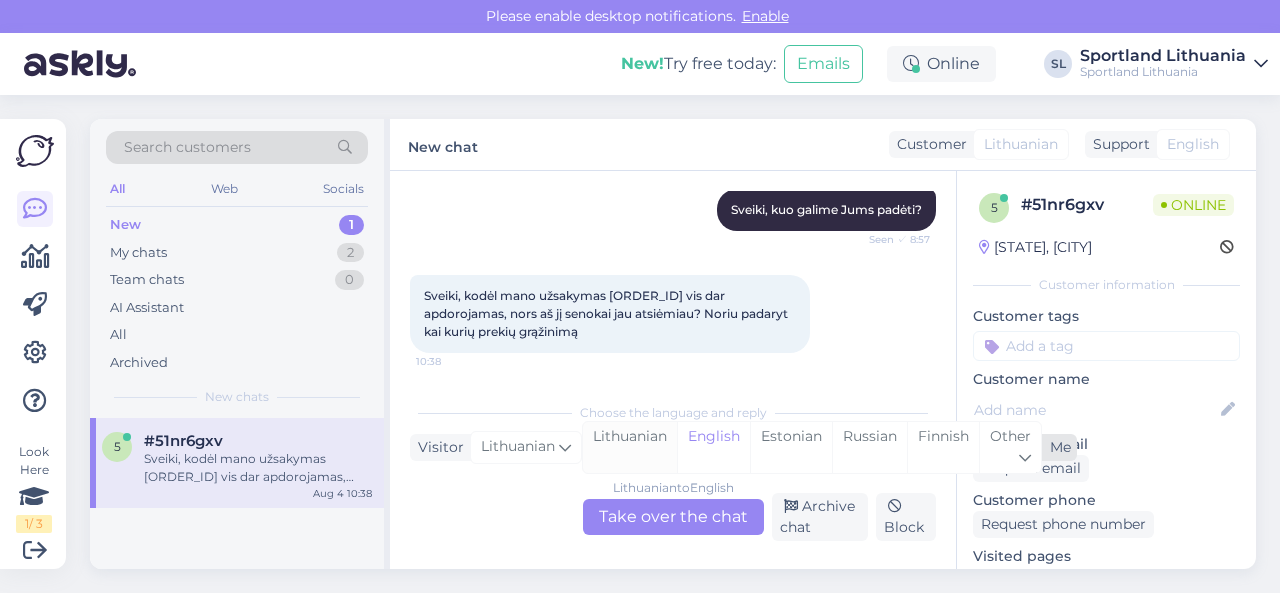 click on "Lithuanian" at bounding box center [630, 447] 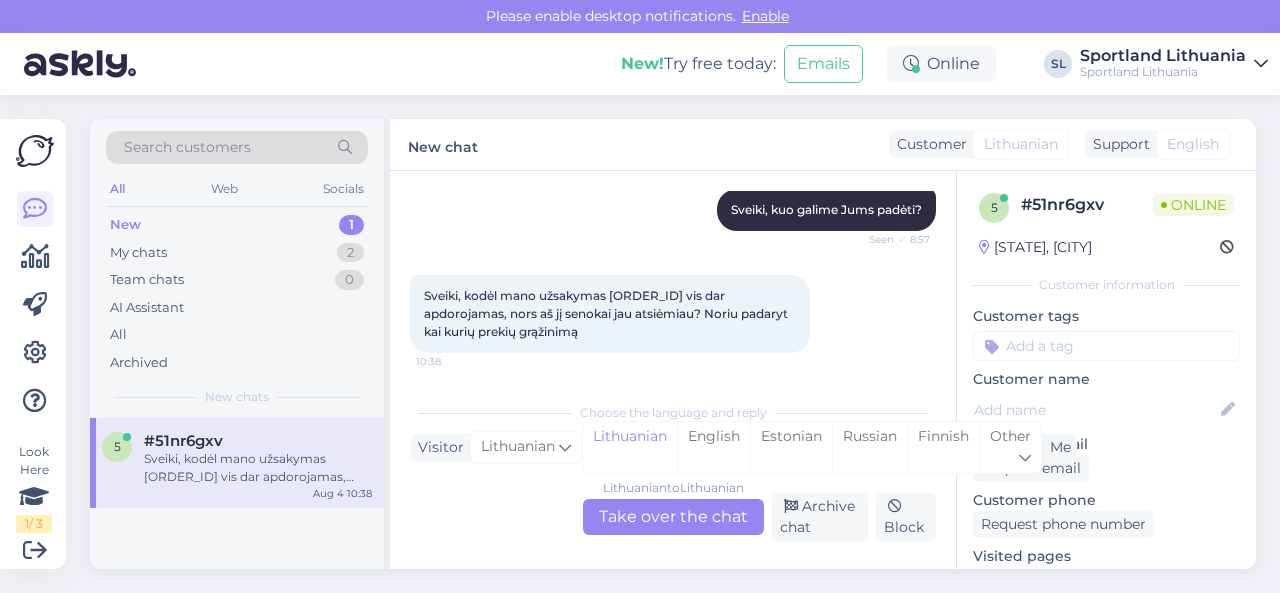 click on "Lithuanian  to  Lithuanian Take over the chat" at bounding box center [673, 517] 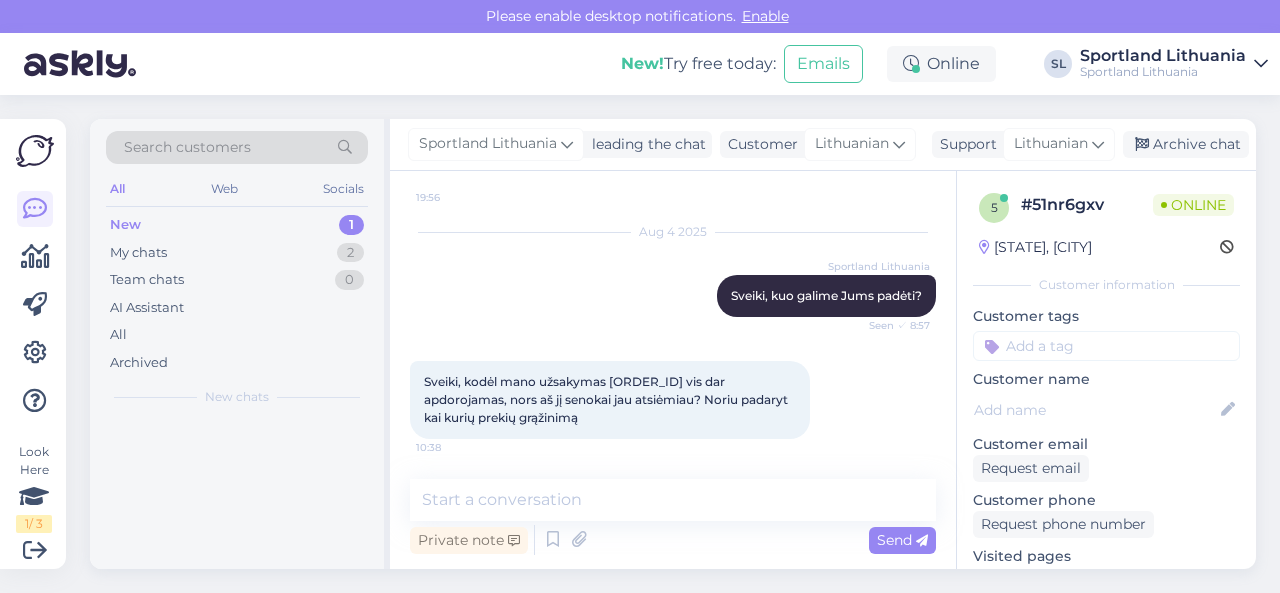 scroll, scrollTop: 149, scrollLeft: 0, axis: vertical 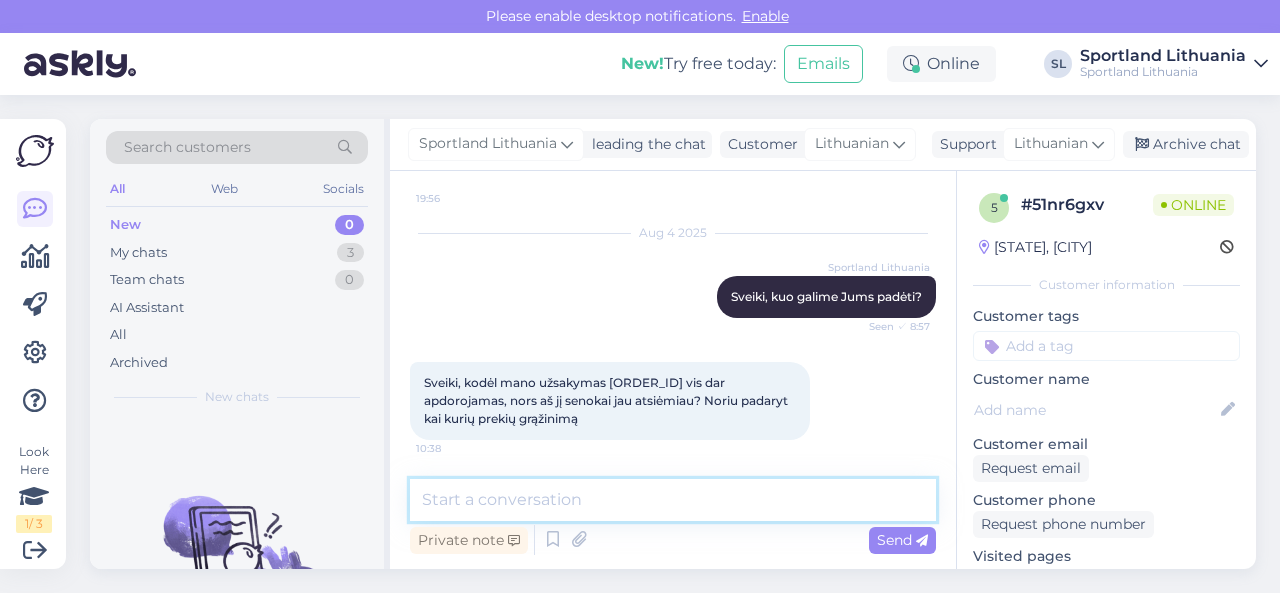 click at bounding box center (673, 500) 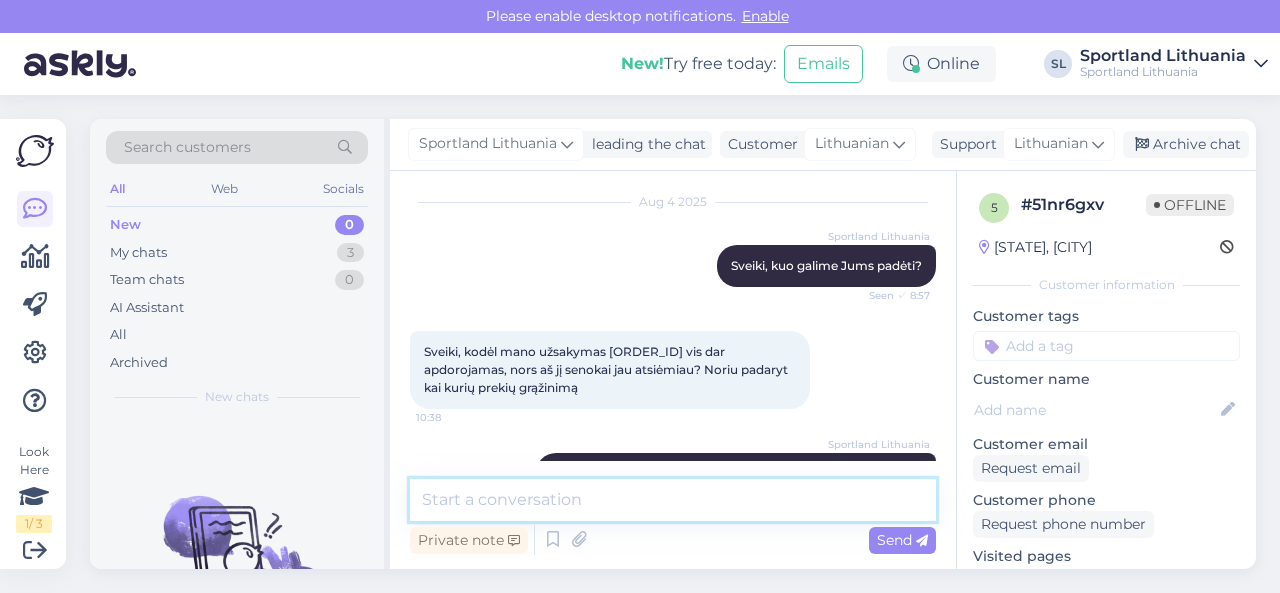 scroll, scrollTop: 161, scrollLeft: 0, axis: vertical 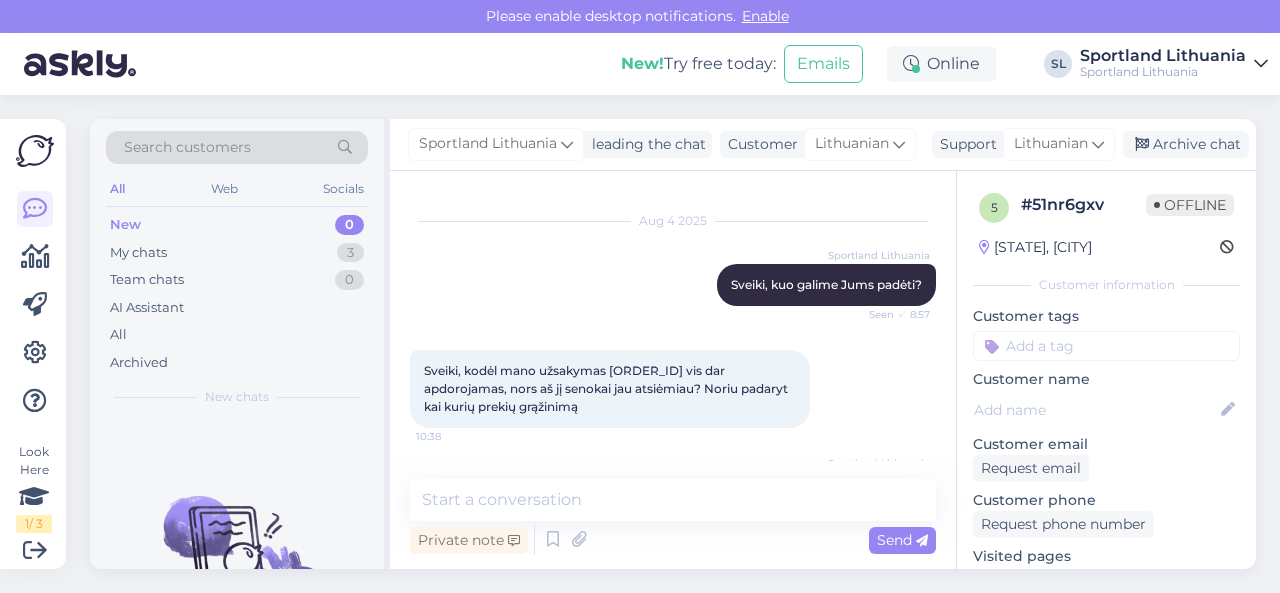 click on "Sveiki, kodėl mano užsakymas [ORDER_ID] vis dar apdorojamas, nors aš jį senokai jau atsiėmiau? Noriu padaryt kai kurių prekių grąžinimą" at bounding box center [607, 388] 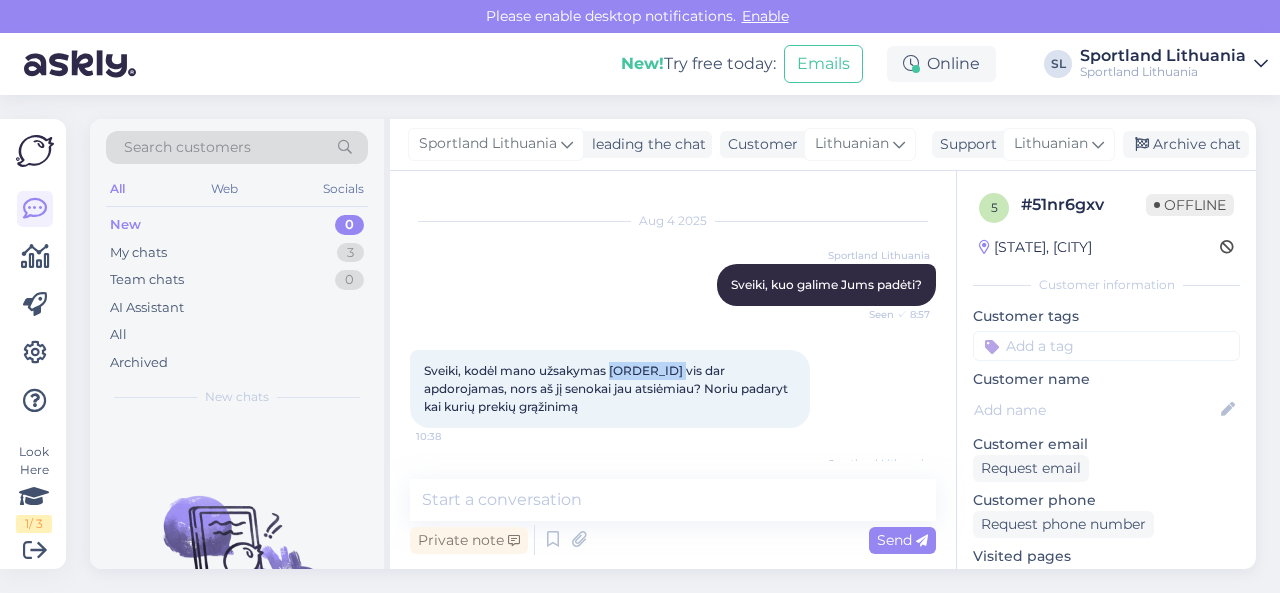 click on "Sveiki, kodėl mano užsakymas [ORDER_ID] vis dar apdorojamas, nors aš jį senokai jau atsiėmiau? Noriu padaryt kai kurių prekių grąžinimą" at bounding box center (607, 388) 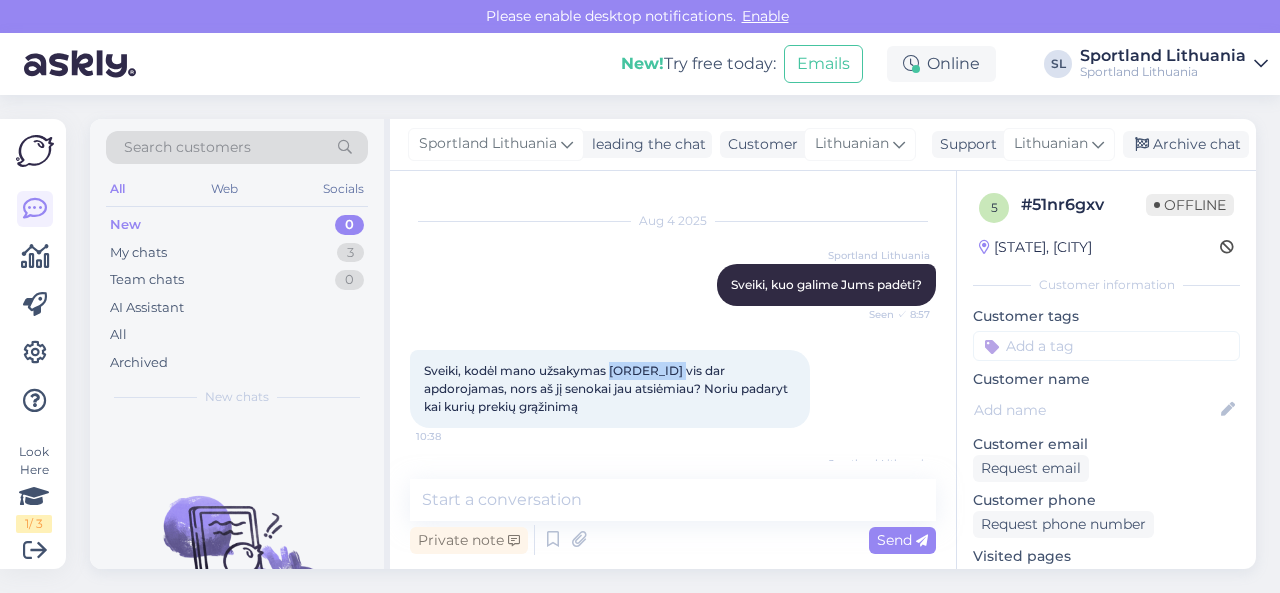 scroll, scrollTop: 461, scrollLeft: 0, axis: vertical 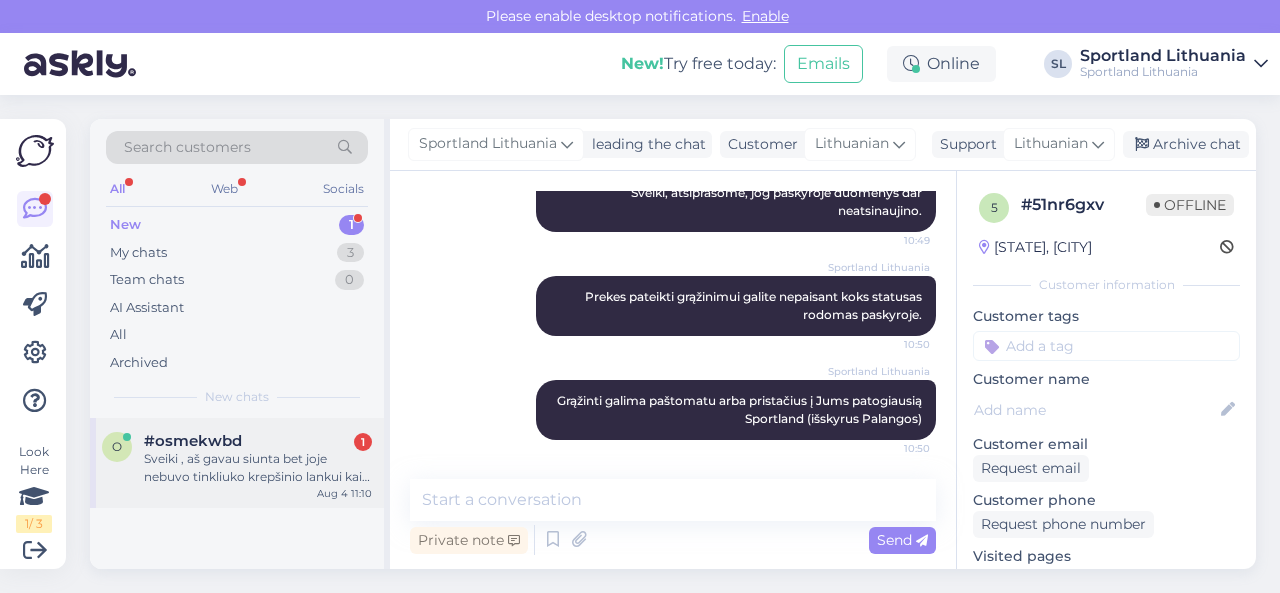 click on "#osmekwbd 1" at bounding box center [258, 441] 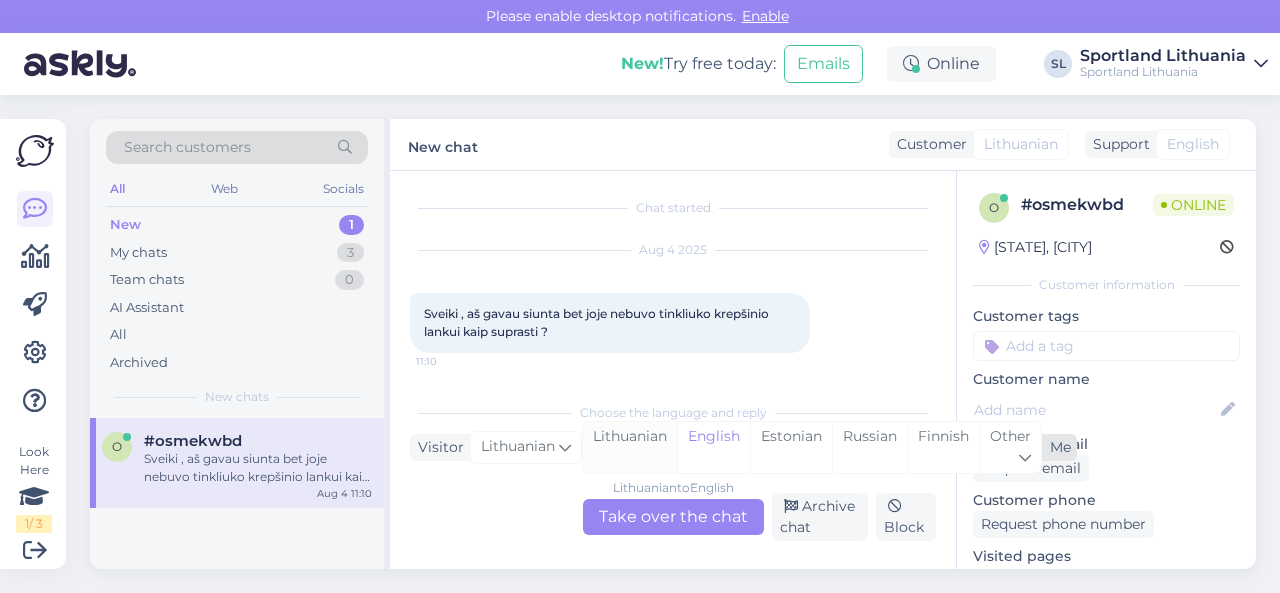 click on "Lithuanian" at bounding box center (630, 447) 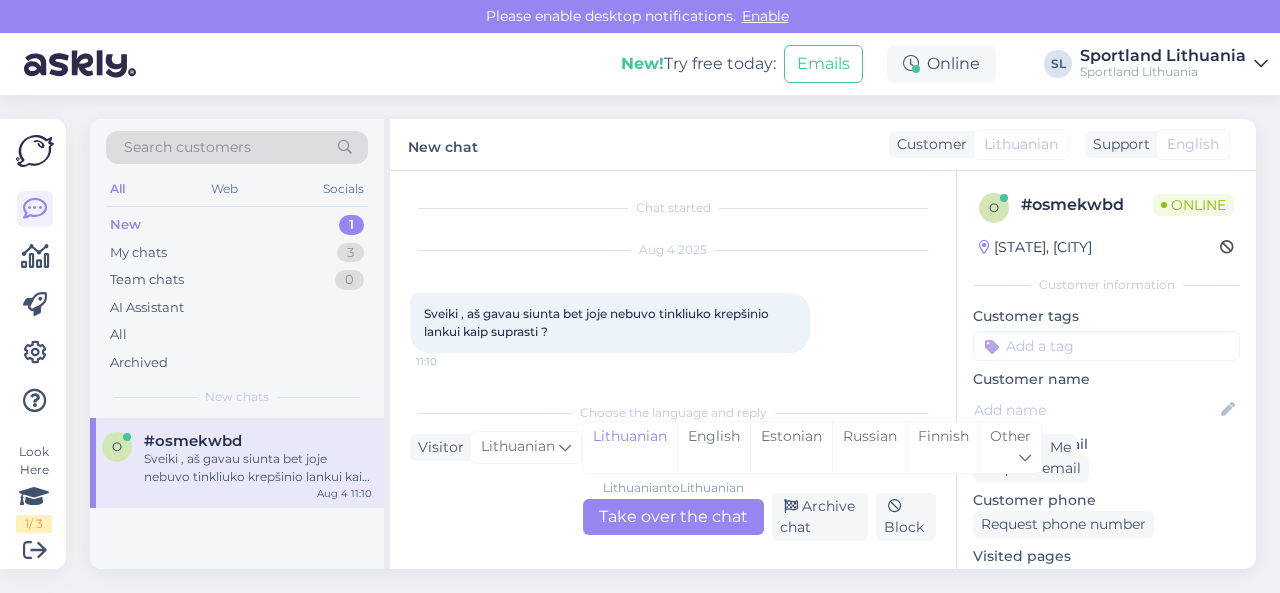 click on "Lithuanian  to  Lithuanian Take over the chat" at bounding box center [673, 517] 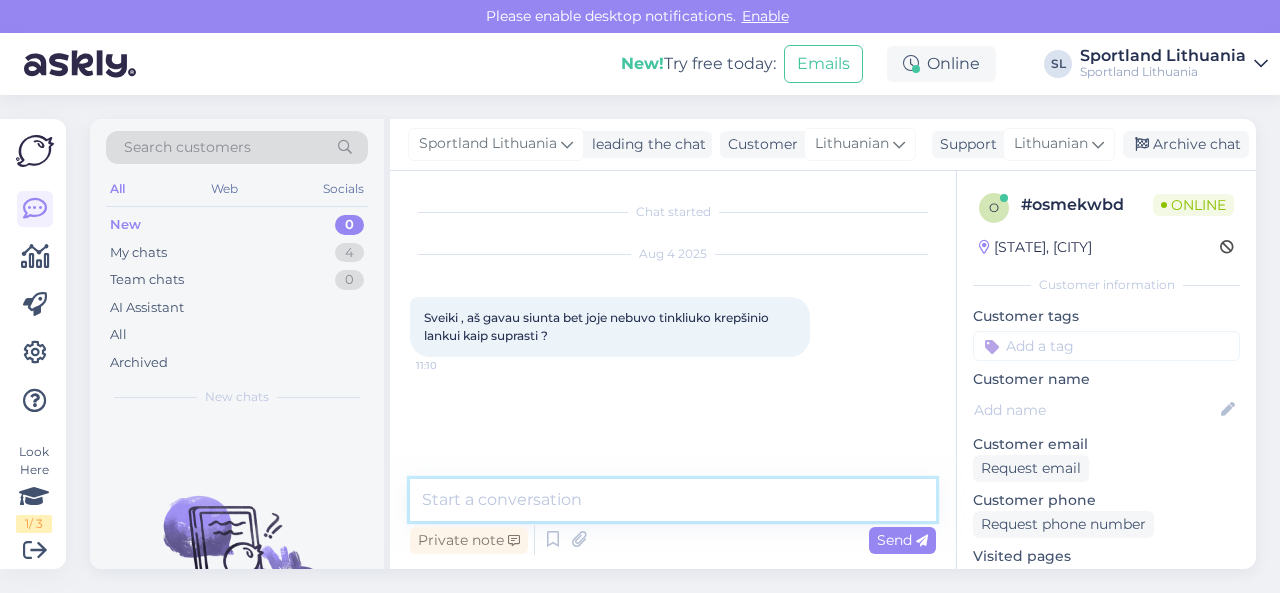 click at bounding box center [673, 500] 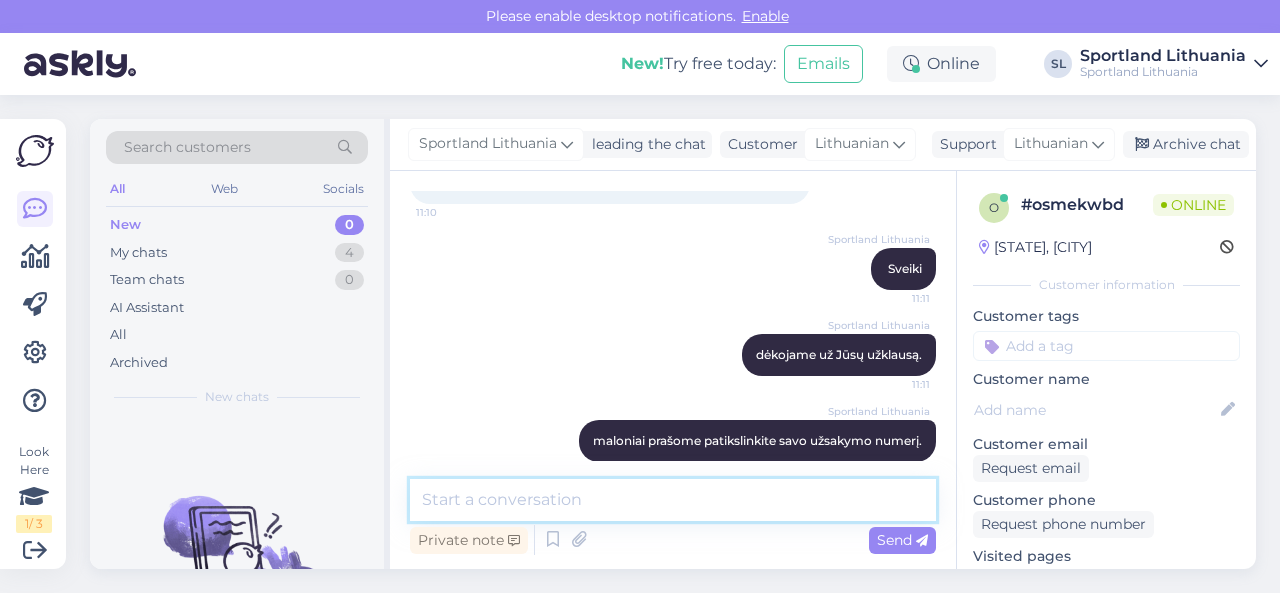 scroll, scrollTop: 175, scrollLeft: 0, axis: vertical 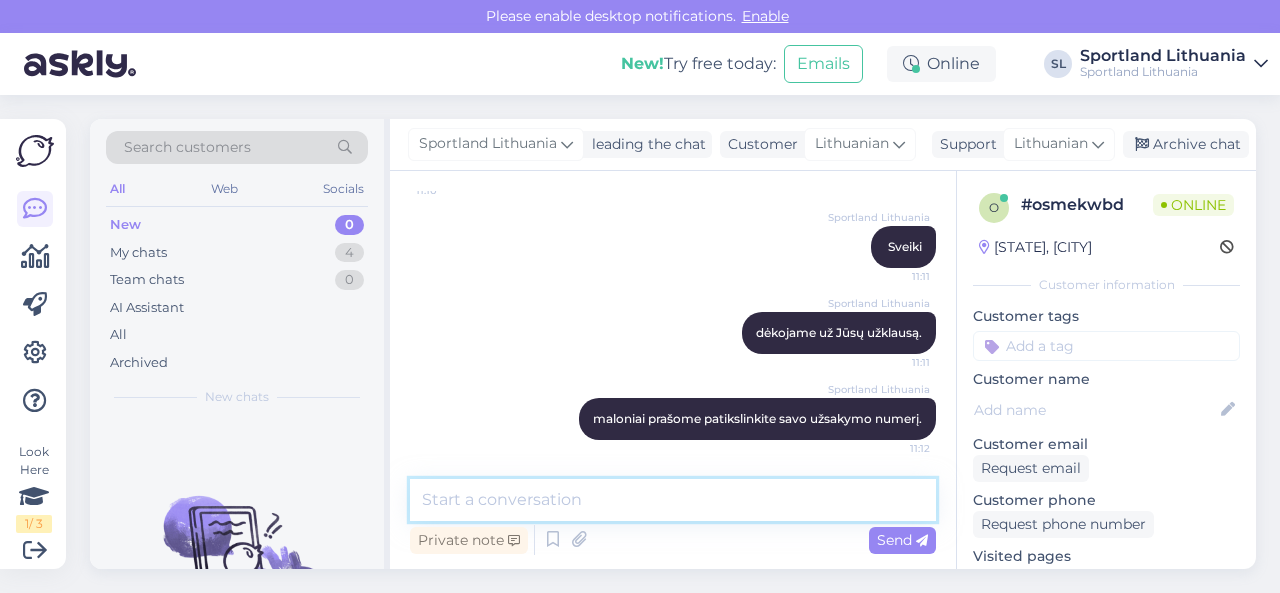 click at bounding box center (673, 500) 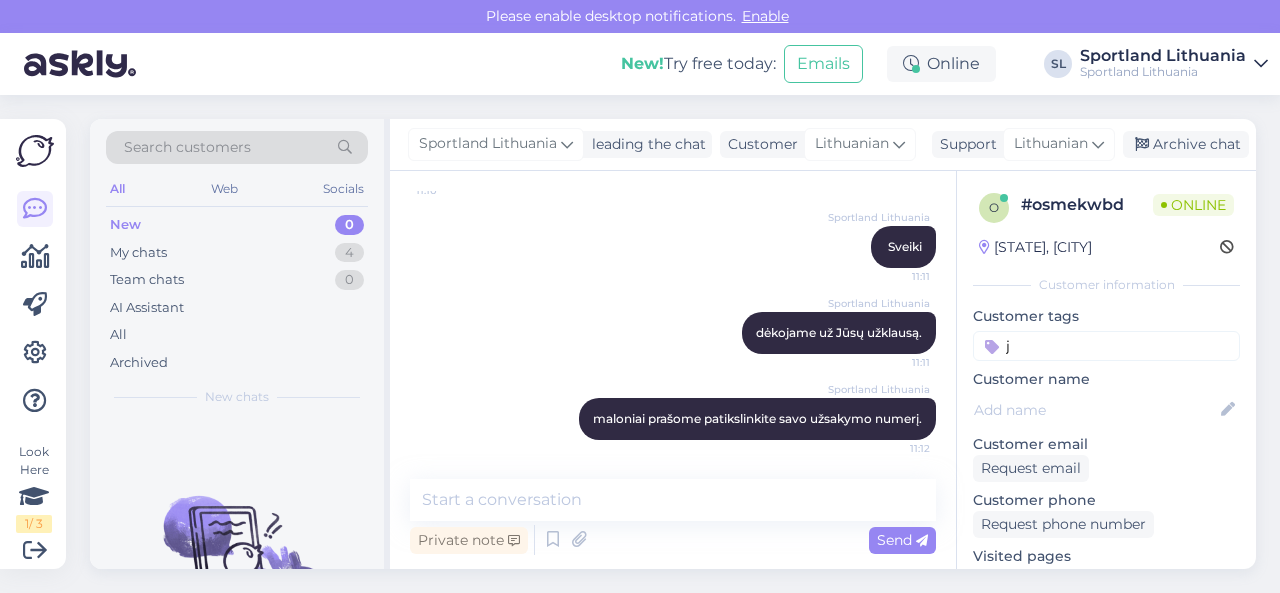 scroll, scrollTop: 15, scrollLeft: 0, axis: vertical 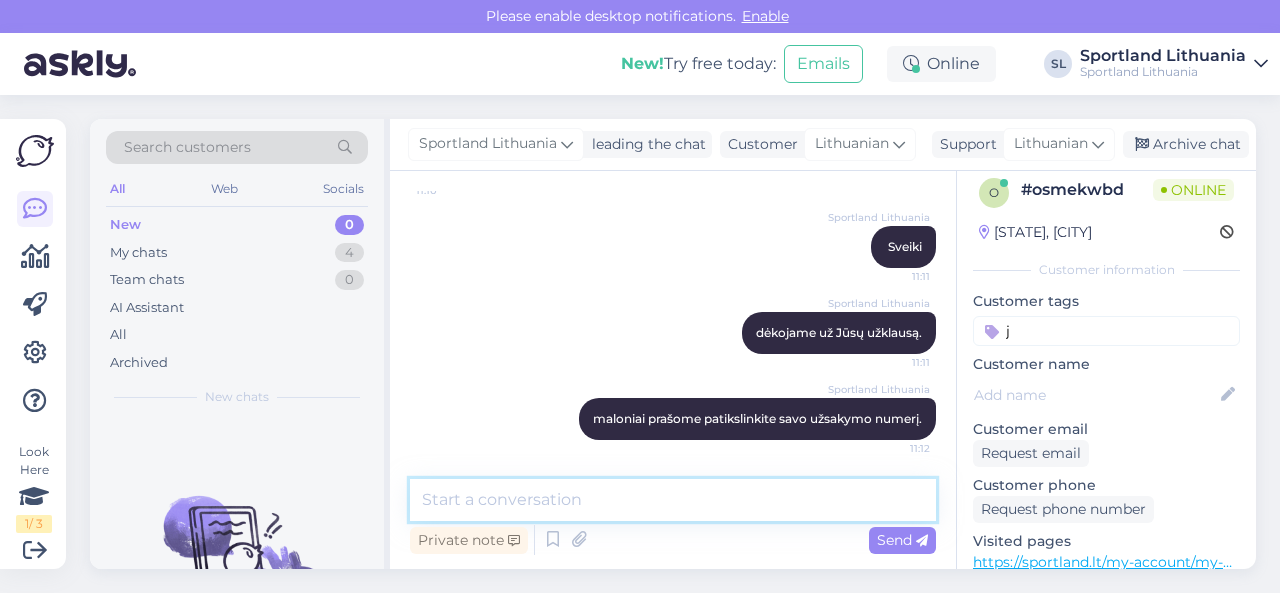 click at bounding box center [673, 500] 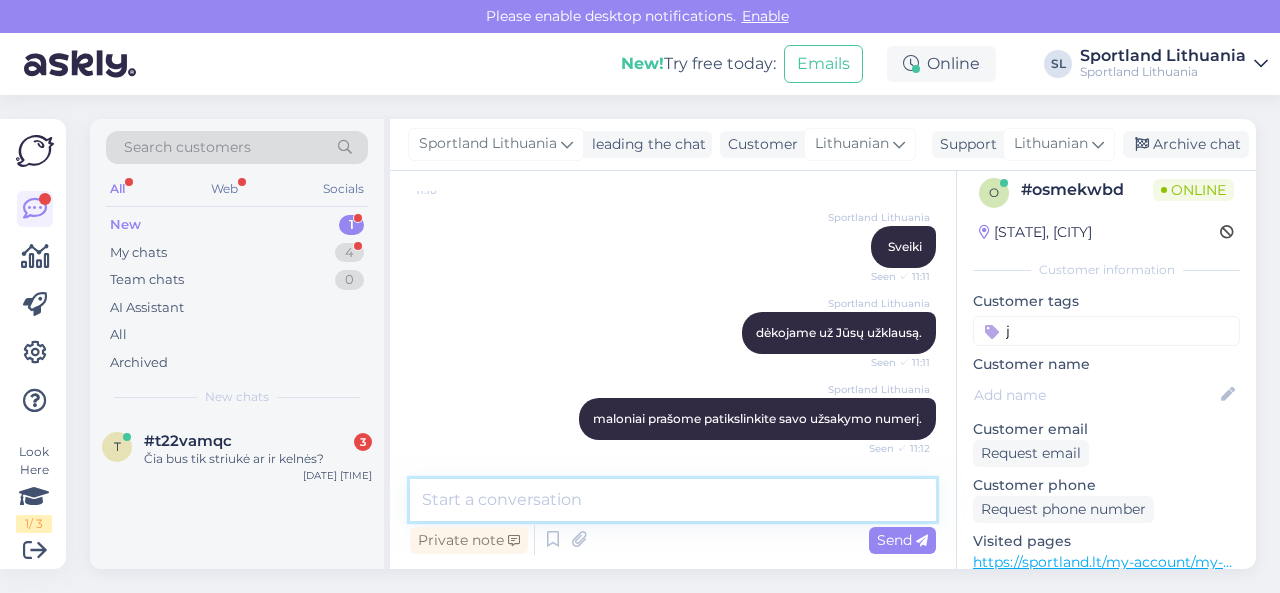 scroll, scrollTop: 261, scrollLeft: 0, axis: vertical 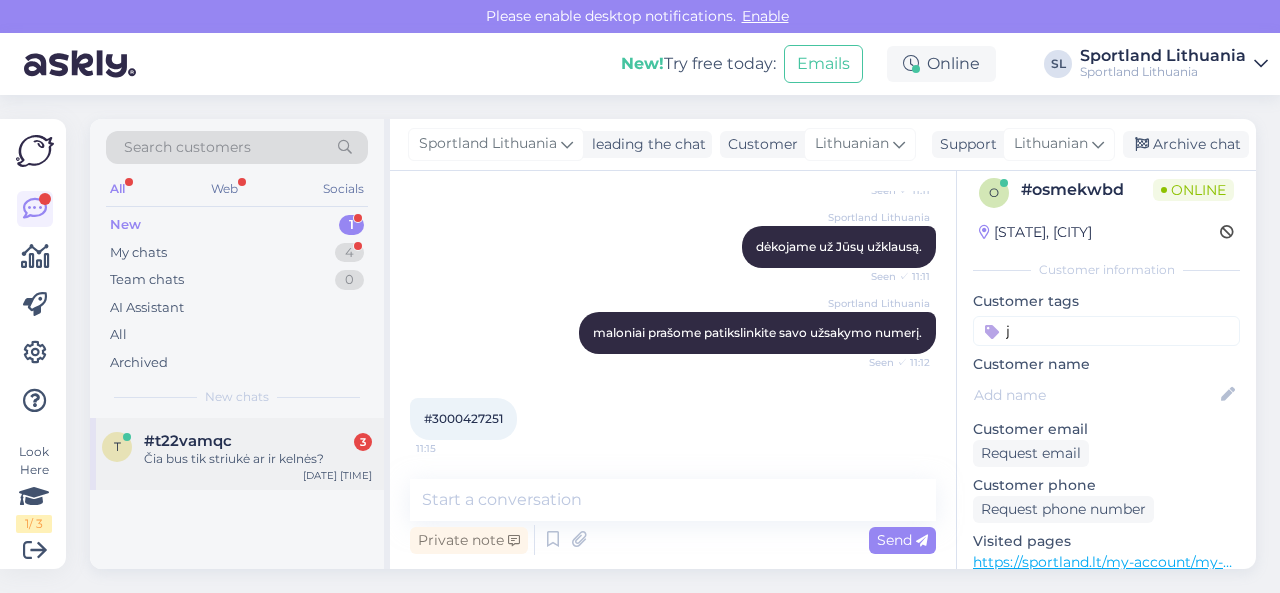 click on "#t22vamqc 3" at bounding box center (258, 441) 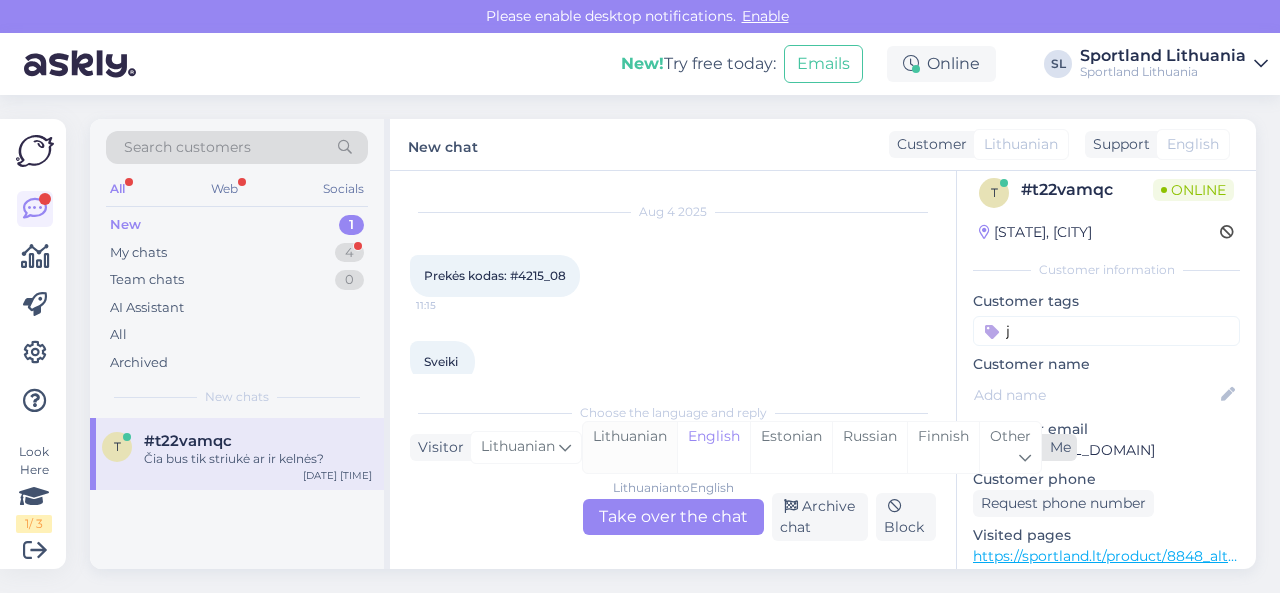 click on "Lithuanian" at bounding box center (630, 447) 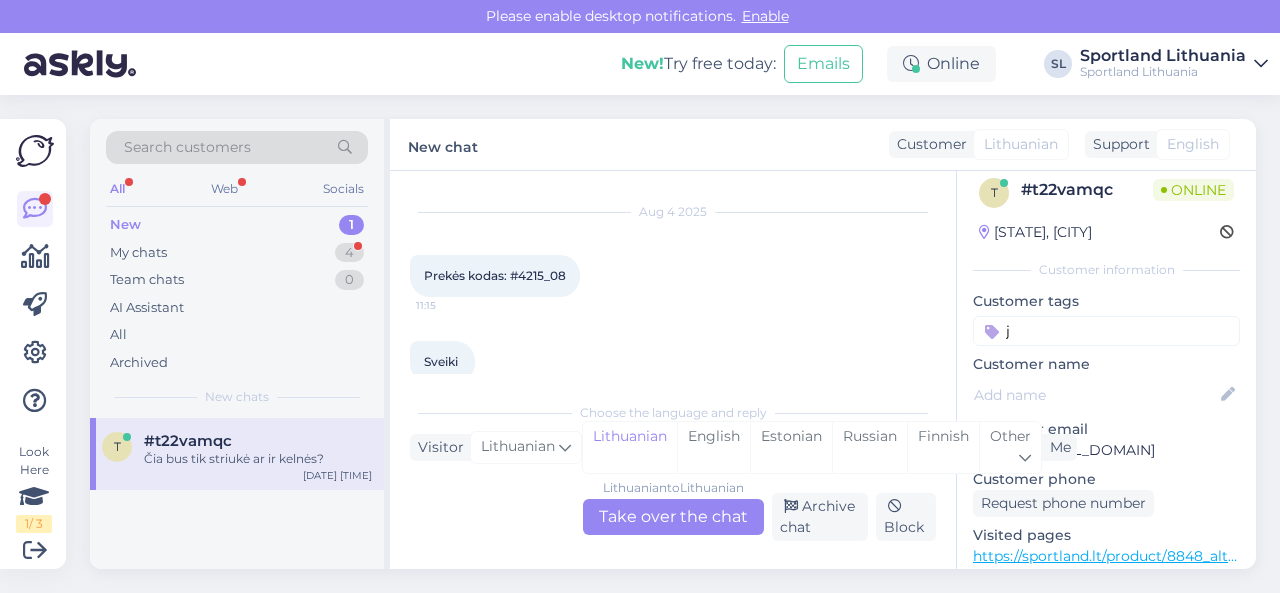 click on "Lithuanian  to  Lithuanian Take over the chat" at bounding box center (673, 517) 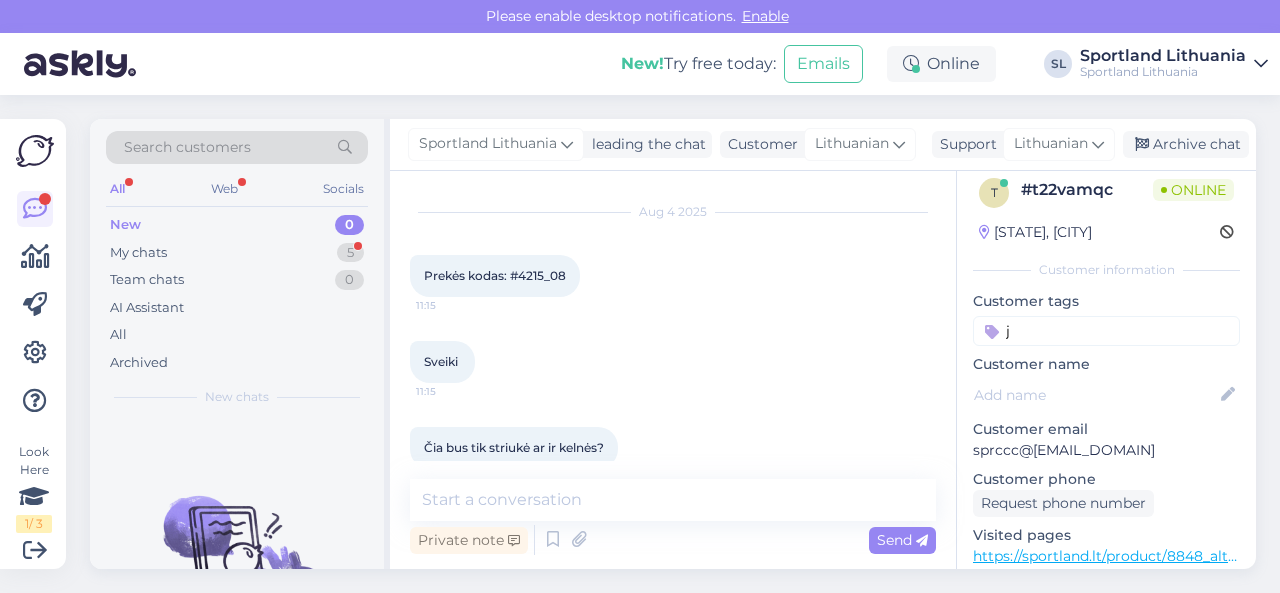 scroll, scrollTop: 71, scrollLeft: 0, axis: vertical 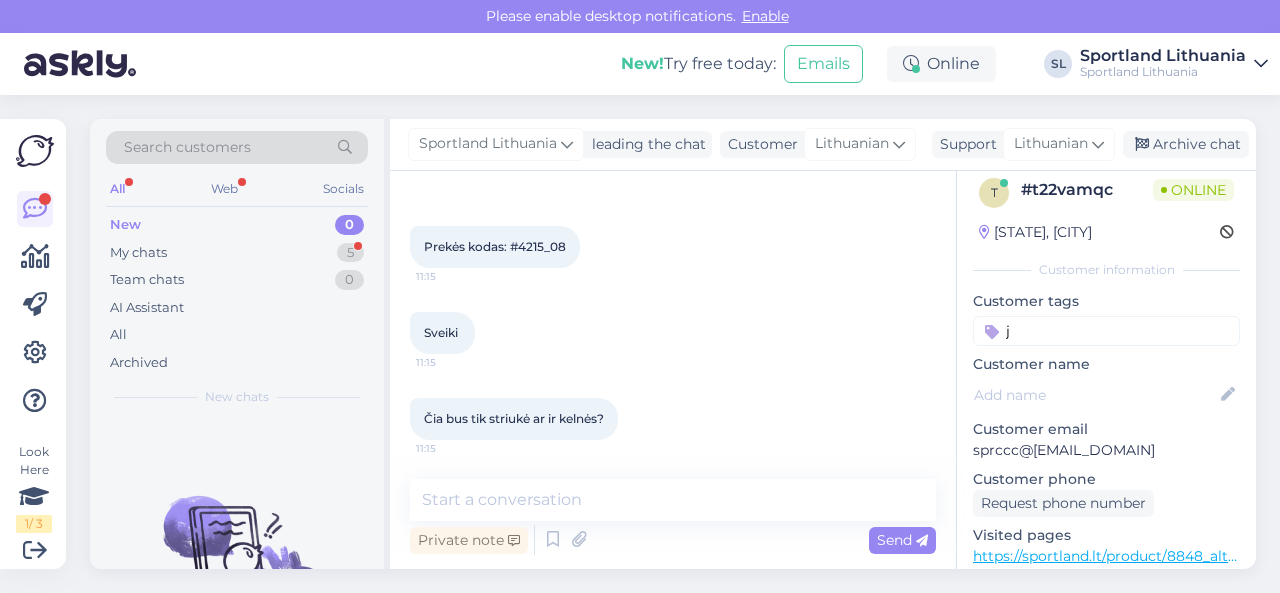 click on "Prekės kodas: #4215_08" at bounding box center (495, 246) 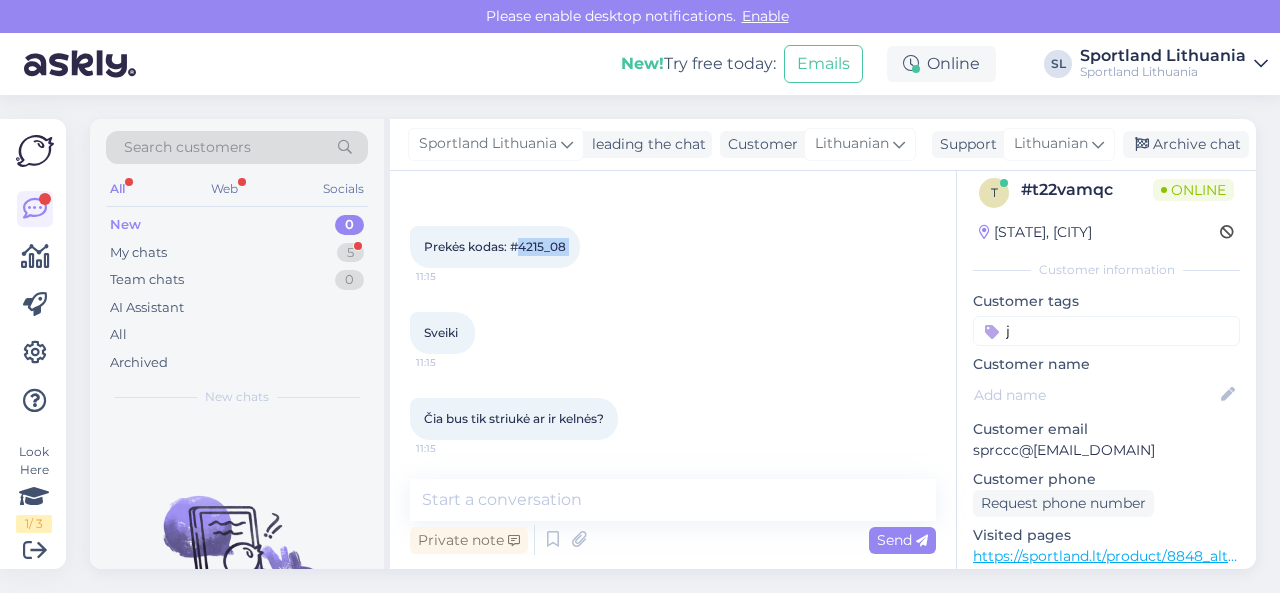 click on "Prekės kodas: #4215_08" at bounding box center (495, 246) 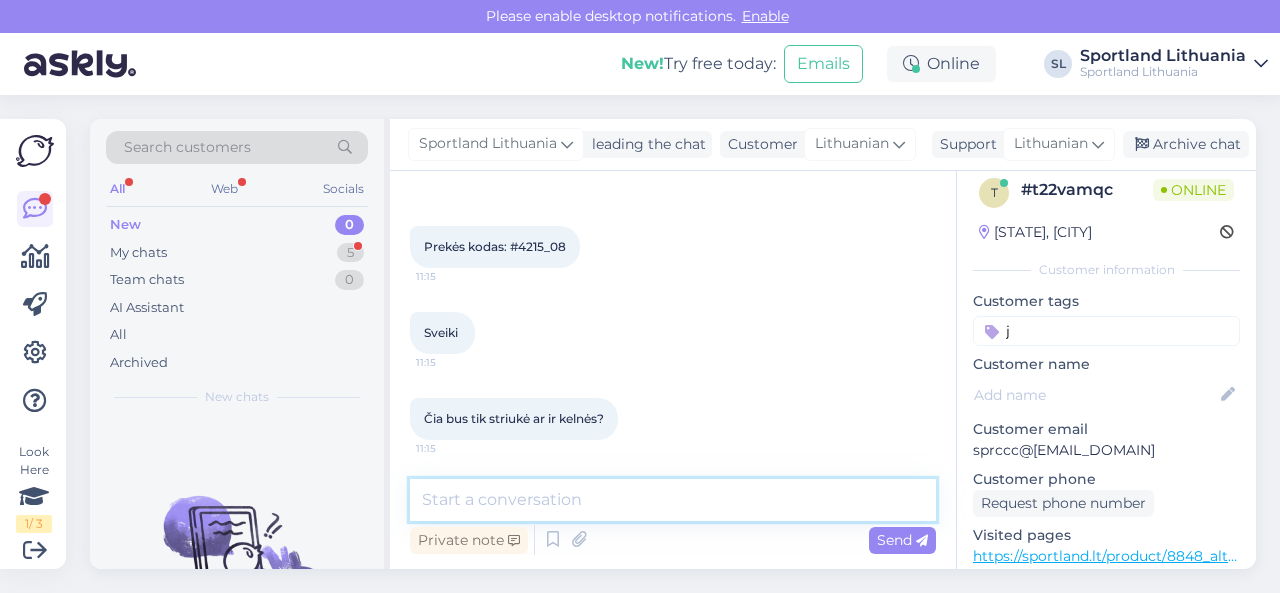 click at bounding box center (673, 500) 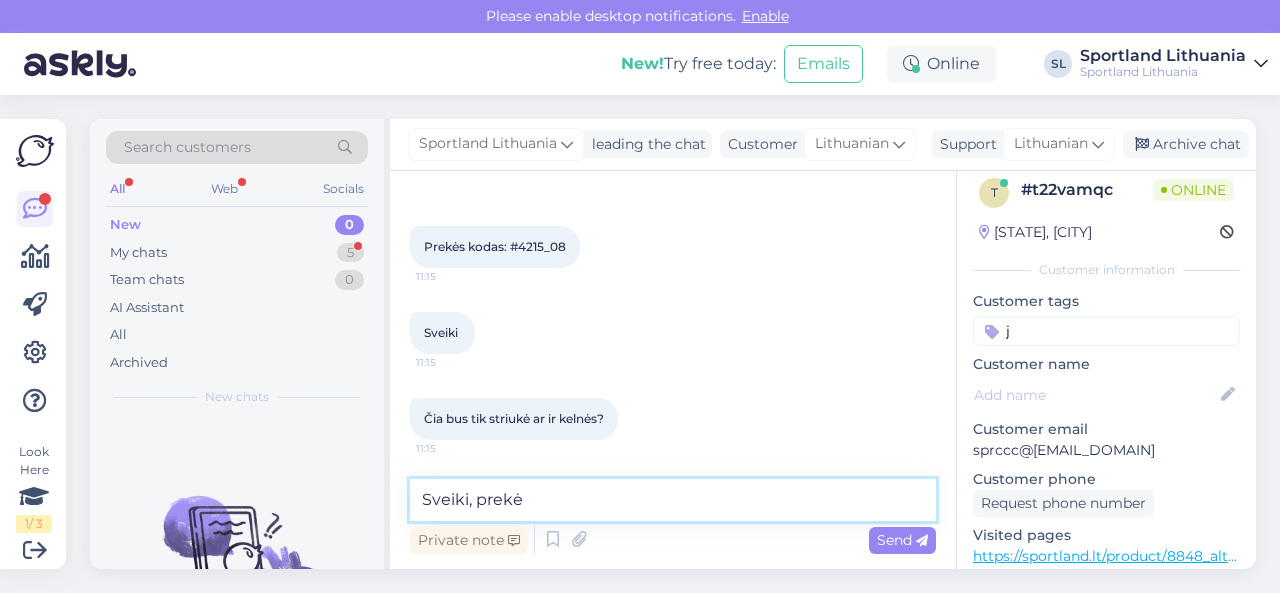 paste on "8848 ALTITUDE MEN'S MAIN RAIN SET" 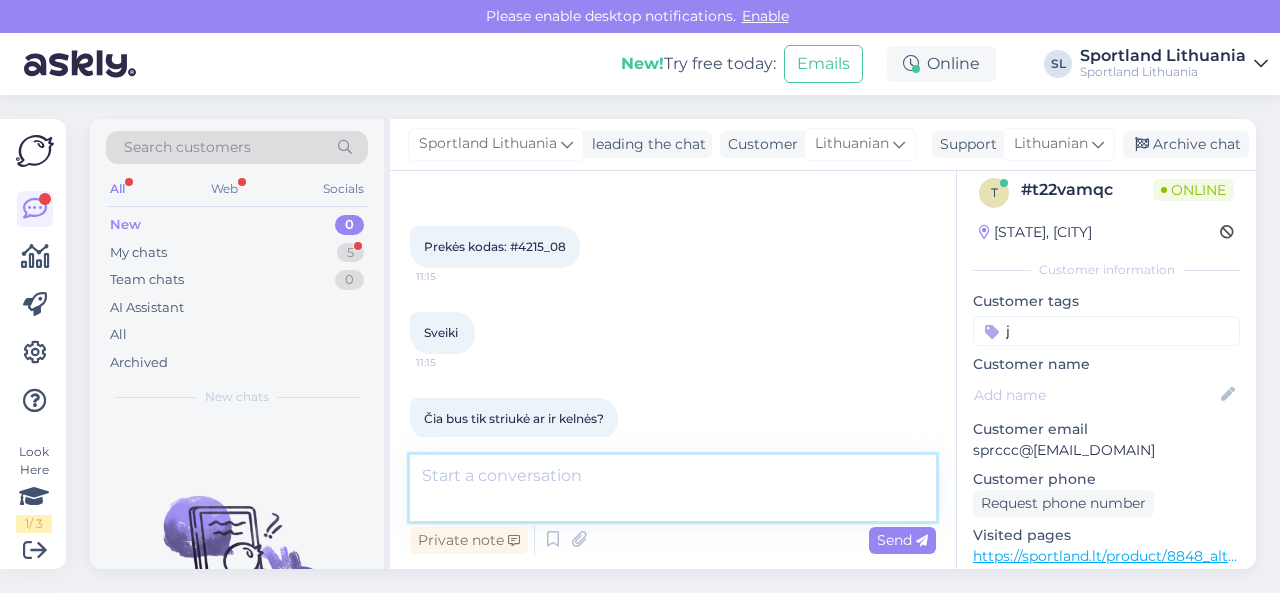scroll, scrollTop: 175, scrollLeft: 0, axis: vertical 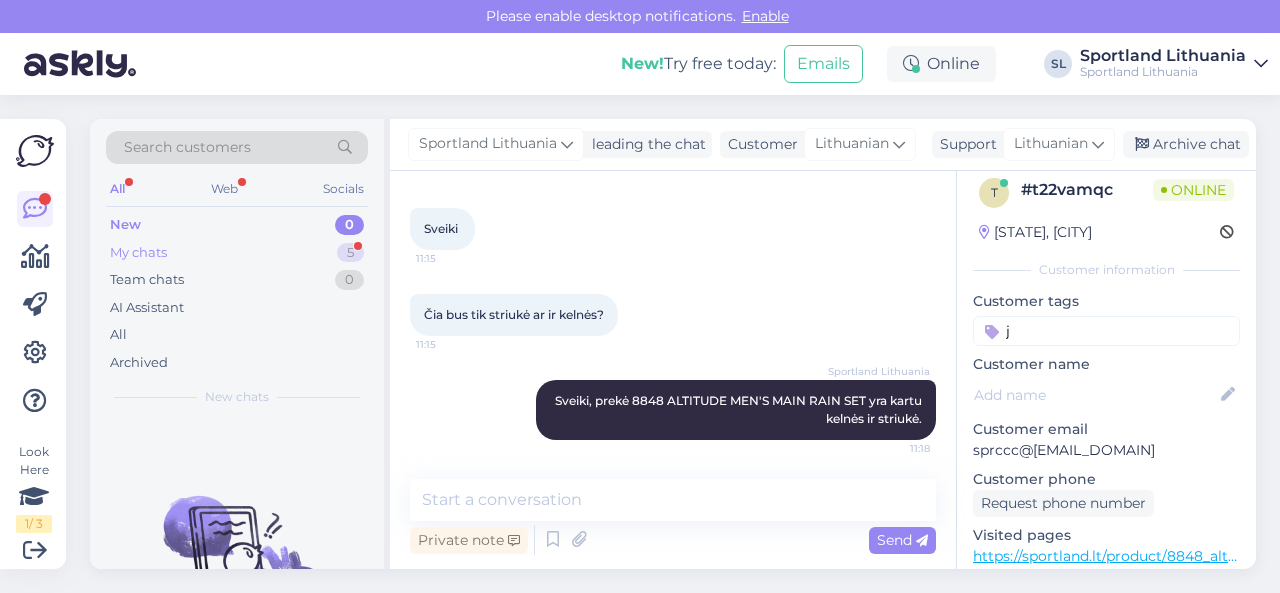 click on "My chats 5" at bounding box center (237, 253) 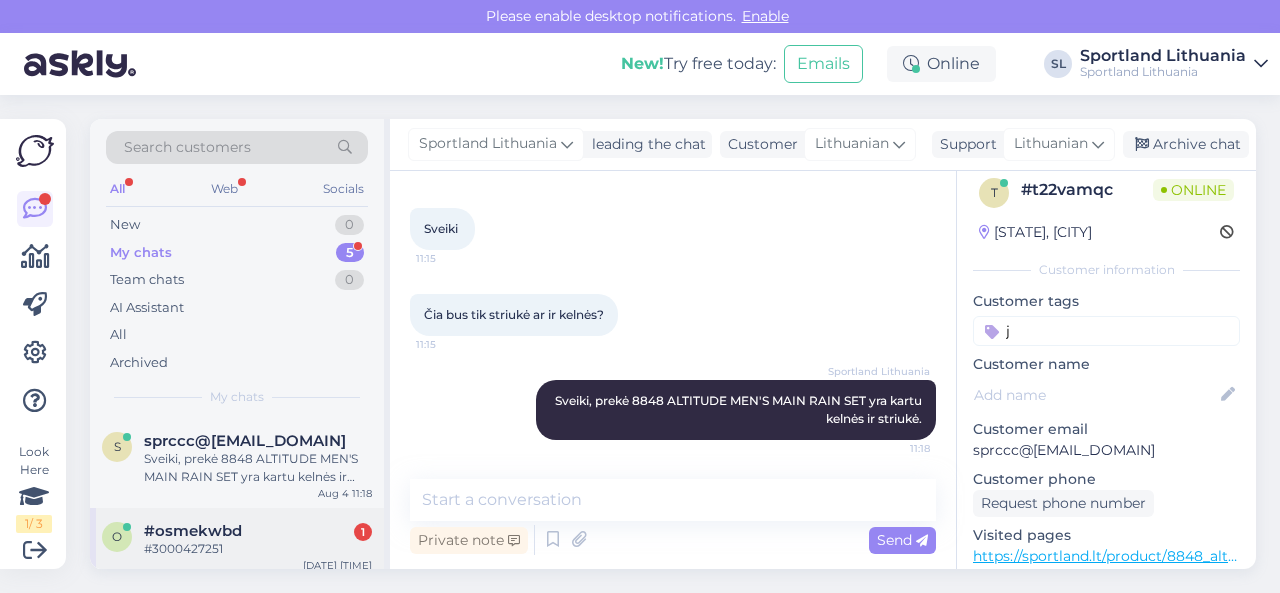 click on "#[ORDER_ID] [DATE] [TIME]" at bounding box center [237, 544] 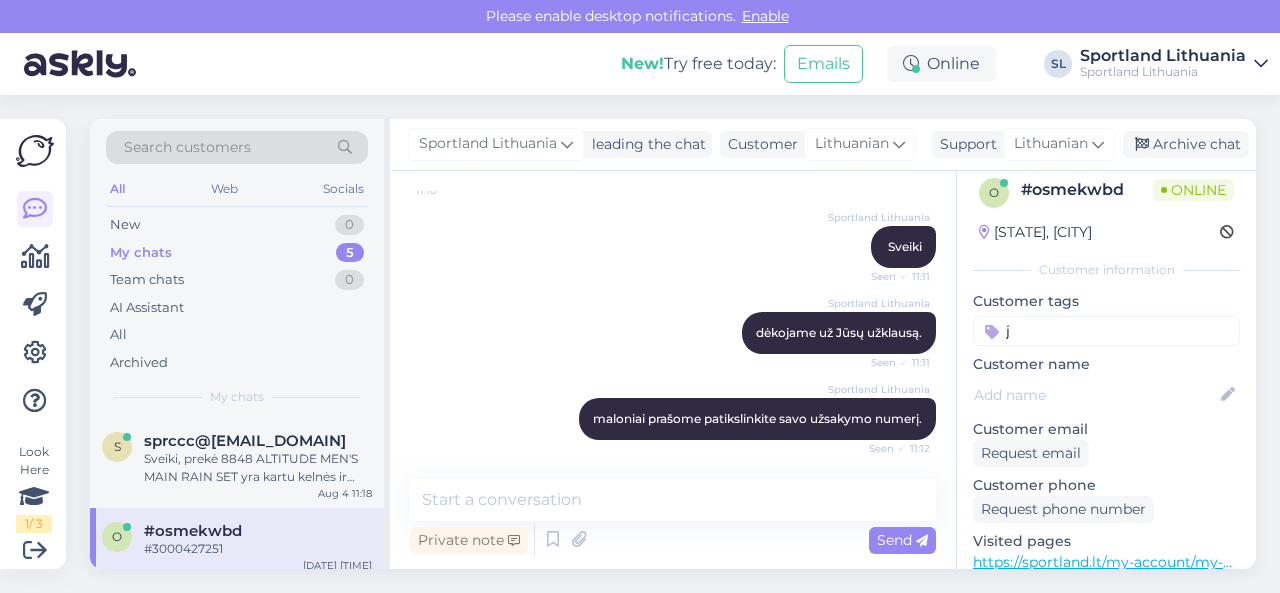 scroll, scrollTop: 261, scrollLeft: 0, axis: vertical 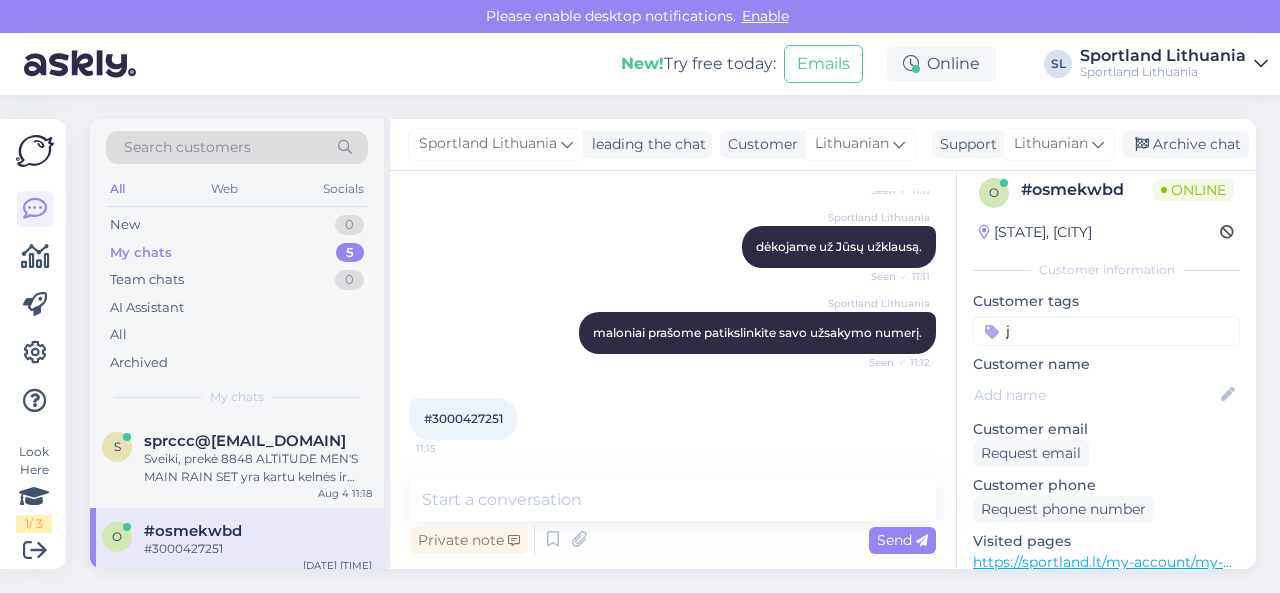 click on "#3000427251" at bounding box center (463, 418) 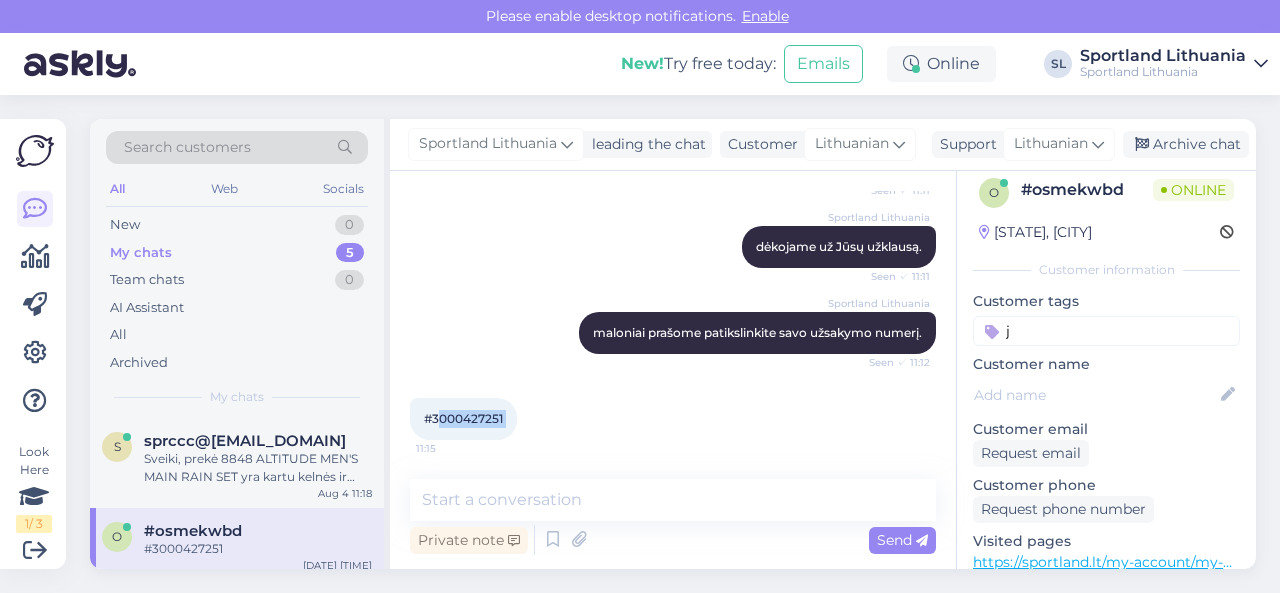 click on "#3000427251" at bounding box center [463, 418] 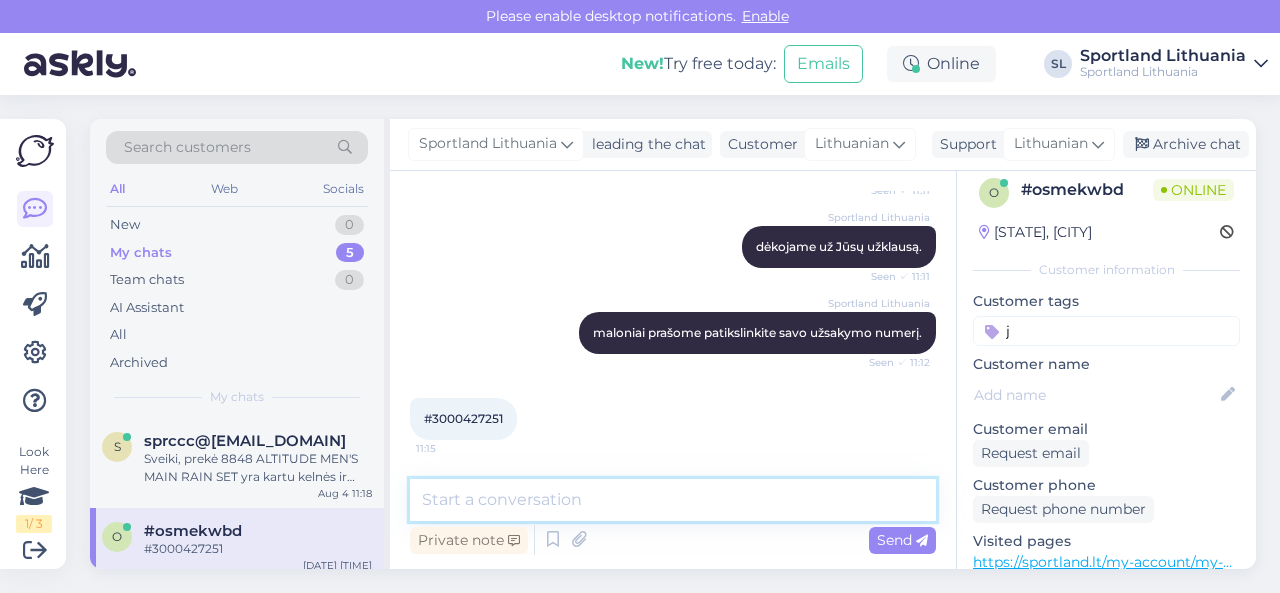 click at bounding box center [673, 500] 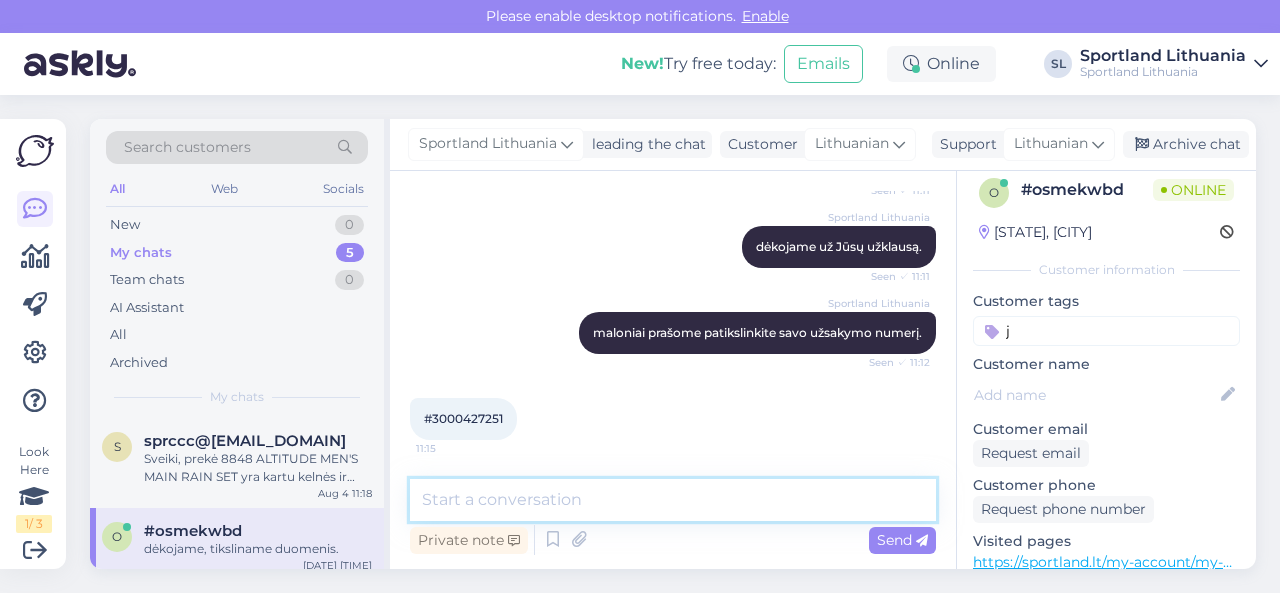 scroll, scrollTop: 347, scrollLeft: 0, axis: vertical 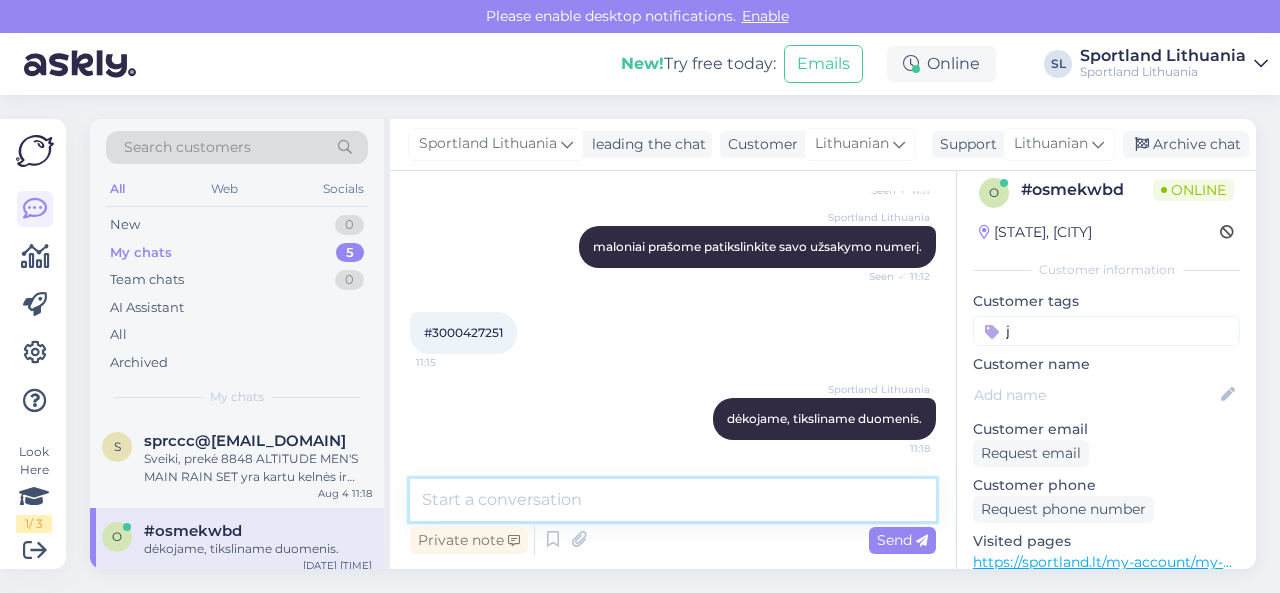 click at bounding box center [673, 500] 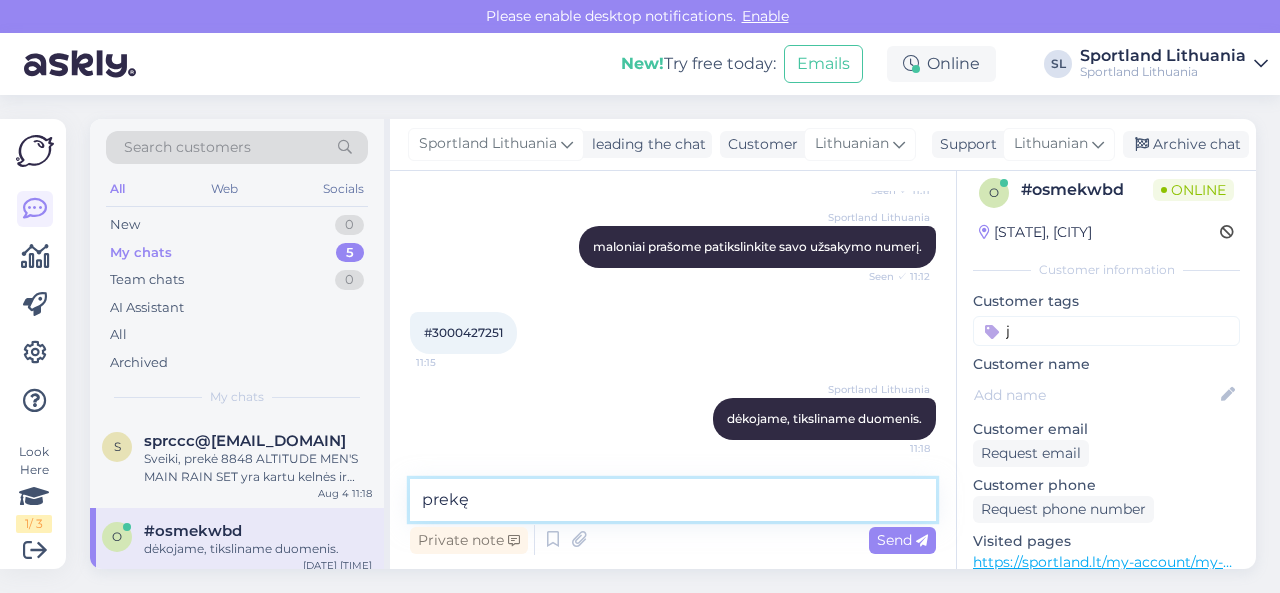 paste on "SPALDING ALL WEATHER WHT
SKU: [SKU]" 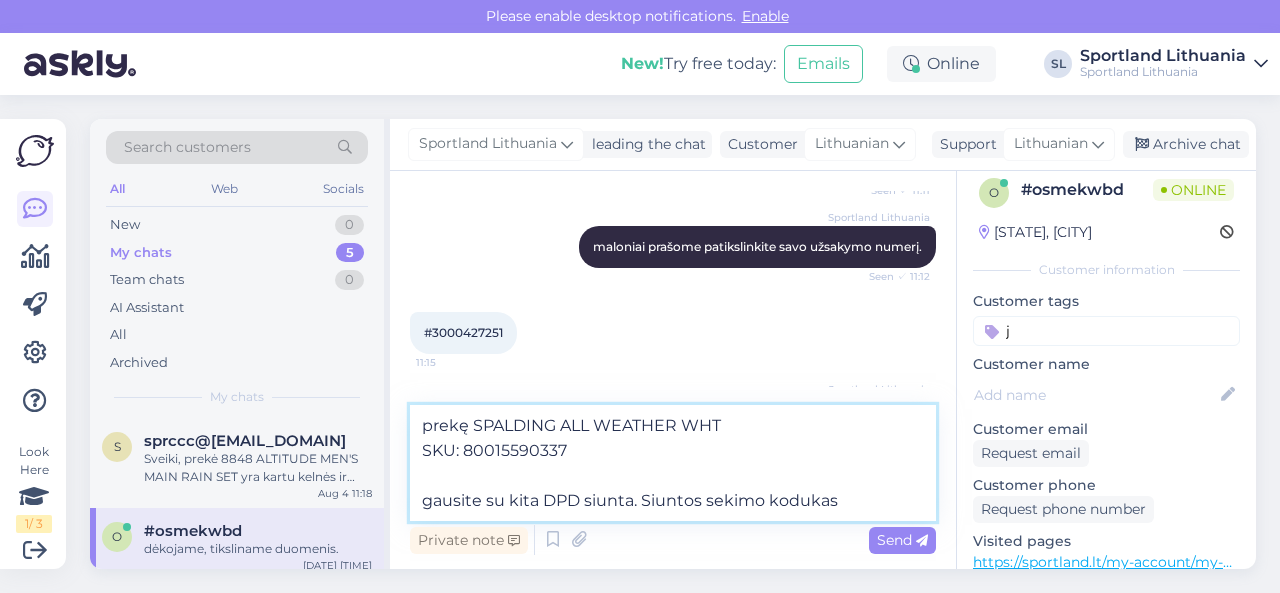 paste on "[TRACKING_CODE]" 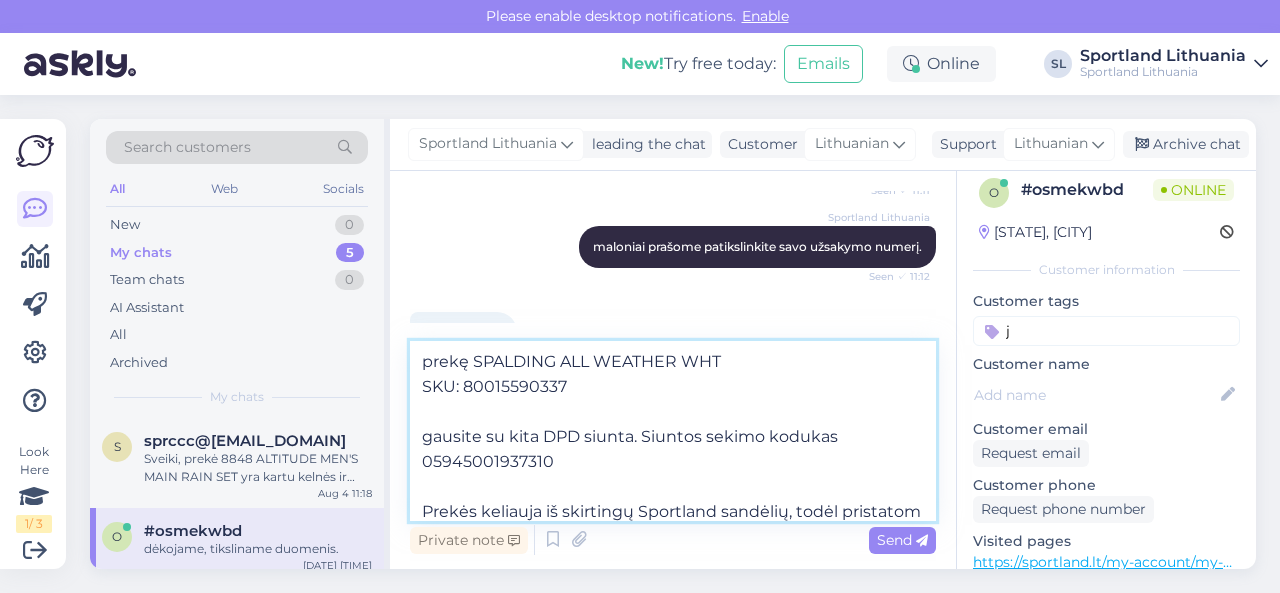 scroll, scrollTop: 25, scrollLeft: 0, axis: vertical 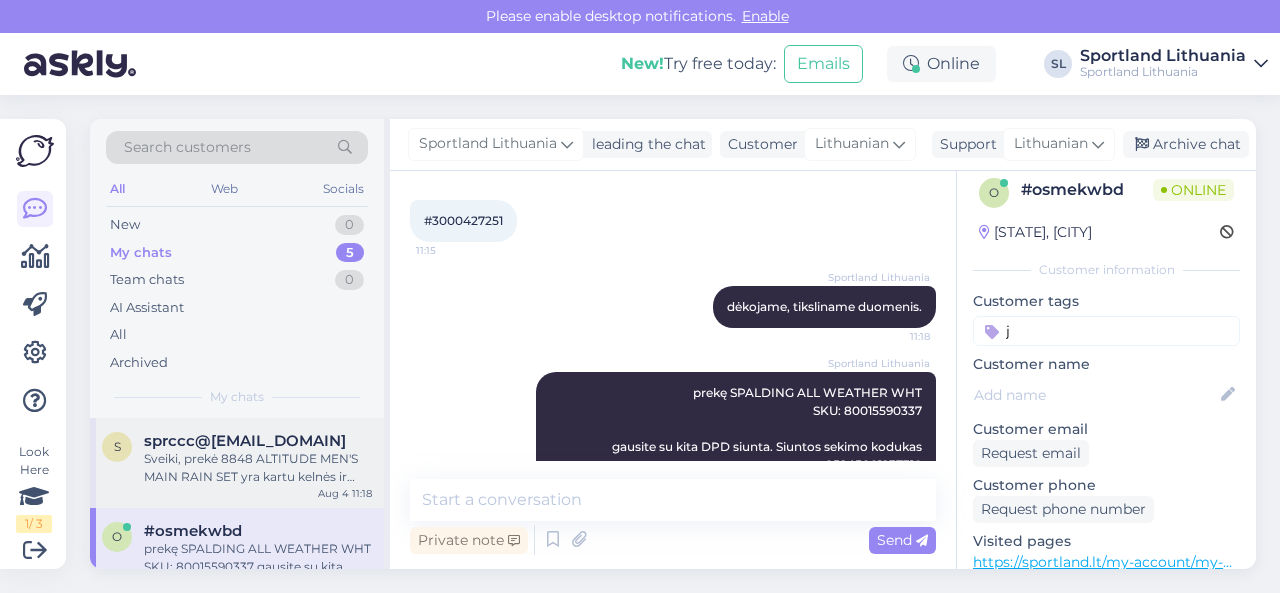 click on "Sveiki, prekė 8848 ALTITUDE MEN'S MAIN RAIN SET yra kartu kelnės ir striukė." at bounding box center (258, 468) 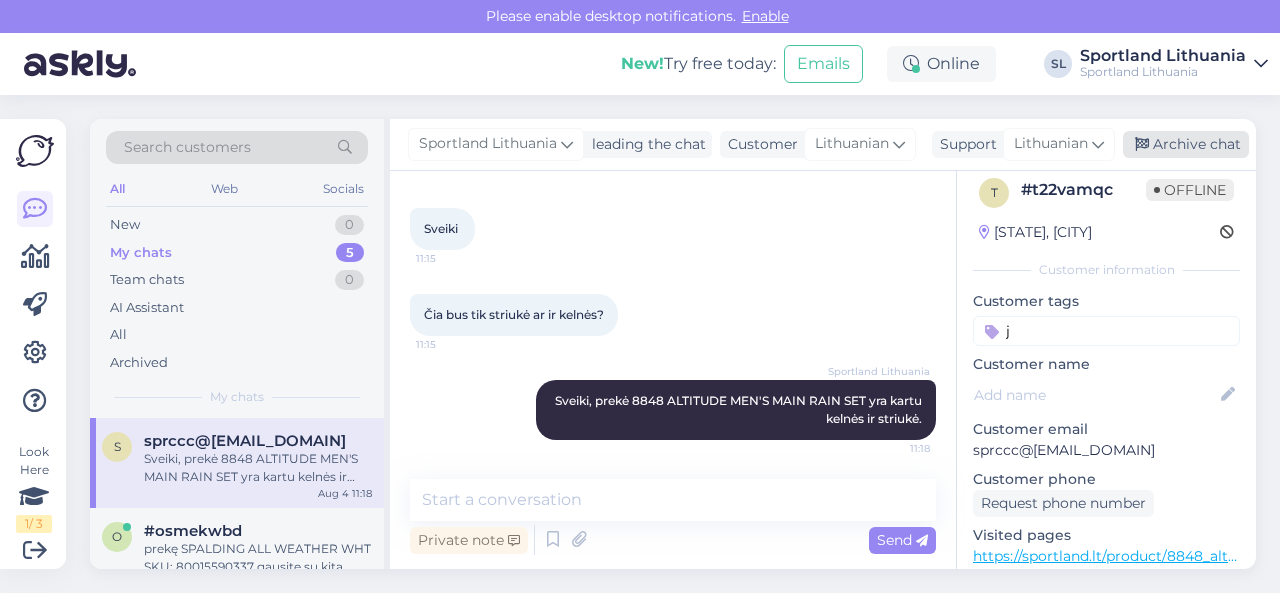 click on "Archive chat" at bounding box center (1186, 144) 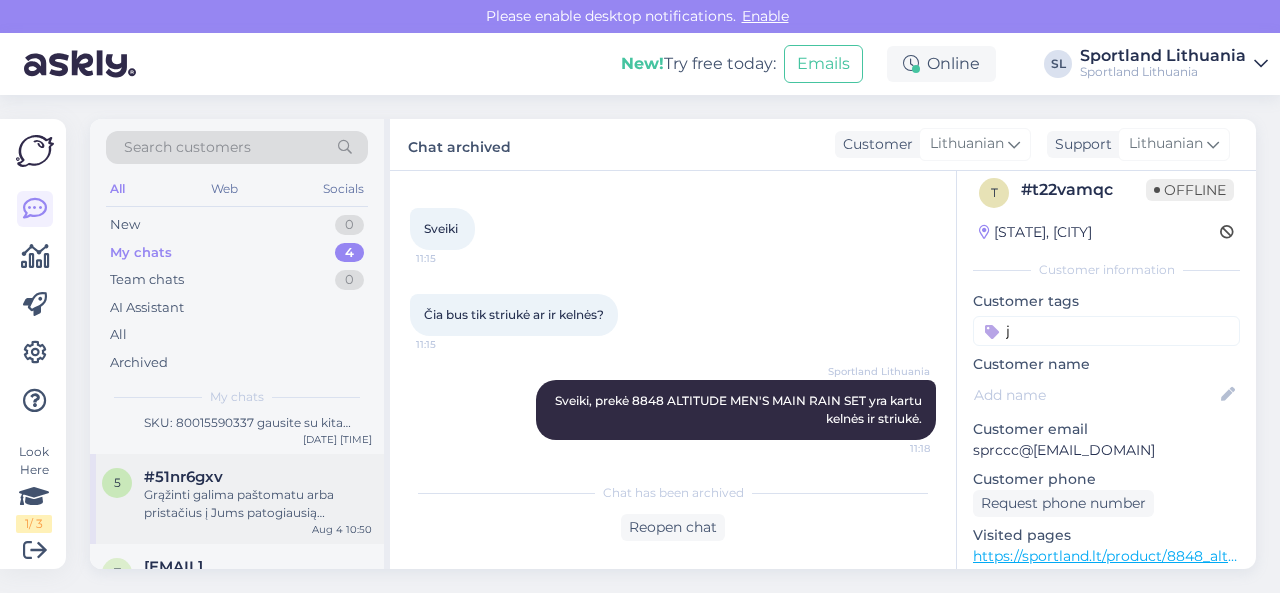 scroll, scrollTop: 100, scrollLeft: 0, axis: vertical 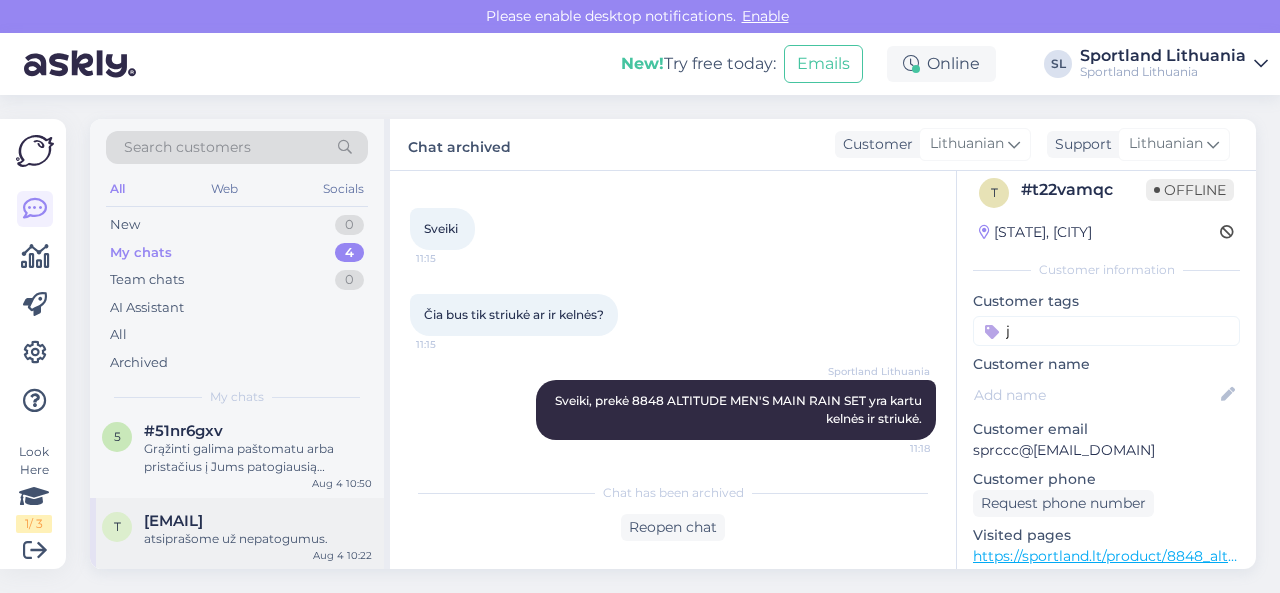 click on "[EMAIL]" at bounding box center (173, 521) 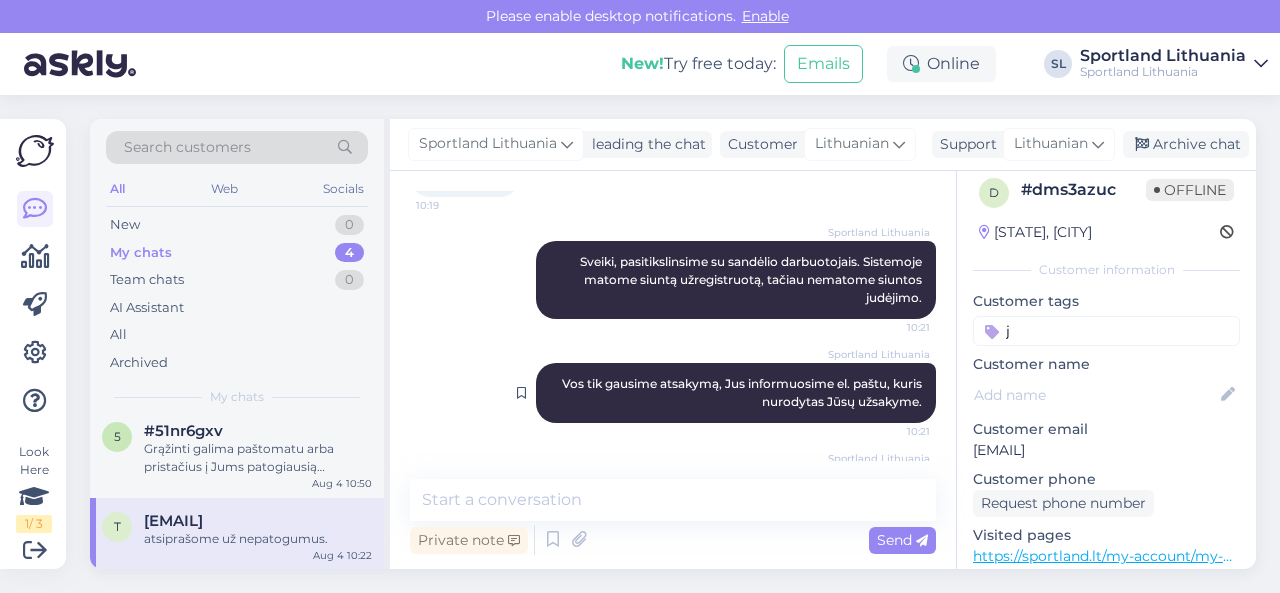 scroll, scrollTop: 601, scrollLeft: 0, axis: vertical 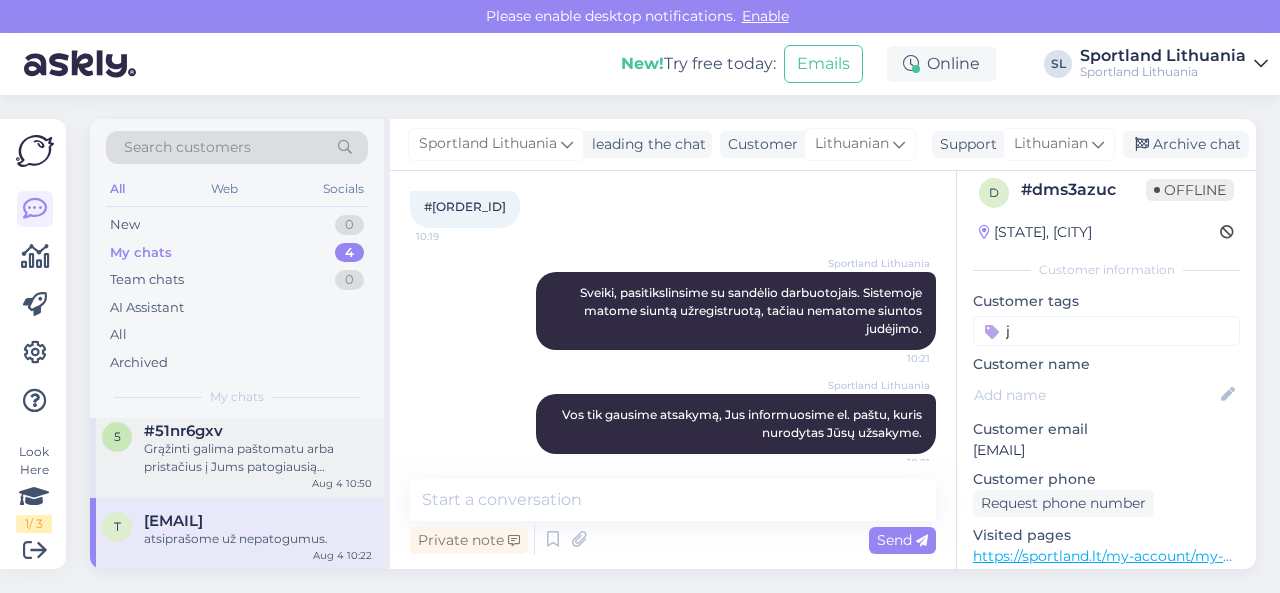 click on "Grąžinti galima paštomatu arba pristačius į Jums patogiausią Sportland (išskyrus Palangos)" at bounding box center [258, 458] 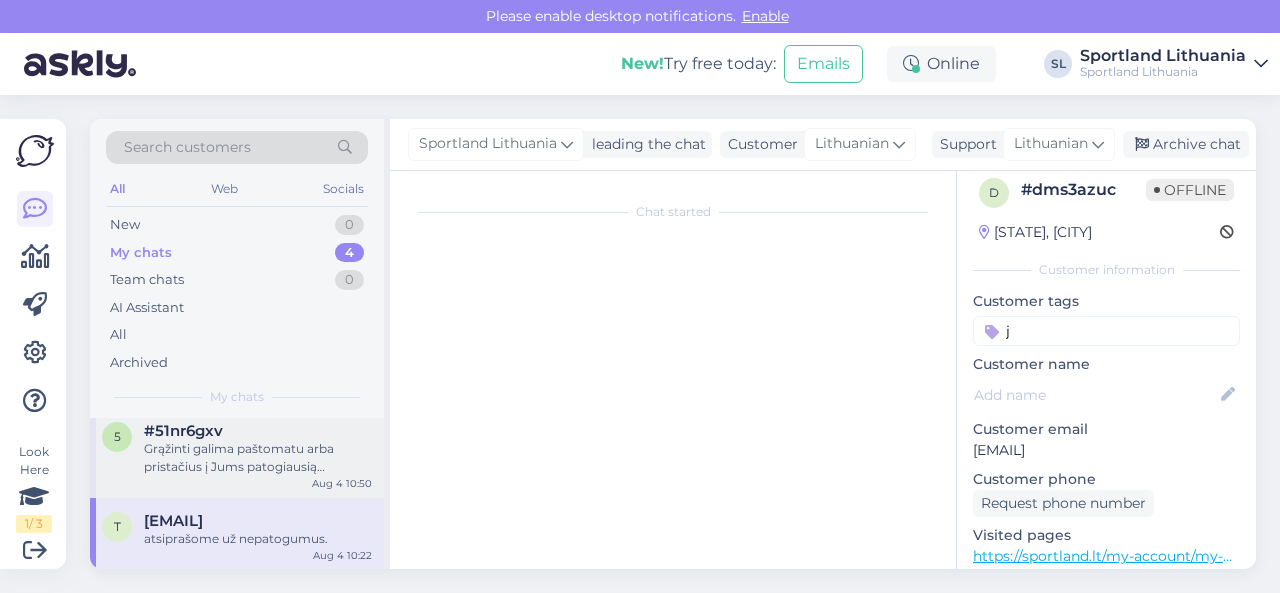 scroll, scrollTop: 461, scrollLeft: 0, axis: vertical 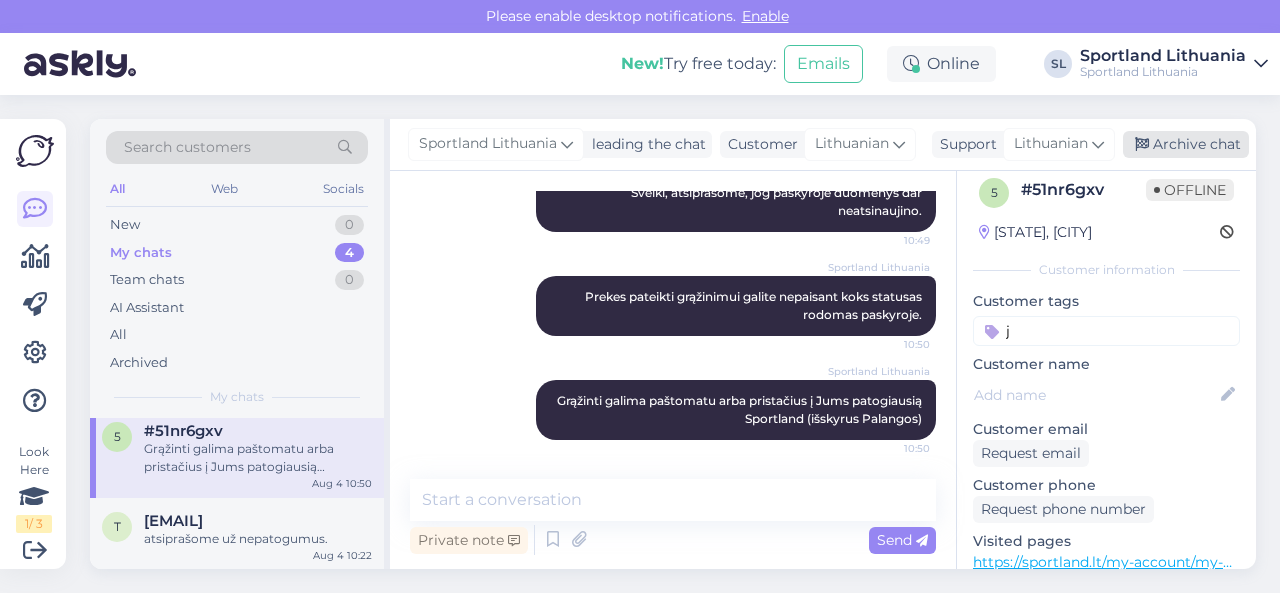 click on "Archive chat" at bounding box center (1186, 144) 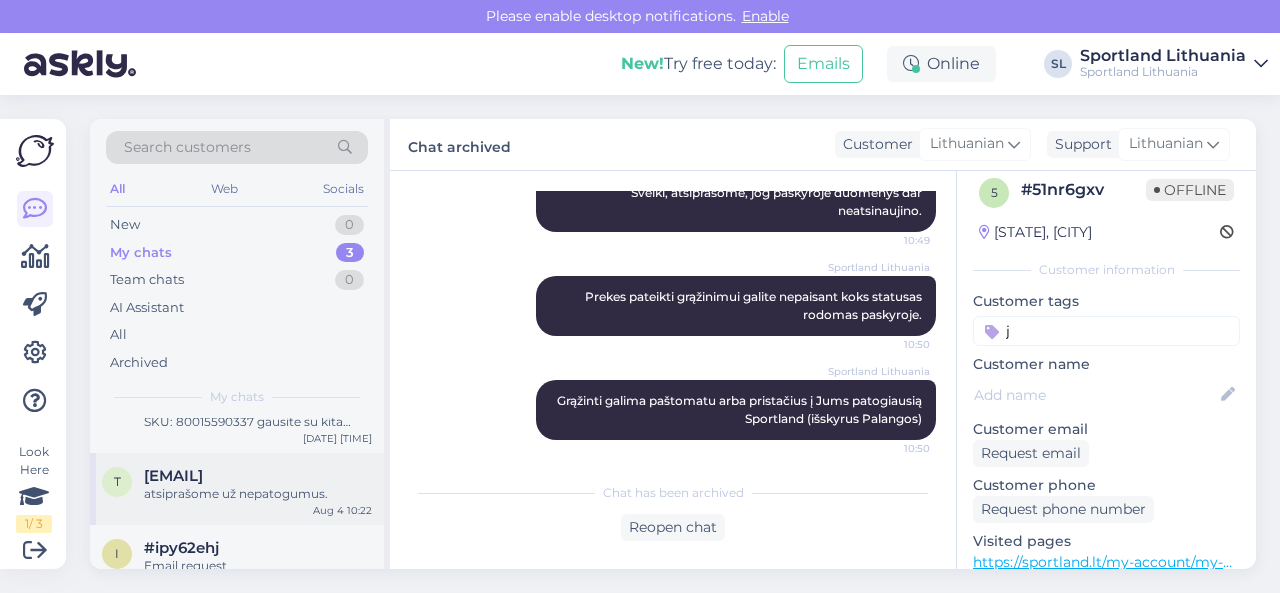 scroll, scrollTop: 81, scrollLeft: 0, axis: vertical 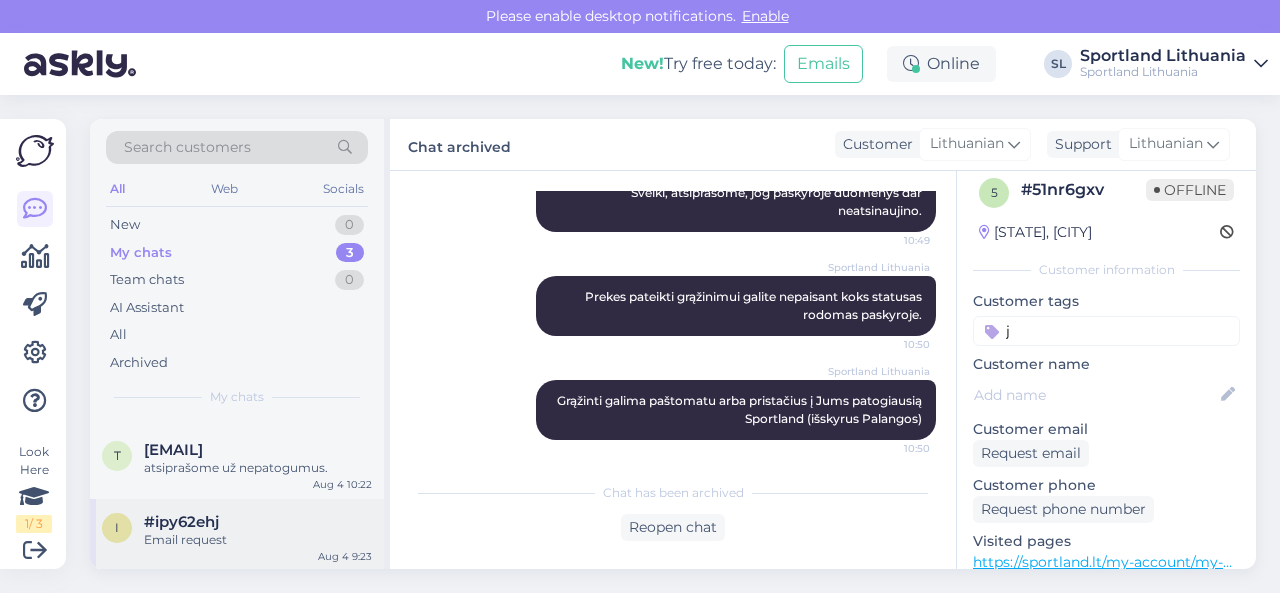 click on "#ipy62ehj" at bounding box center [181, 522] 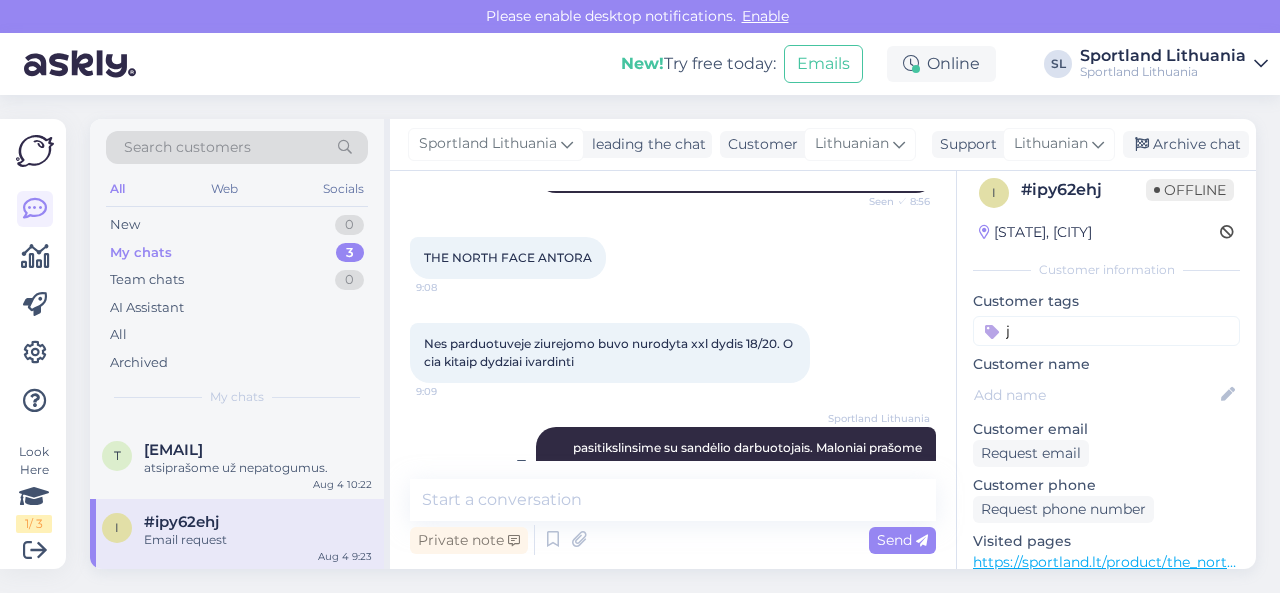 scroll, scrollTop: 451, scrollLeft: 0, axis: vertical 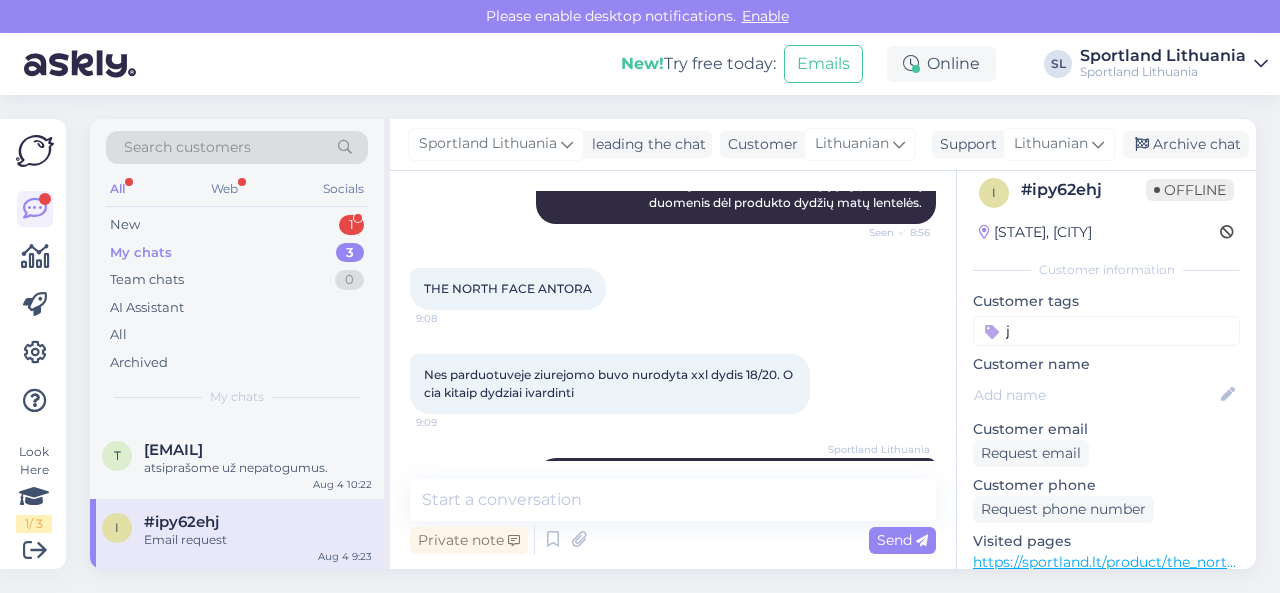 click on "All Web Socials" at bounding box center [237, 191] 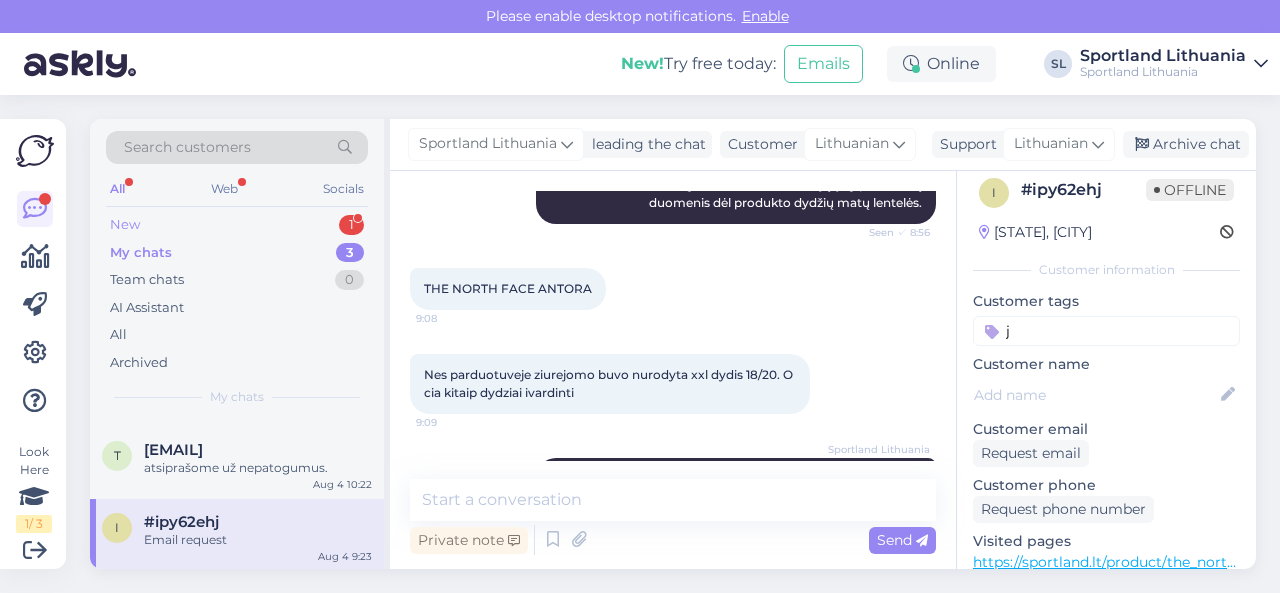 click on "New 1" at bounding box center [237, 225] 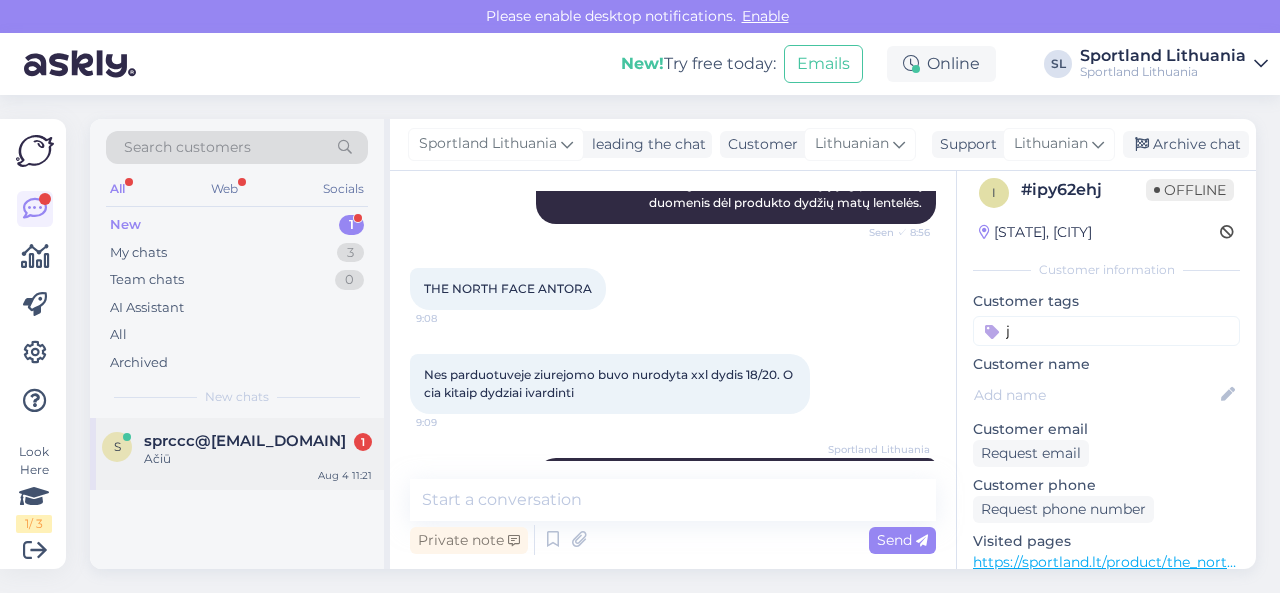 click on "sprccc@[EMAIL_DOMAIN]" at bounding box center [245, 441] 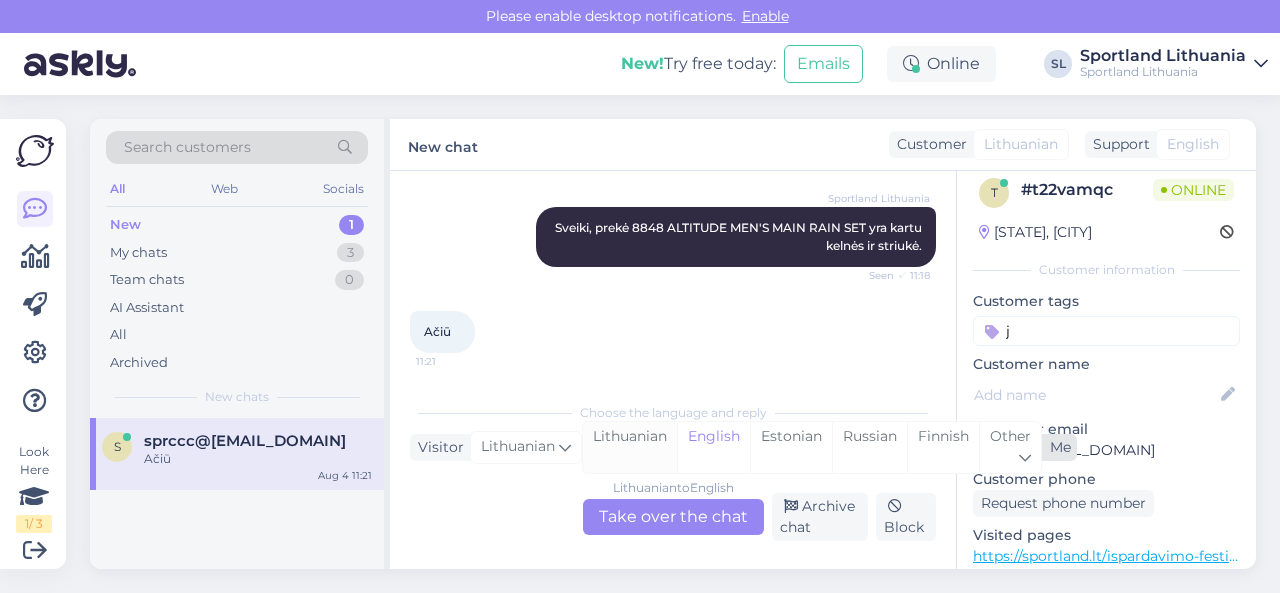 click on "Lithuanian" at bounding box center (630, 447) 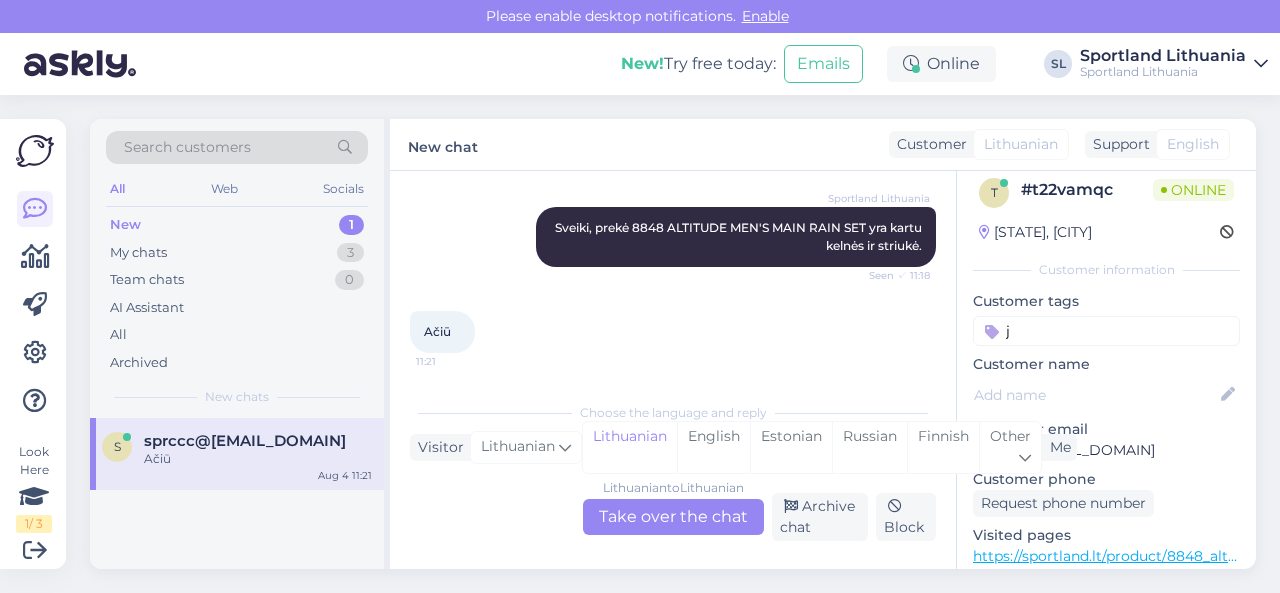 click on "Lithuanian  to  Lithuanian Take over the chat" at bounding box center (673, 517) 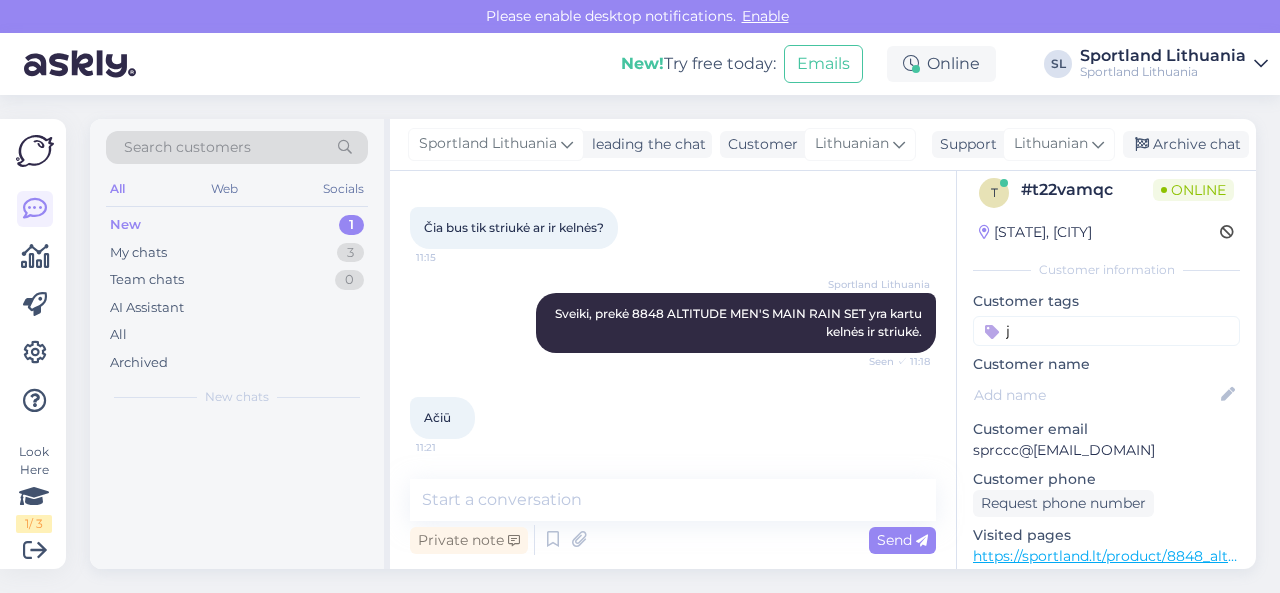 scroll, scrollTop: 261, scrollLeft: 0, axis: vertical 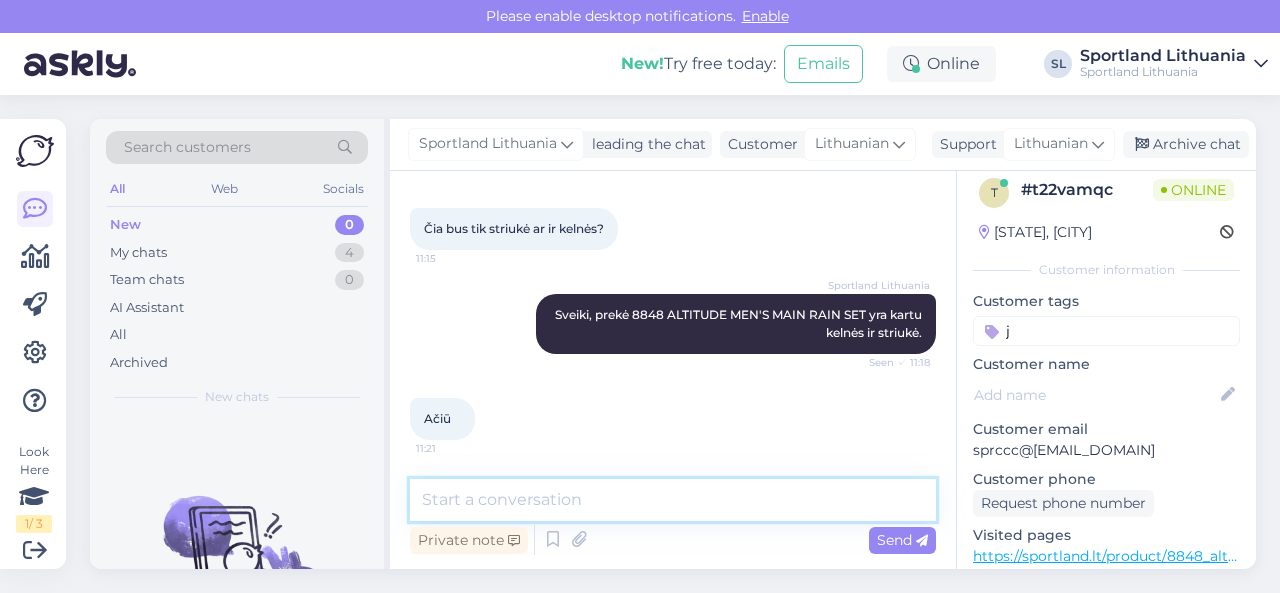 click at bounding box center [673, 500] 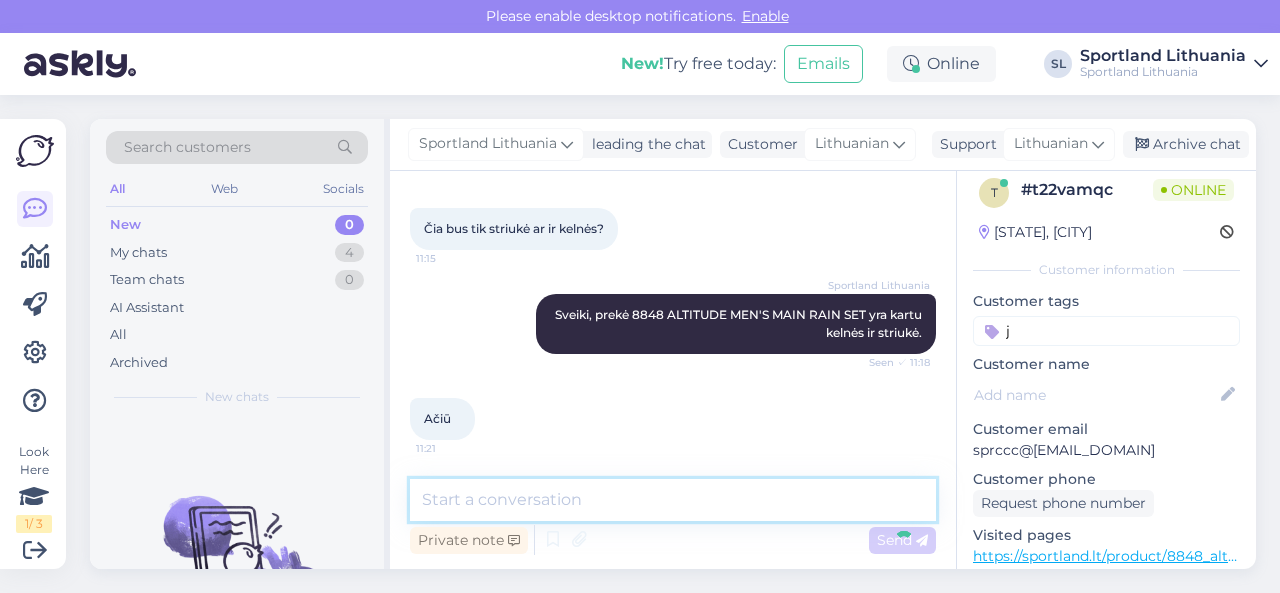 scroll, scrollTop: 347, scrollLeft: 0, axis: vertical 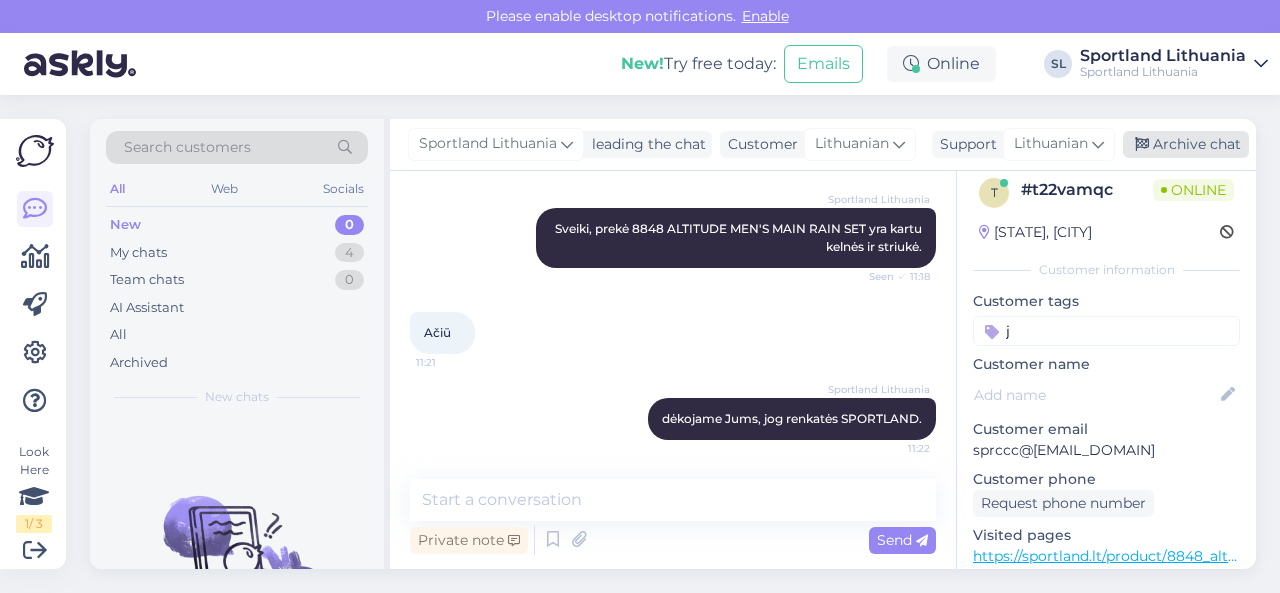 click on "Archive chat" at bounding box center [1186, 144] 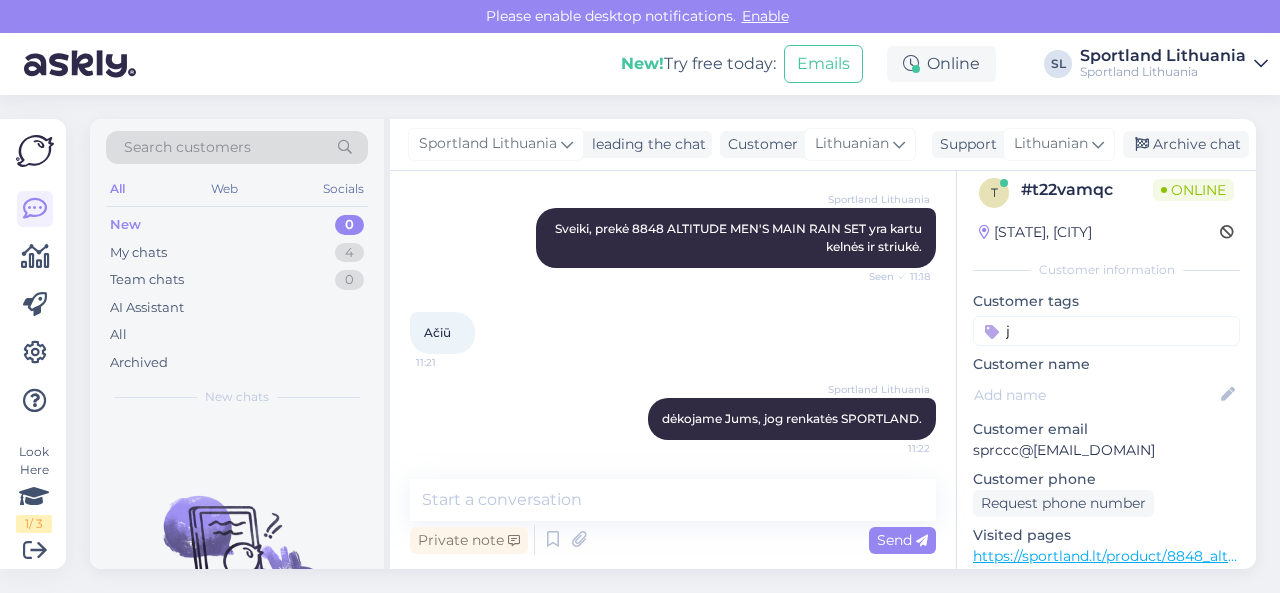scroll, scrollTop: 348, scrollLeft: 0, axis: vertical 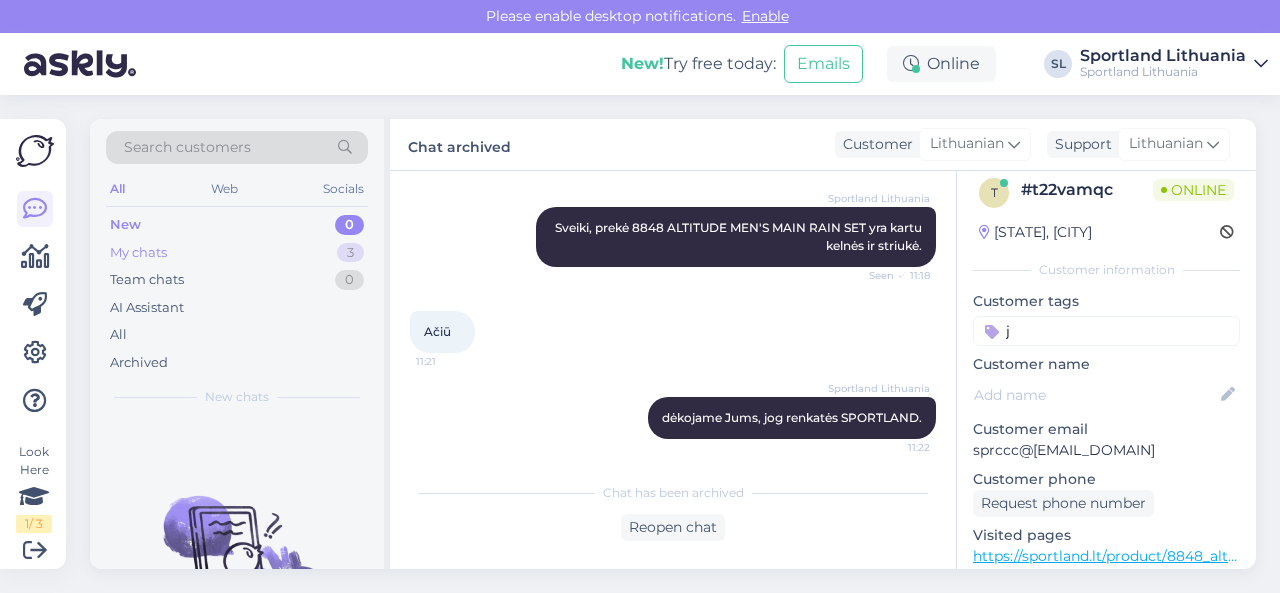 click on "My chats 3" at bounding box center (237, 253) 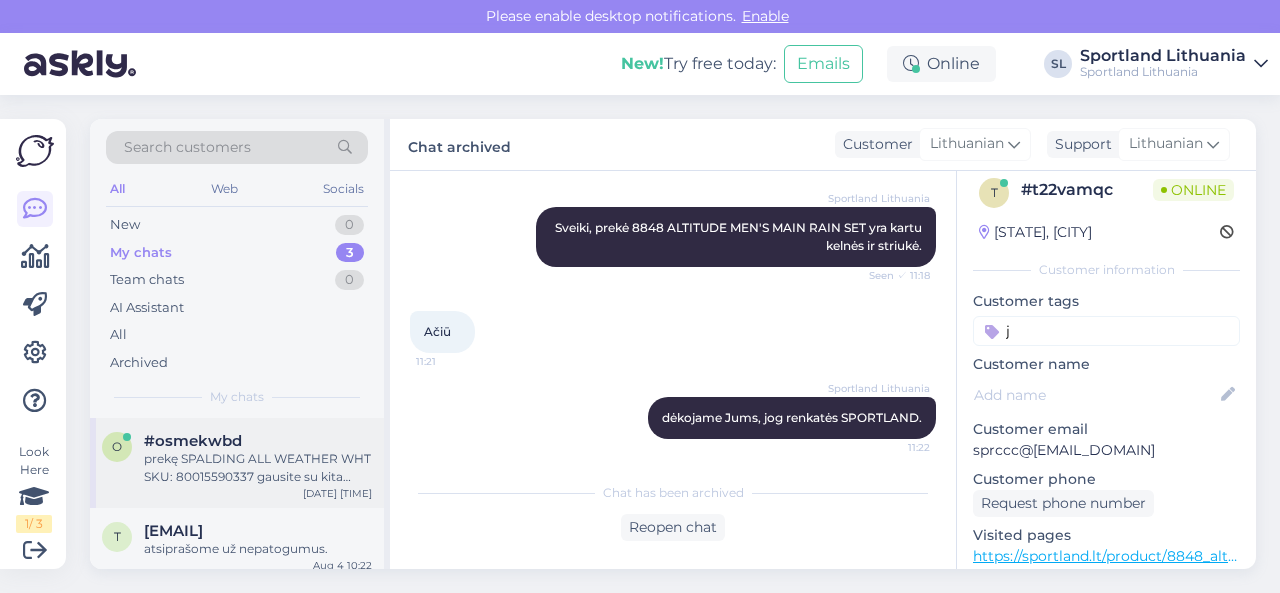 click on "o #osmekwbd prekę SPALDING ALL WEATHER WHT
SKU: [SKU]
gausite su kita DPD siunta. Siuntos sekimo kodukas [TRACKING_CODE]
Prekės keliauja iš skirtingų Sportland sandėlių, todėl pristatomos skirtingomis siuntomis.  Aug 4 11:19" at bounding box center (237, 463) 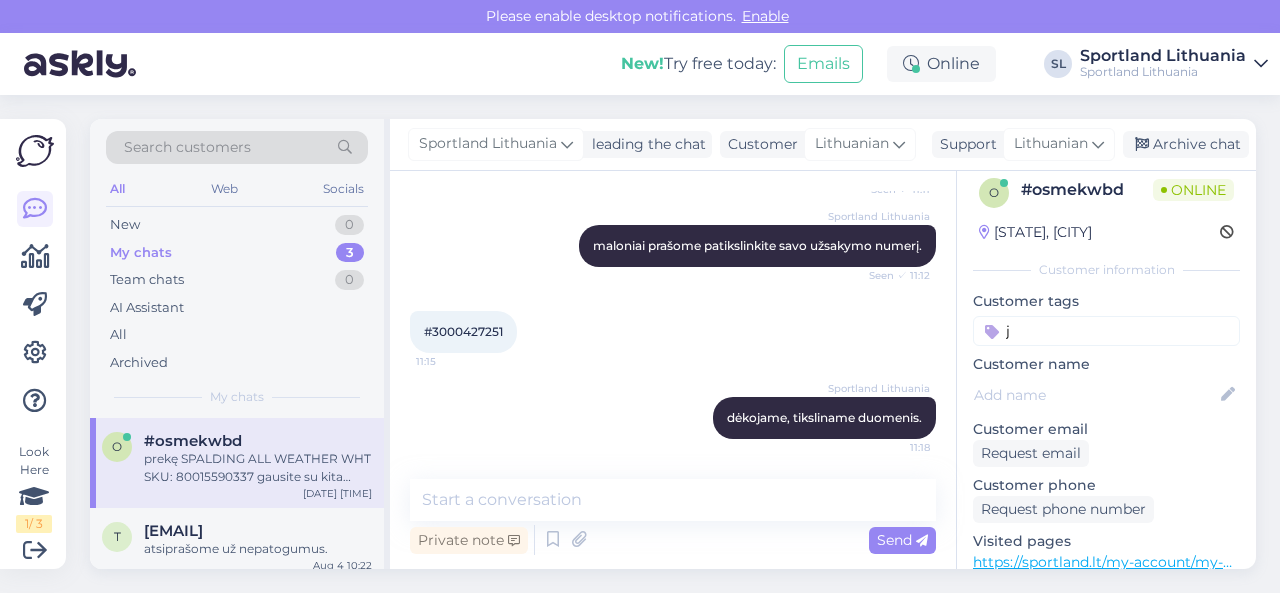 scroll, scrollTop: 559, scrollLeft: 0, axis: vertical 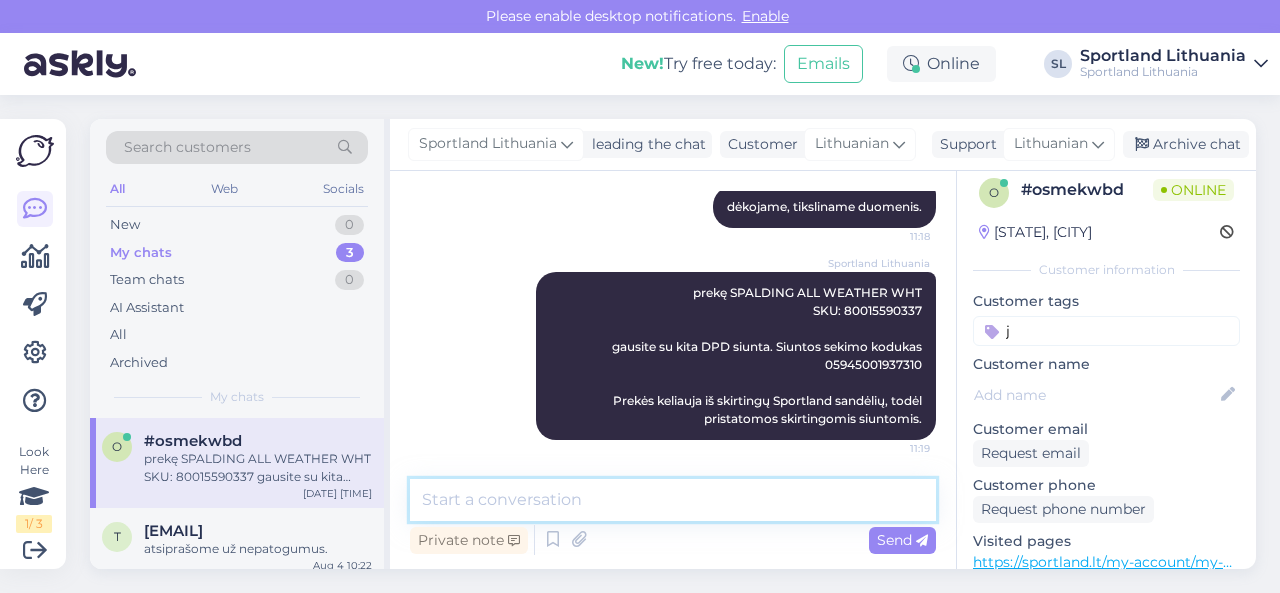 click at bounding box center [673, 500] 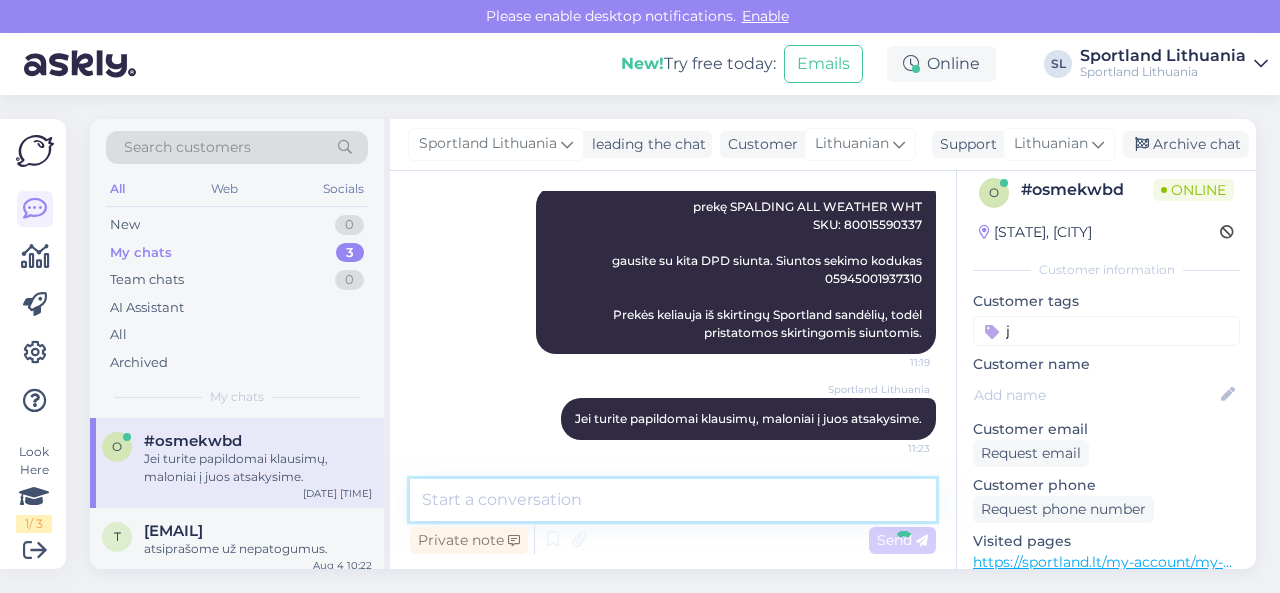 scroll, scrollTop: 731, scrollLeft: 0, axis: vertical 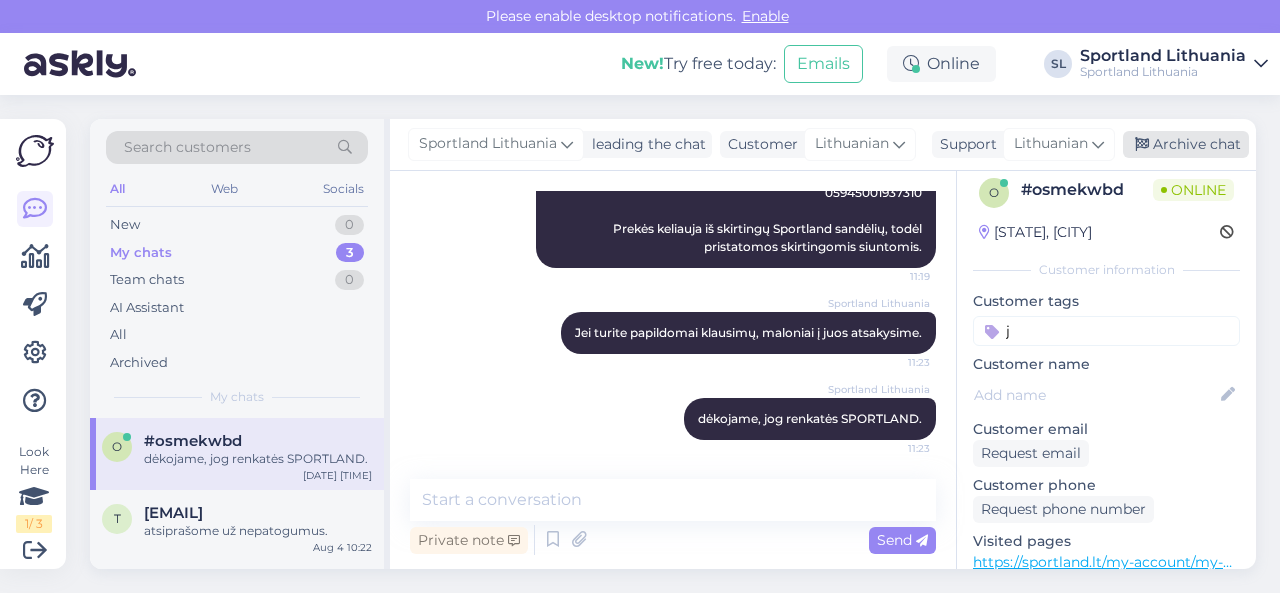 click on "Archive chat" at bounding box center (1186, 144) 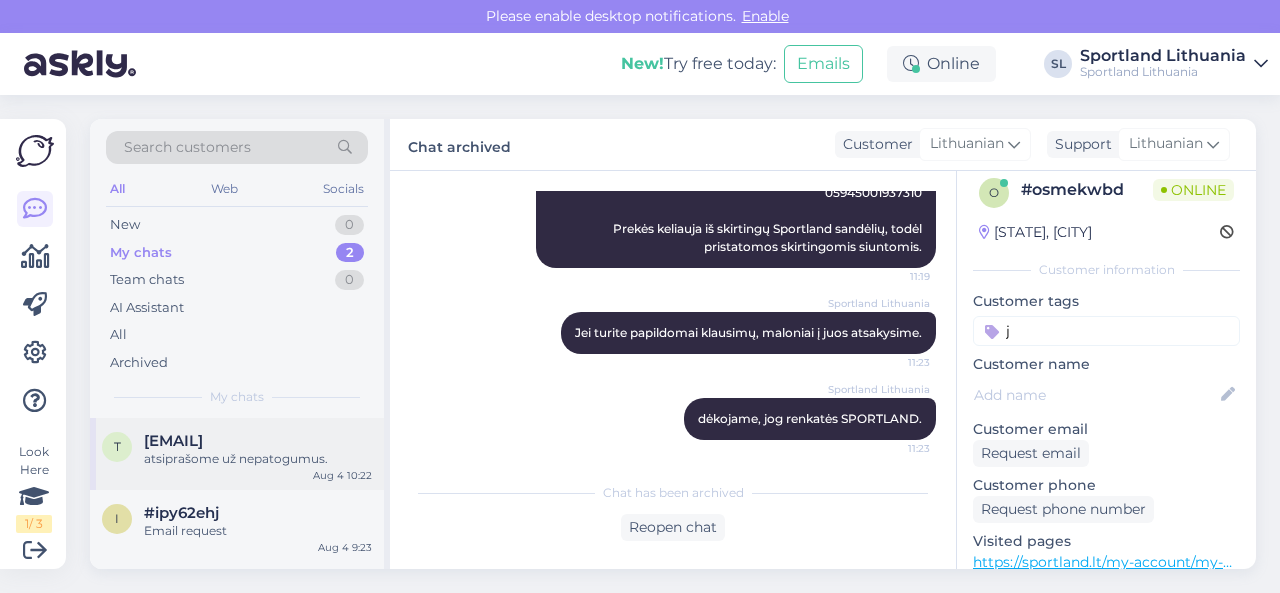 click on "tikutugnes@example.com atsiprašome už nepatogumus. Aug 4 10:22" at bounding box center (237, 454) 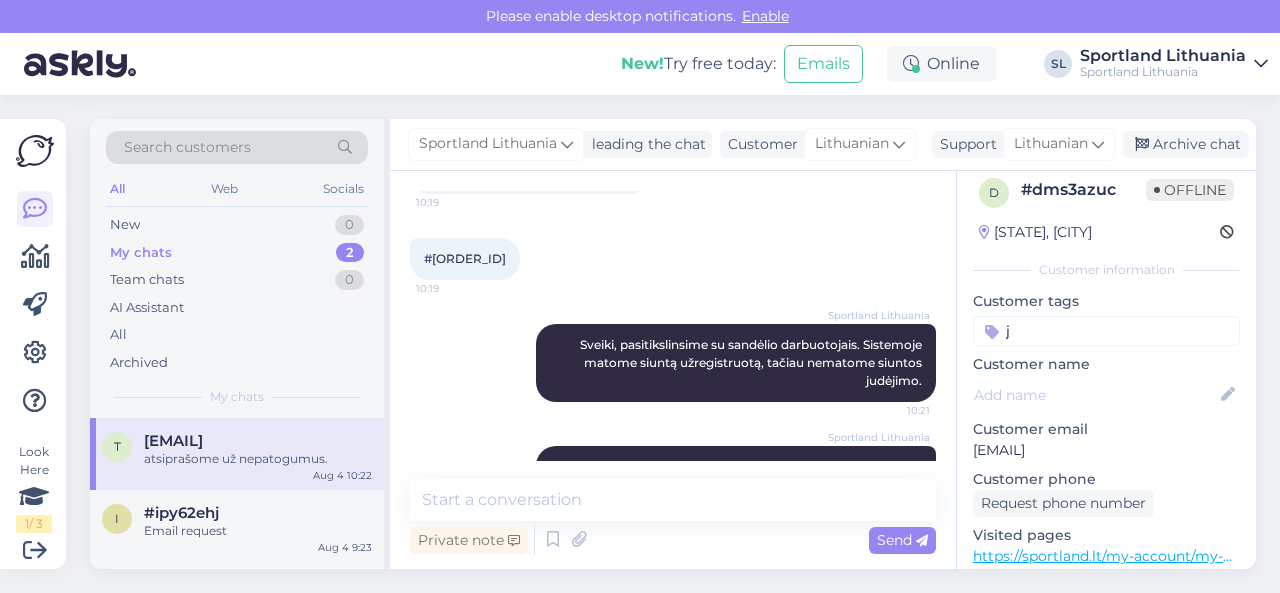 scroll, scrollTop: 501, scrollLeft: 0, axis: vertical 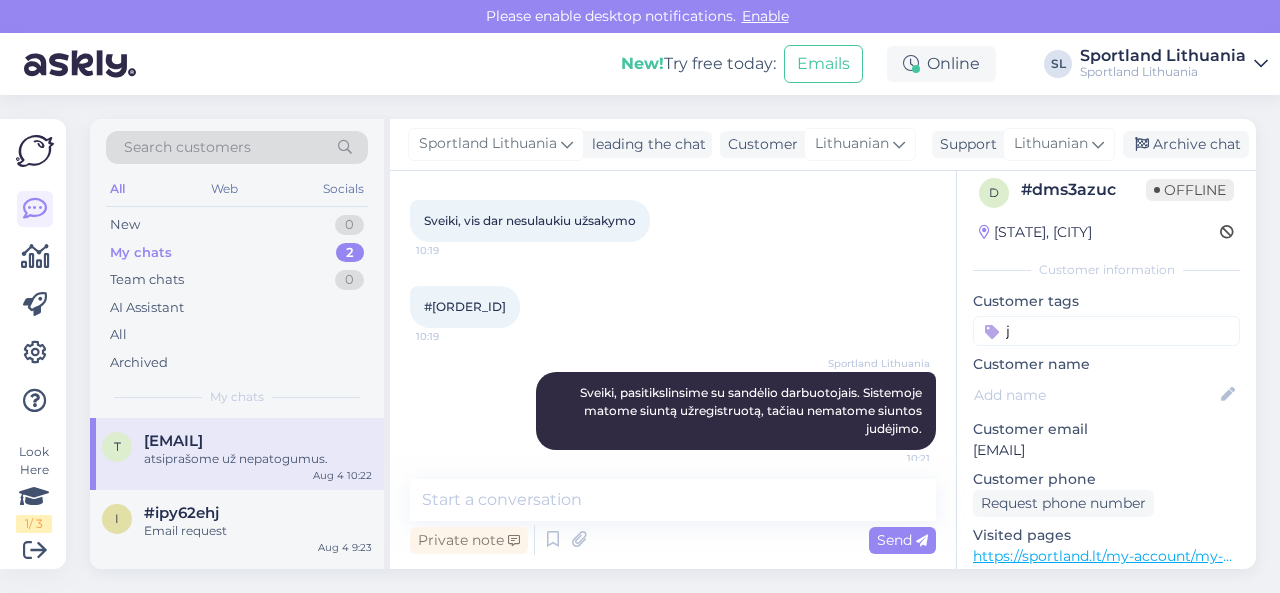 click on "#[ORDER_ID]" at bounding box center (465, 306) 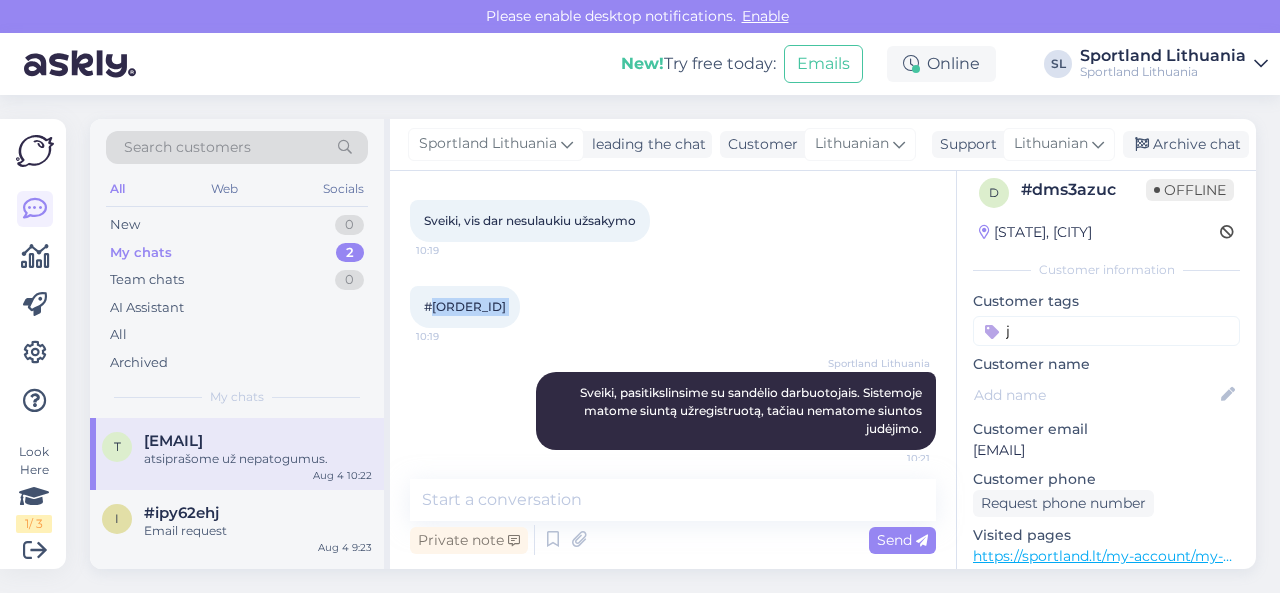 click on "#[ORDER_ID]" at bounding box center [465, 306] 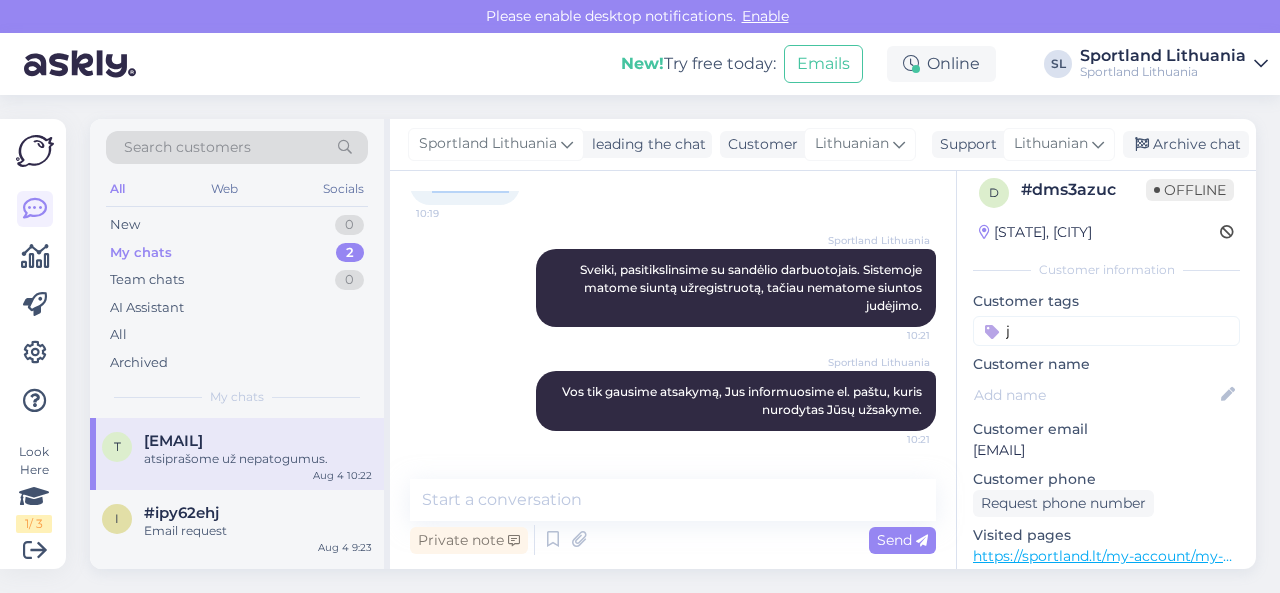 scroll, scrollTop: 701, scrollLeft: 0, axis: vertical 